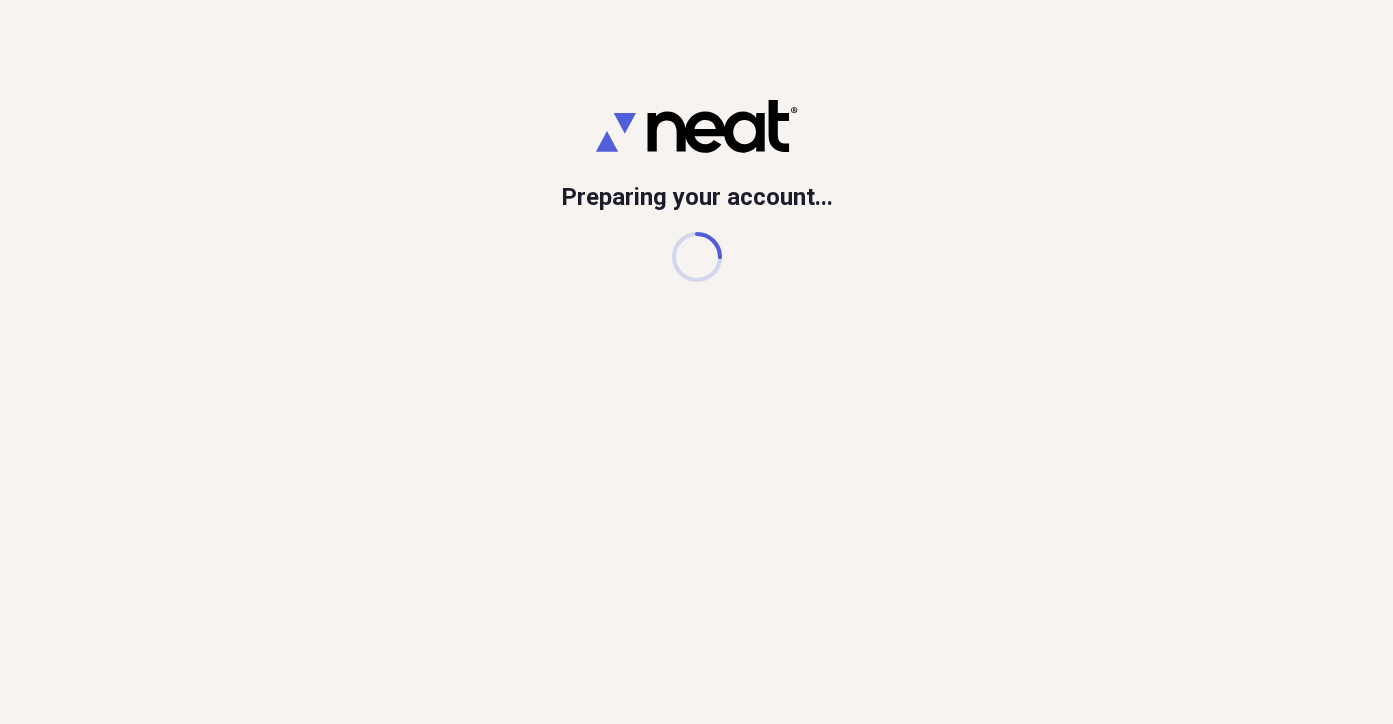 scroll, scrollTop: 0, scrollLeft: 0, axis: both 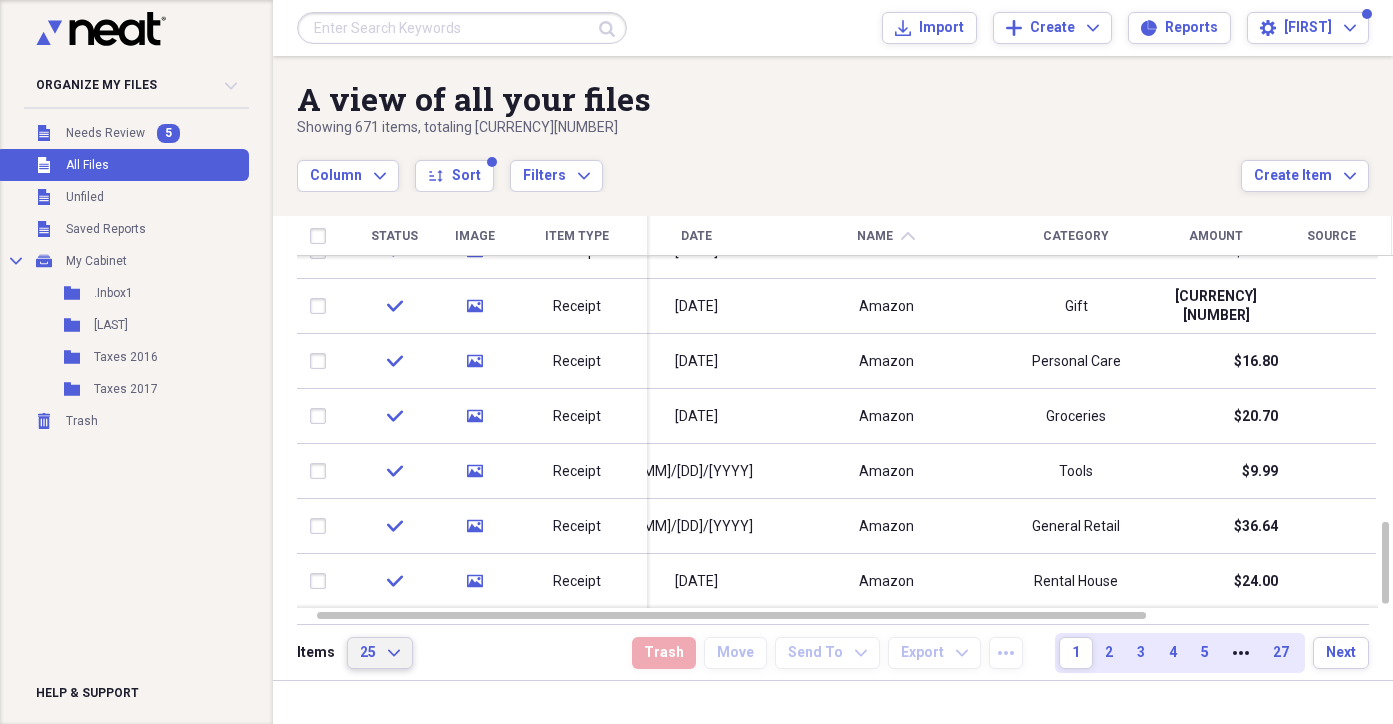 click on "Expand" 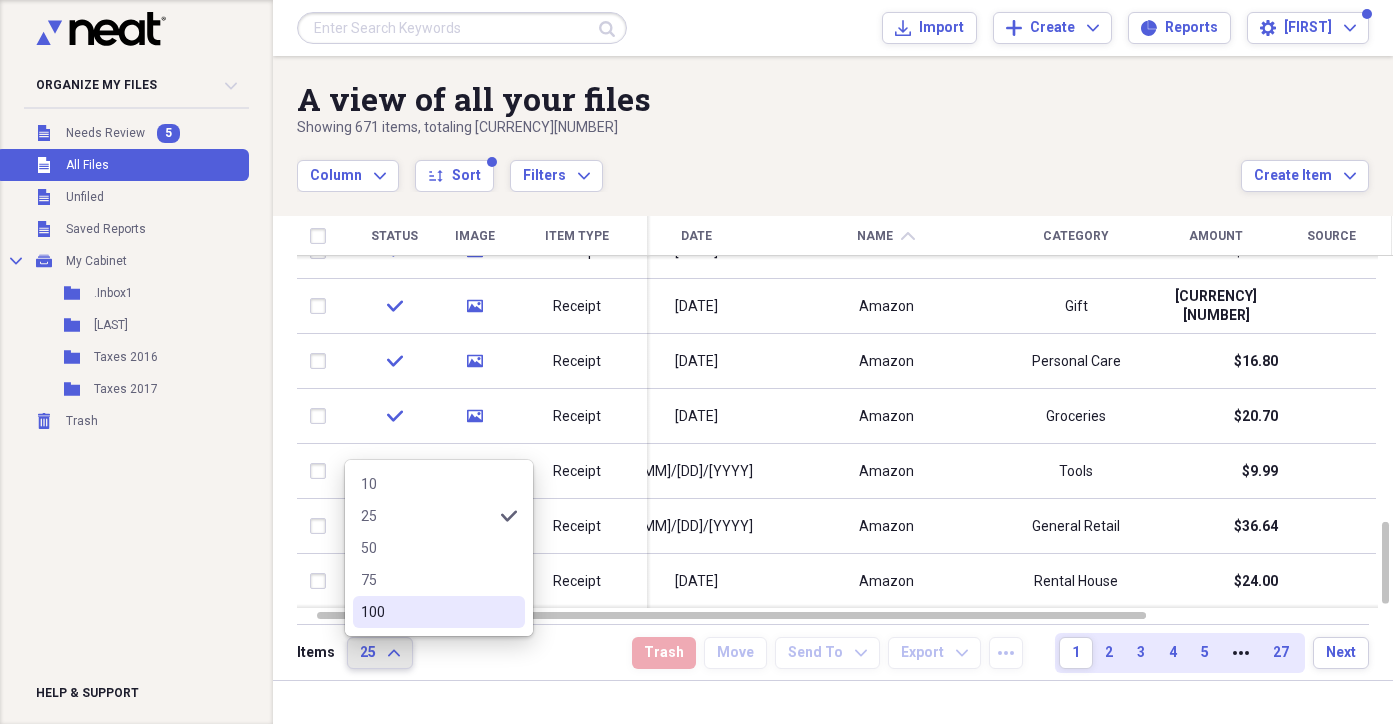 click on "100" at bounding box center [427, 612] 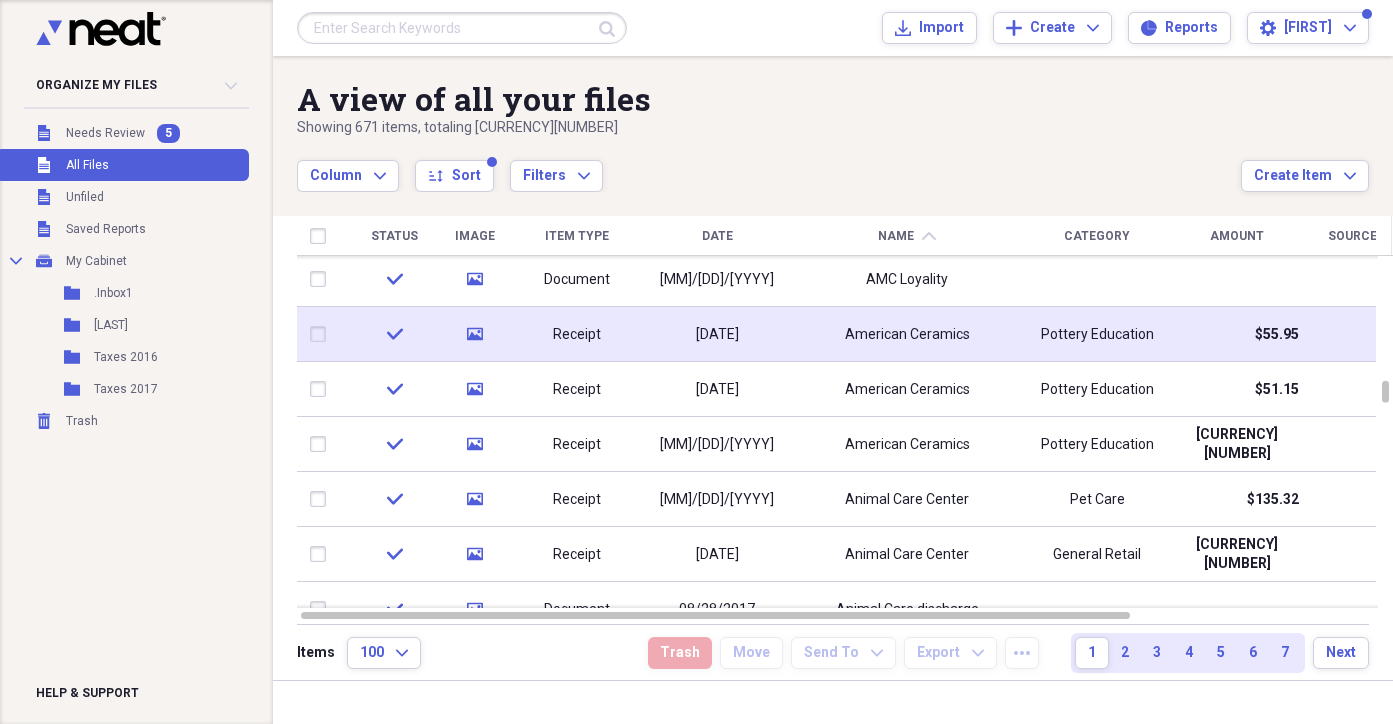 click at bounding box center [322, 334] 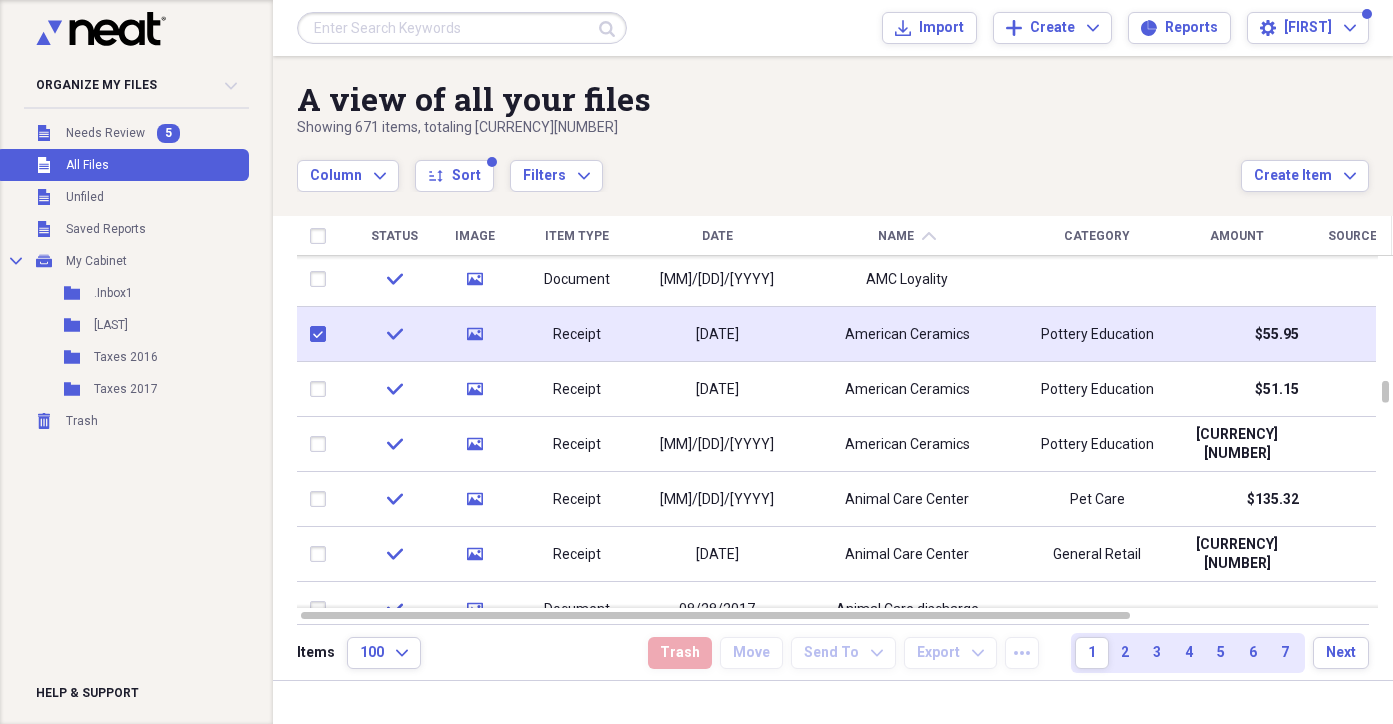 checkbox on "true" 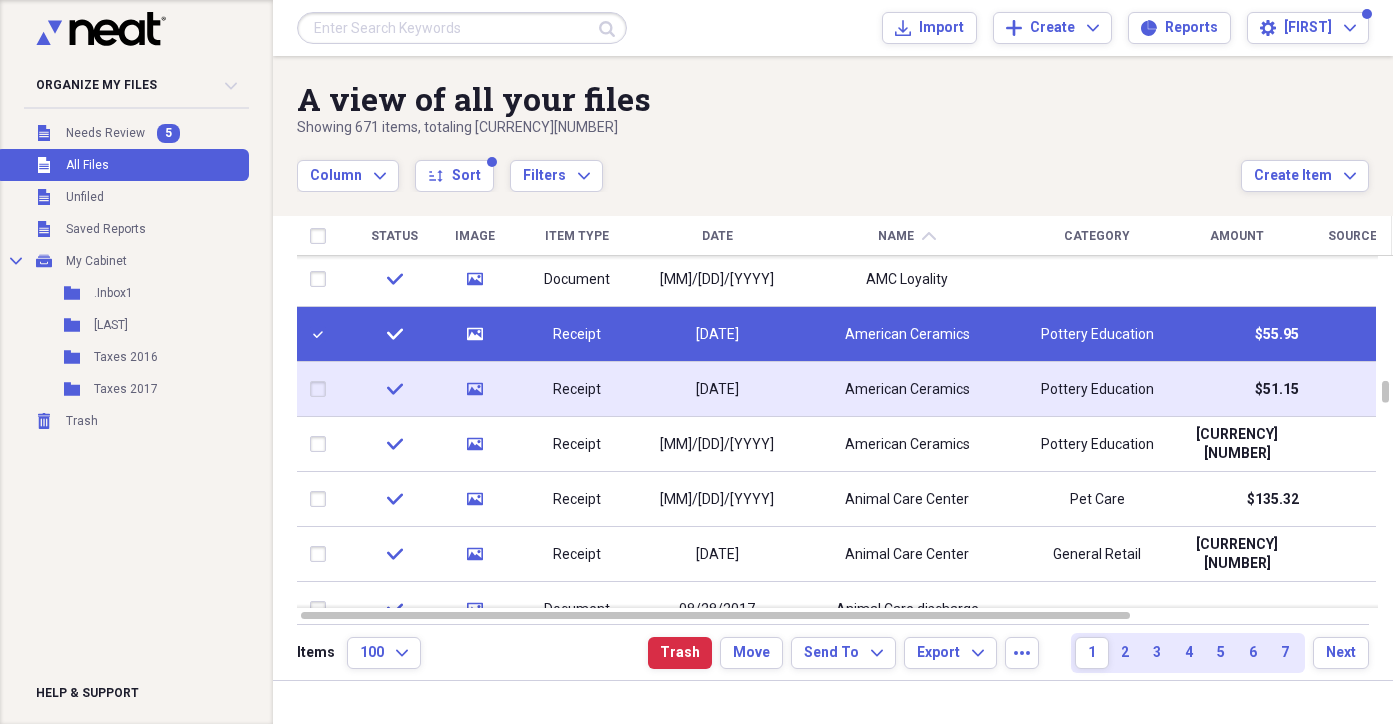 click at bounding box center [322, 389] 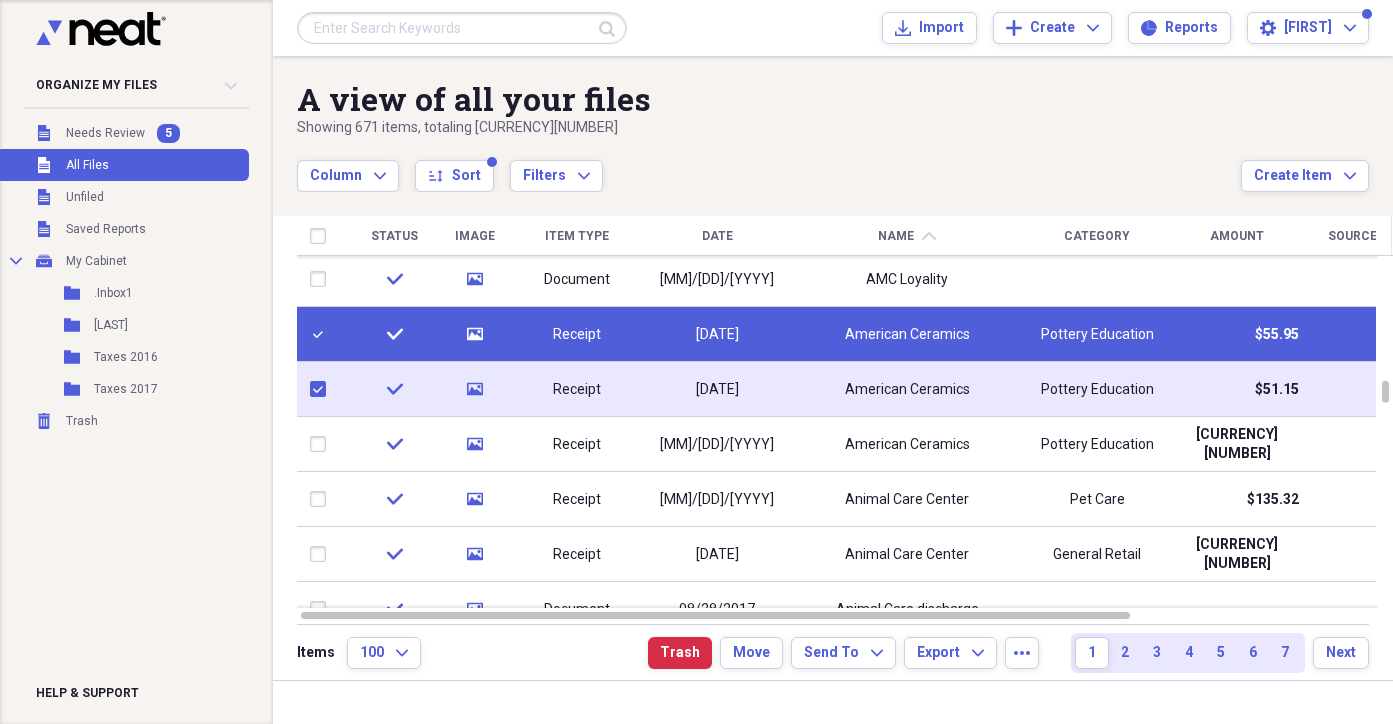 checkbox on "true" 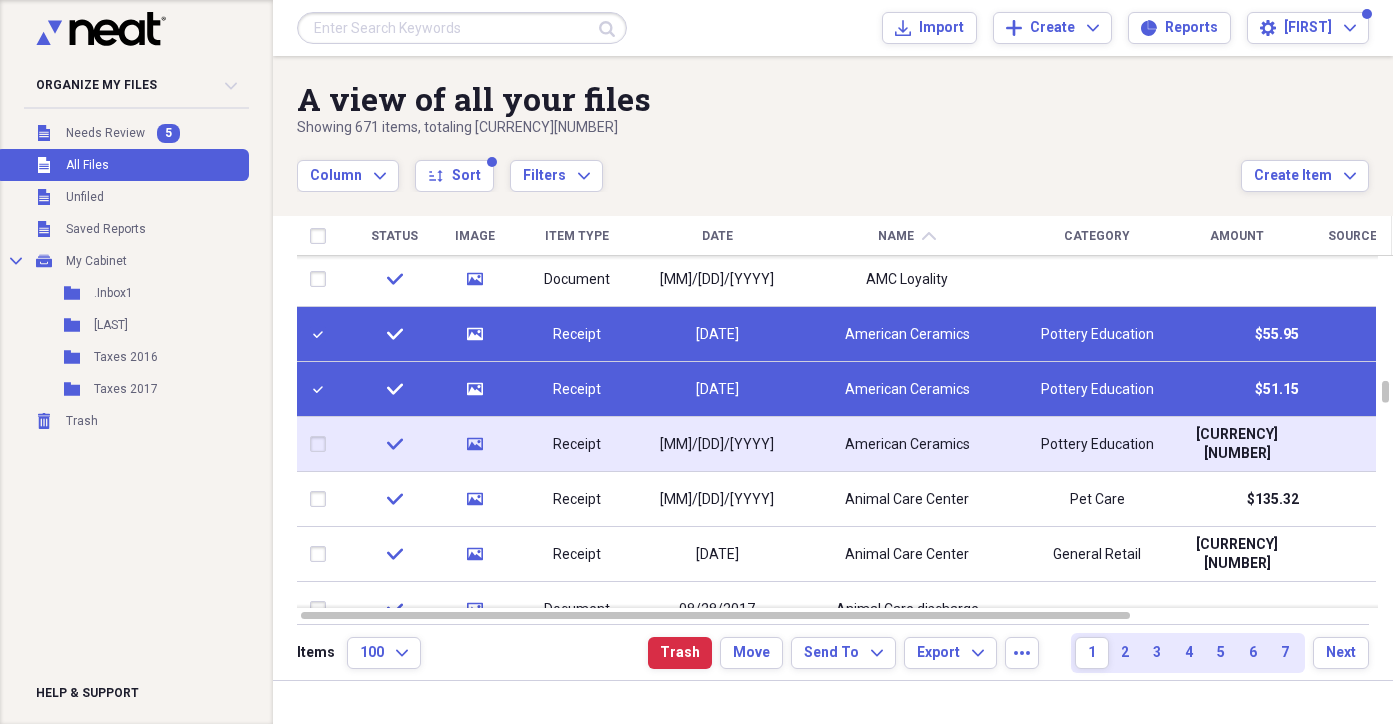click at bounding box center [322, 444] 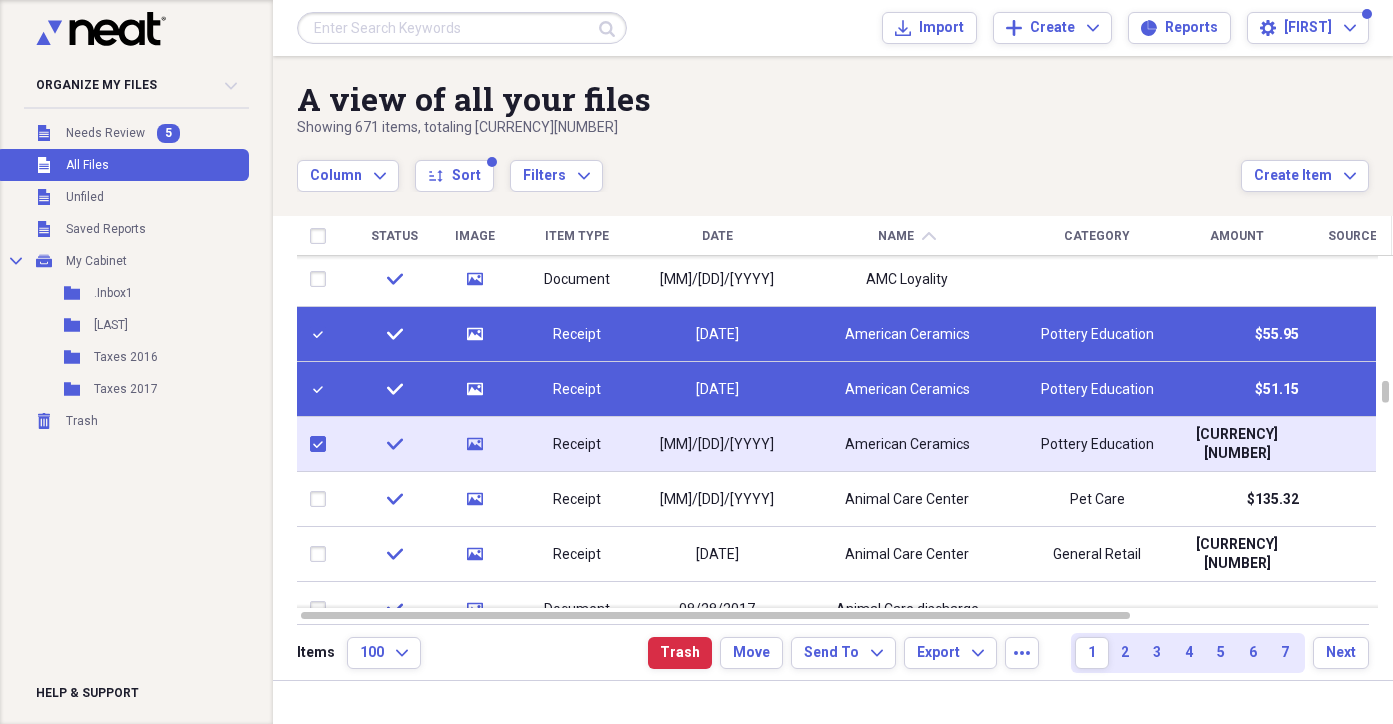 checkbox on "true" 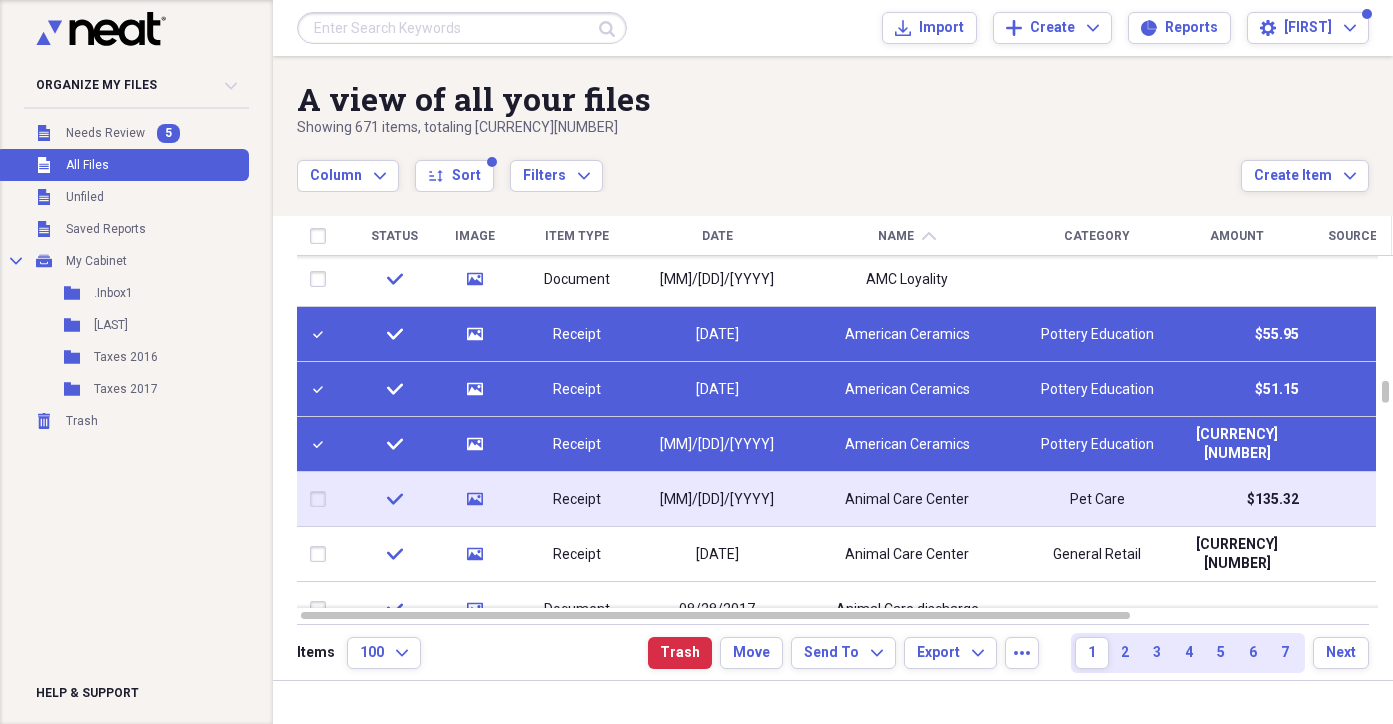 click at bounding box center [322, 499] 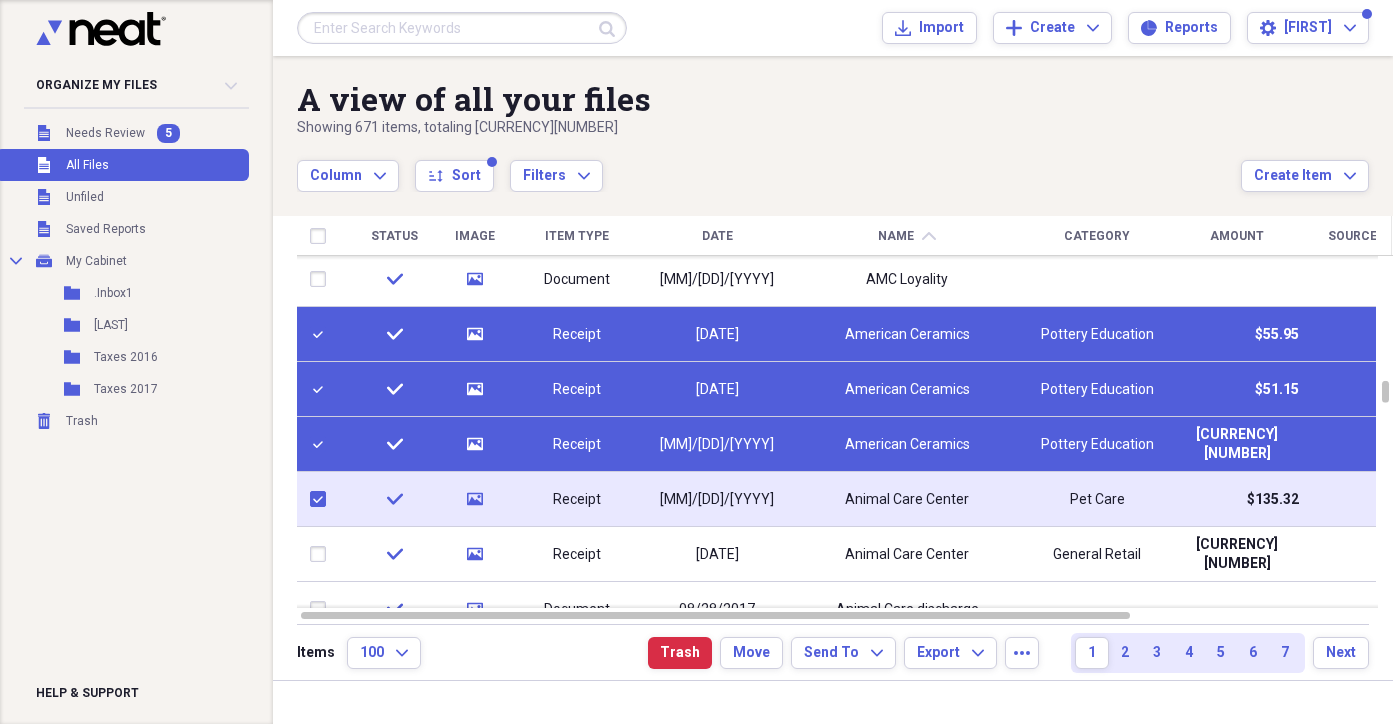 checkbox on "true" 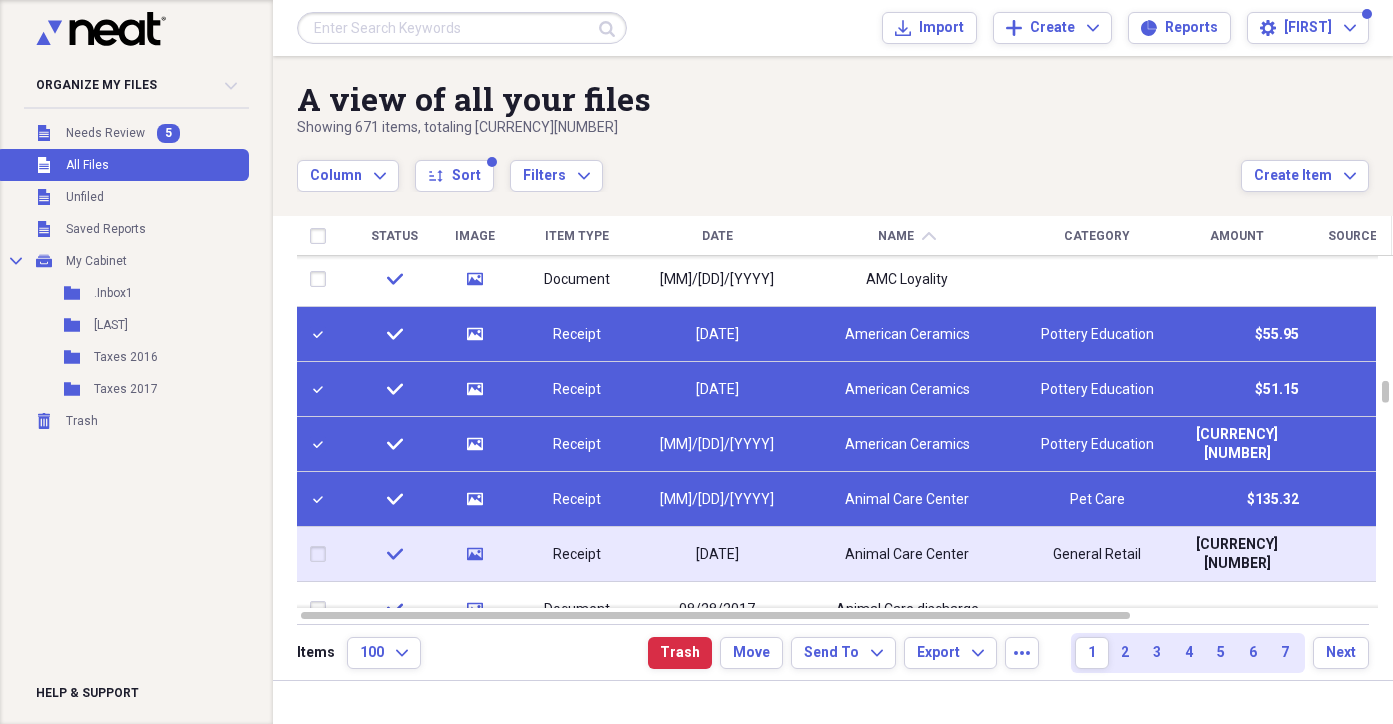 click at bounding box center [322, 554] 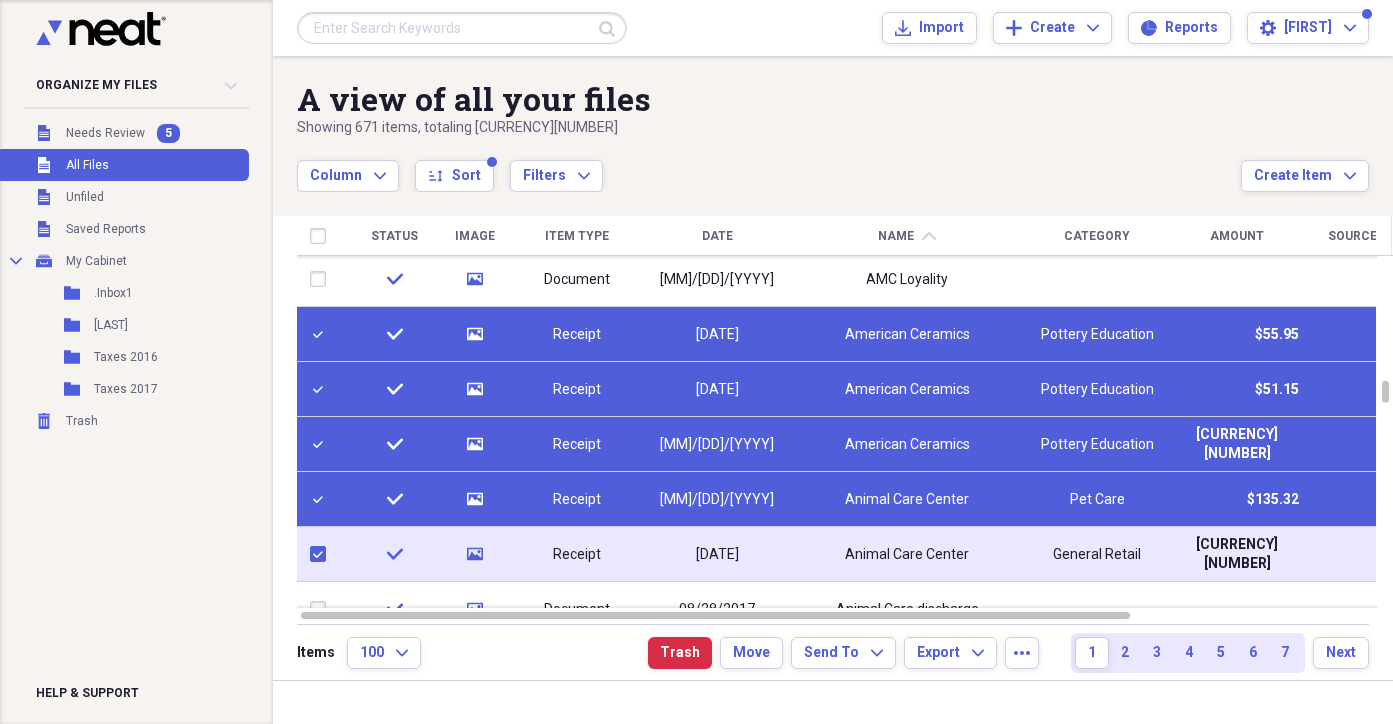 checkbox on "true" 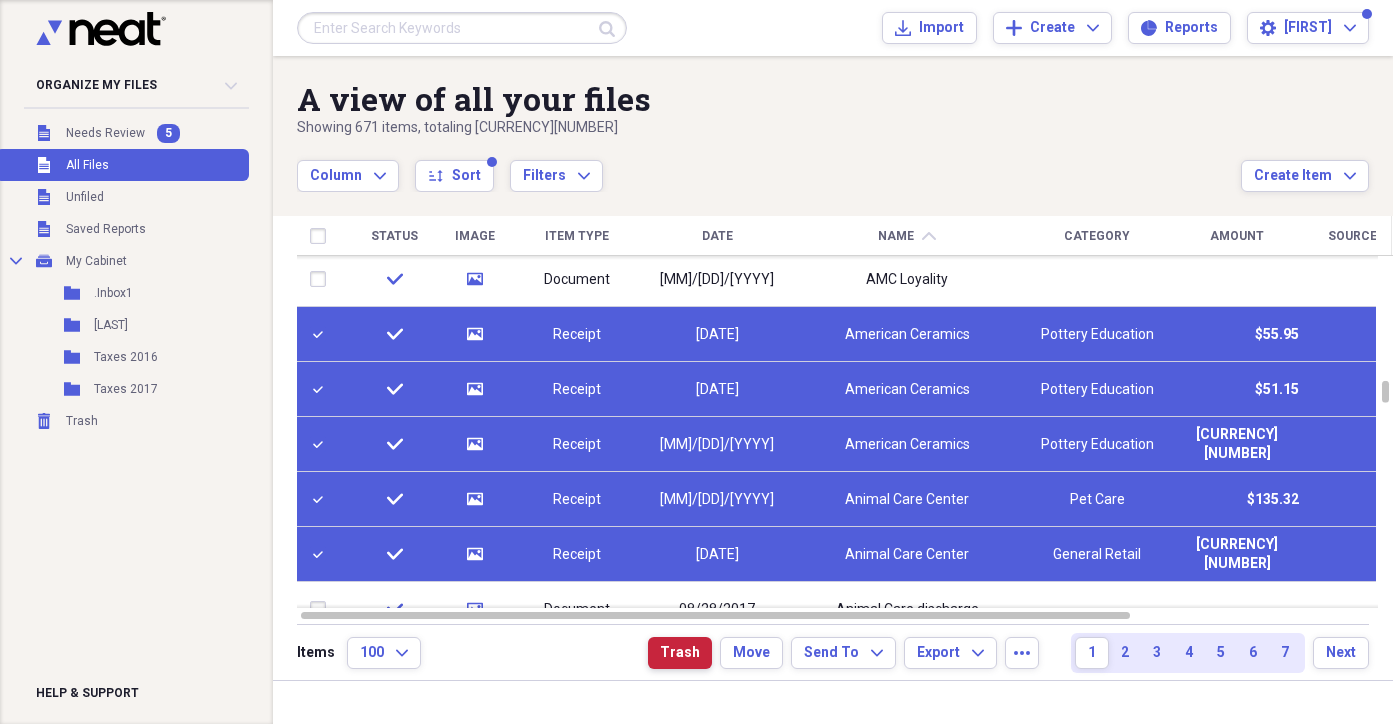 click on "Trash" at bounding box center [680, 653] 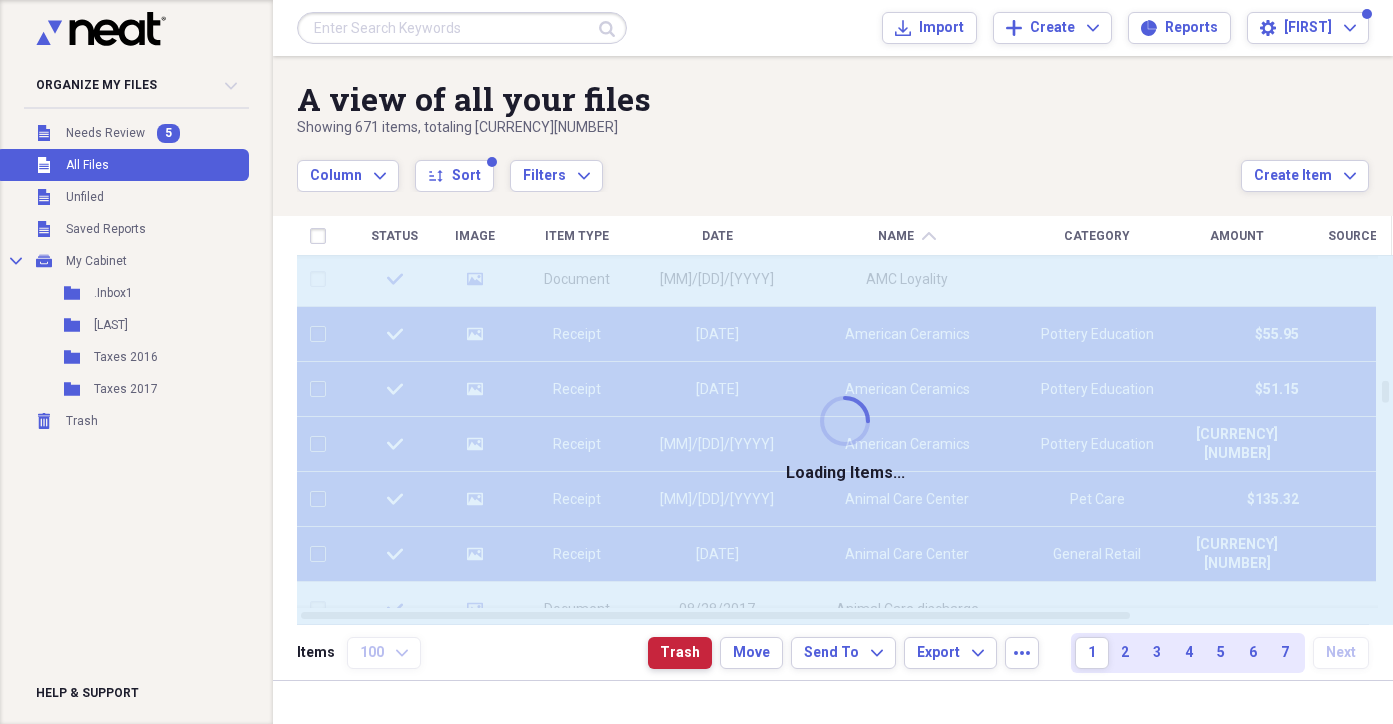 checkbox on "false" 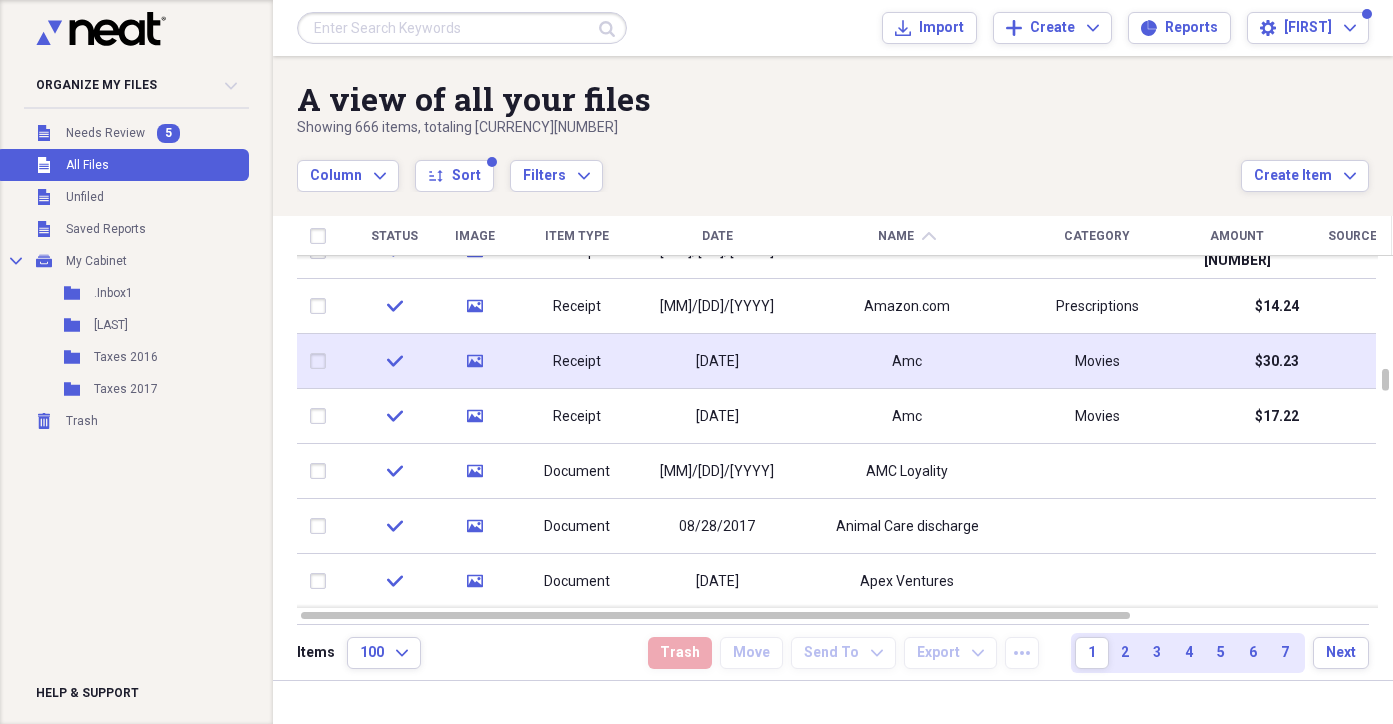 click at bounding box center [322, 361] 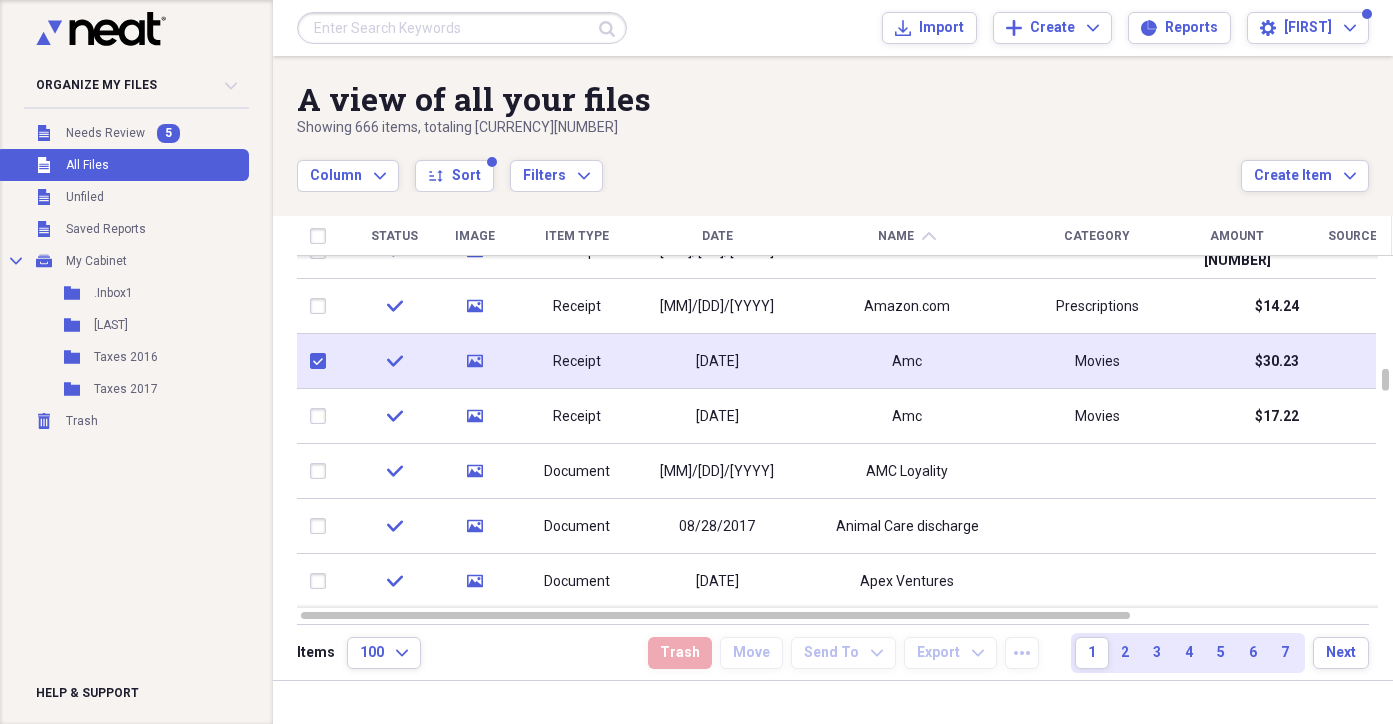 checkbox on "true" 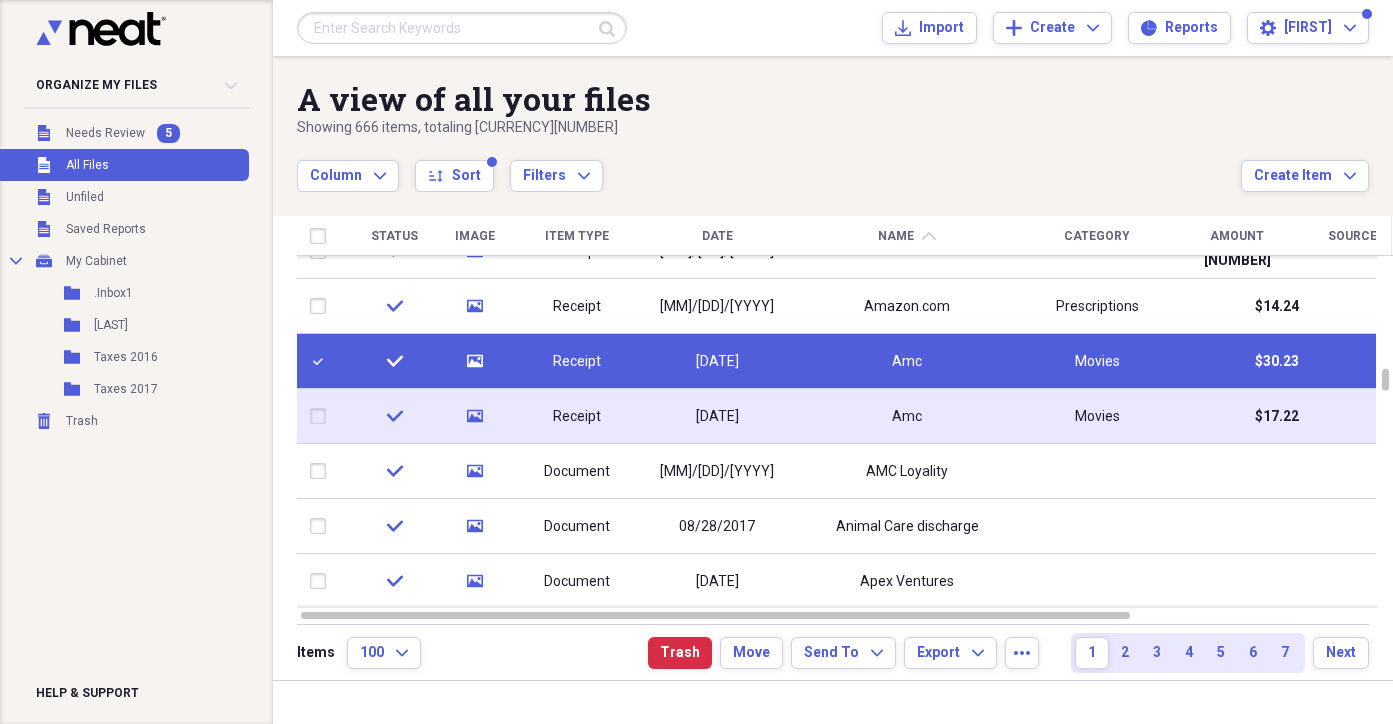 click at bounding box center [322, 416] 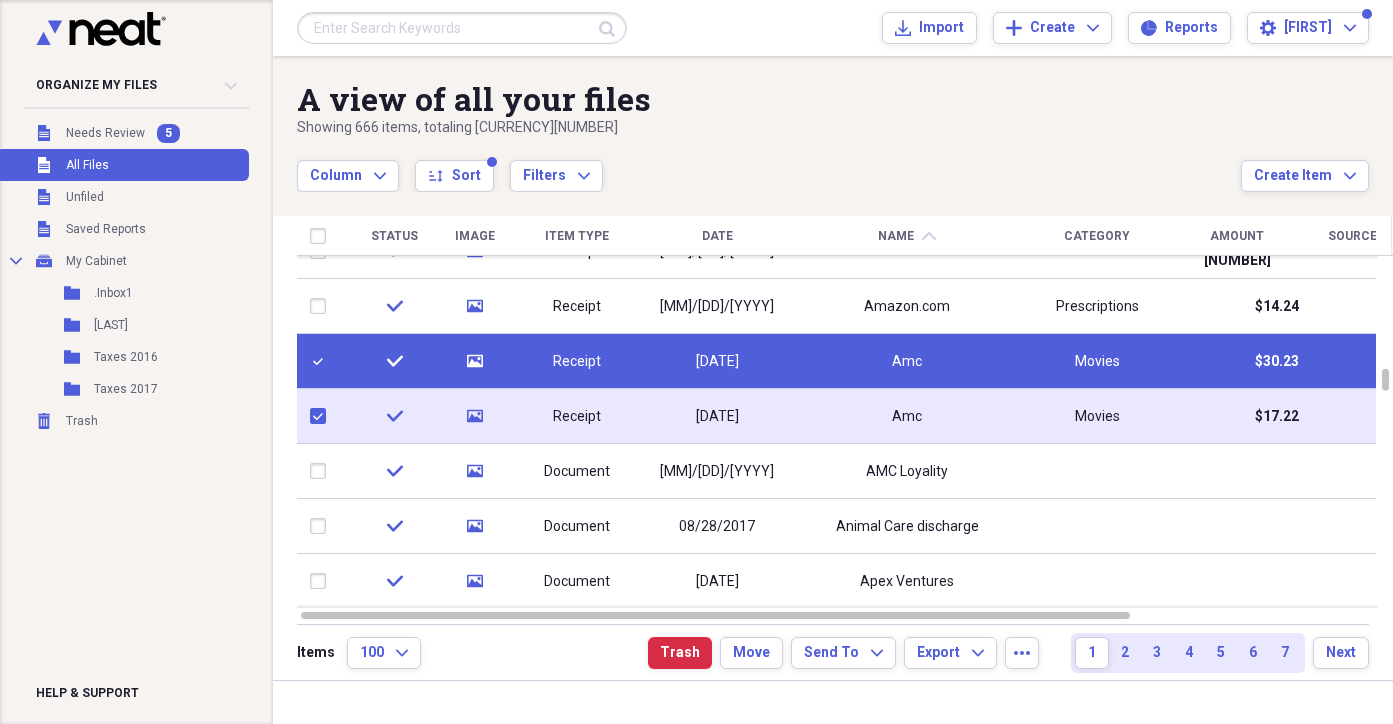 checkbox on "true" 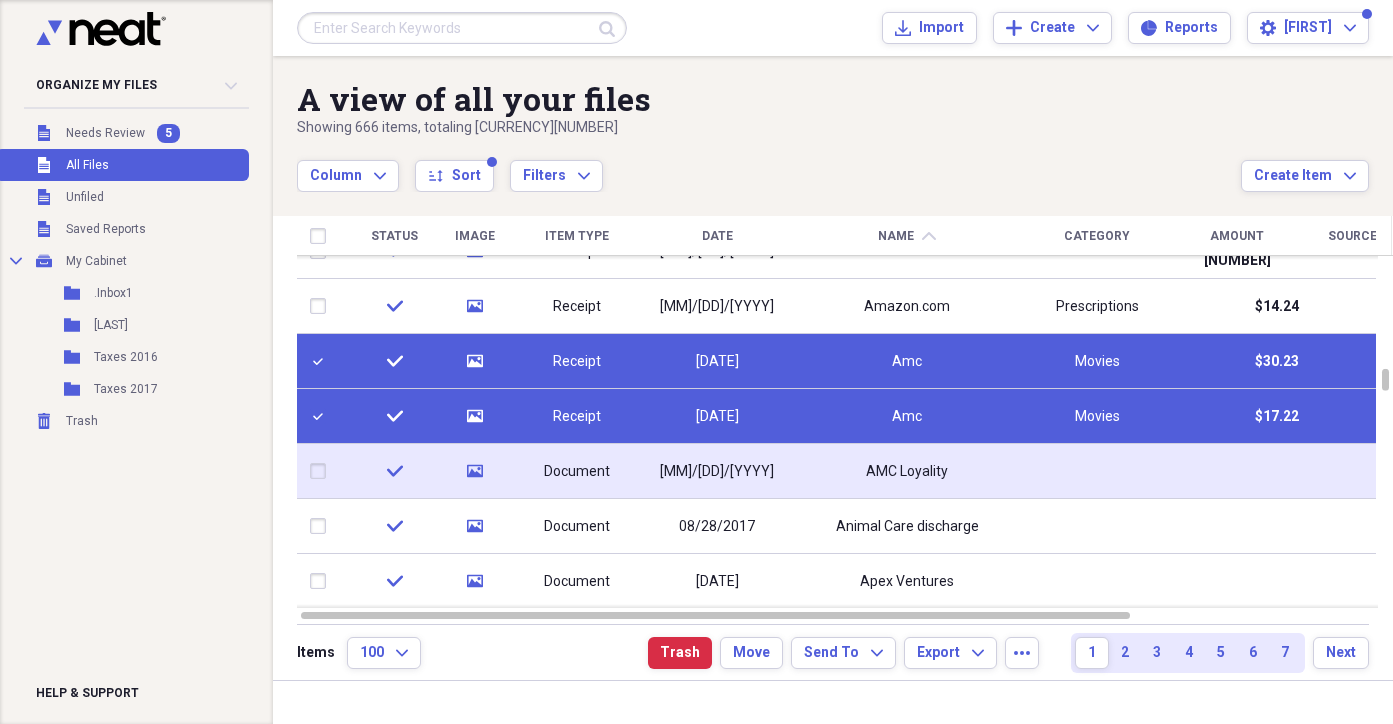 click at bounding box center (322, 471) 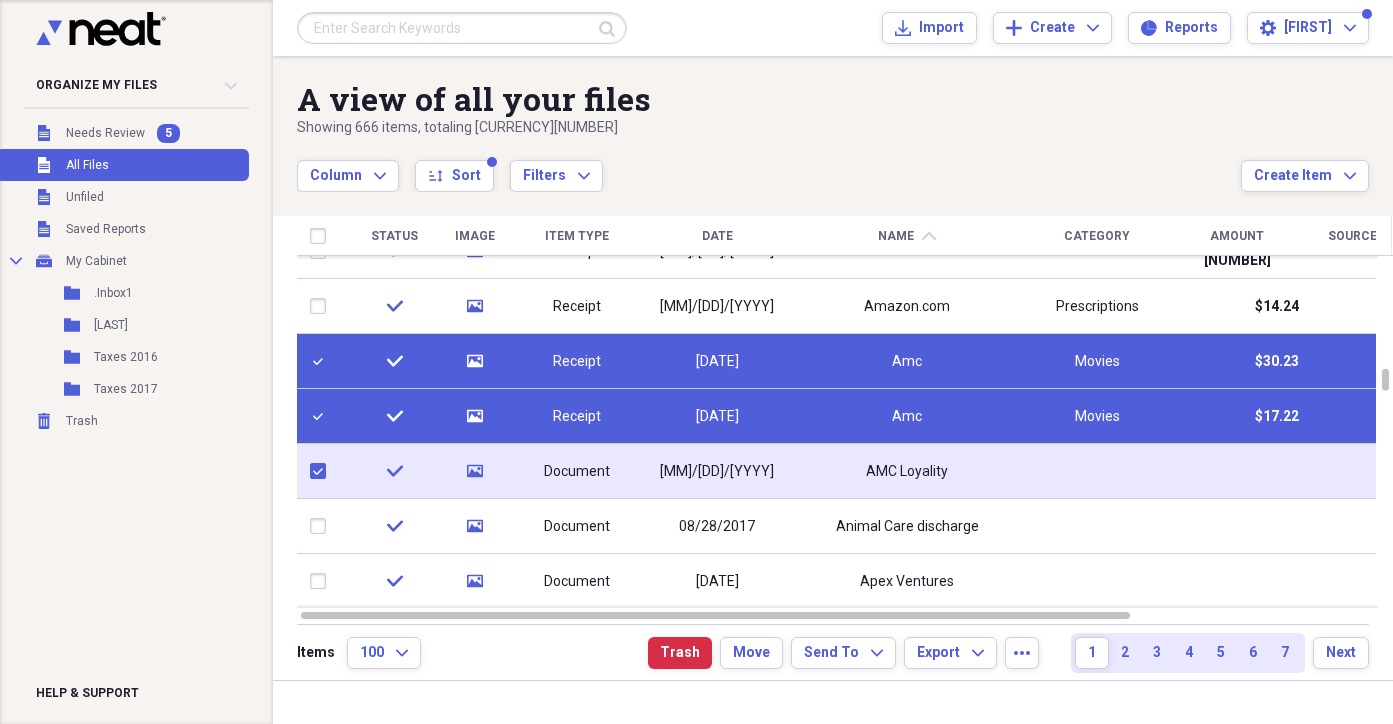 checkbox on "true" 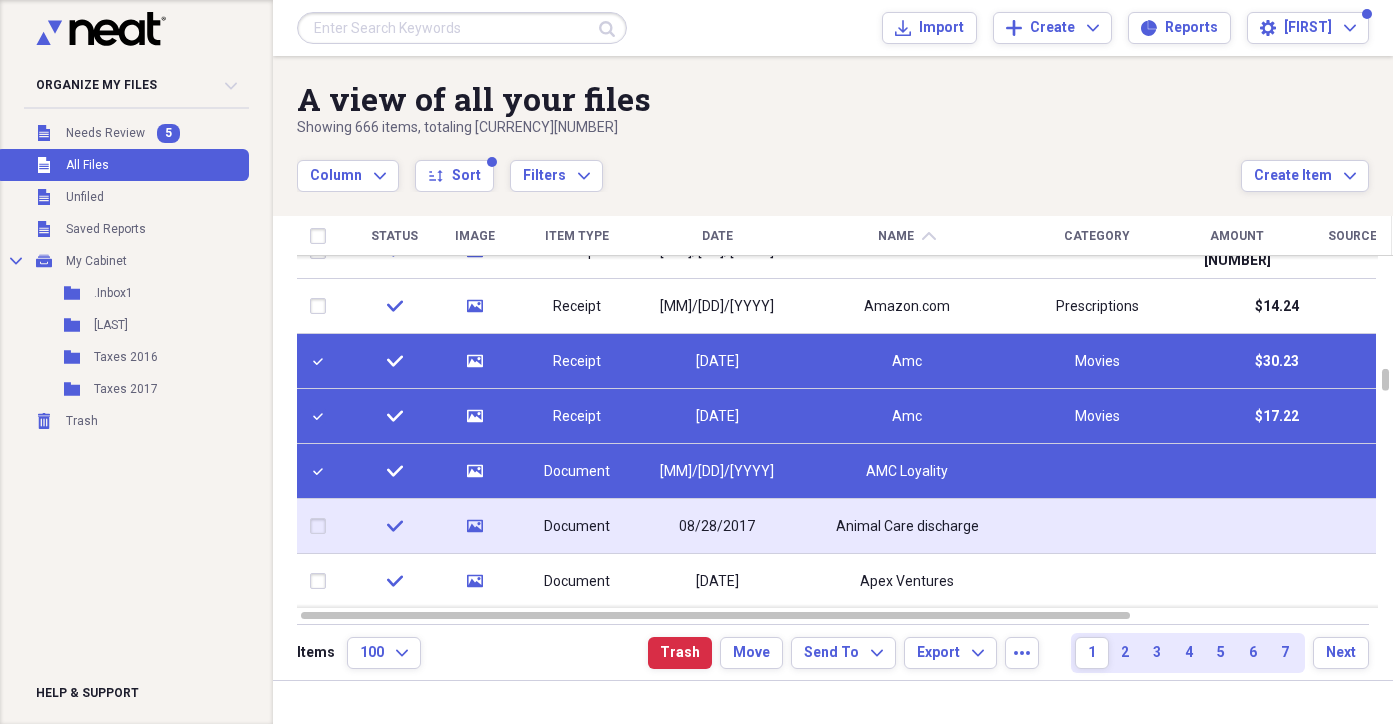 click at bounding box center (322, 526) 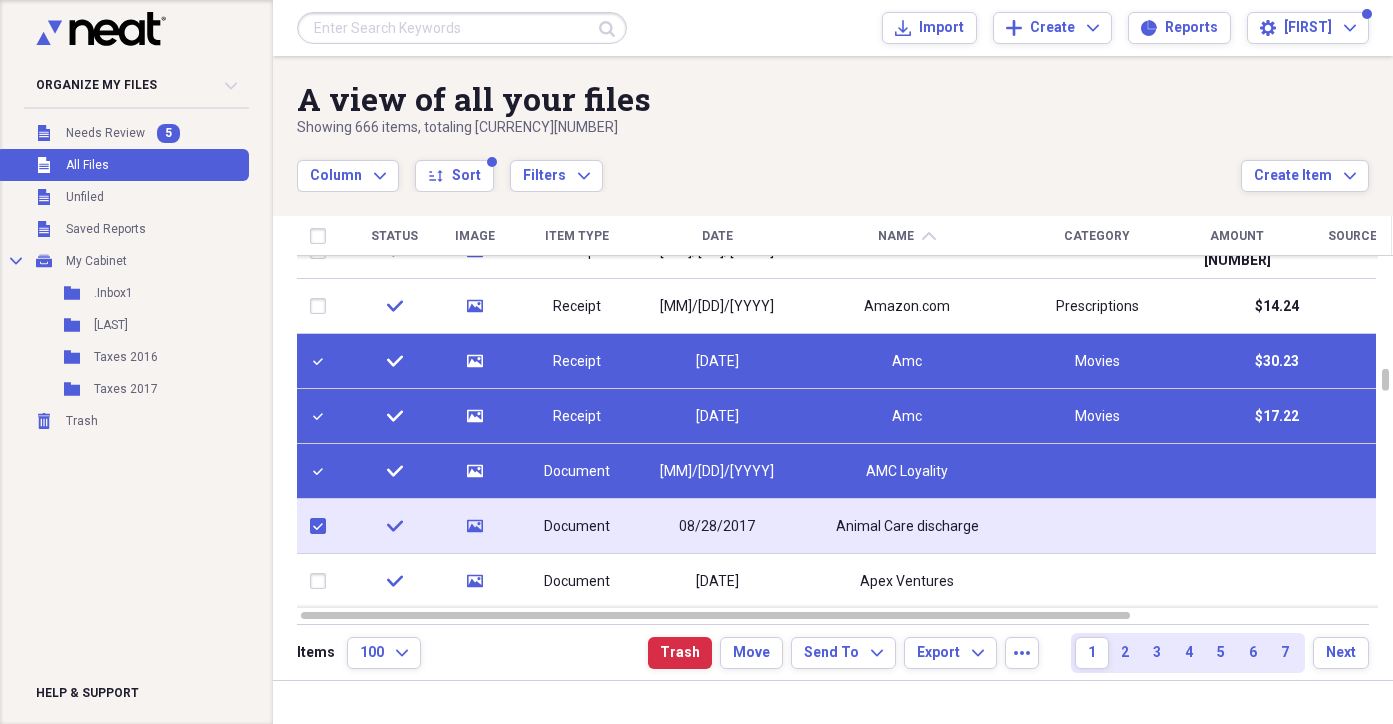 checkbox on "true" 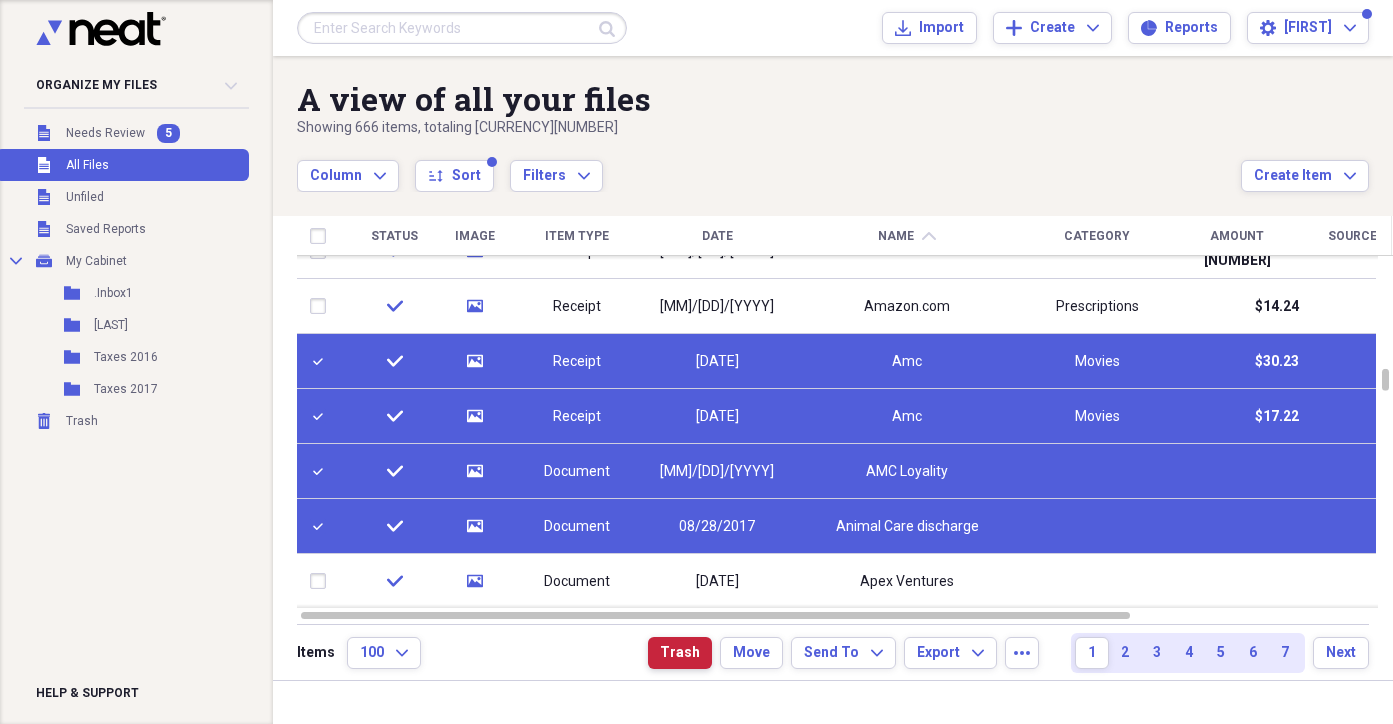 click on "Trash" at bounding box center [680, 653] 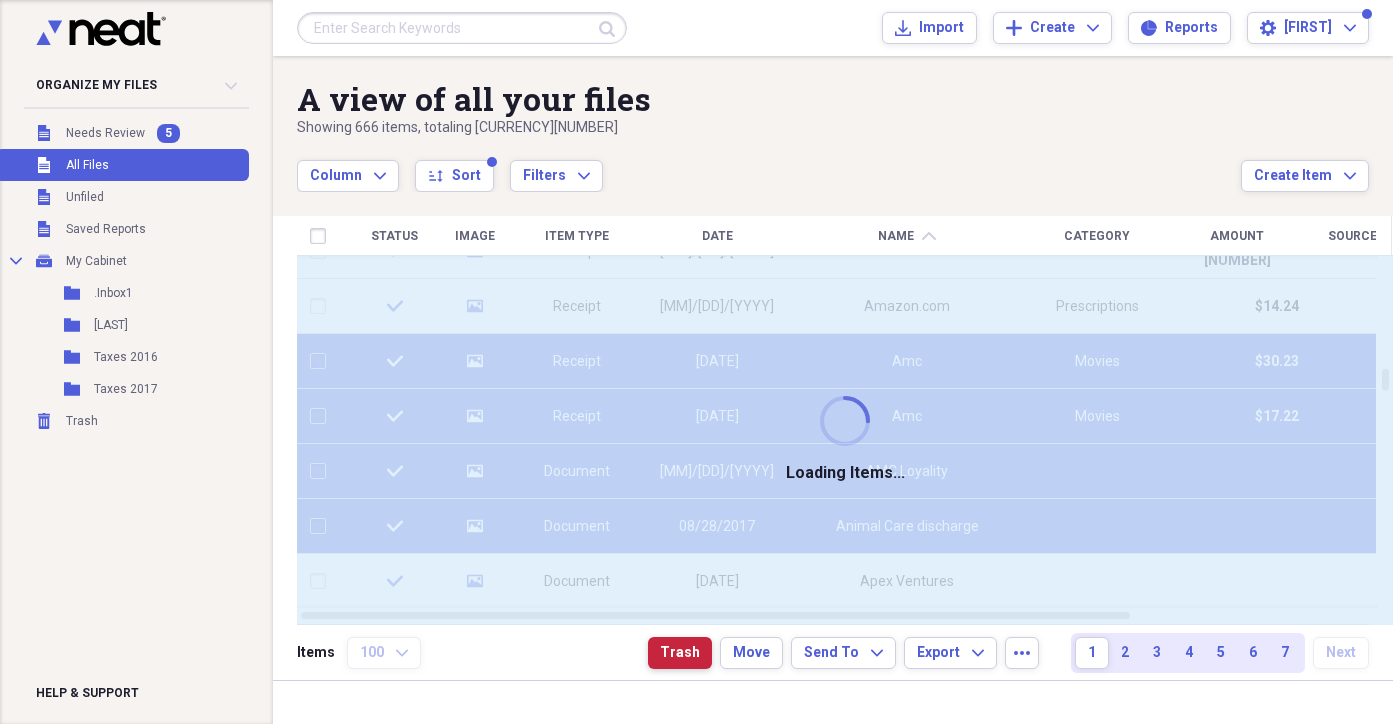 checkbox on "false" 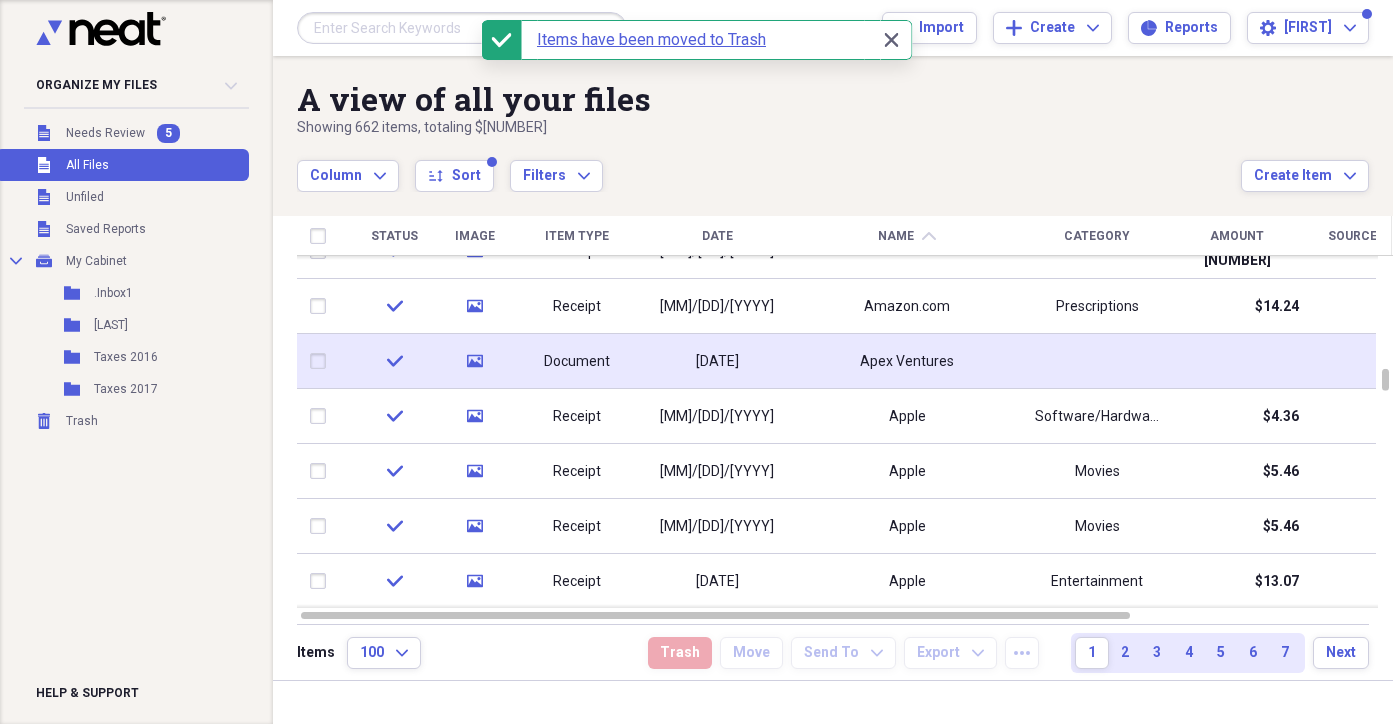 click on "Document" at bounding box center (577, 362) 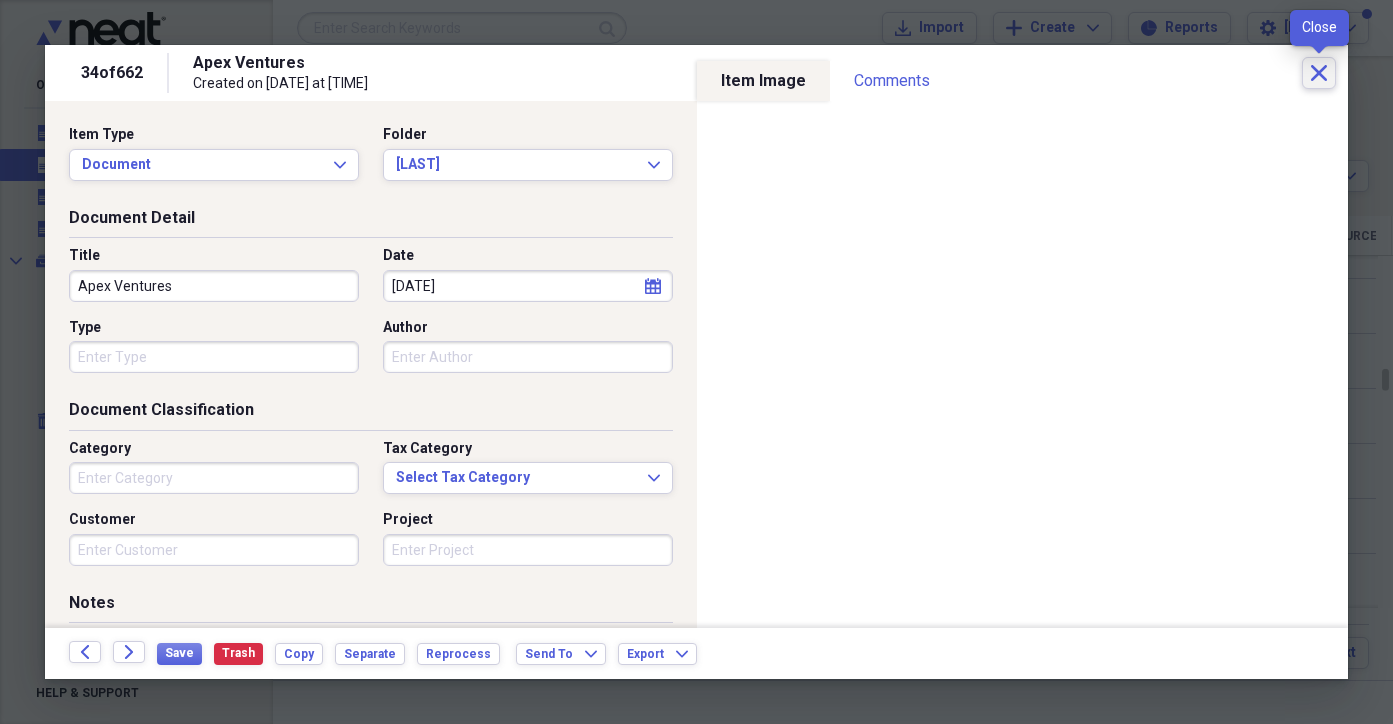 click 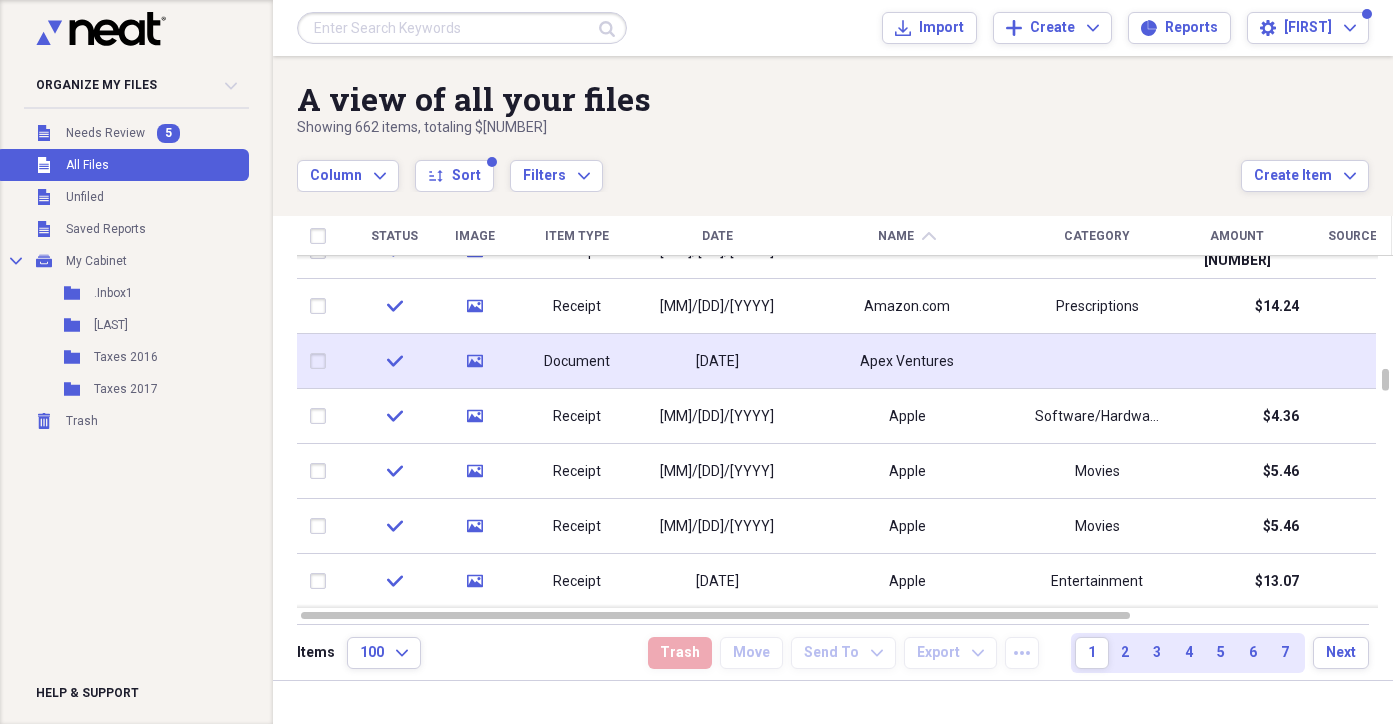 click on "Document" at bounding box center (577, 362) 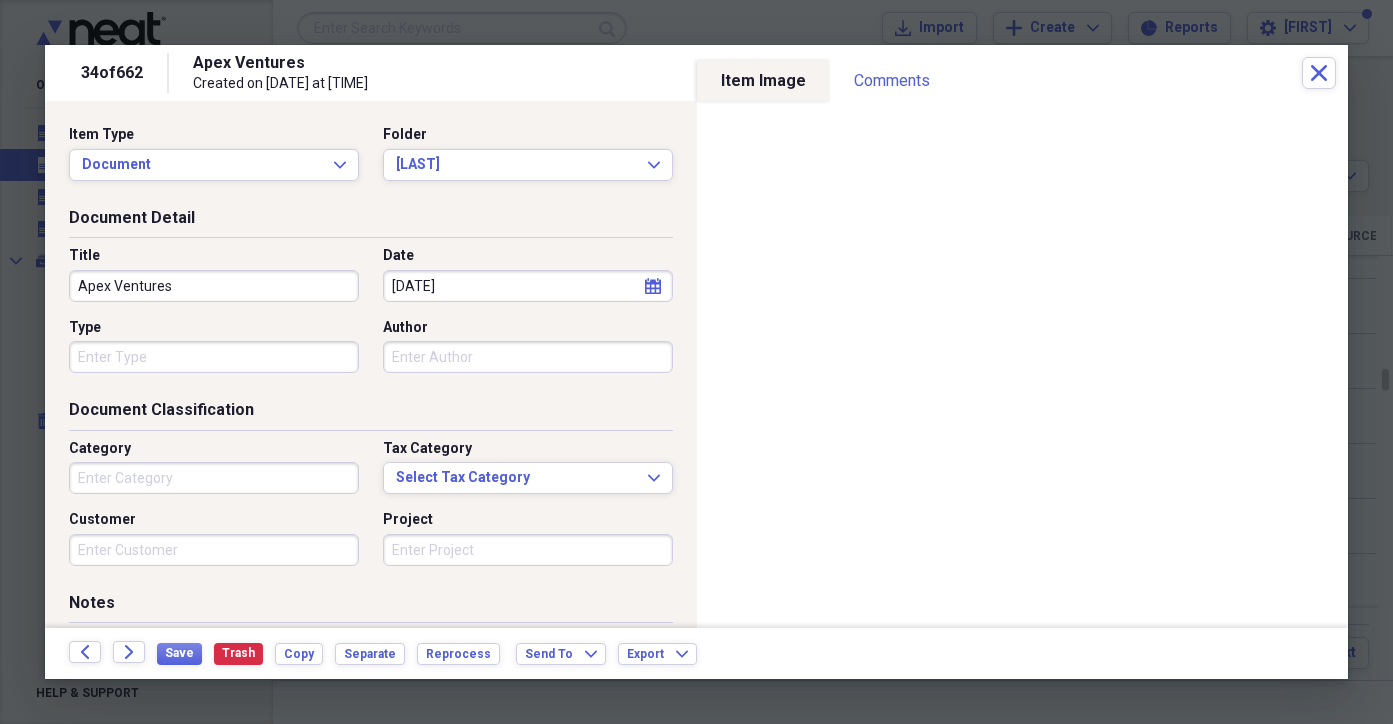click on "Apex Ventures" at bounding box center [214, 286] 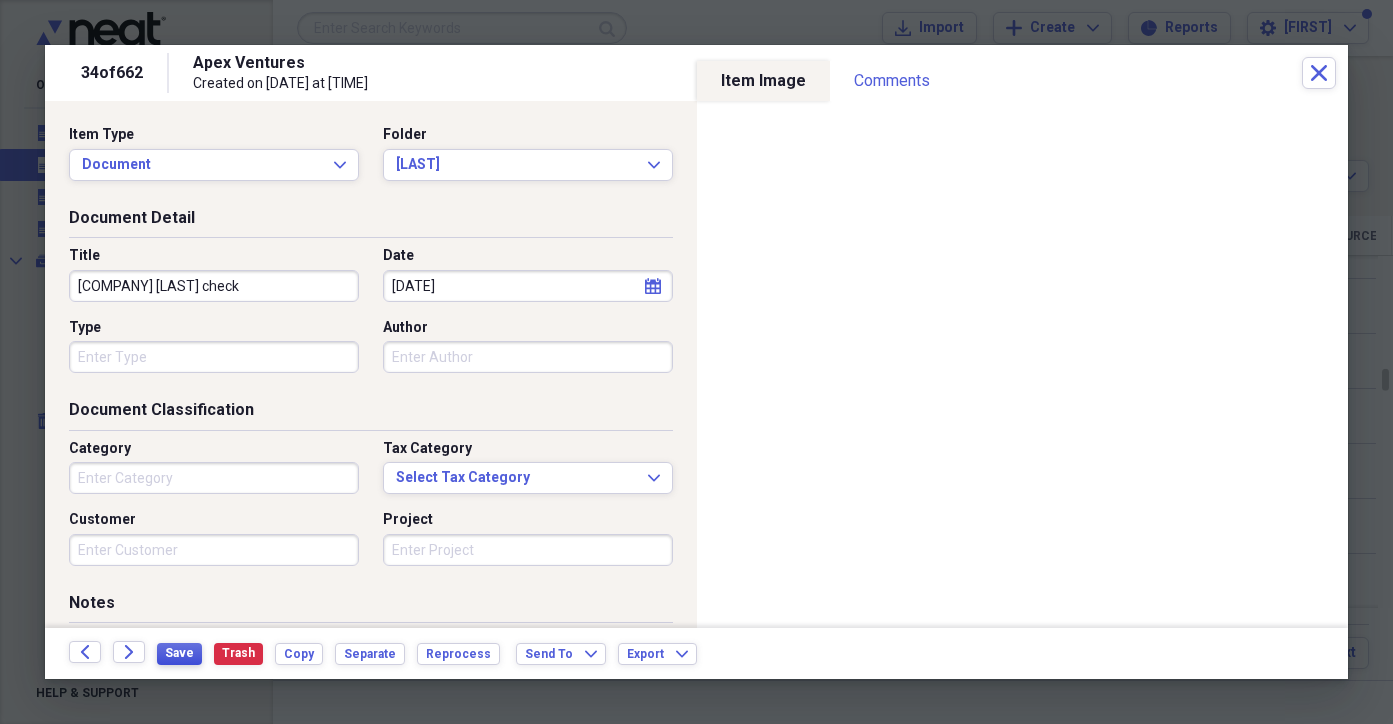 type on "[COMPANY] [LAST] check" 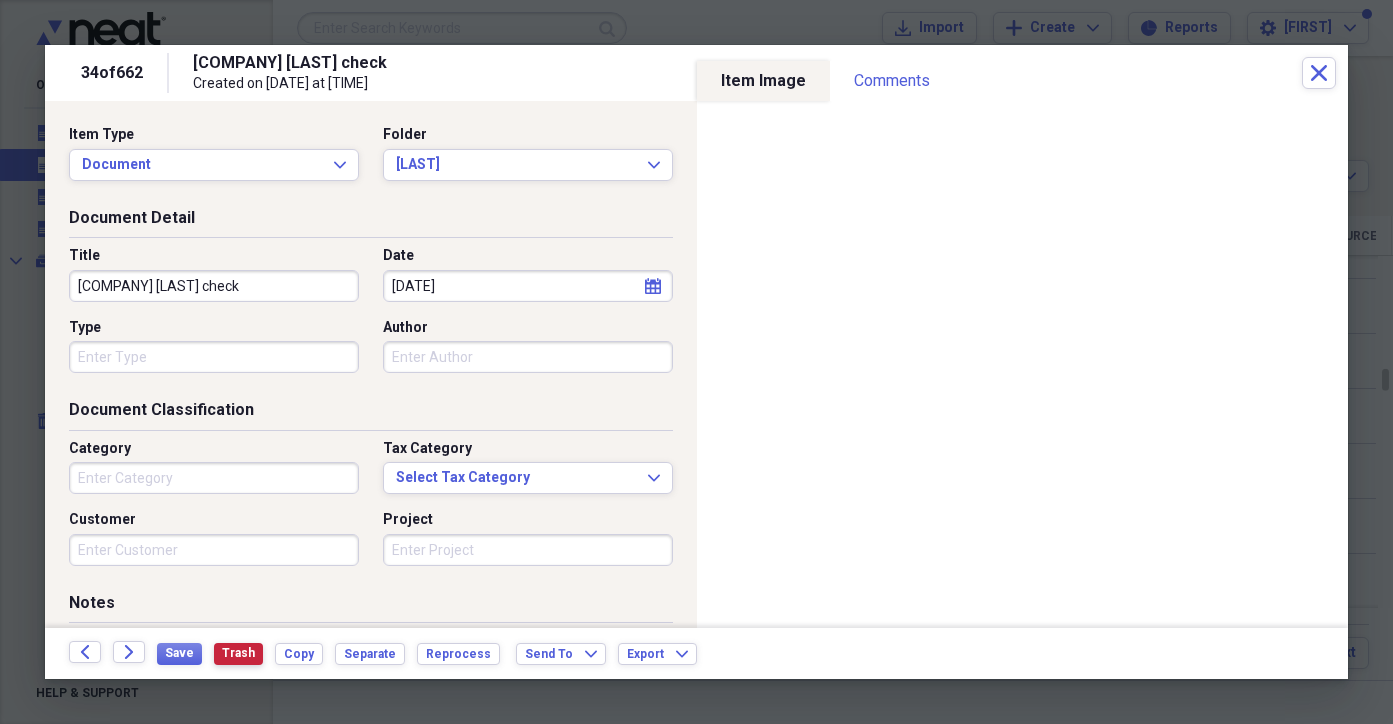 click on "Trash" at bounding box center [238, 653] 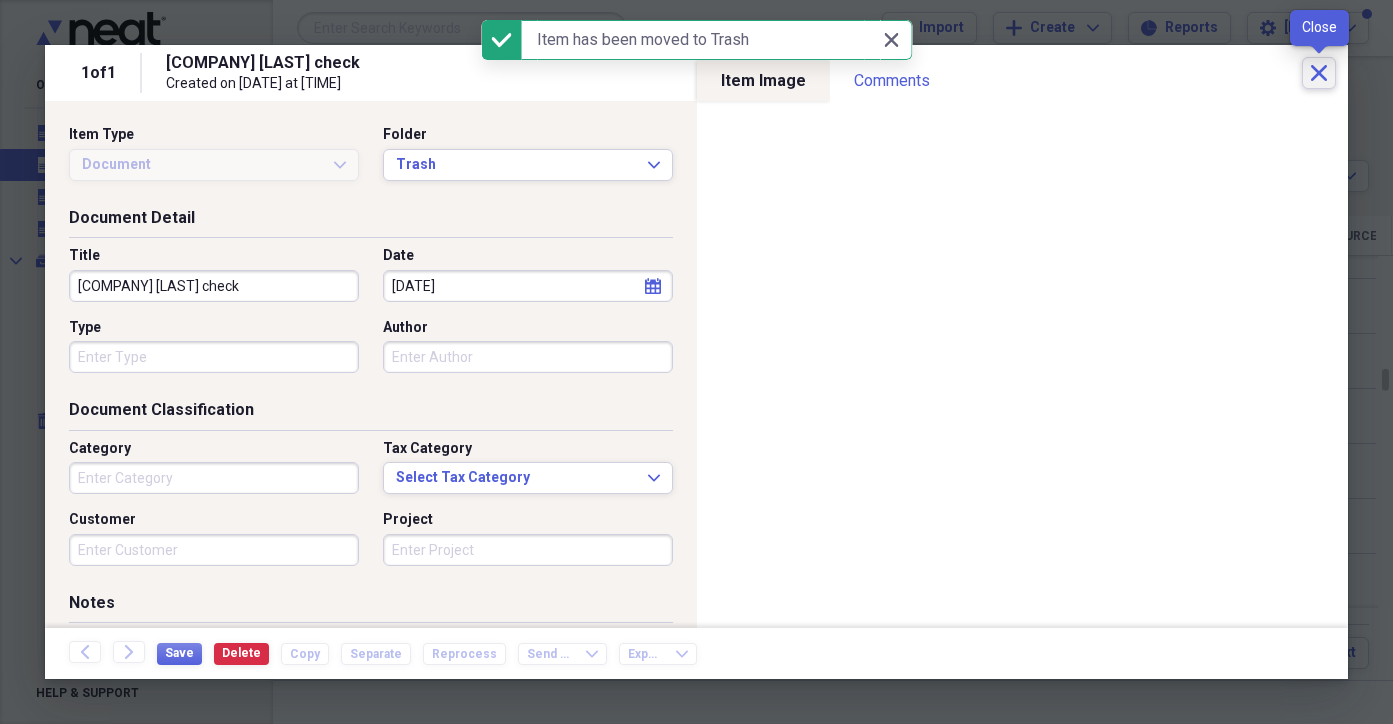 click 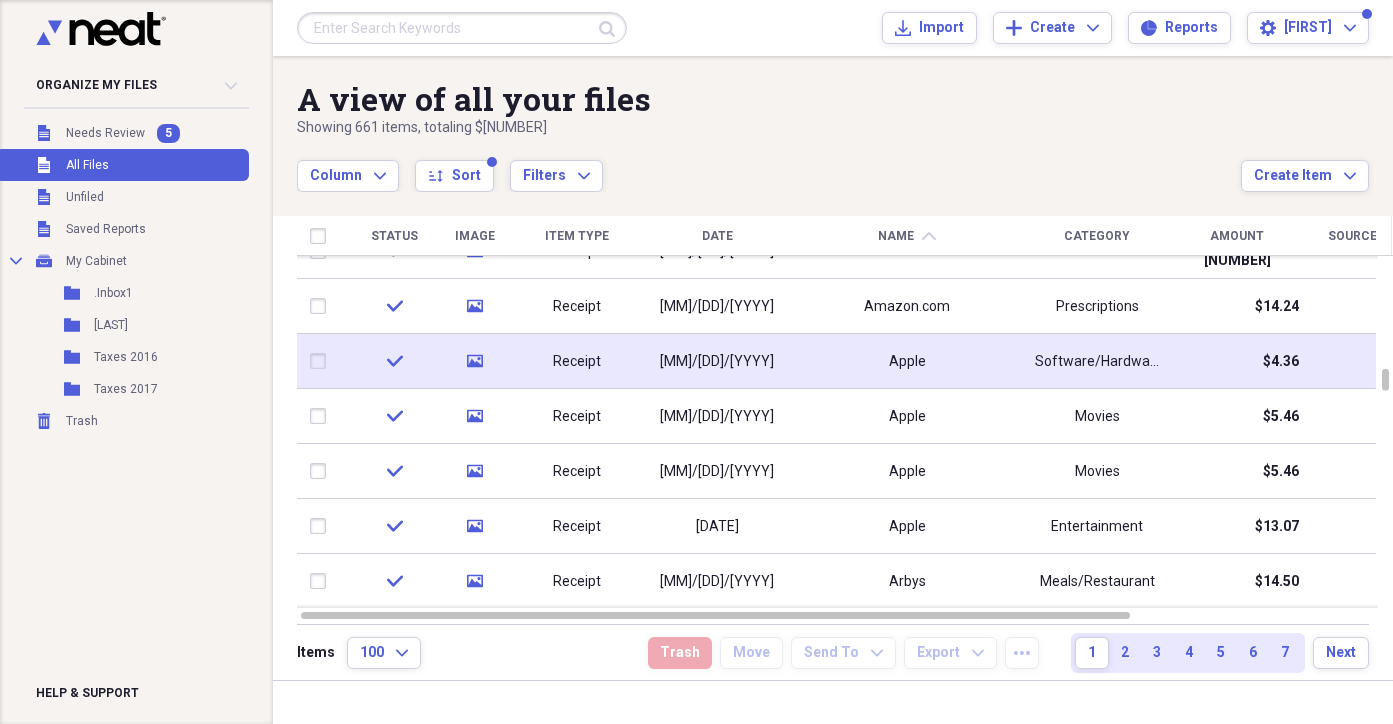 click at bounding box center [322, 361] 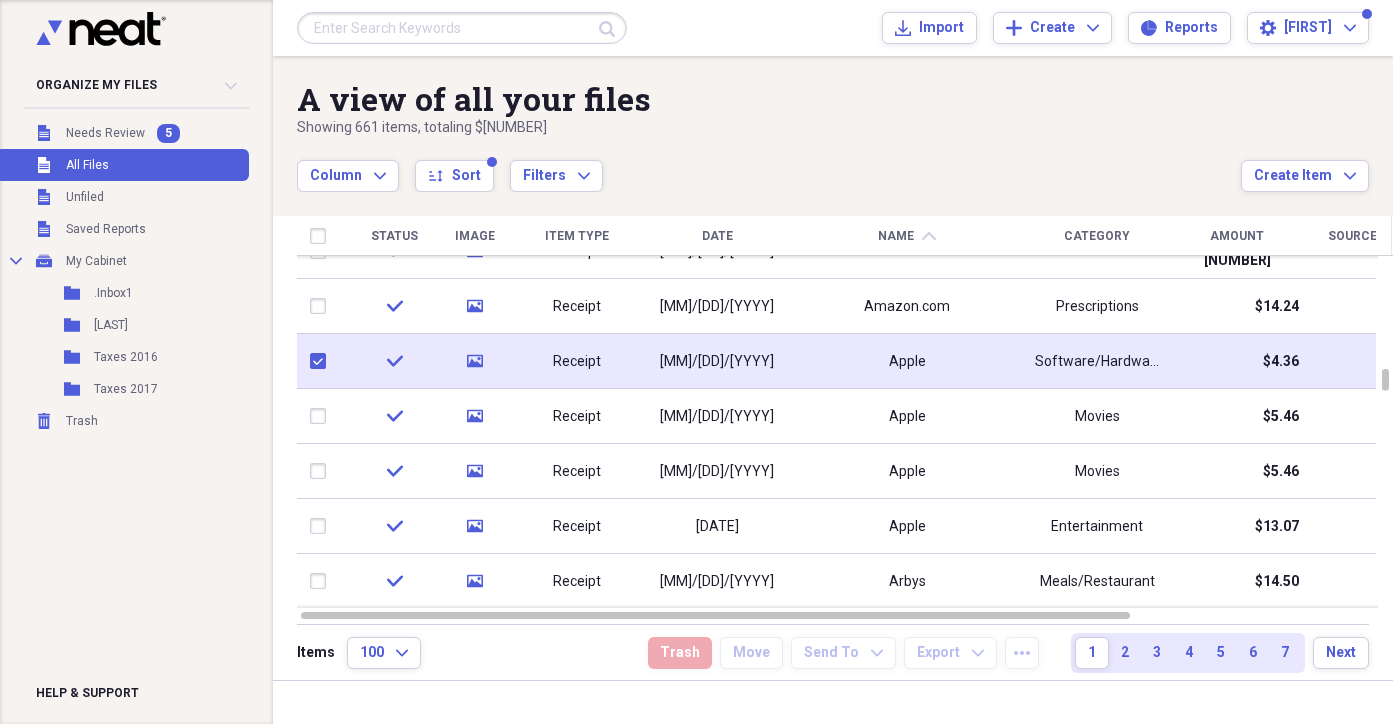 checkbox on "true" 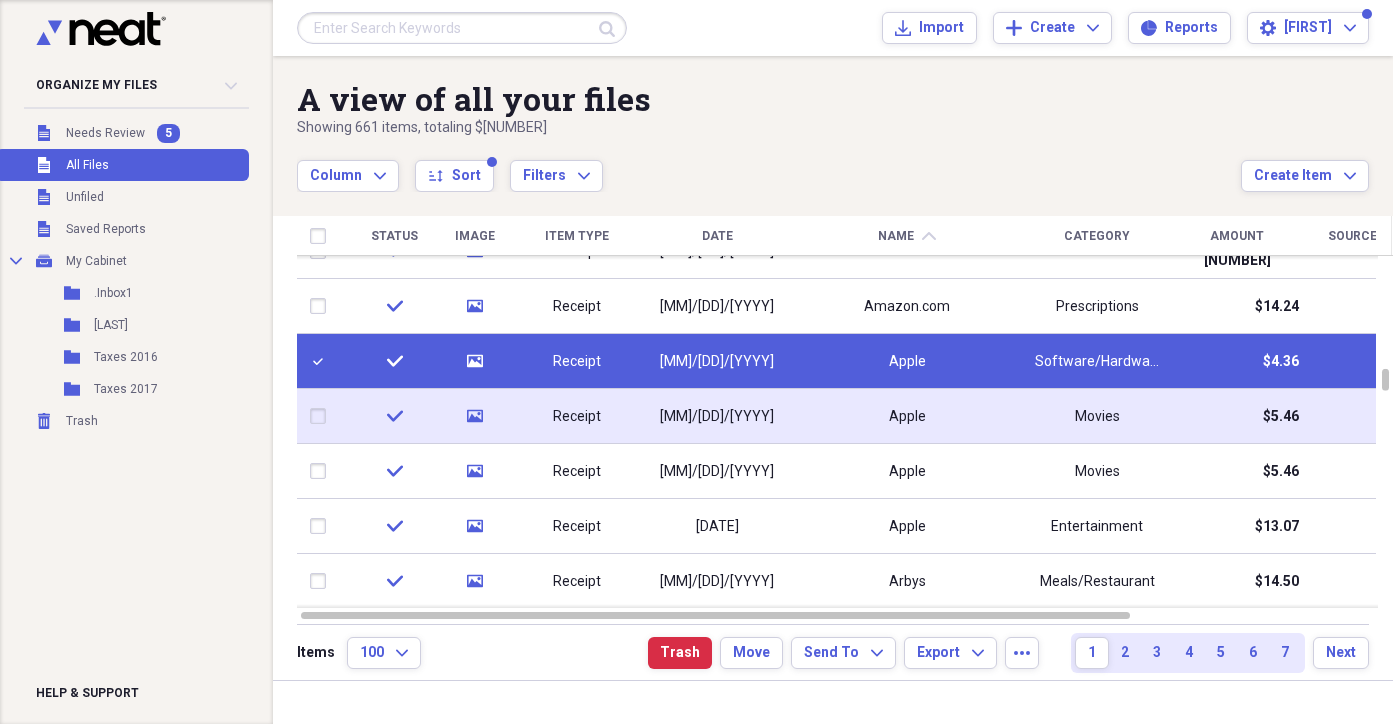 click at bounding box center [322, 416] 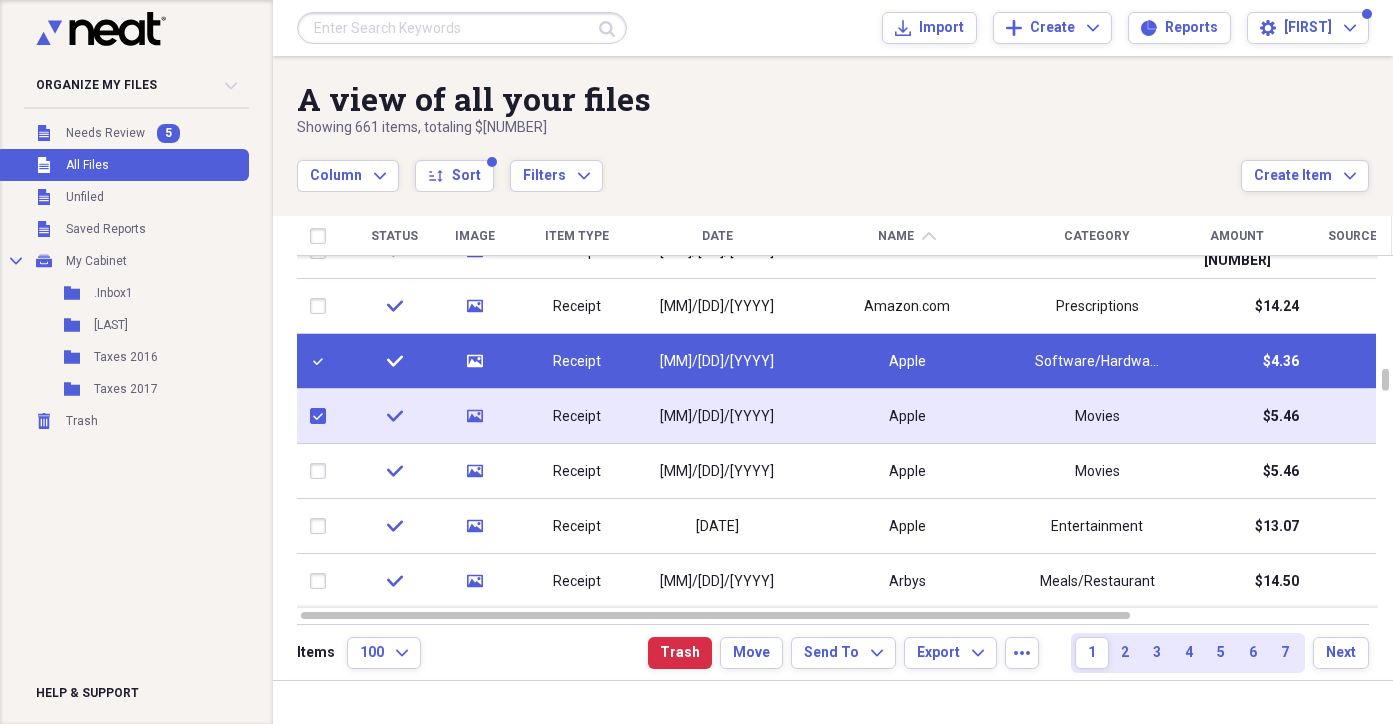 checkbox on "true" 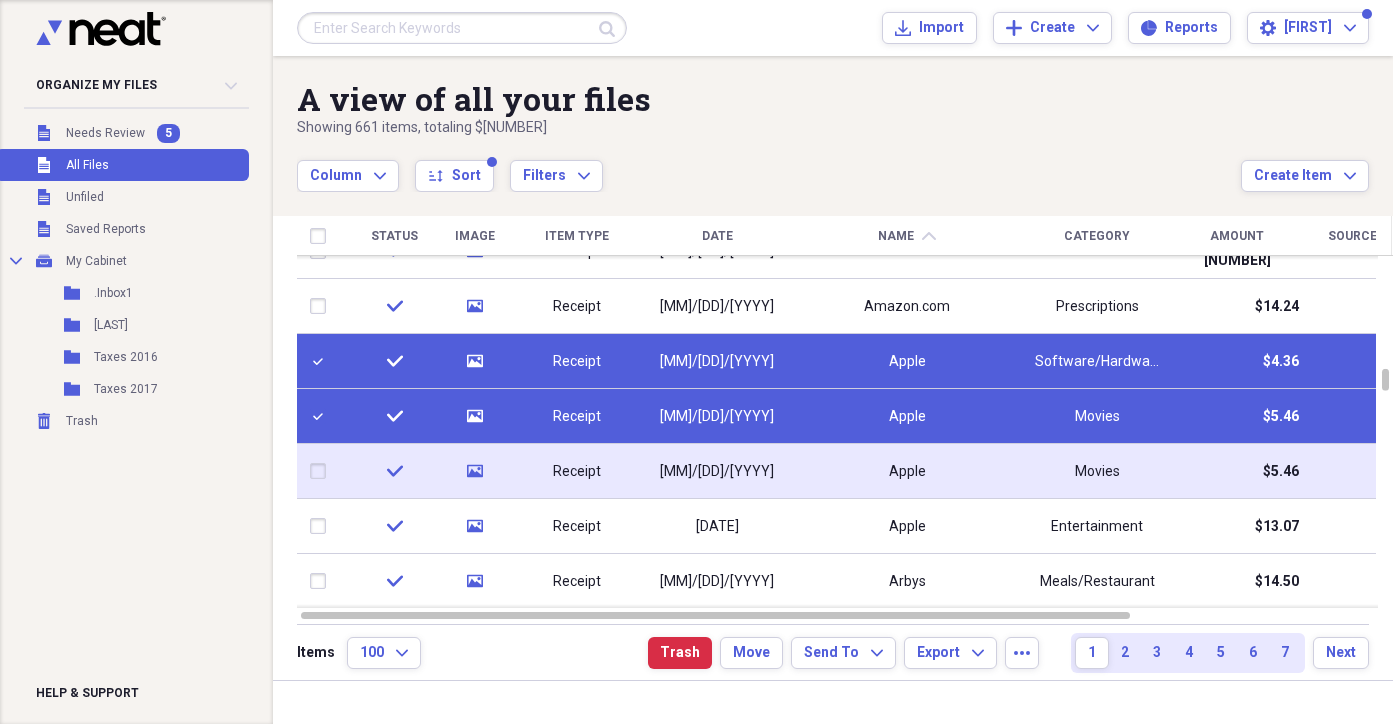 click at bounding box center [322, 471] 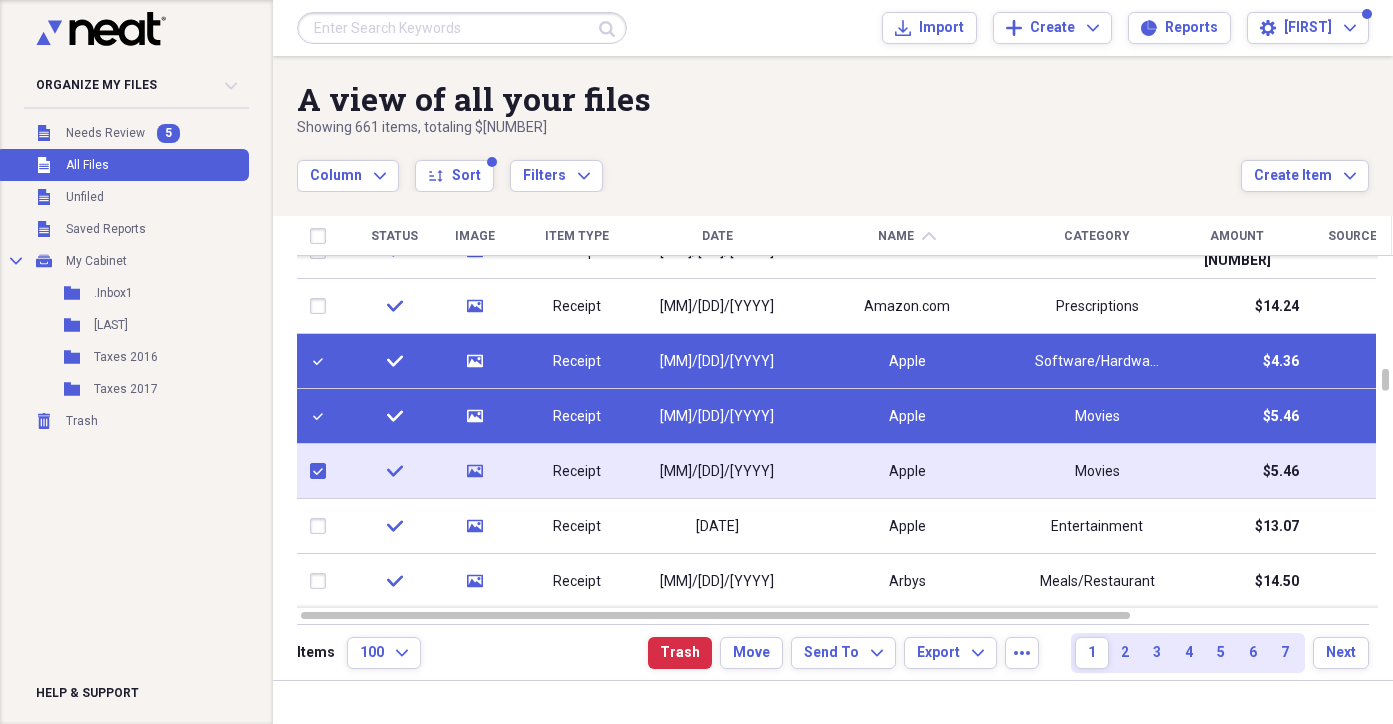 checkbox on "true" 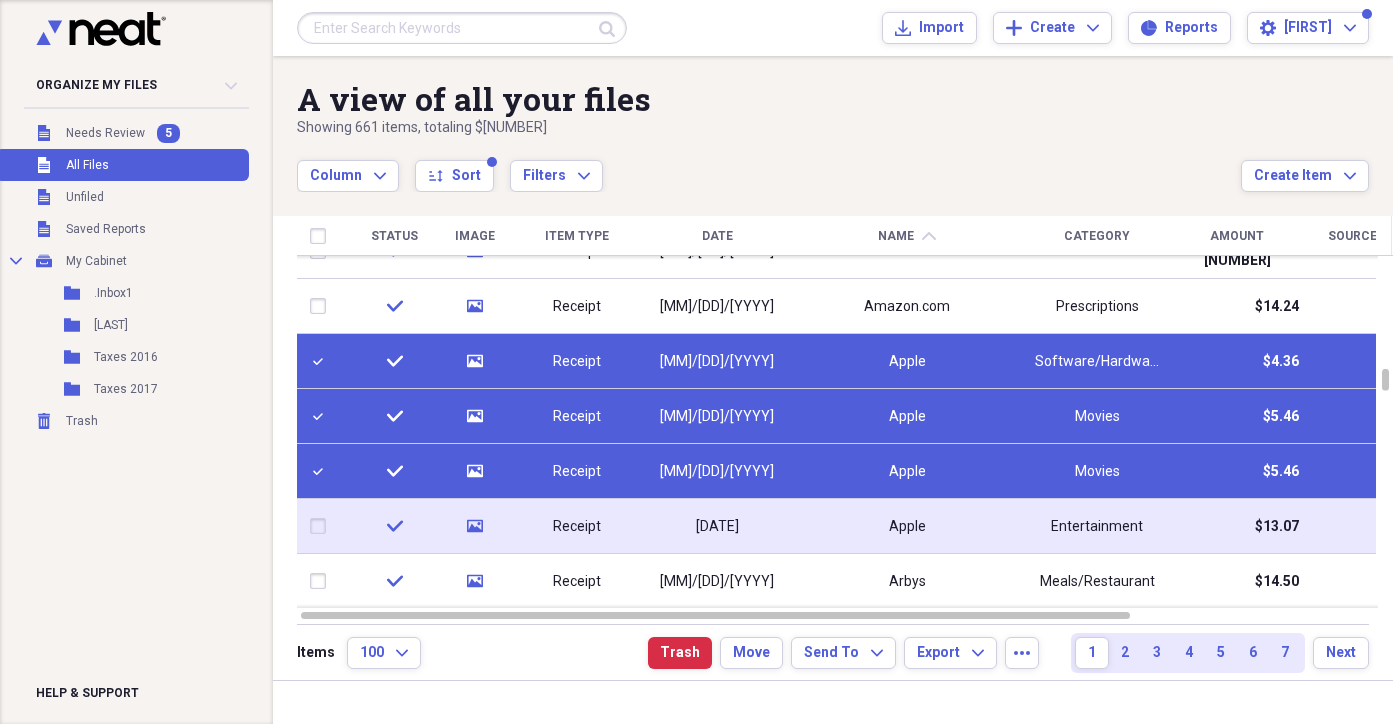 click at bounding box center (322, 526) 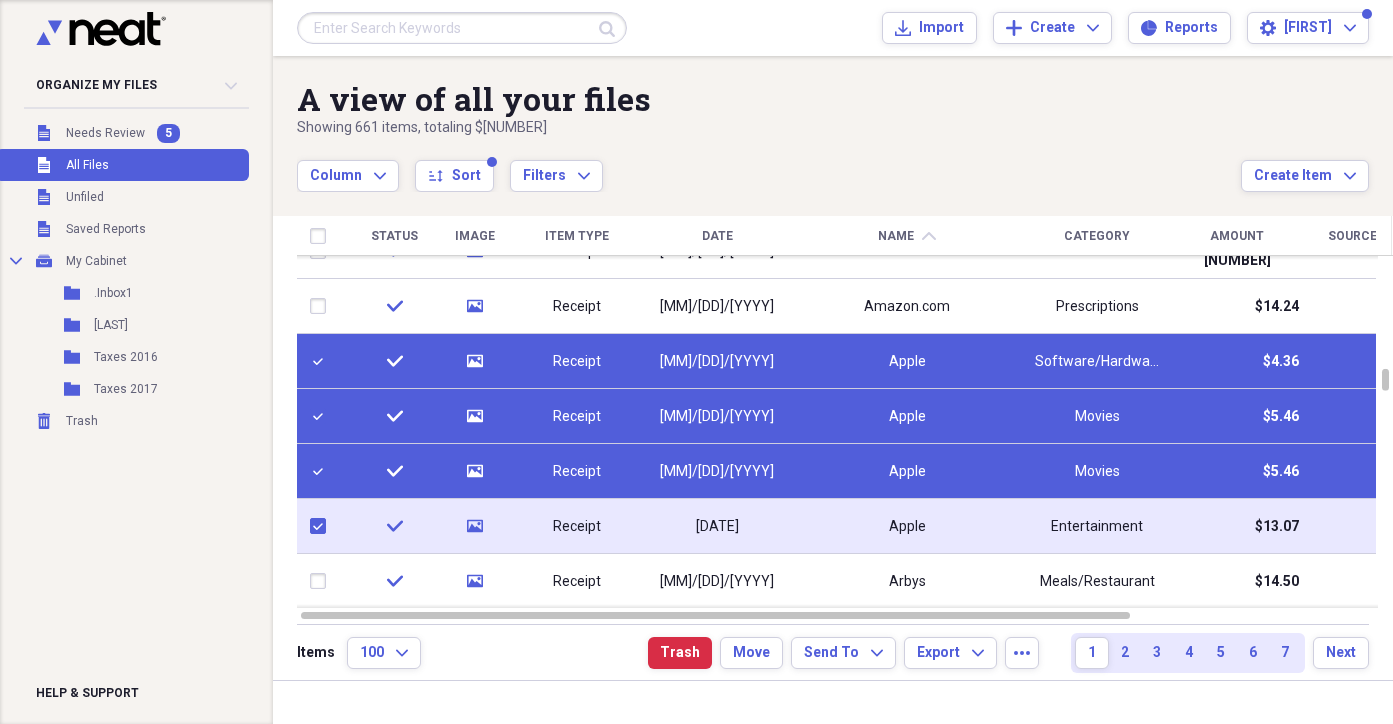 checkbox on "true" 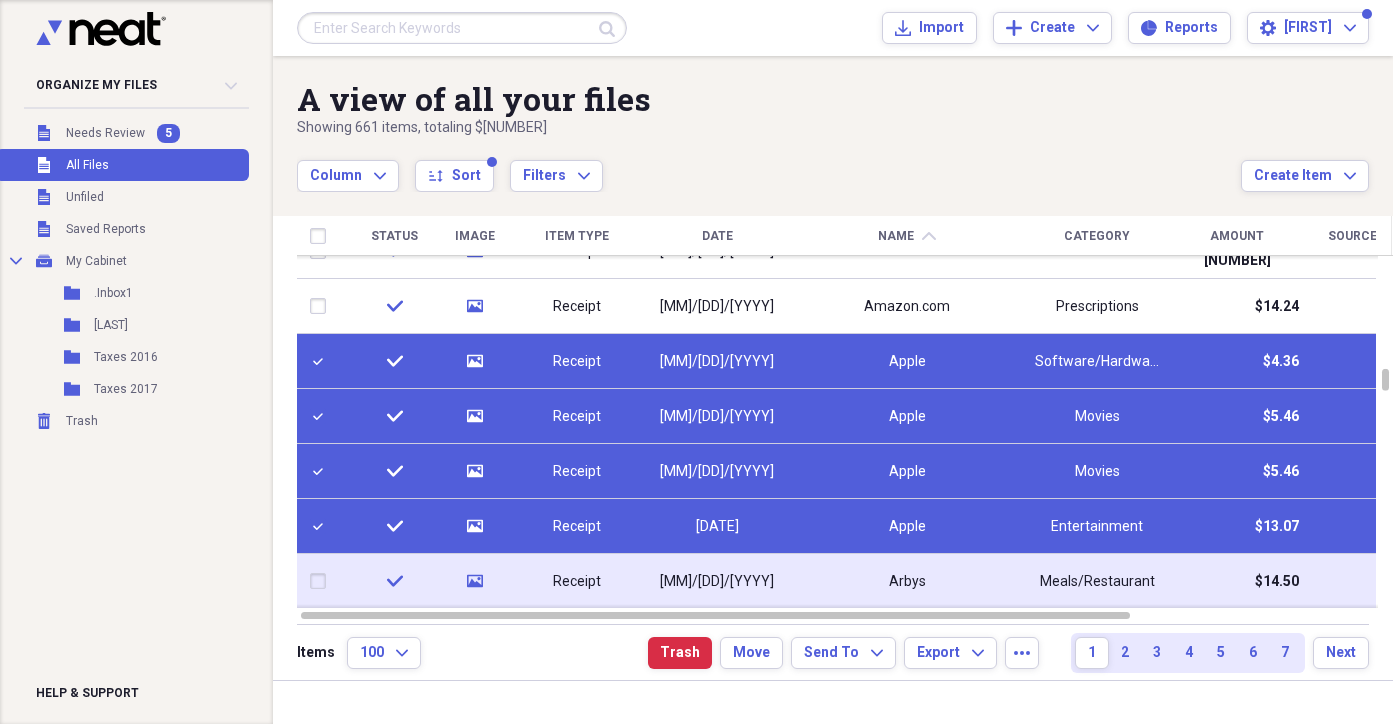 click at bounding box center [322, 581] 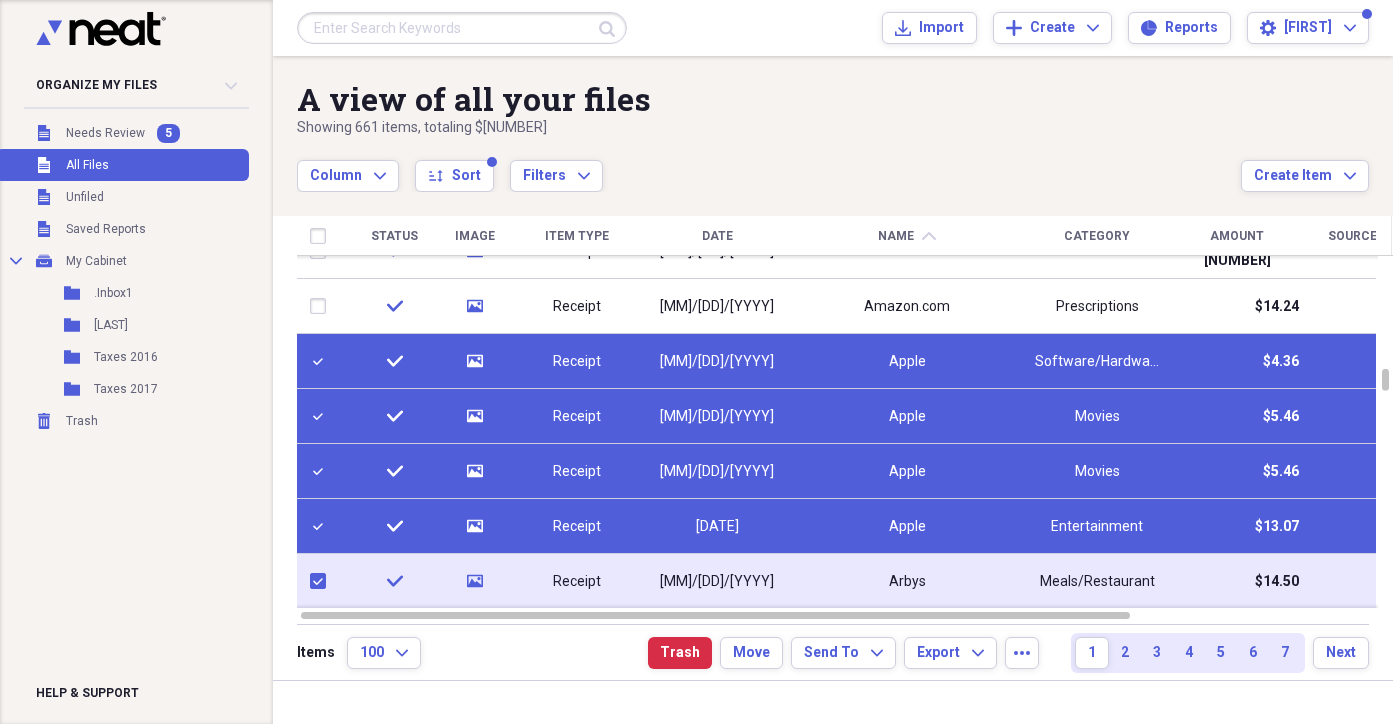checkbox on "true" 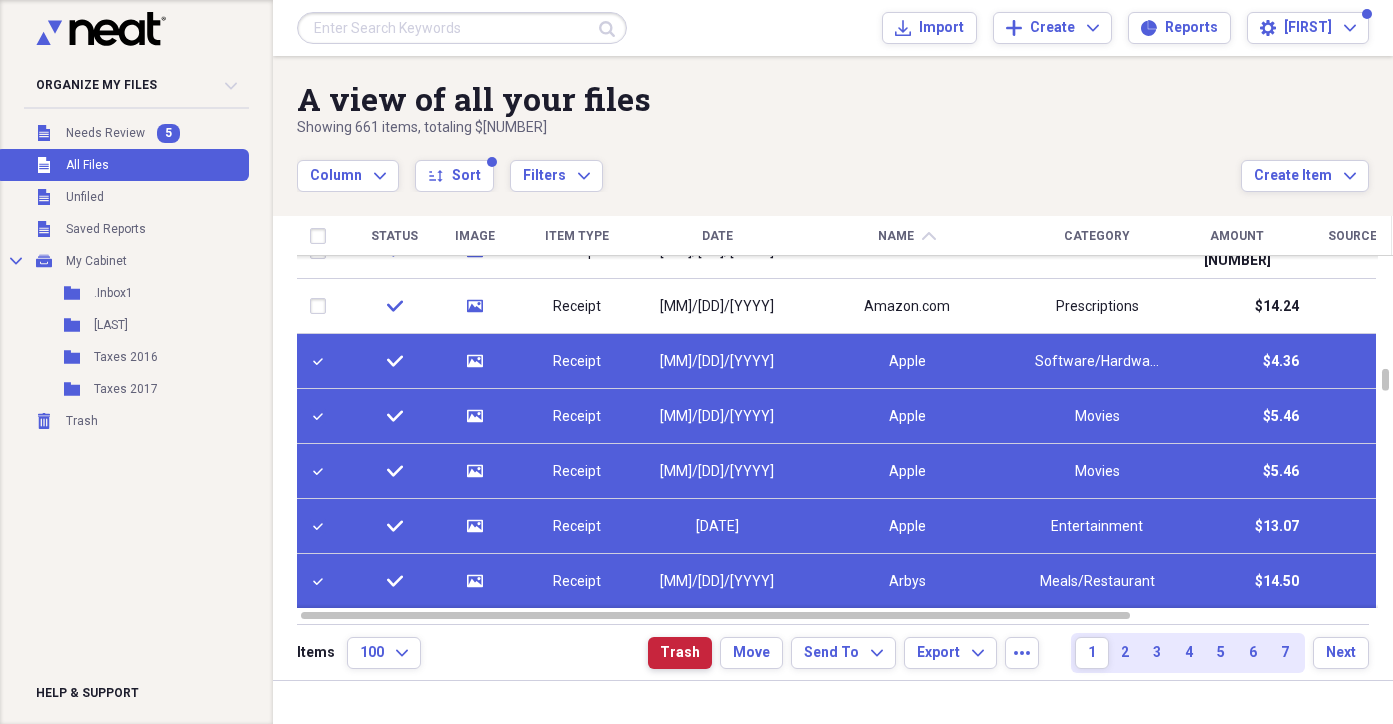 click on "Trash" at bounding box center [680, 653] 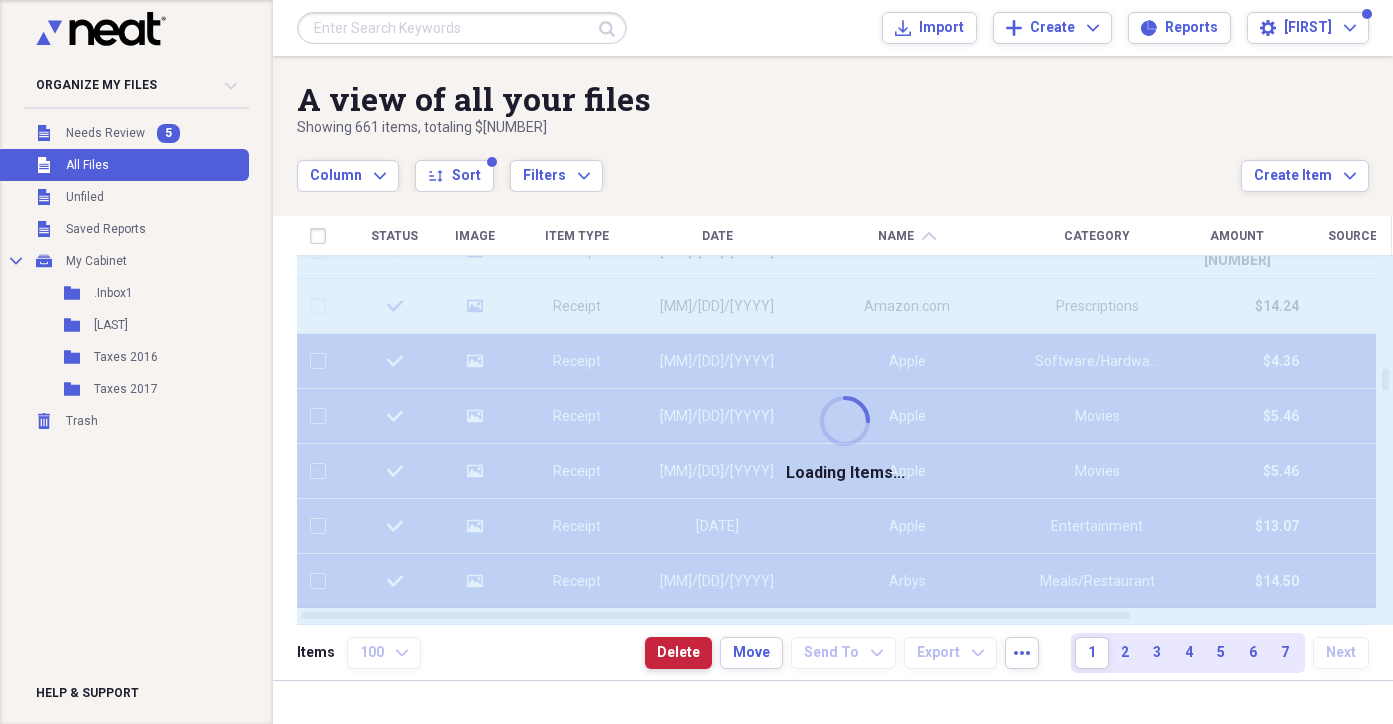 checkbox on "false" 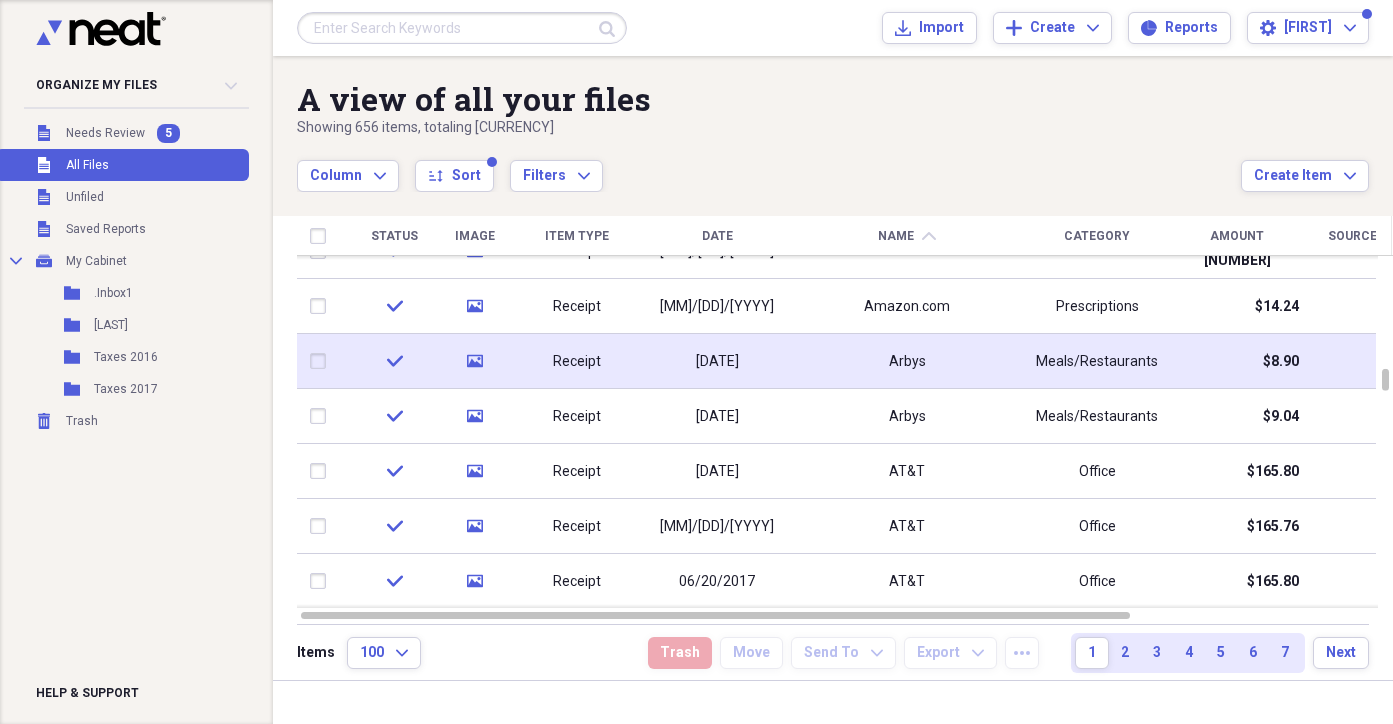 click at bounding box center (322, 361) 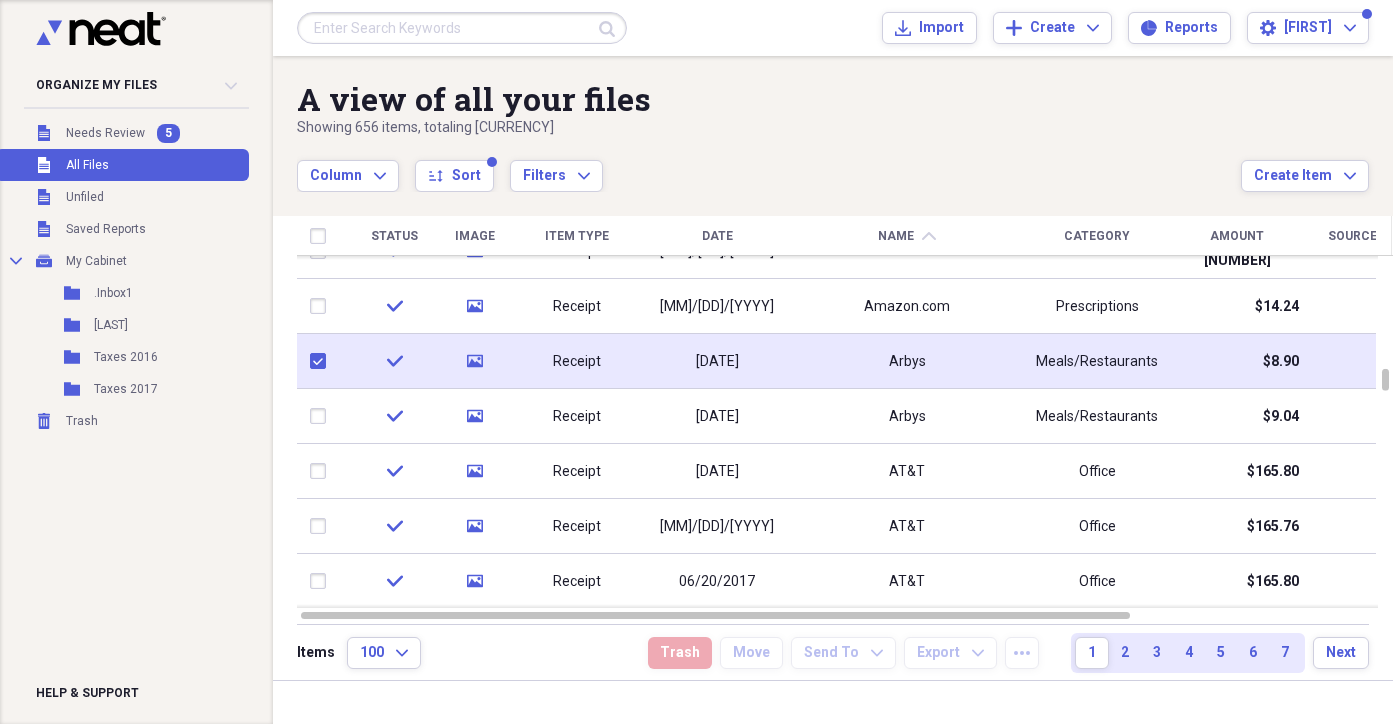 checkbox on "true" 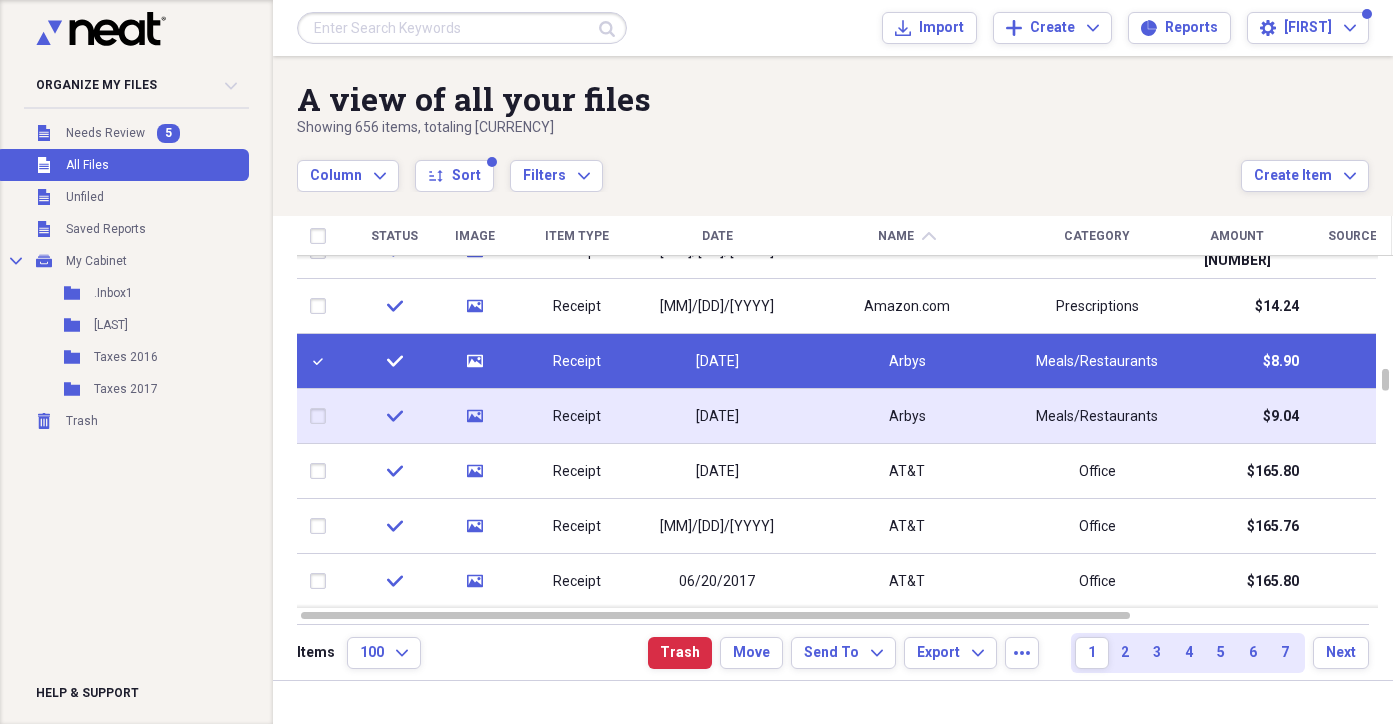 click at bounding box center [322, 416] 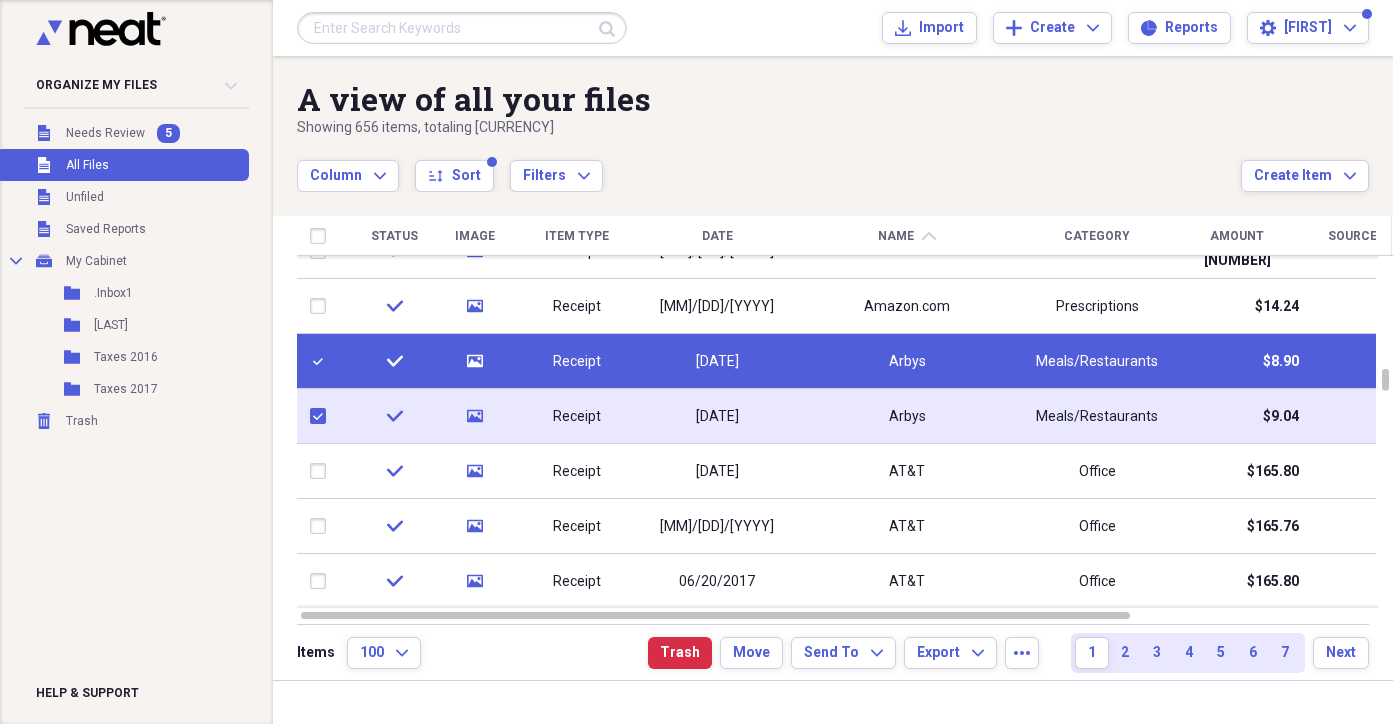 checkbox on "true" 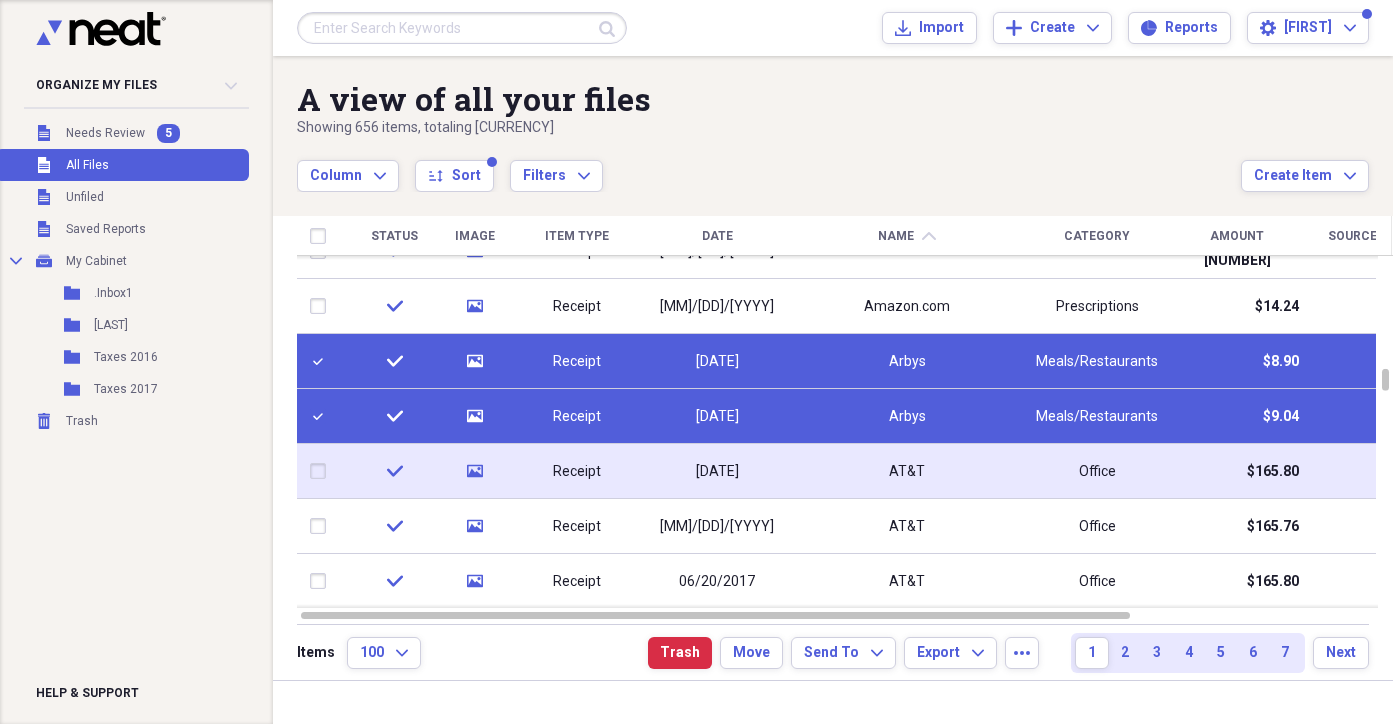 click at bounding box center [322, 471] 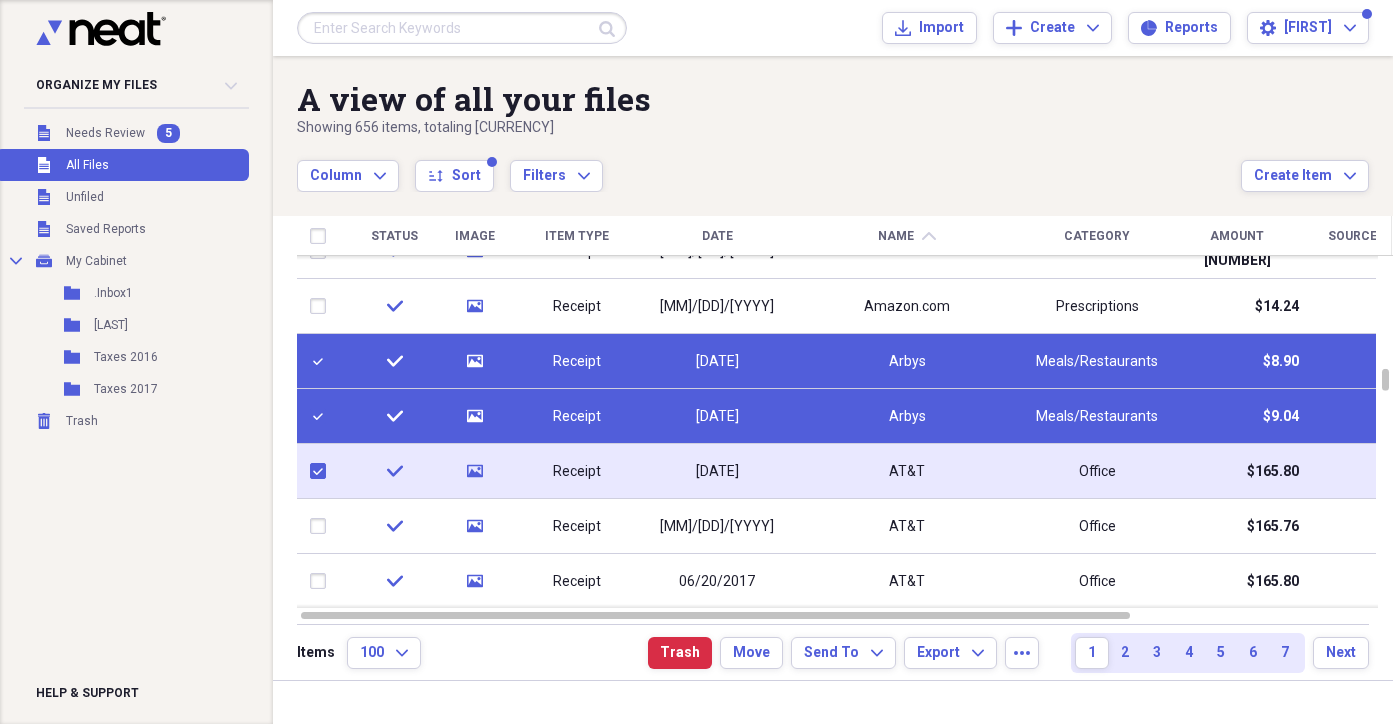 checkbox on "true" 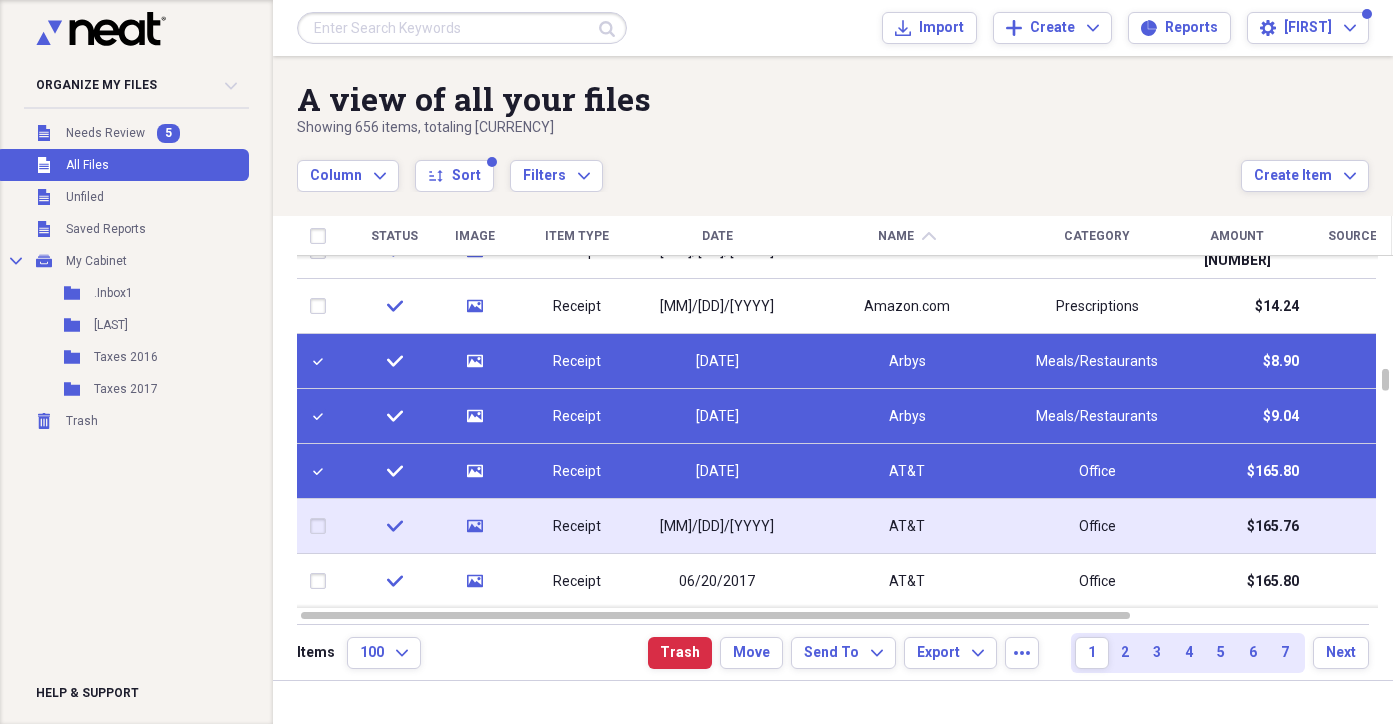 click at bounding box center (322, 526) 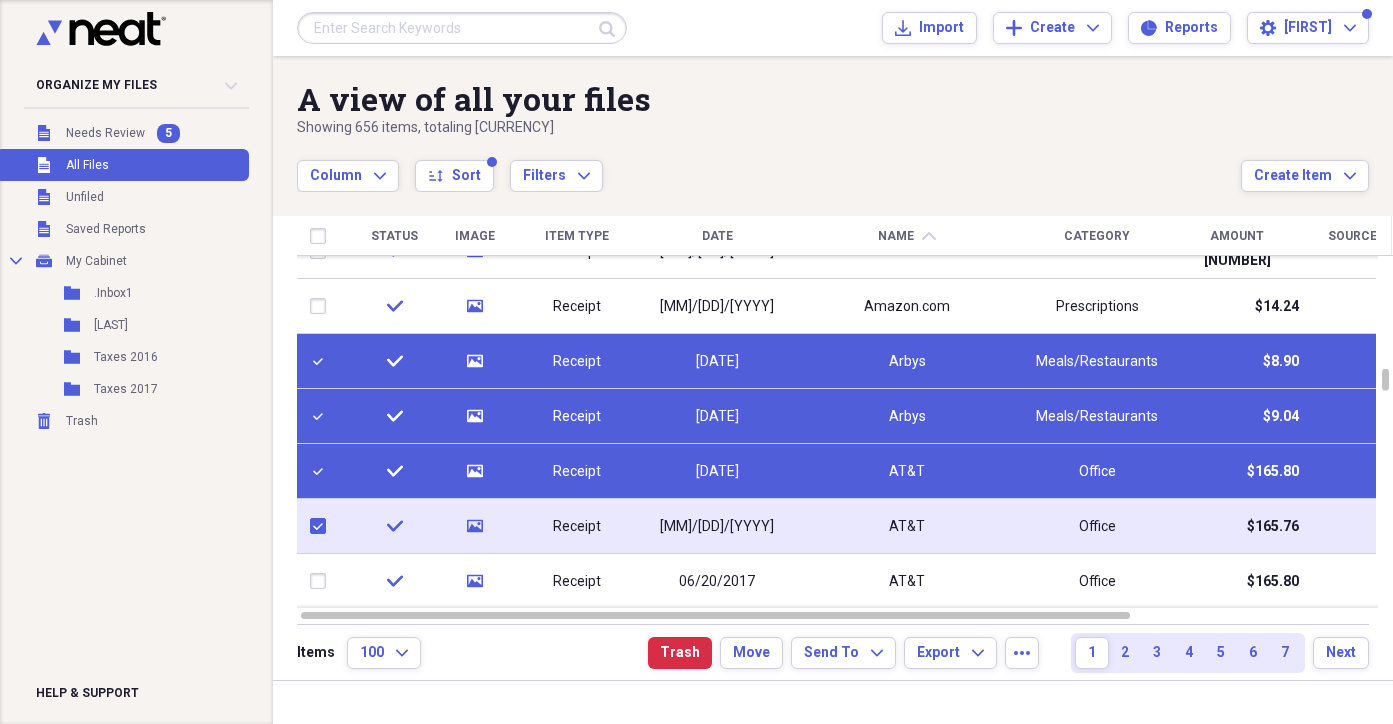checkbox on "true" 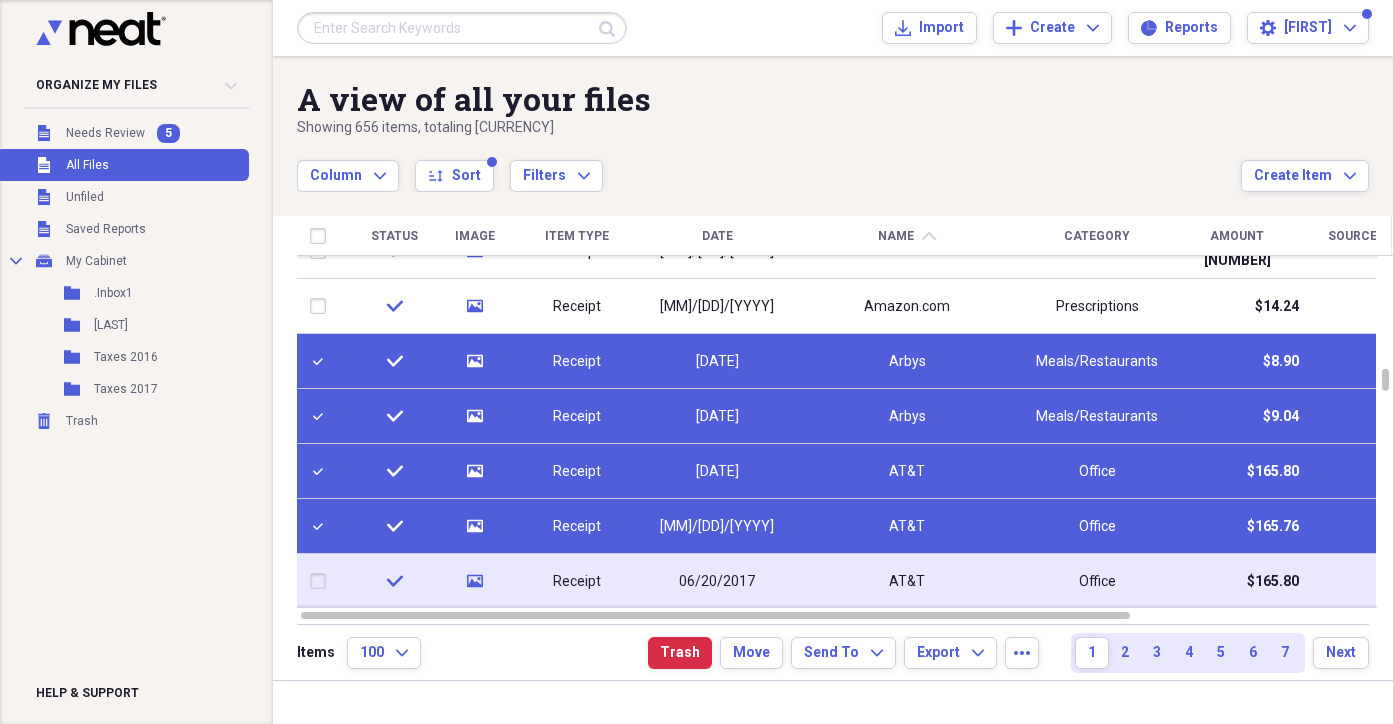 click at bounding box center [322, 581] 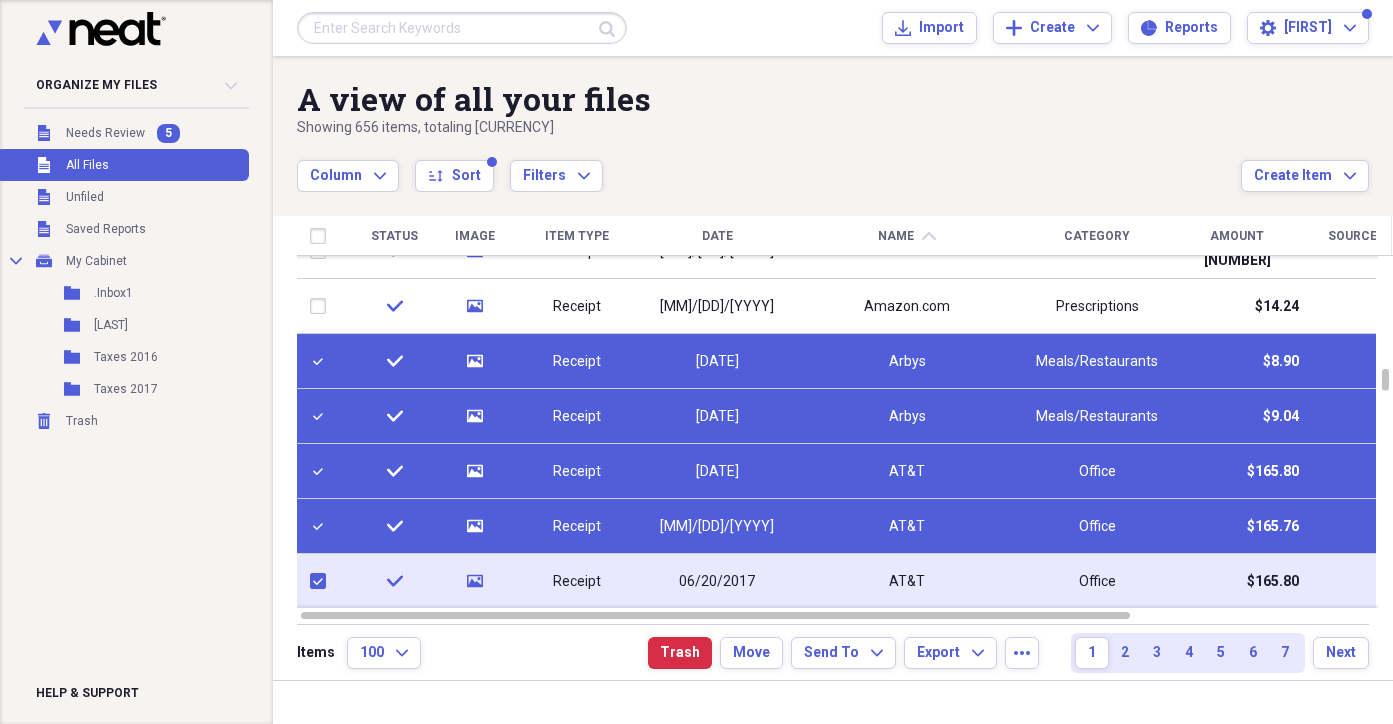 checkbox on "true" 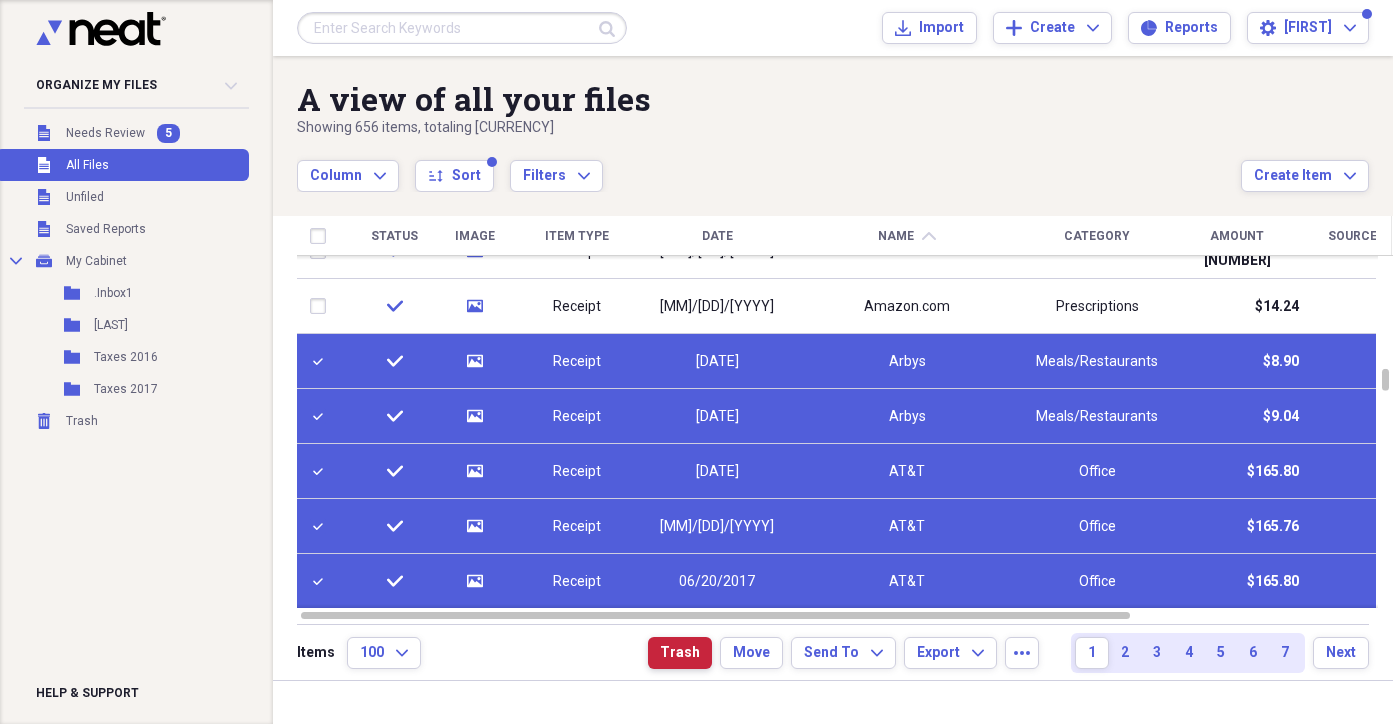 click on "Trash" at bounding box center (680, 653) 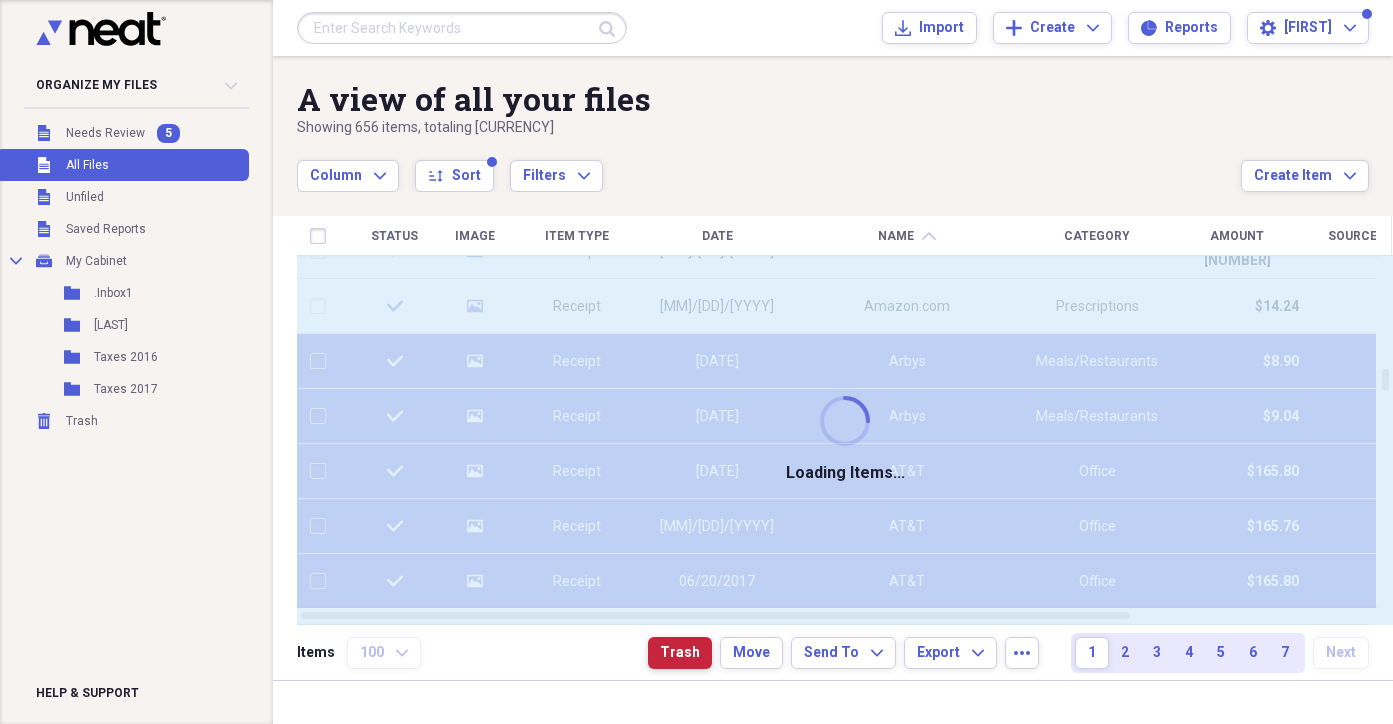 checkbox on "false" 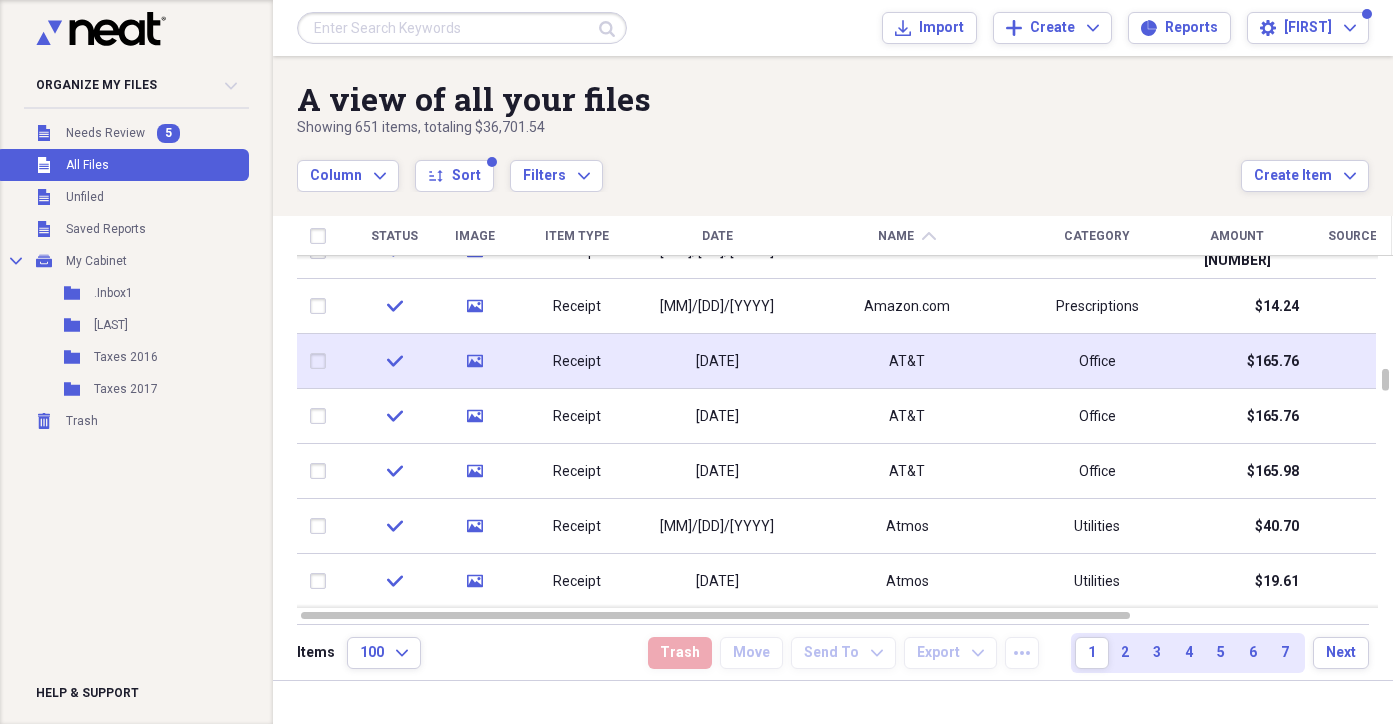 drag, startPoint x: 321, startPoint y: 359, endPoint x: 323, endPoint y: 387, distance: 28.071337 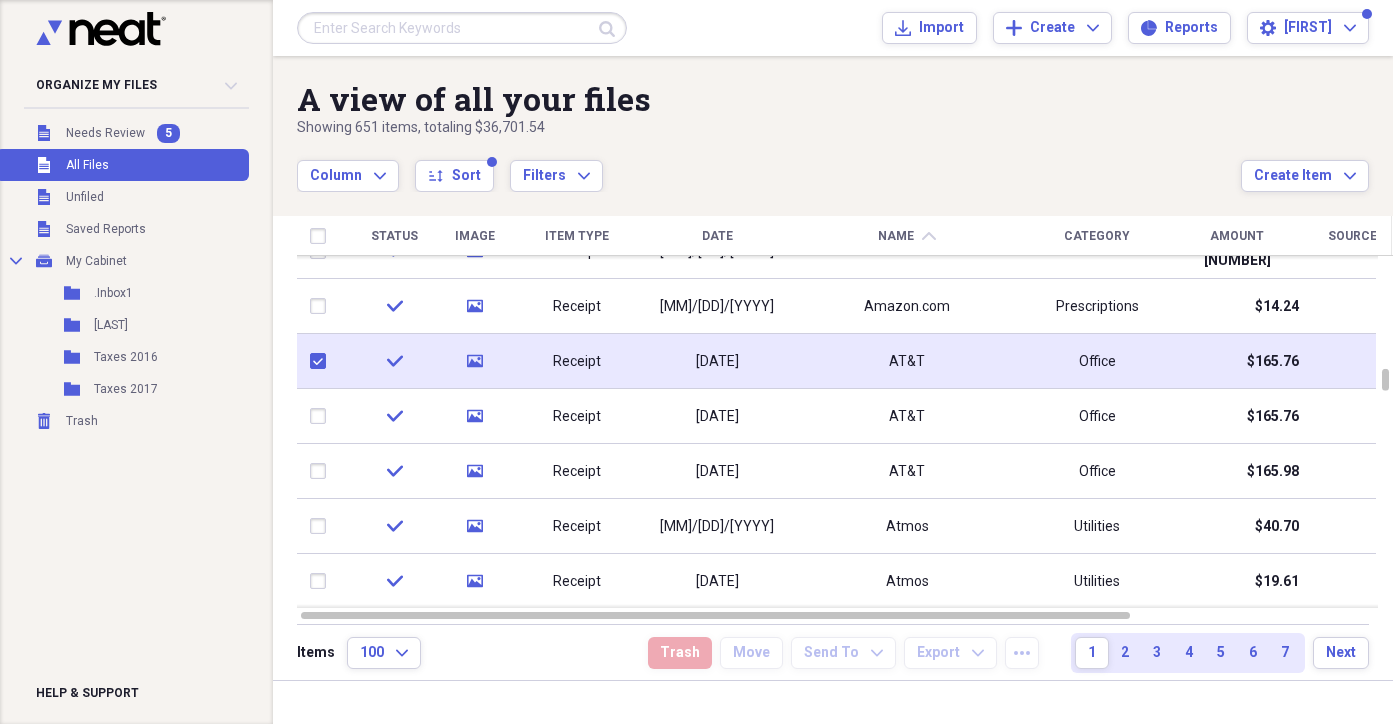 checkbox on "true" 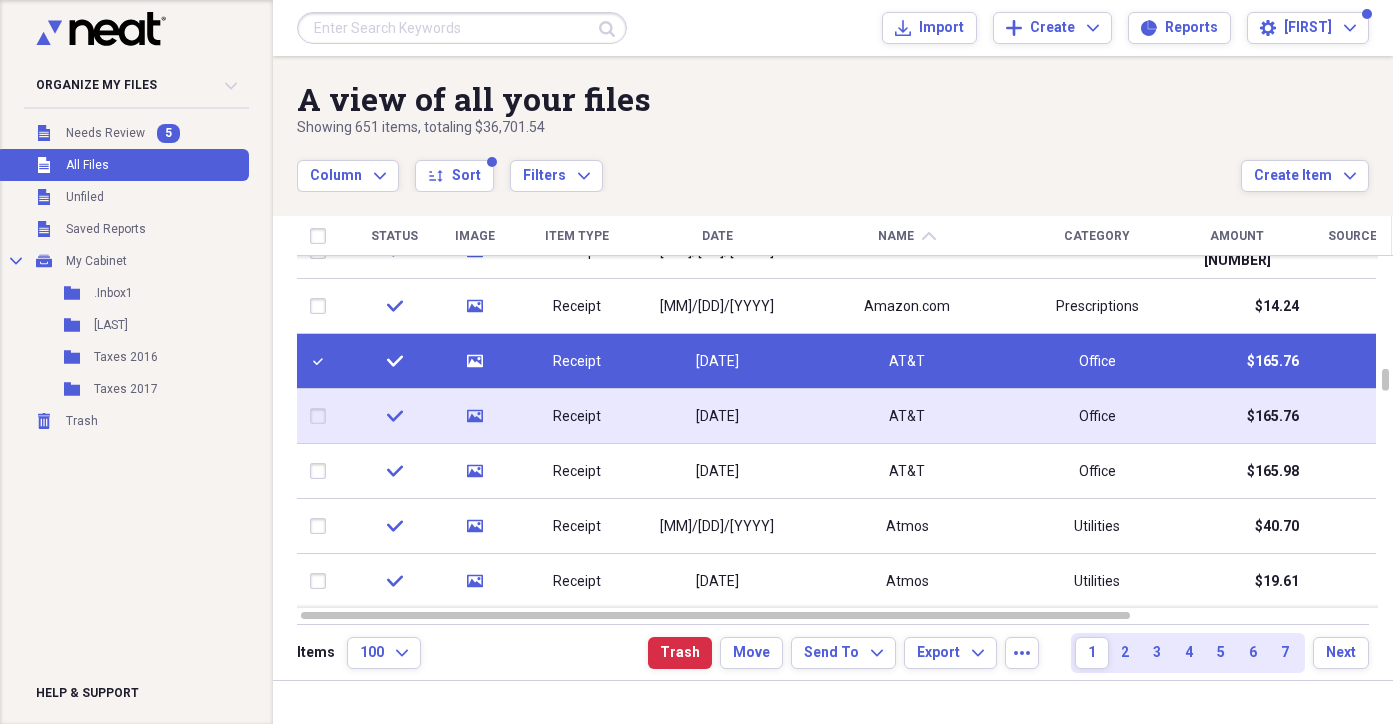 click at bounding box center (322, 416) 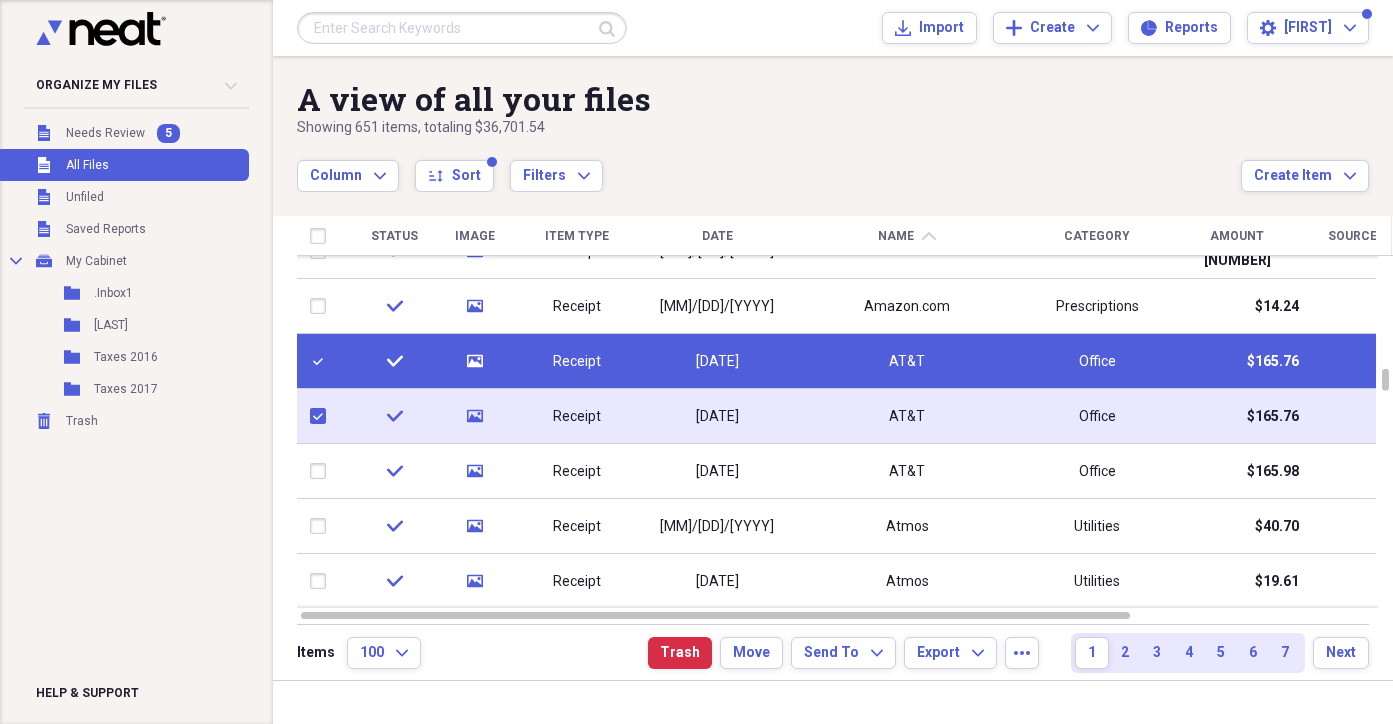 checkbox on "true" 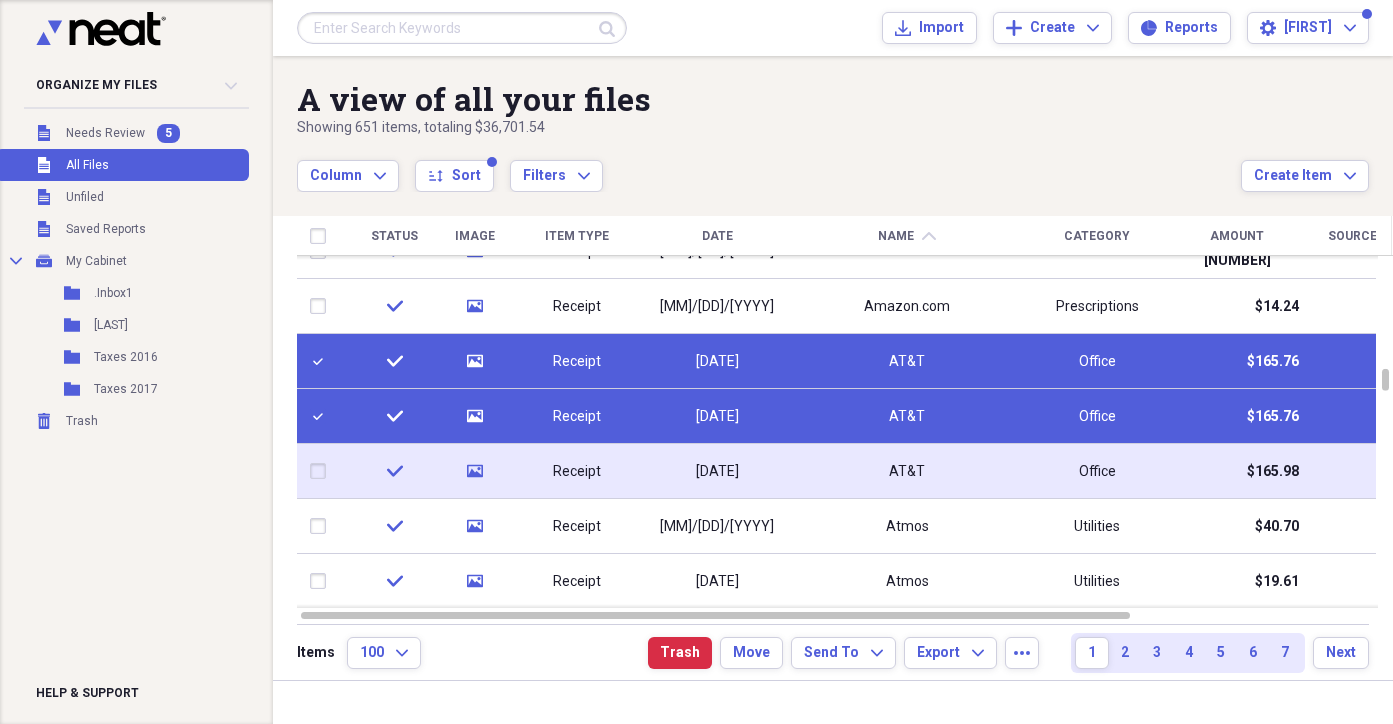 click at bounding box center (322, 471) 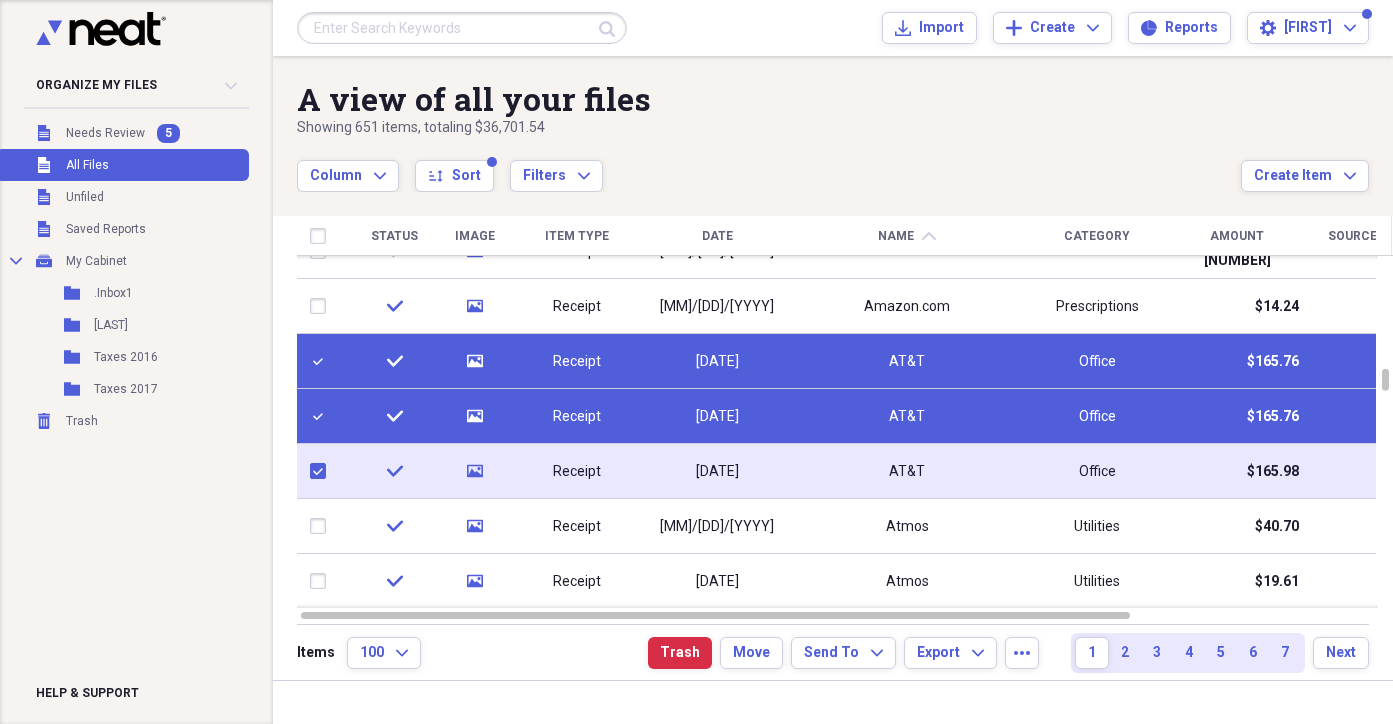 checkbox on "true" 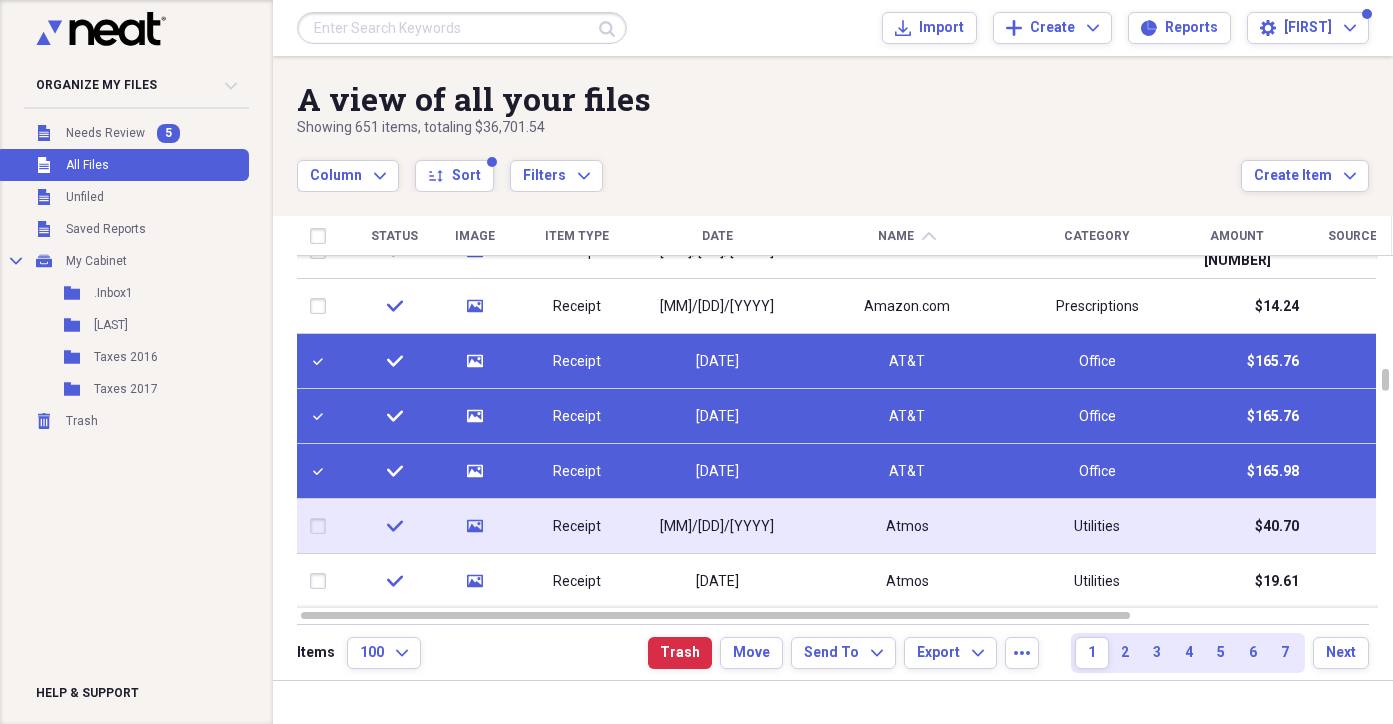 click at bounding box center [322, 526] 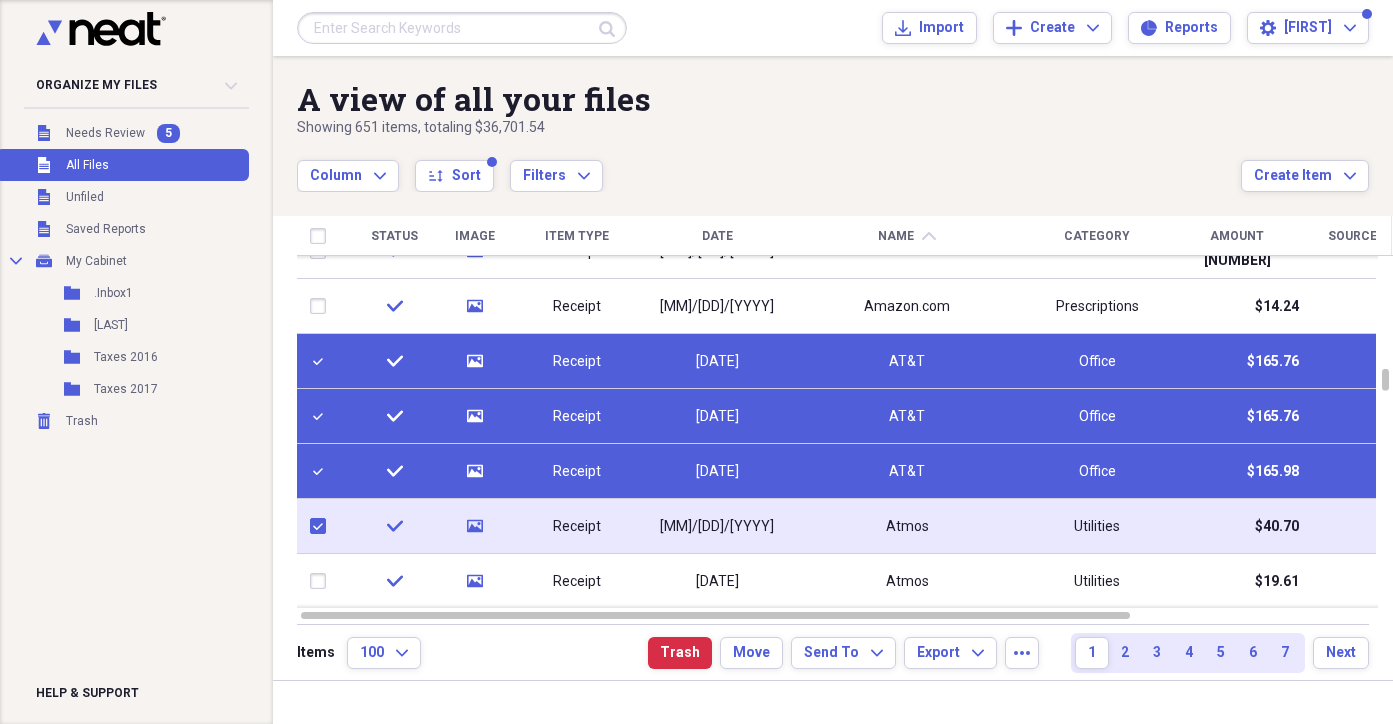 checkbox on "true" 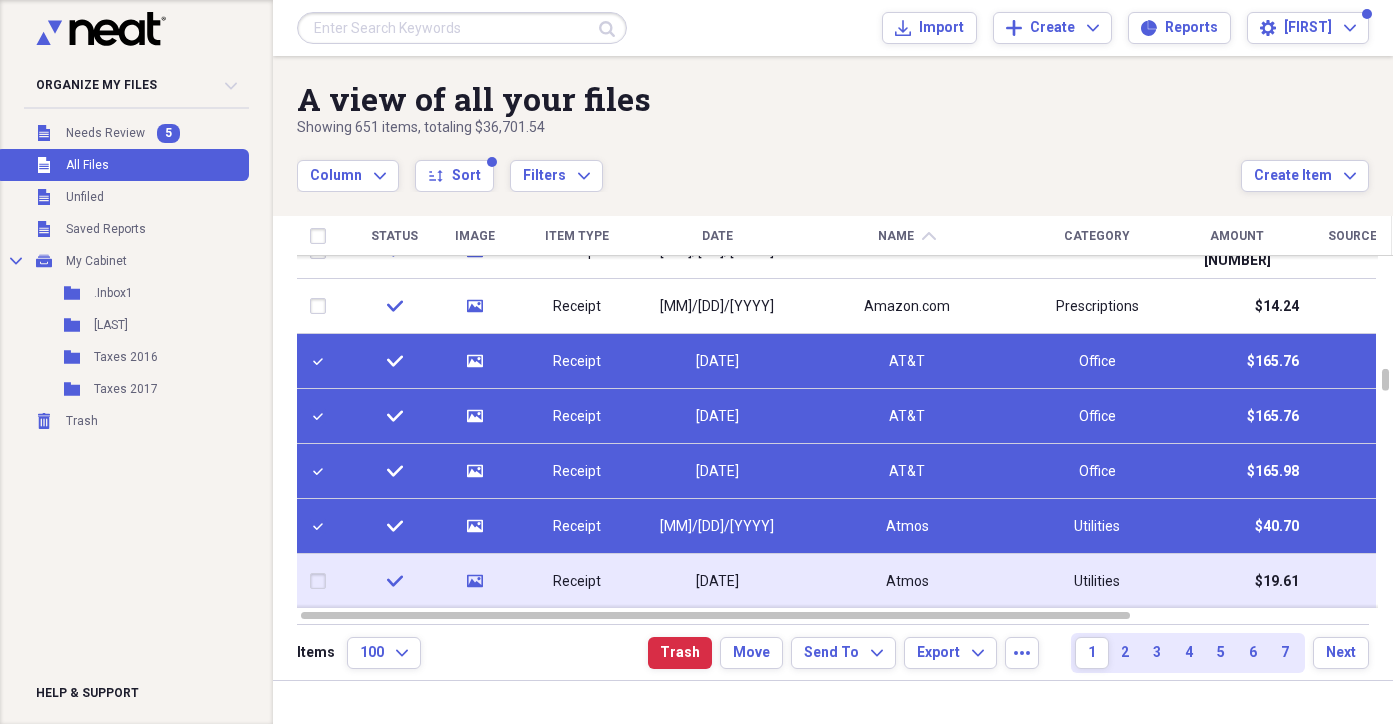 click at bounding box center [322, 581] 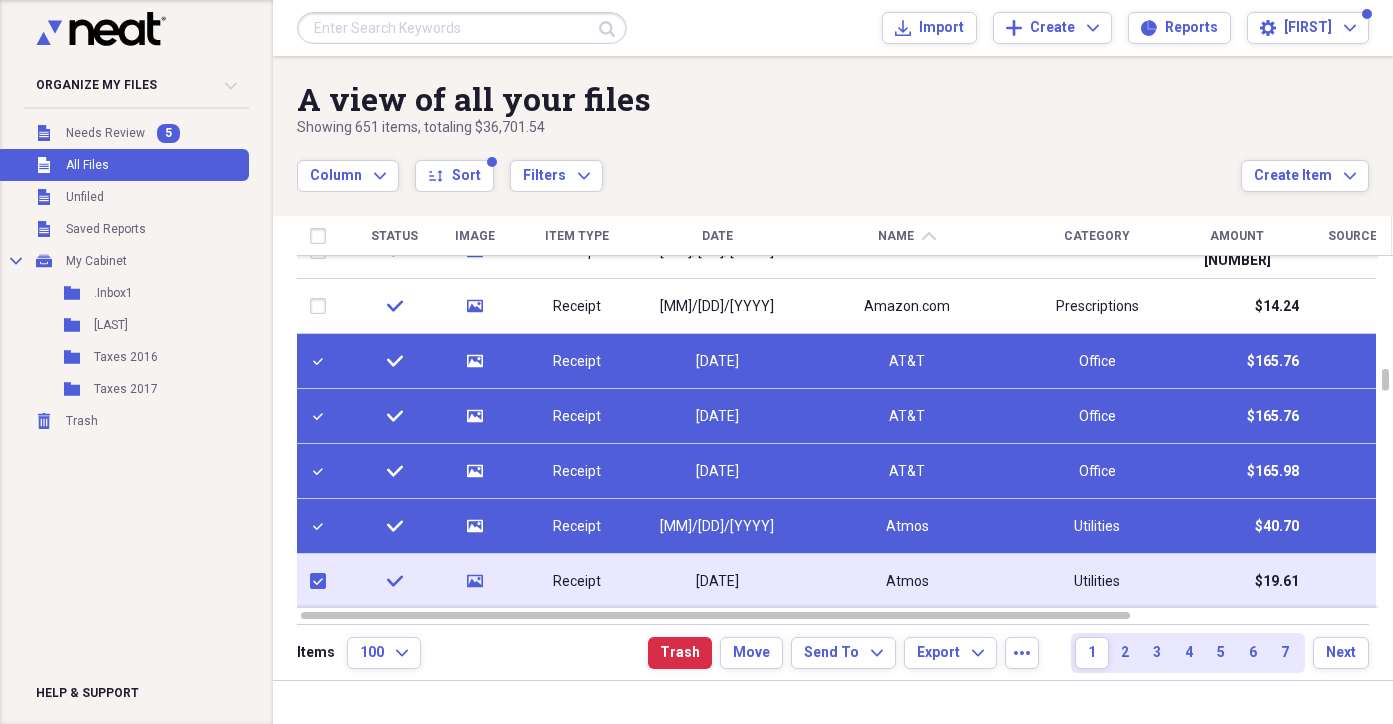 checkbox on "true" 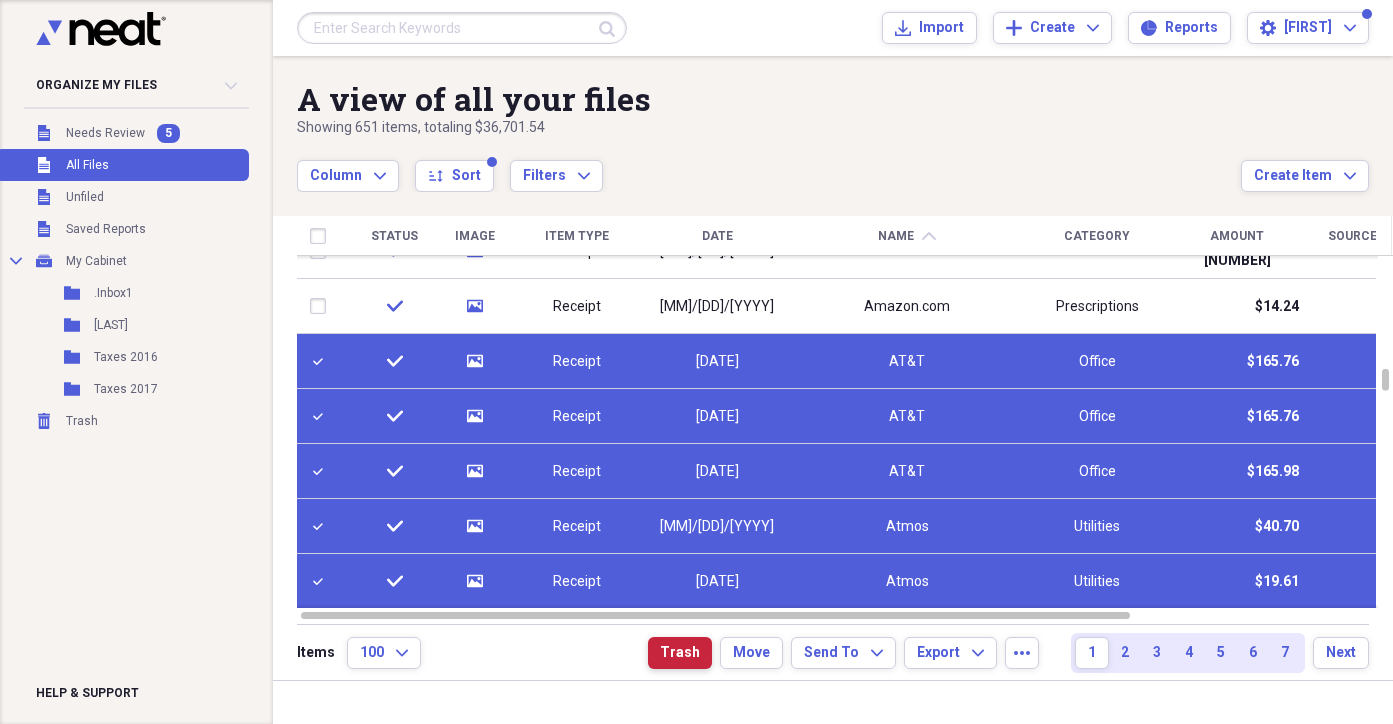click on "Trash" at bounding box center (680, 653) 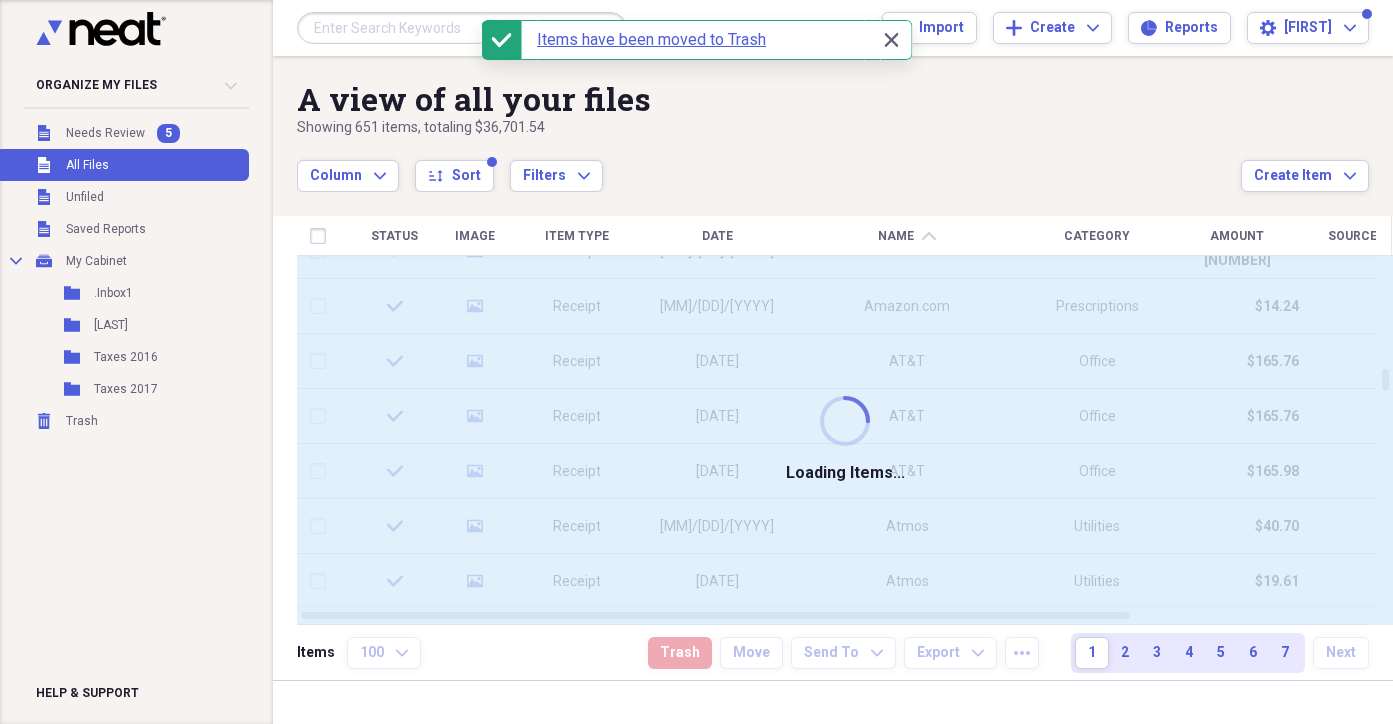 checkbox on "false" 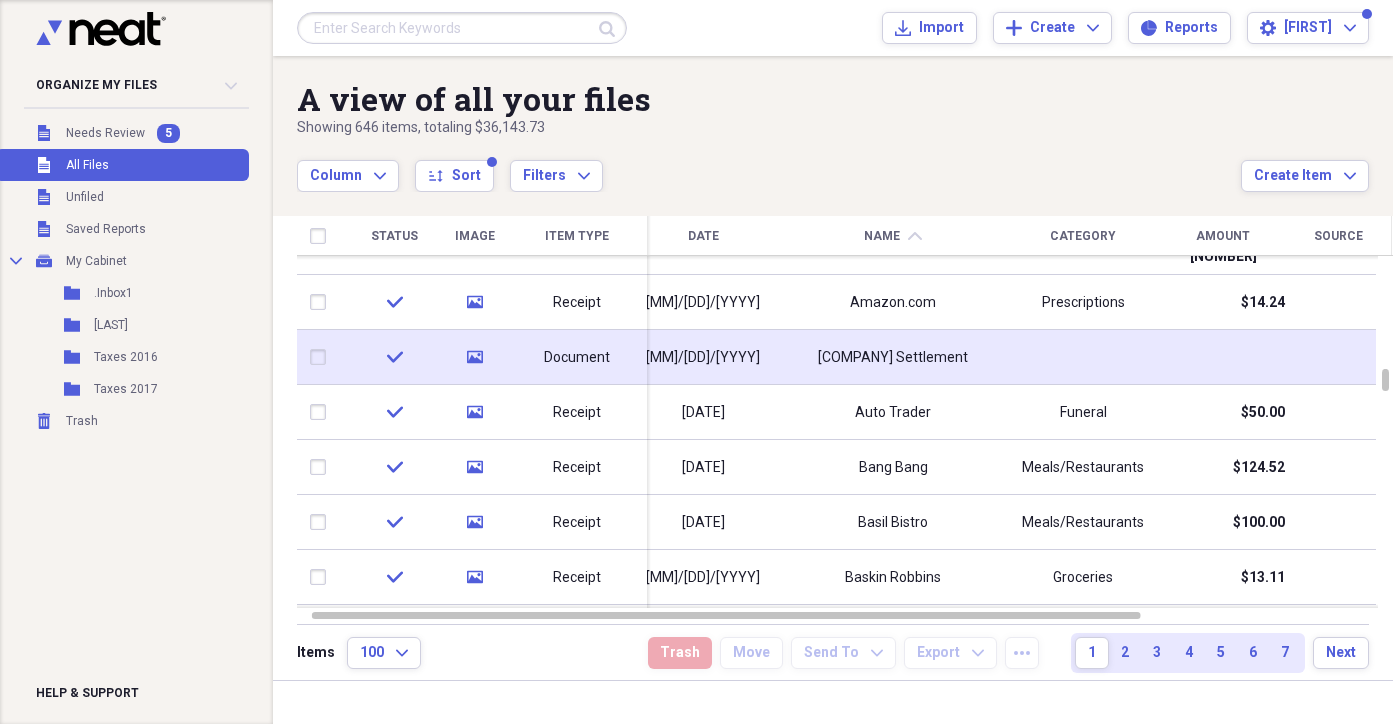 click on "Document" at bounding box center (577, 358) 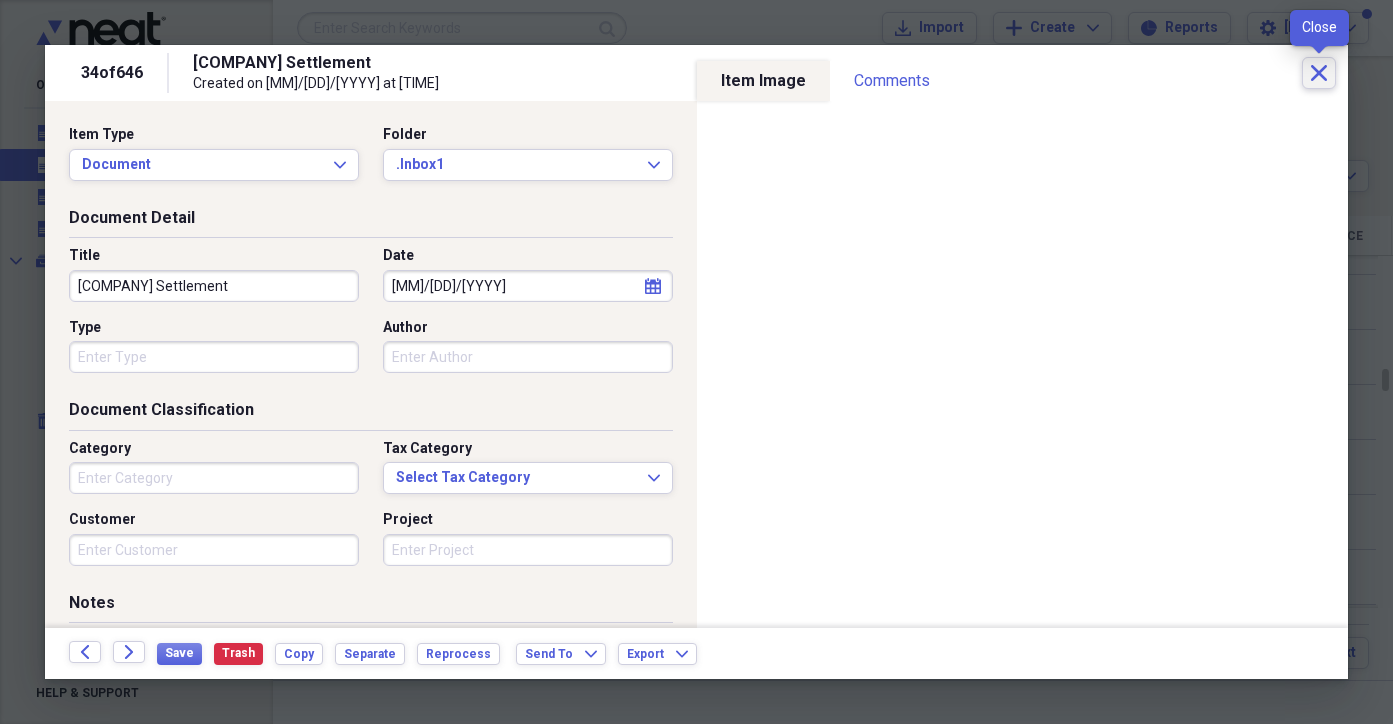 click on "Close" at bounding box center (1319, 73) 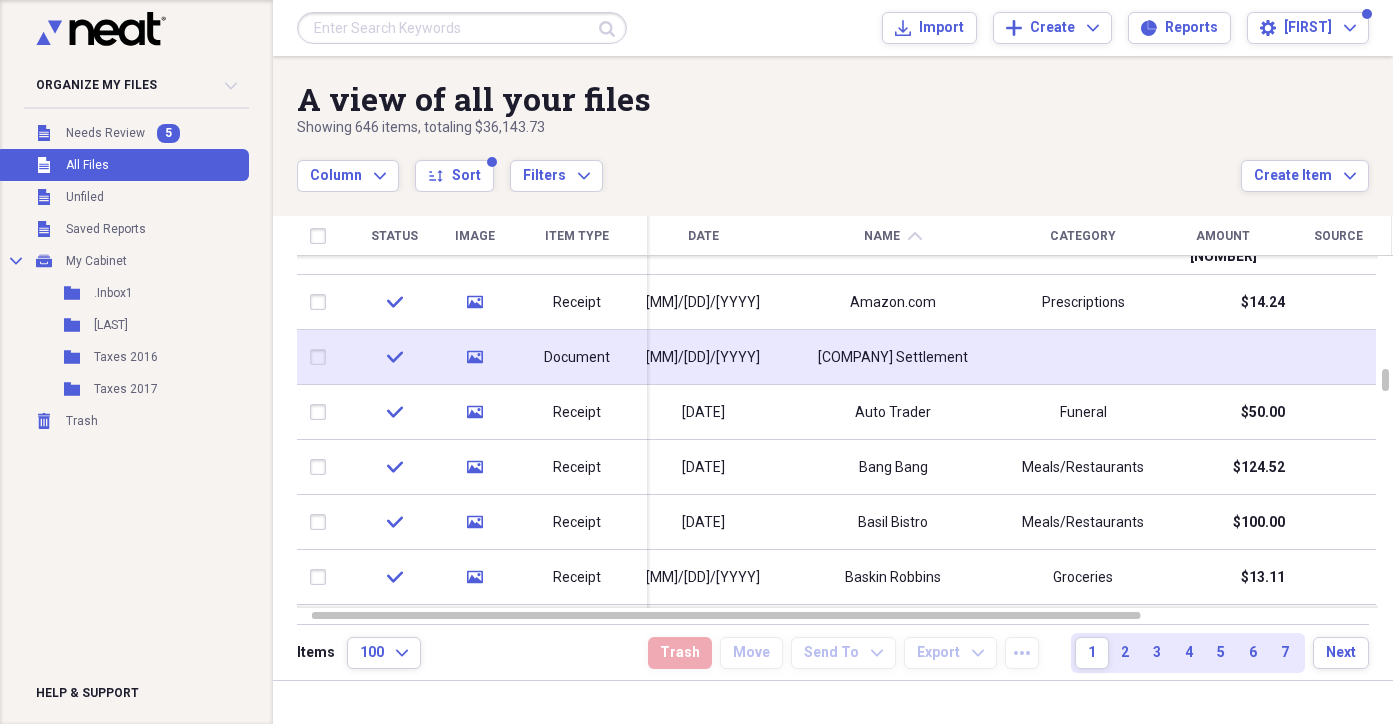 click at bounding box center [322, 357] 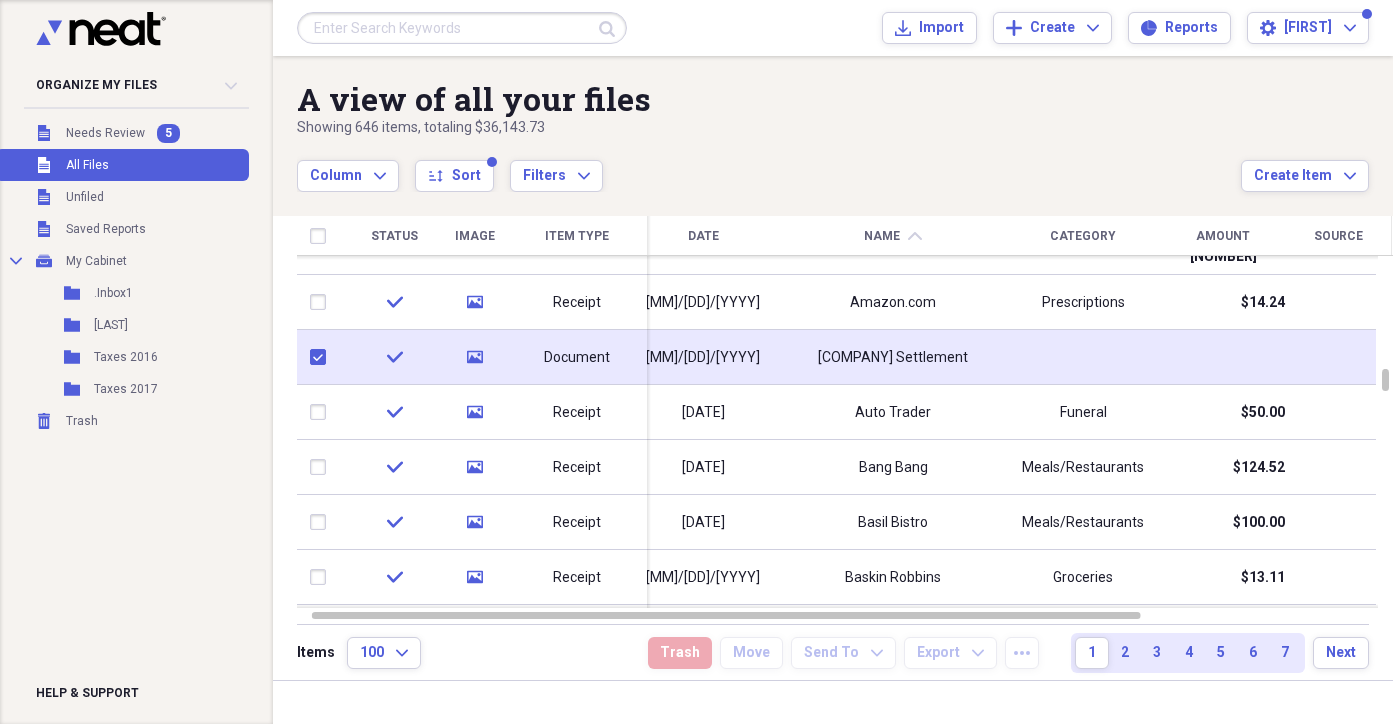 checkbox on "true" 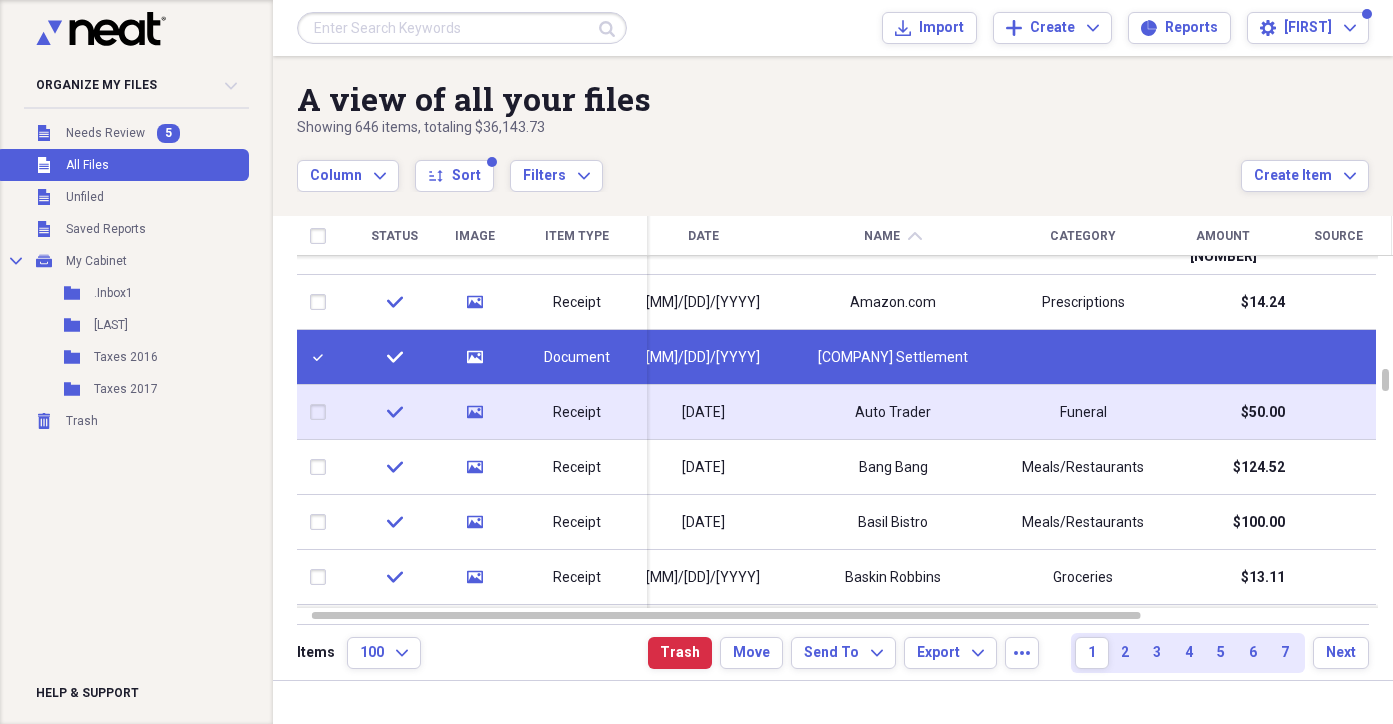click at bounding box center (322, 412) 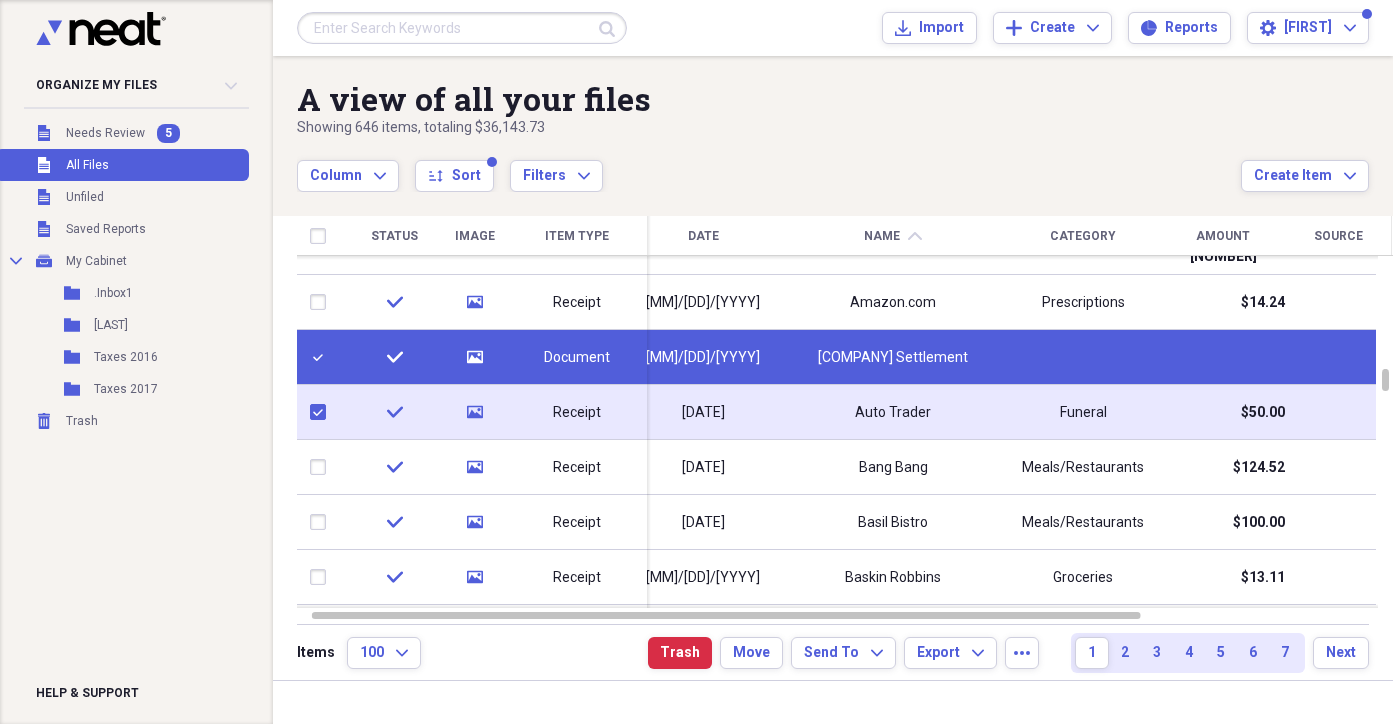 checkbox on "true" 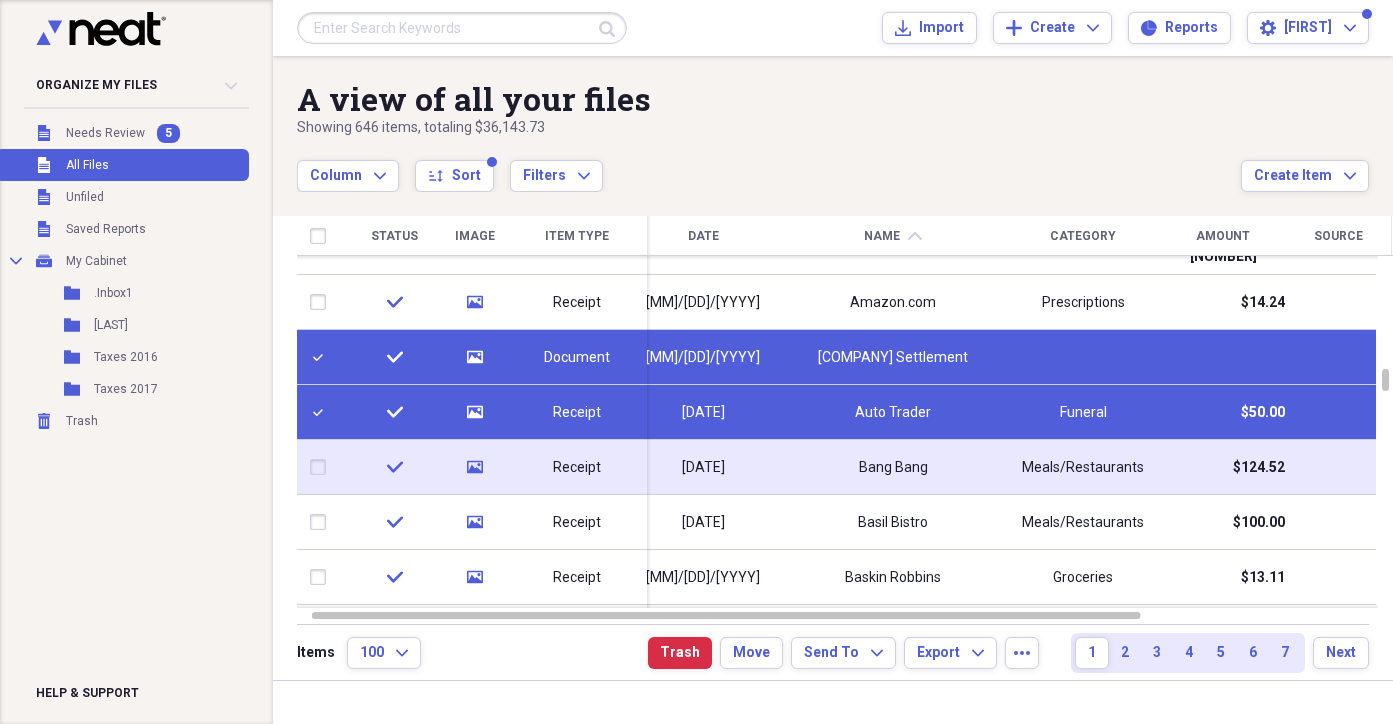 click at bounding box center (322, 467) 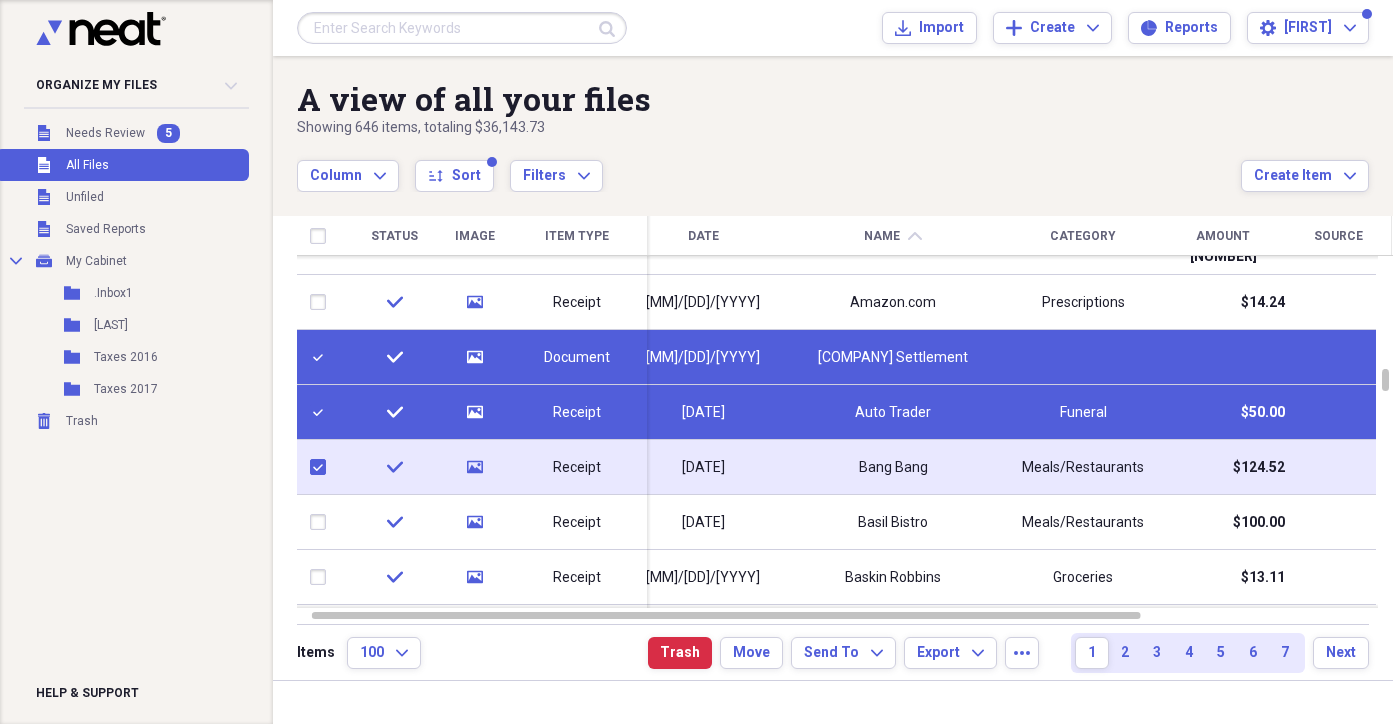 checkbox on "true" 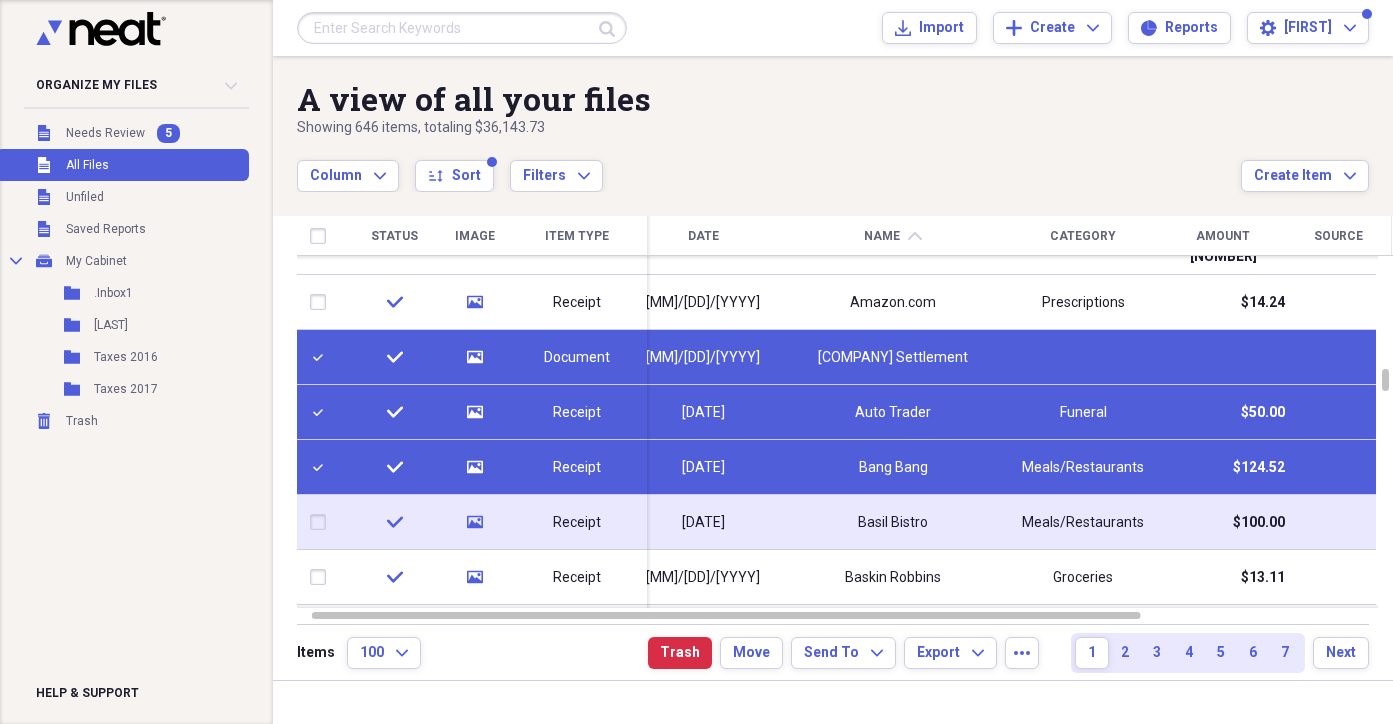 click at bounding box center (322, 522) 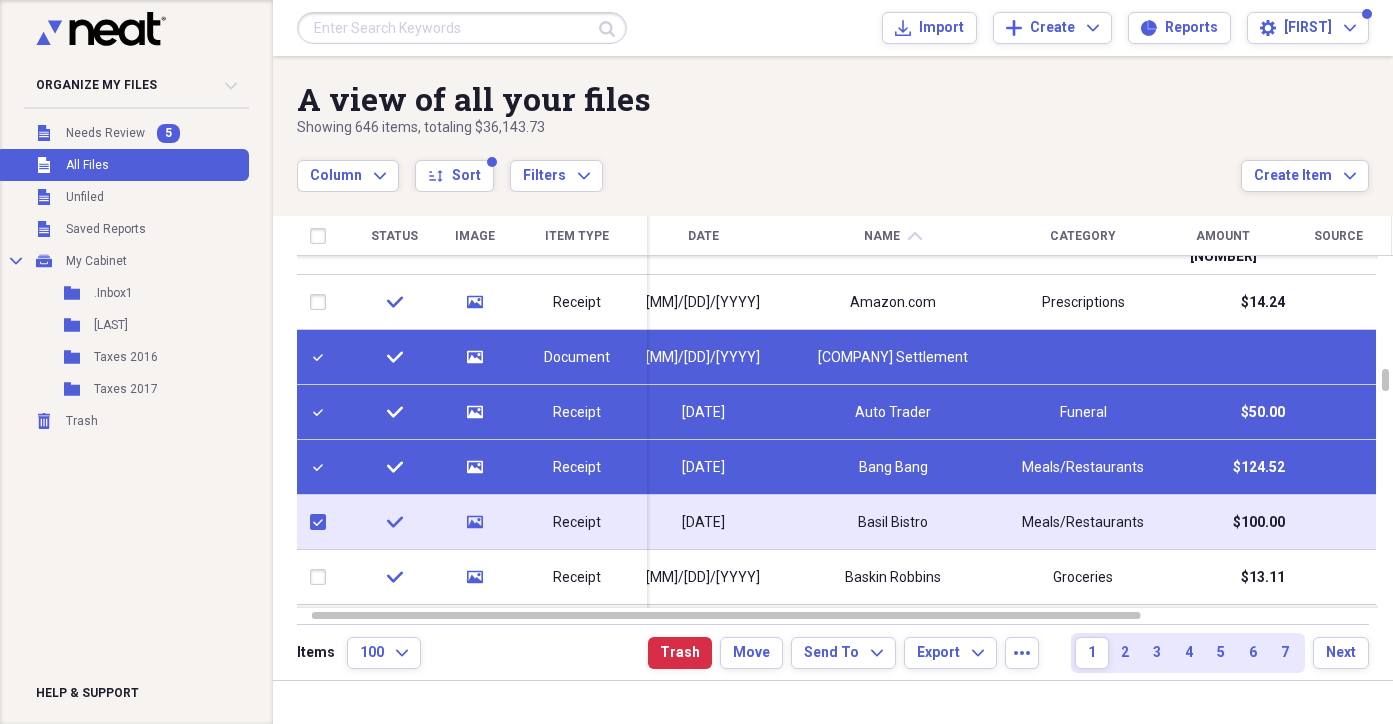 checkbox on "true" 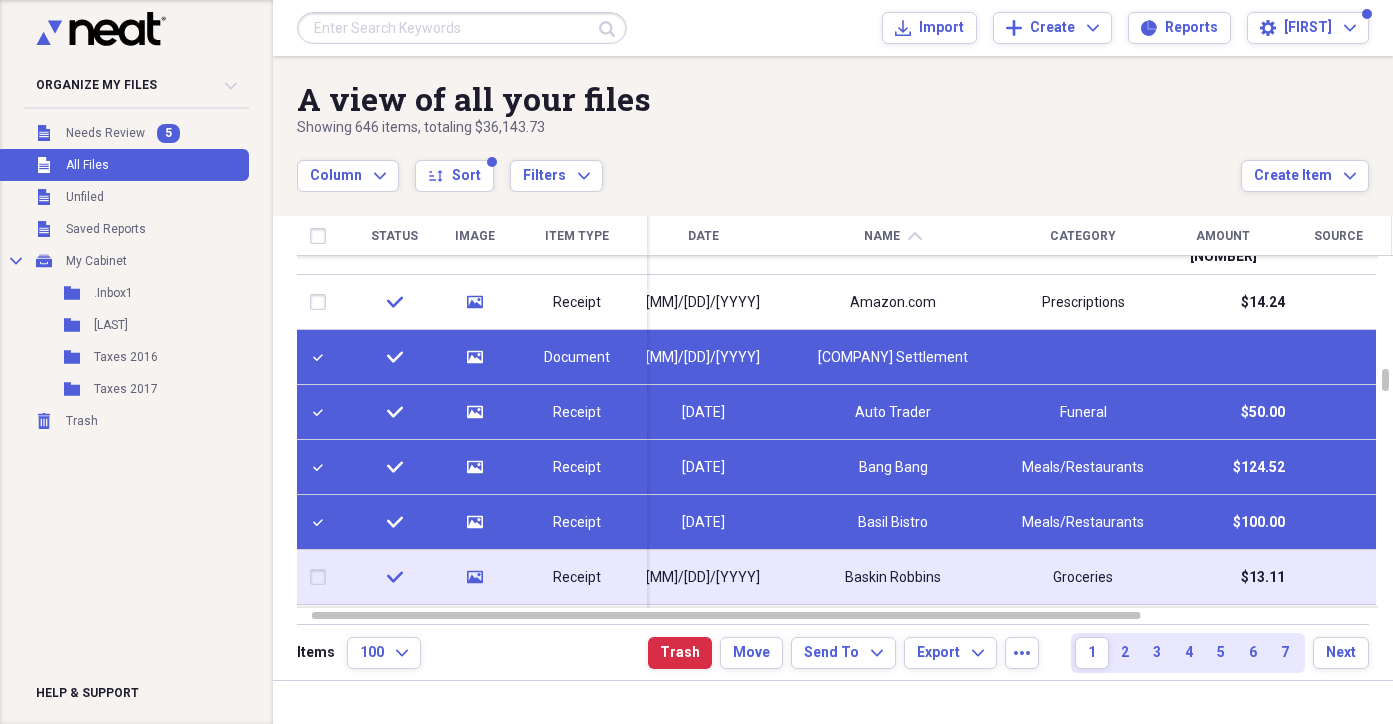 click at bounding box center (322, 577) 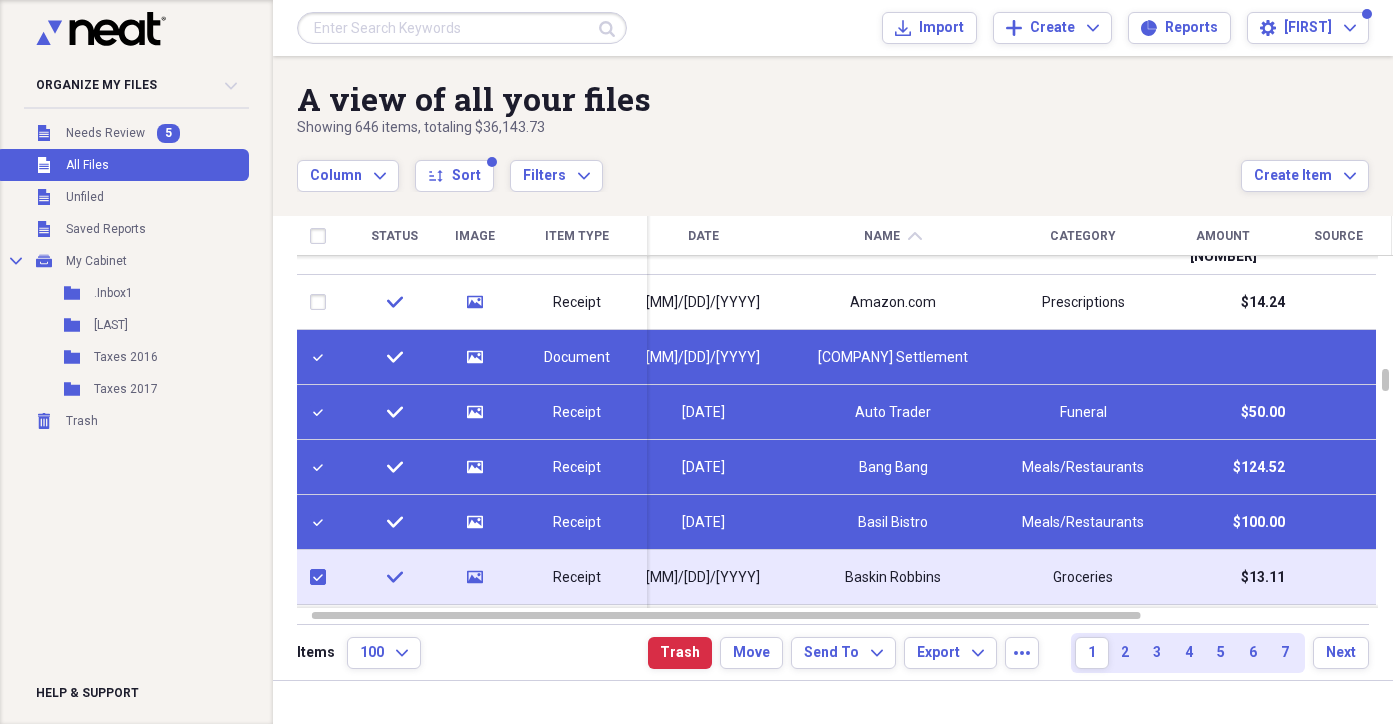 checkbox on "true" 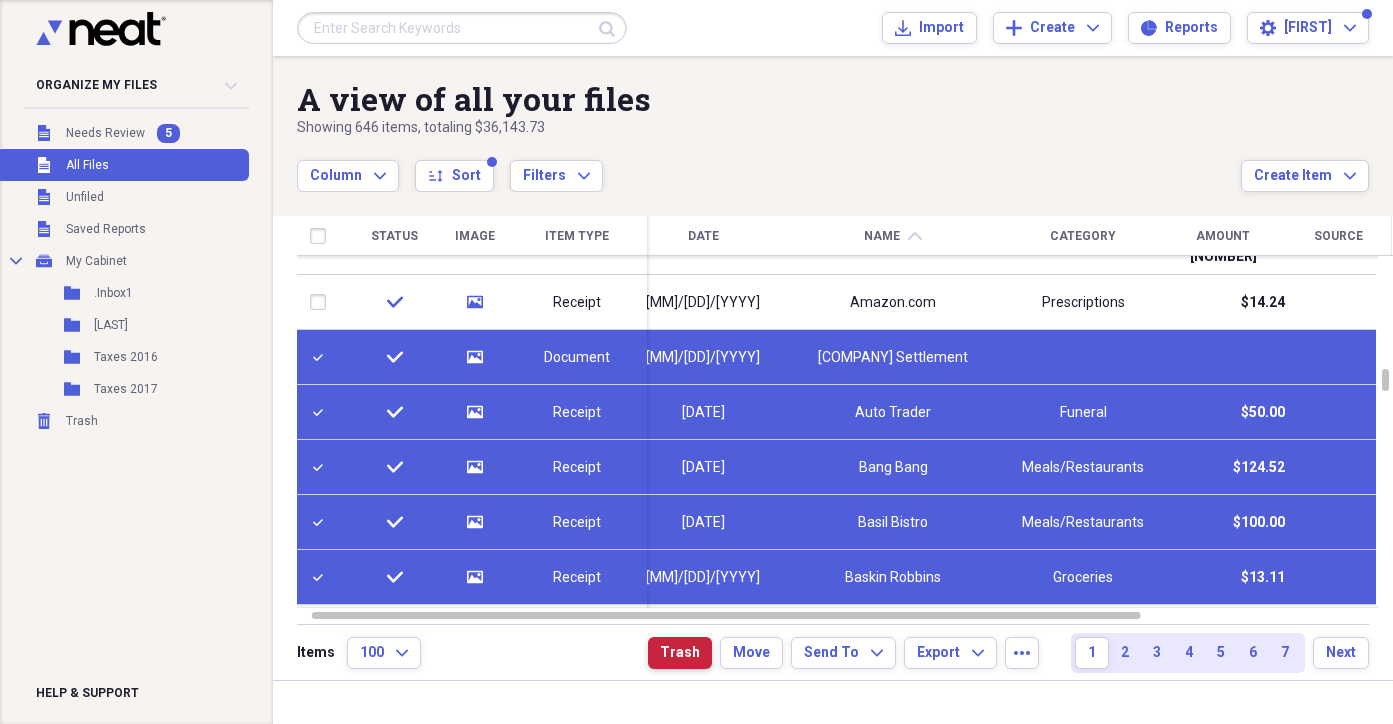 click on "Trash" at bounding box center (680, 653) 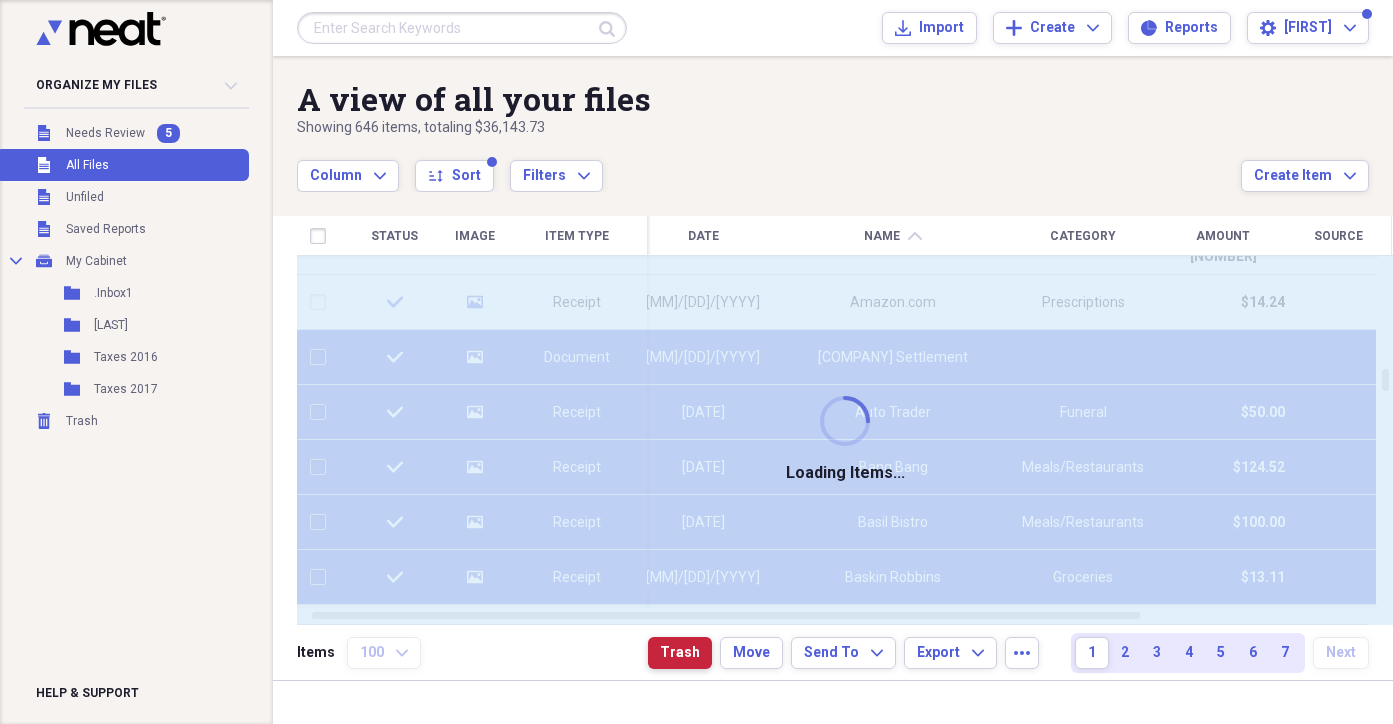 checkbox on "false" 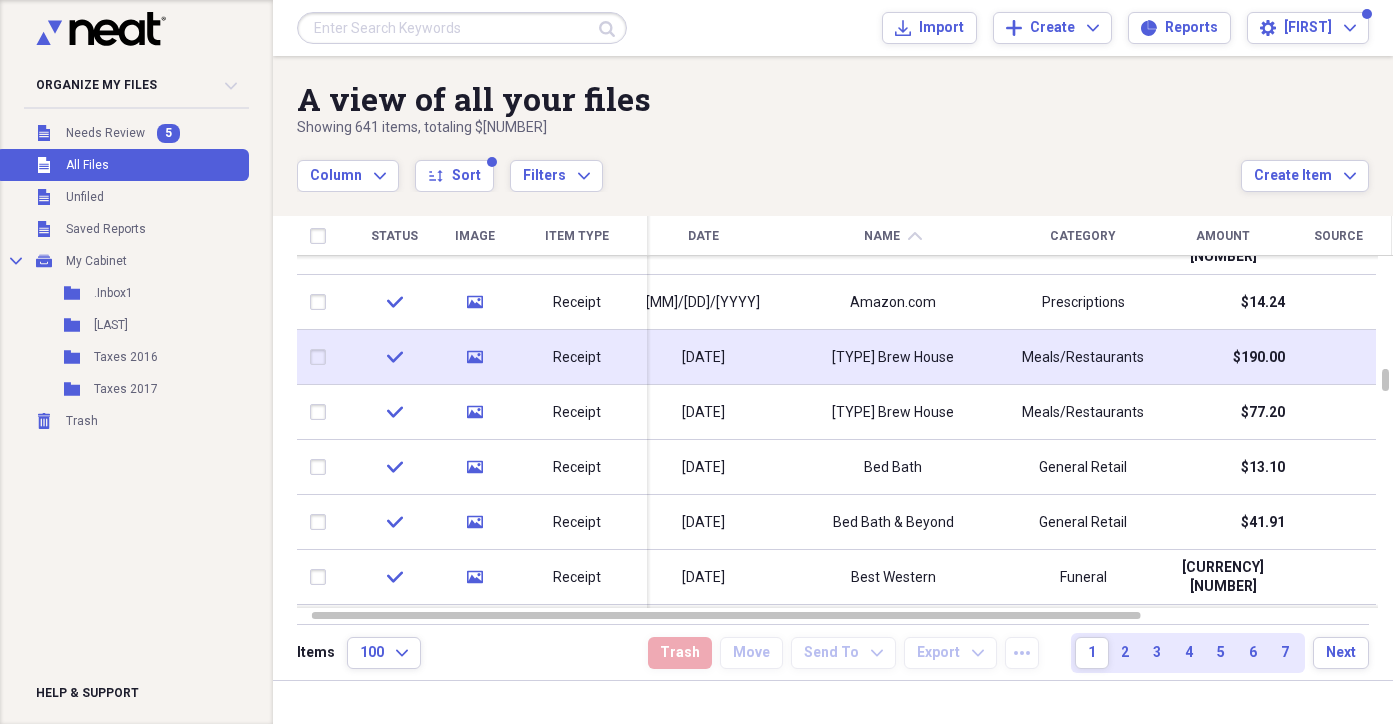 click at bounding box center [322, 357] 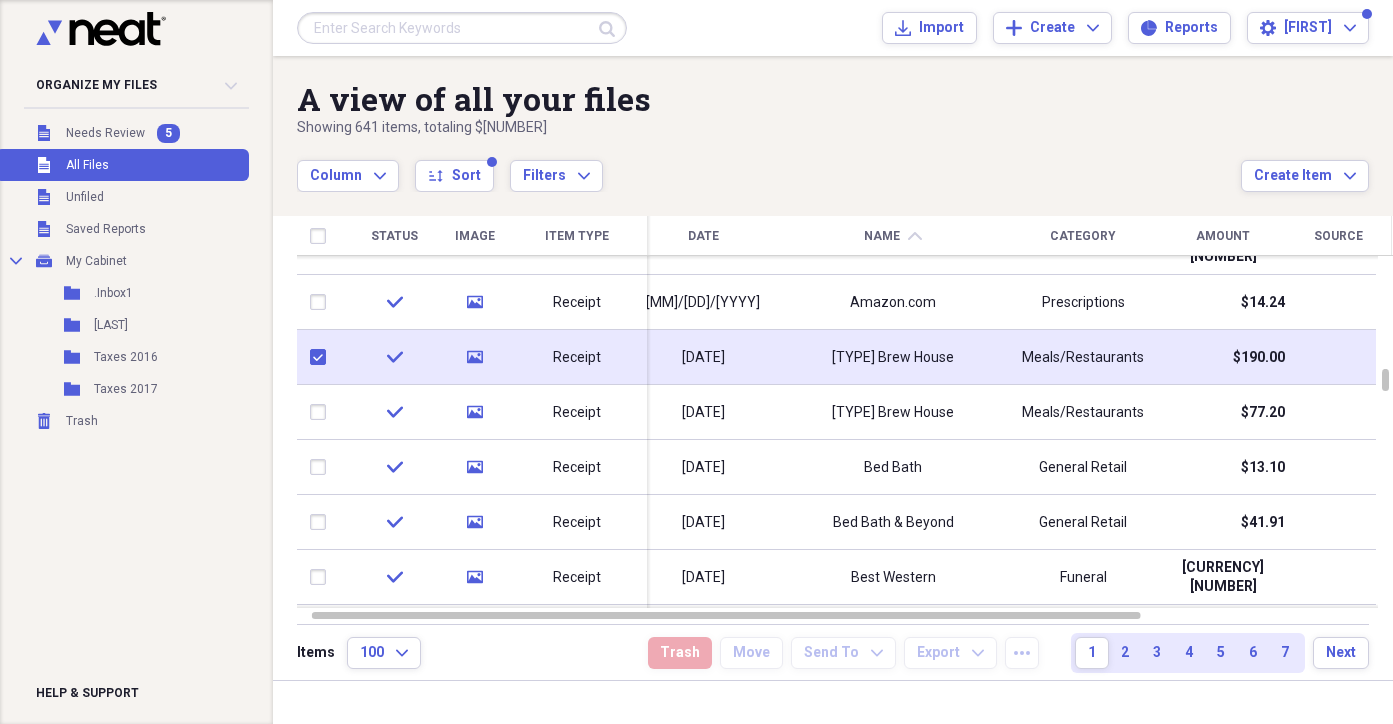 checkbox on "true" 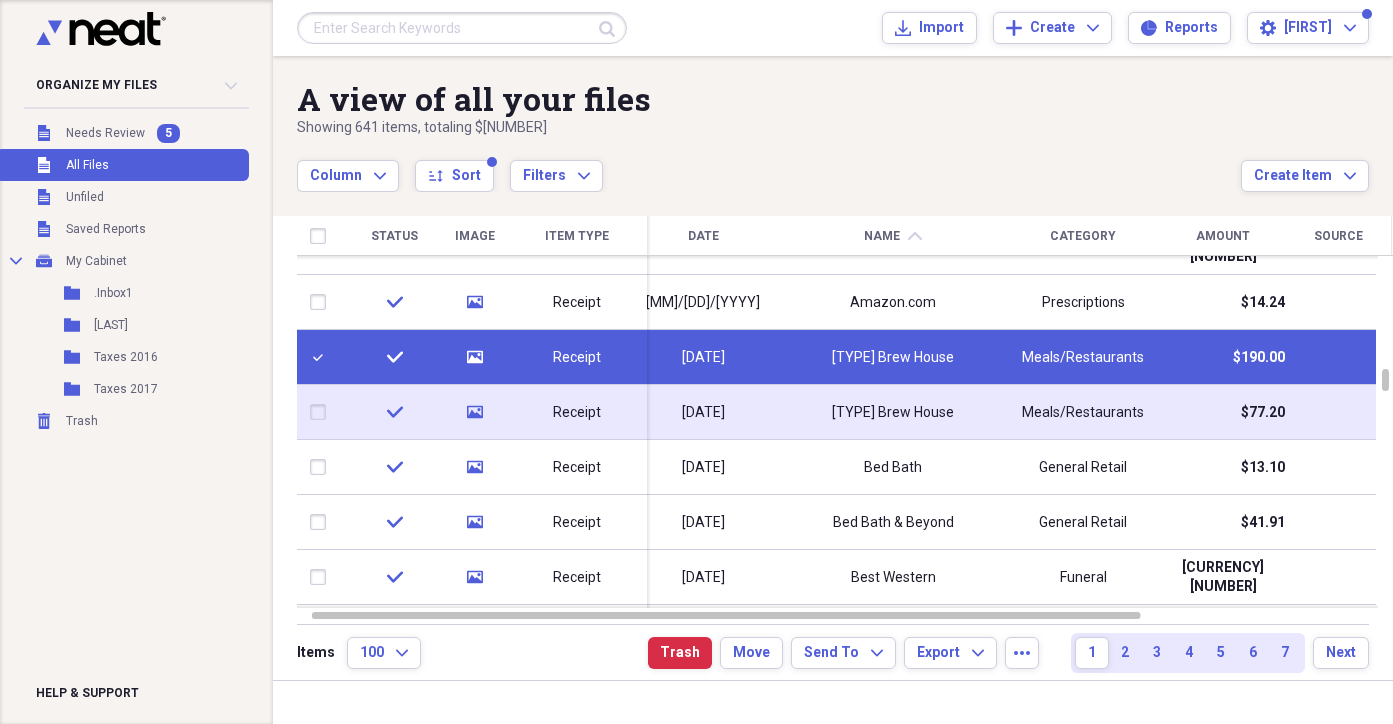 click at bounding box center (322, 412) 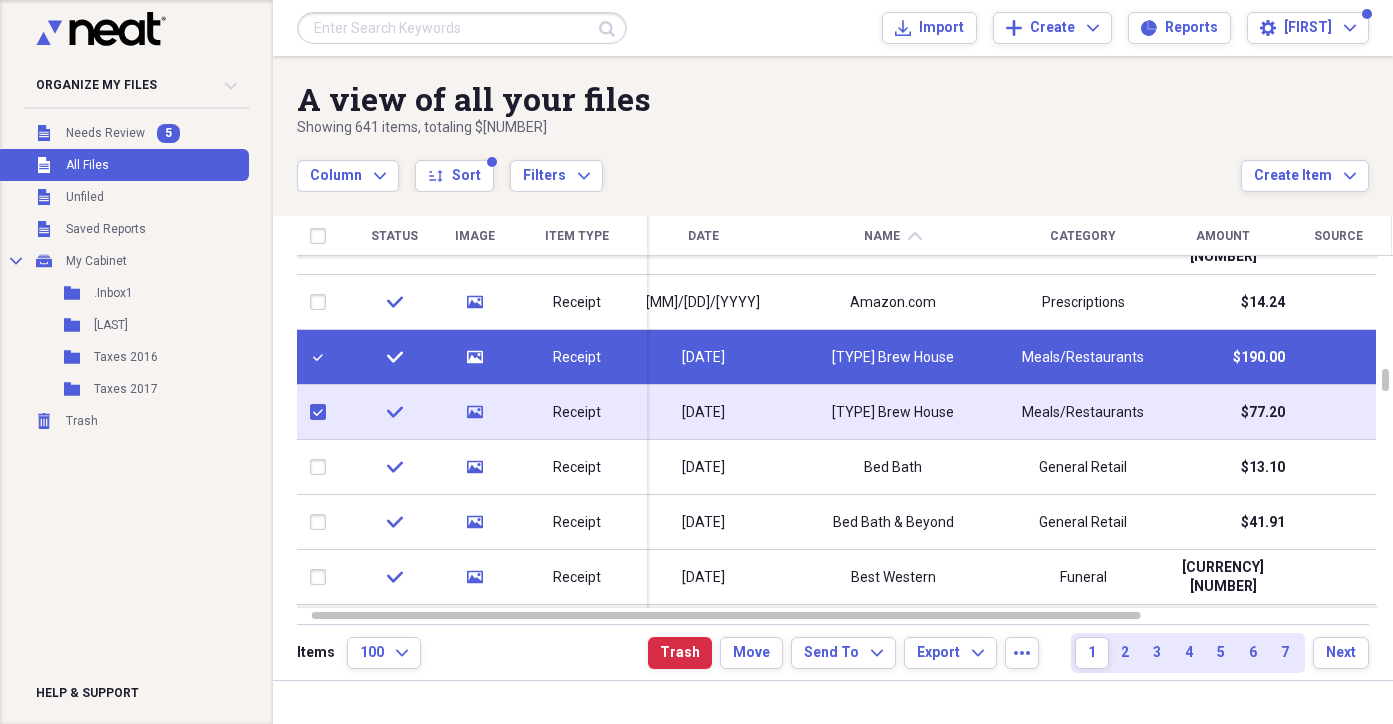 checkbox on "true" 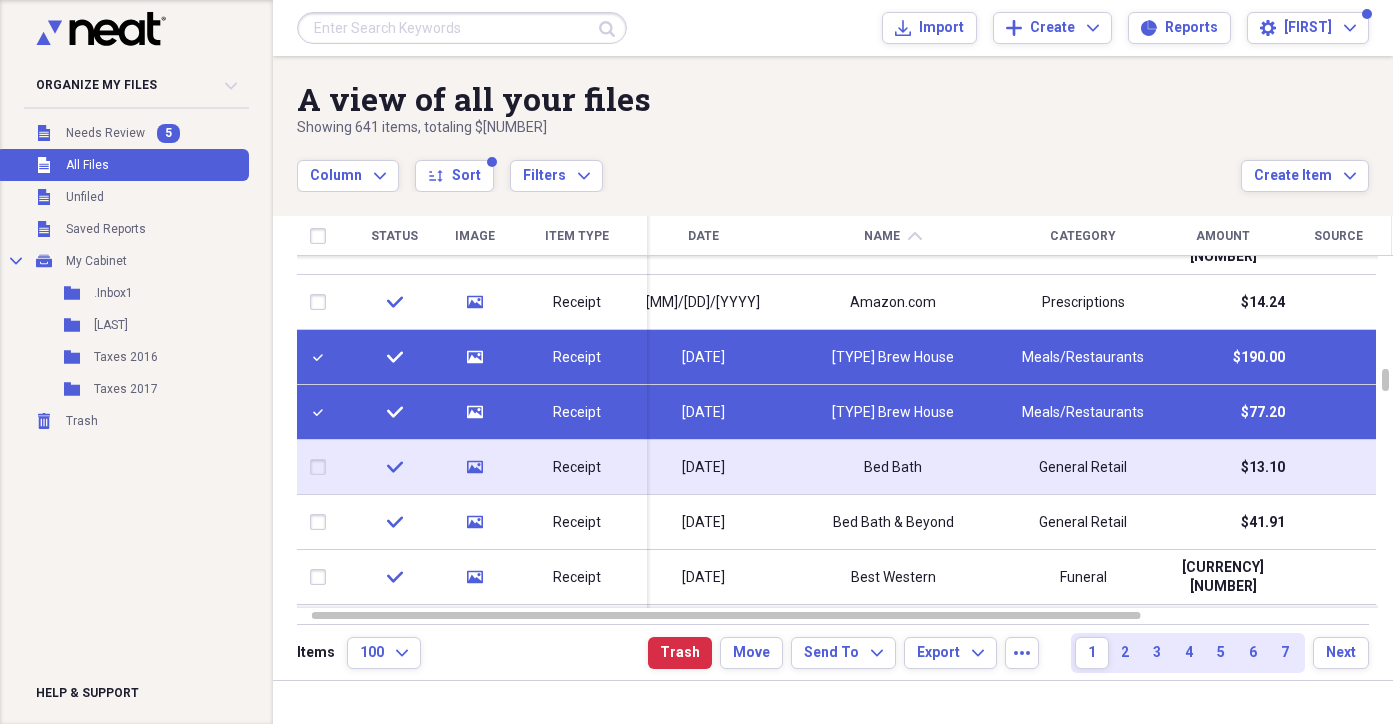 click at bounding box center [322, 467] 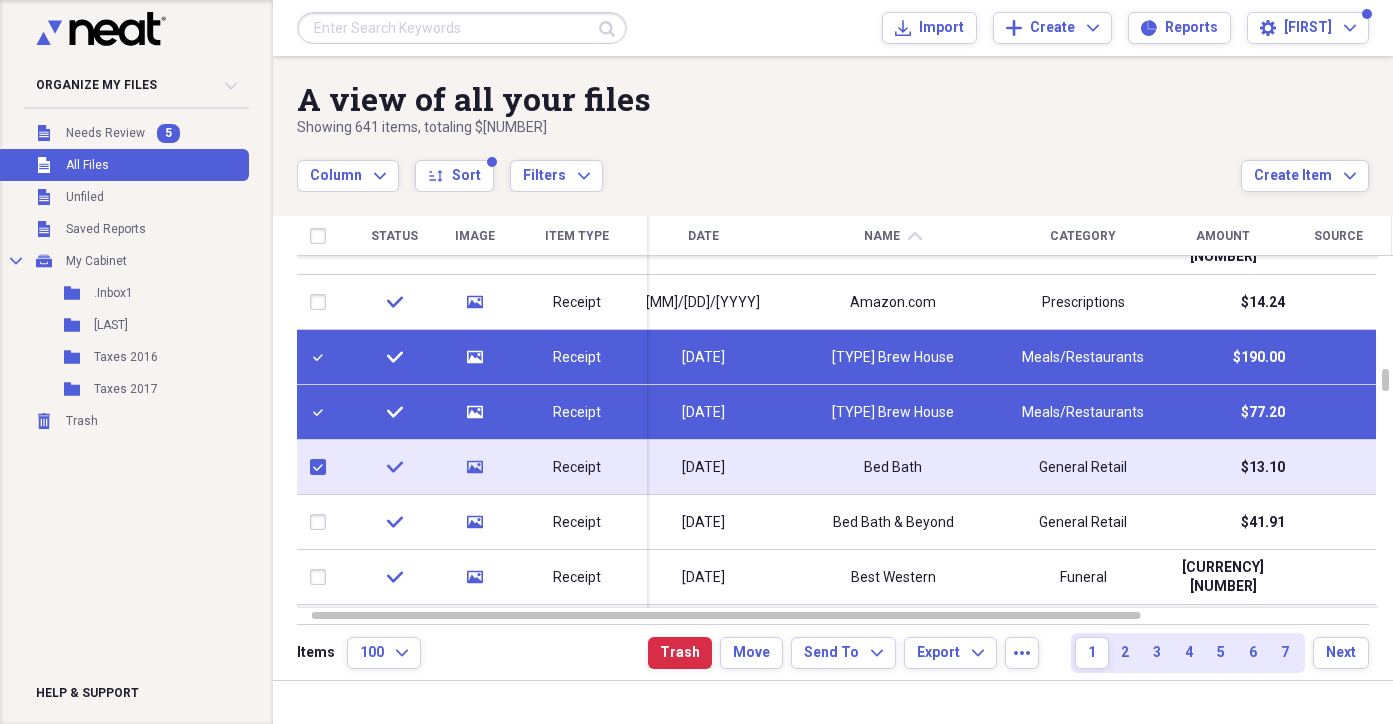 checkbox on "true" 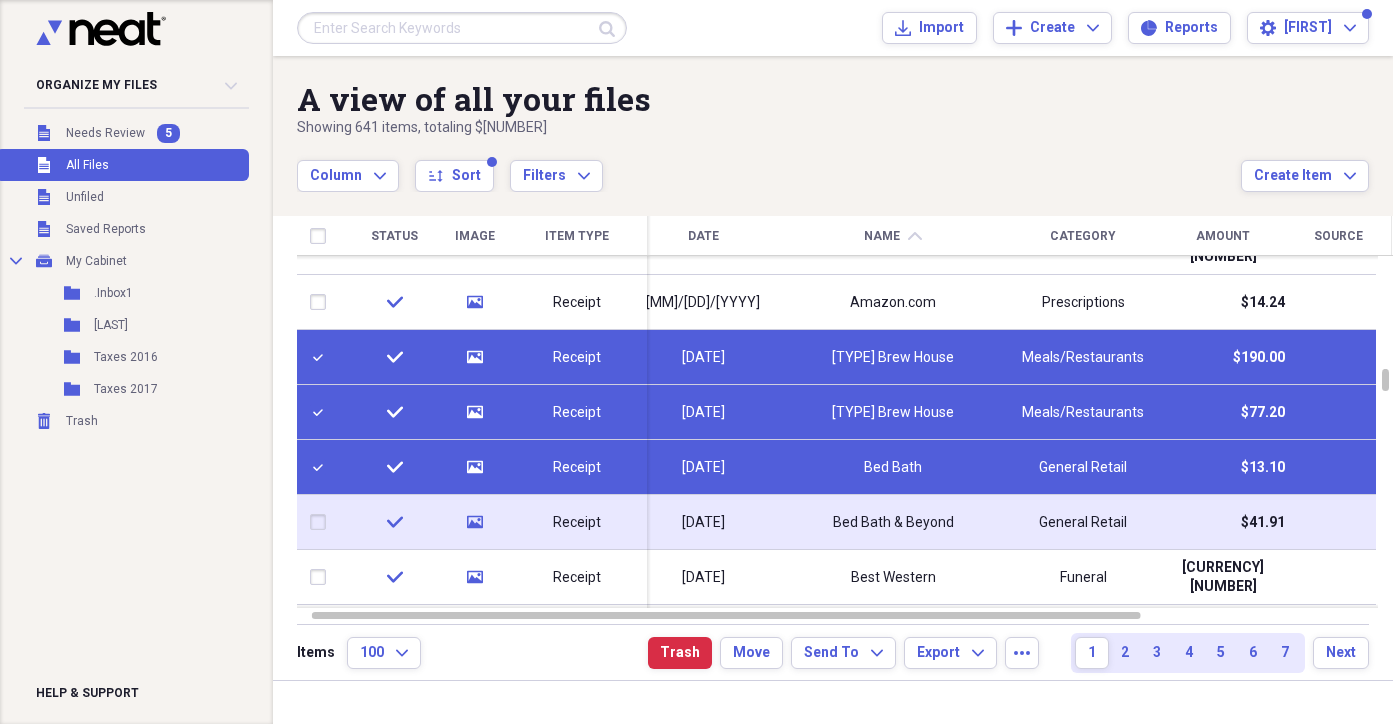 click at bounding box center (322, 522) 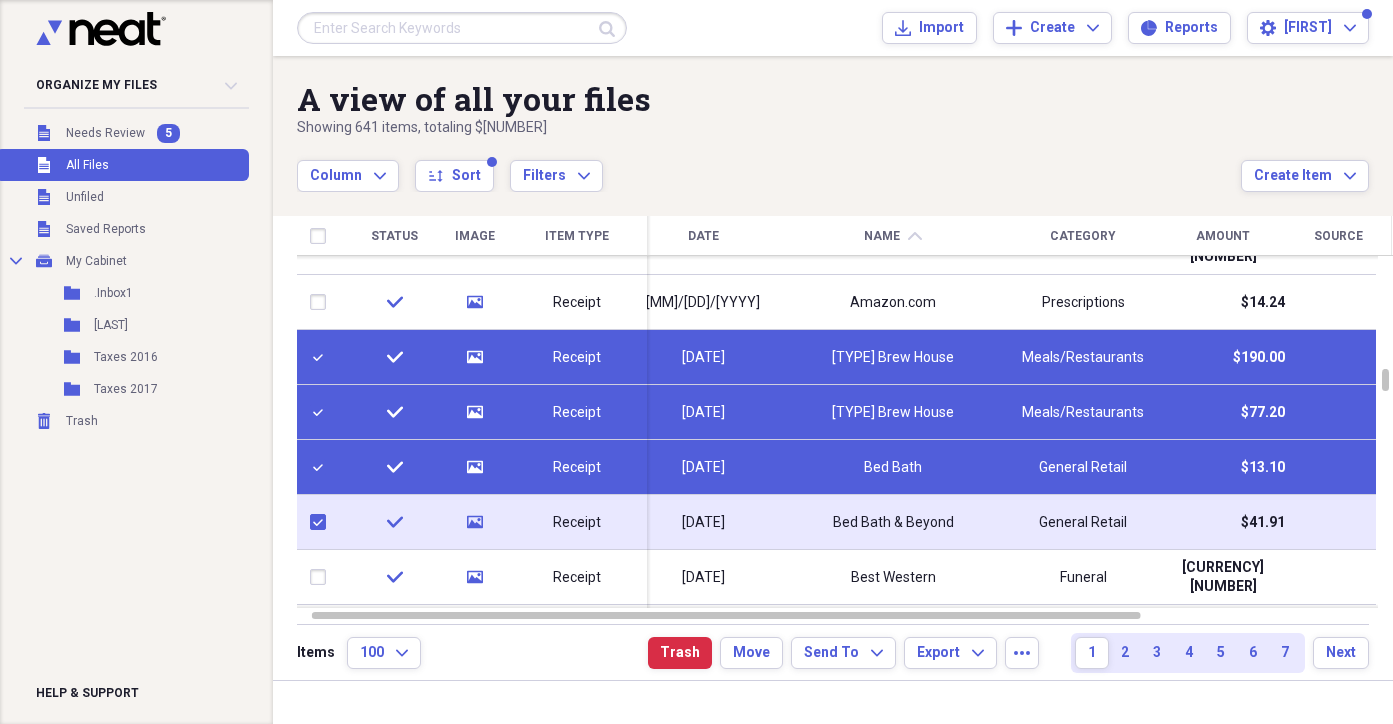 checkbox on "true" 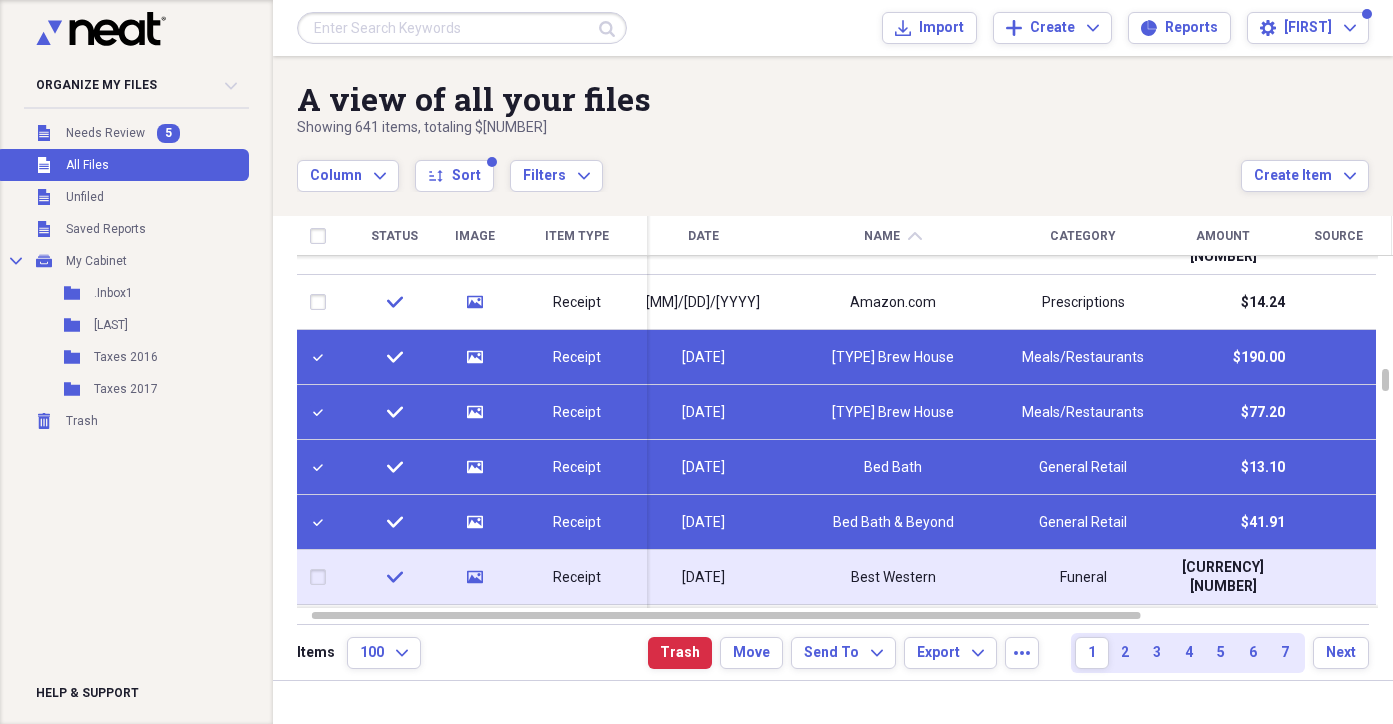 click at bounding box center (322, 577) 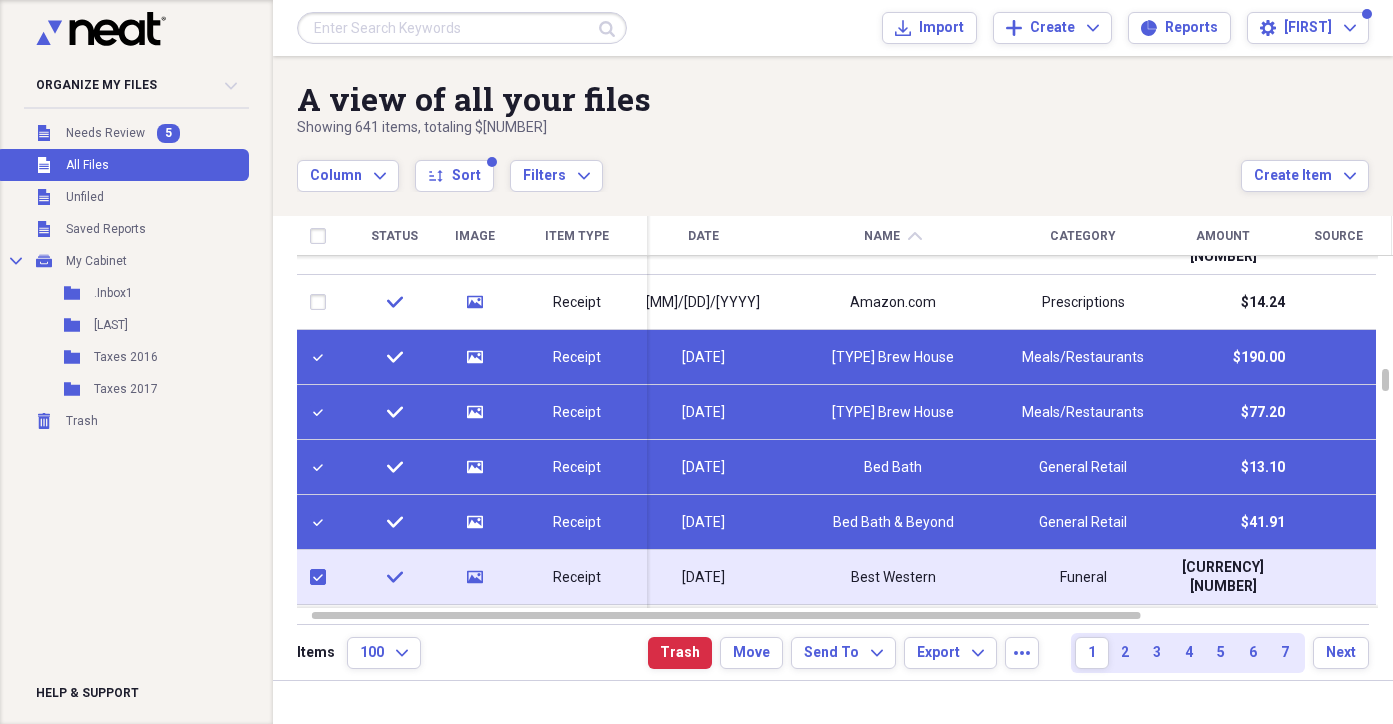 checkbox on "true" 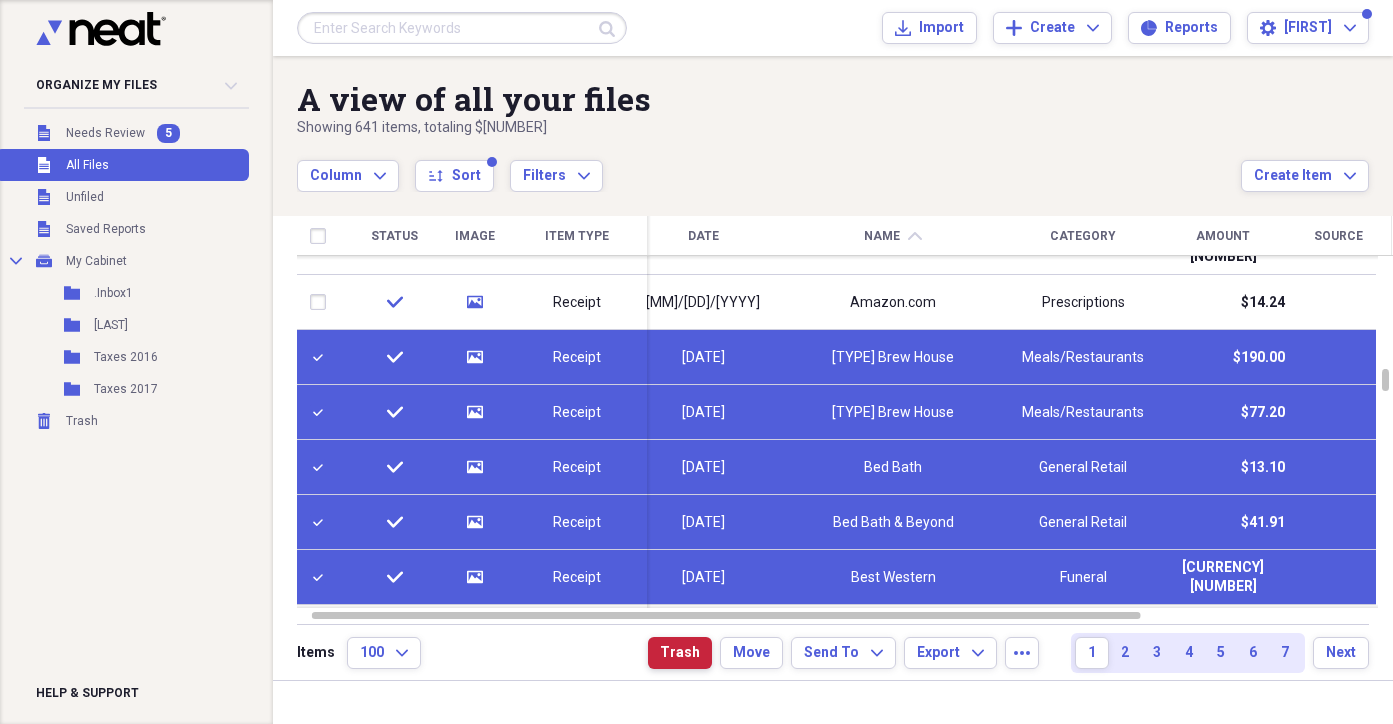 click on "Trash" at bounding box center [680, 653] 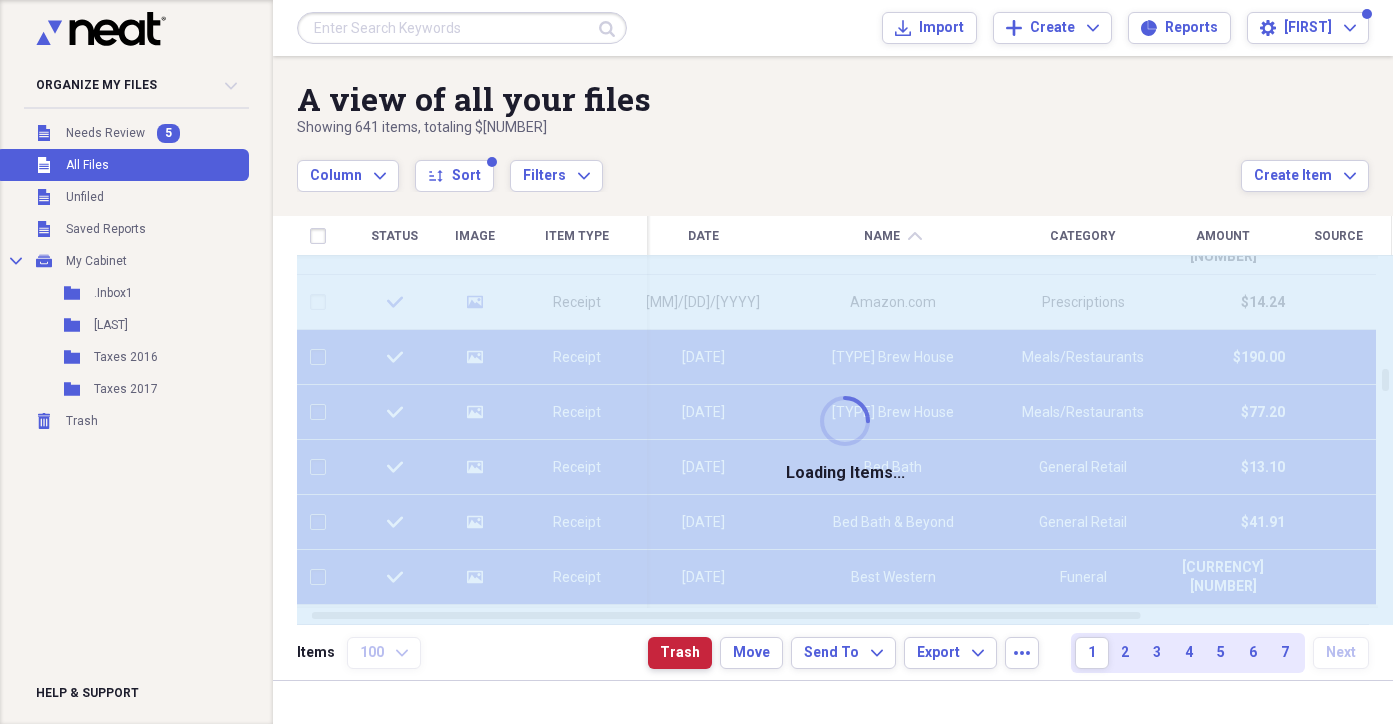 checkbox on "false" 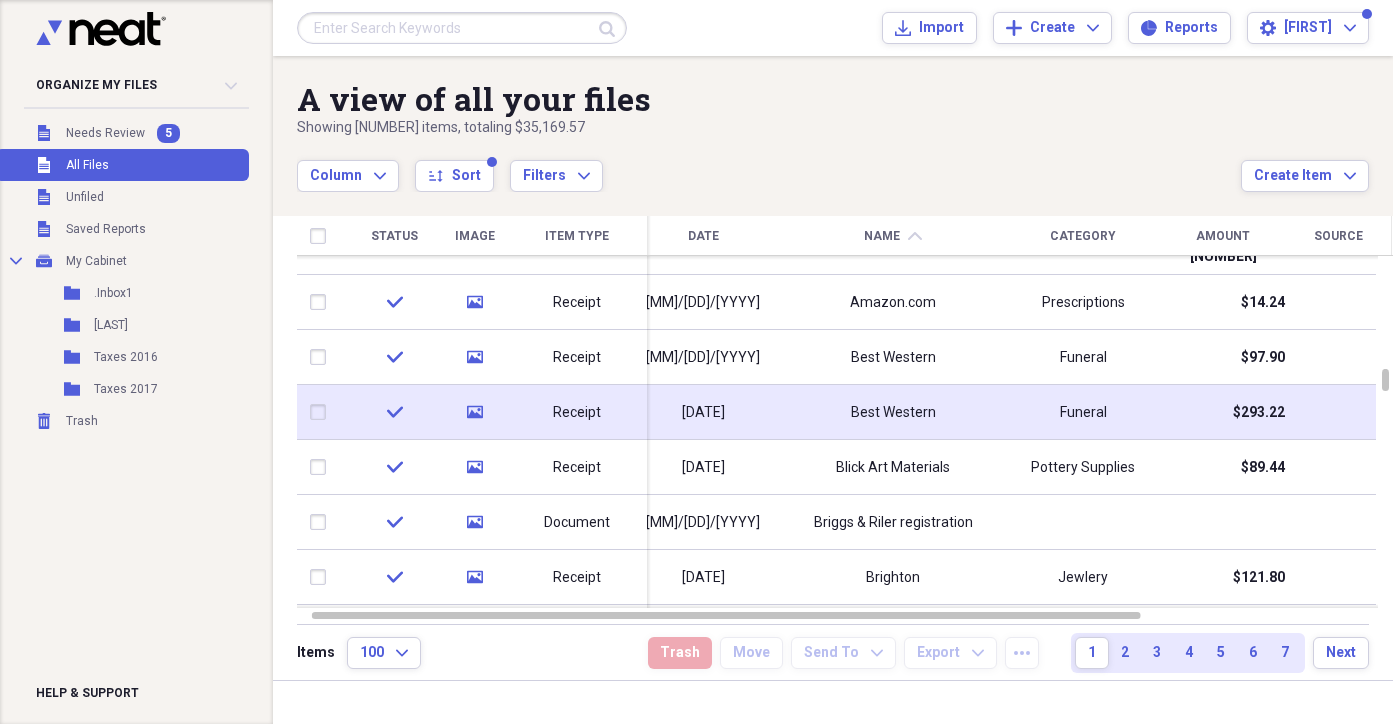 click on "Receipt" at bounding box center (577, 413) 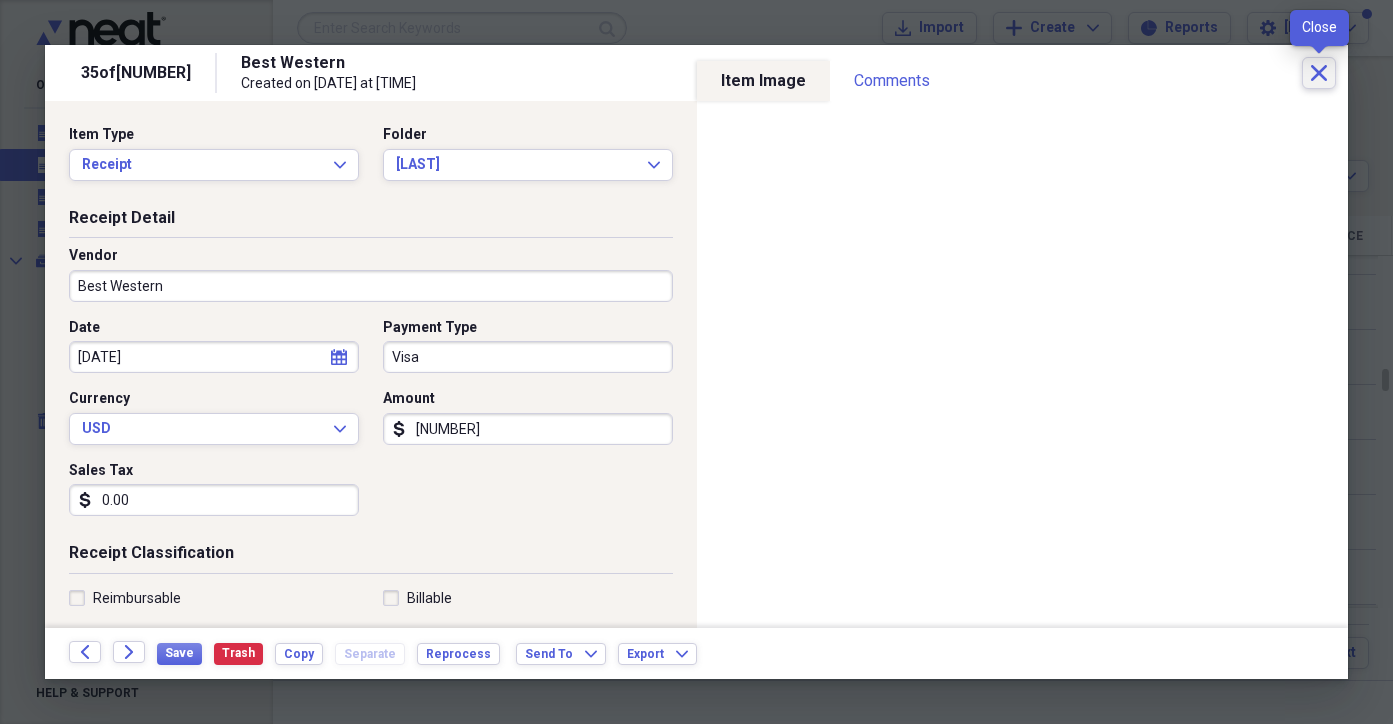 click on "Close" 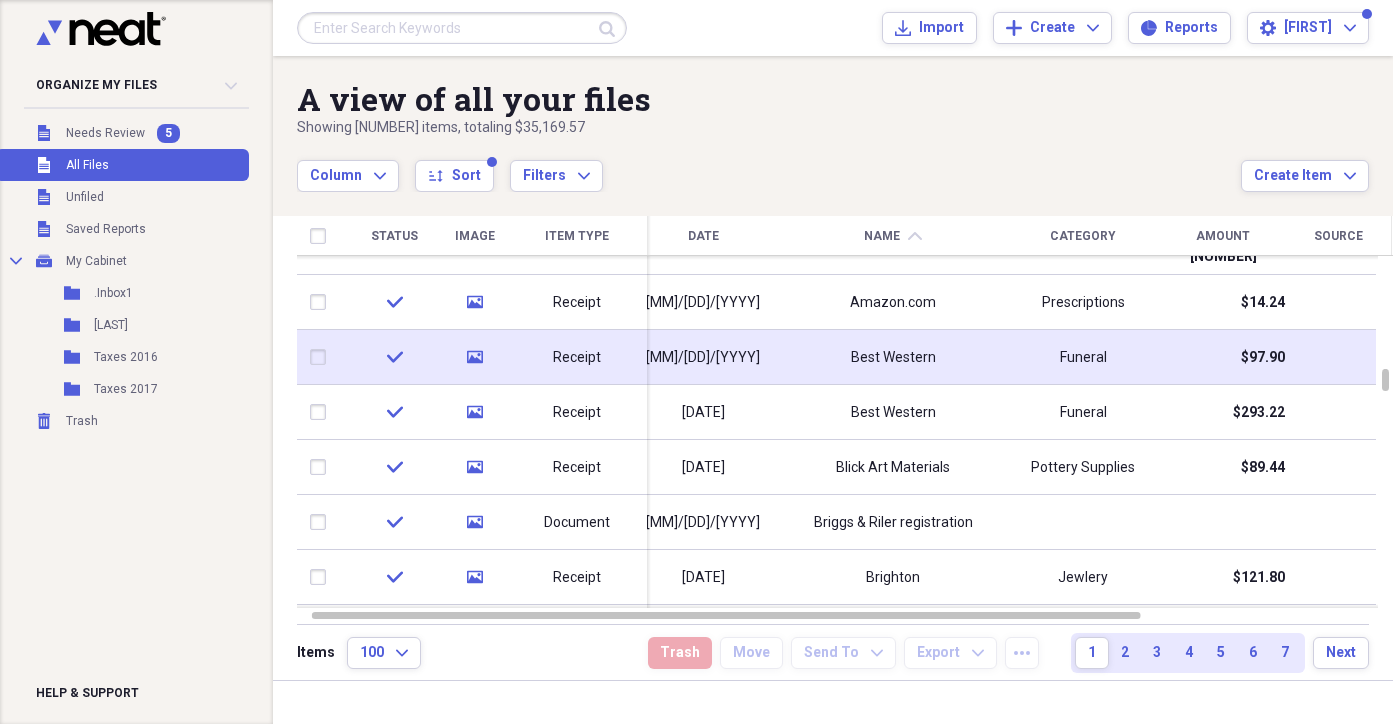 click at bounding box center (322, 357) 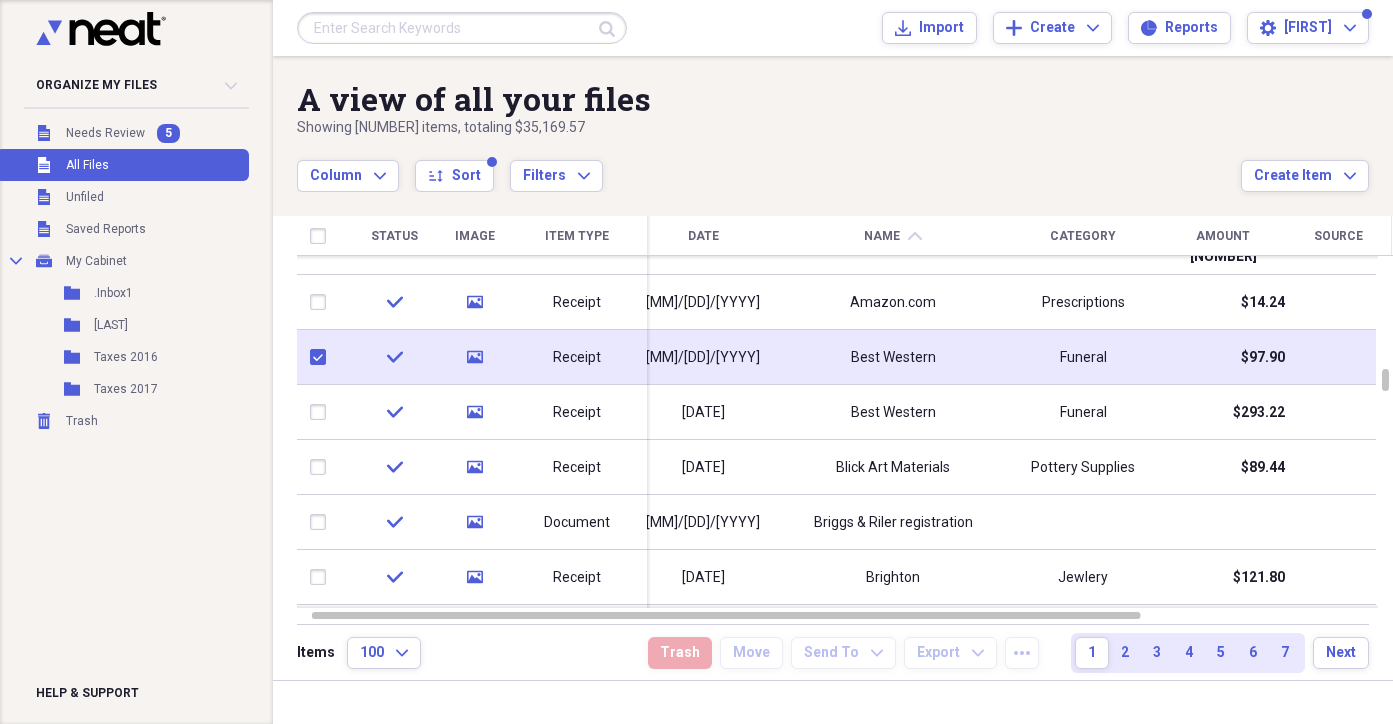 checkbox on "true" 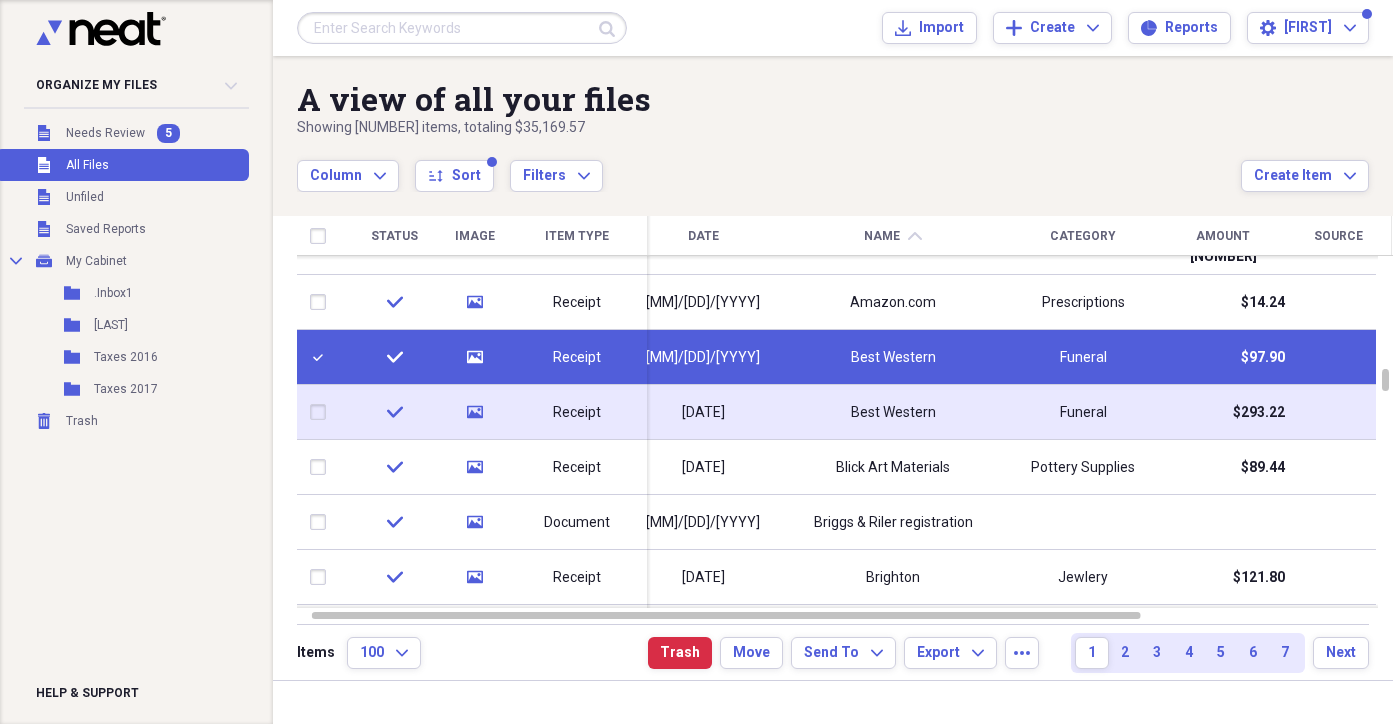 click at bounding box center (322, 412) 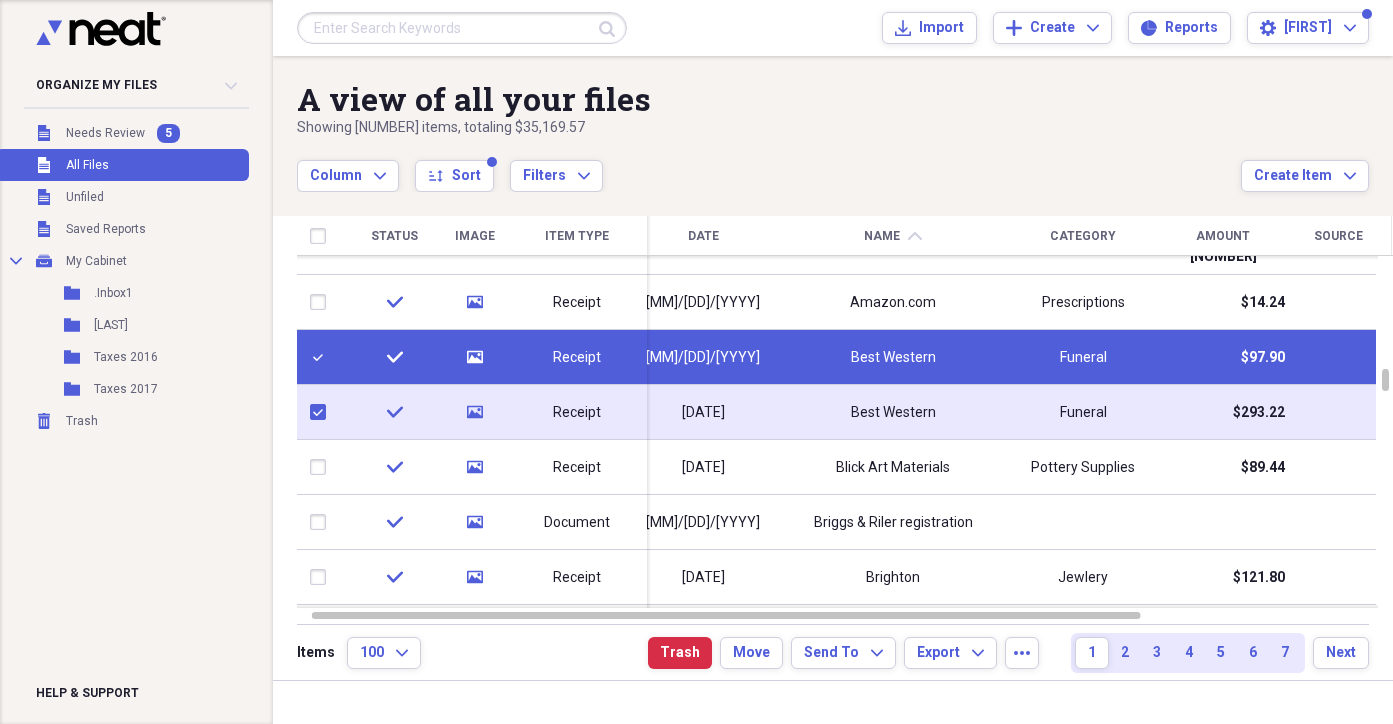 checkbox on "true" 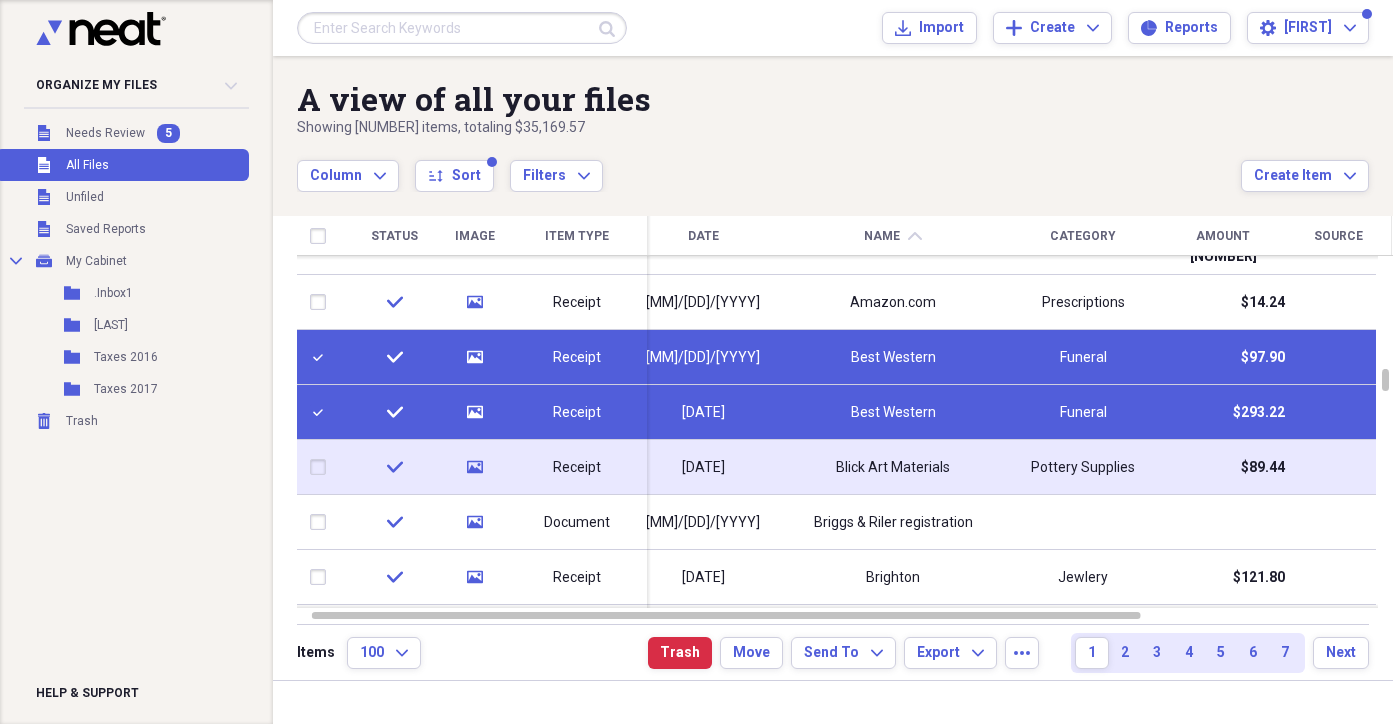 click at bounding box center [322, 467] 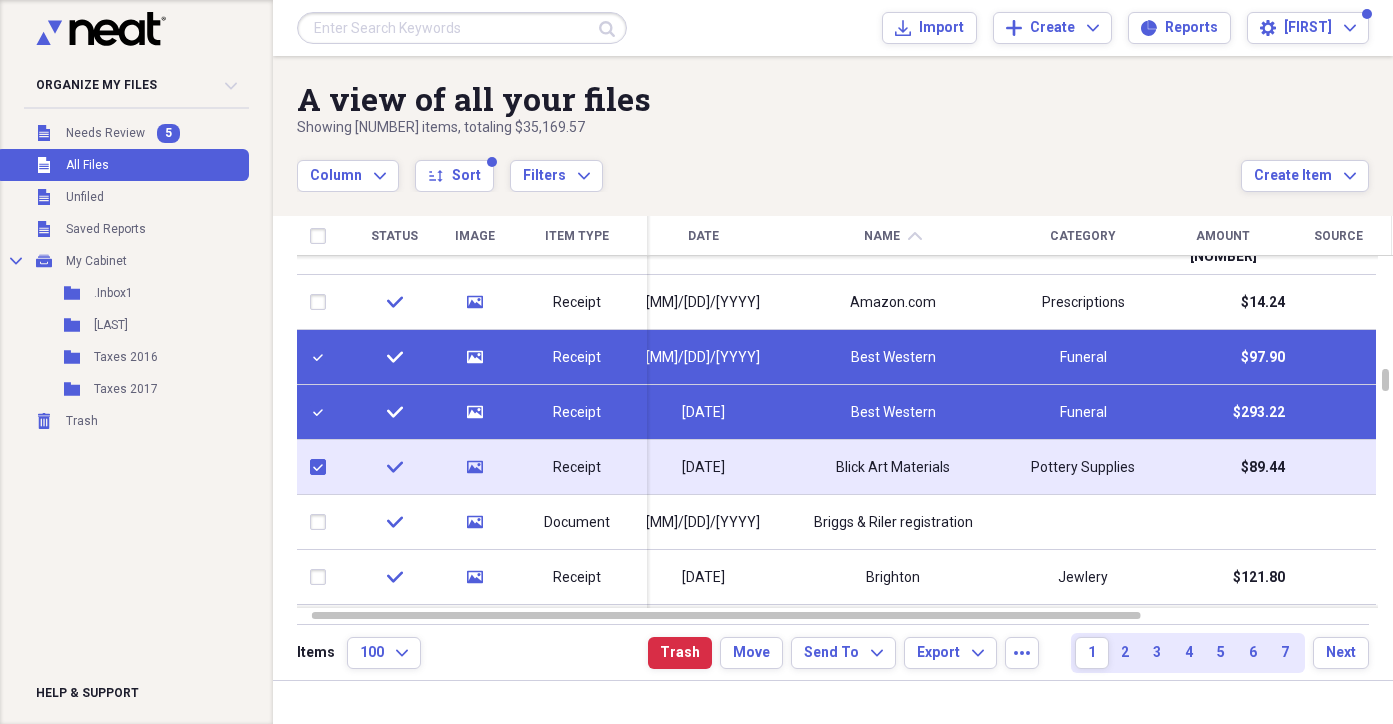checkbox on "true" 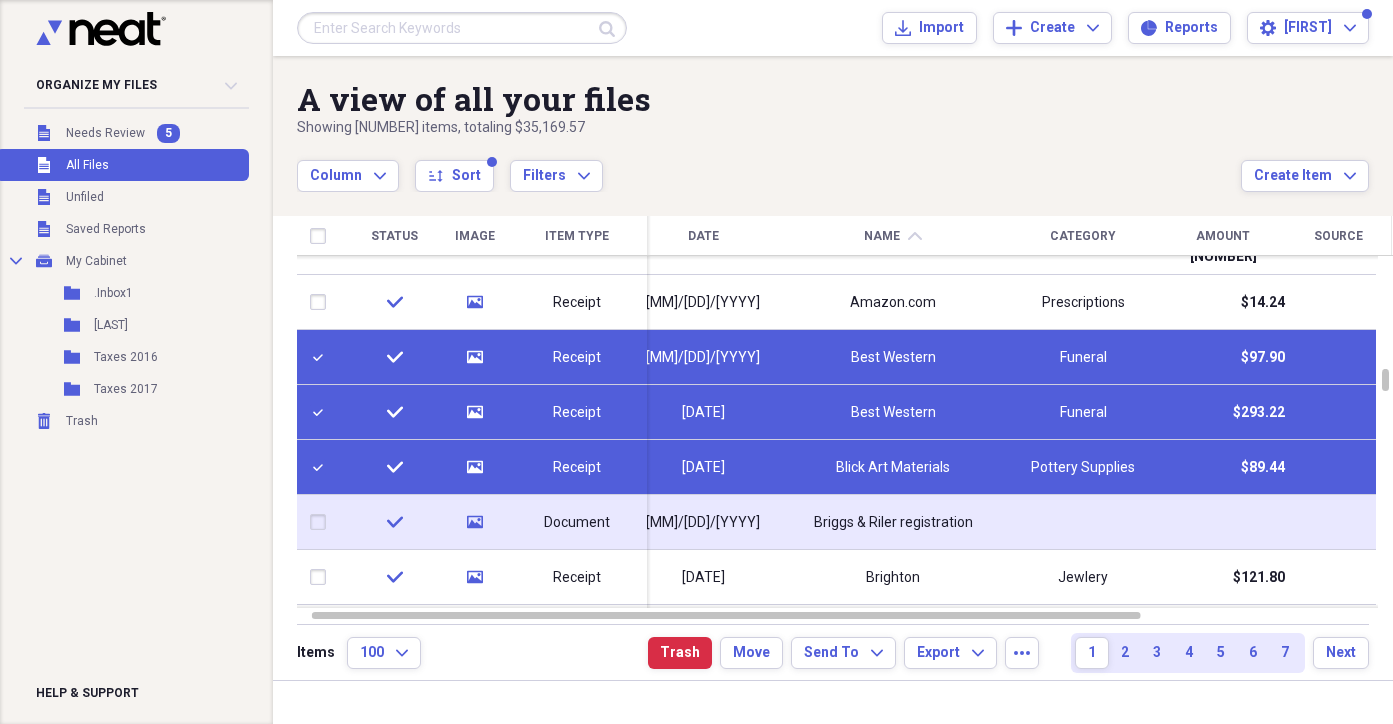 click at bounding box center [322, 522] 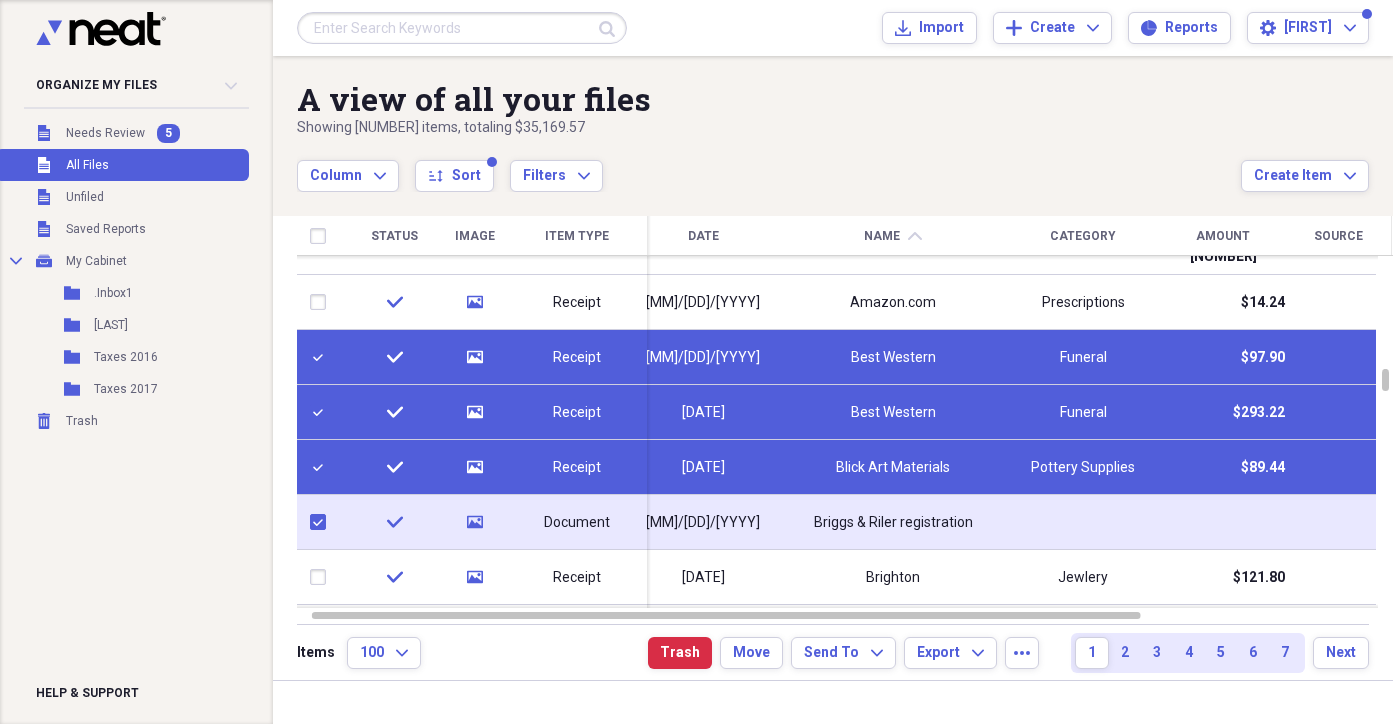 checkbox on "true" 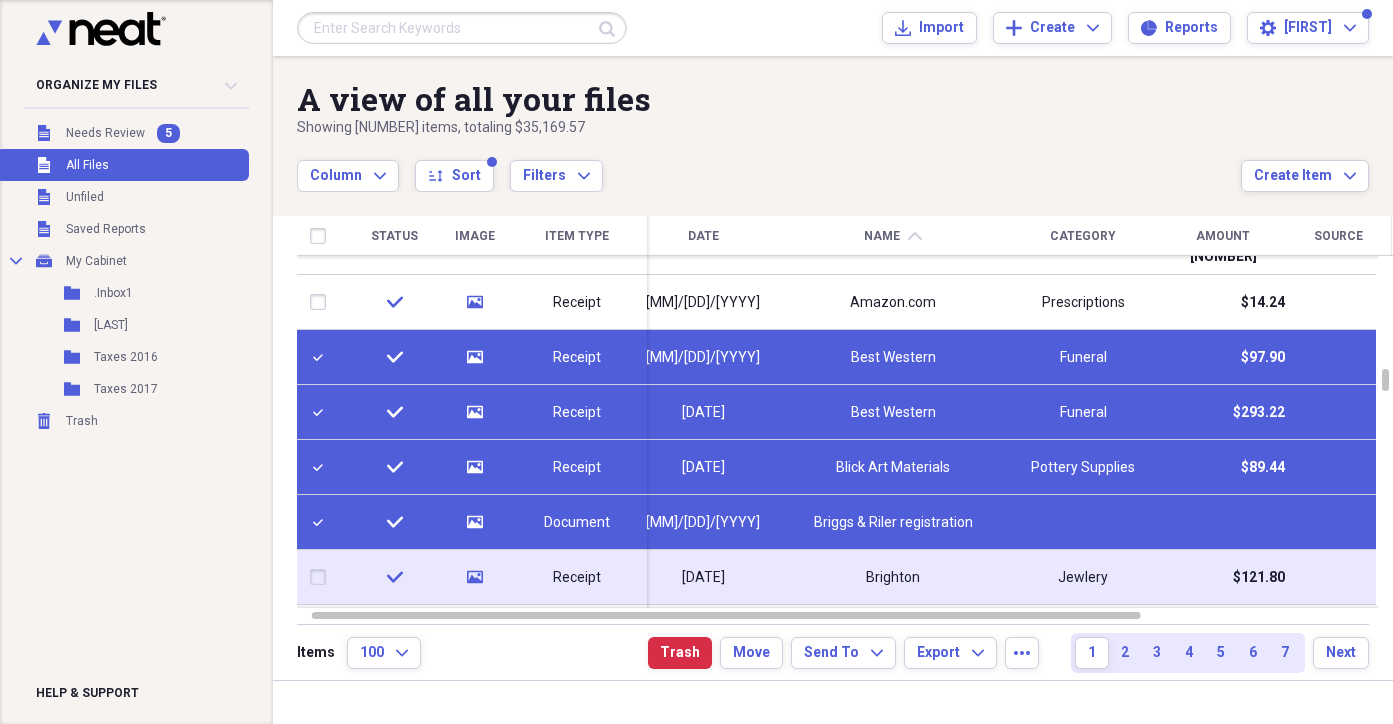 click at bounding box center [322, 577] 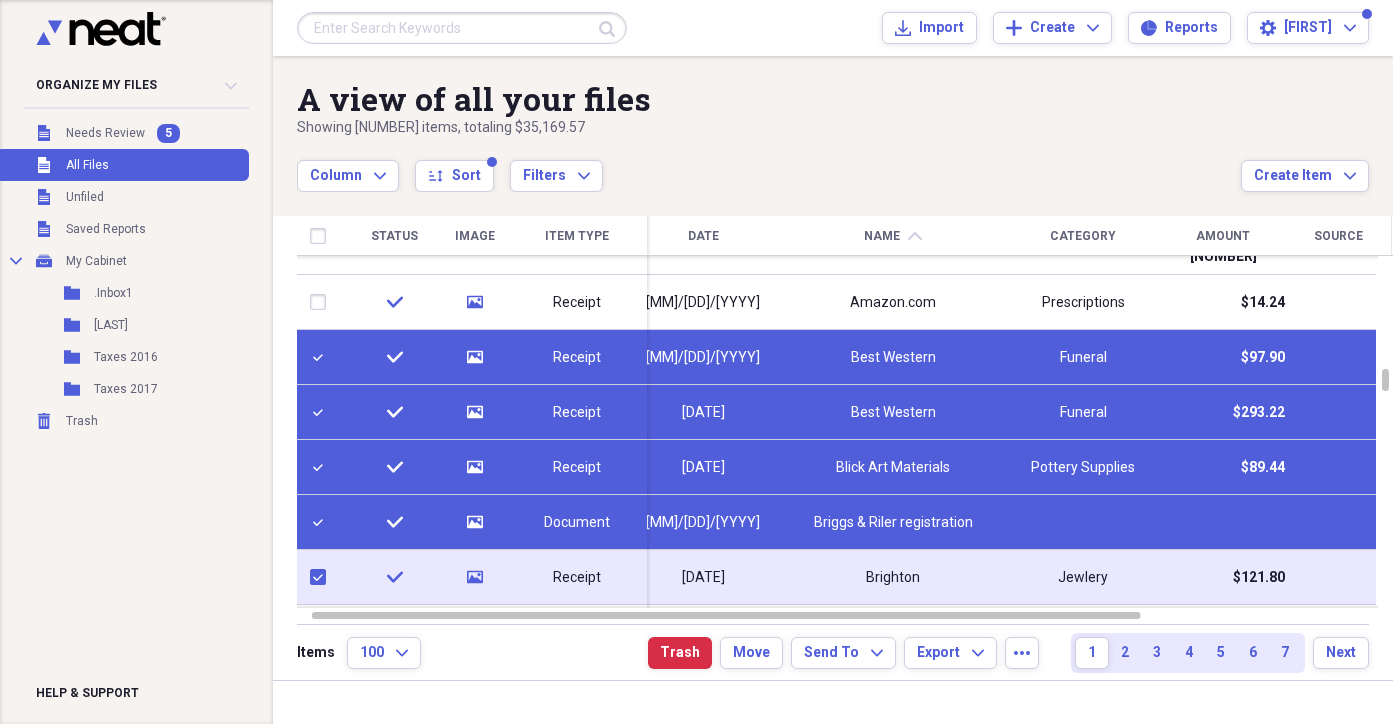checkbox on "true" 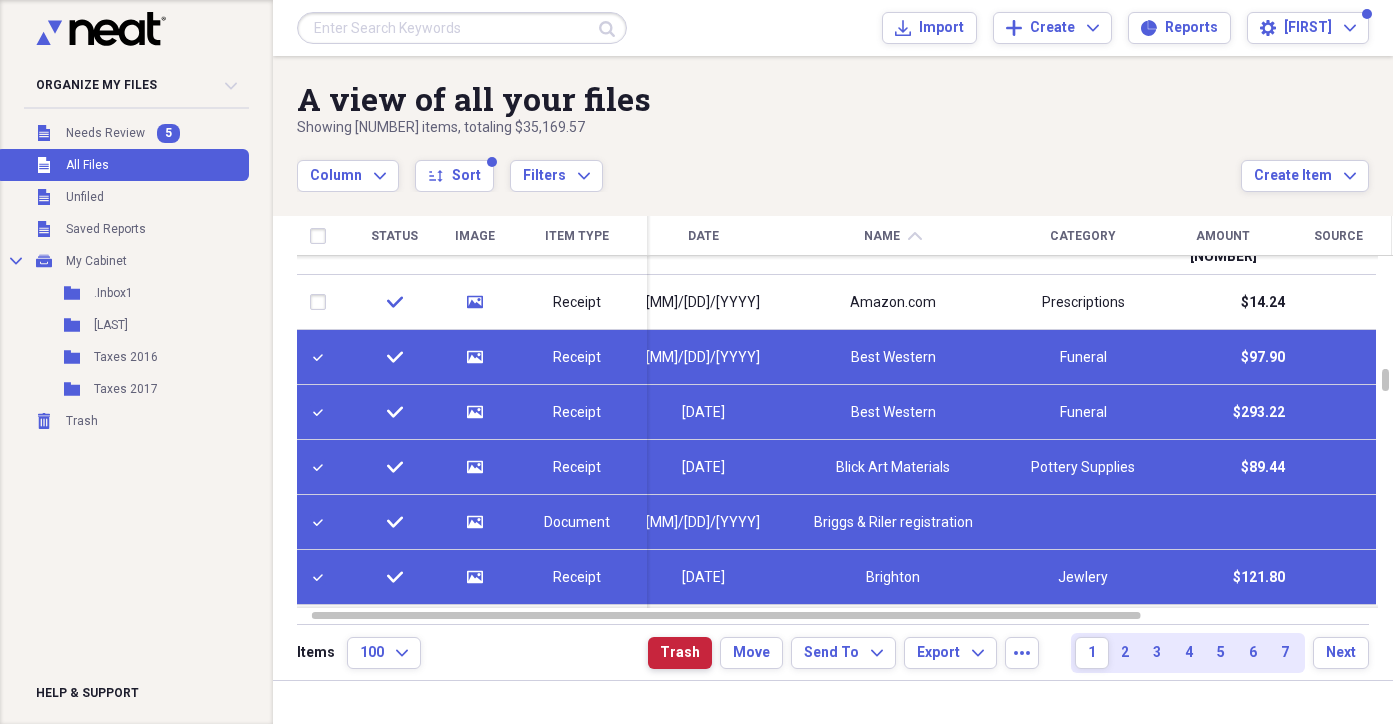 click on "Trash" at bounding box center (680, 653) 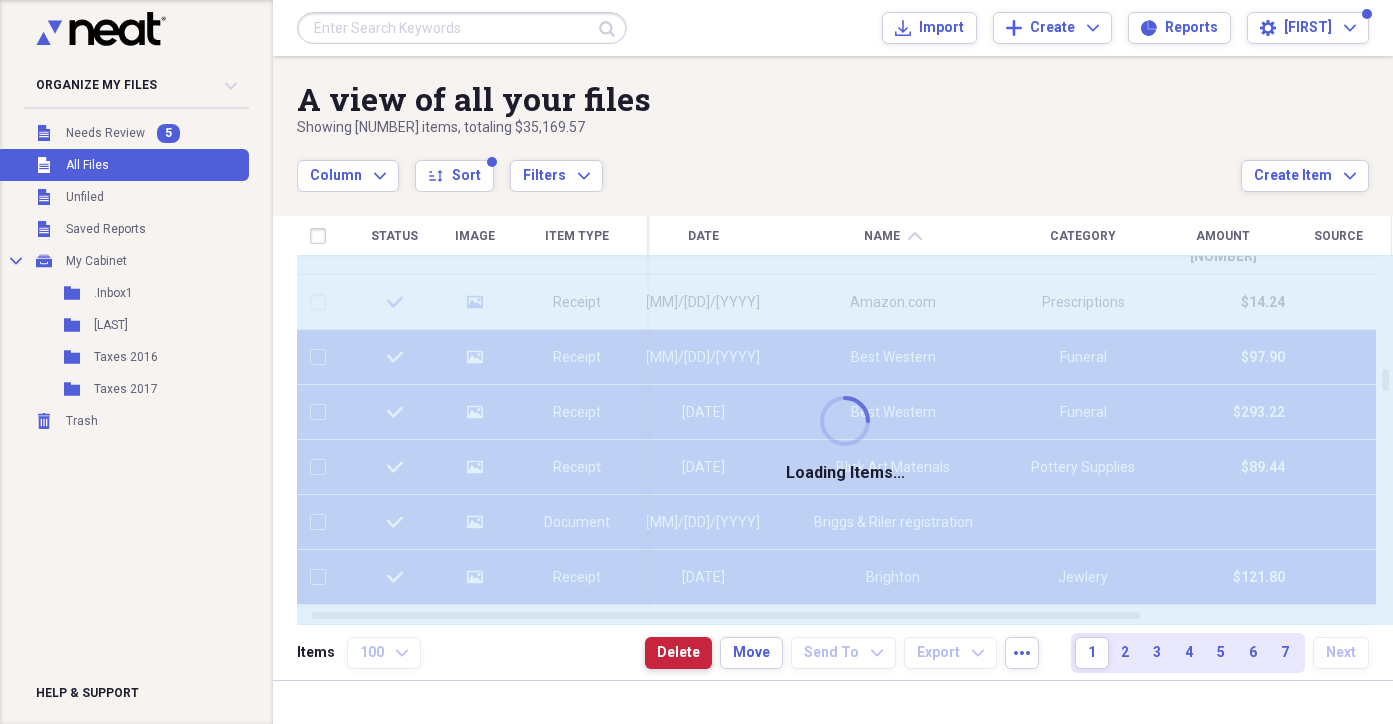 checkbox on "false" 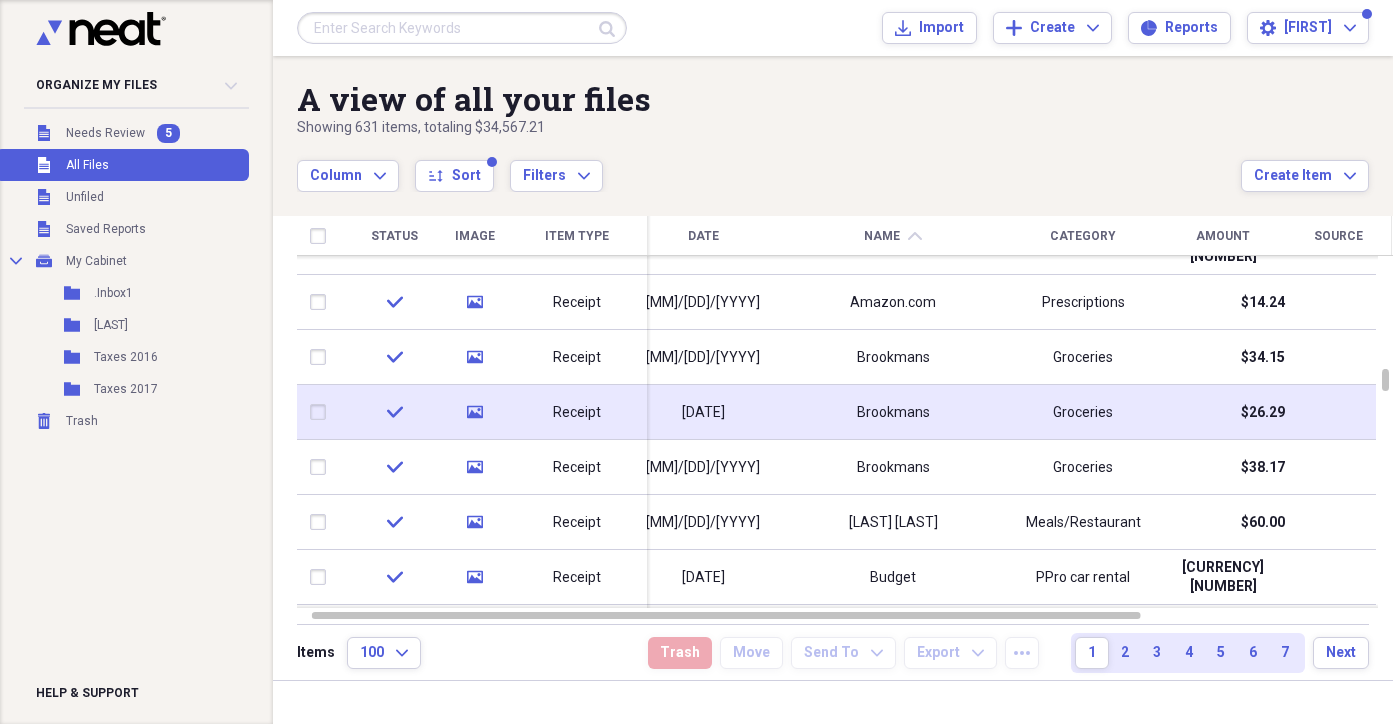 click on "Receipt" at bounding box center (577, 413) 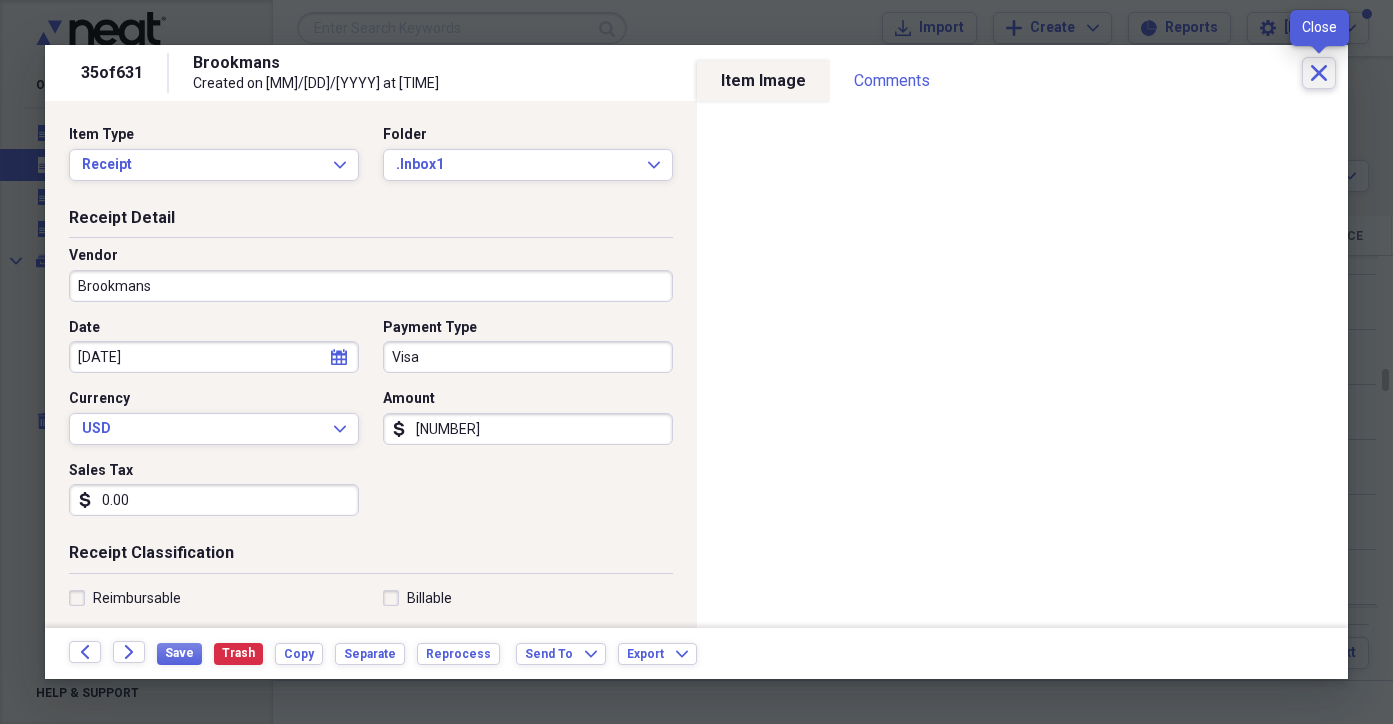 click on "Close" 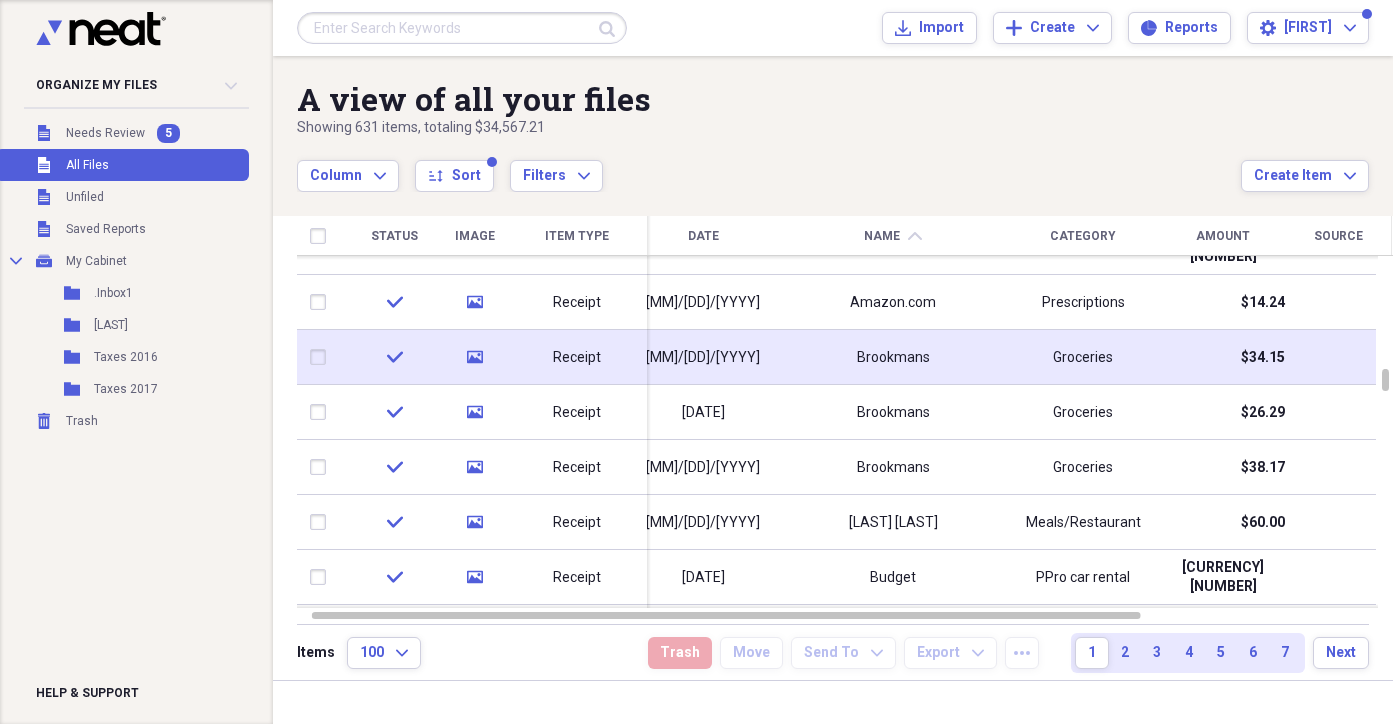 click at bounding box center (322, 357) 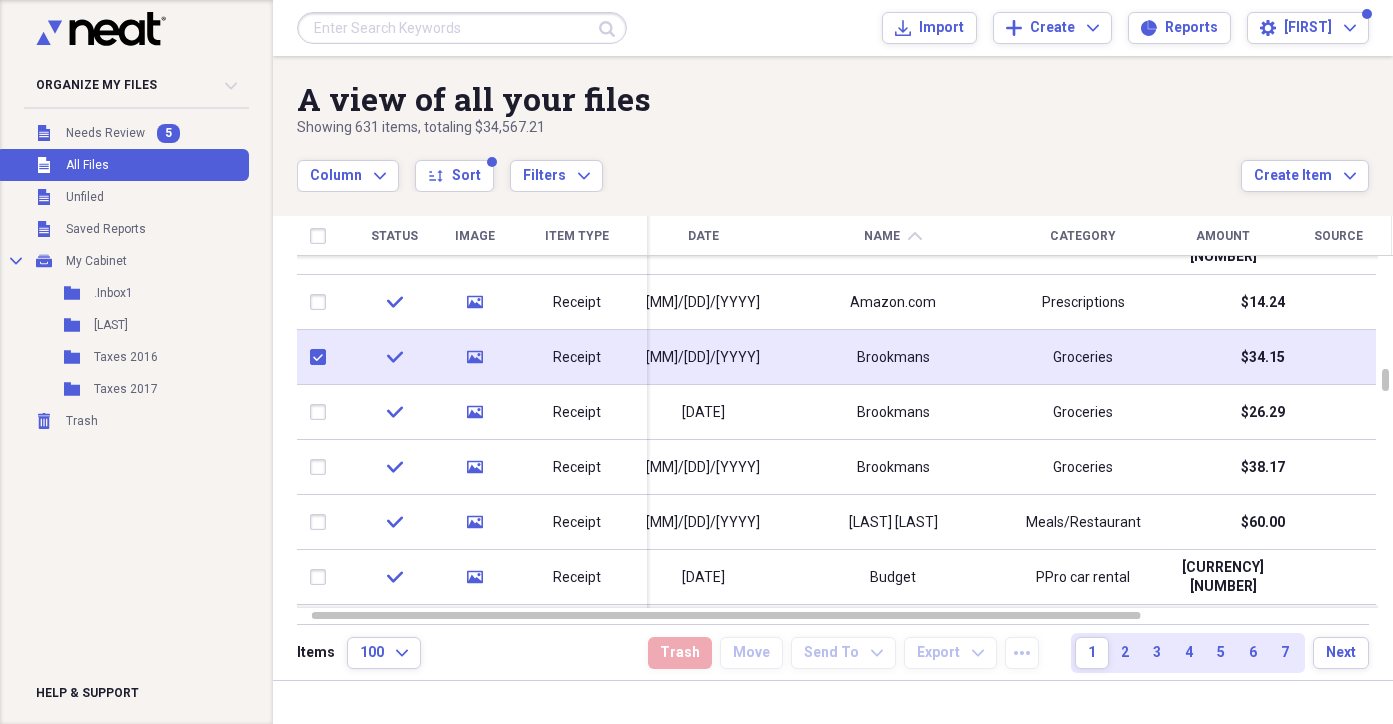 checkbox on "true" 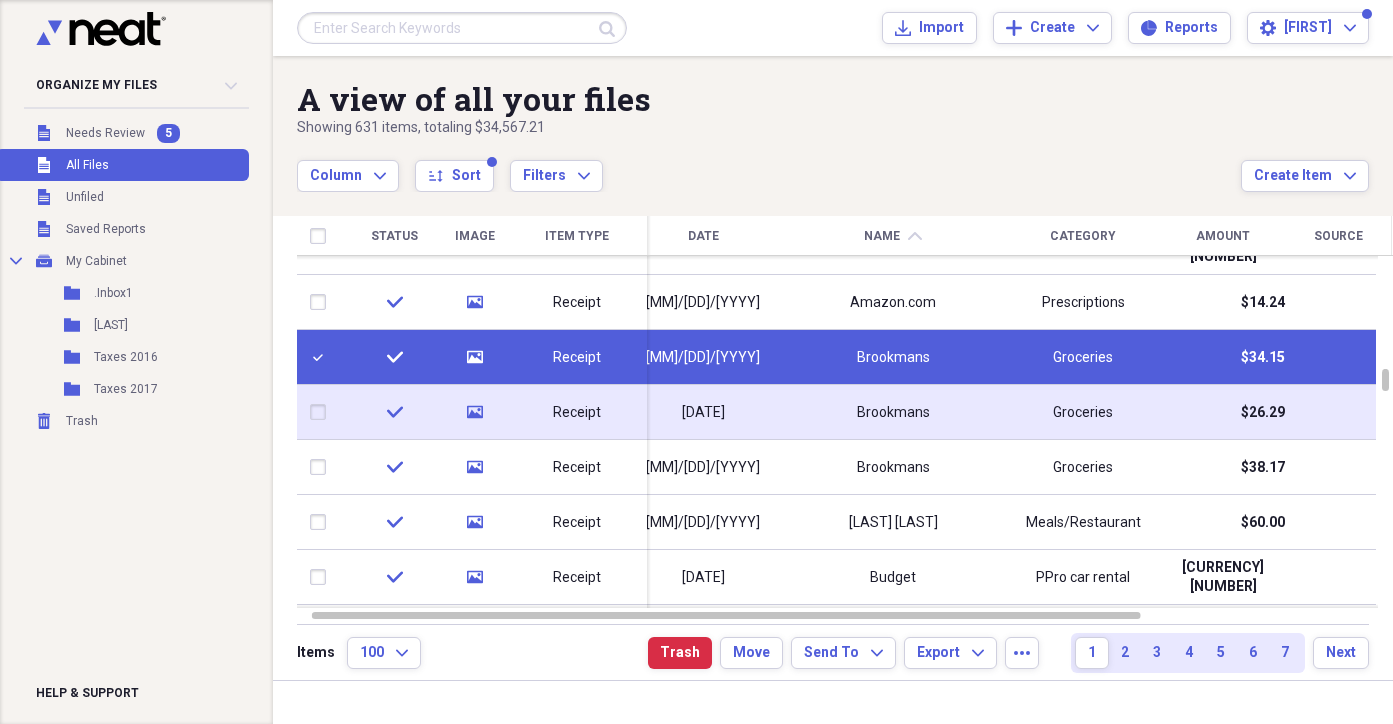 click at bounding box center (322, 412) 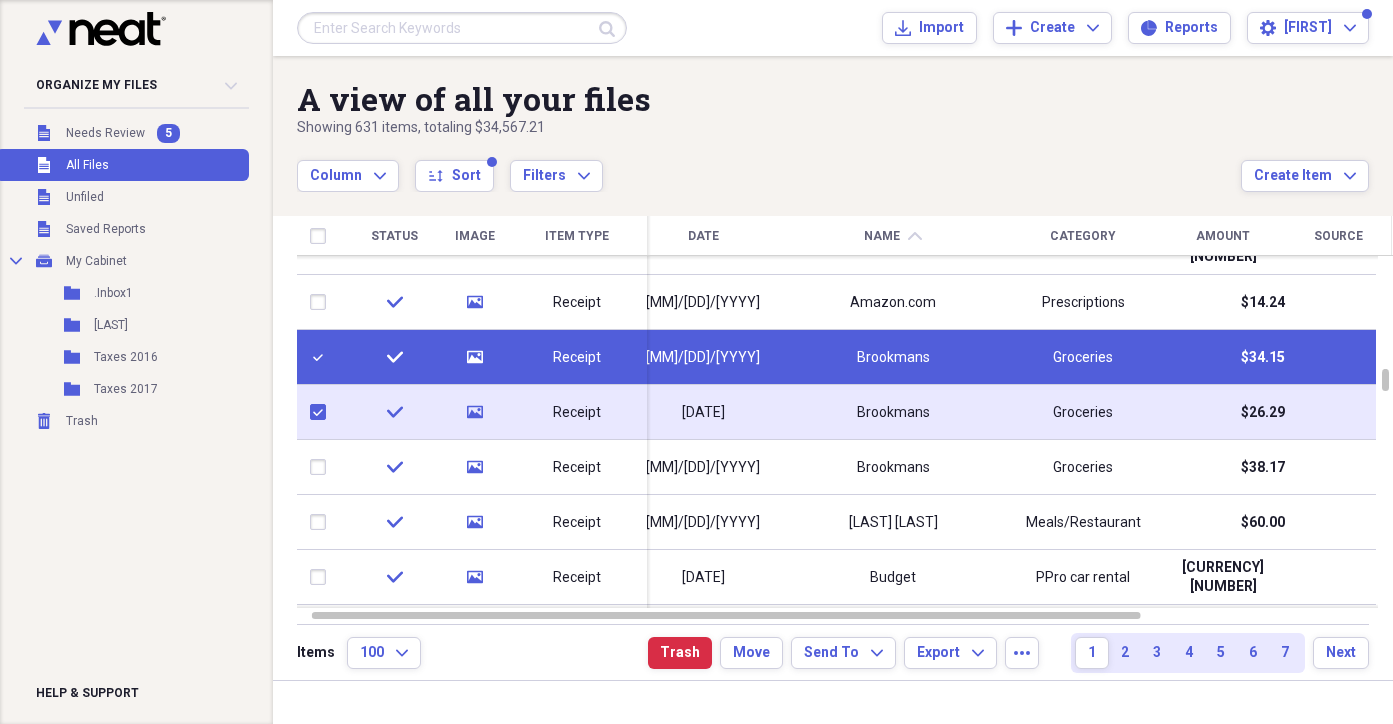 checkbox on "true" 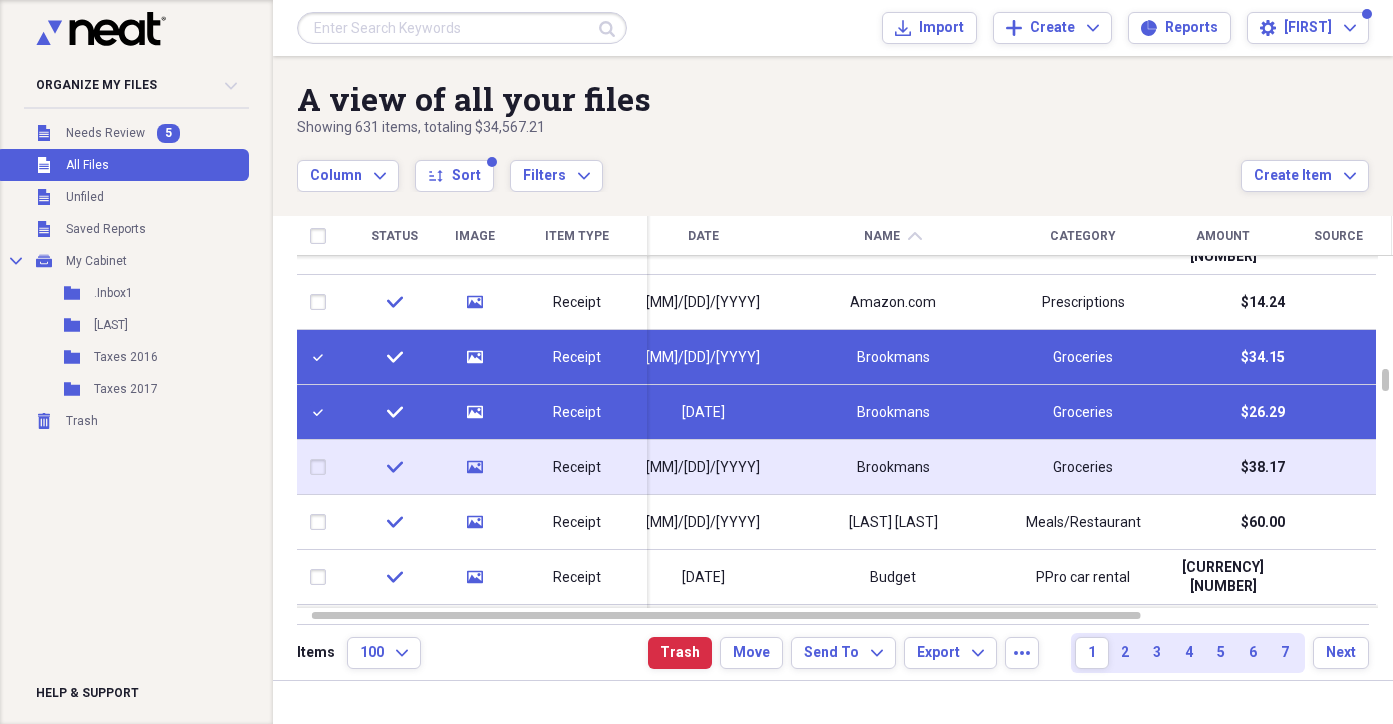 click at bounding box center (322, 467) 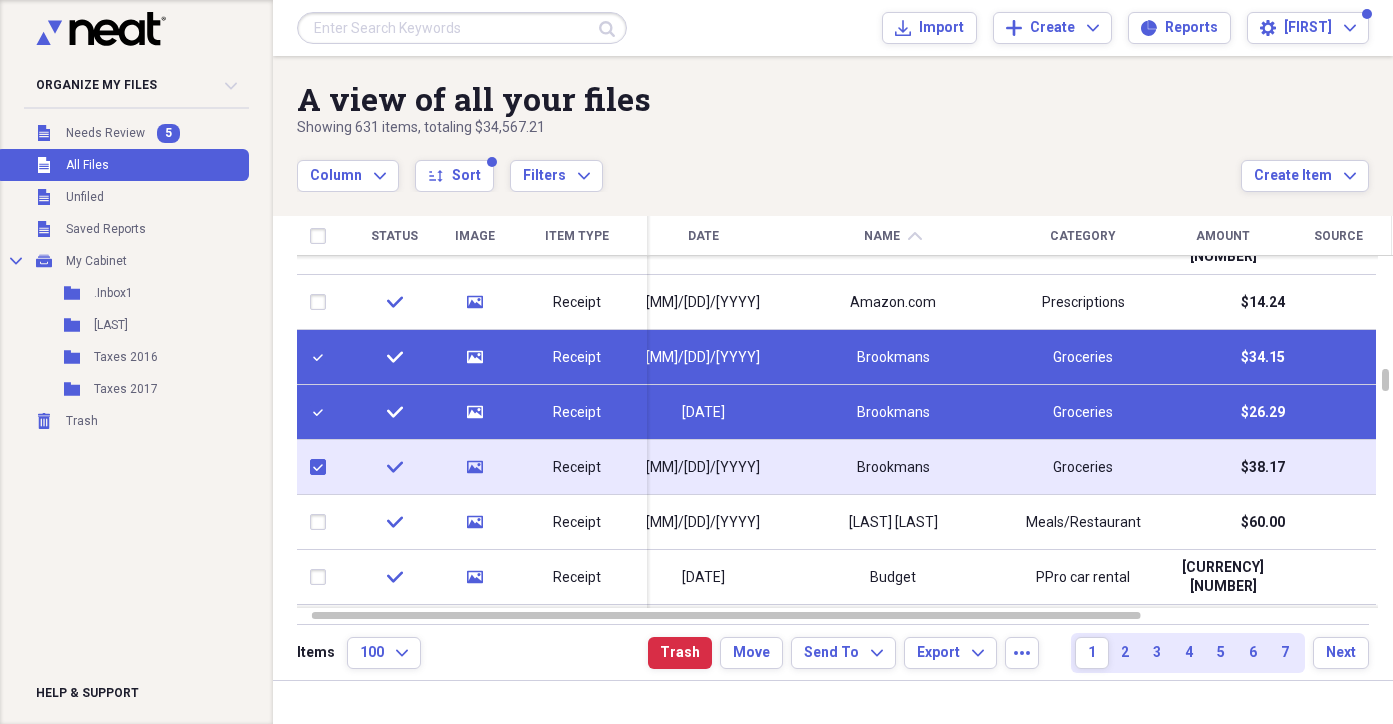 checkbox on "true" 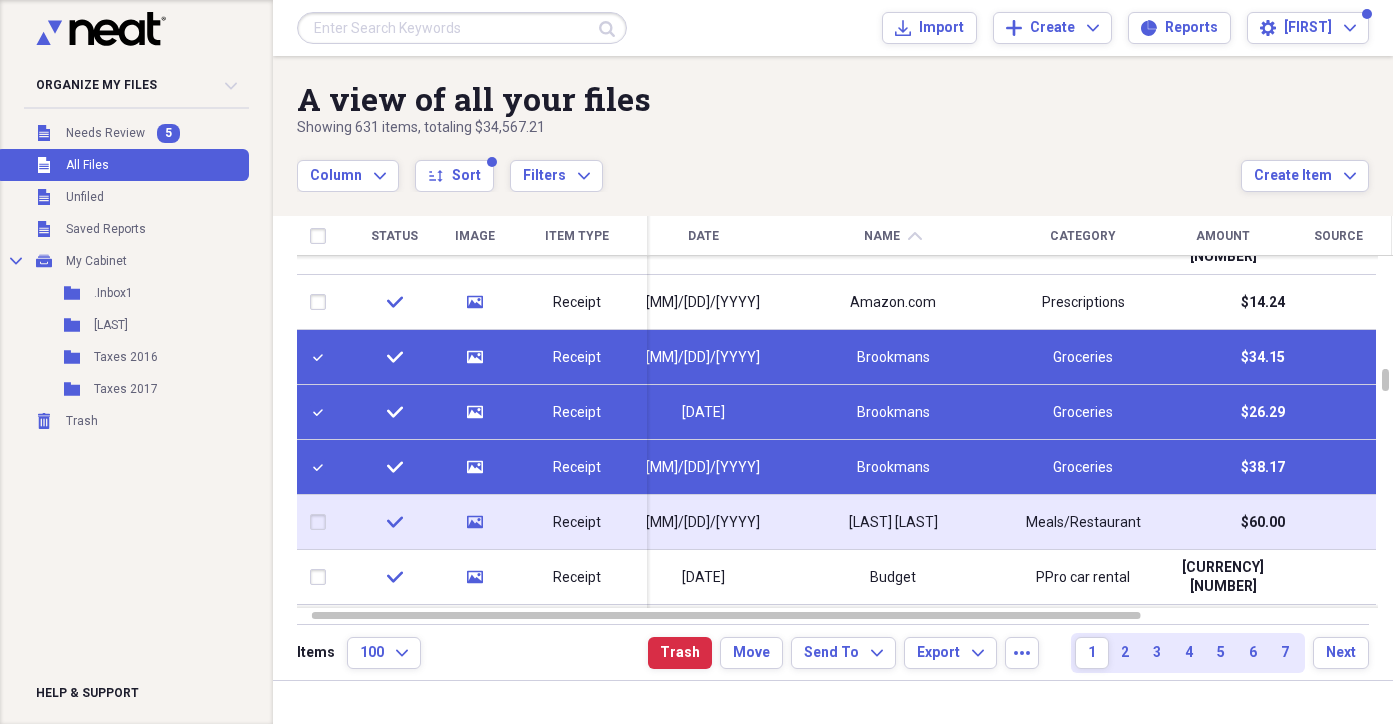 click at bounding box center [322, 522] 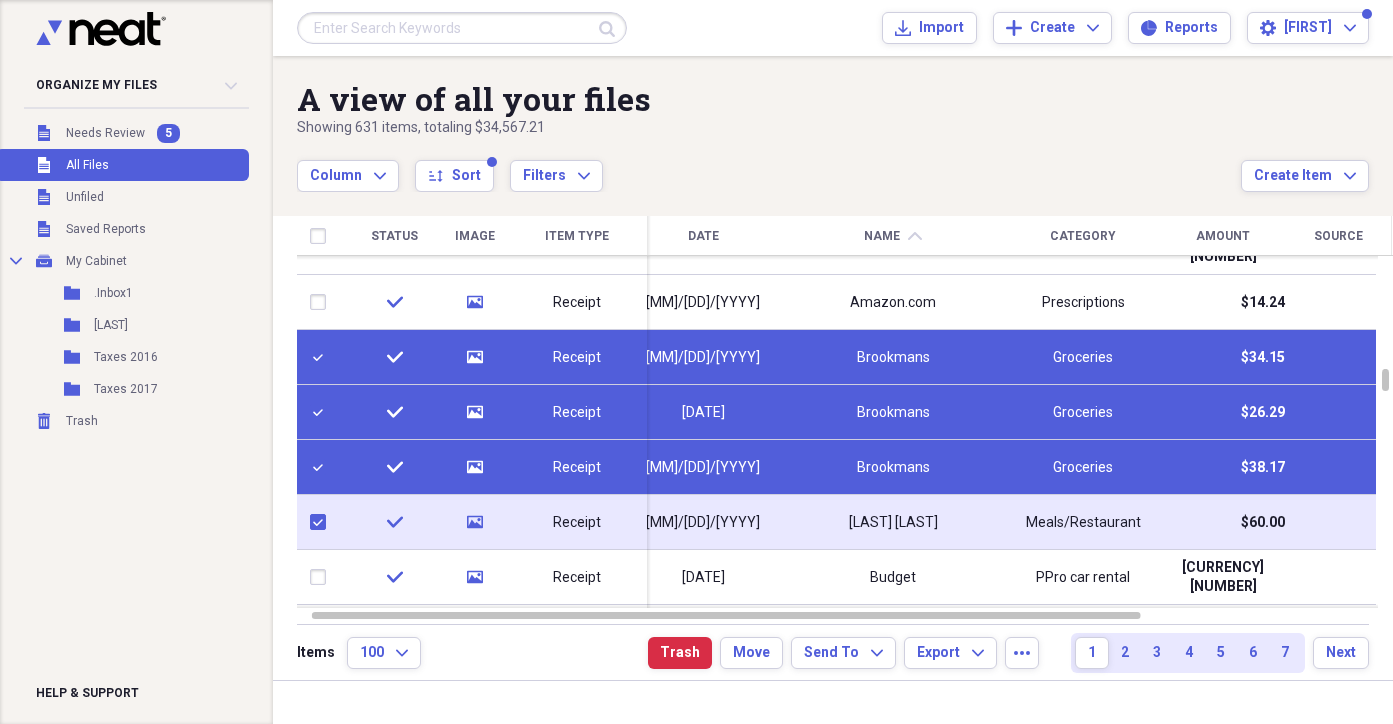 checkbox on "true" 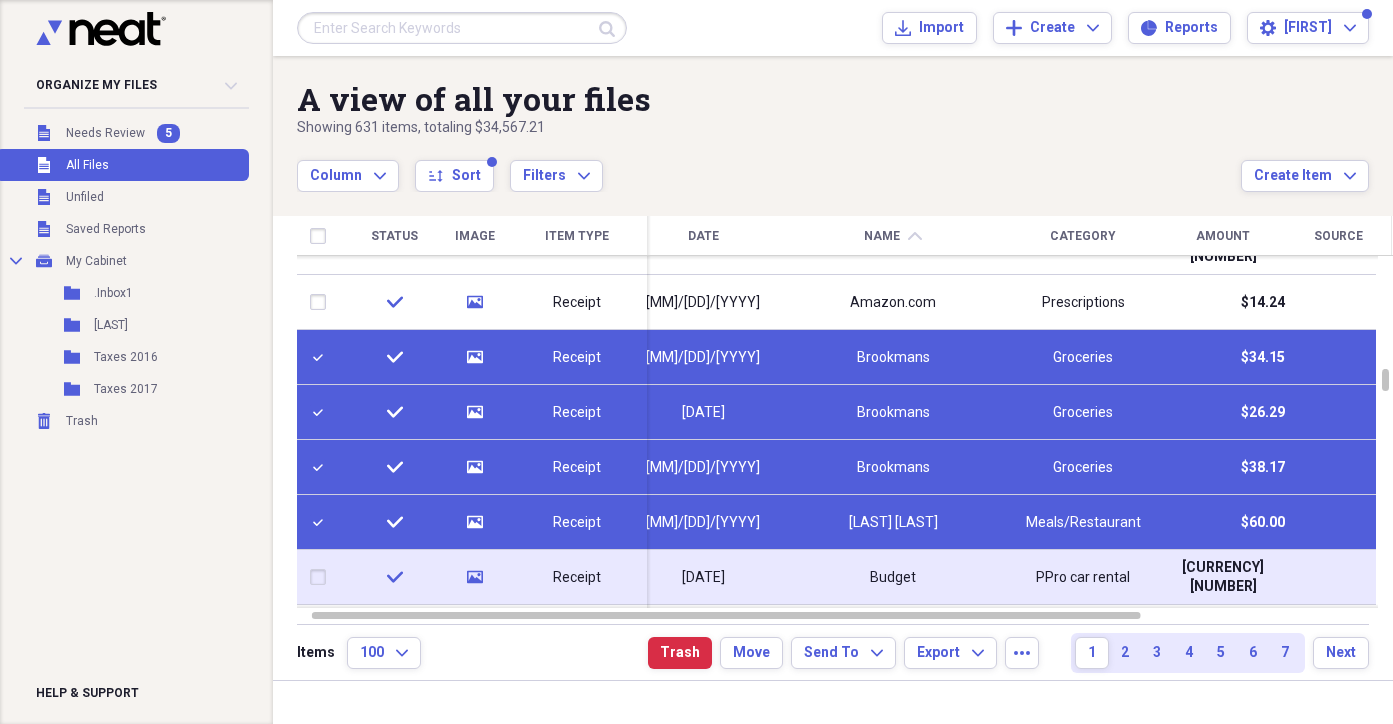 click at bounding box center (322, 577) 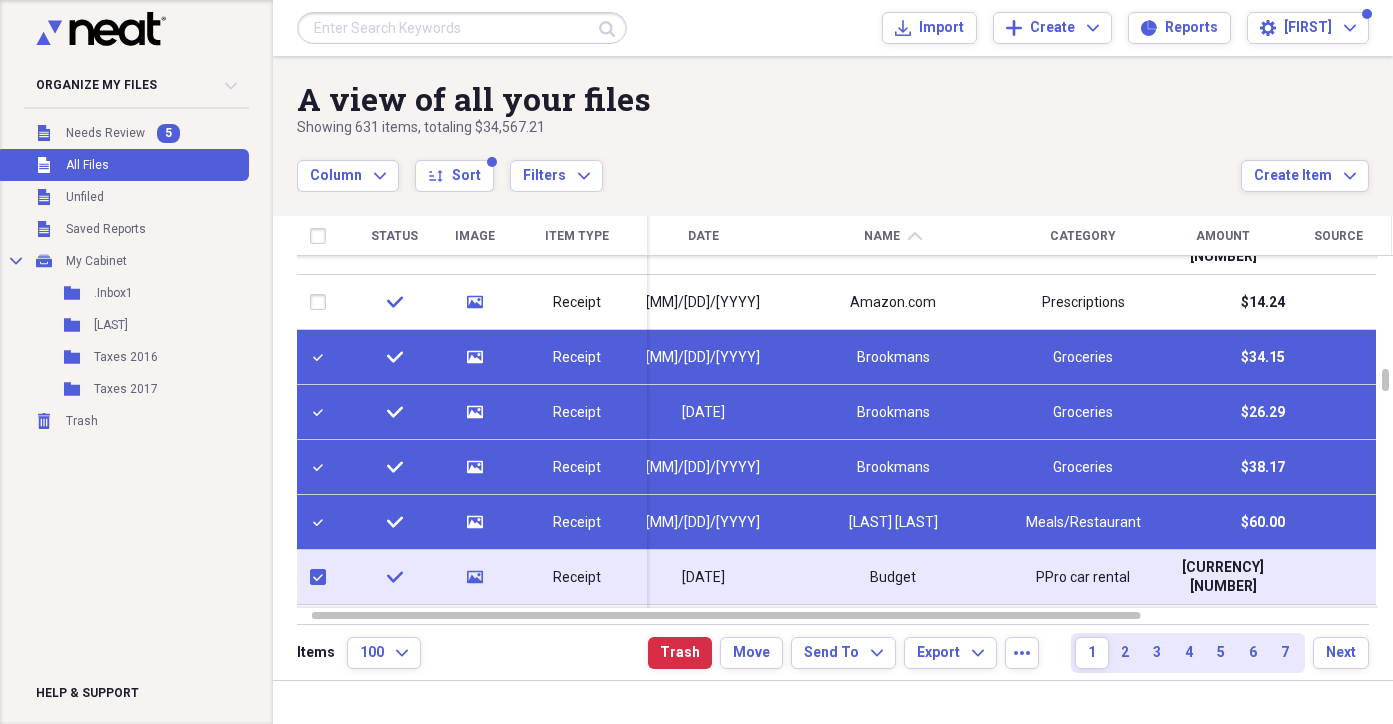 checkbox on "true" 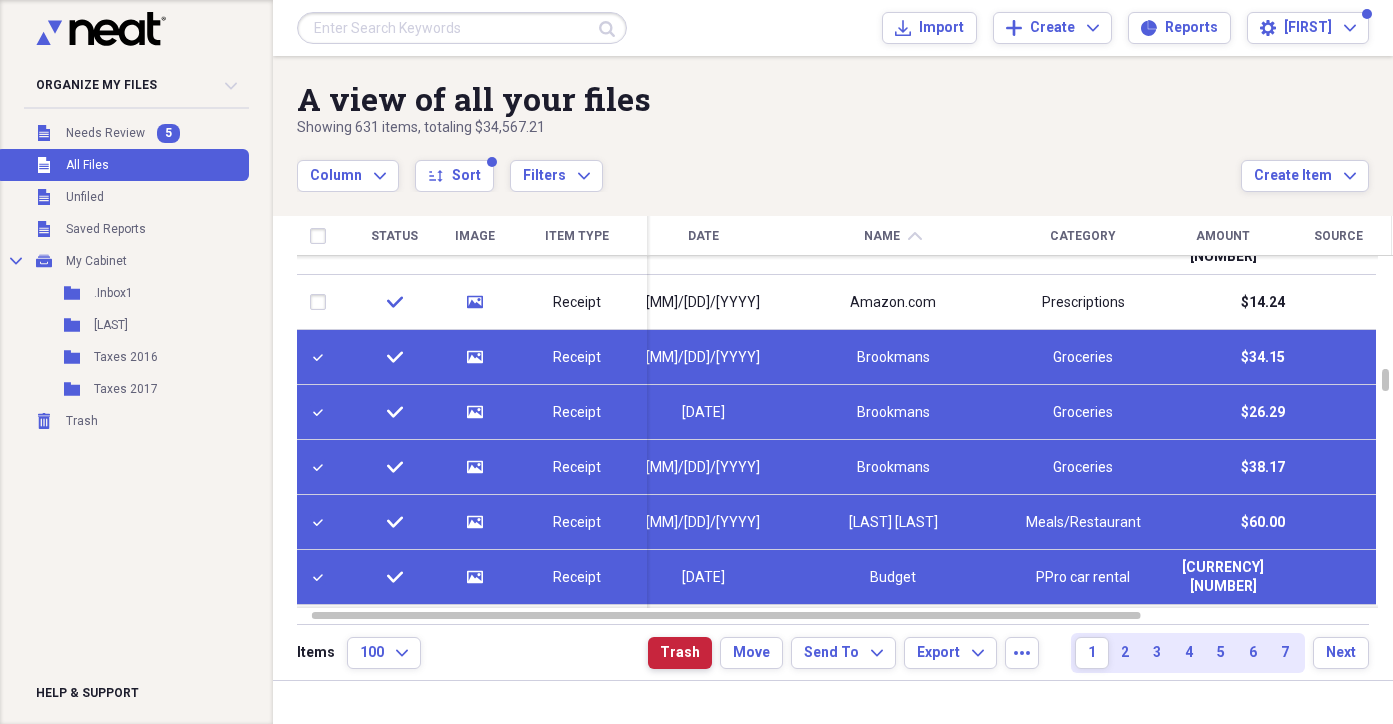 click on "Trash" at bounding box center [680, 653] 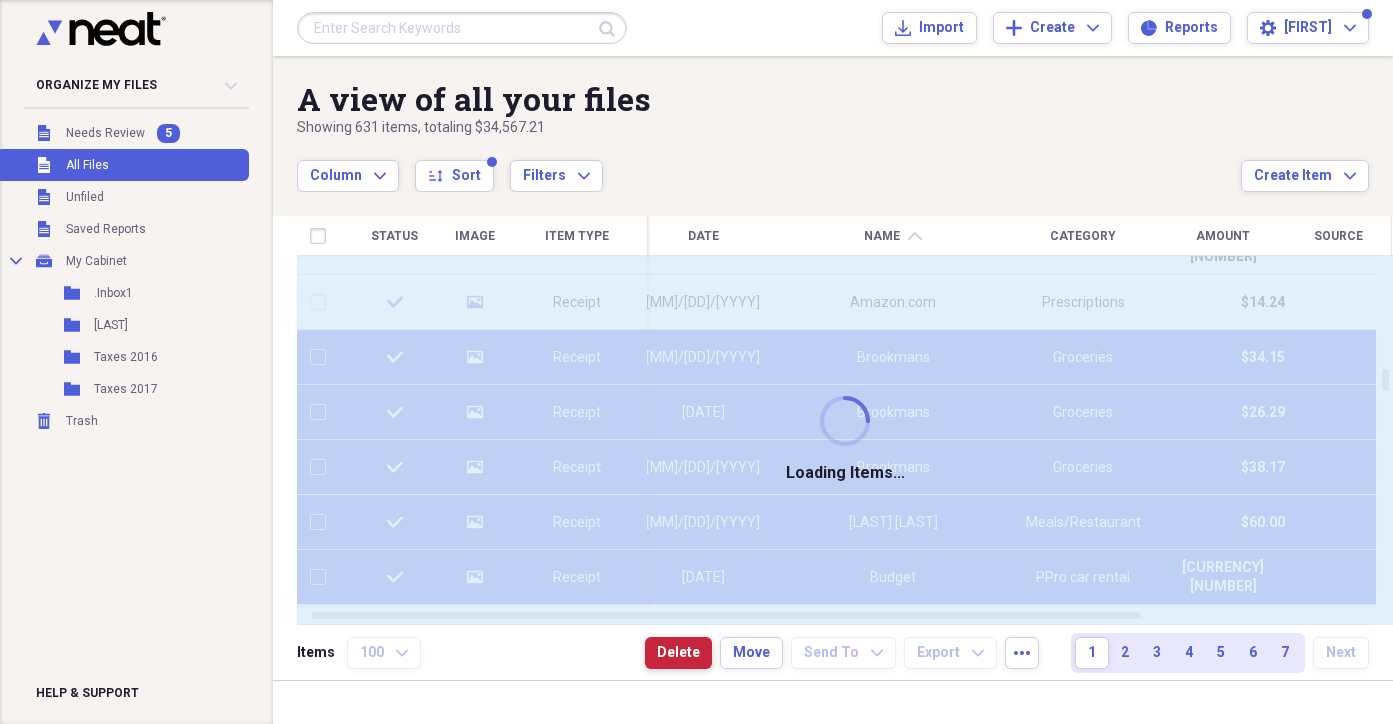 checkbox on "false" 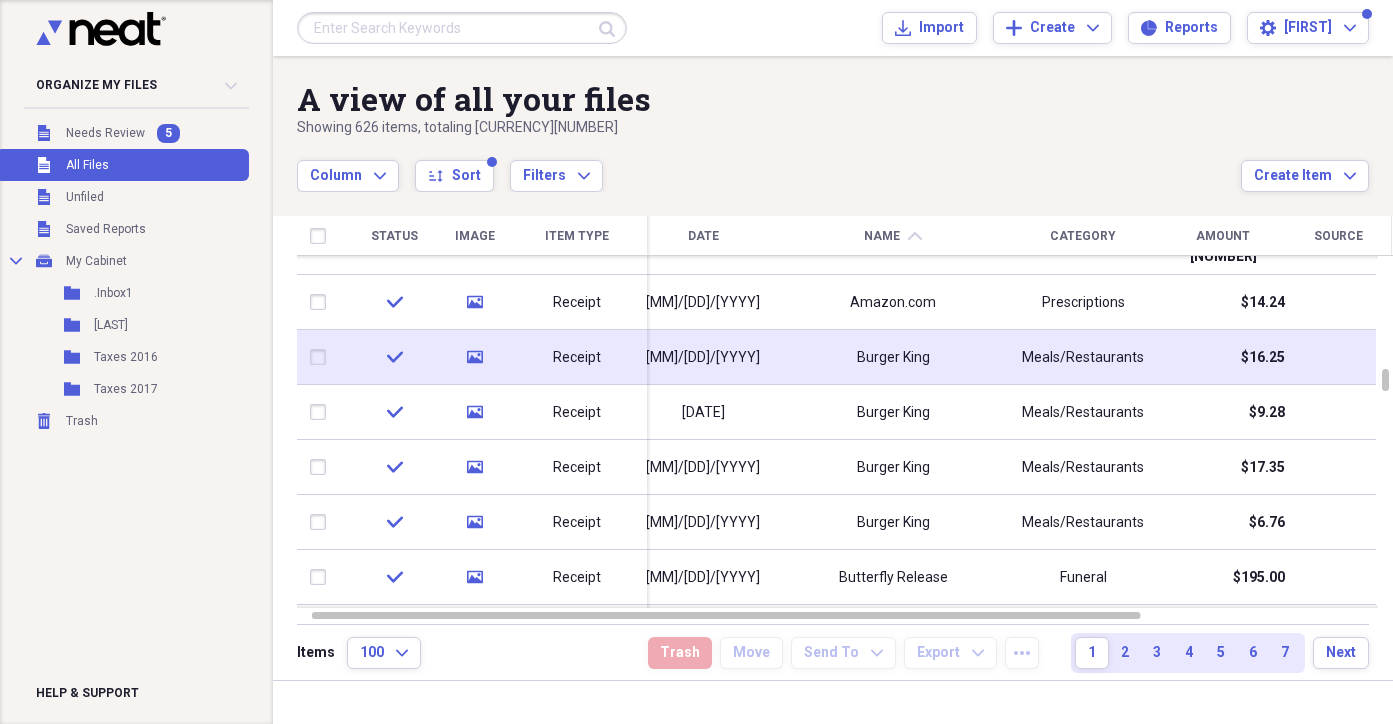 click at bounding box center (322, 357) 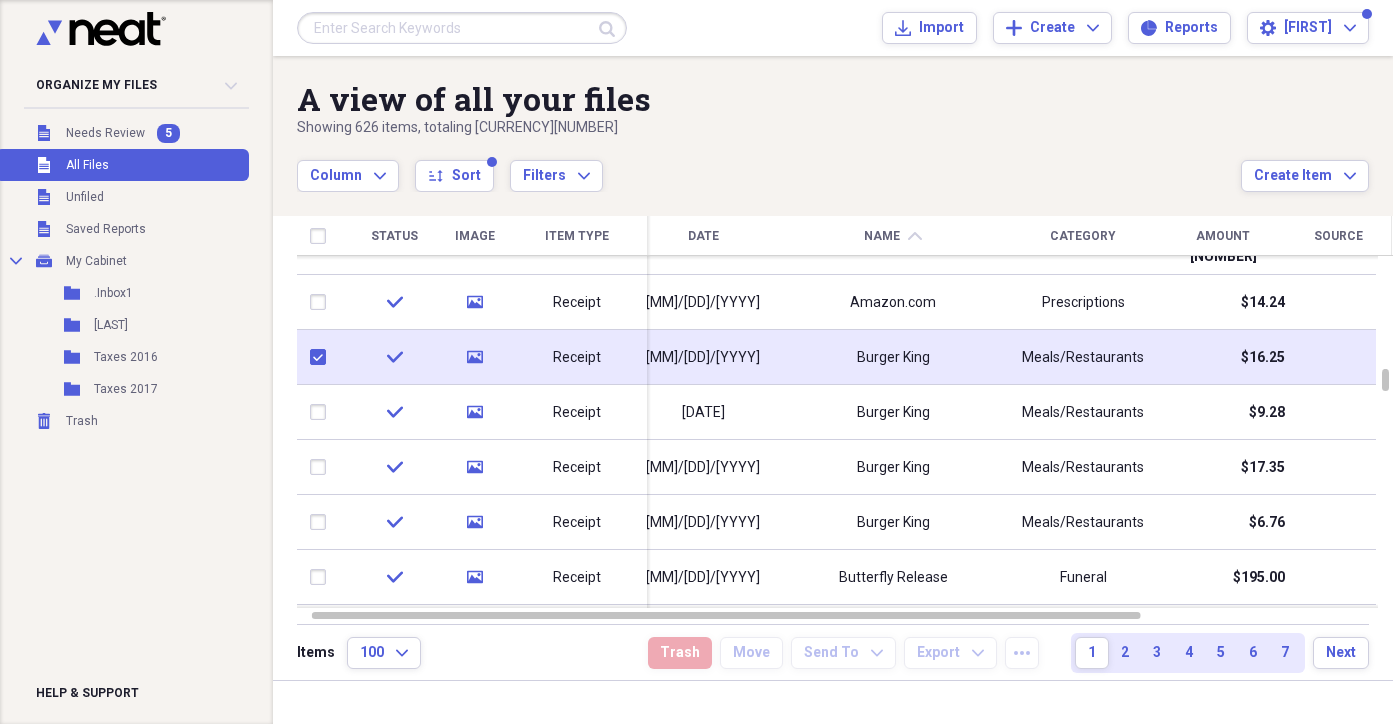 checkbox on "true" 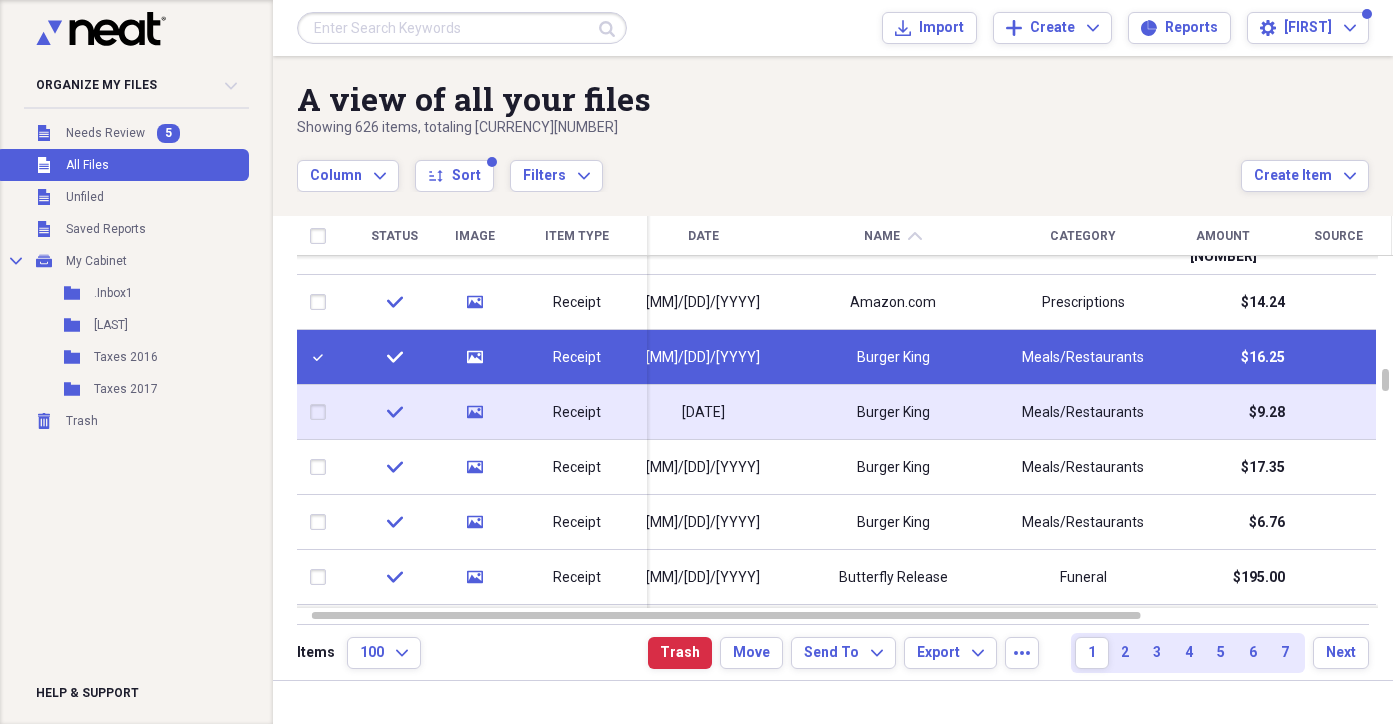click at bounding box center (322, 412) 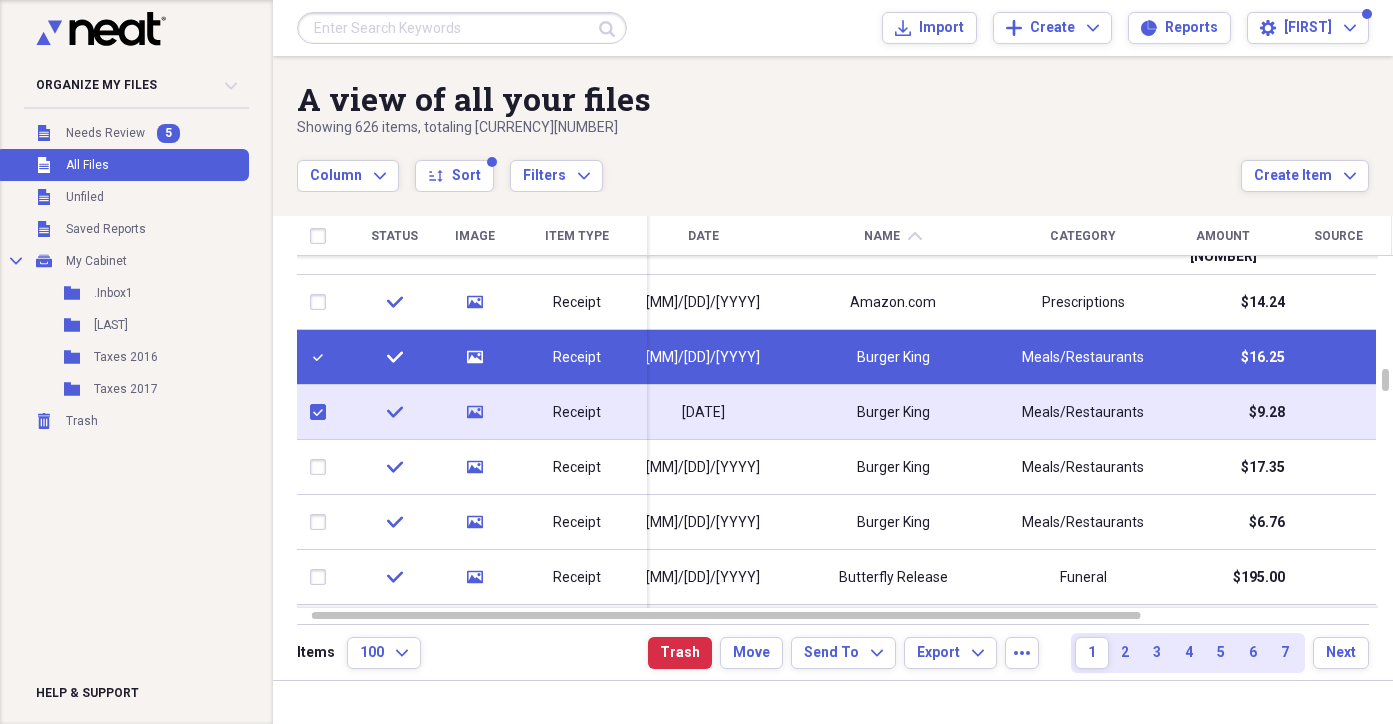 checkbox on "true" 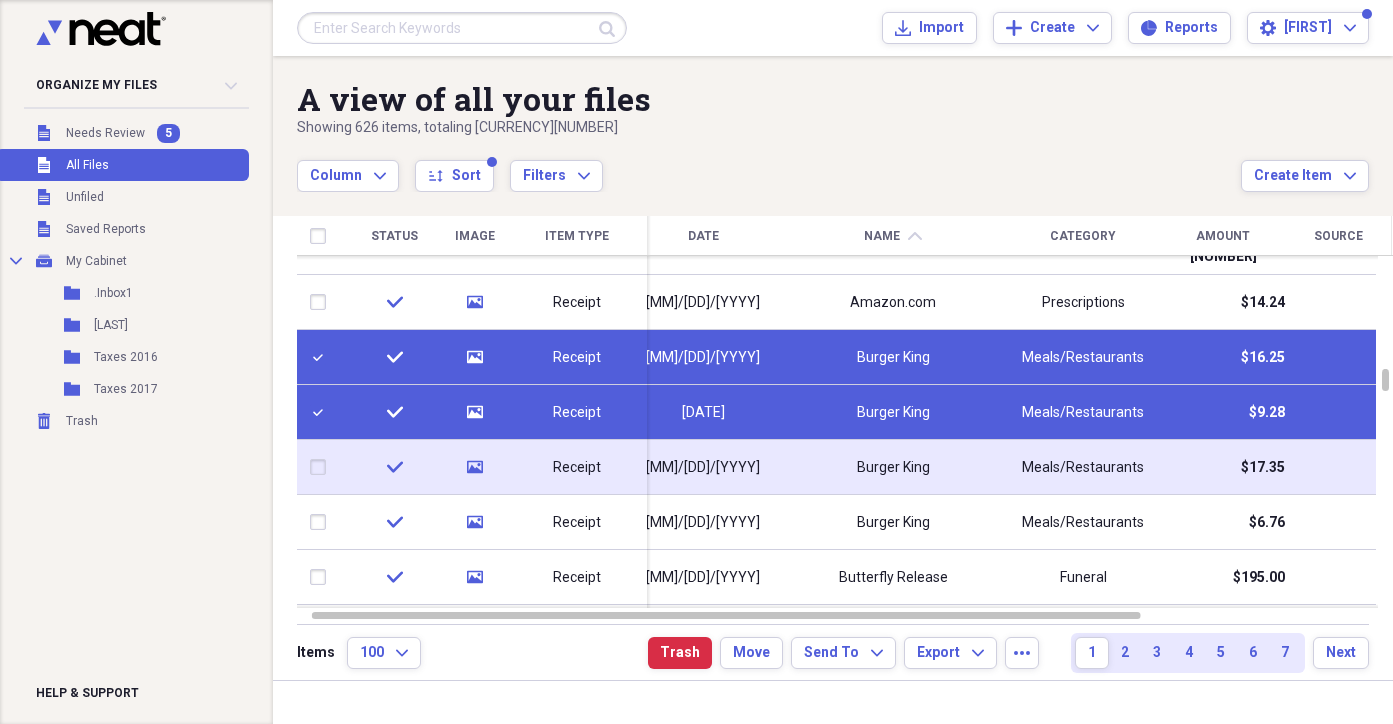 click at bounding box center [322, 467] 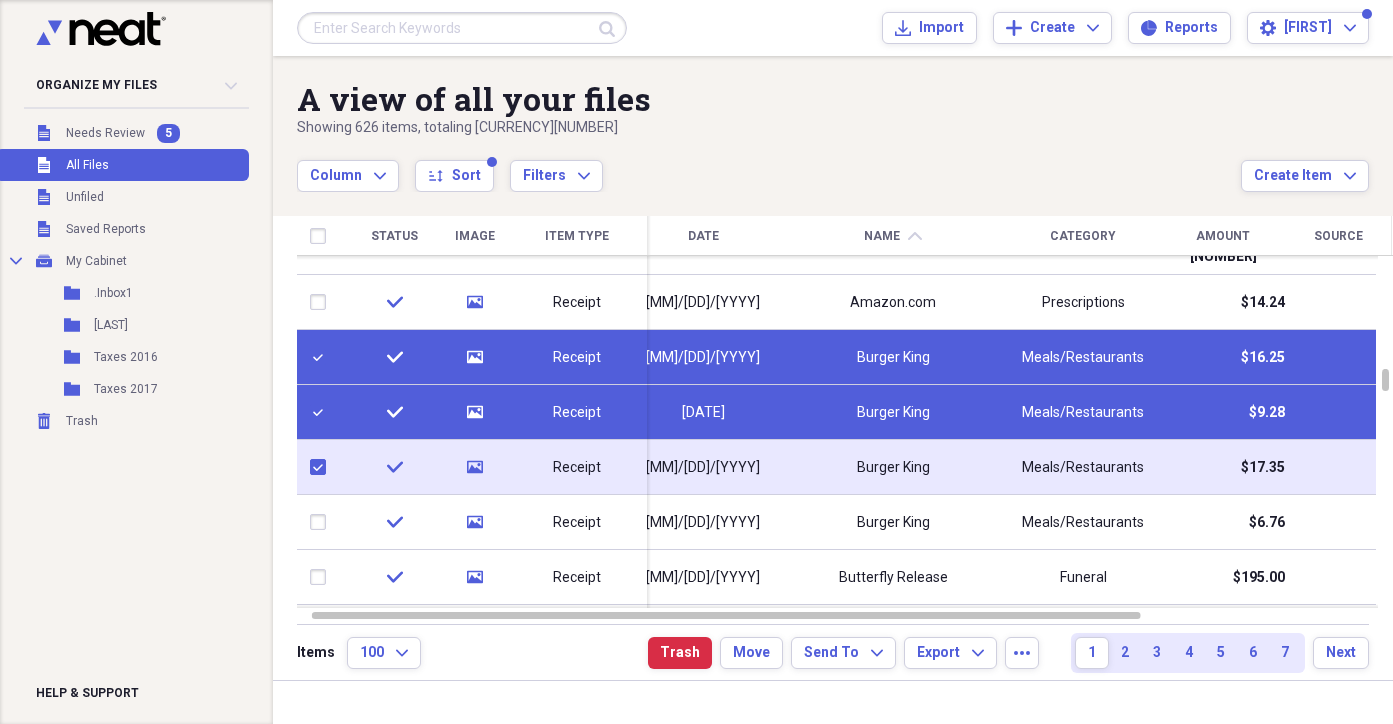 checkbox on "true" 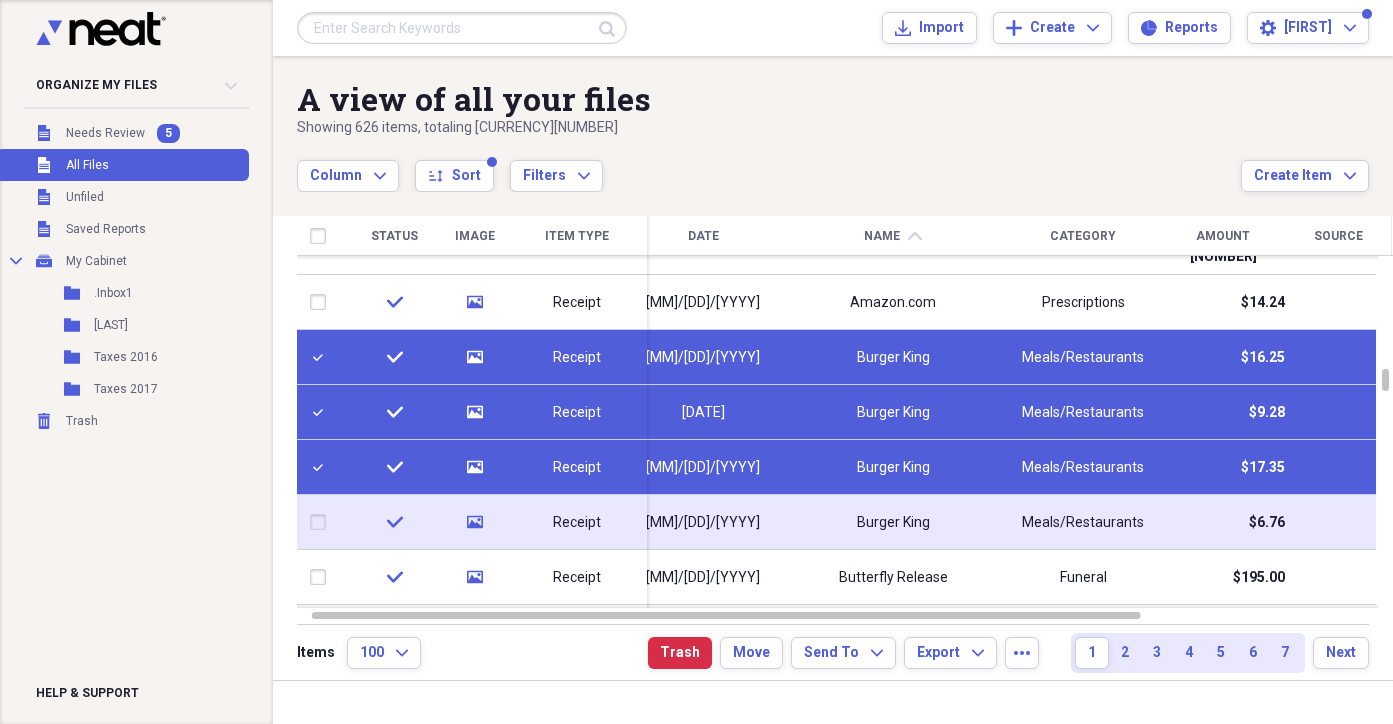 click at bounding box center (322, 522) 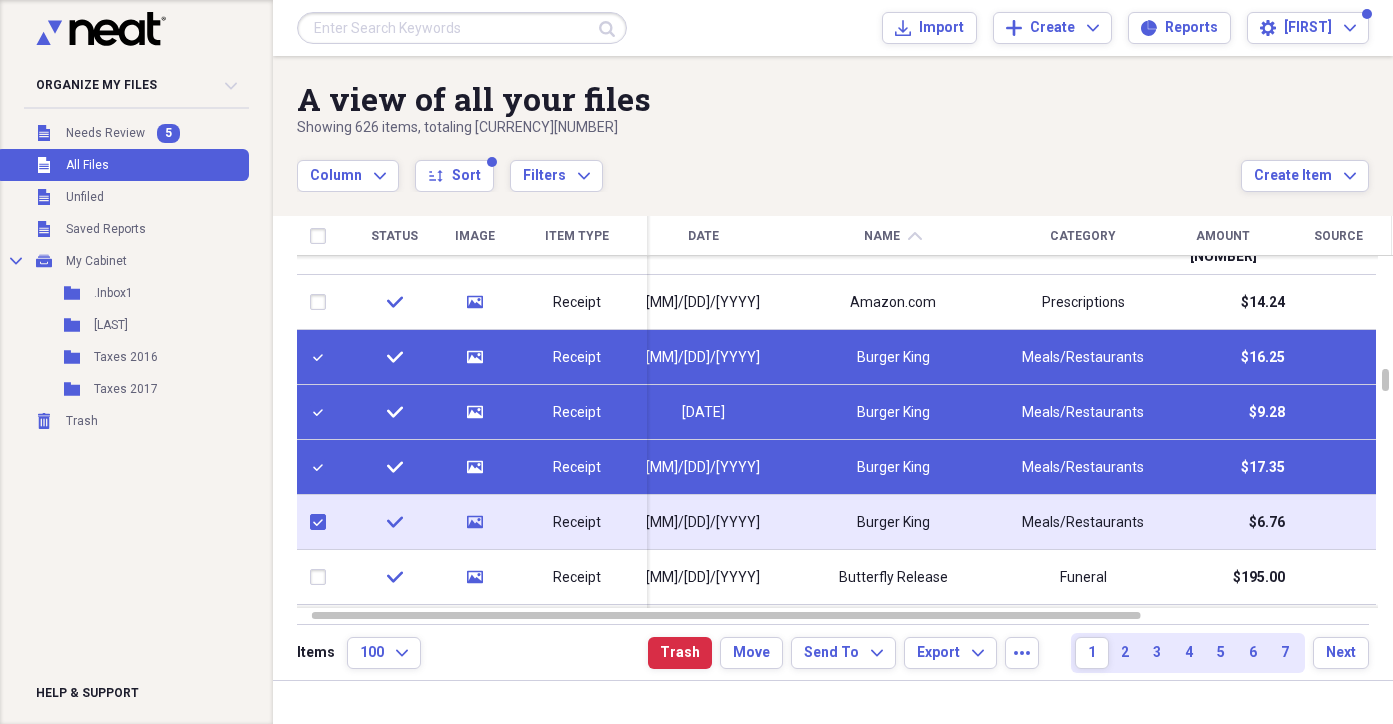 checkbox on "true" 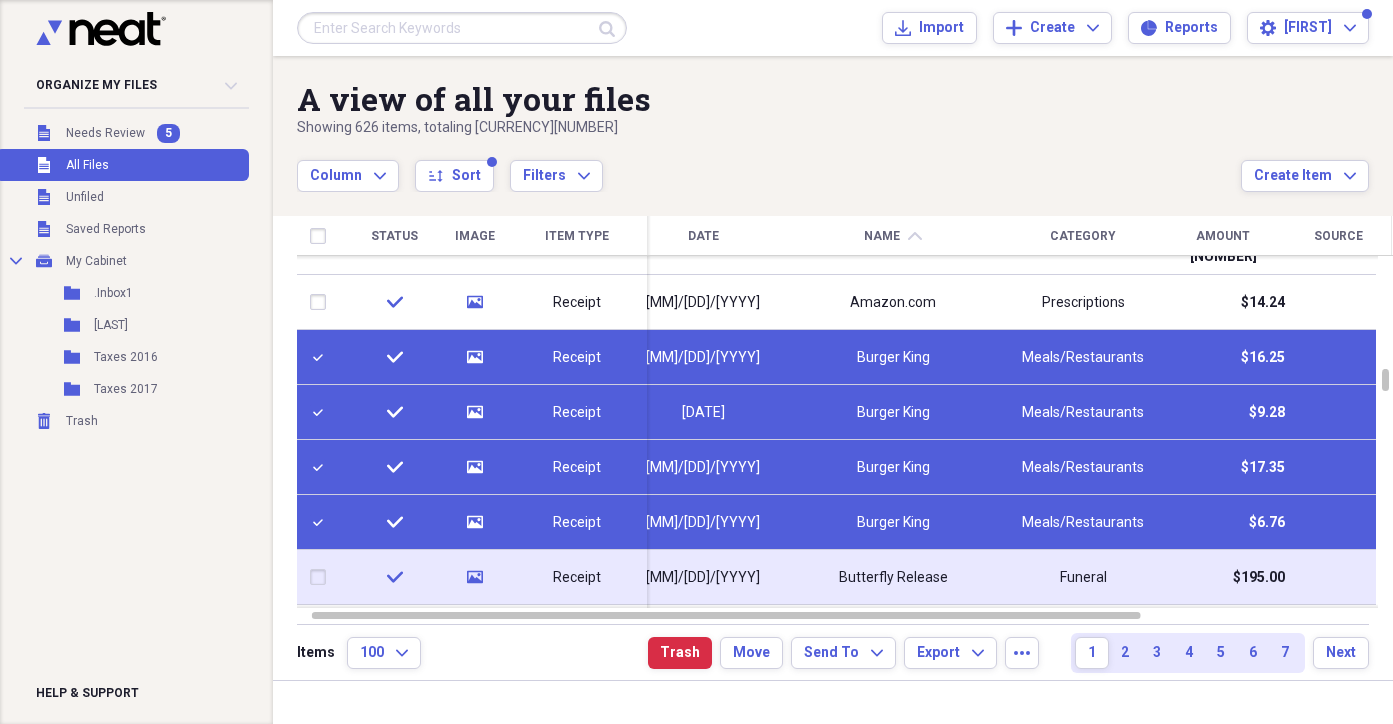 click at bounding box center [322, 577] 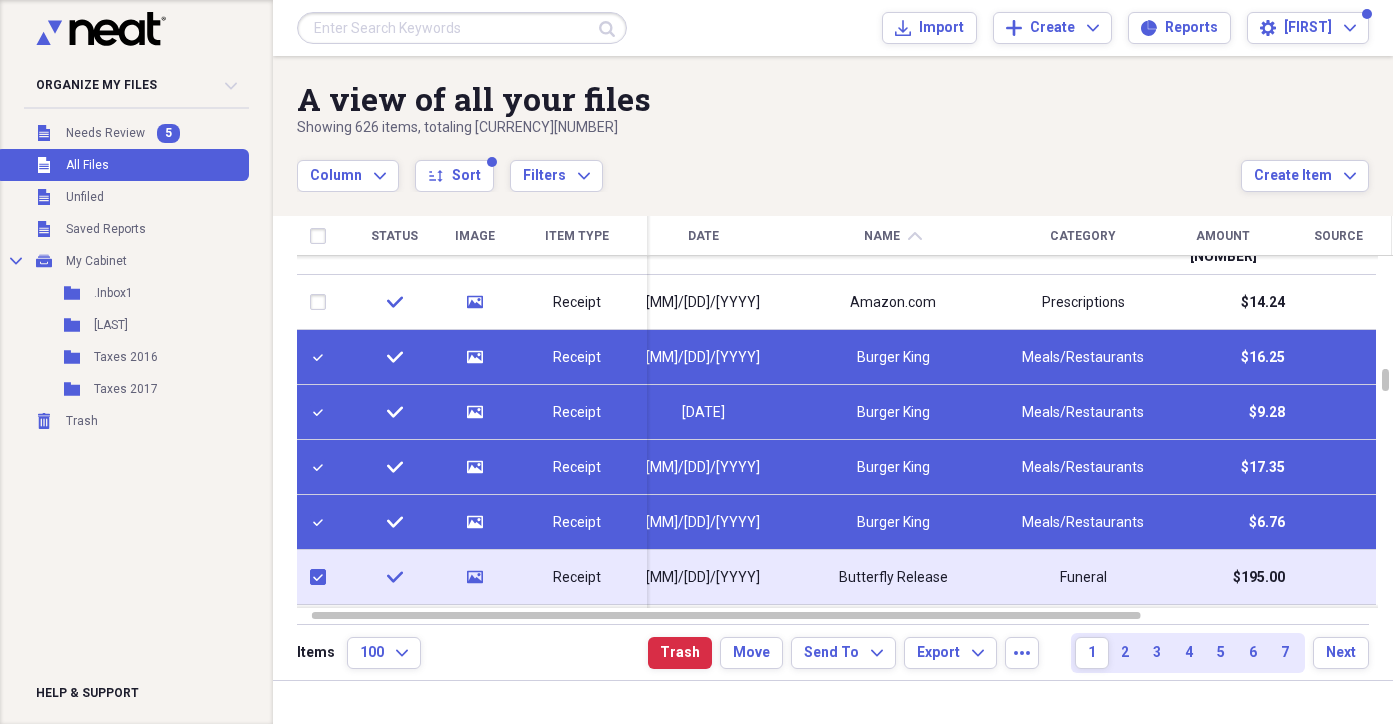 checkbox on "true" 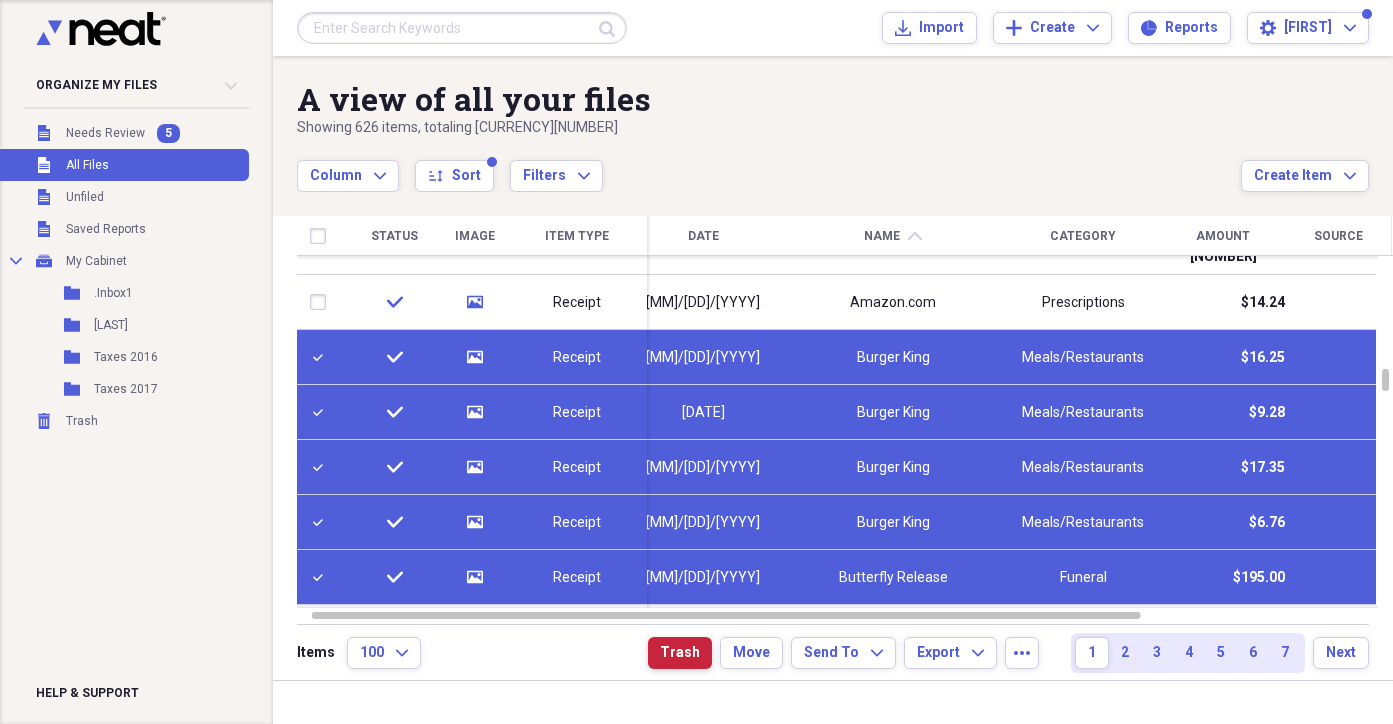 click on "Trash" at bounding box center [680, 653] 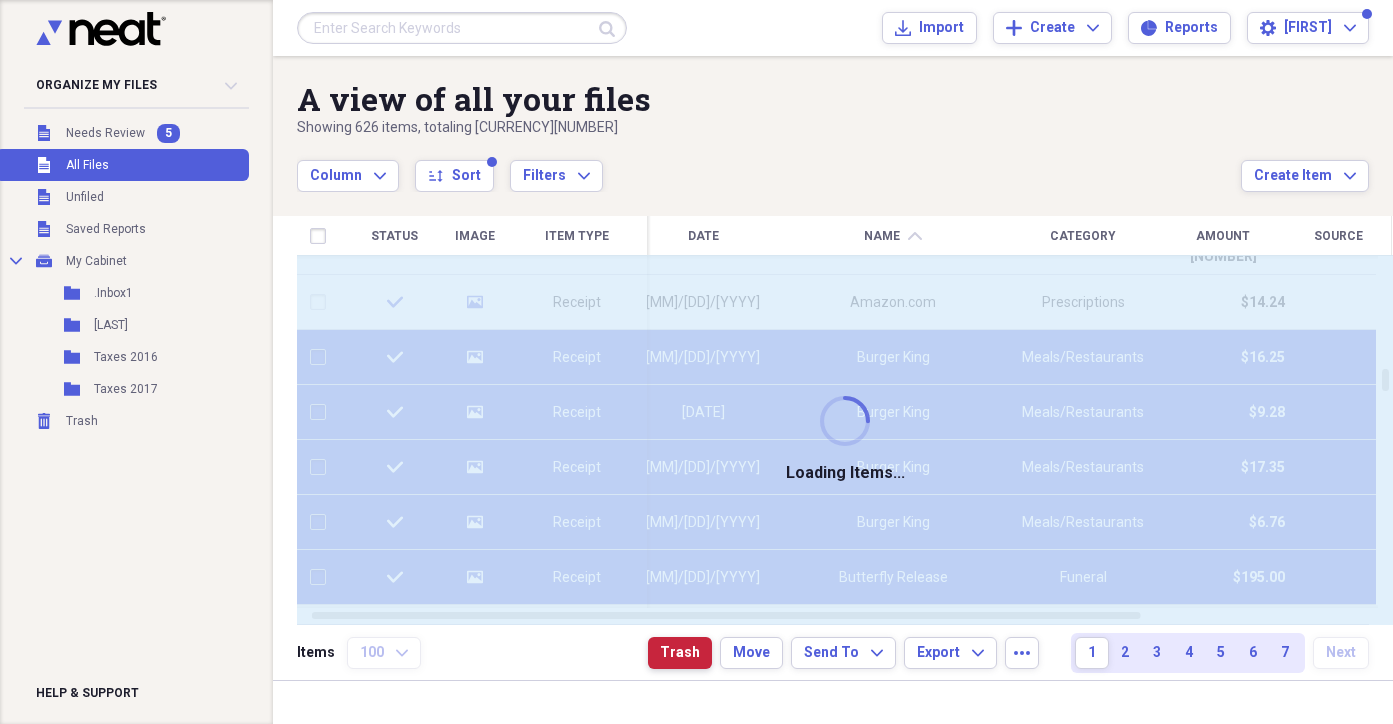 checkbox on "false" 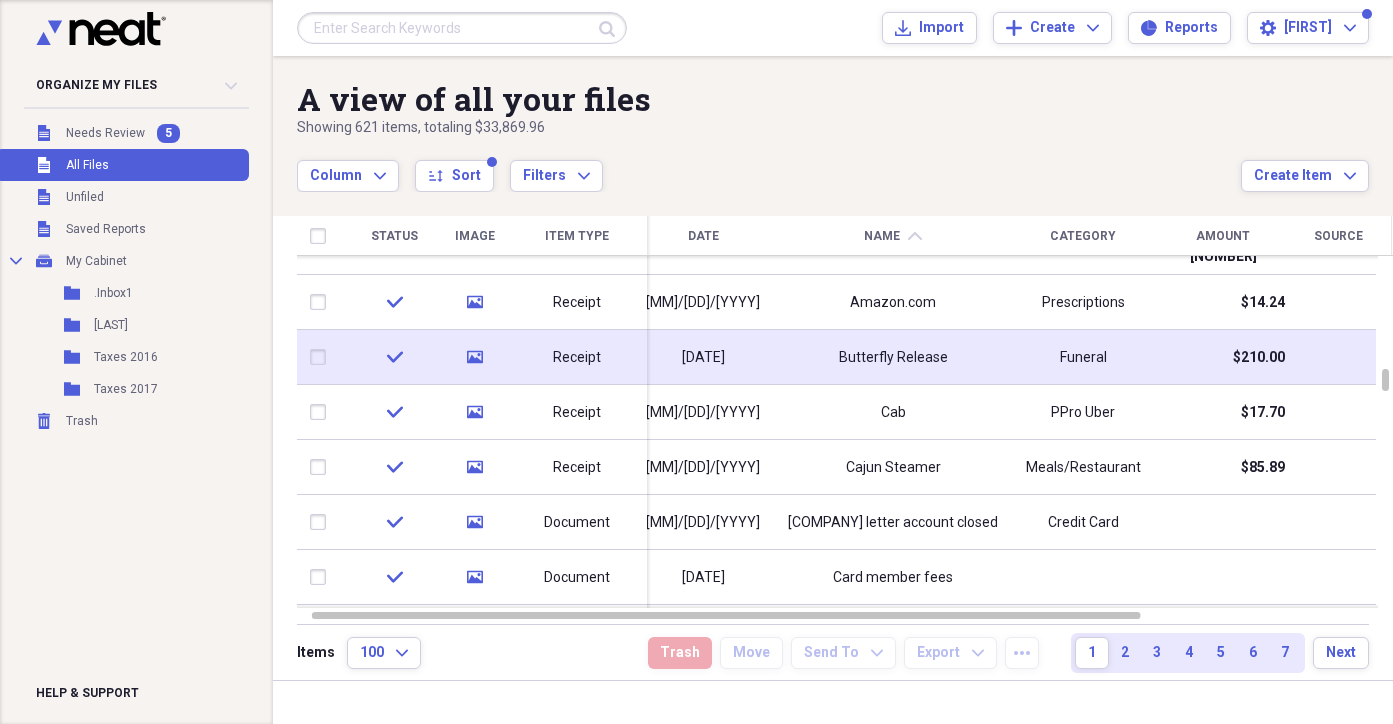 click at bounding box center (322, 357) 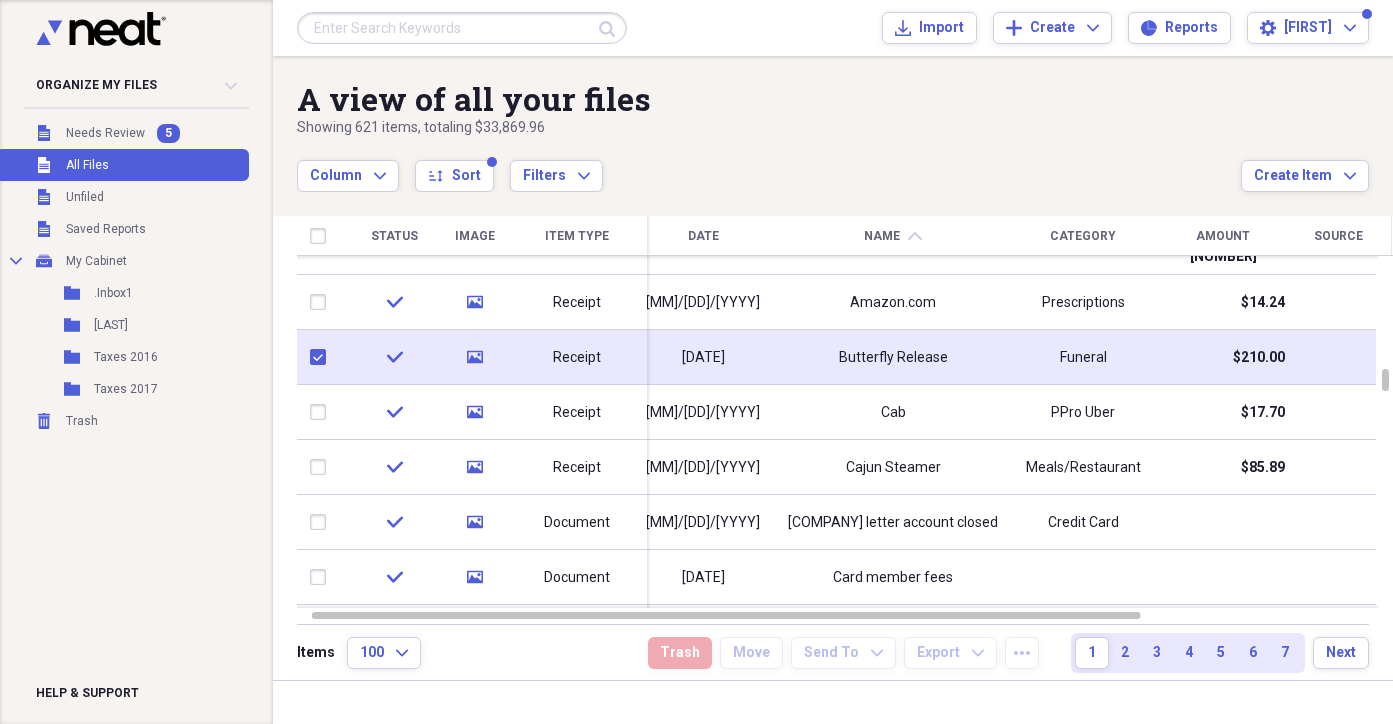 checkbox on "true" 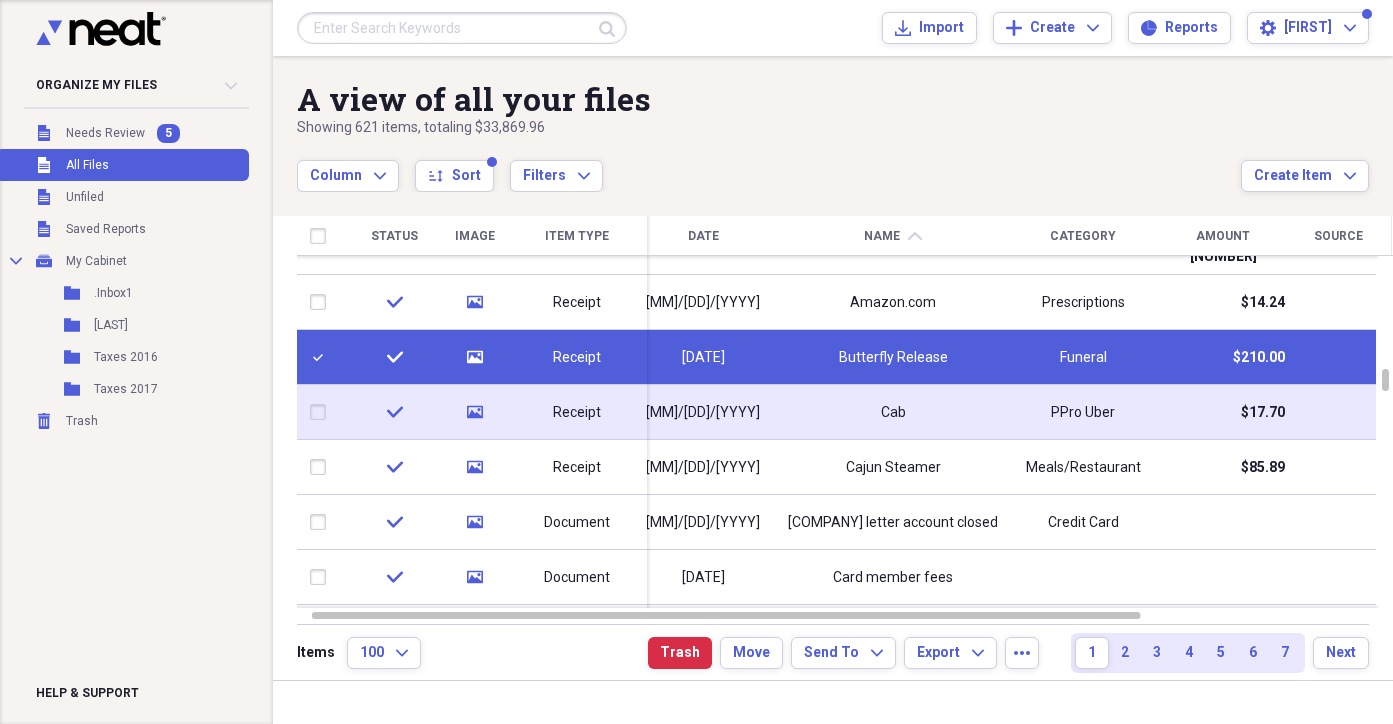 click at bounding box center (322, 412) 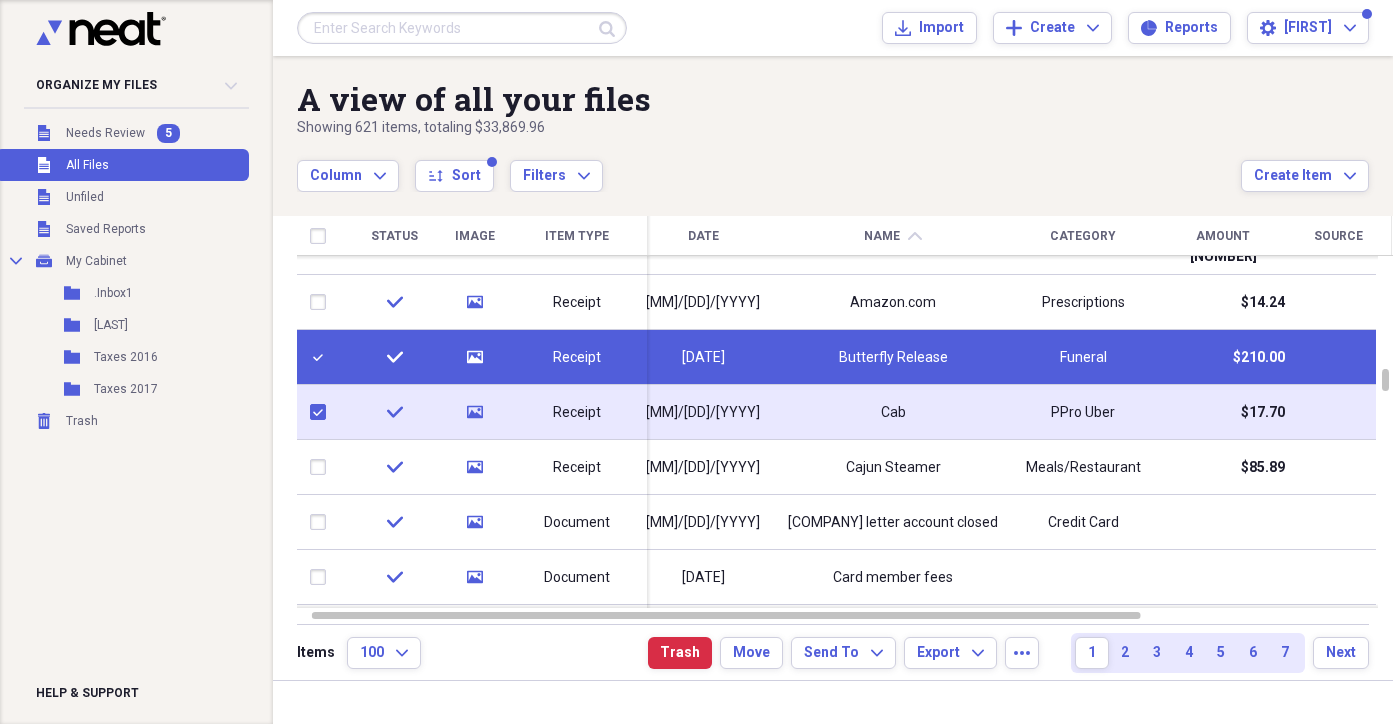 checkbox on "true" 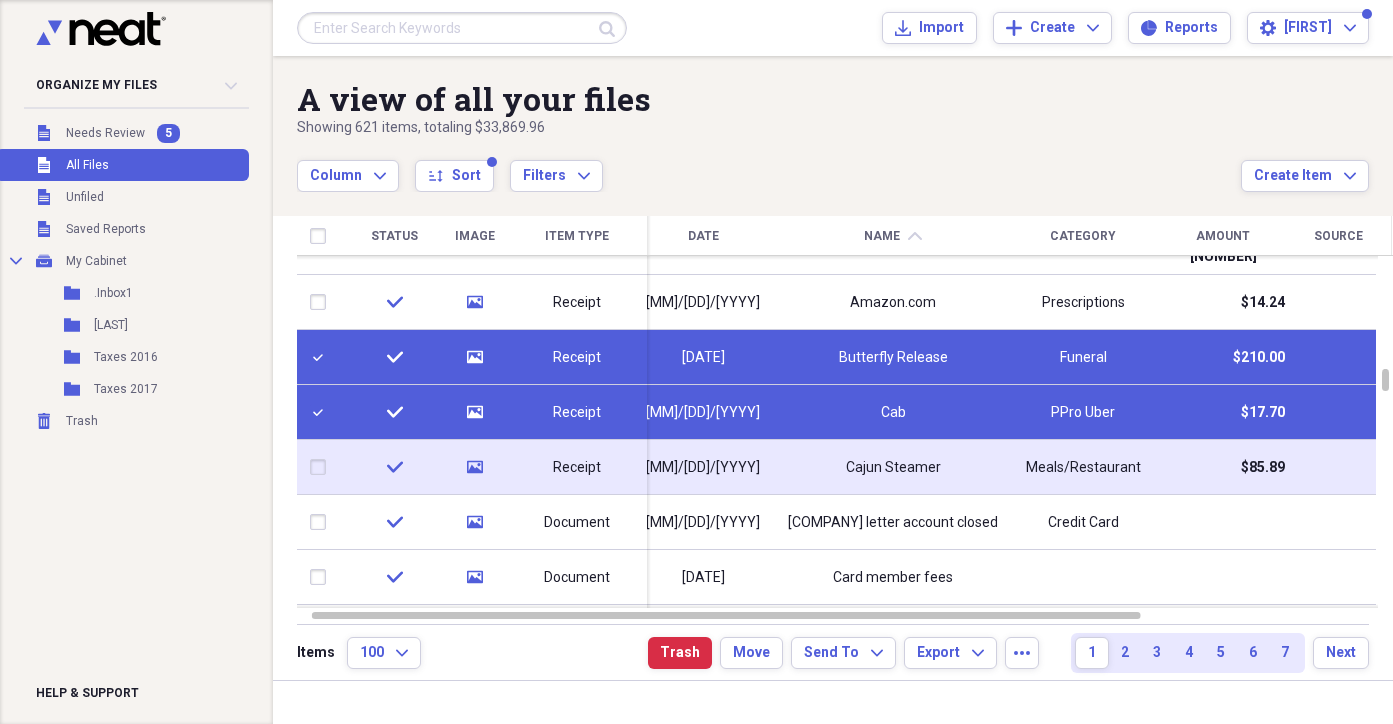 click at bounding box center [322, 467] 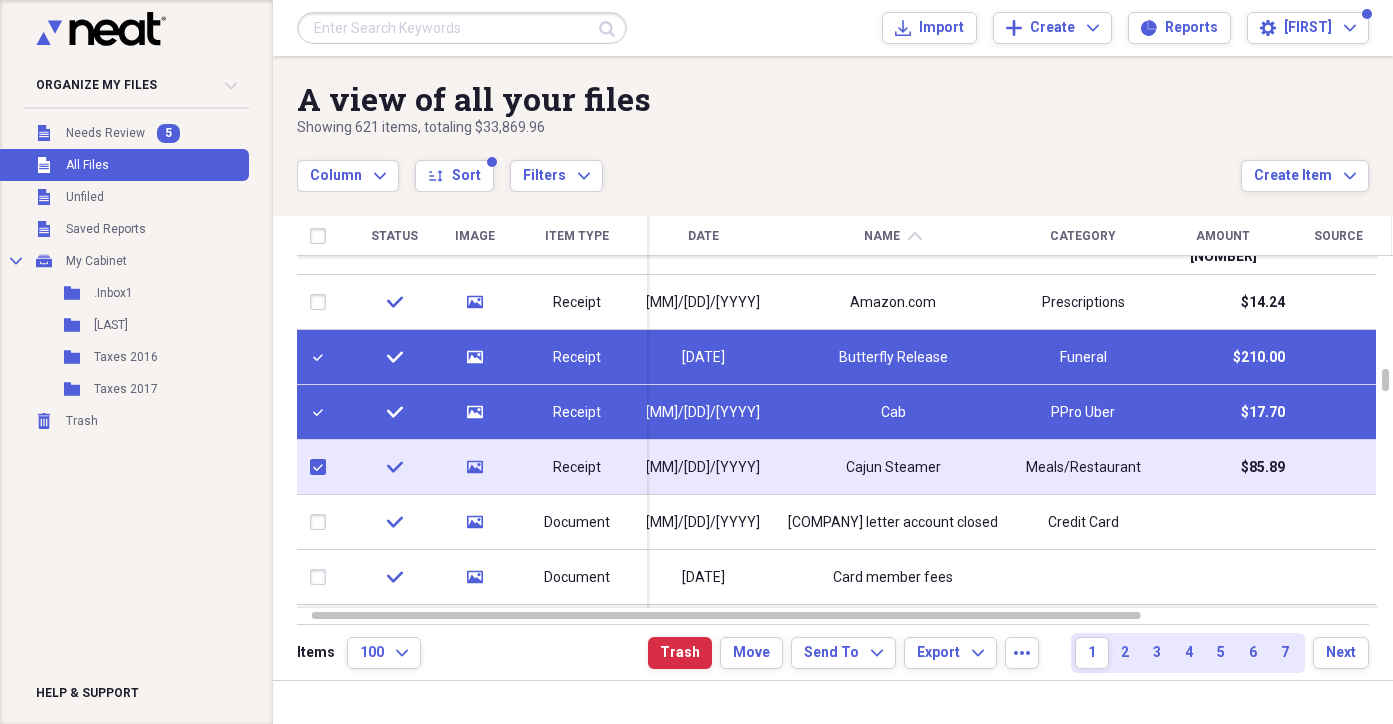 checkbox on "true" 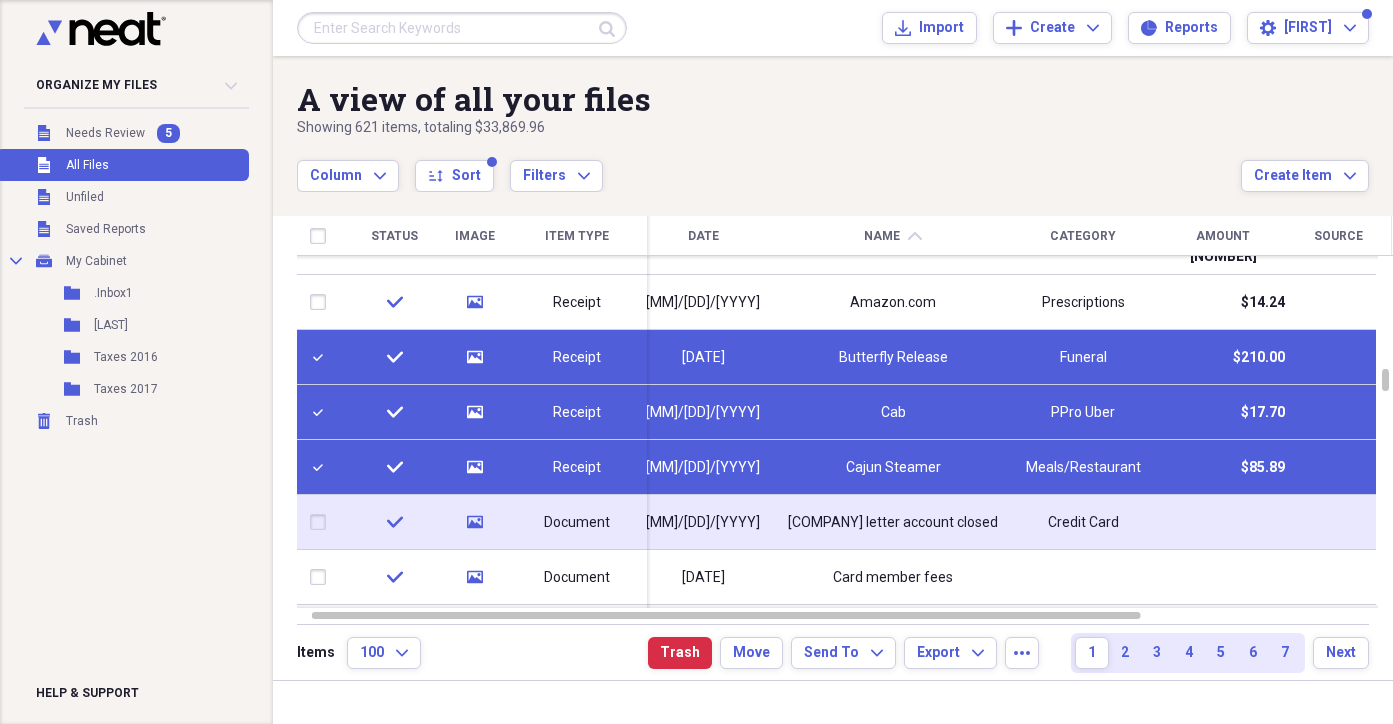 click at bounding box center [322, 522] 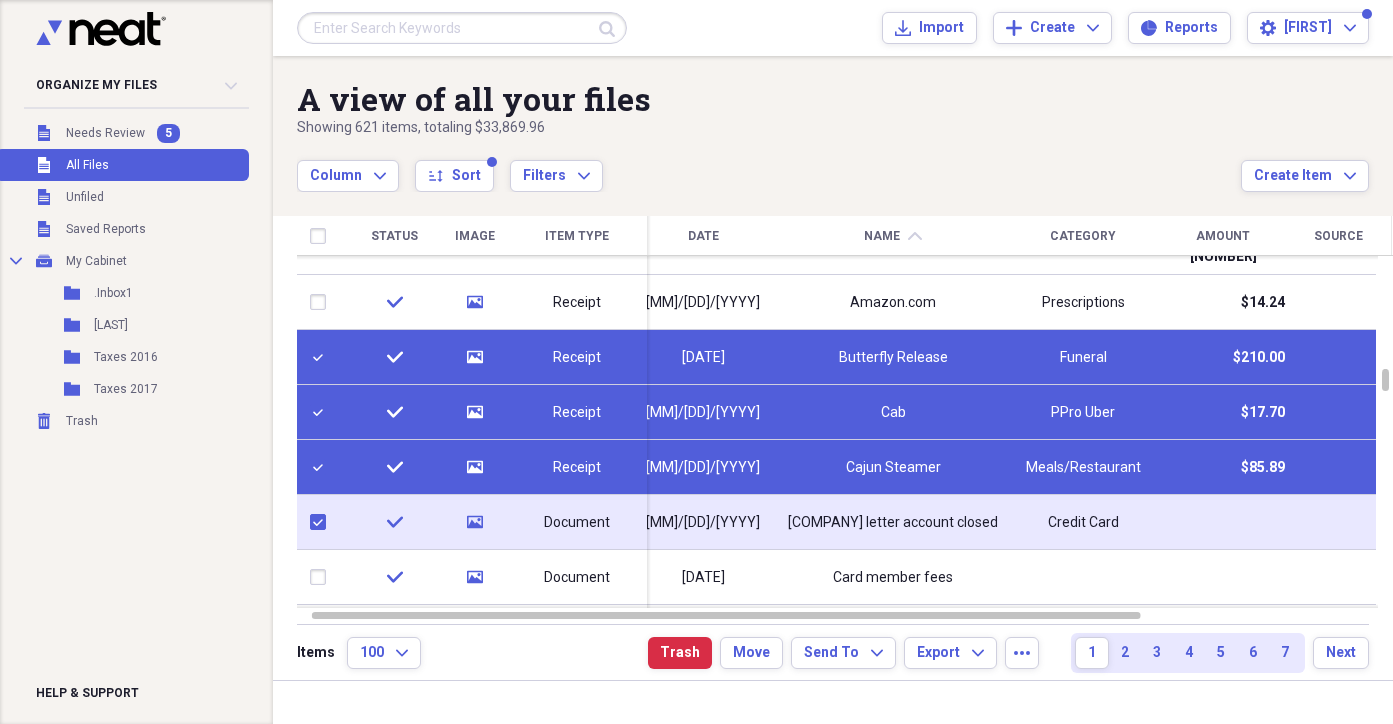 checkbox on "true" 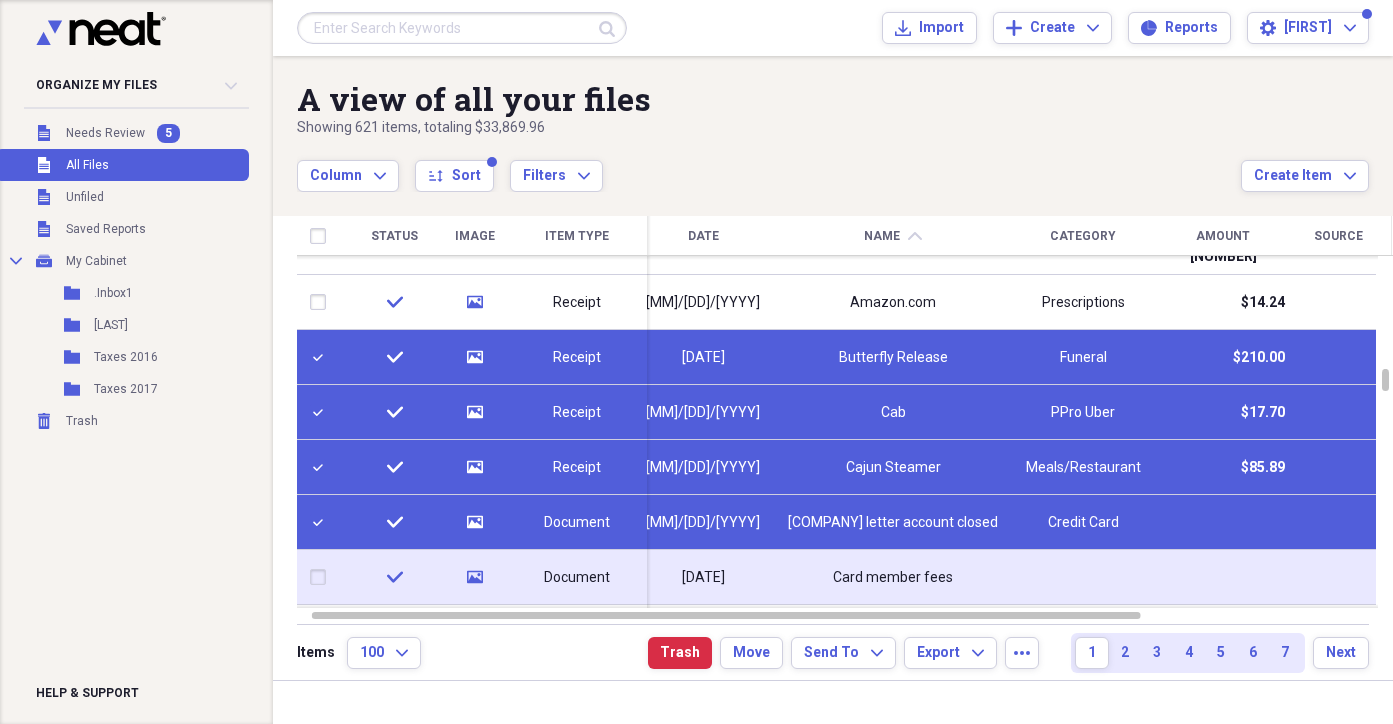click at bounding box center (322, 577) 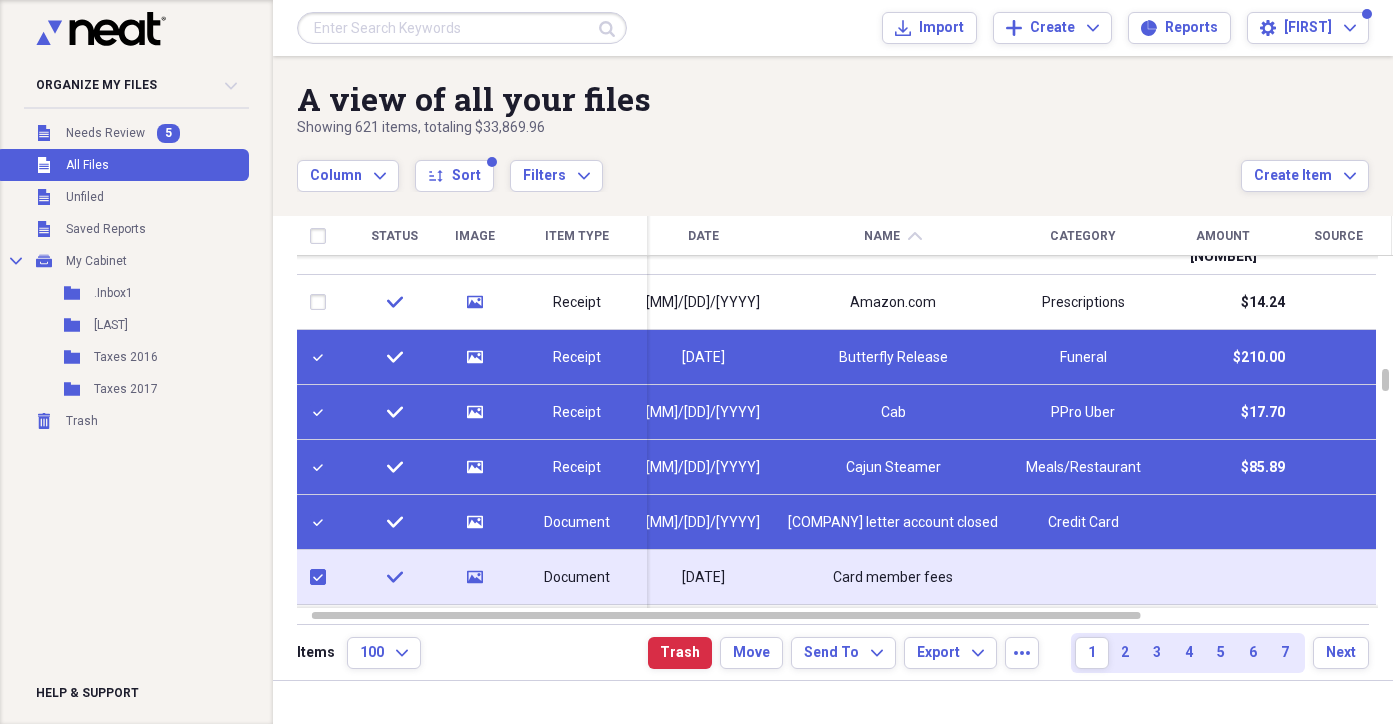 checkbox on "true" 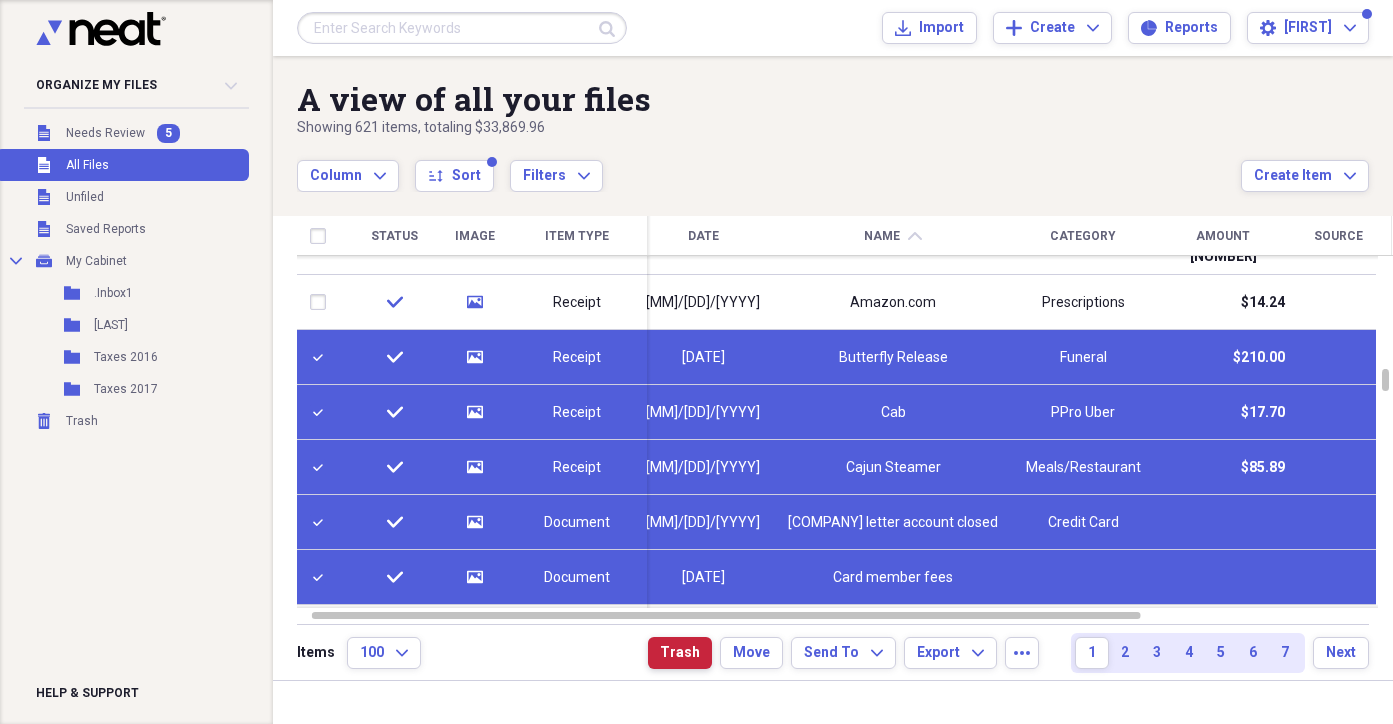 click on "Trash" at bounding box center [680, 653] 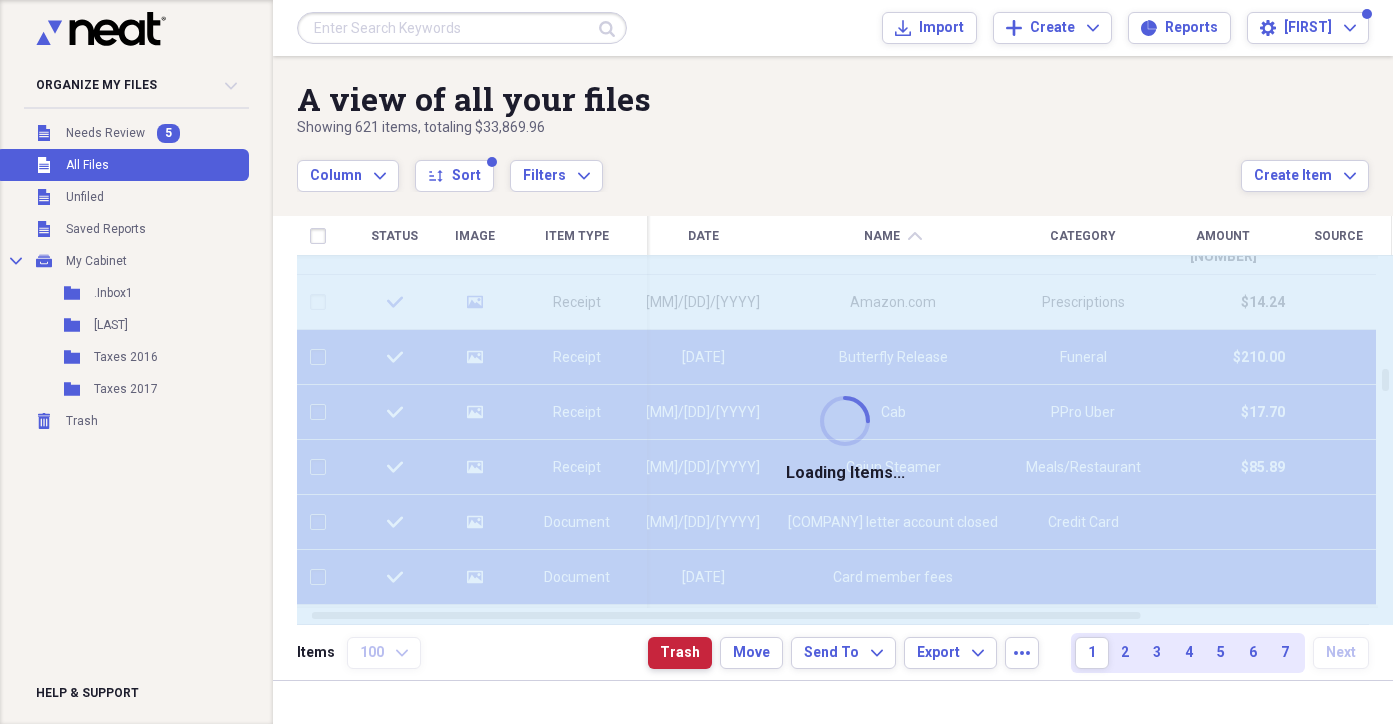 checkbox on "false" 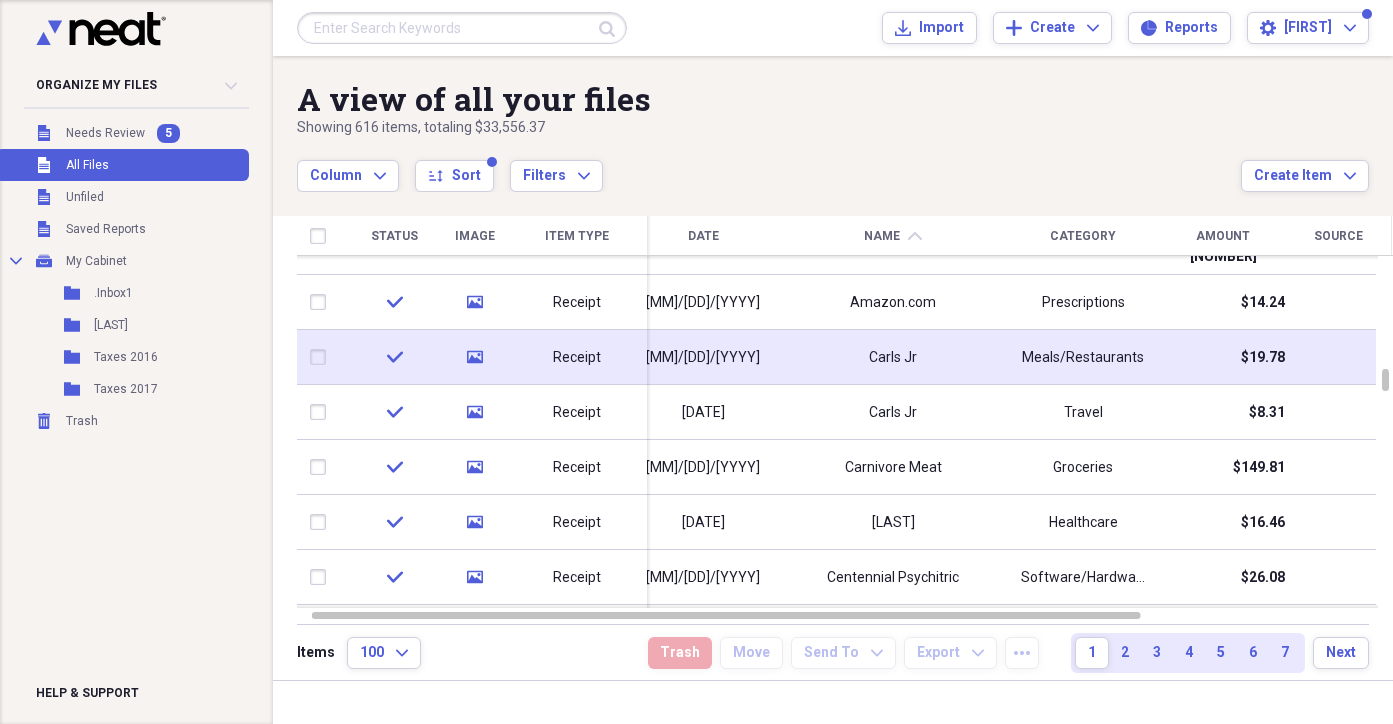 click at bounding box center (322, 357) 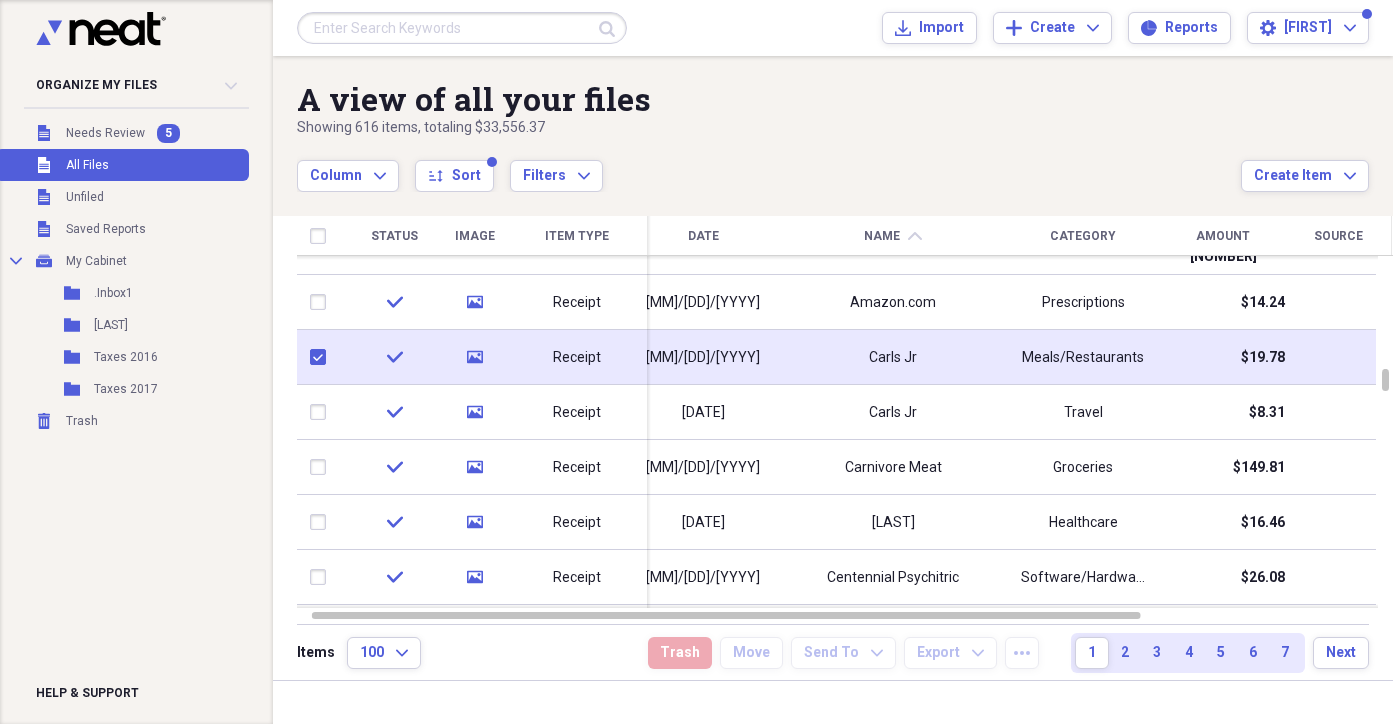 checkbox on "true" 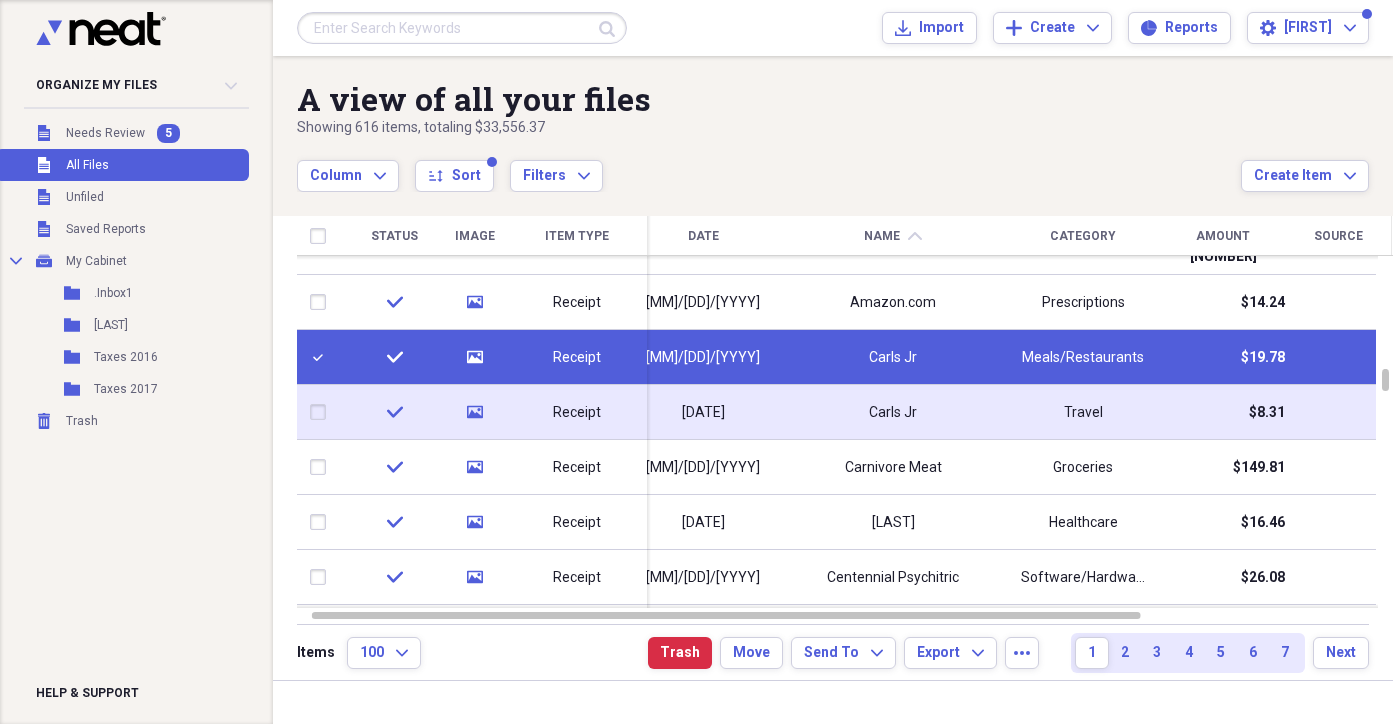 click at bounding box center [322, 412] 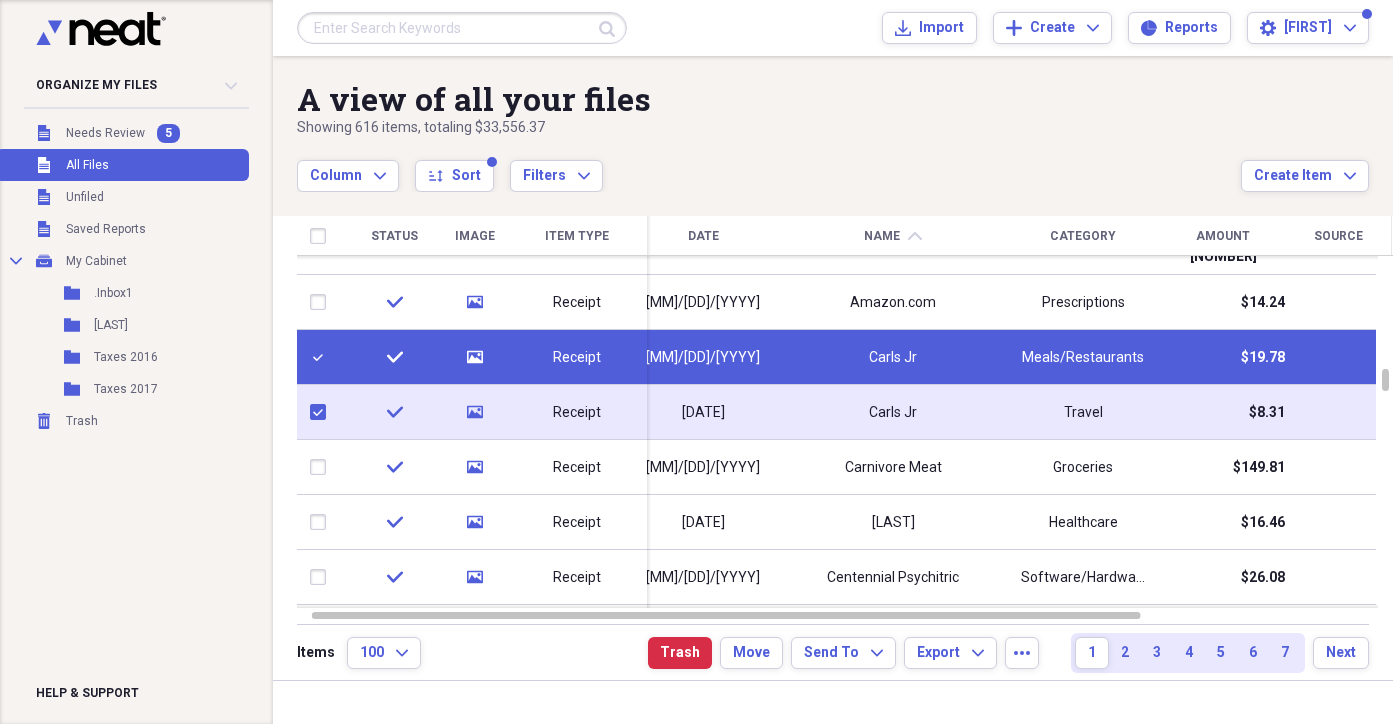 checkbox on "true" 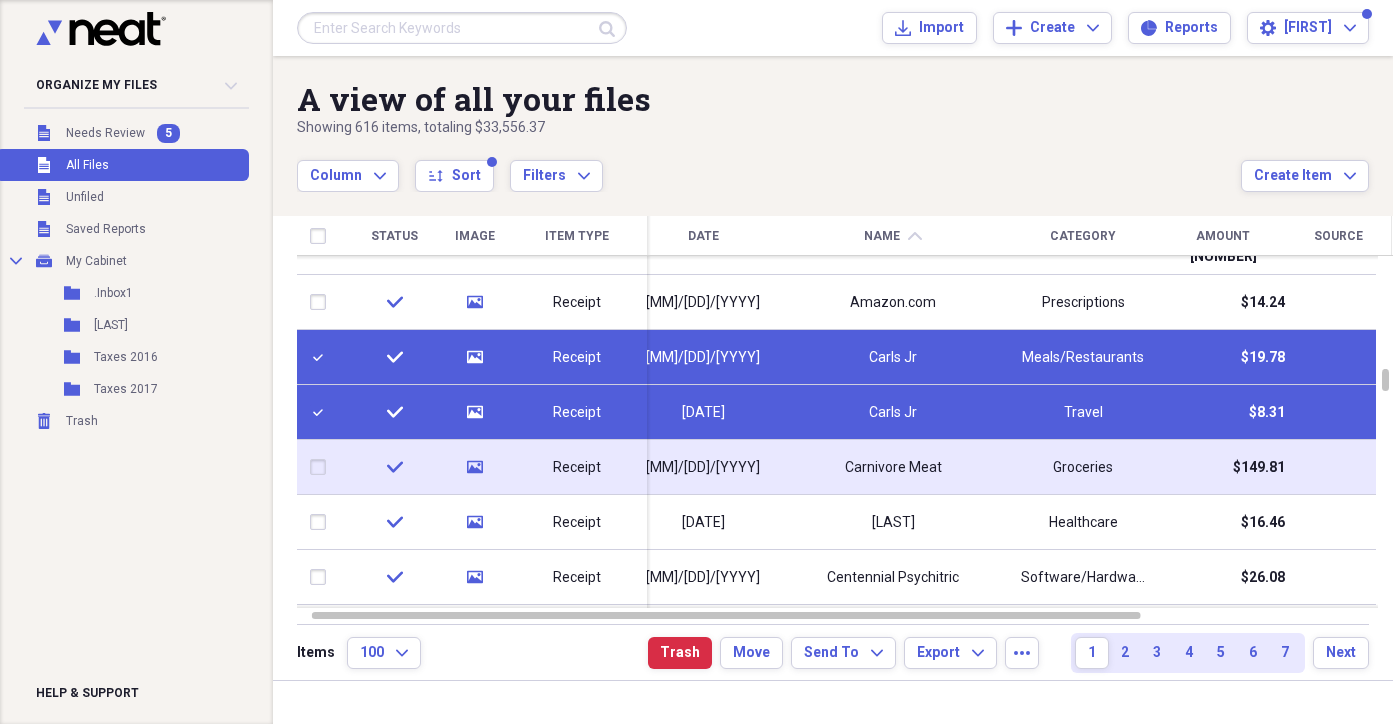 click at bounding box center [322, 467] 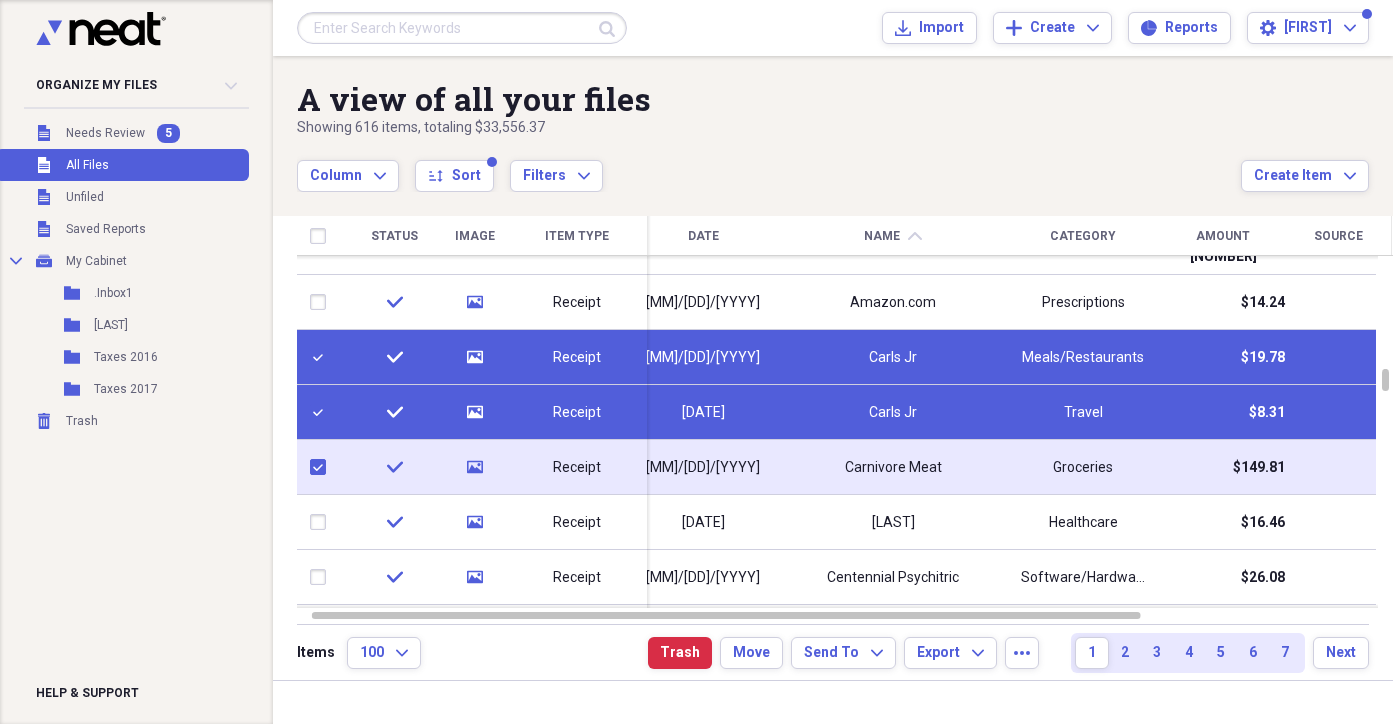 checkbox on "true" 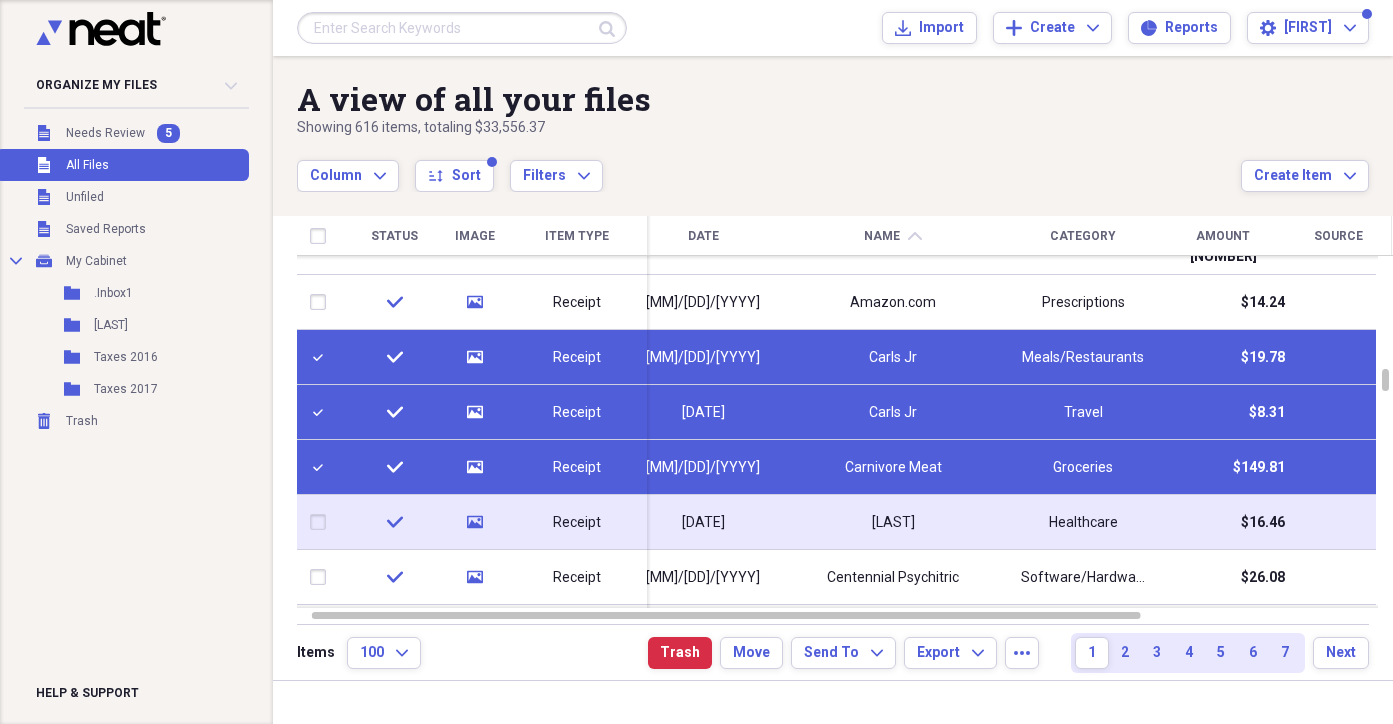 click at bounding box center (322, 522) 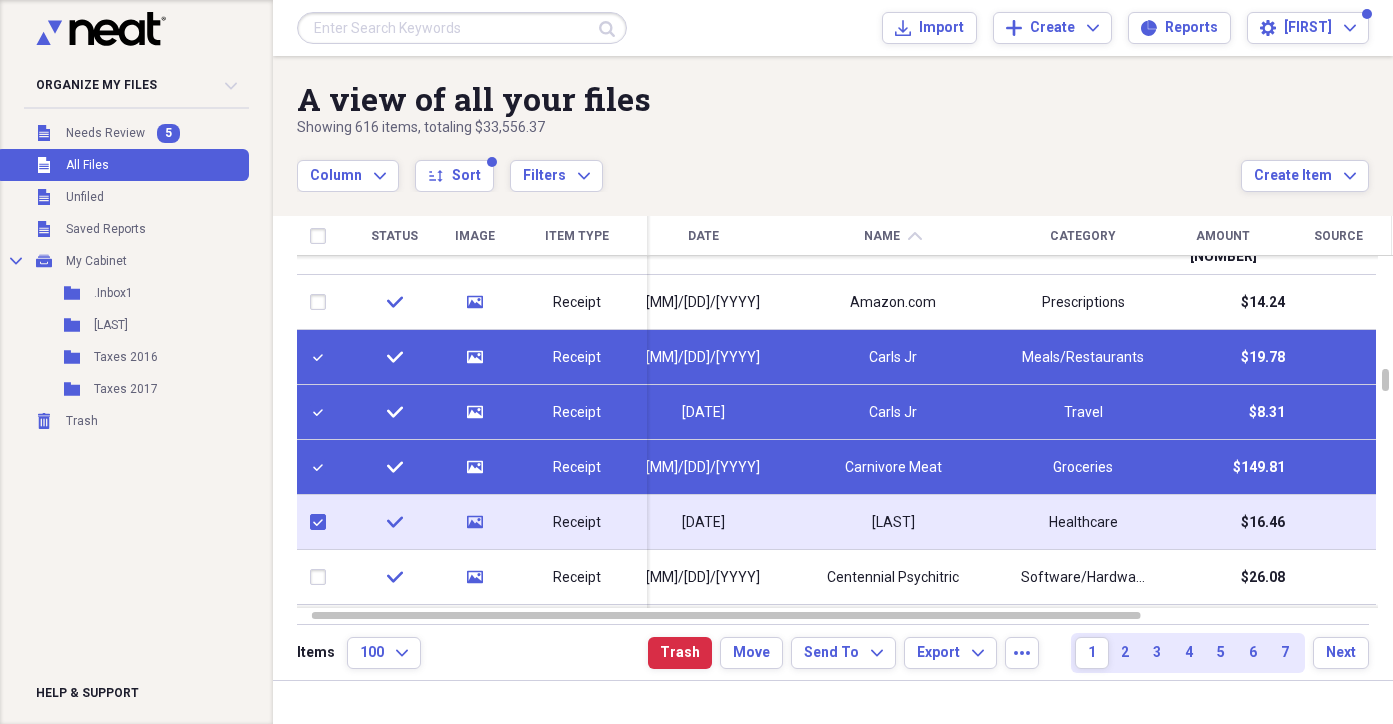 checkbox on "true" 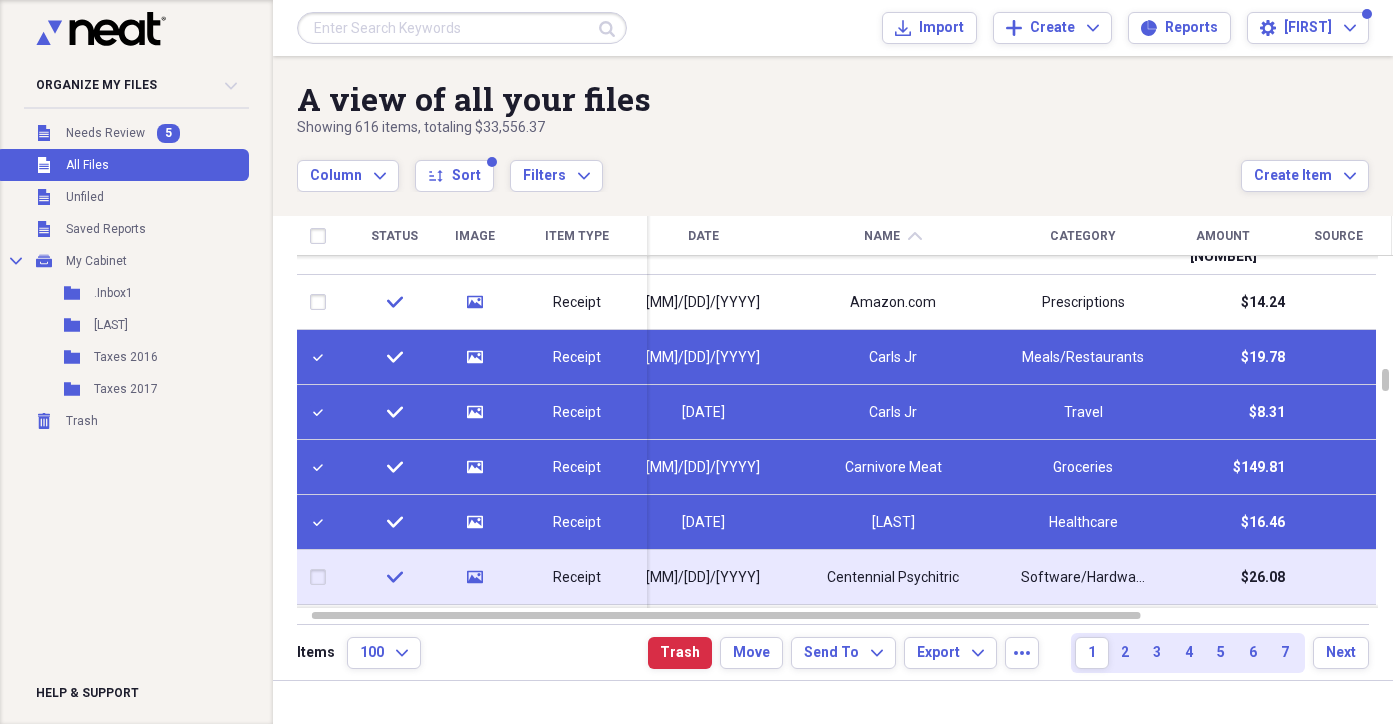 click at bounding box center [322, 577] 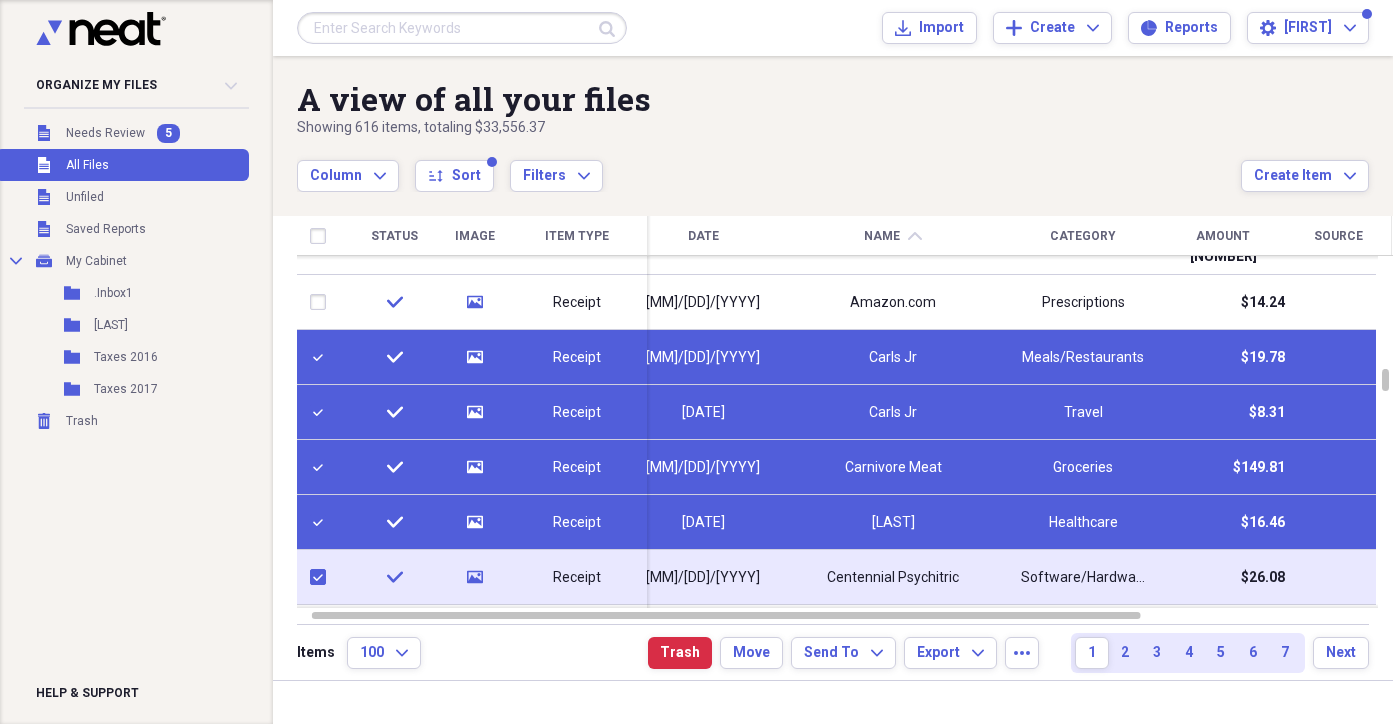 checkbox on "true" 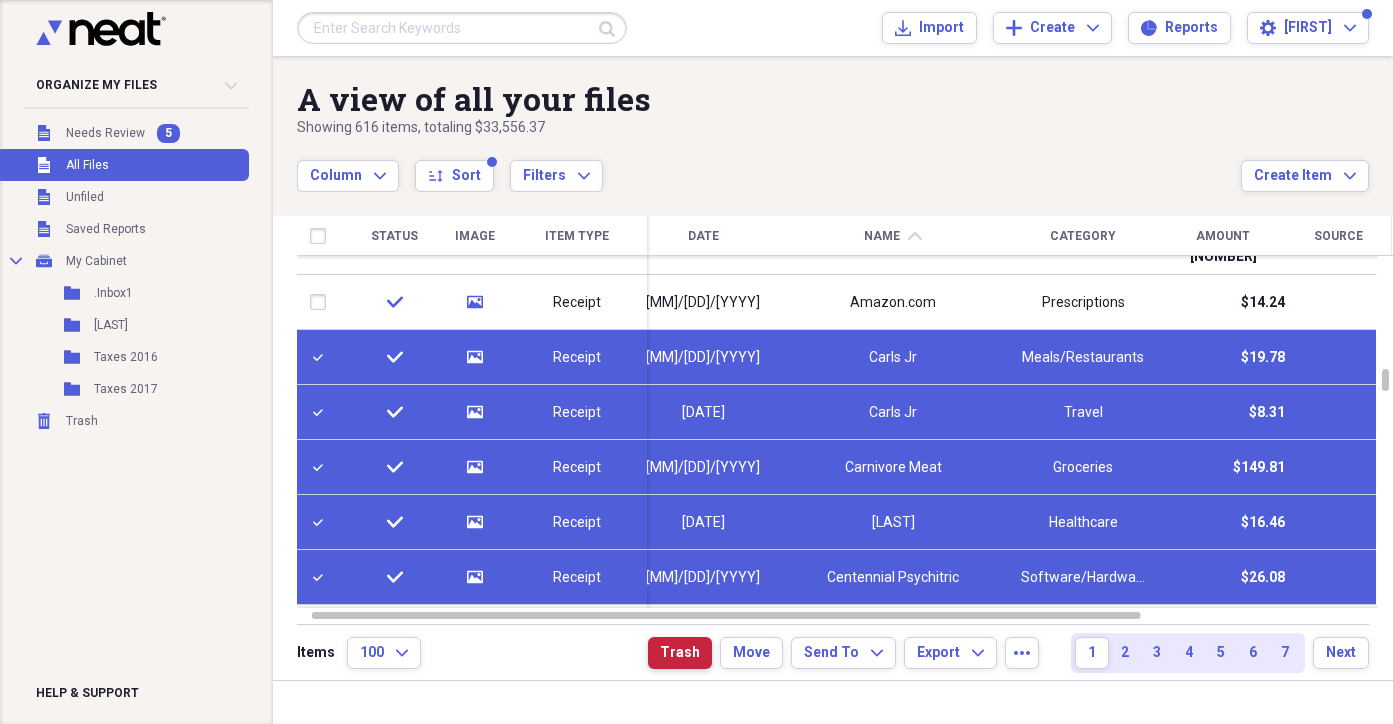click on "Trash" at bounding box center (680, 653) 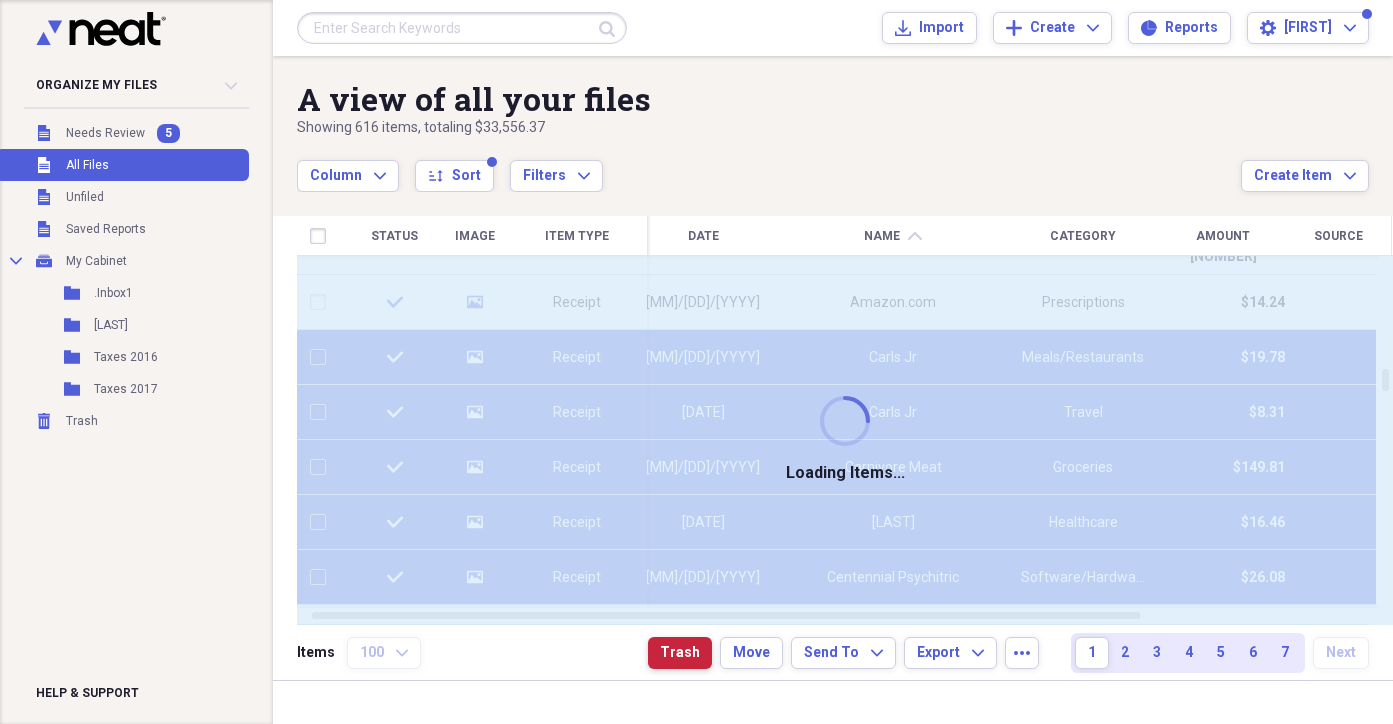 checkbox on "false" 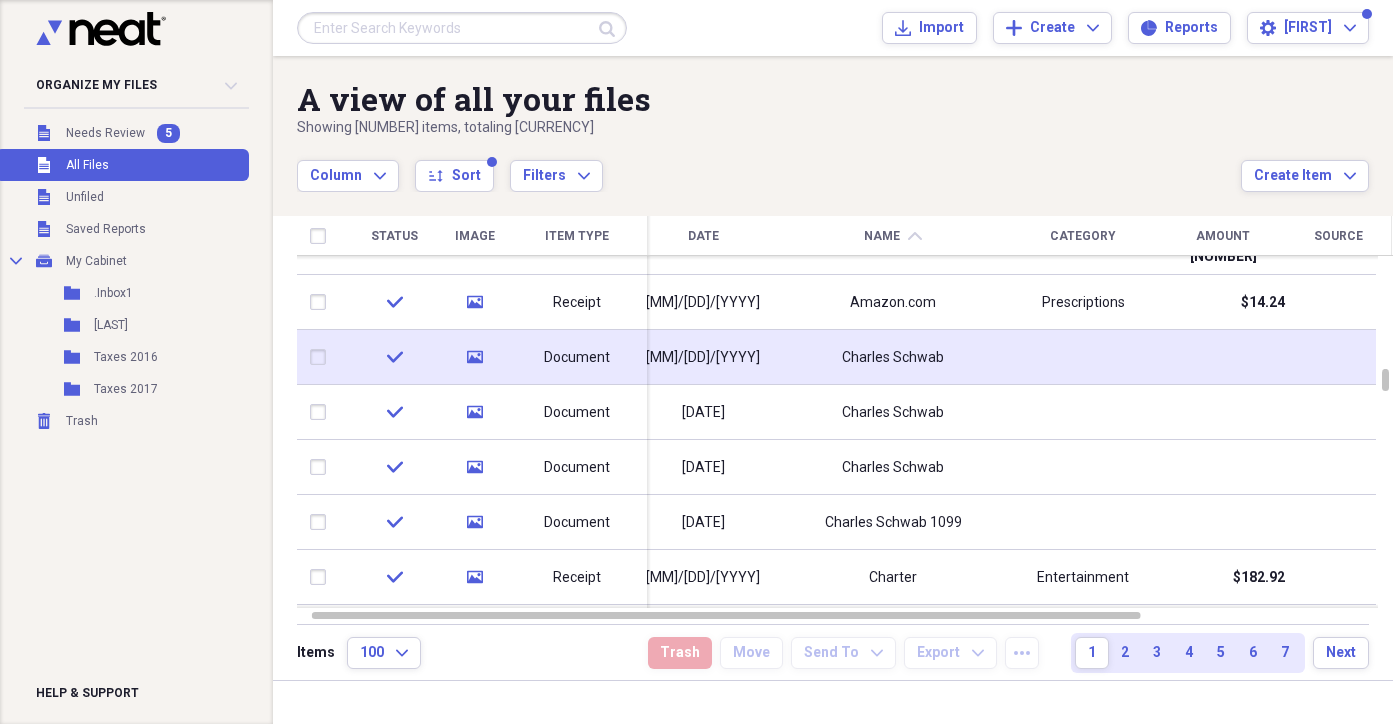click on "Document" at bounding box center (577, 358) 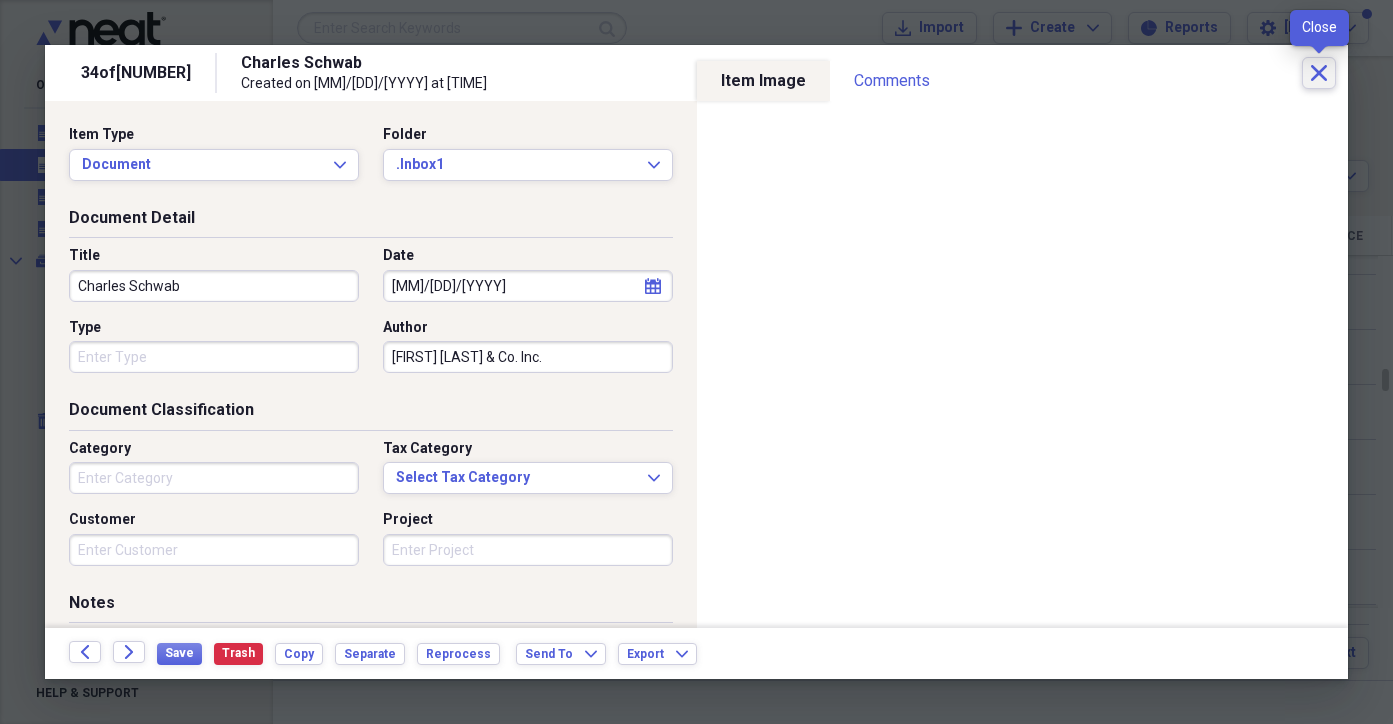 click on "Close" at bounding box center (1319, 73) 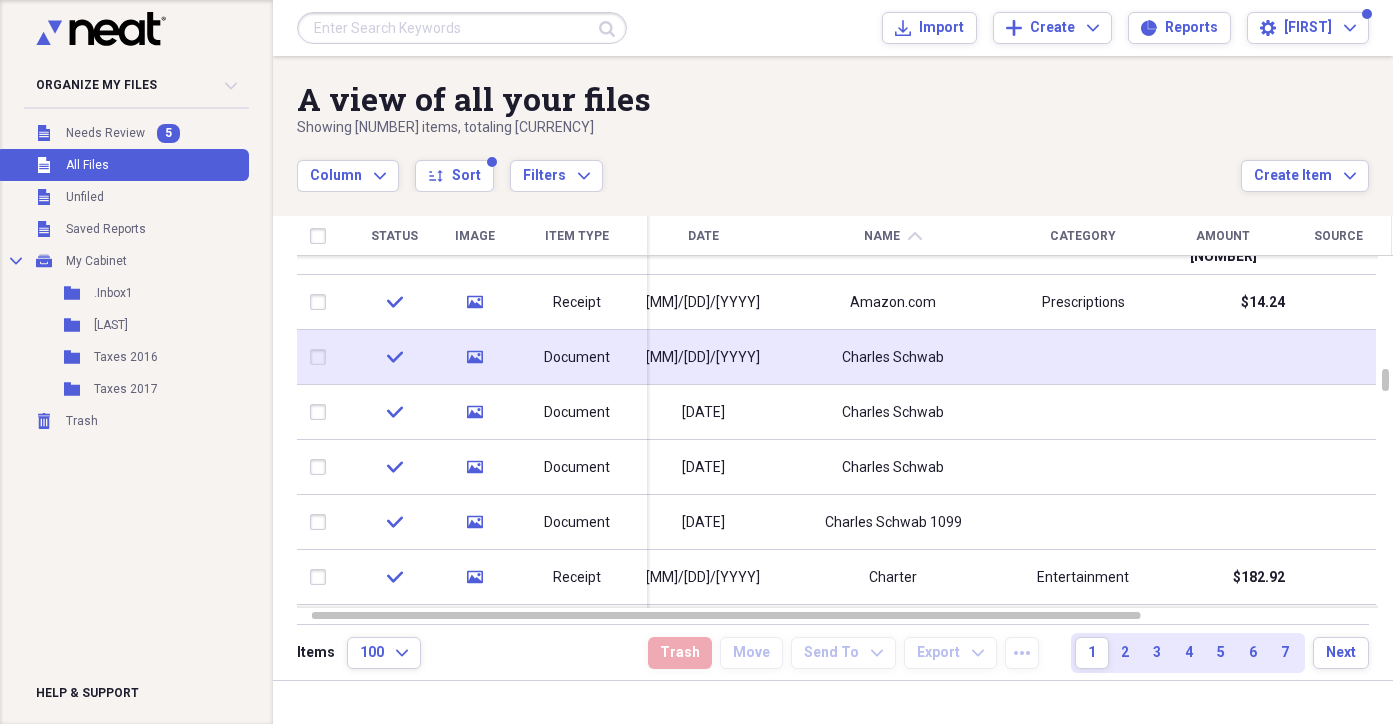 click at bounding box center (322, 357) 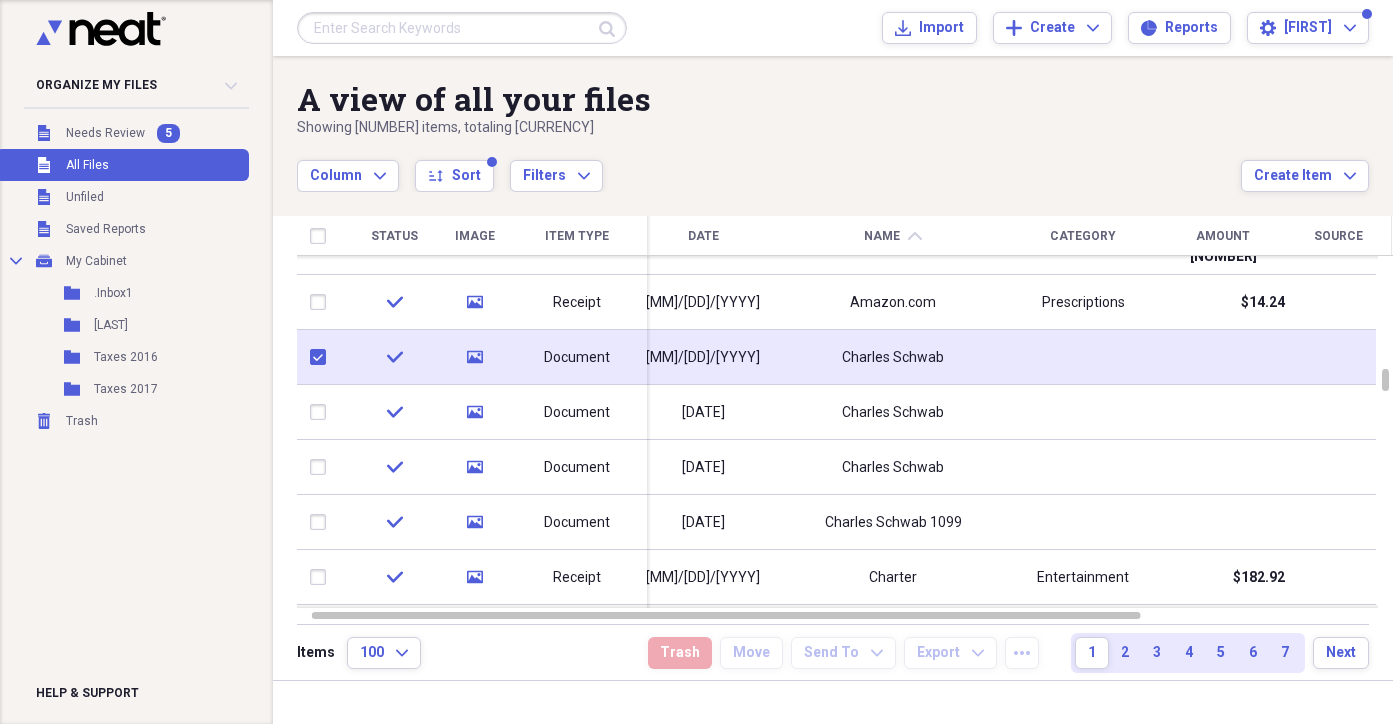 checkbox on "true" 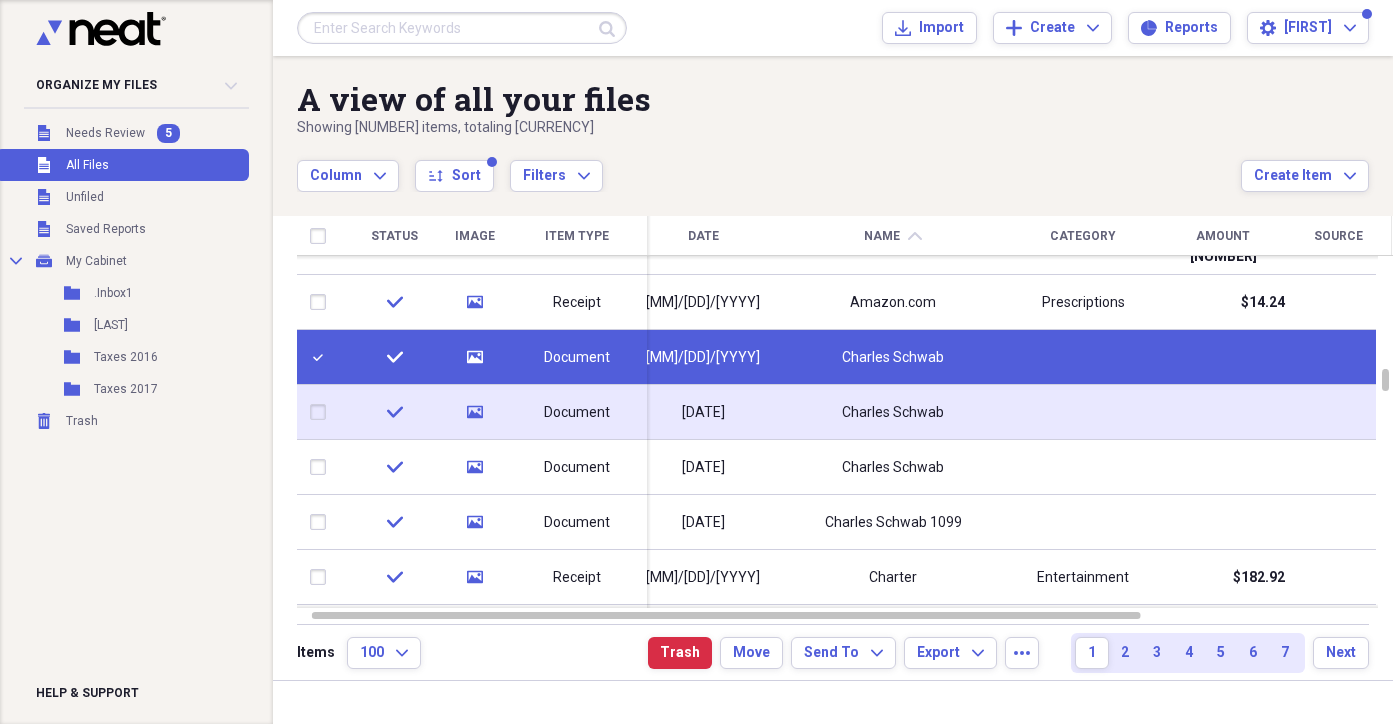 click at bounding box center [322, 412] 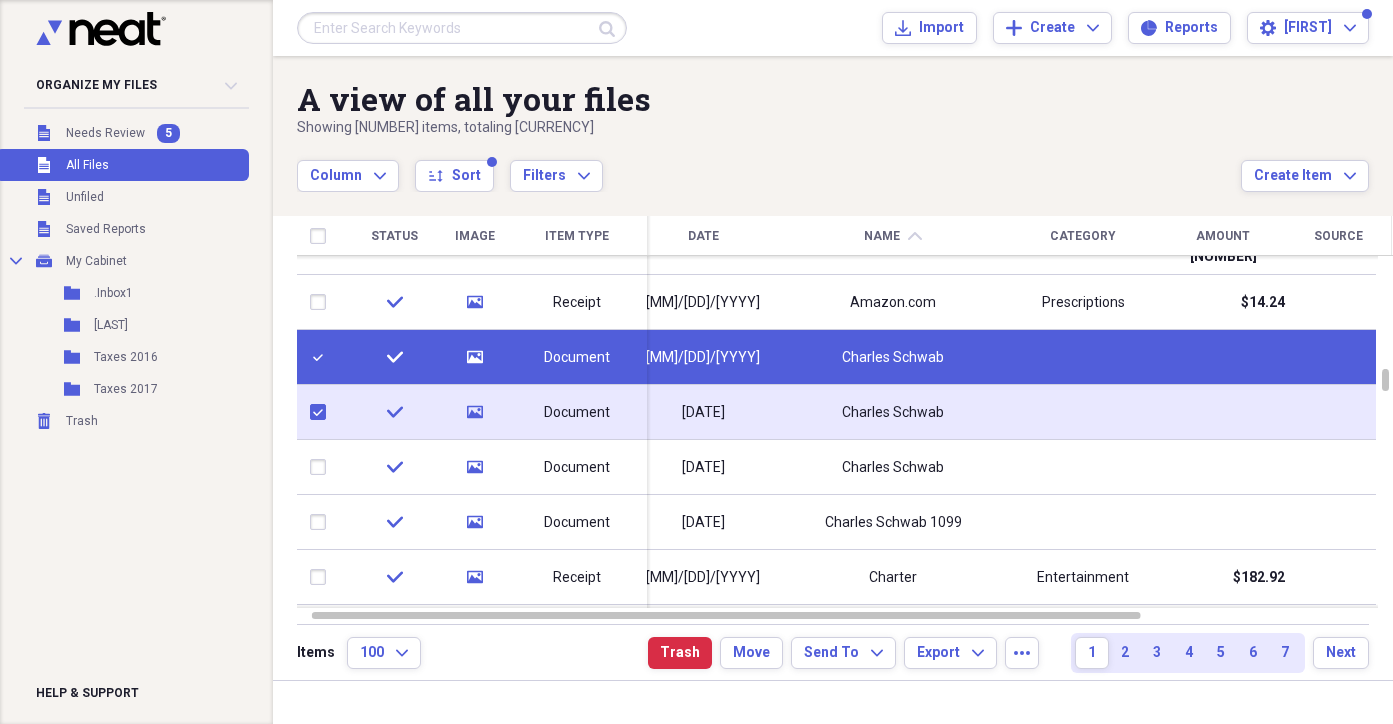 checkbox on "true" 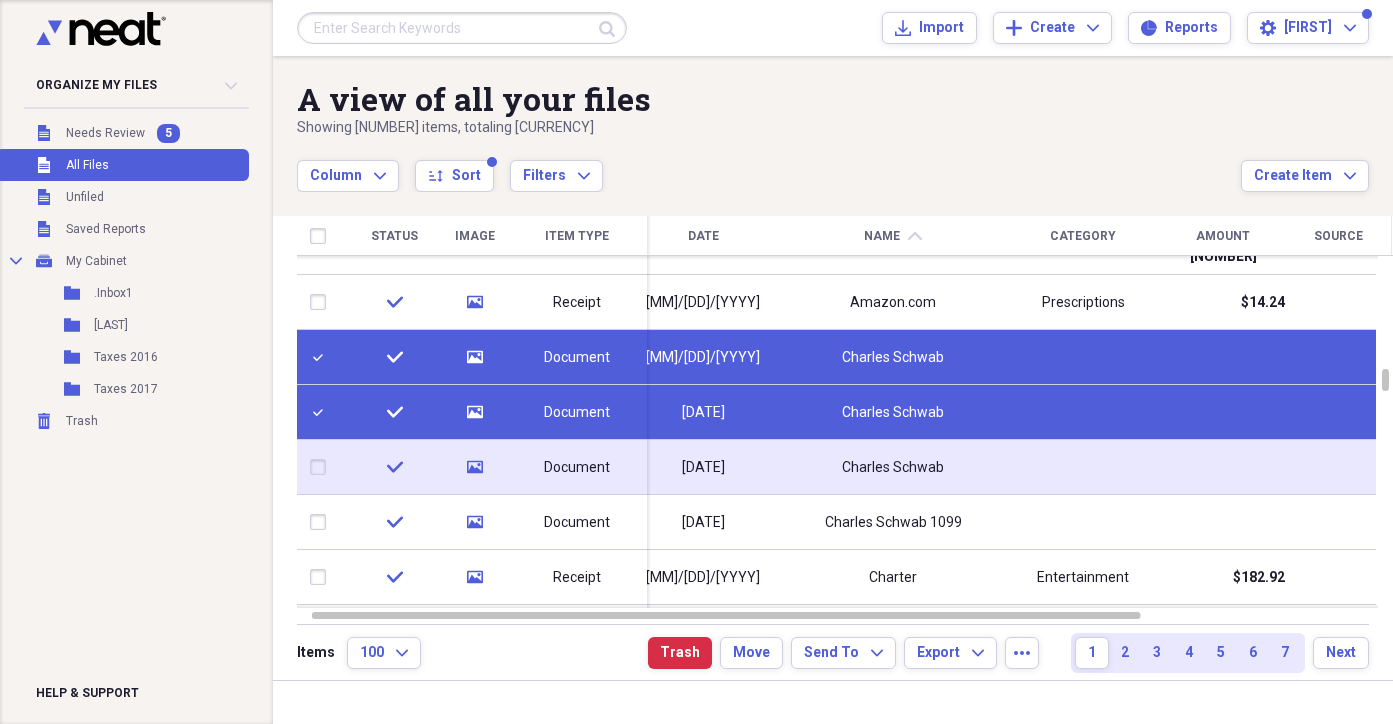 click at bounding box center [322, 467] 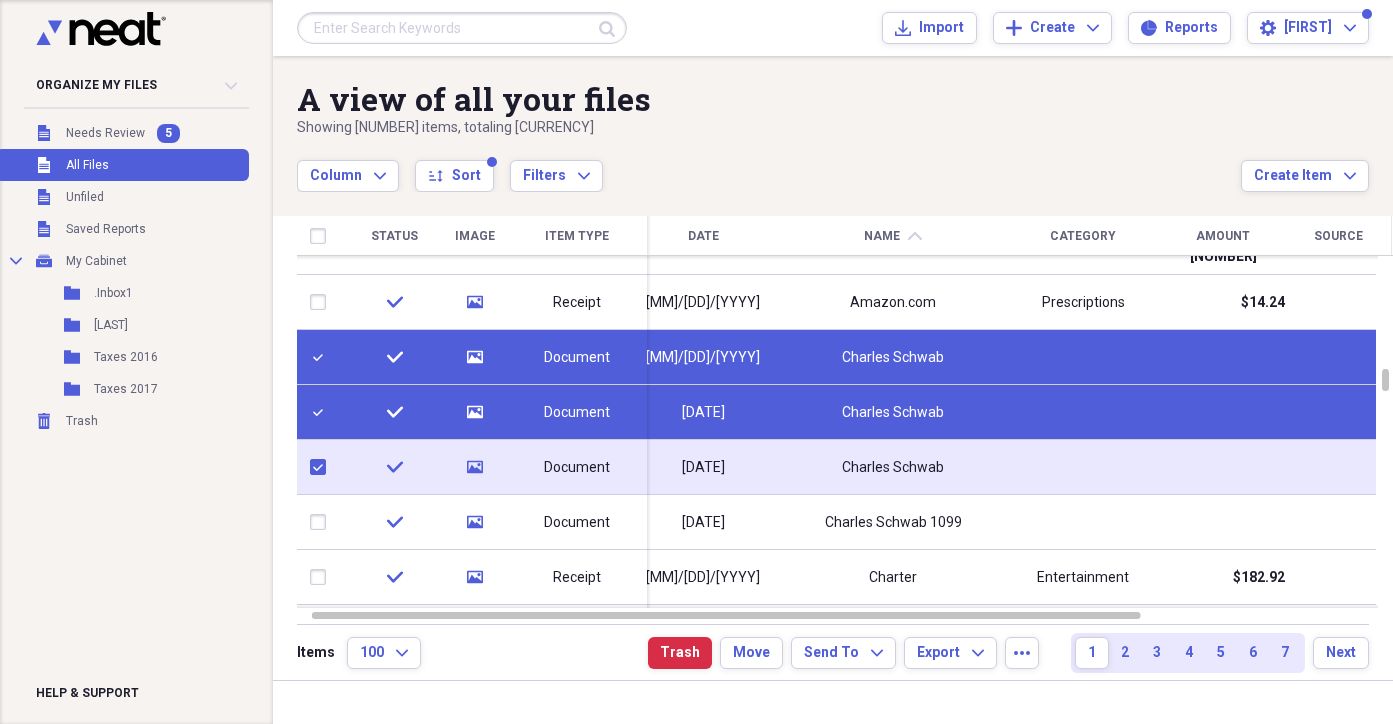 checkbox on "true" 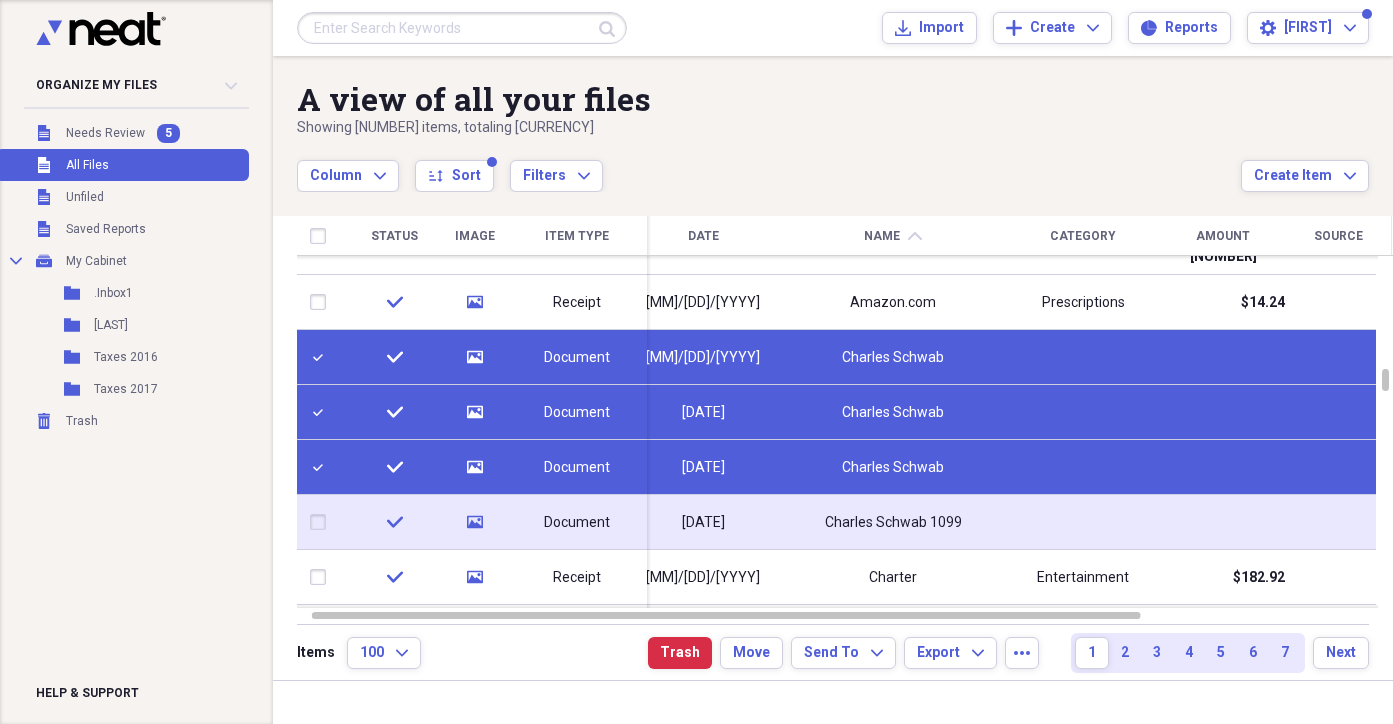 click at bounding box center (322, 522) 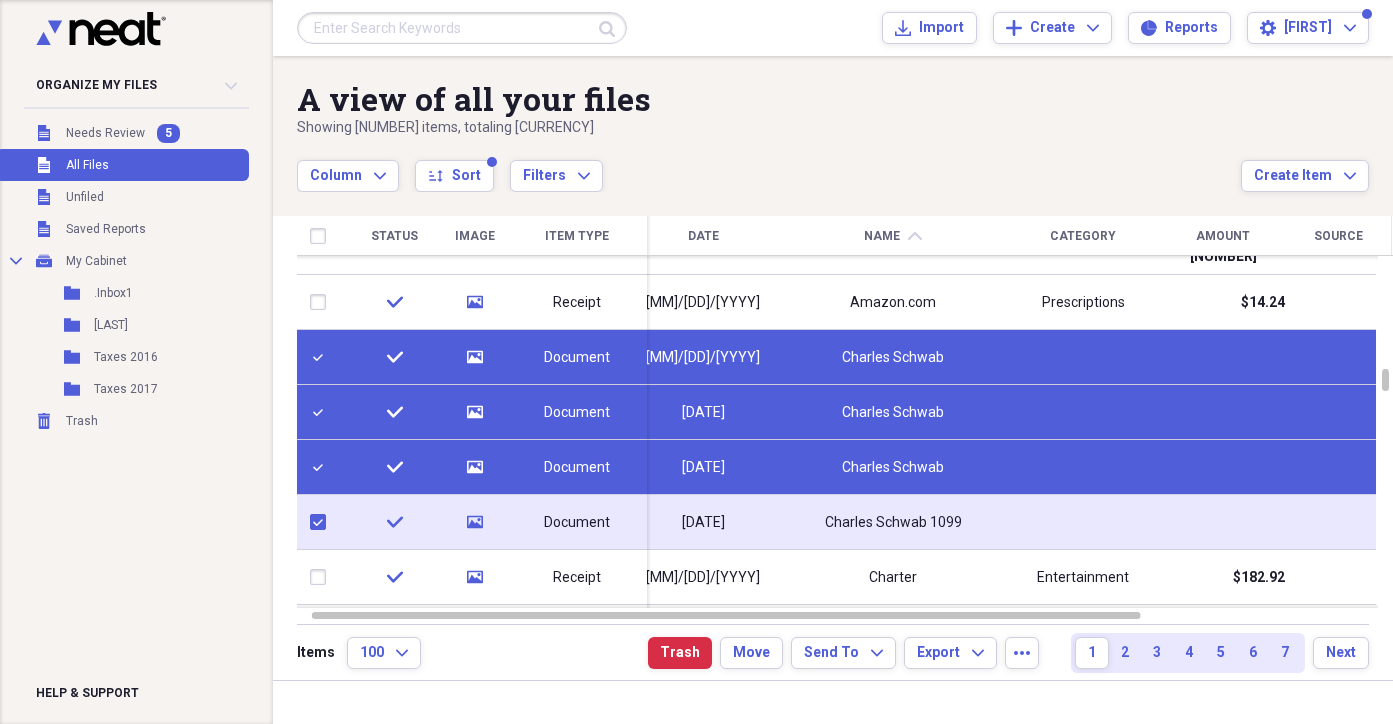 checkbox on "true" 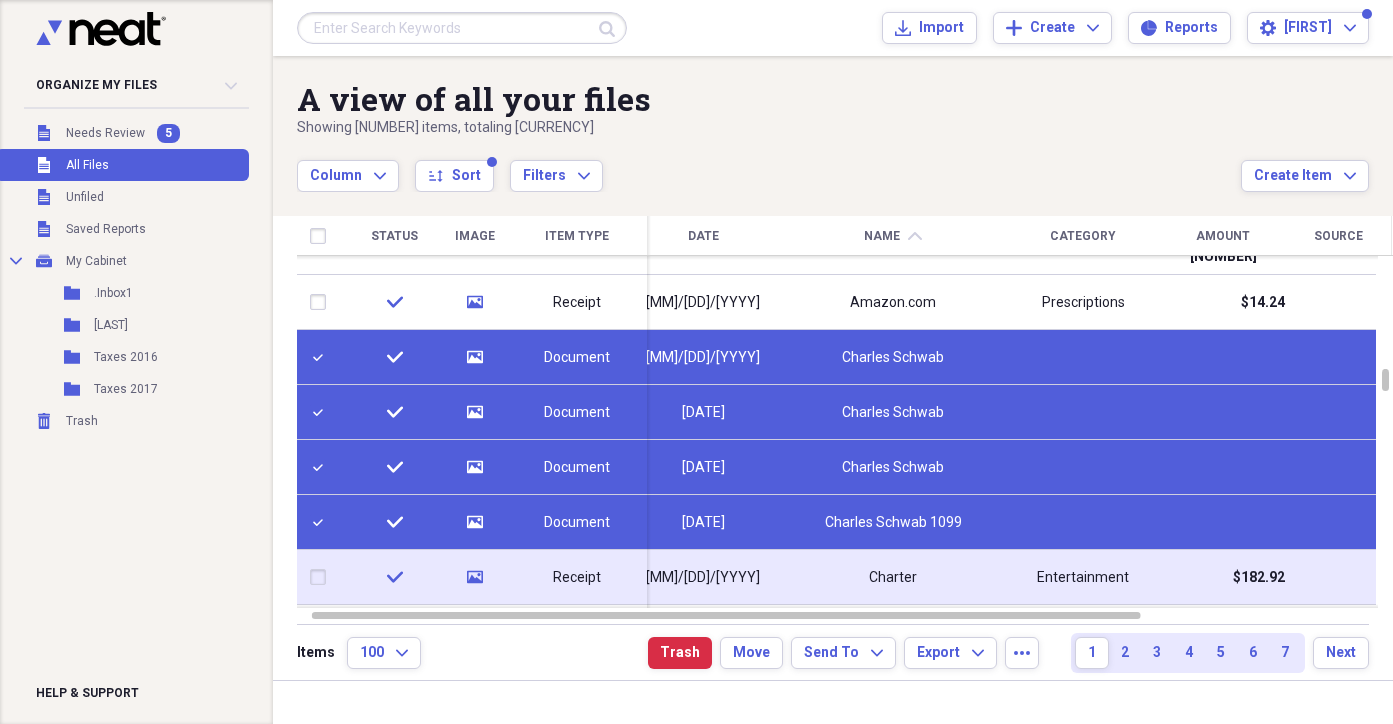 click at bounding box center (322, 577) 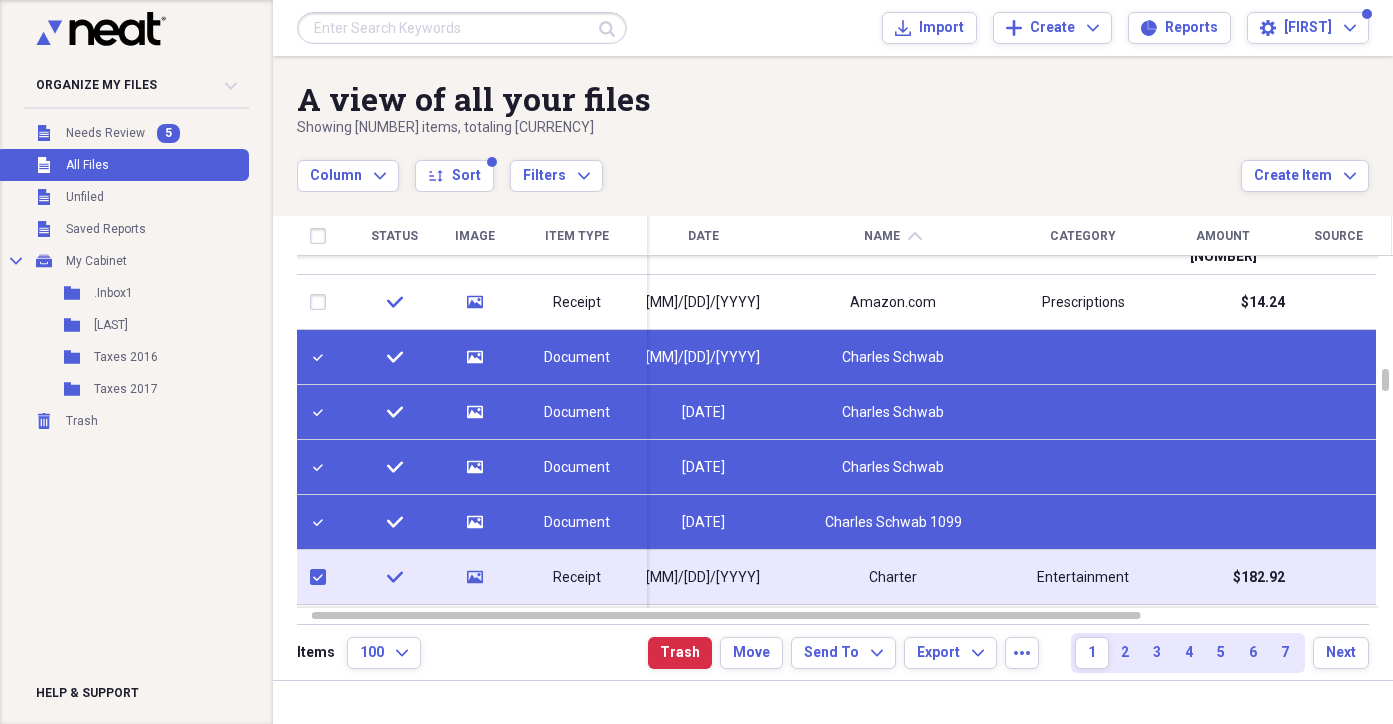 checkbox on "true" 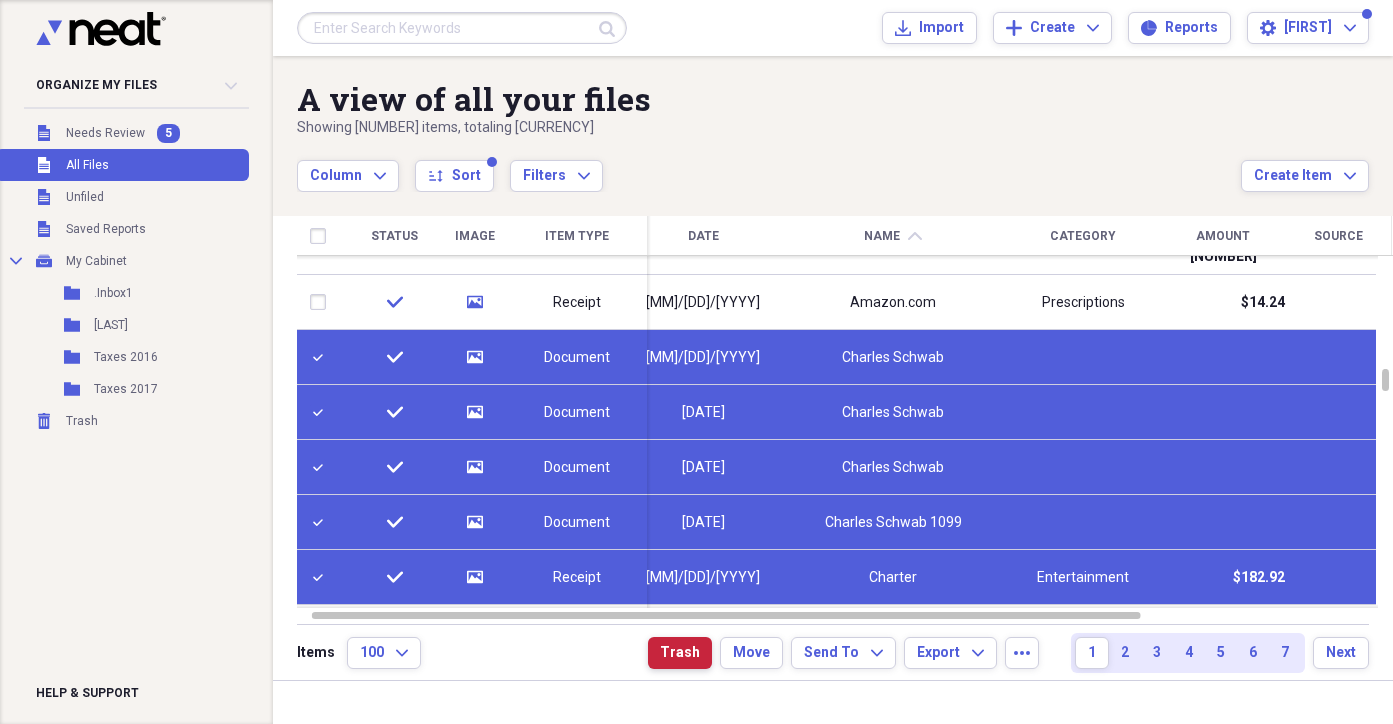 click on "Trash" at bounding box center (680, 653) 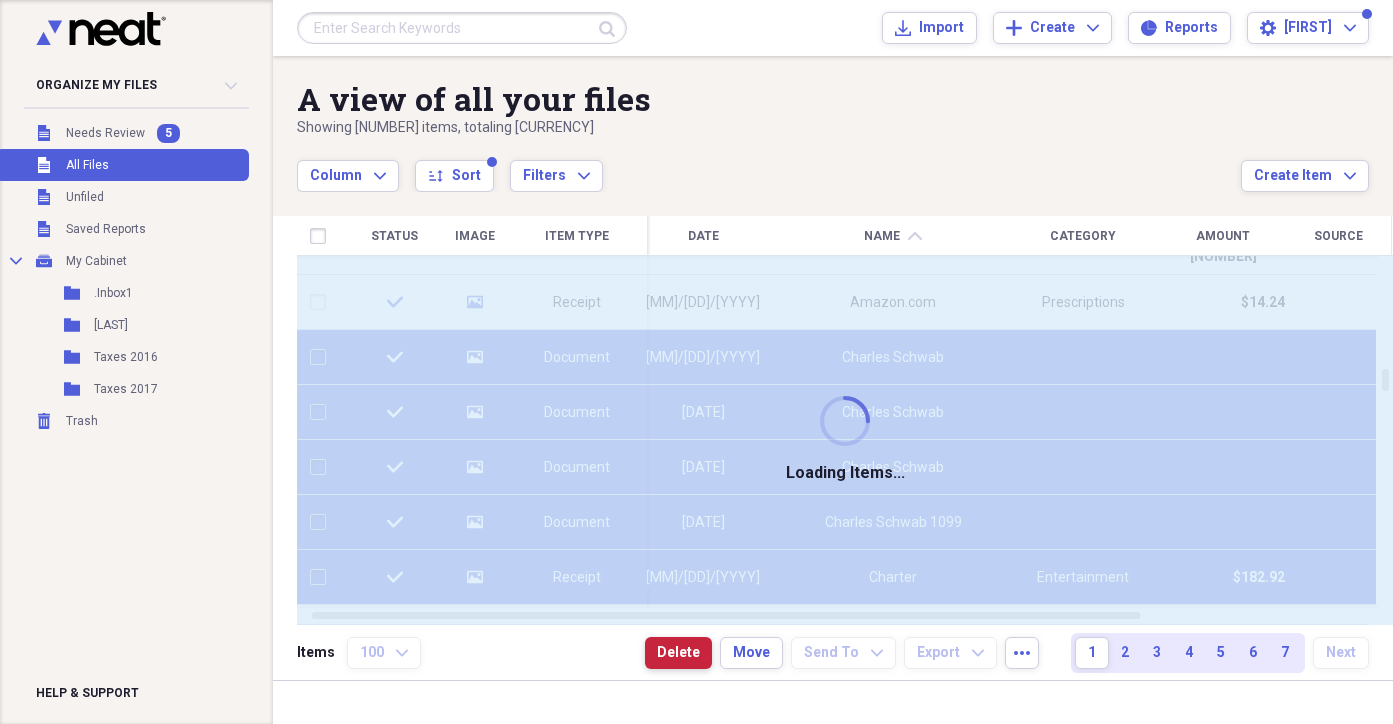 checkbox on "false" 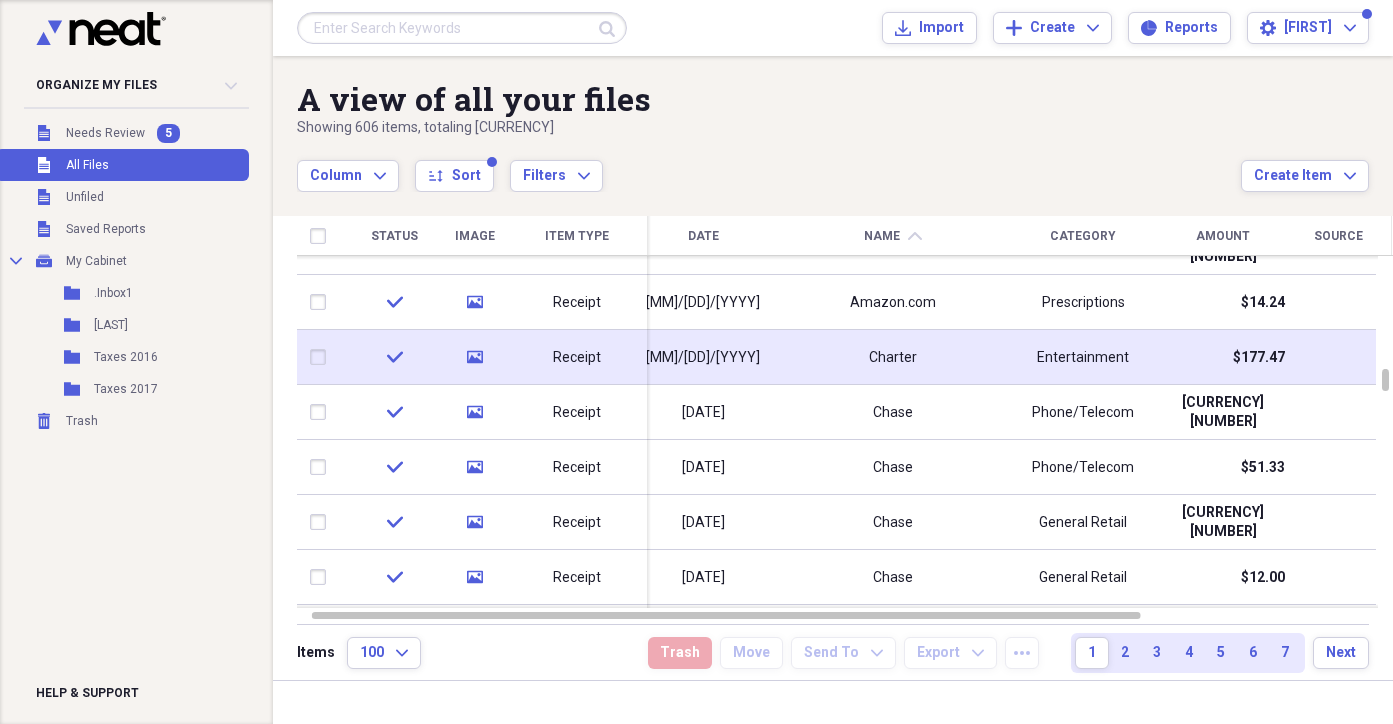 click at bounding box center [322, 357] 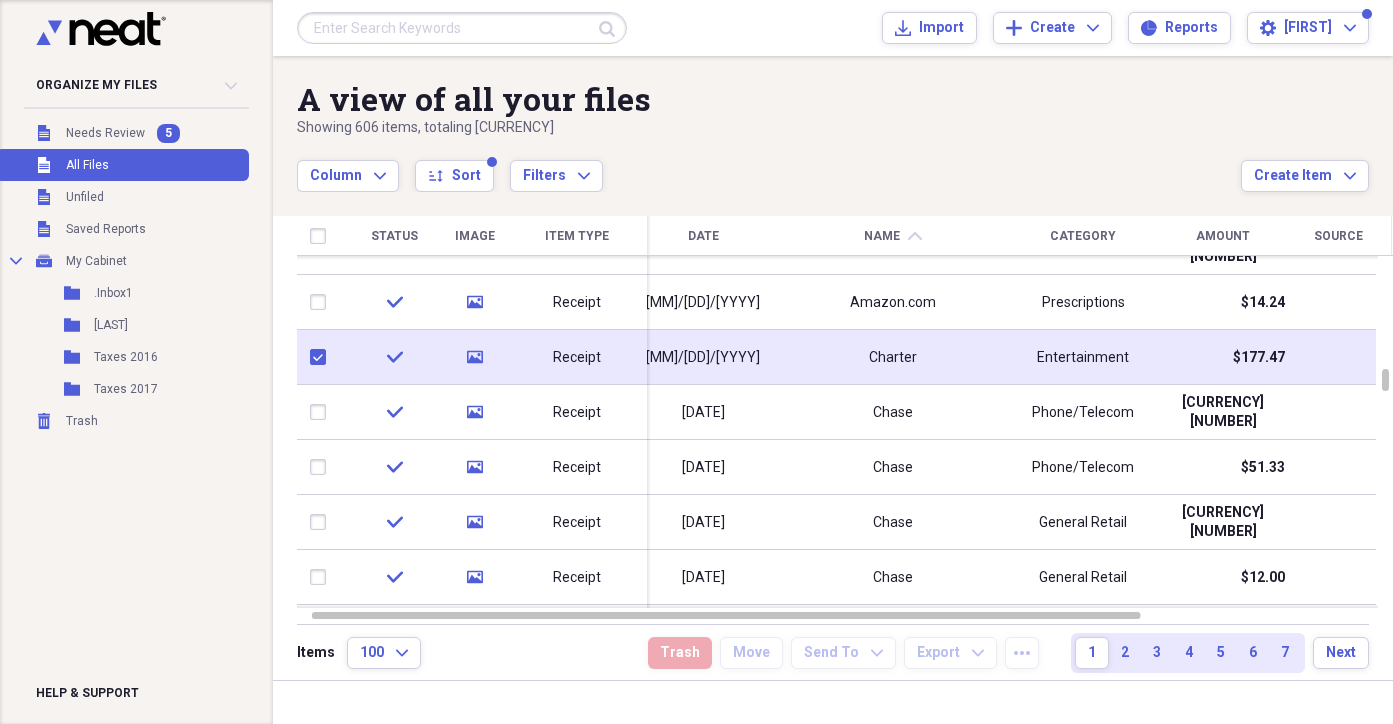 checkbox on "true" 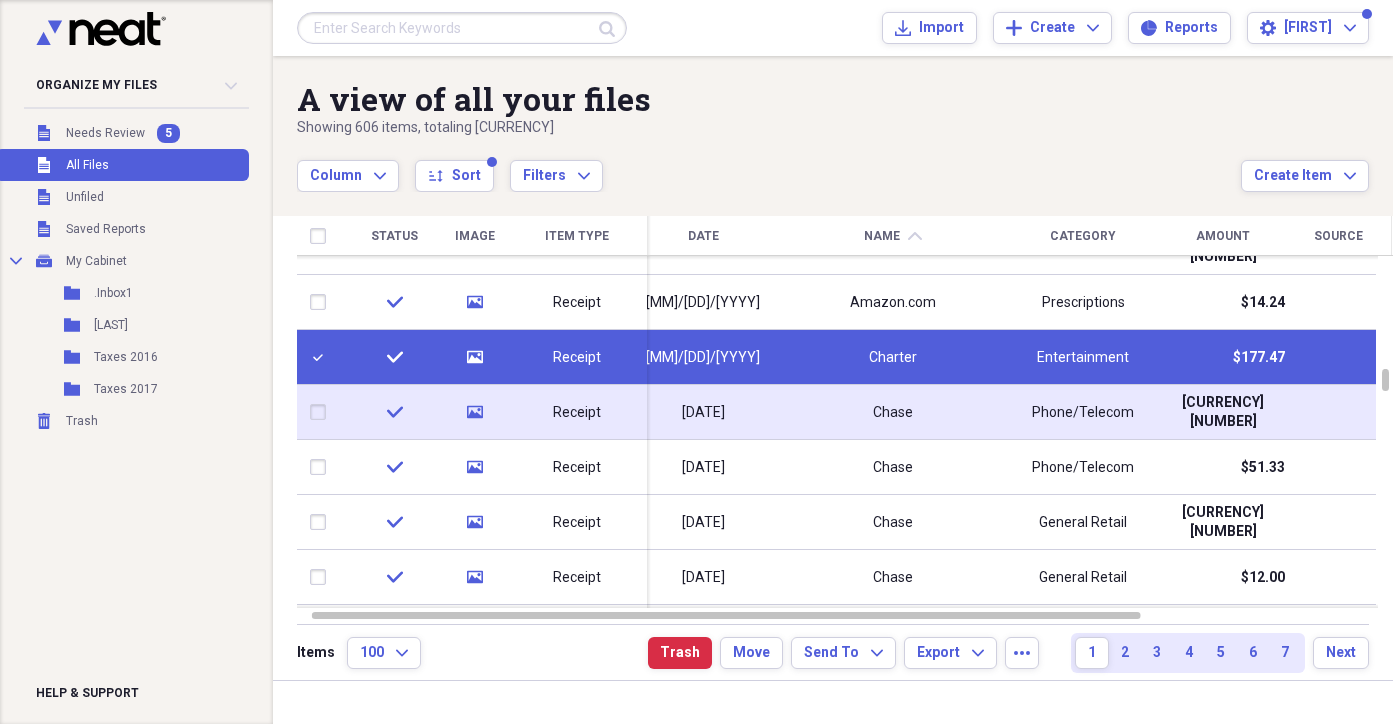 click at bounding box center (322, 412) 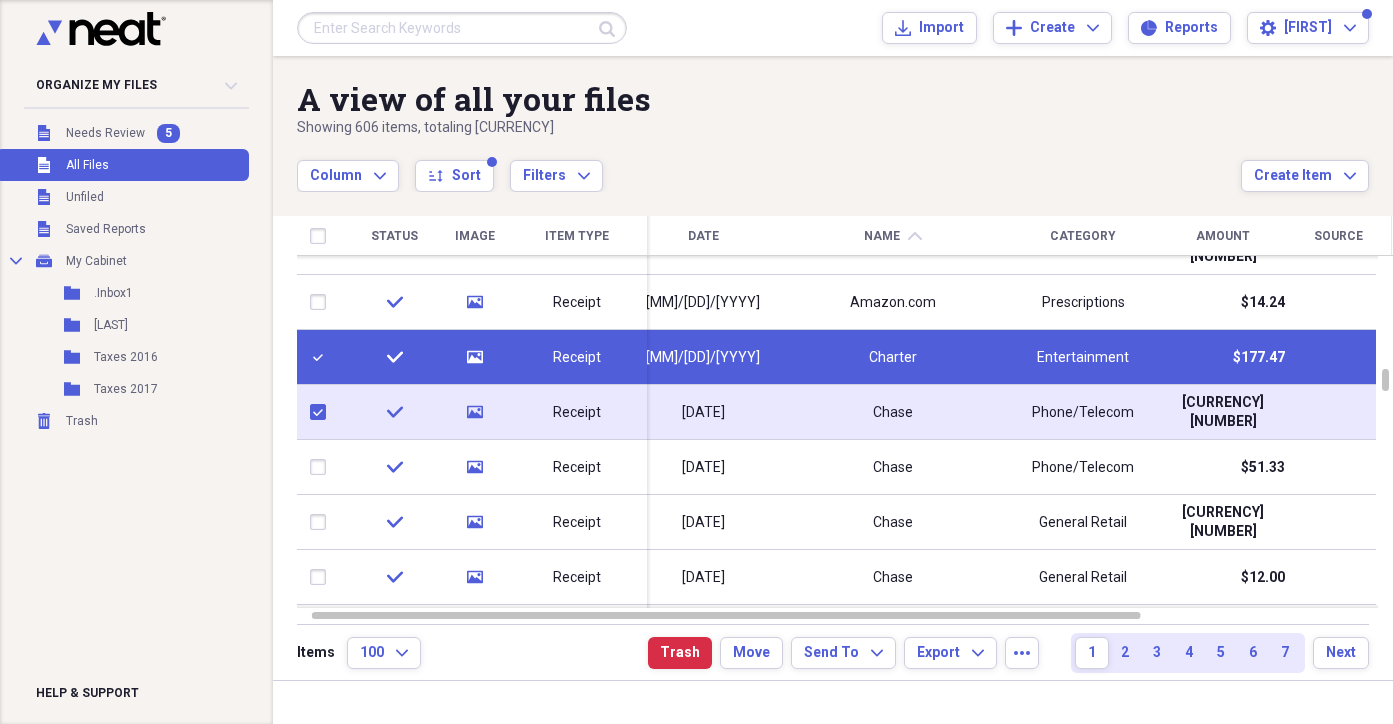 checkbox on "true" 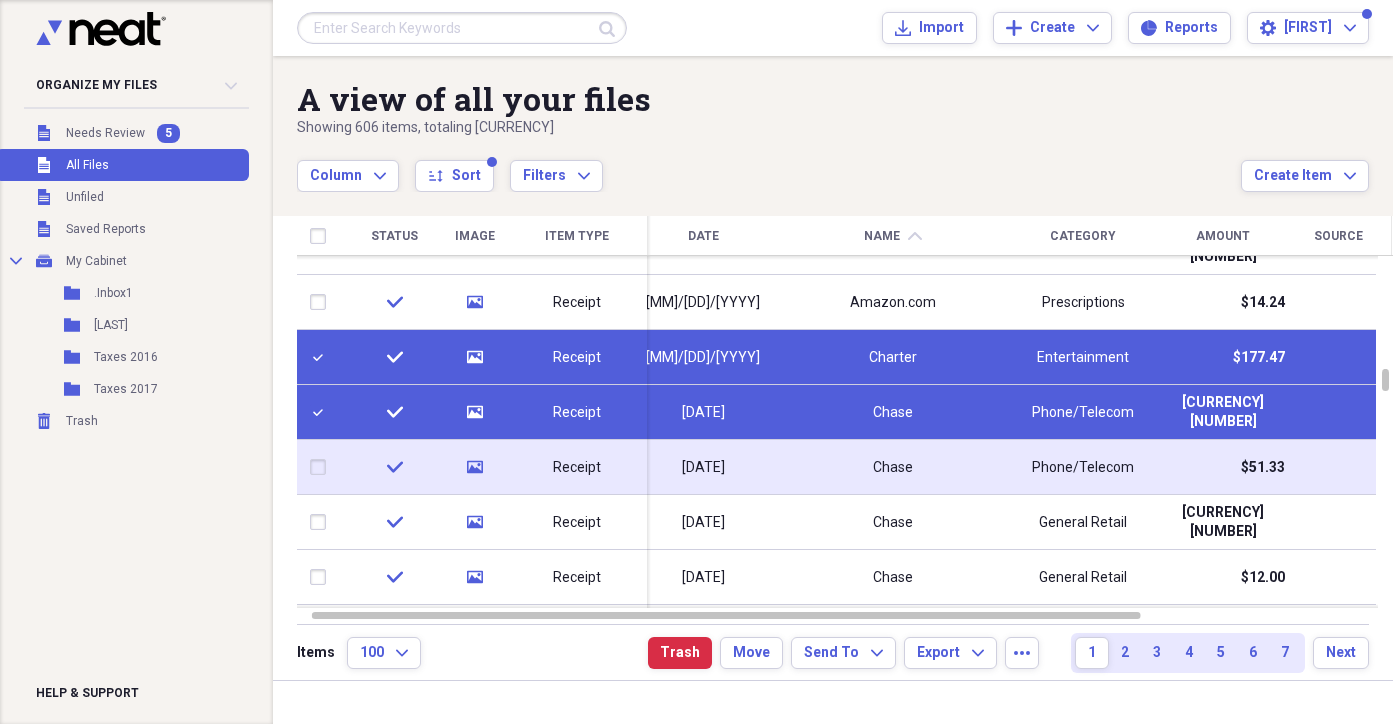 click at bounding box center (322, 467) 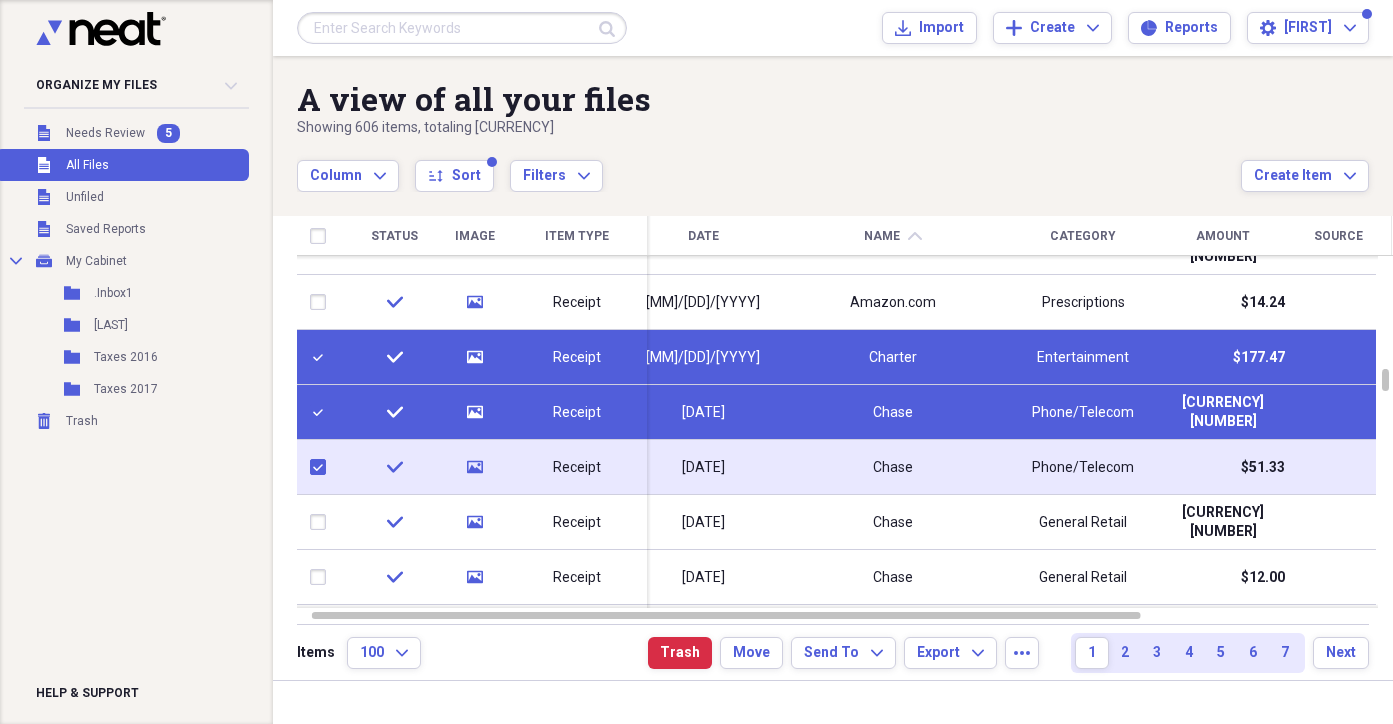 checkbox on "true" 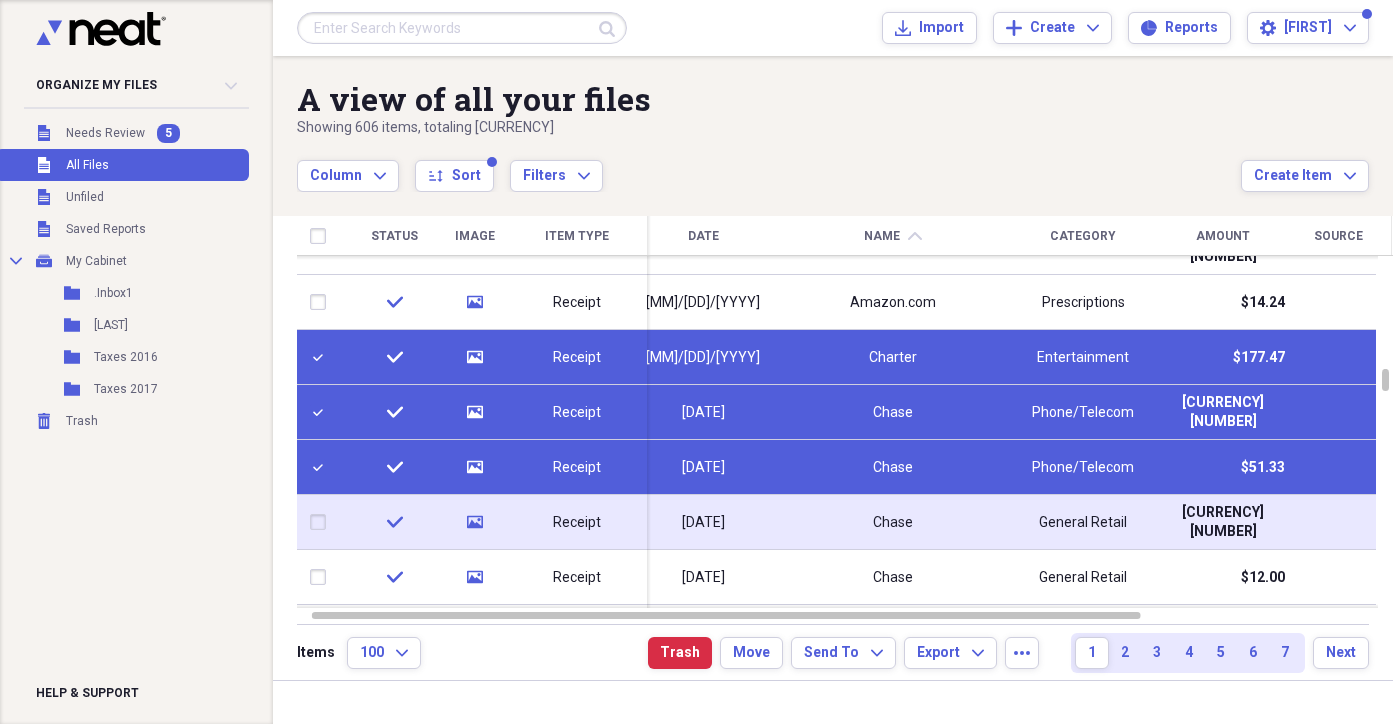 click at bounding box center [322, 522] 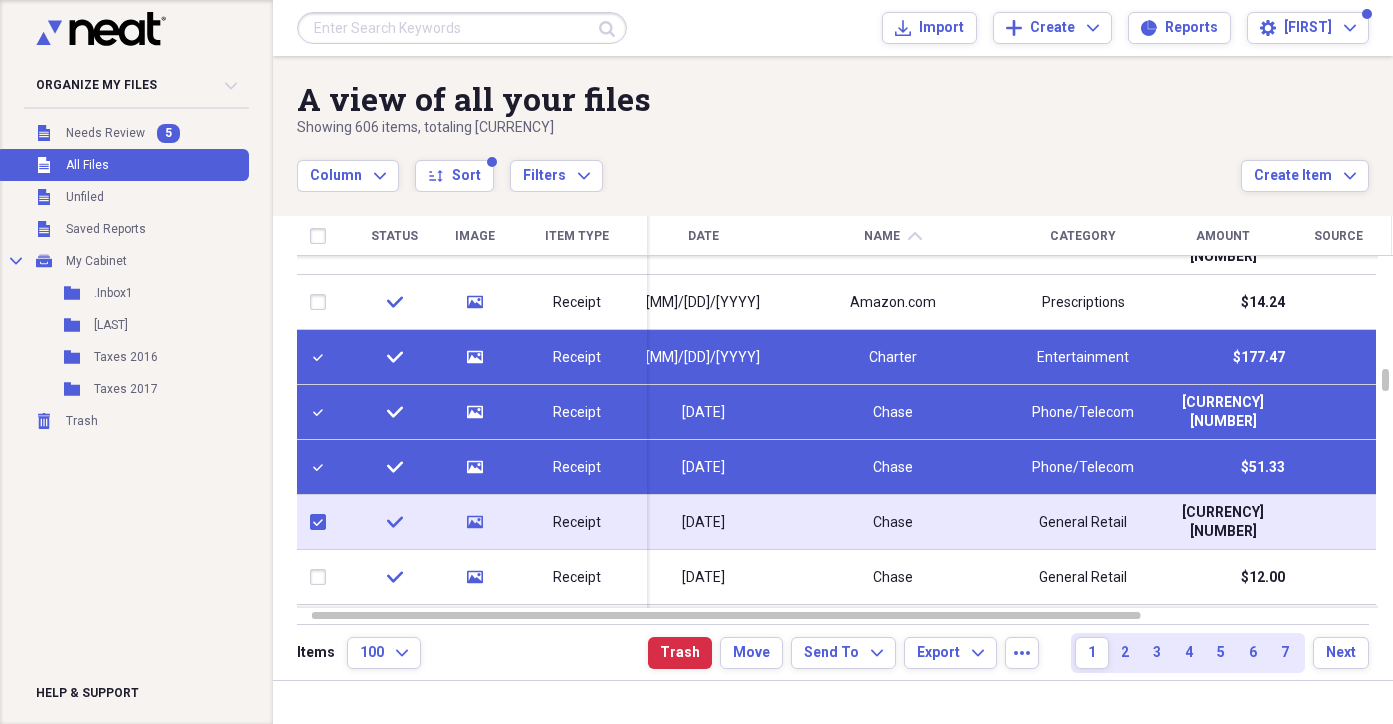 checkbox on "true" 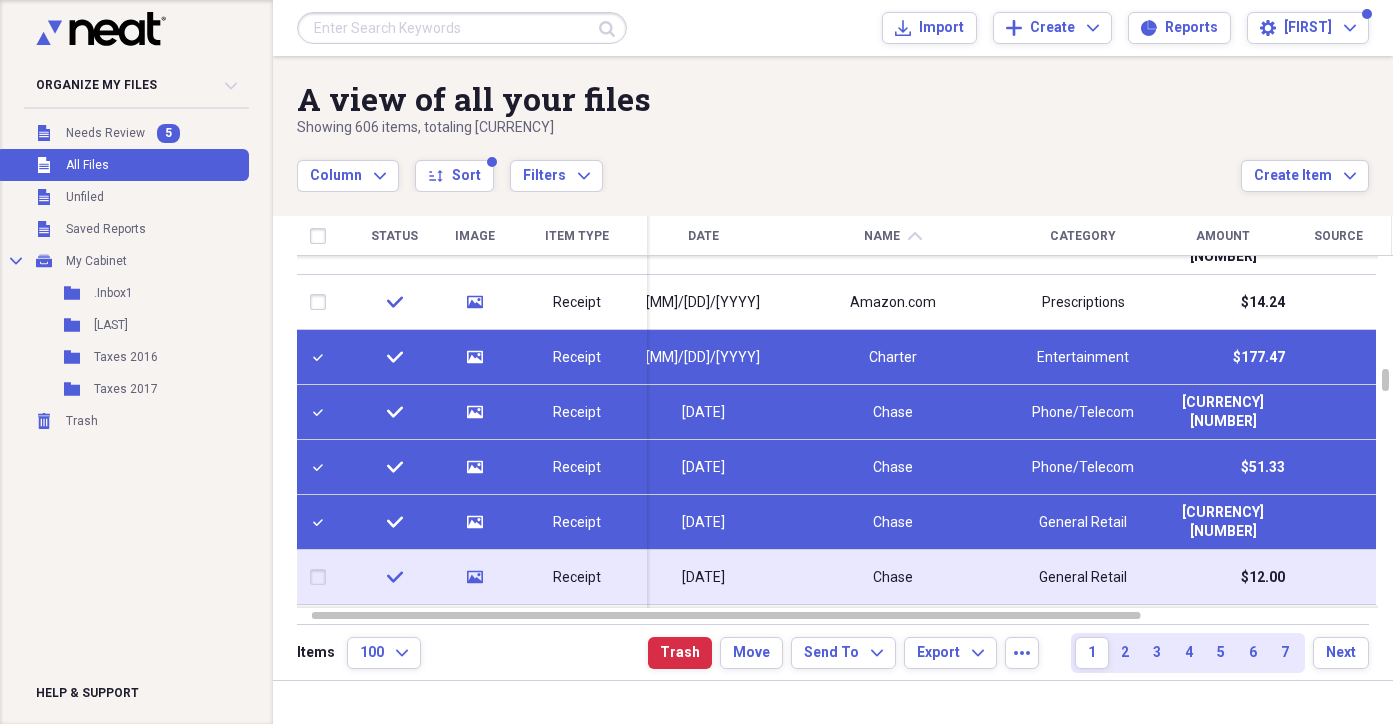 click at bounding box center (322, 577) 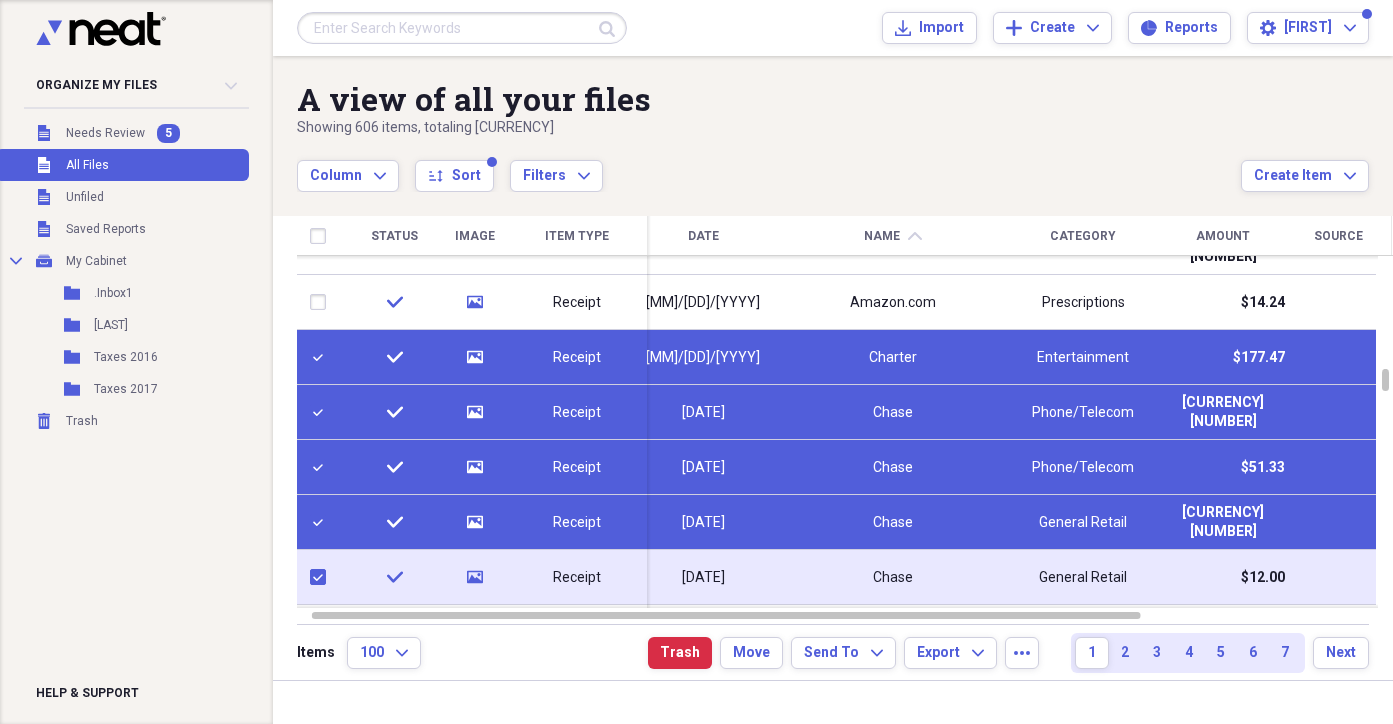 checkbox on "true" 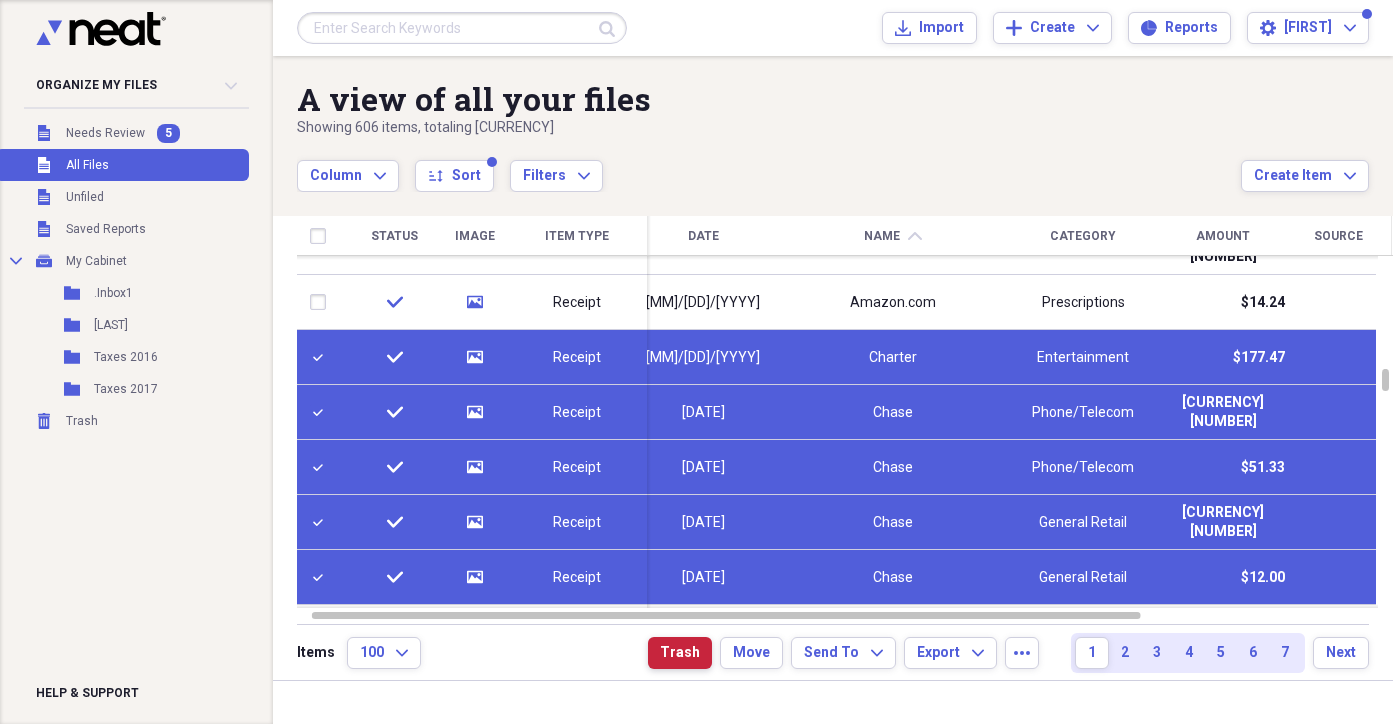 click on "Trash" at bounding box center (680, 653) 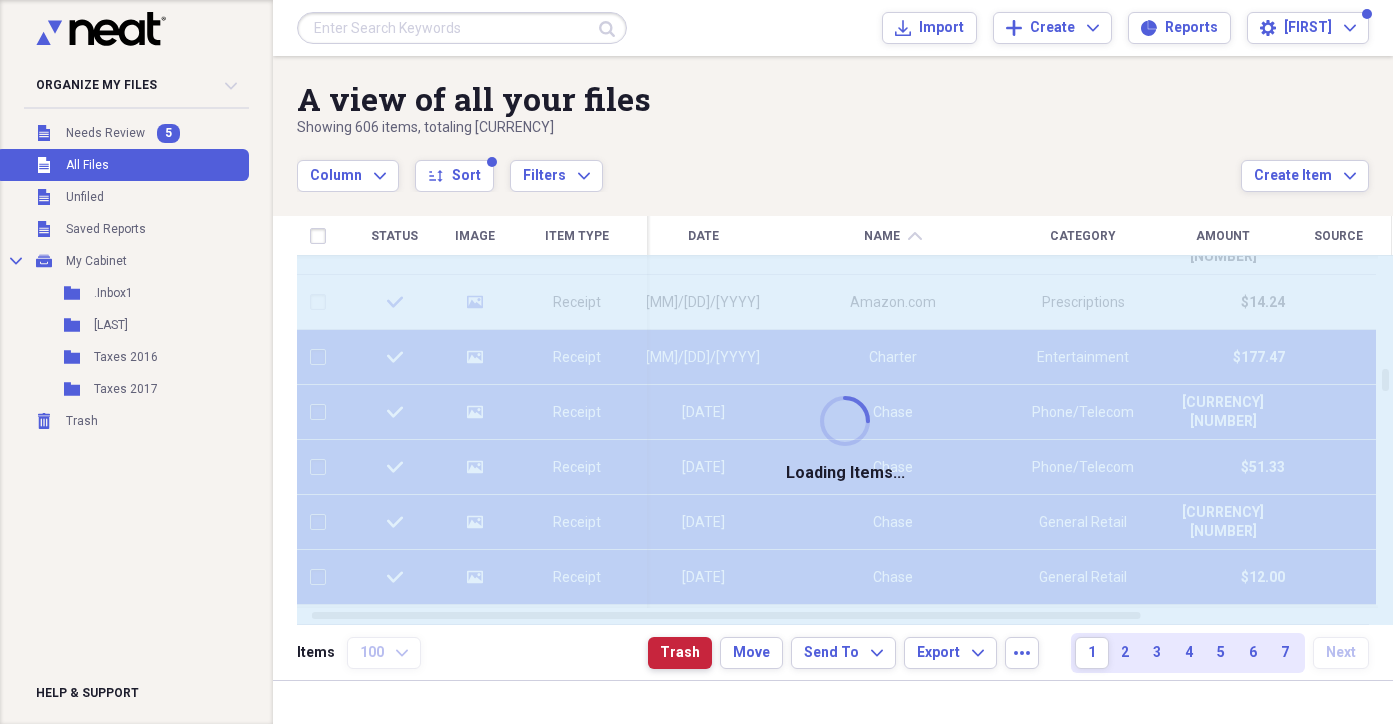 checkbox on "false" 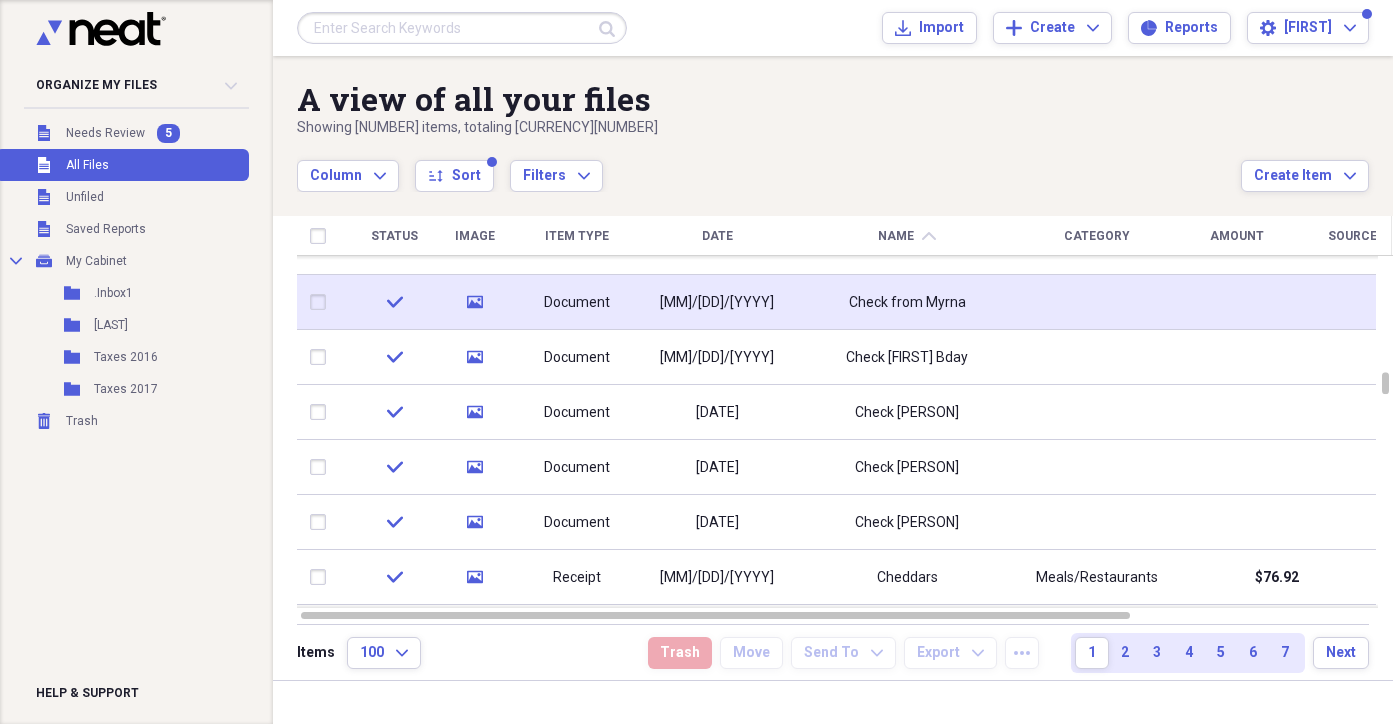 click on "Document" at bounding box center [577, 303] 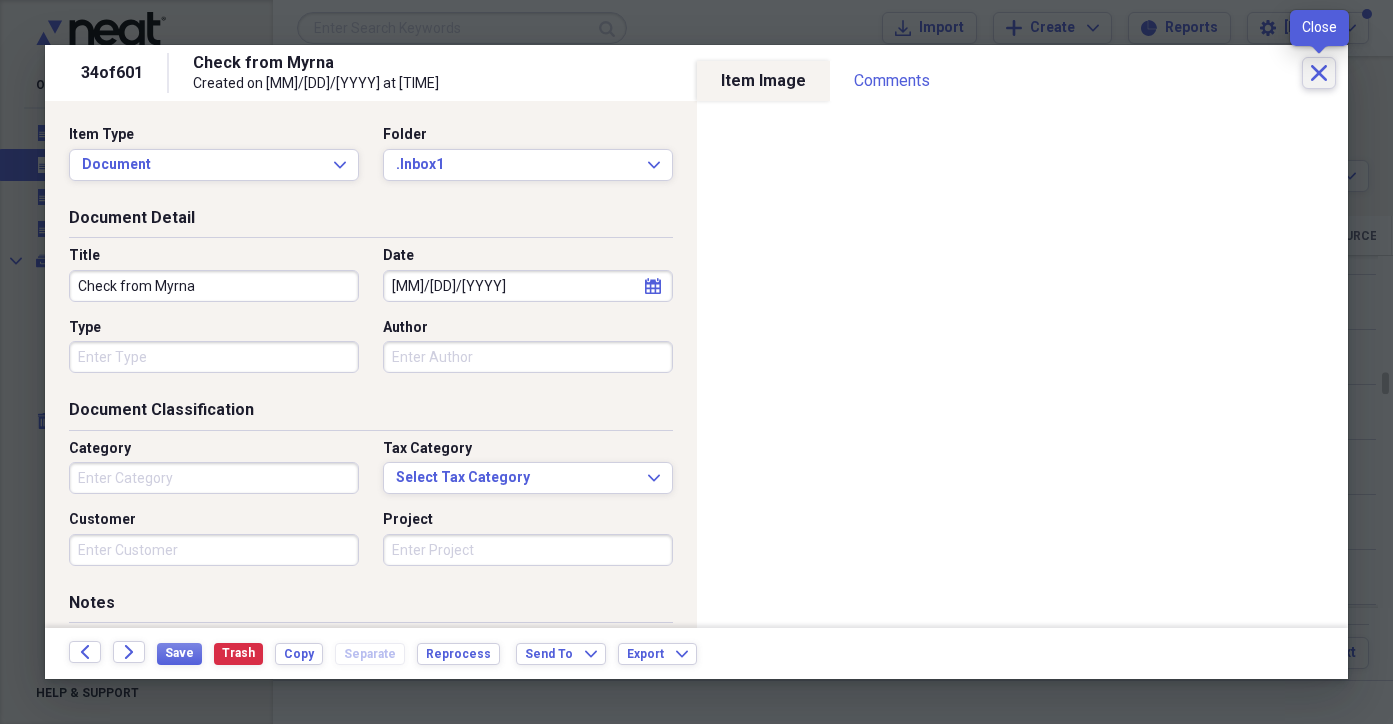 click 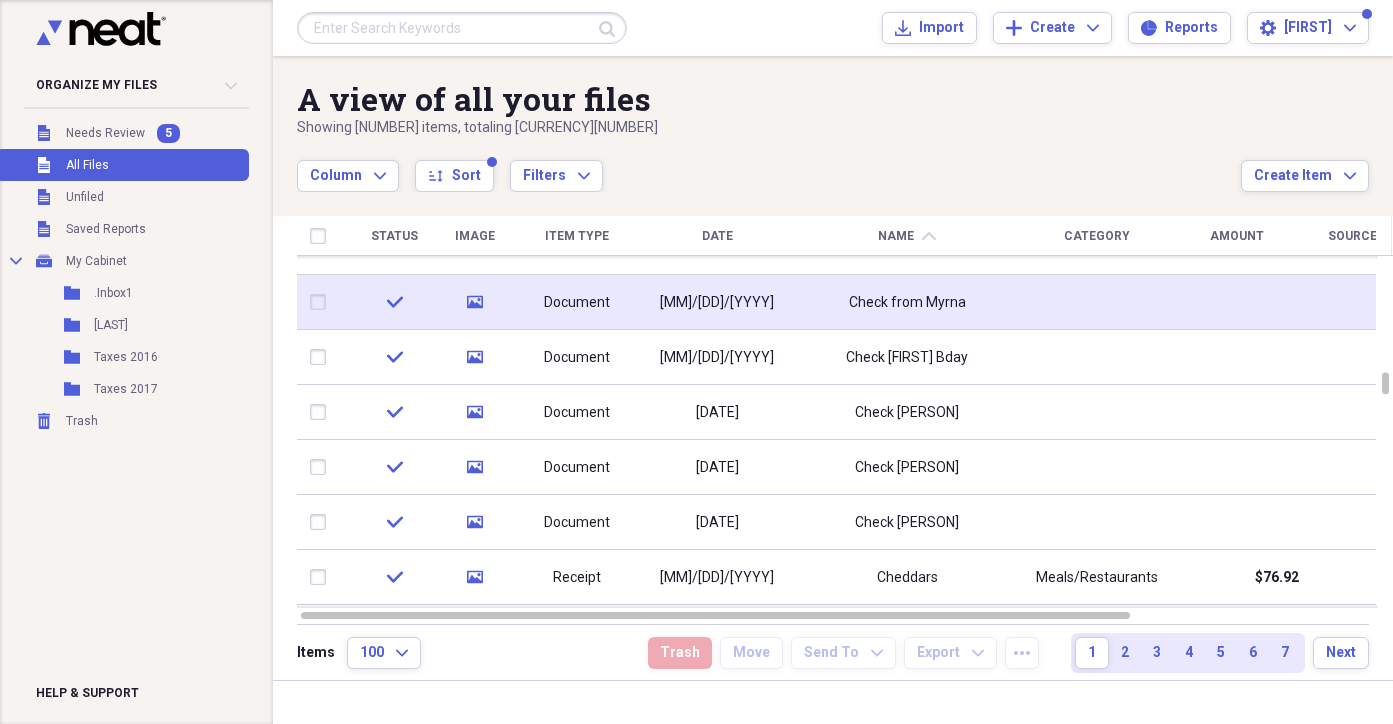 click at bounding box center [322, 302] 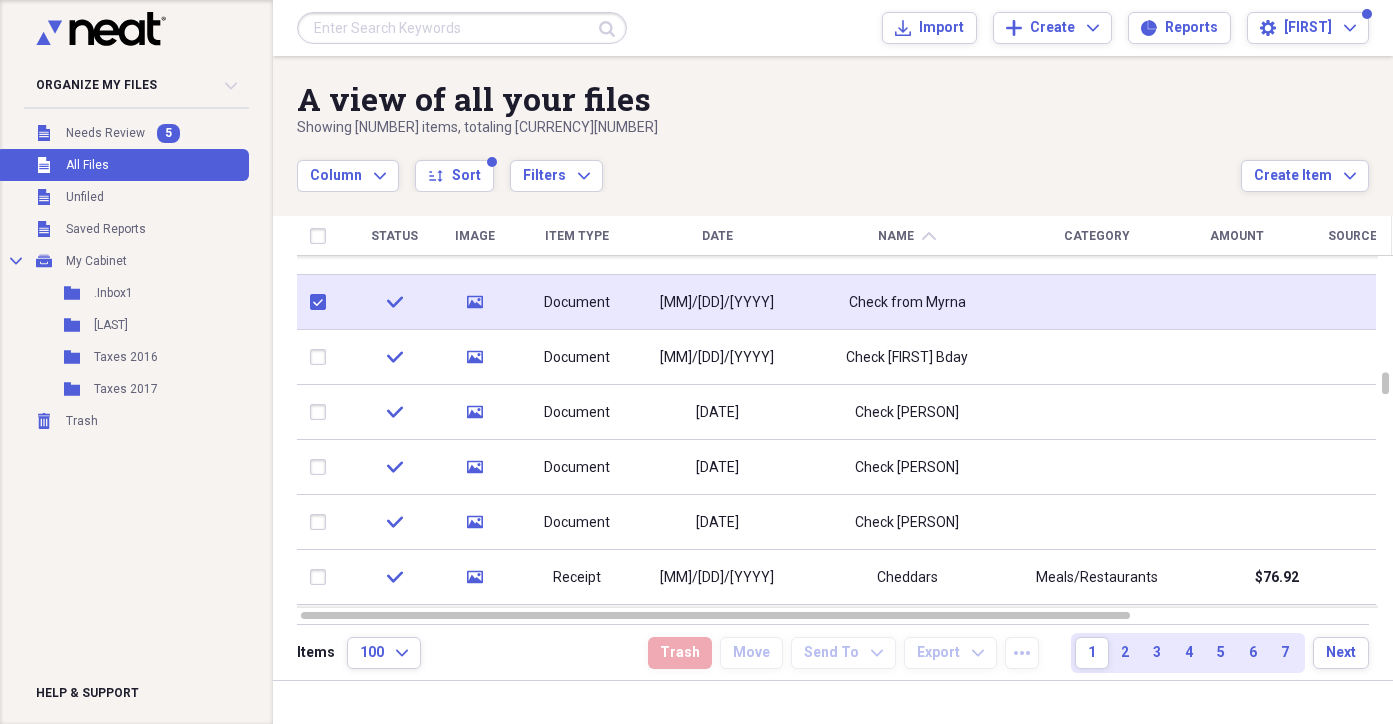 checkbox on "true" 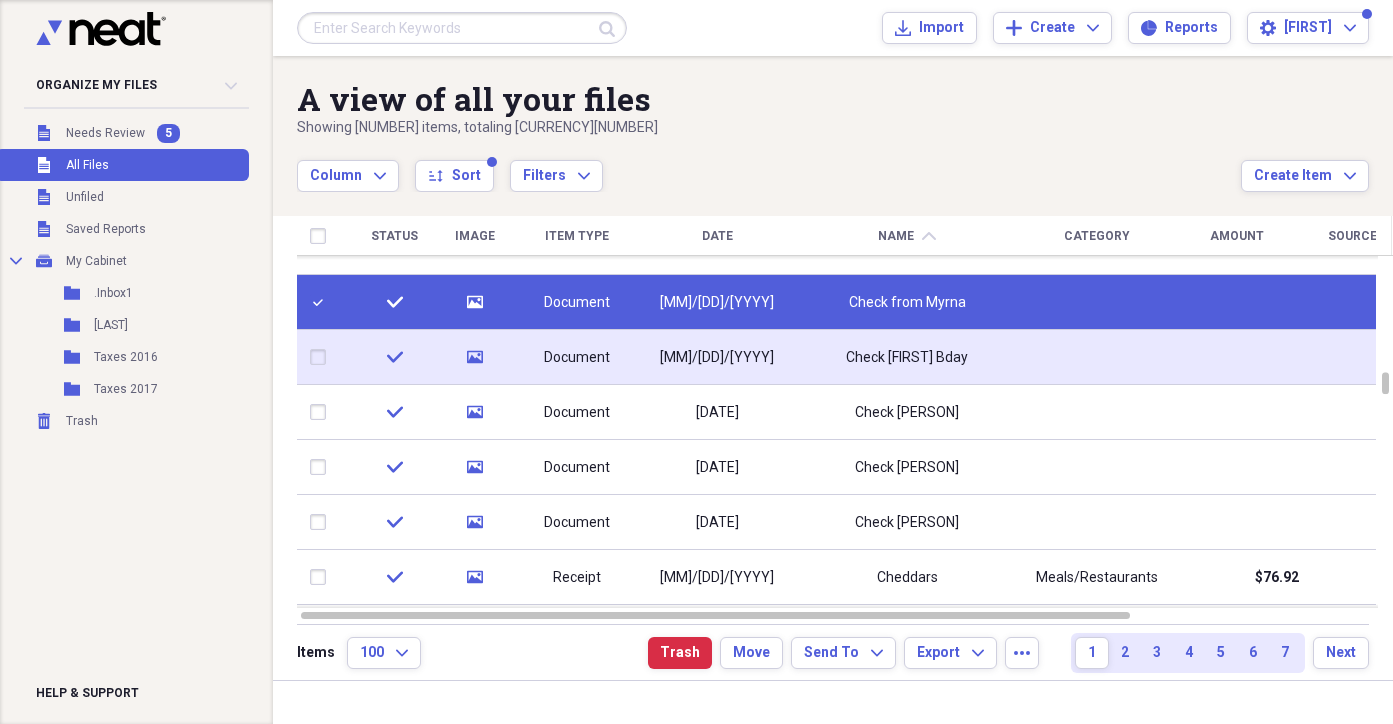 click at bounding box center [322, 357] 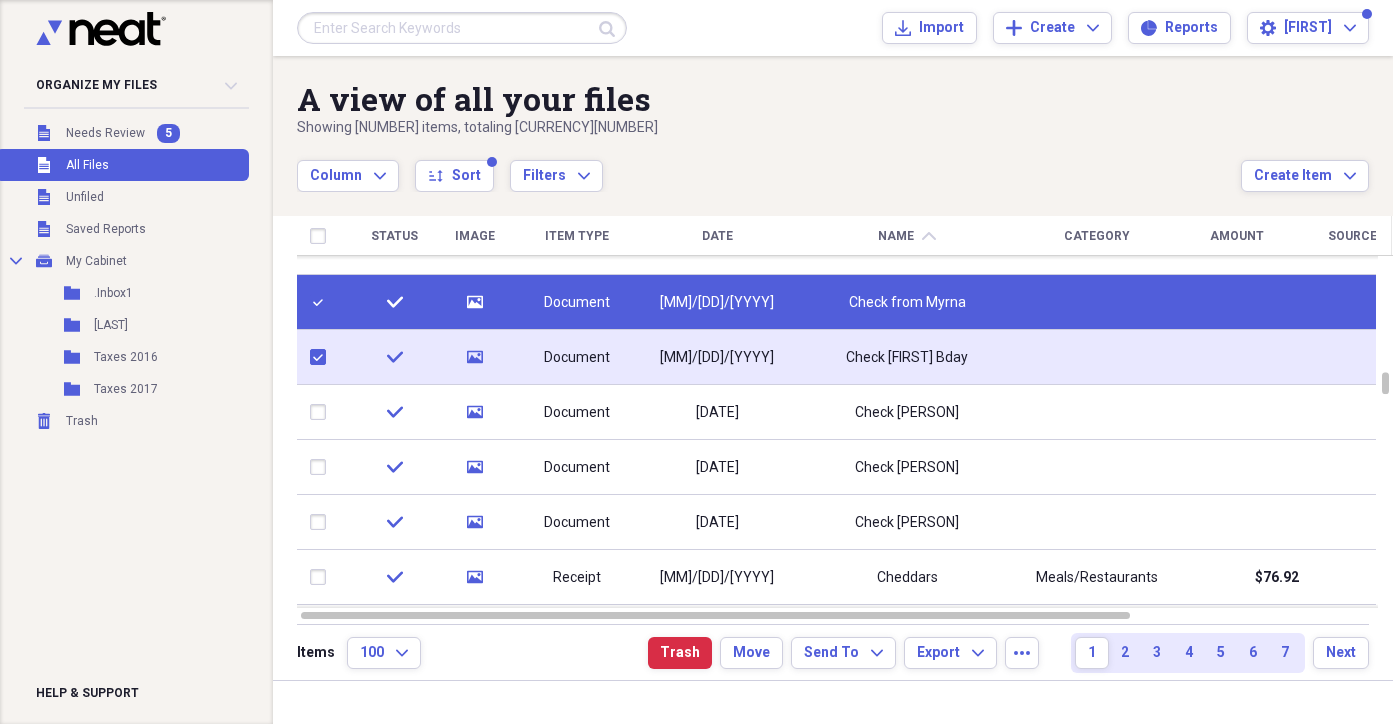 checkbox on "true" 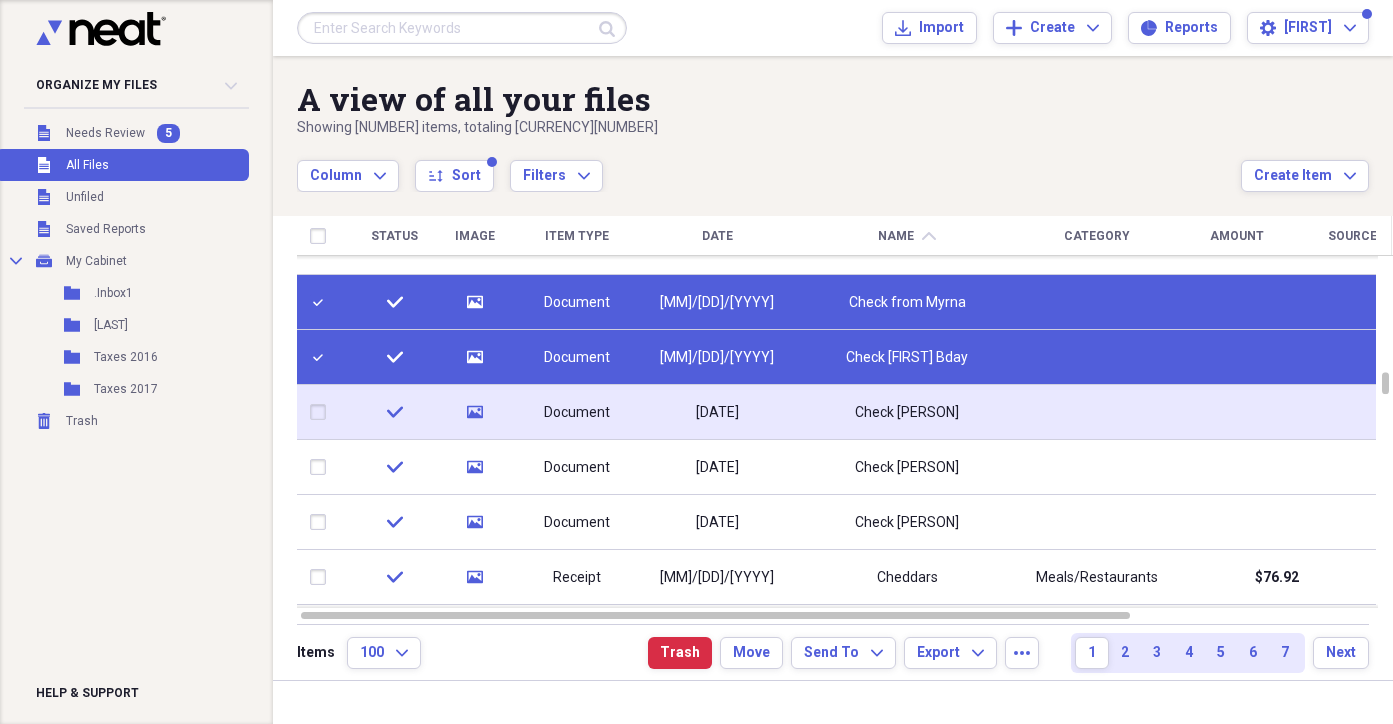 click at bounding box center [322, 412] 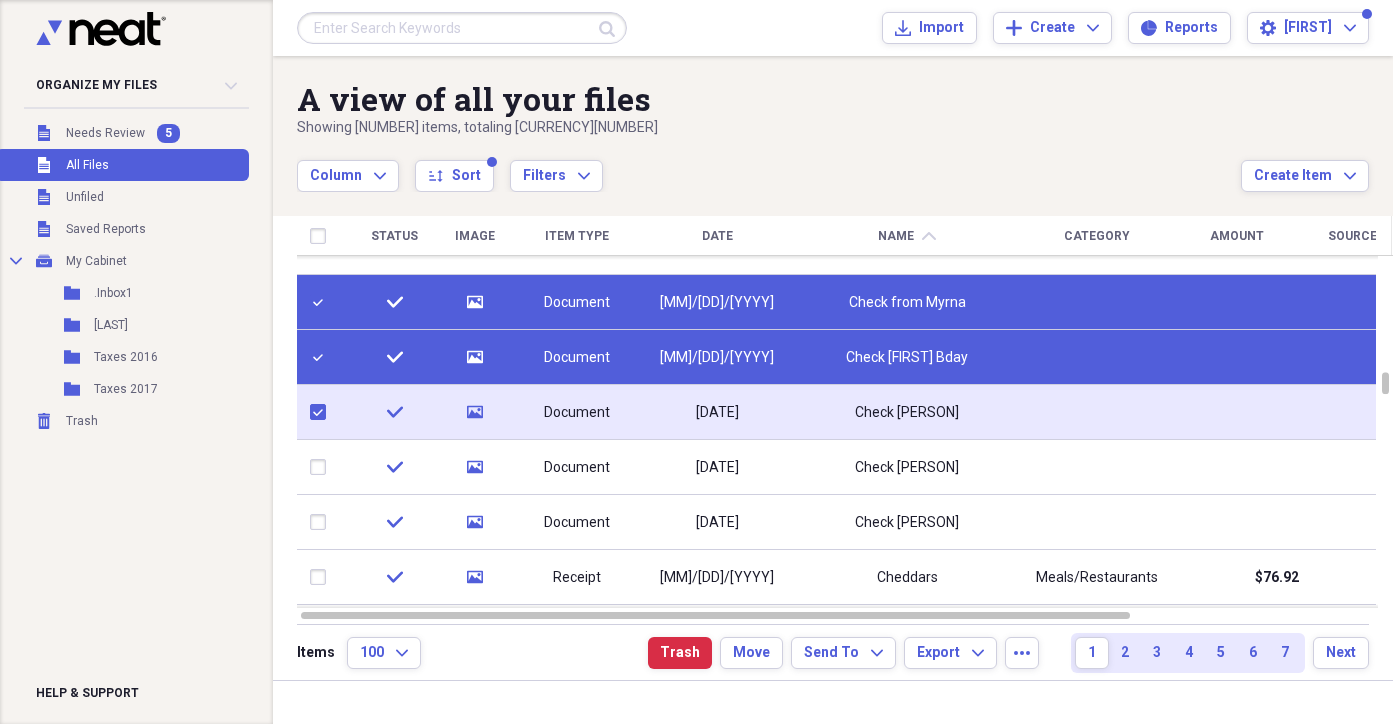 checkbox on "true" 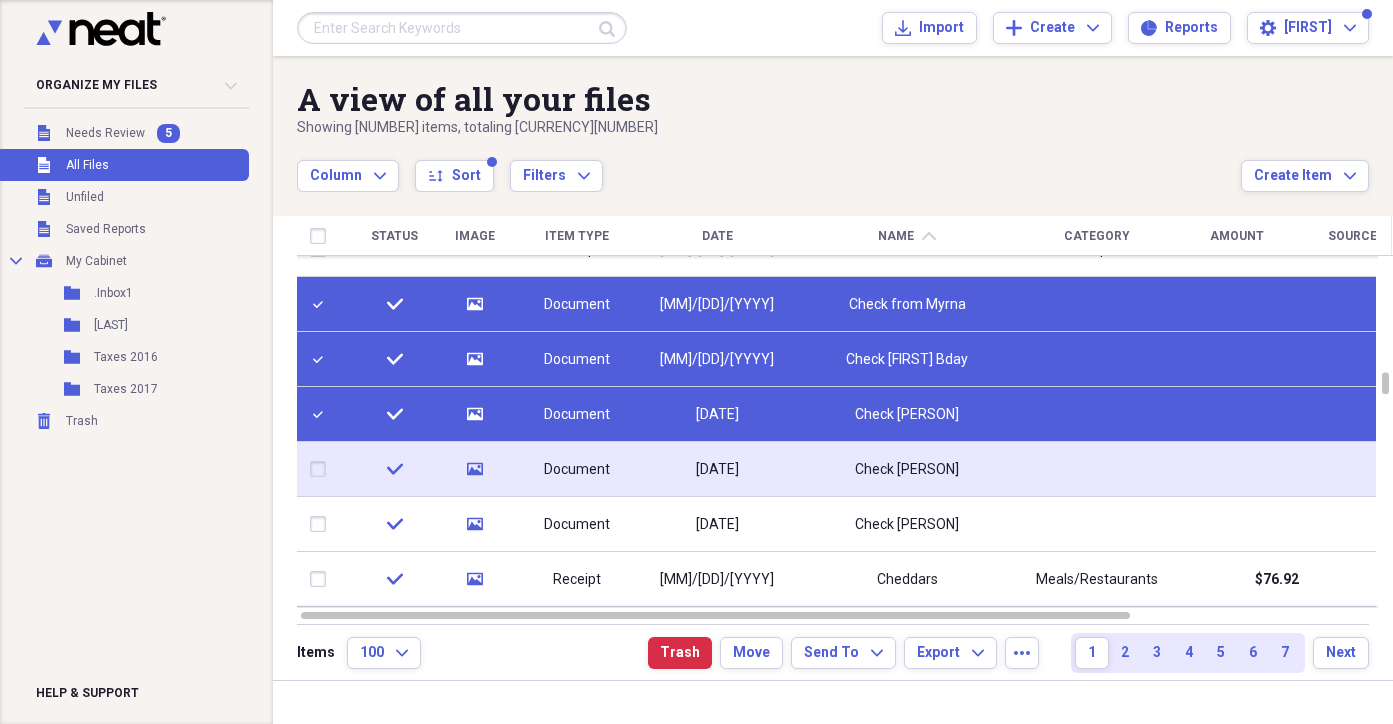 click at bounding box center (322, 469) 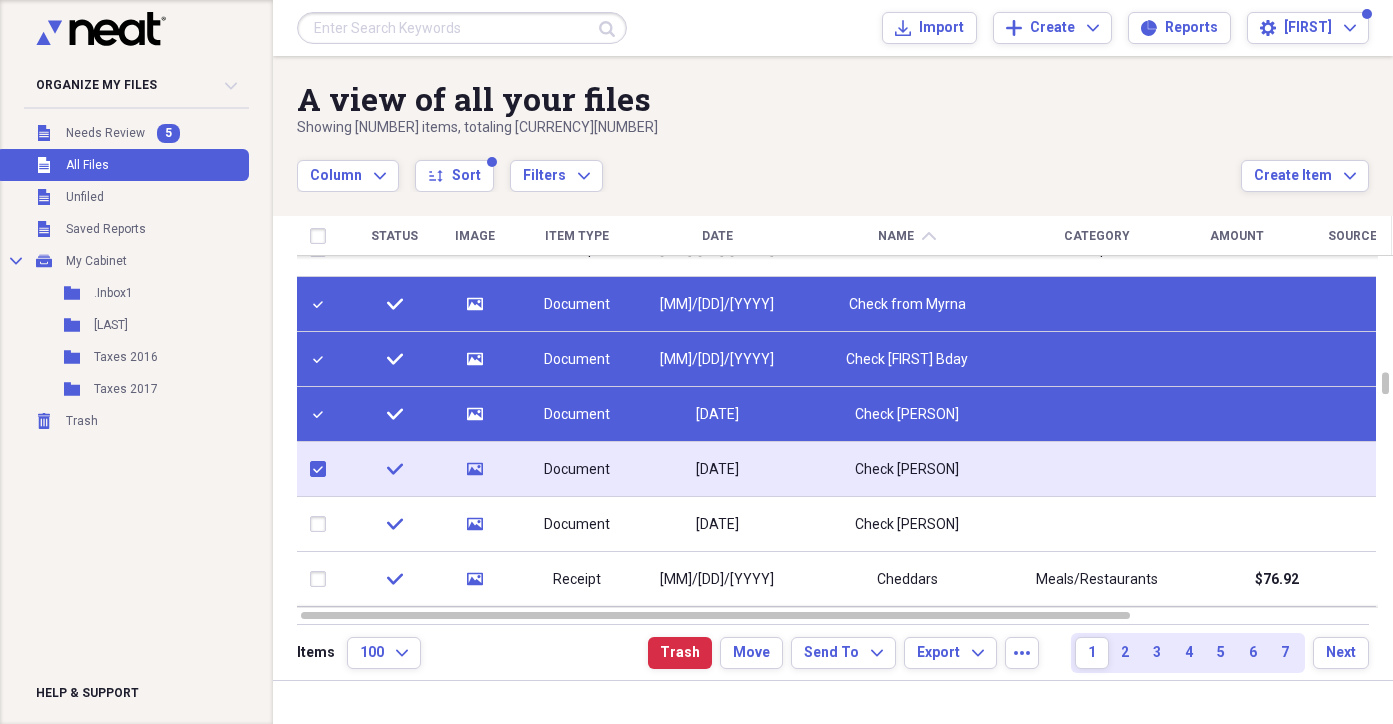 checkbox on "true" 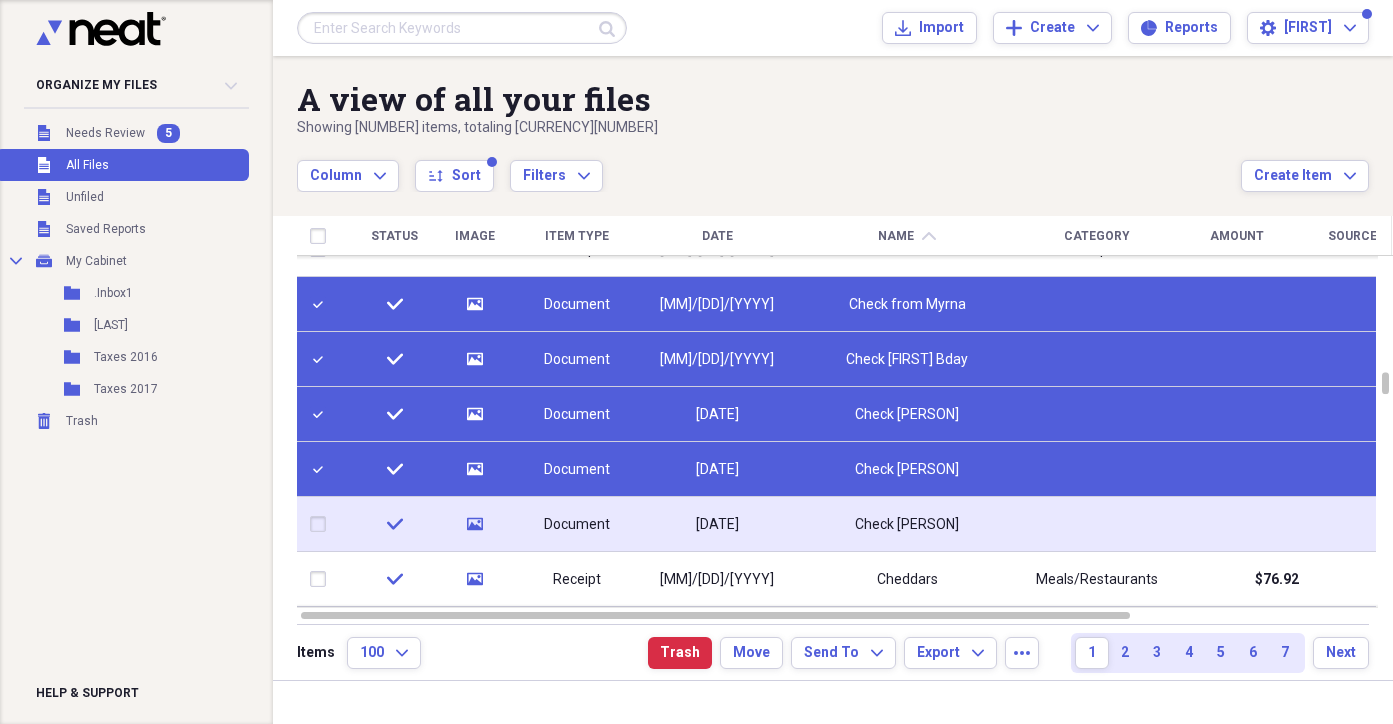 click at bounding box center [322, 524] 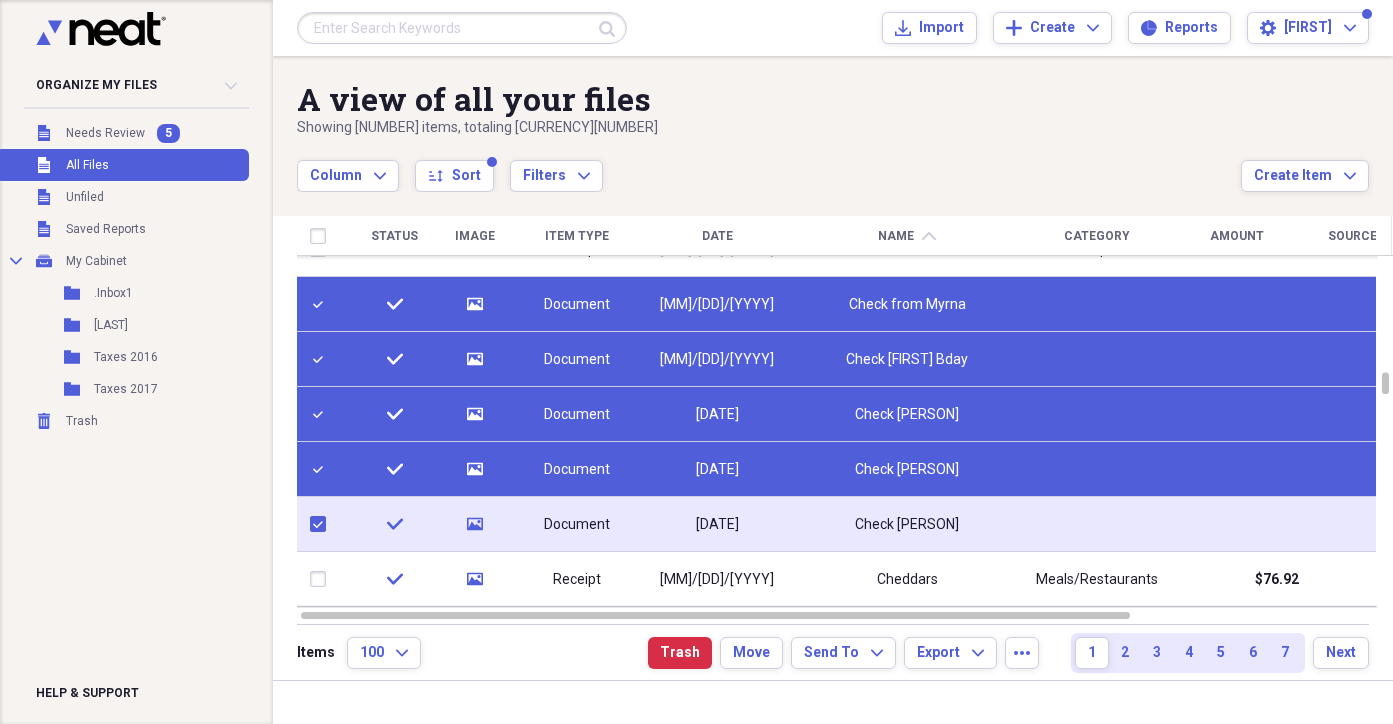 checkbox on "true" 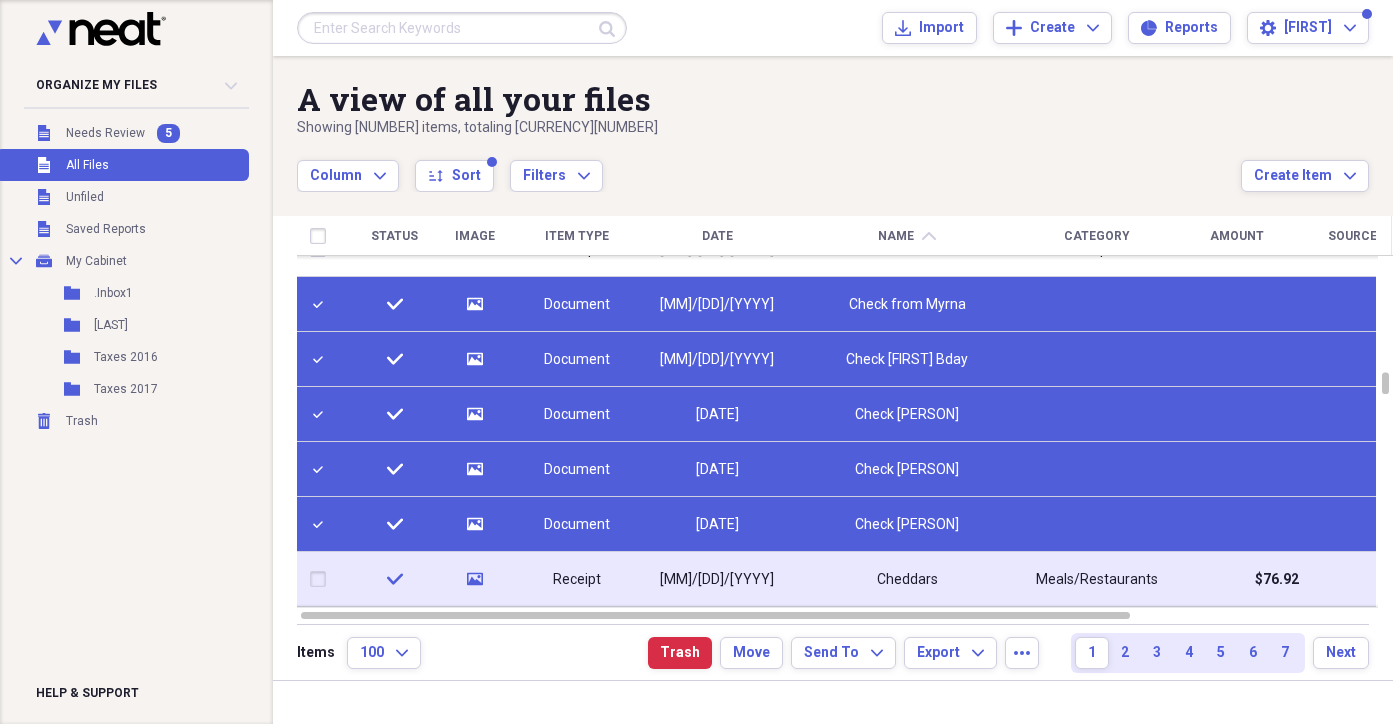 click at bounding box center [322, 579] 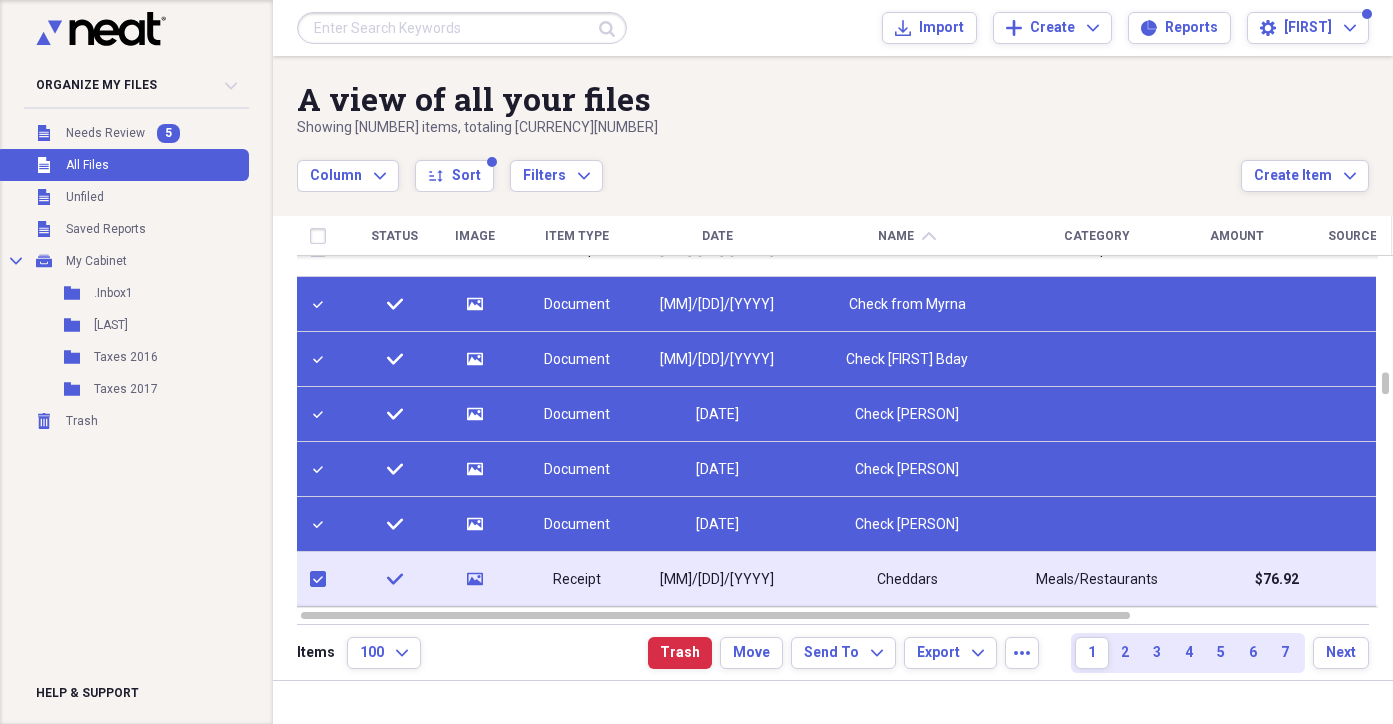 checkbox on "true" 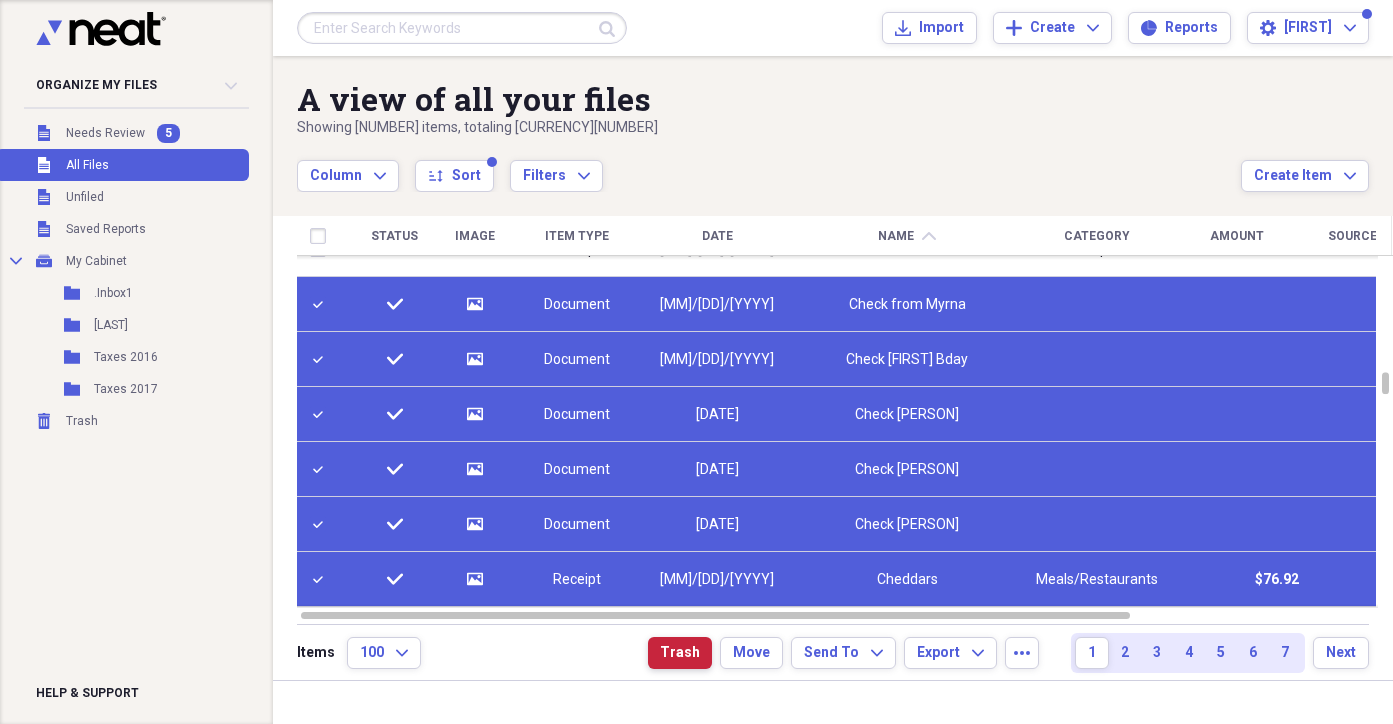click on "Trash" at bounding box center [680, 653] 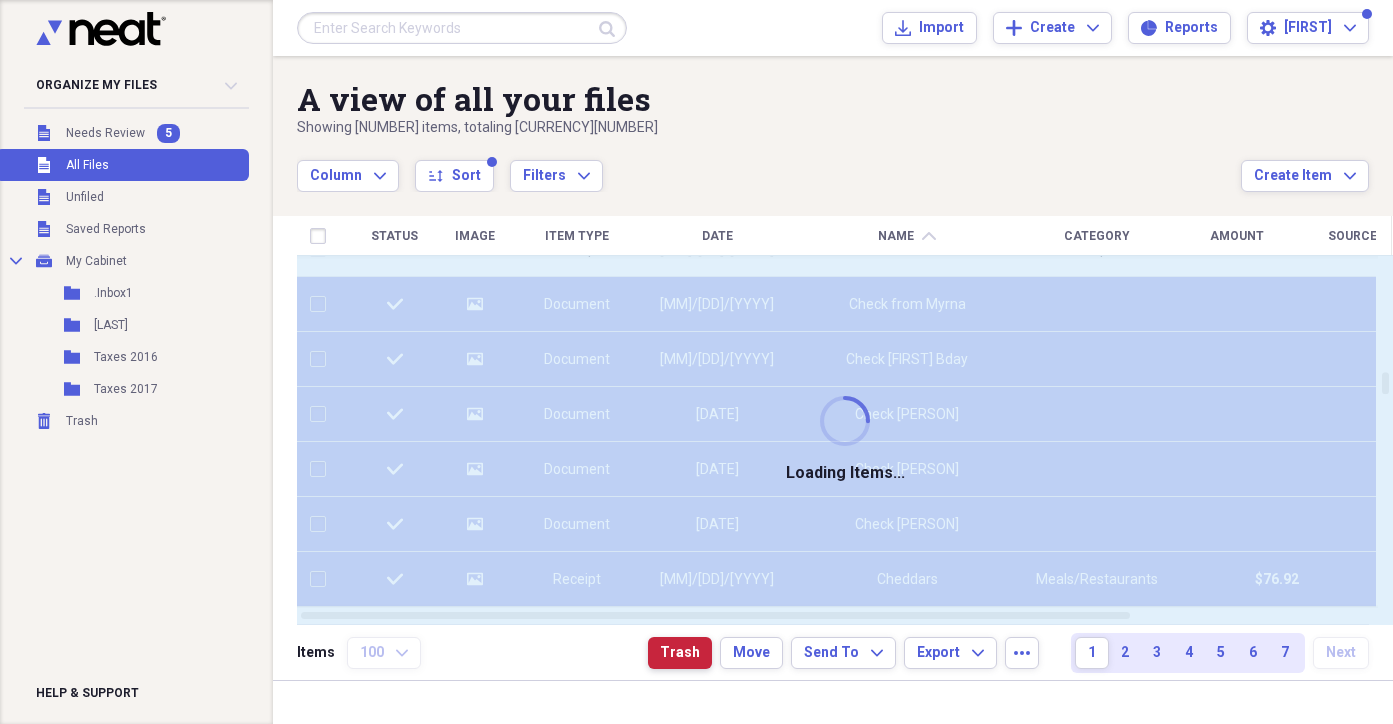checkbox on "false" 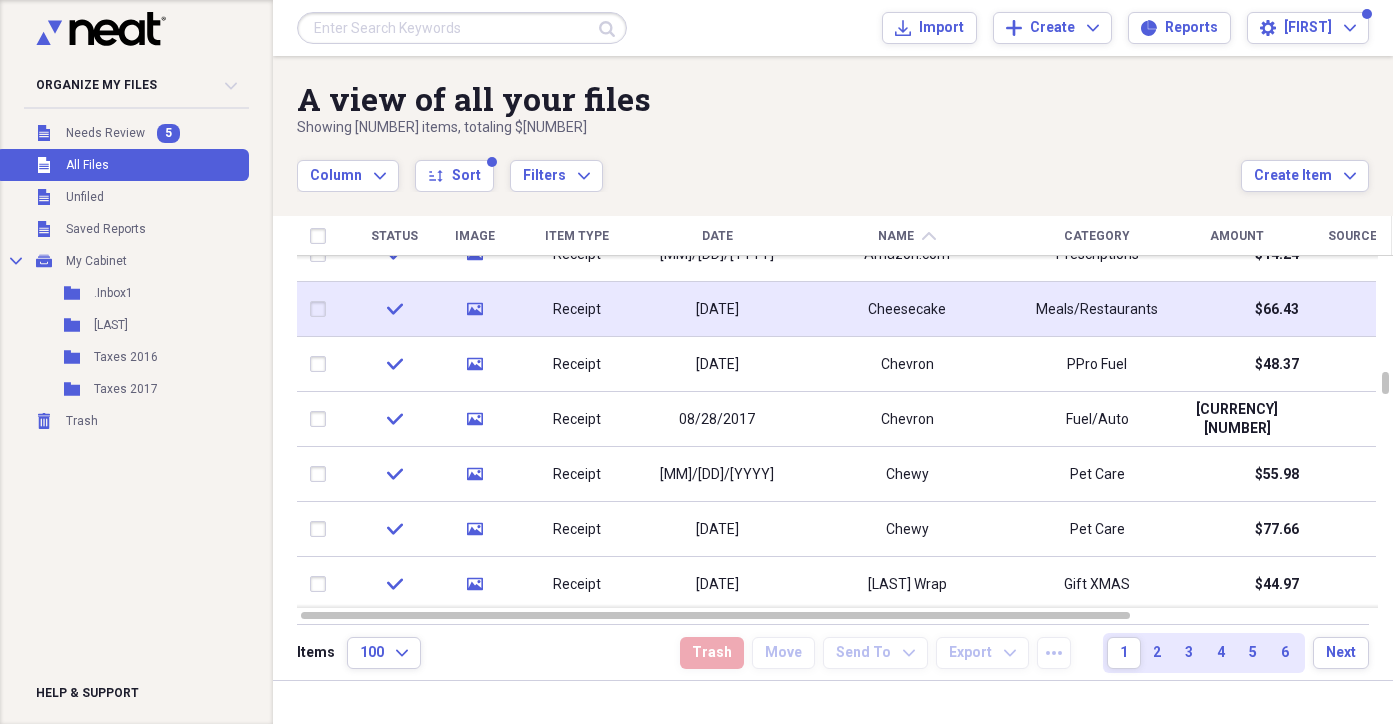 click at bounding box center (322, 309) 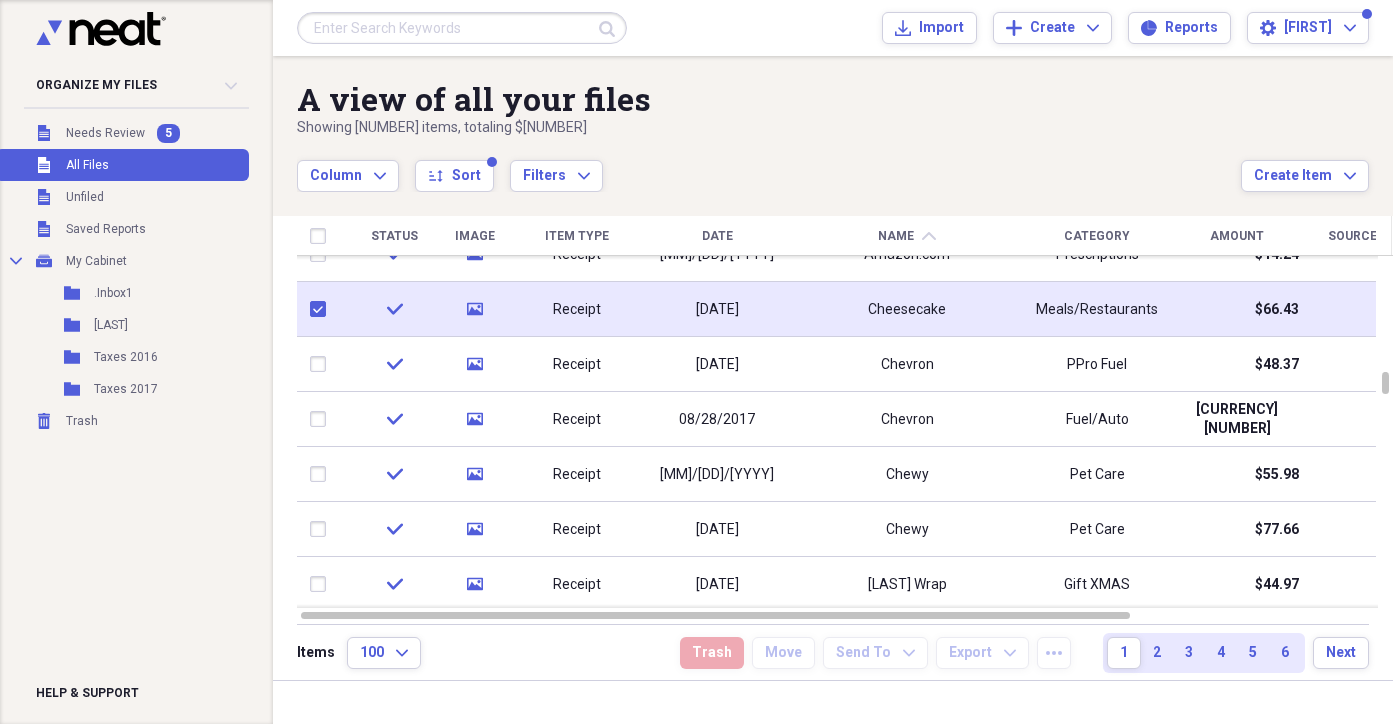 checkbox on "true" 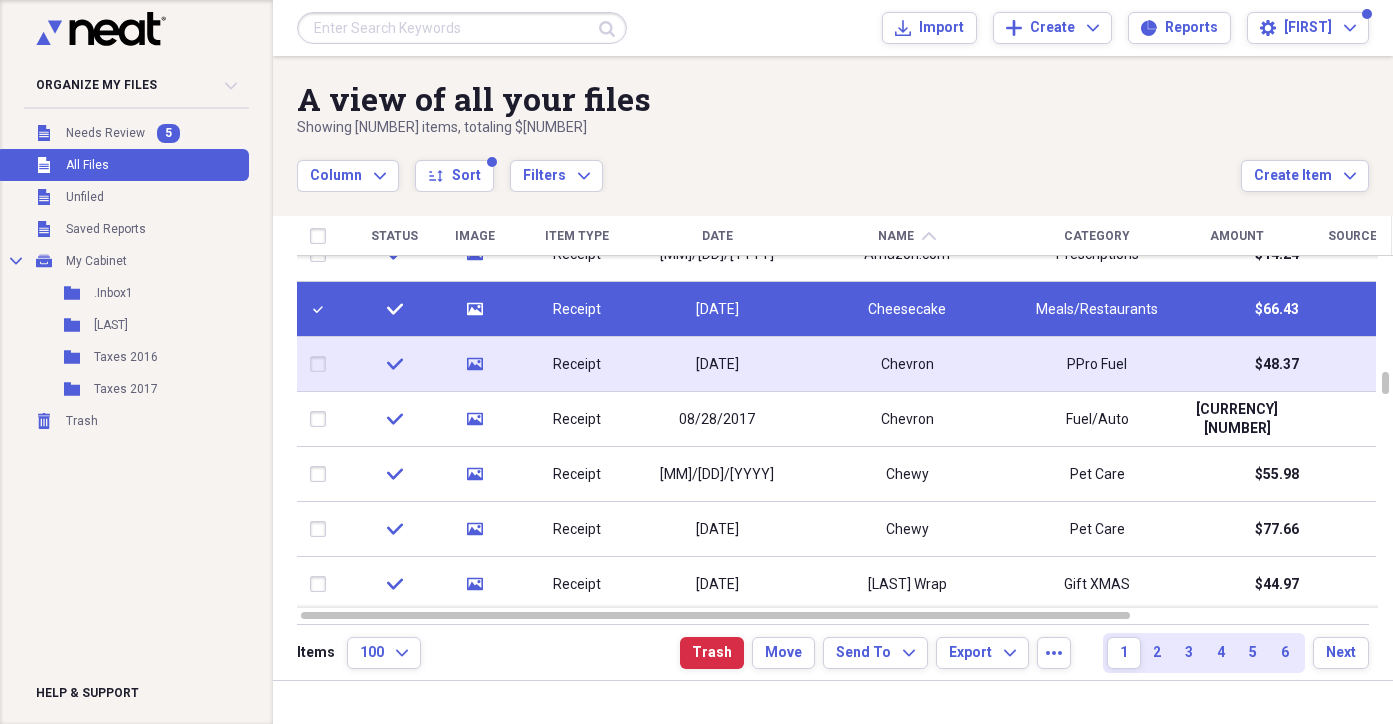 click at bounding box center [322, 364] 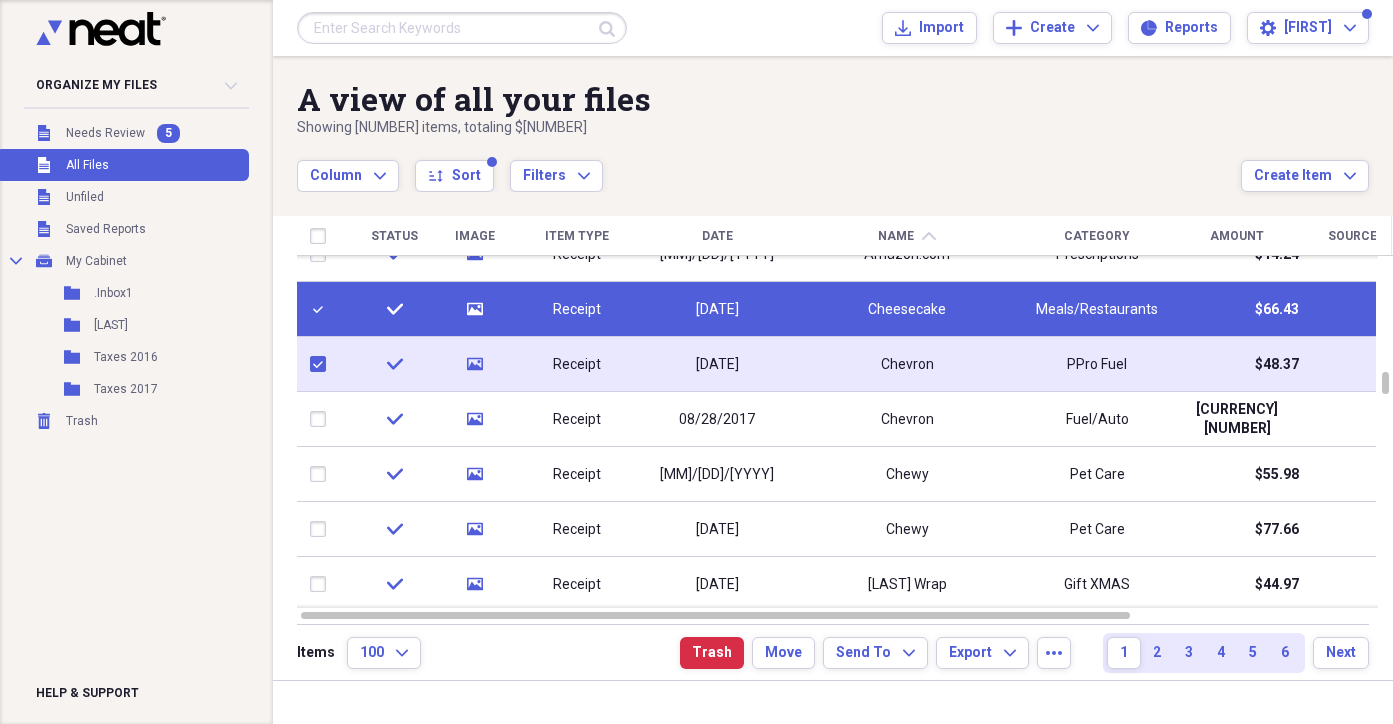 checkbox on "true" 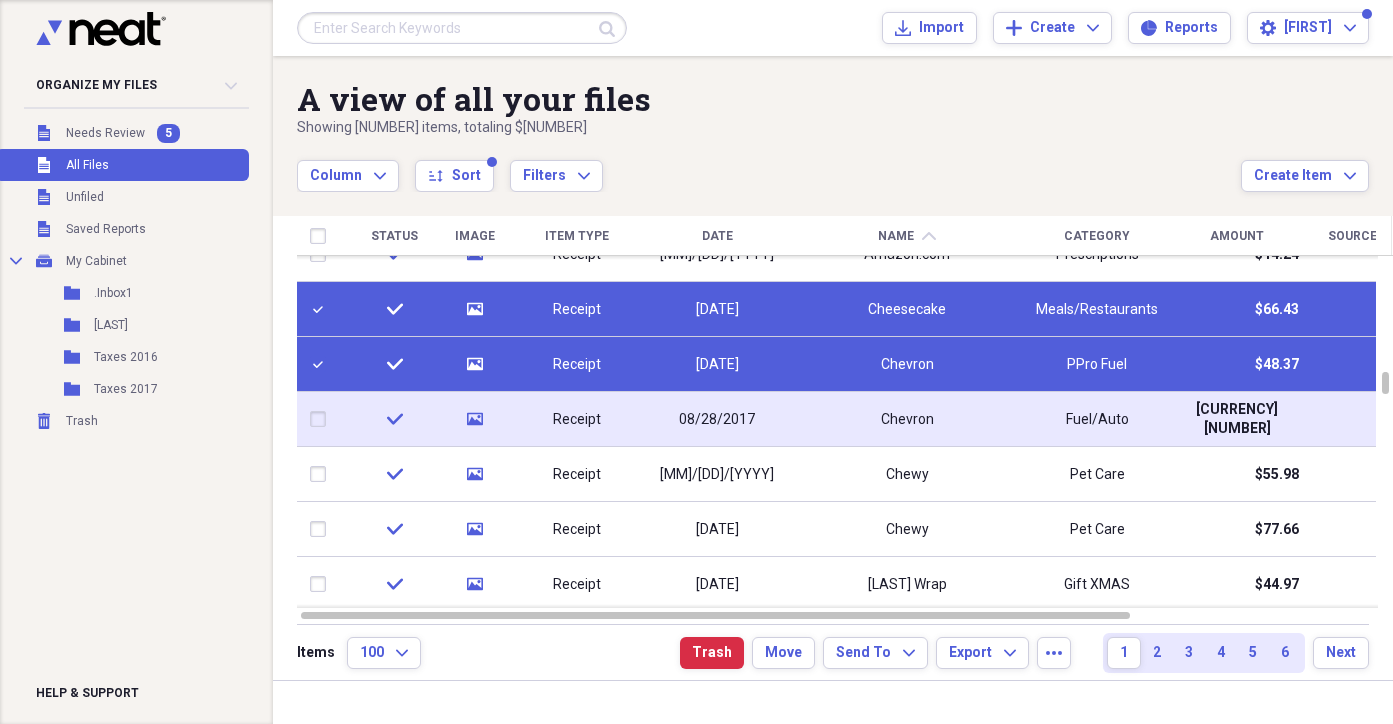 click at bounding box center [322, 419] 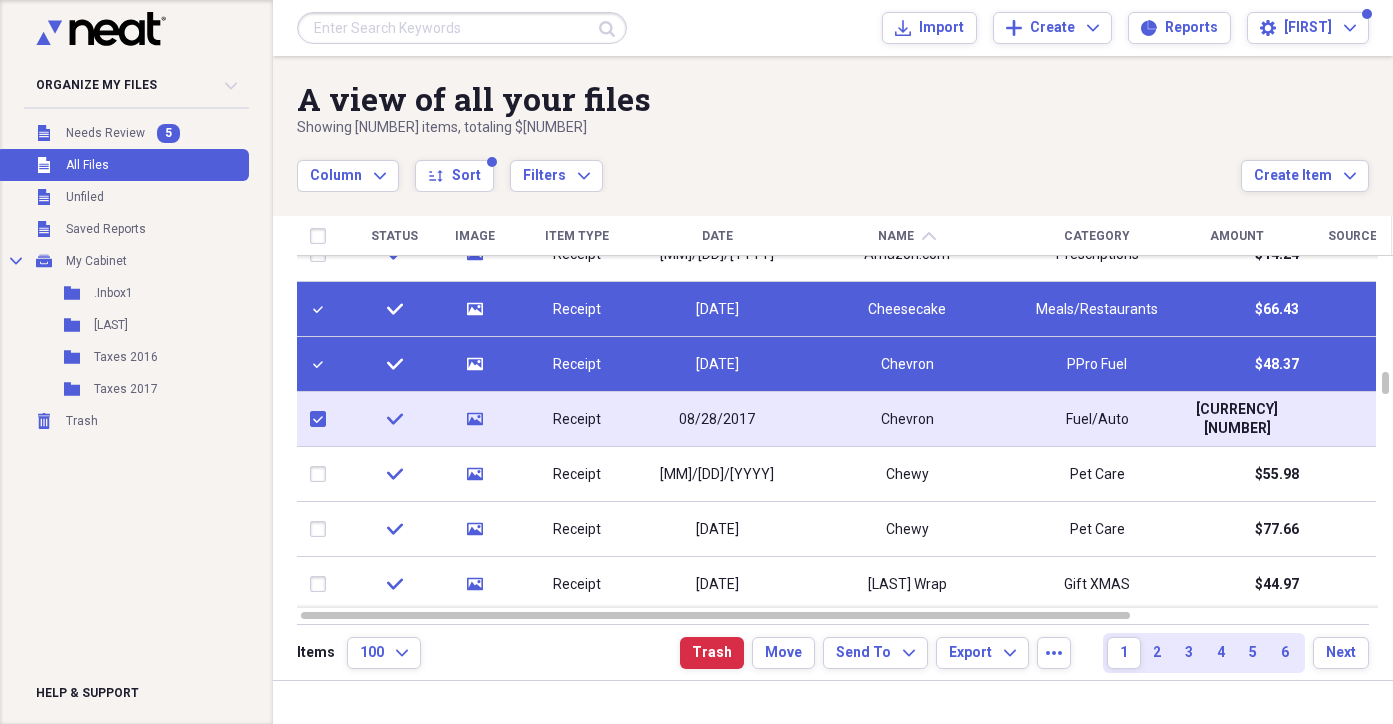 checkbox on "true" 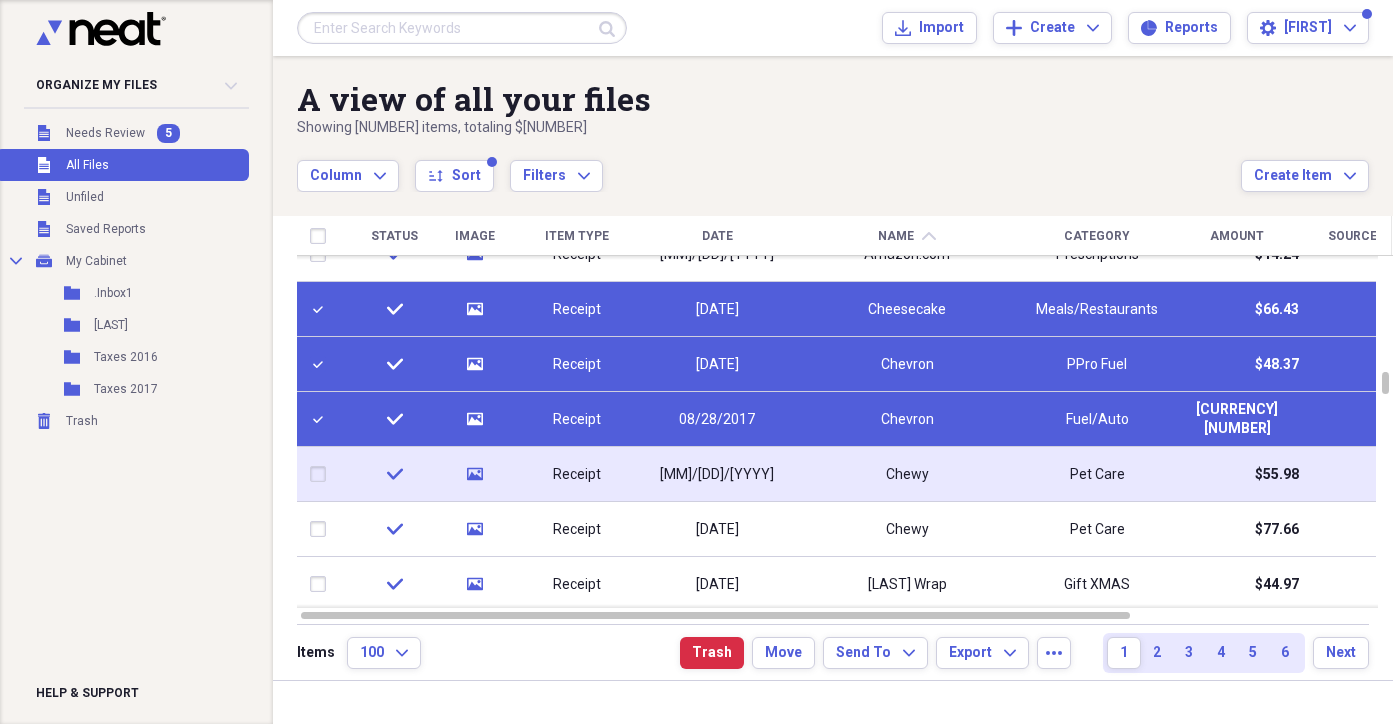 click at bounding box center (322, 474) 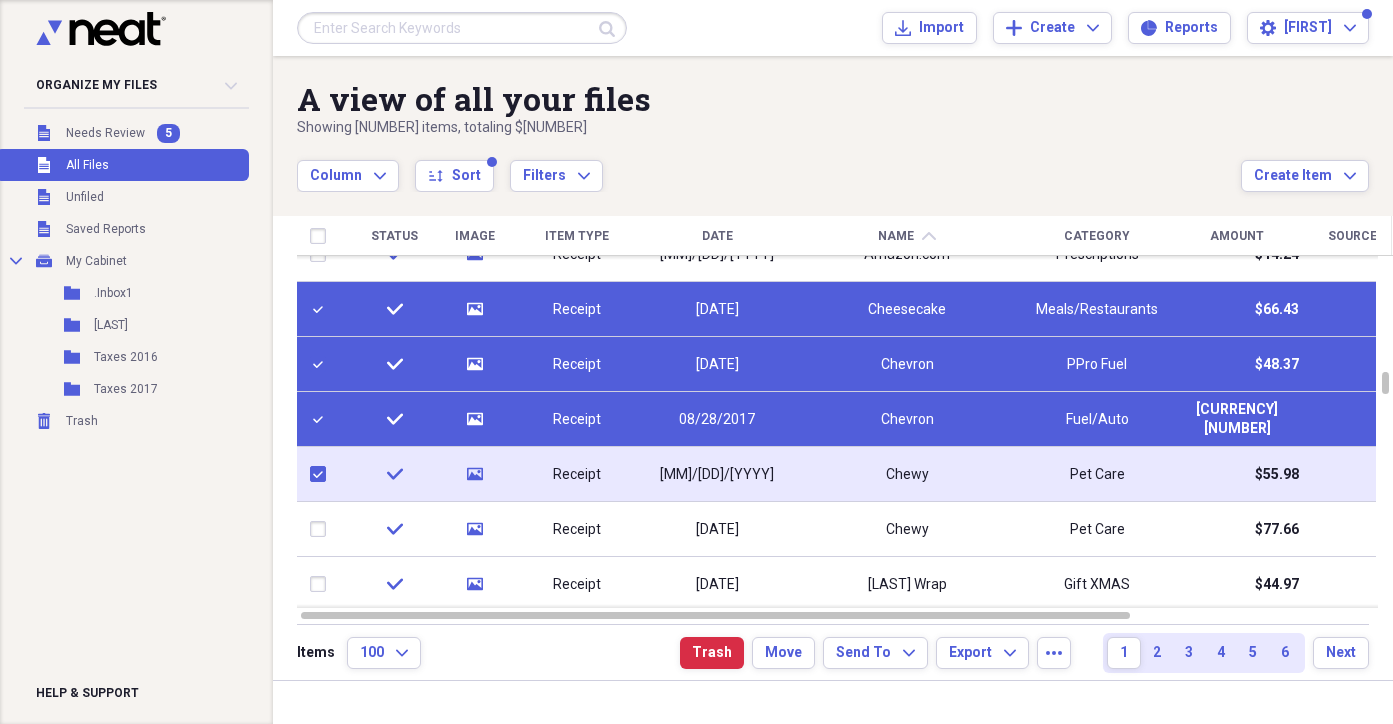 checkbox on "true" 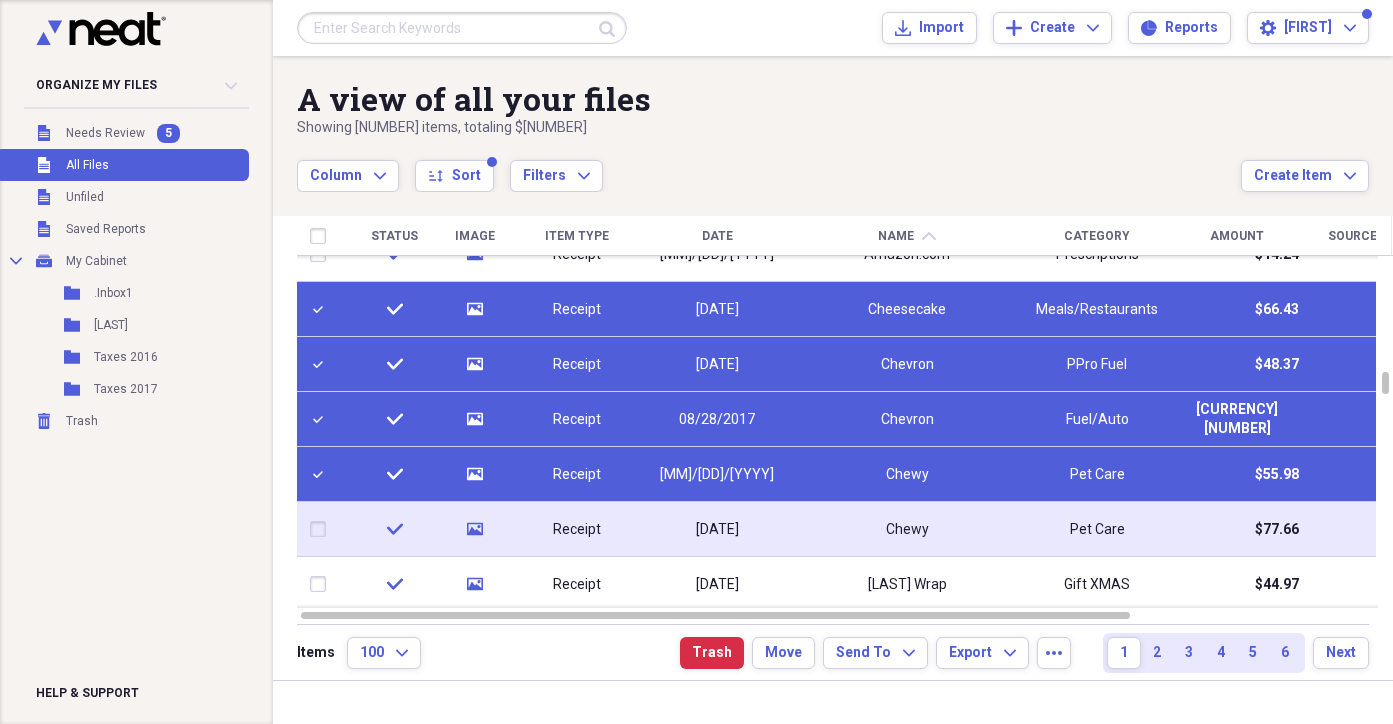 click at bounding box center (322, 529) 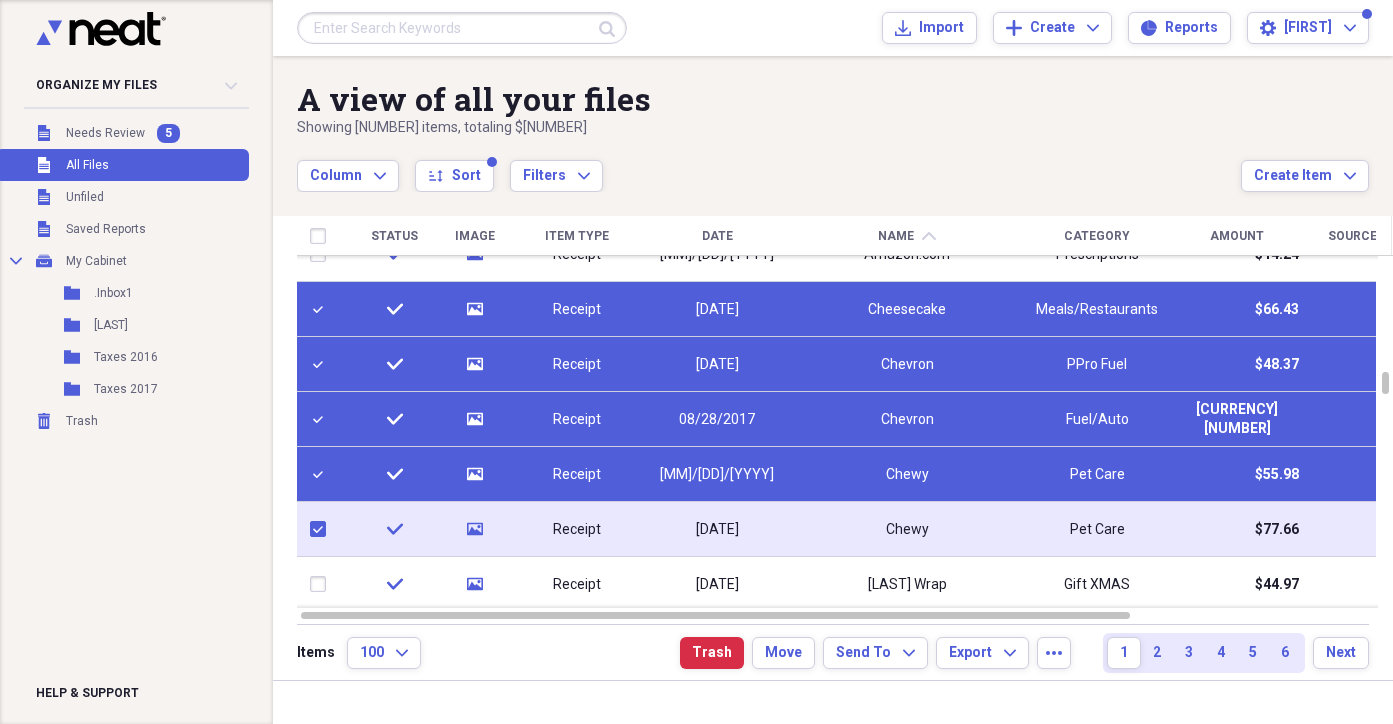 checkbox on "true" 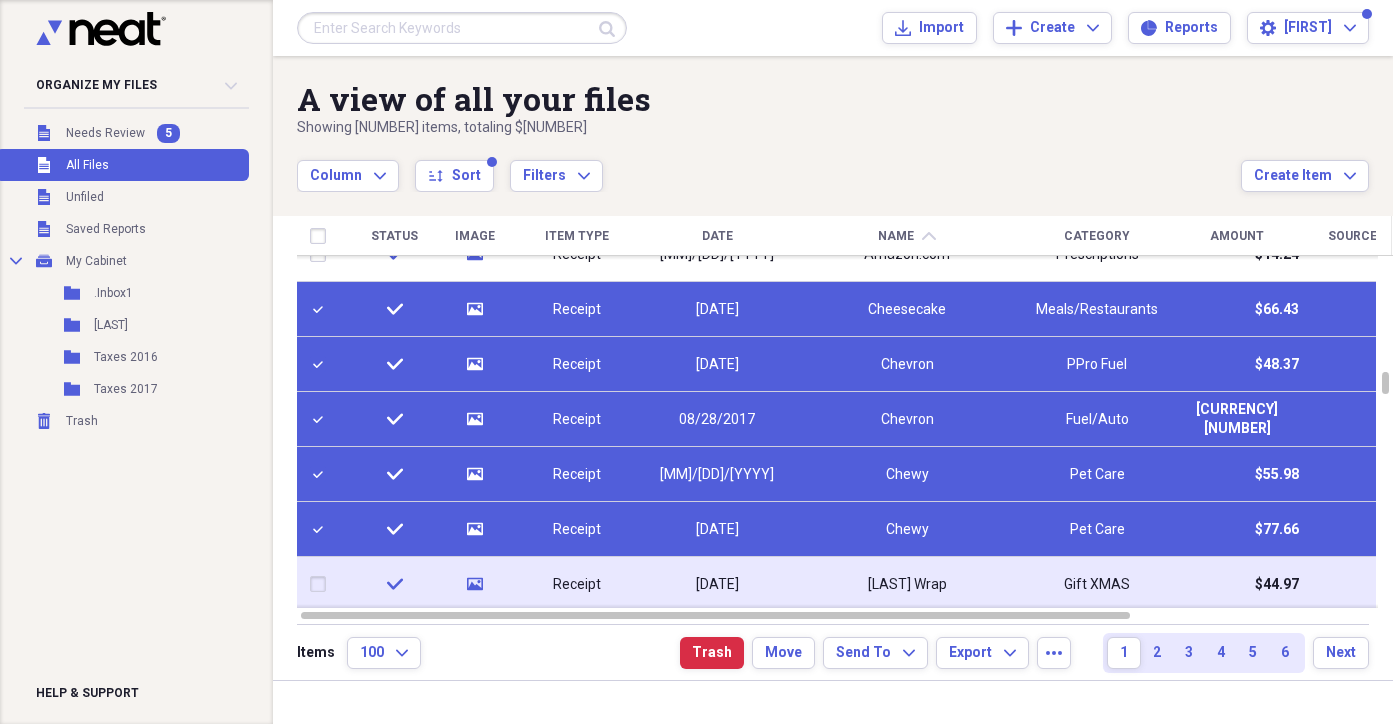 click at bounding box center (322, 584) 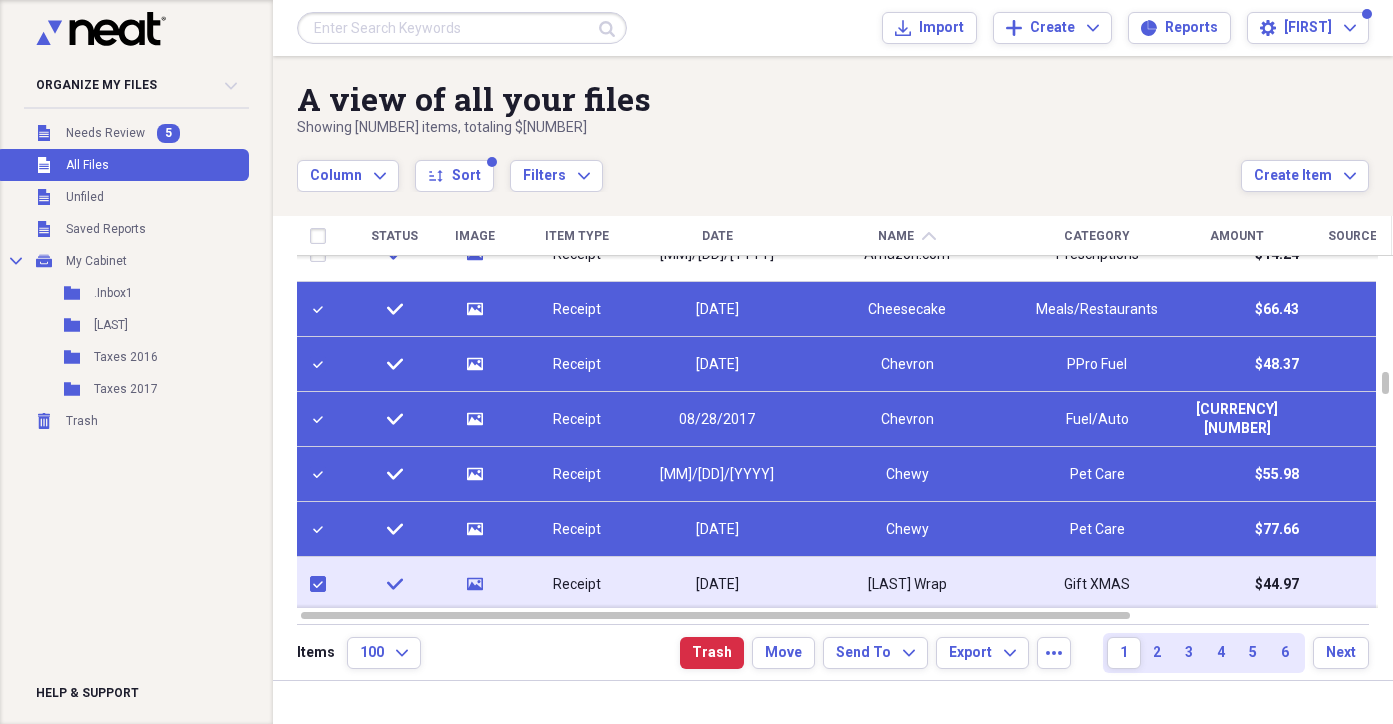 checkbox on "true" 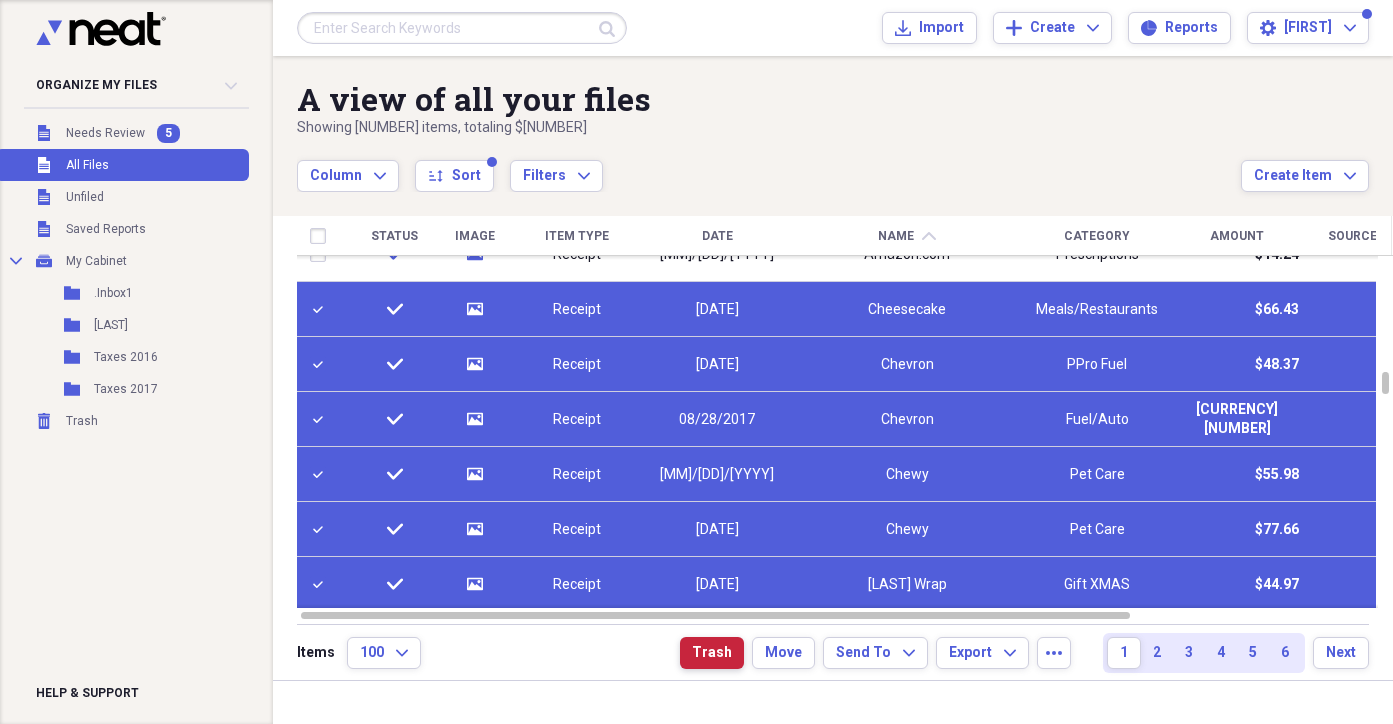 click on "Trash" at bounding box center [712, 653] 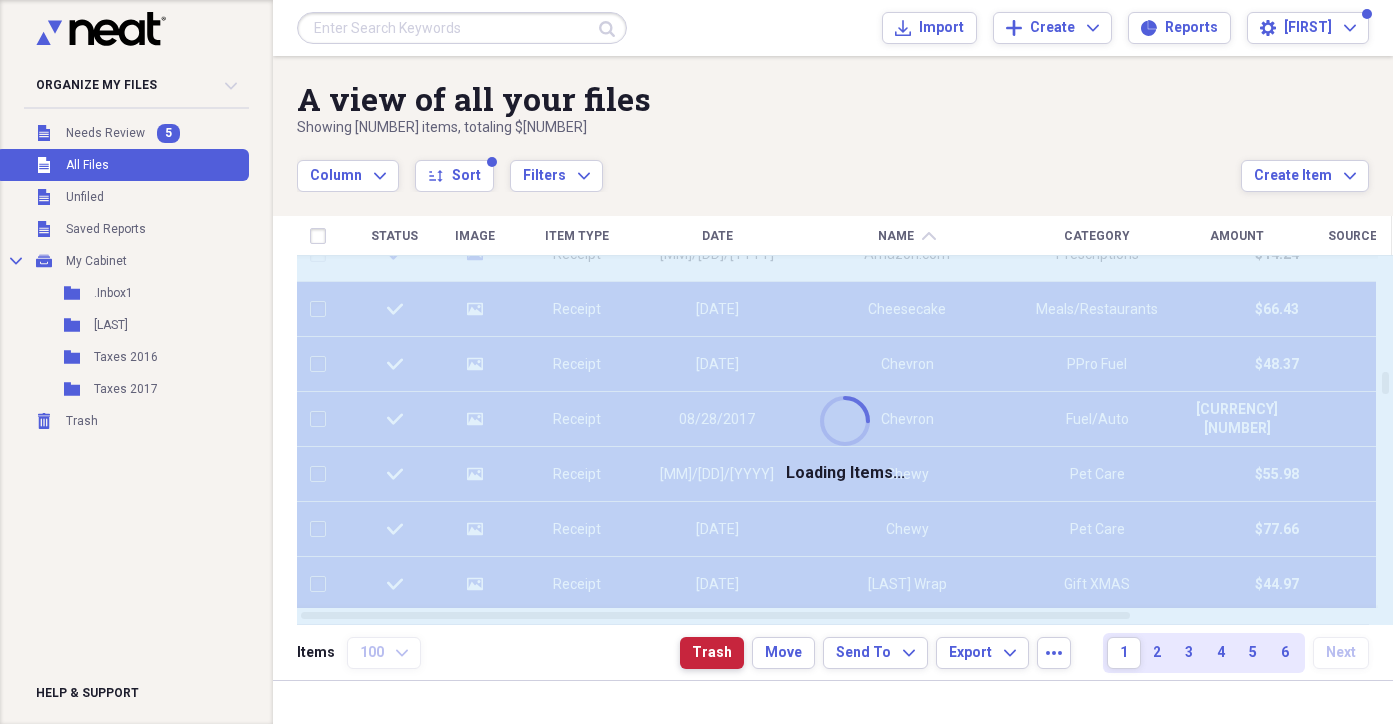 checkbox on "false" 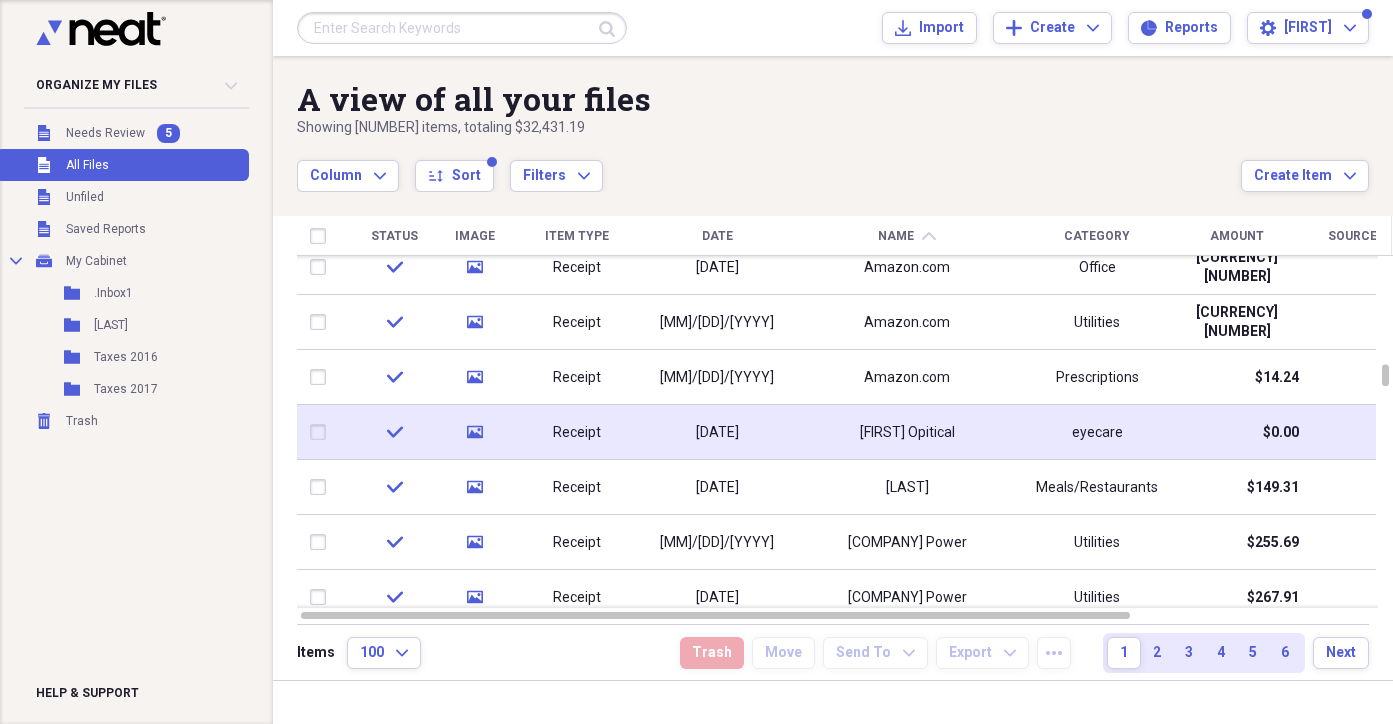 click on "Receipt" at bounding box center [577, 433] 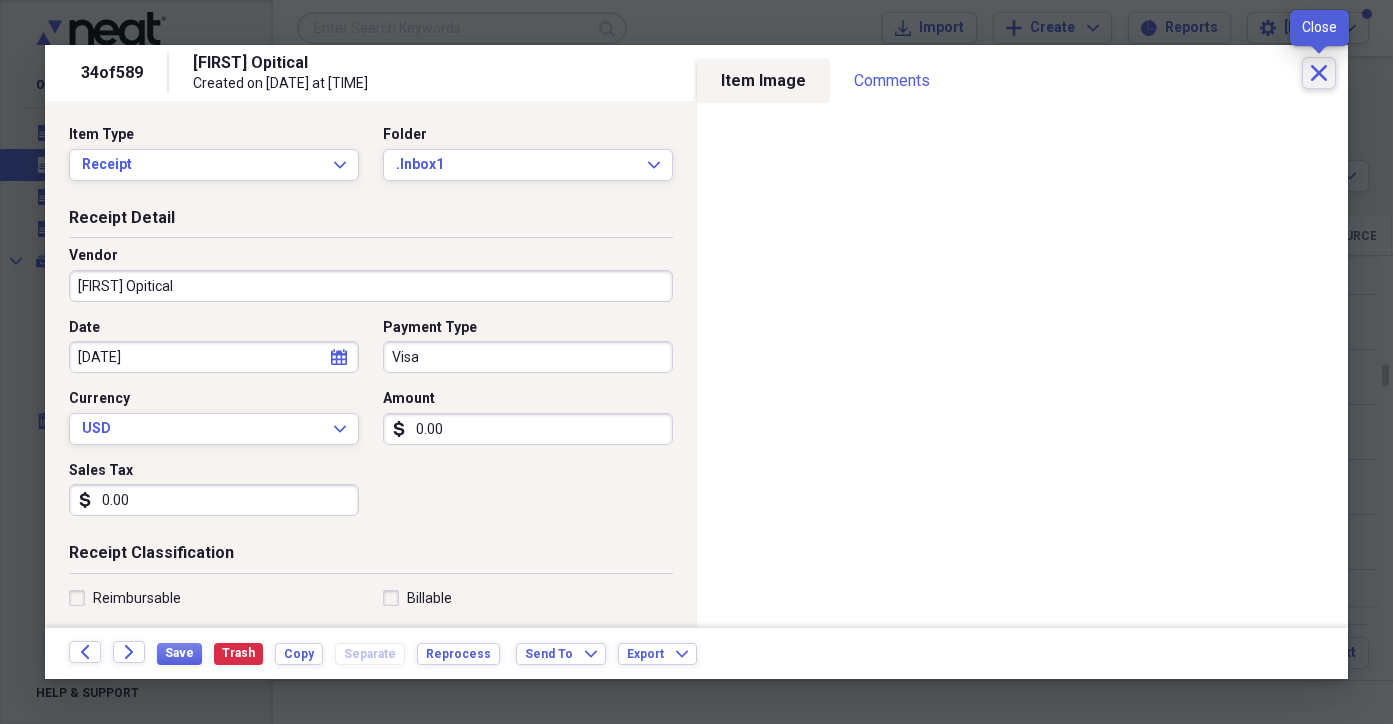click on "Close" 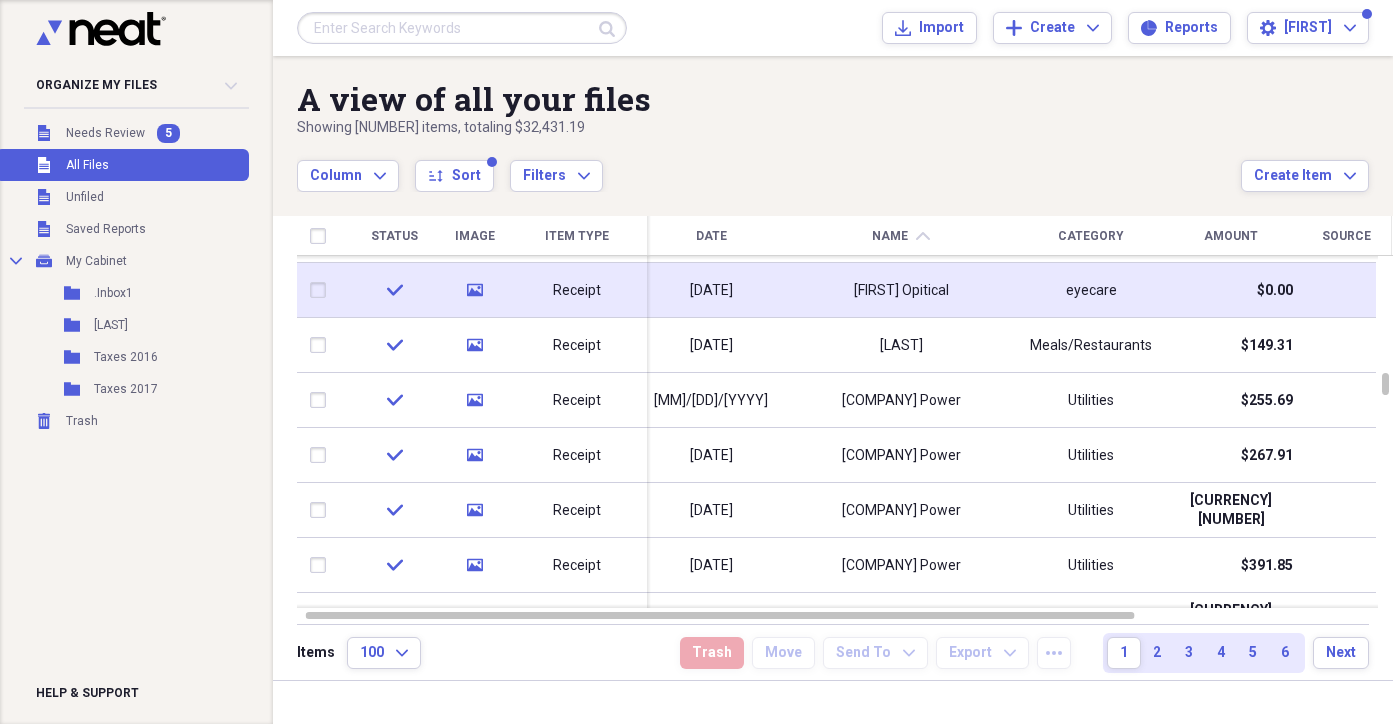 click at bounding box center [322, 290] 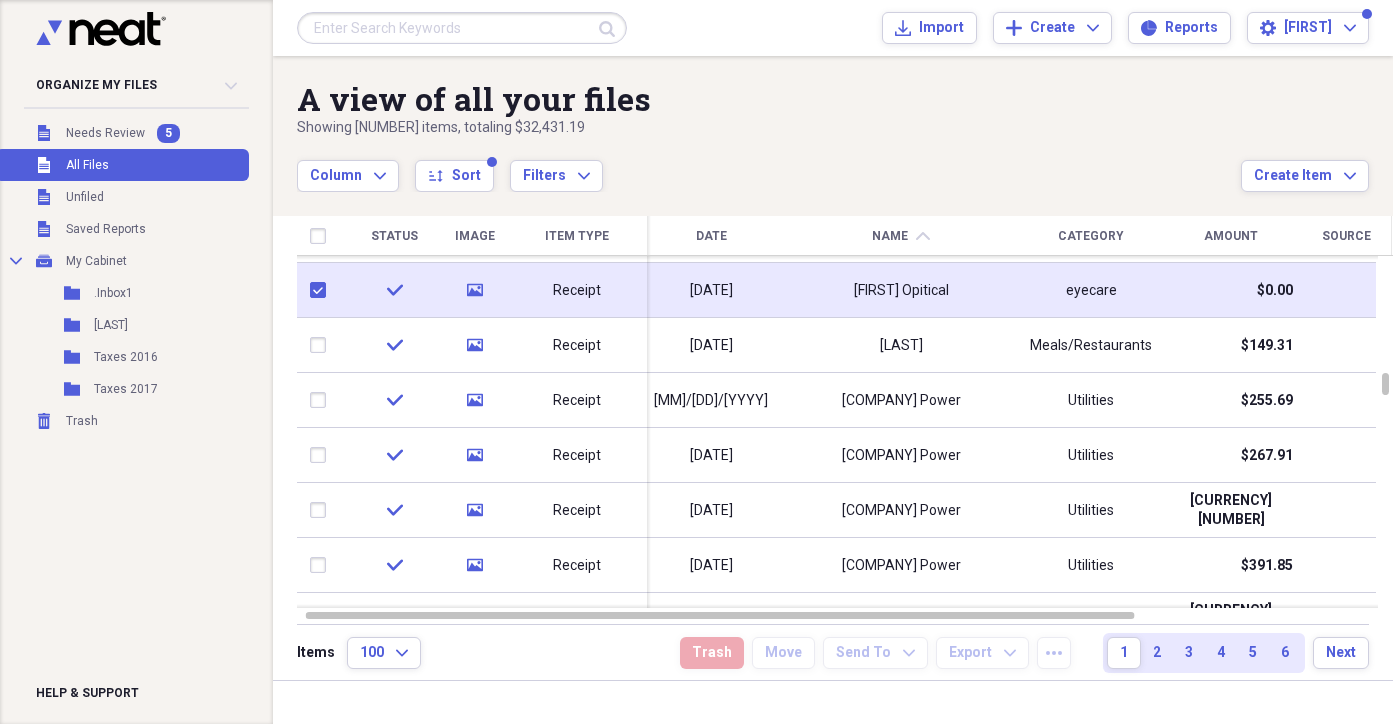 checkbox on "true" 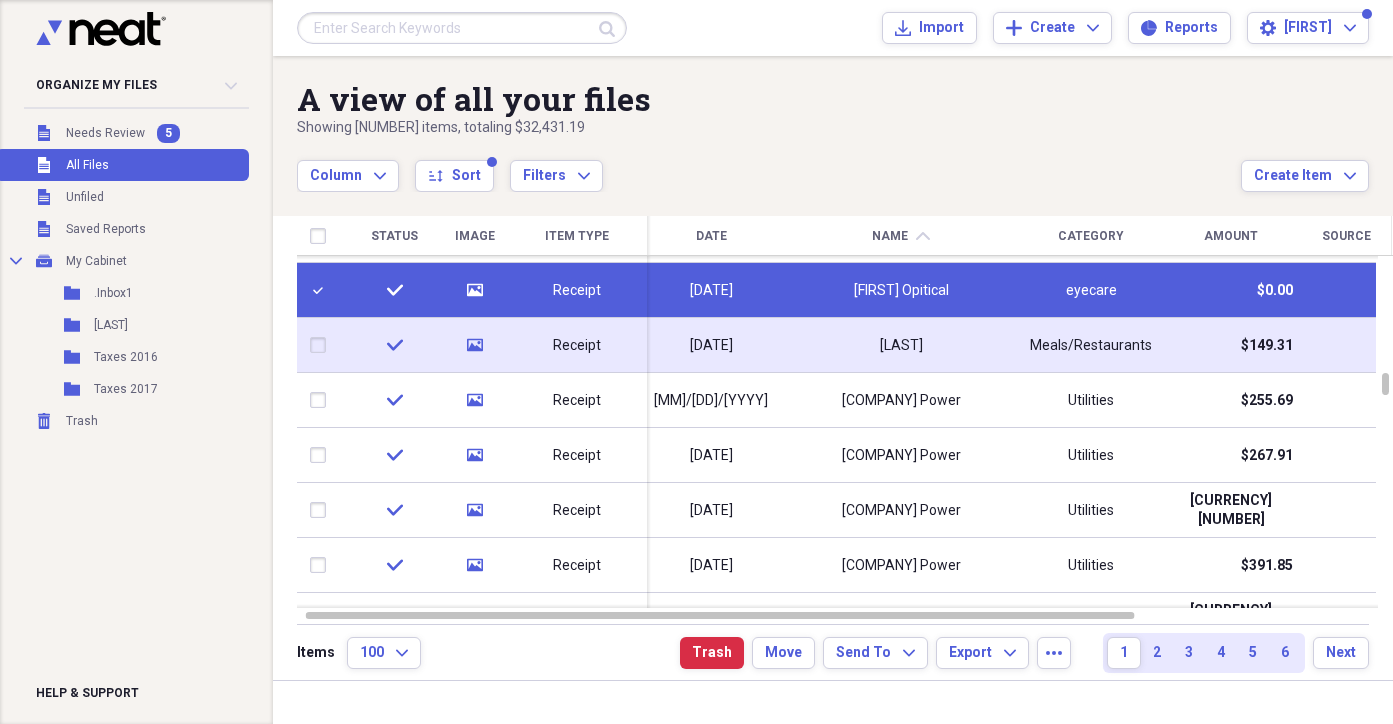 click at bounding box center [322, 345] 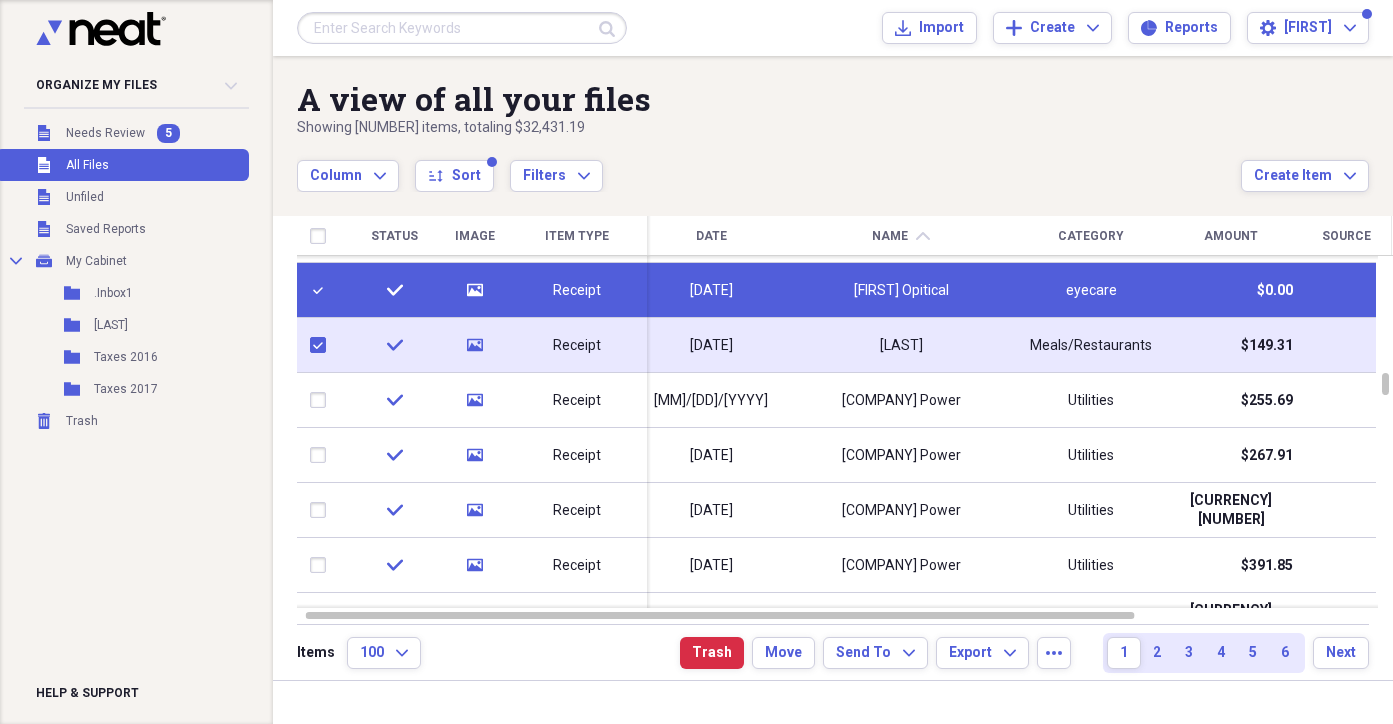 checkbox on "true" 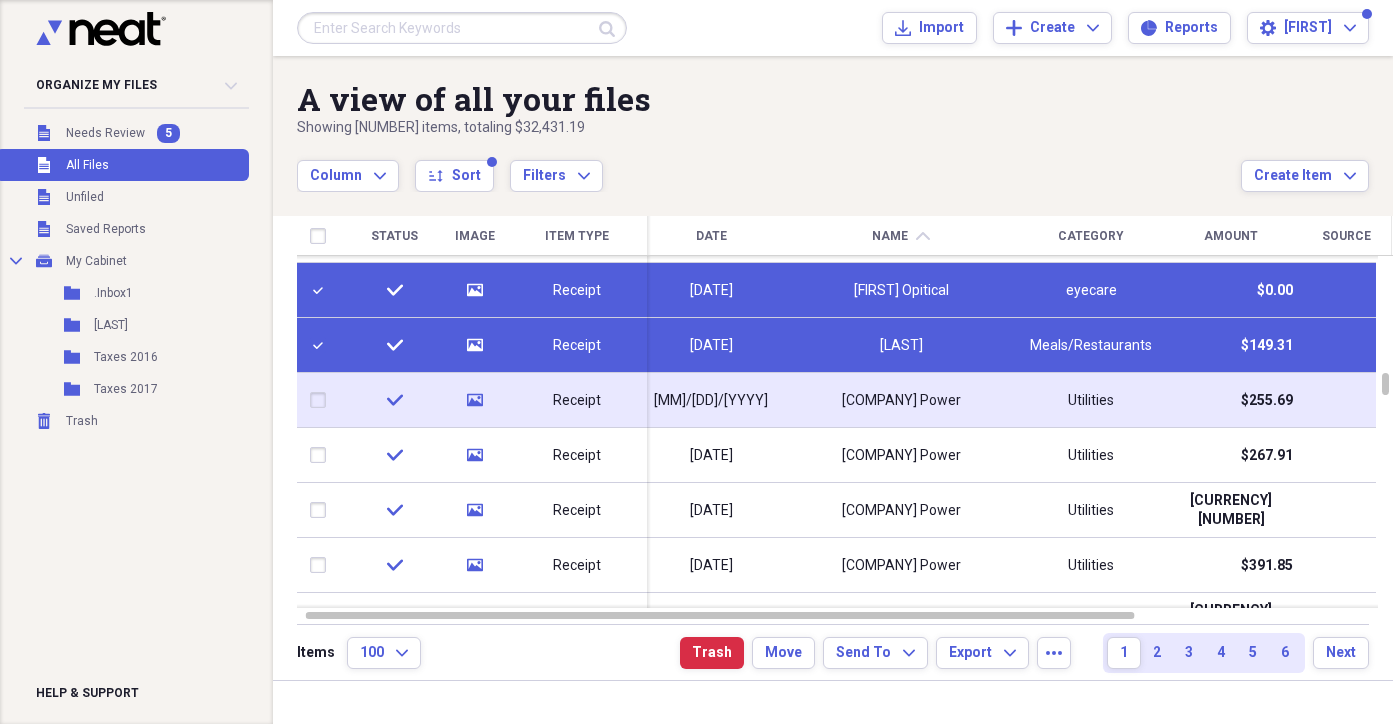 click at bounding box center (322, 400) 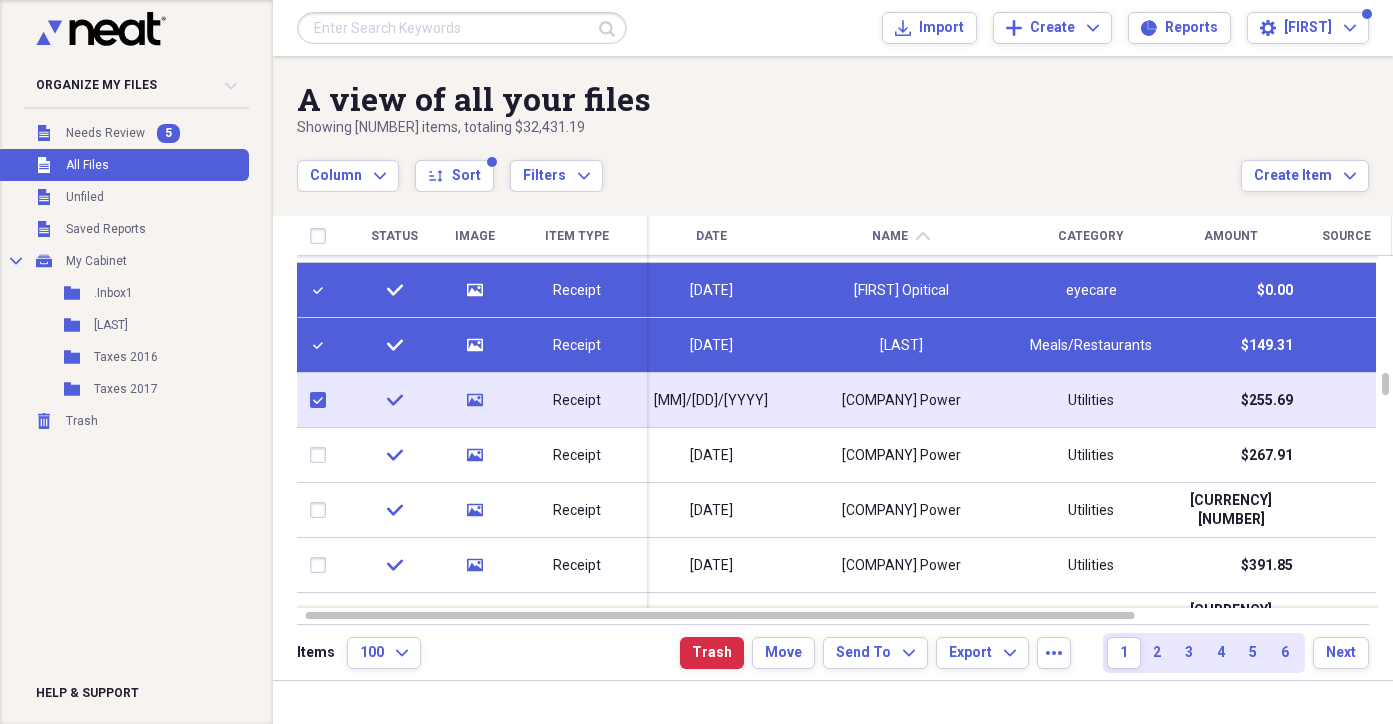 checkbox on "true" 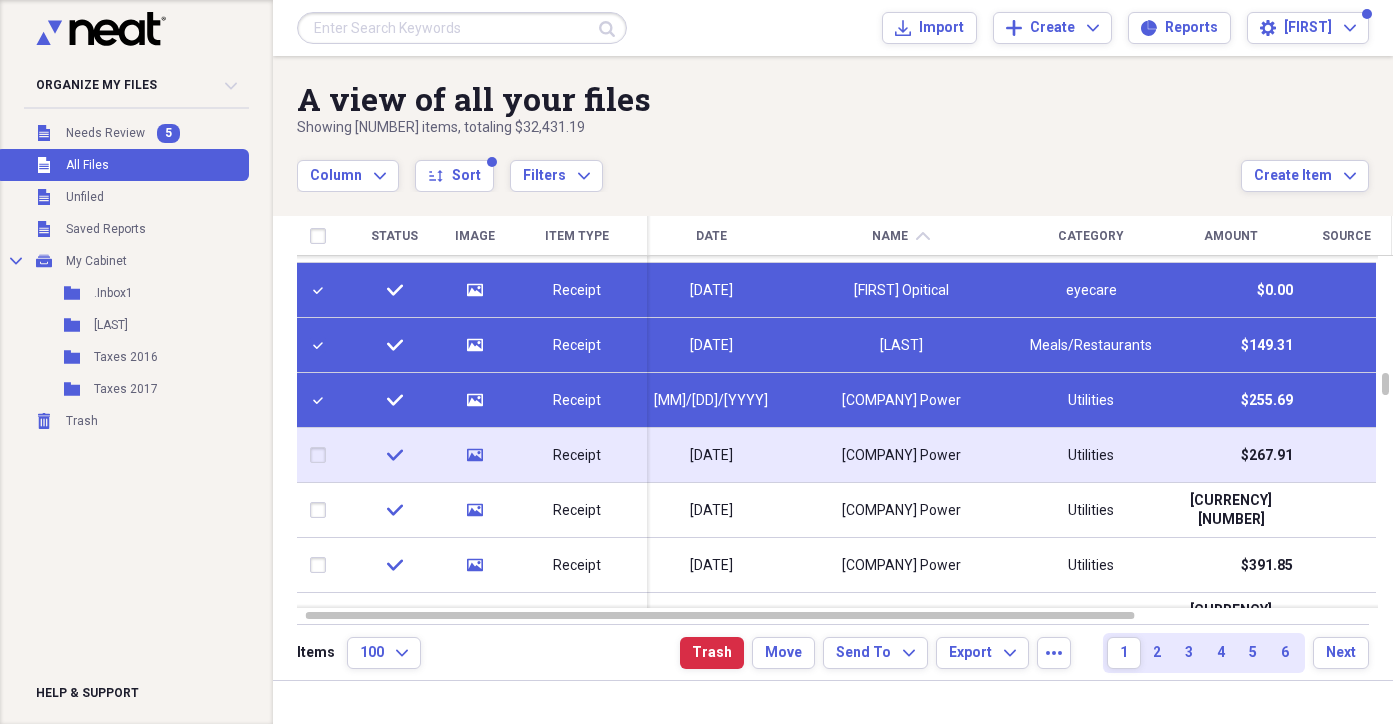click at bounding box center [322, 455] 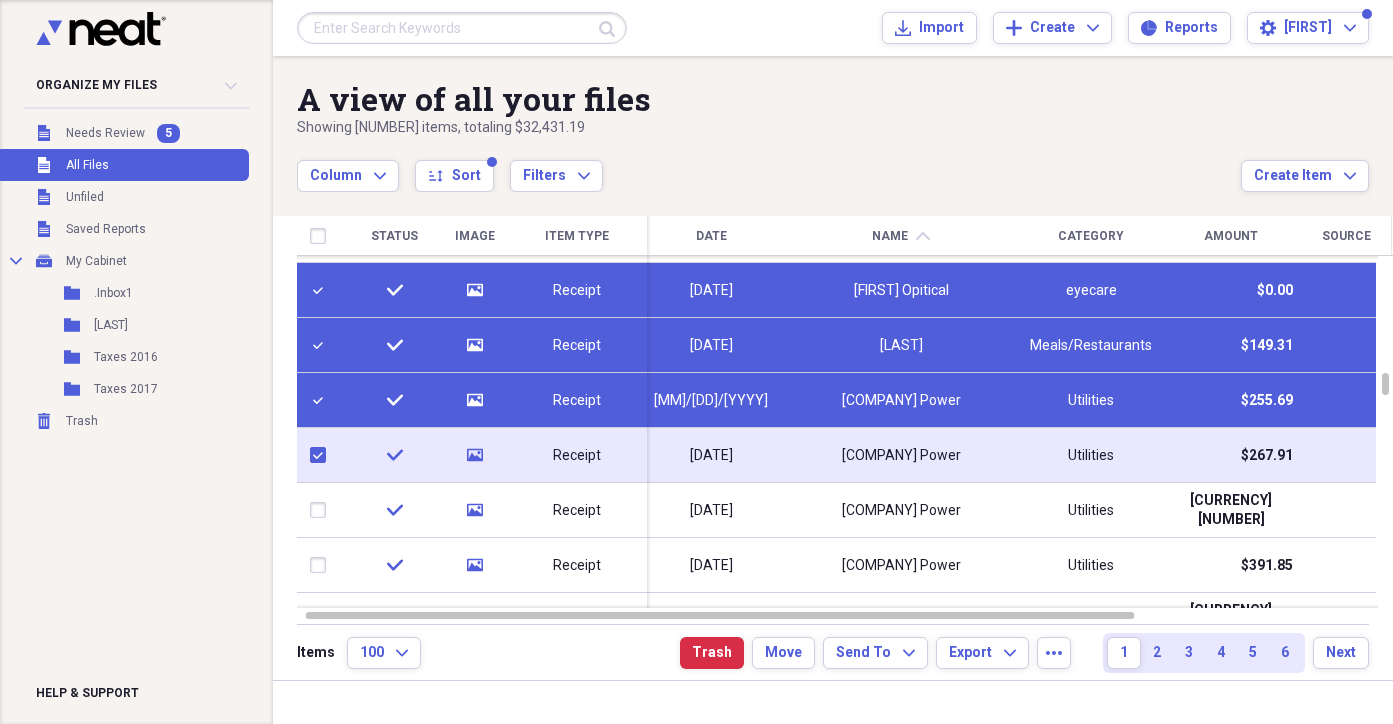 checkbox on "true" 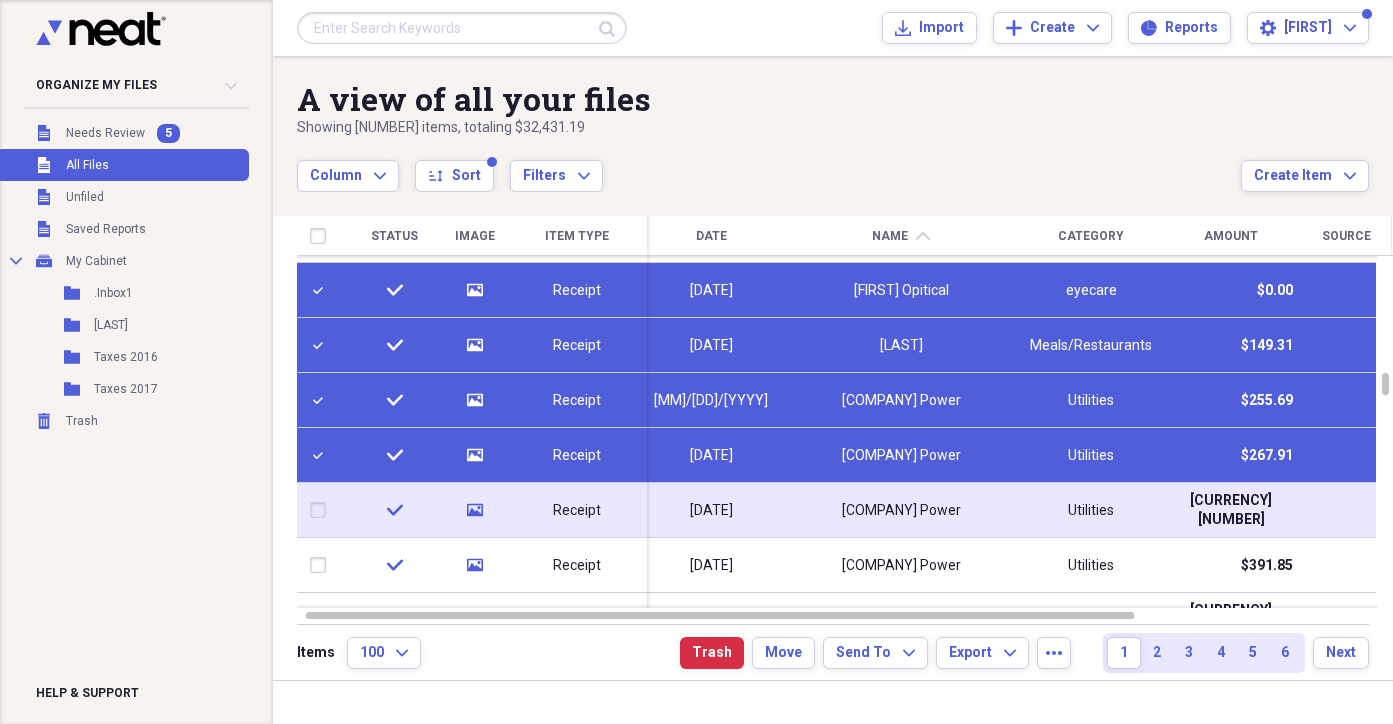 click at bounding box center [322, 510] 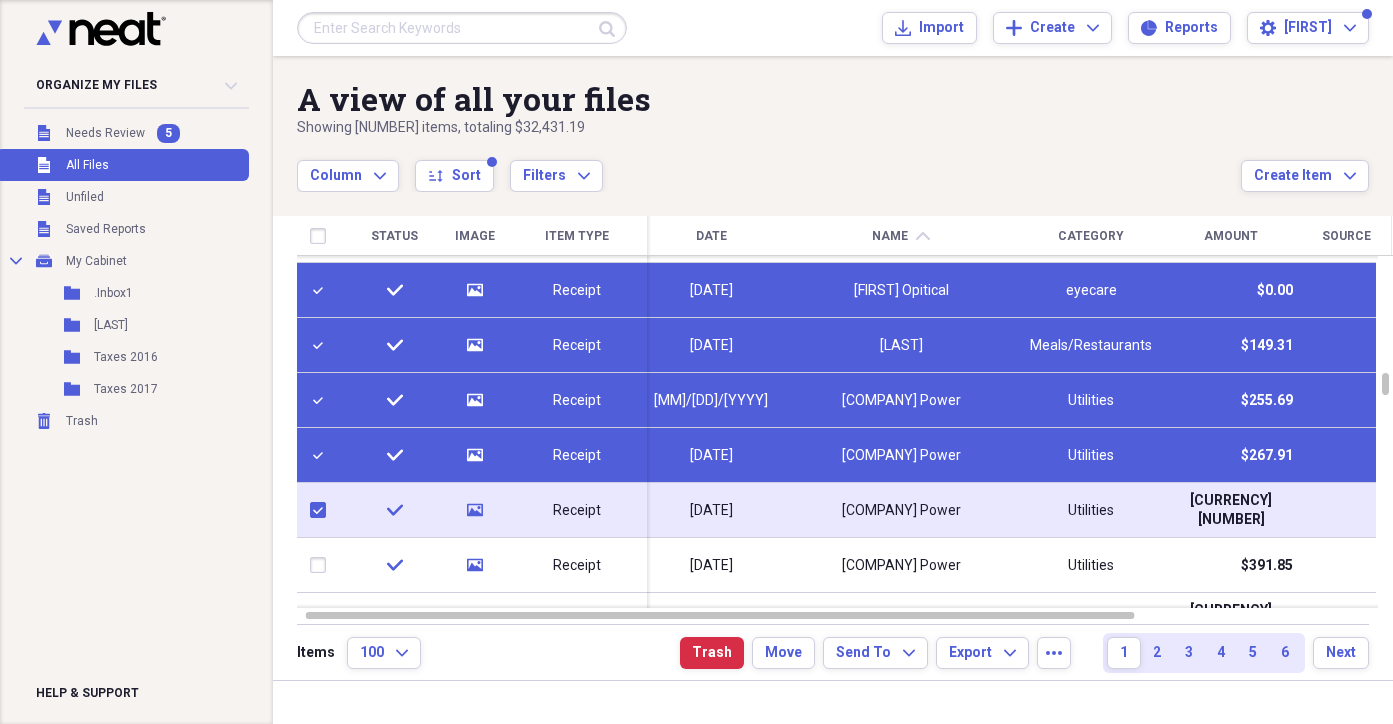 checkbox on "true" 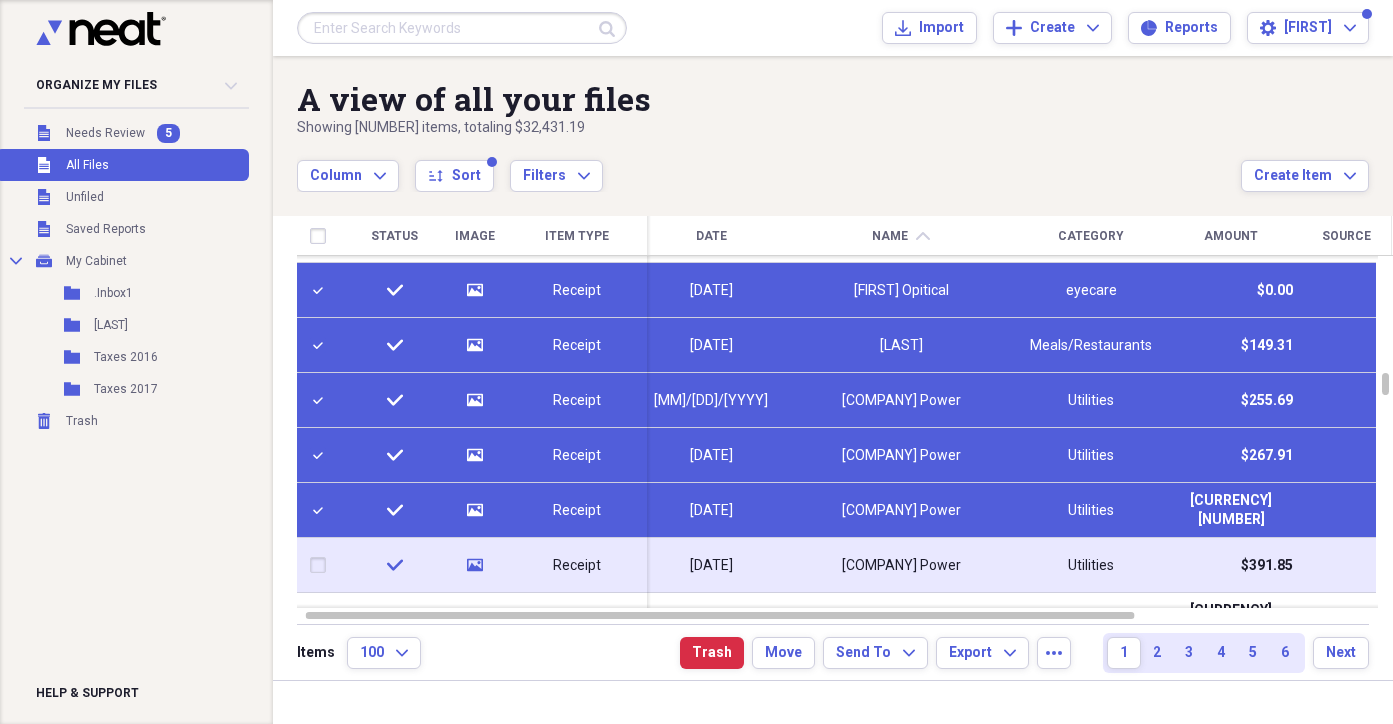 click at bounding box center (322, 565) 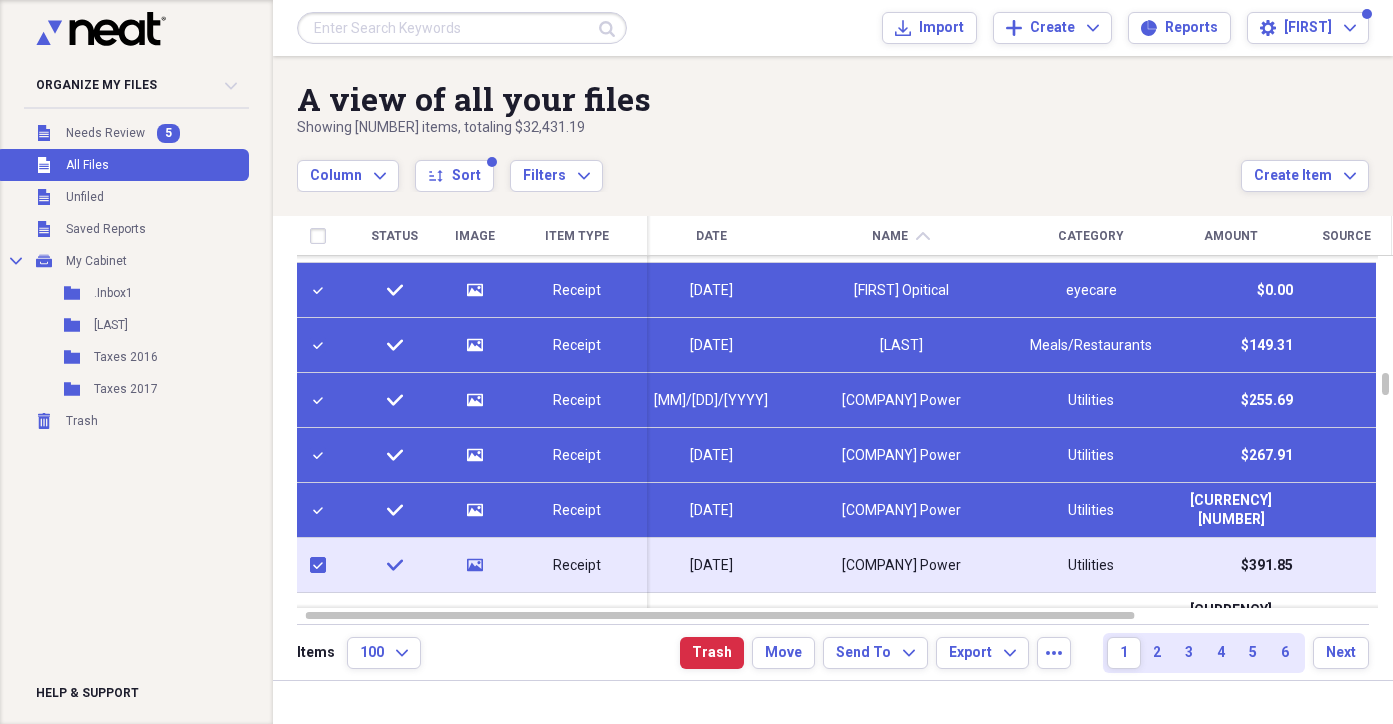 checkbox on "true" 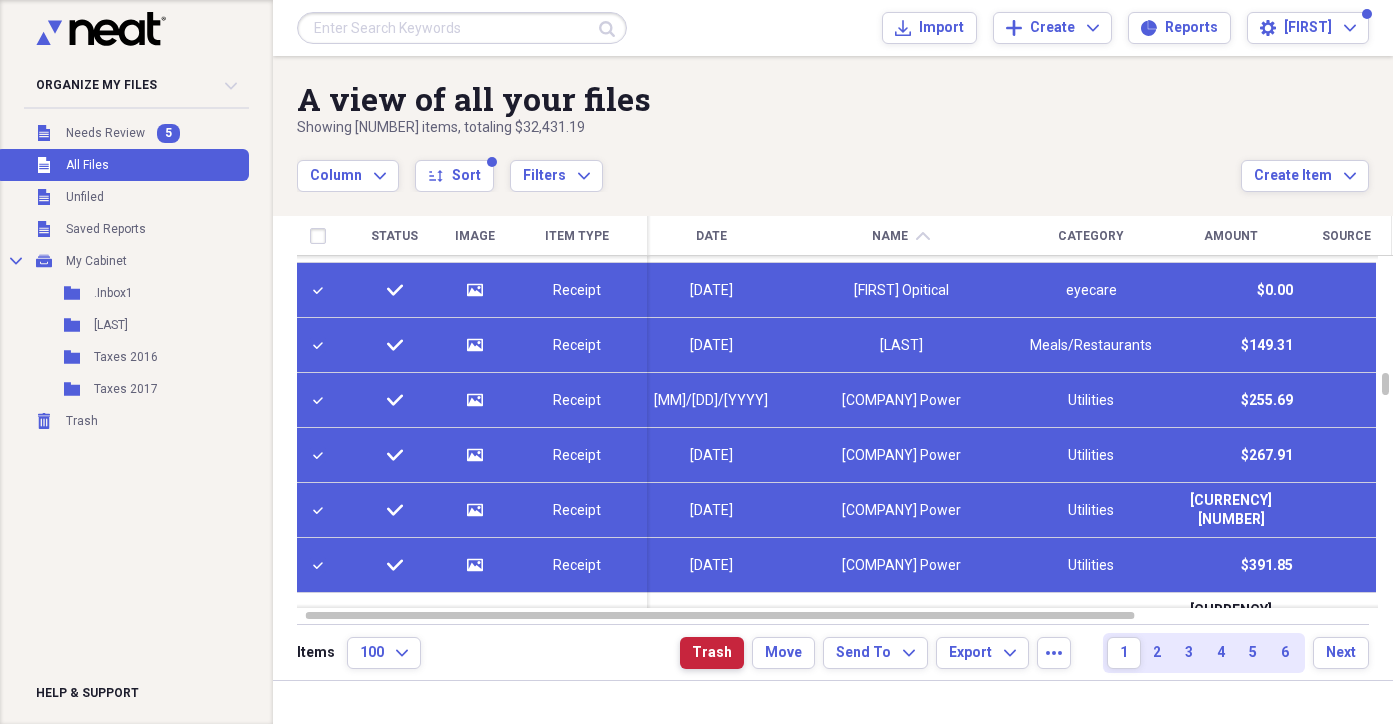 click on "Trash" at bounding box center (712, 653) 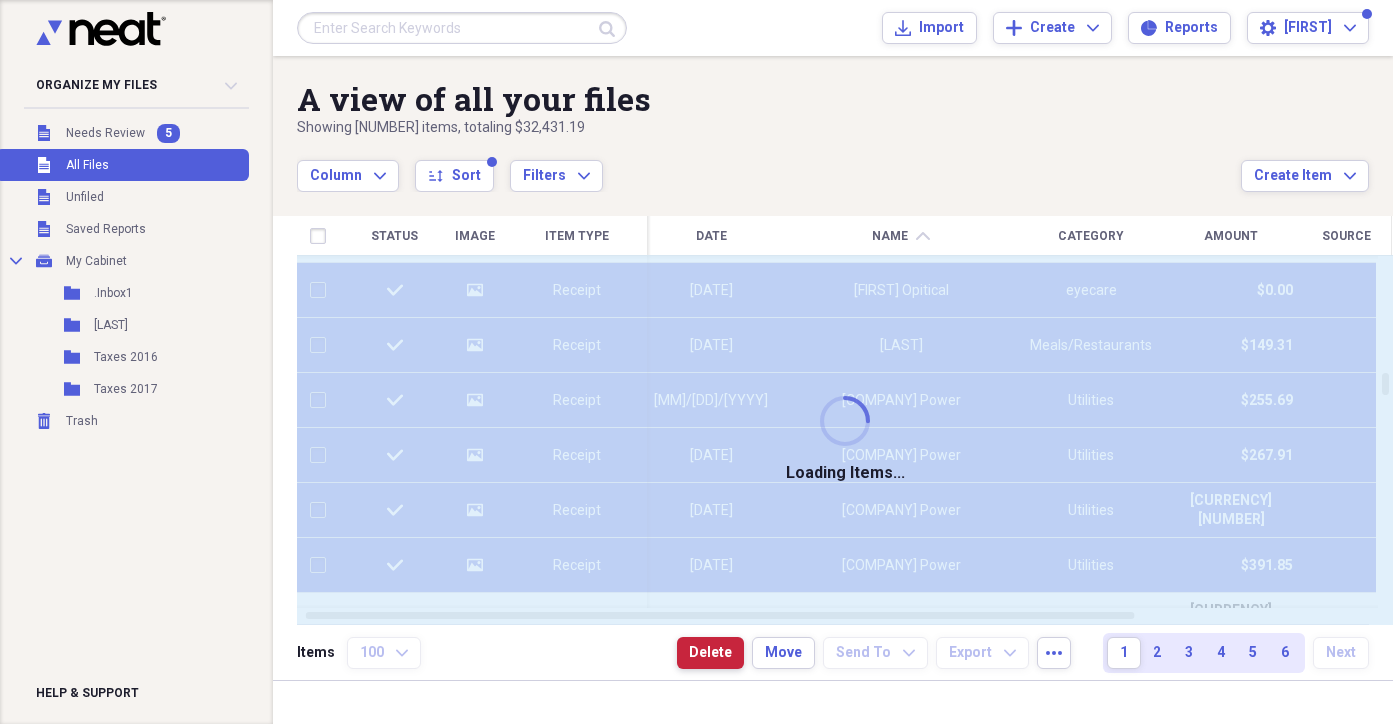 checkbox on "false" 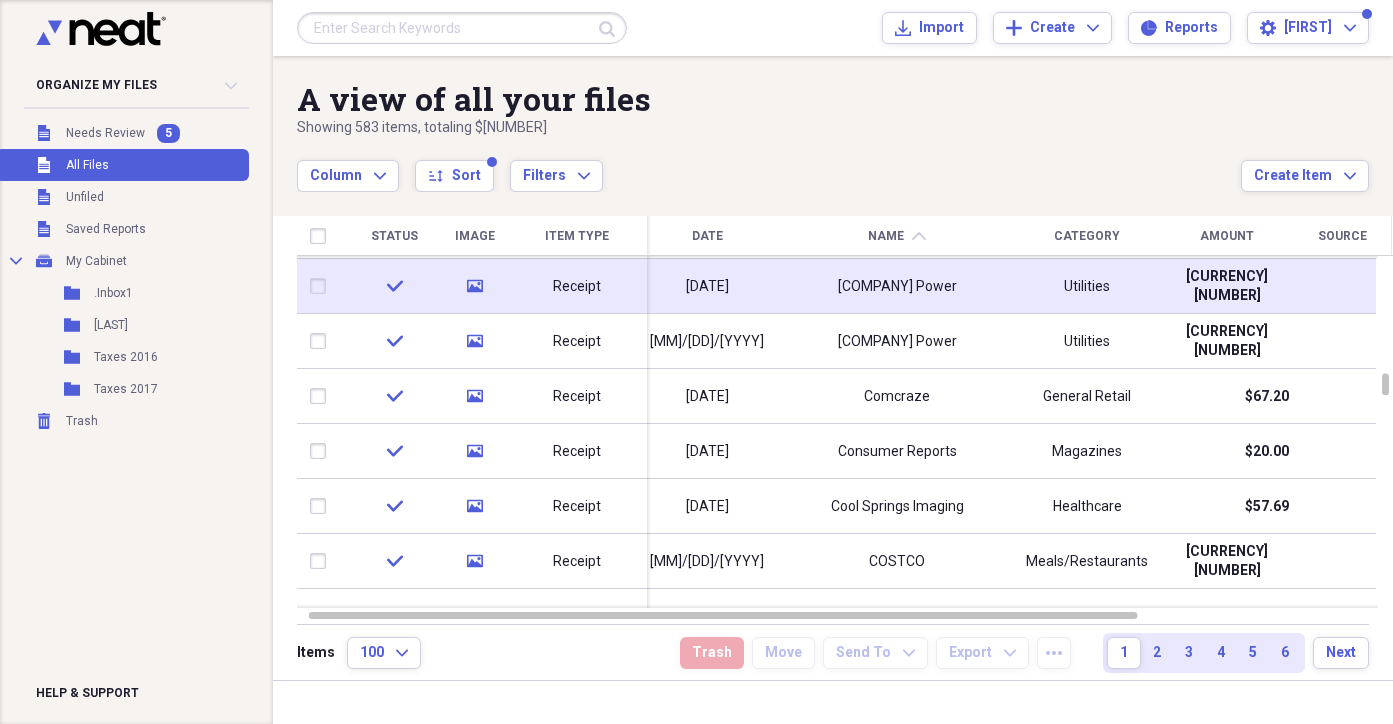 click at bounding box center [322, 286] 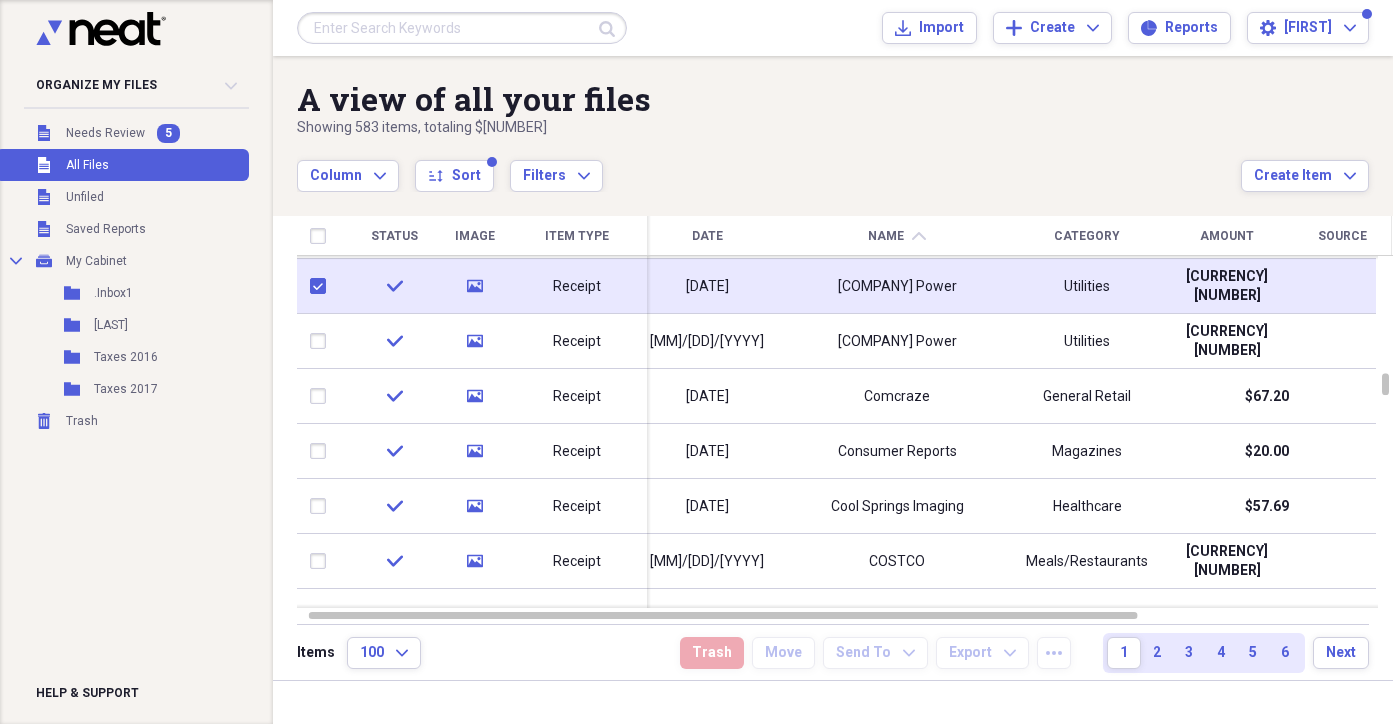 checkbox on "true" 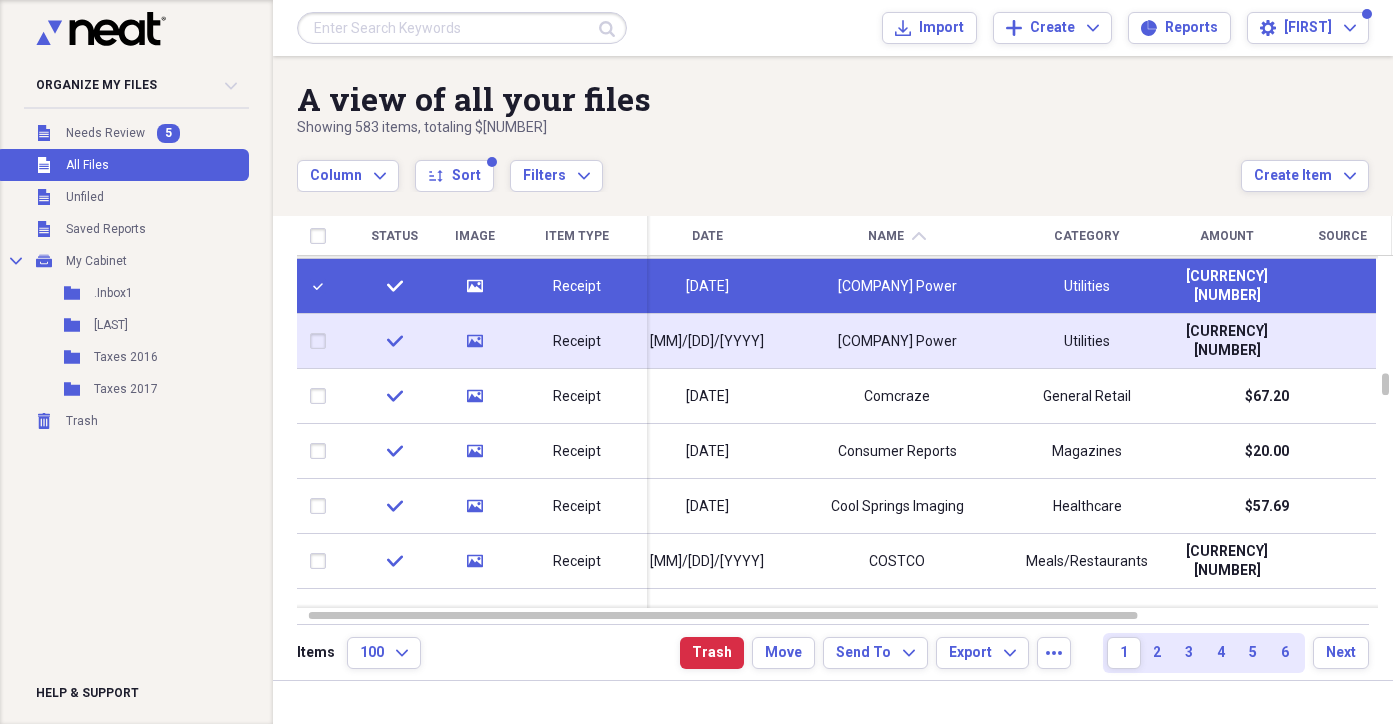 click at bounding box center [322, 341] 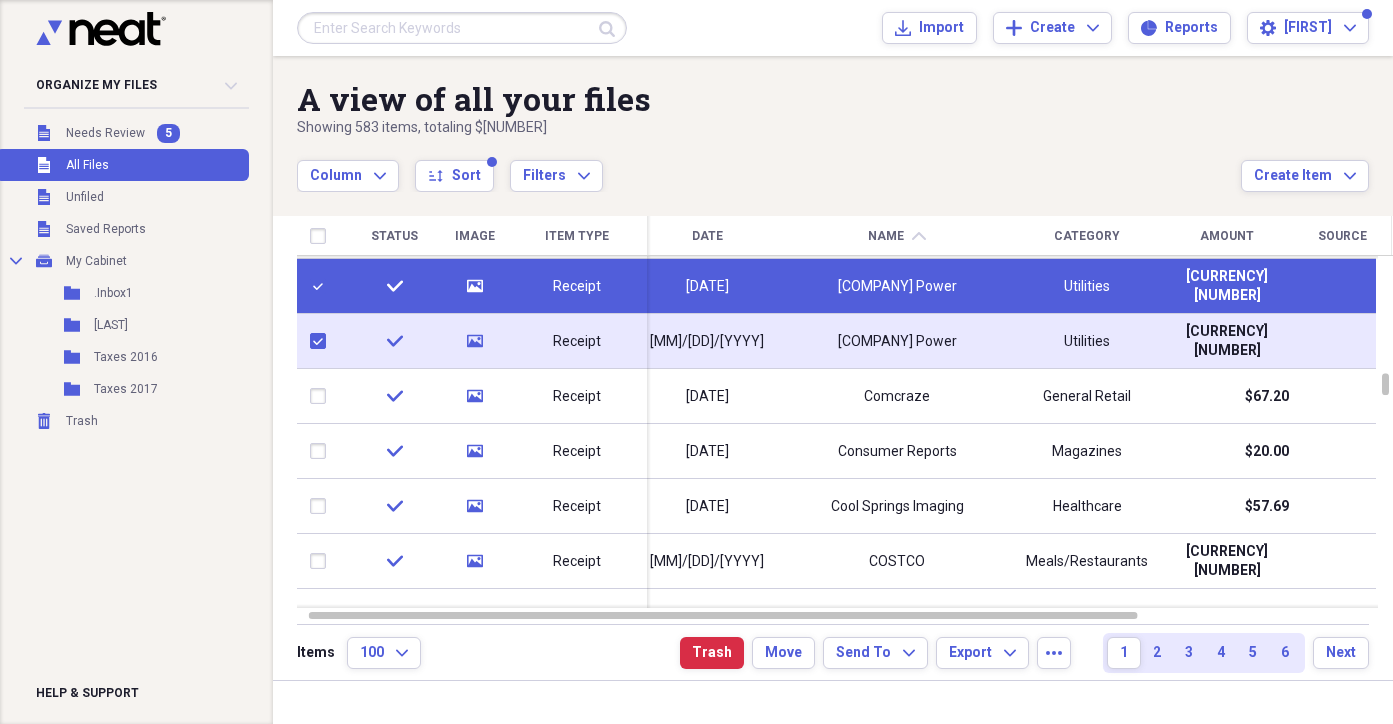 checkbox on "true" 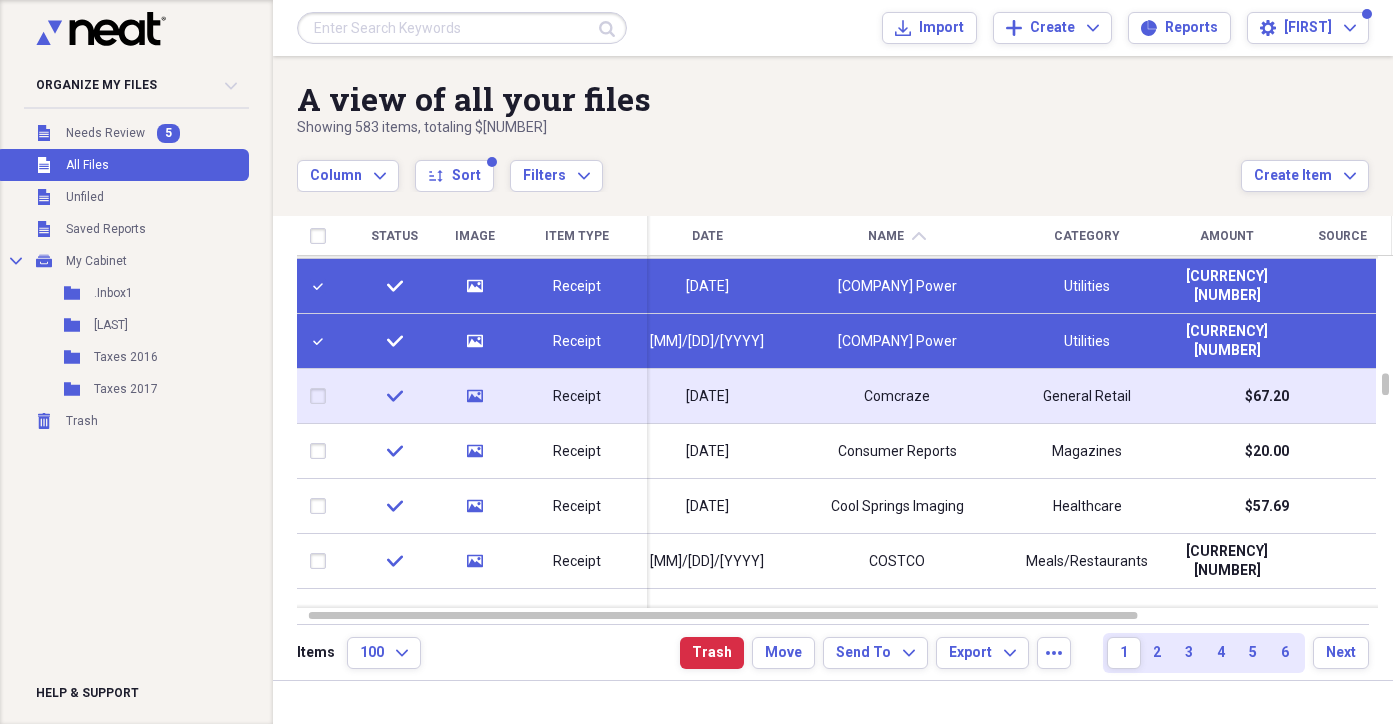 click at bounding box center (322, 396) 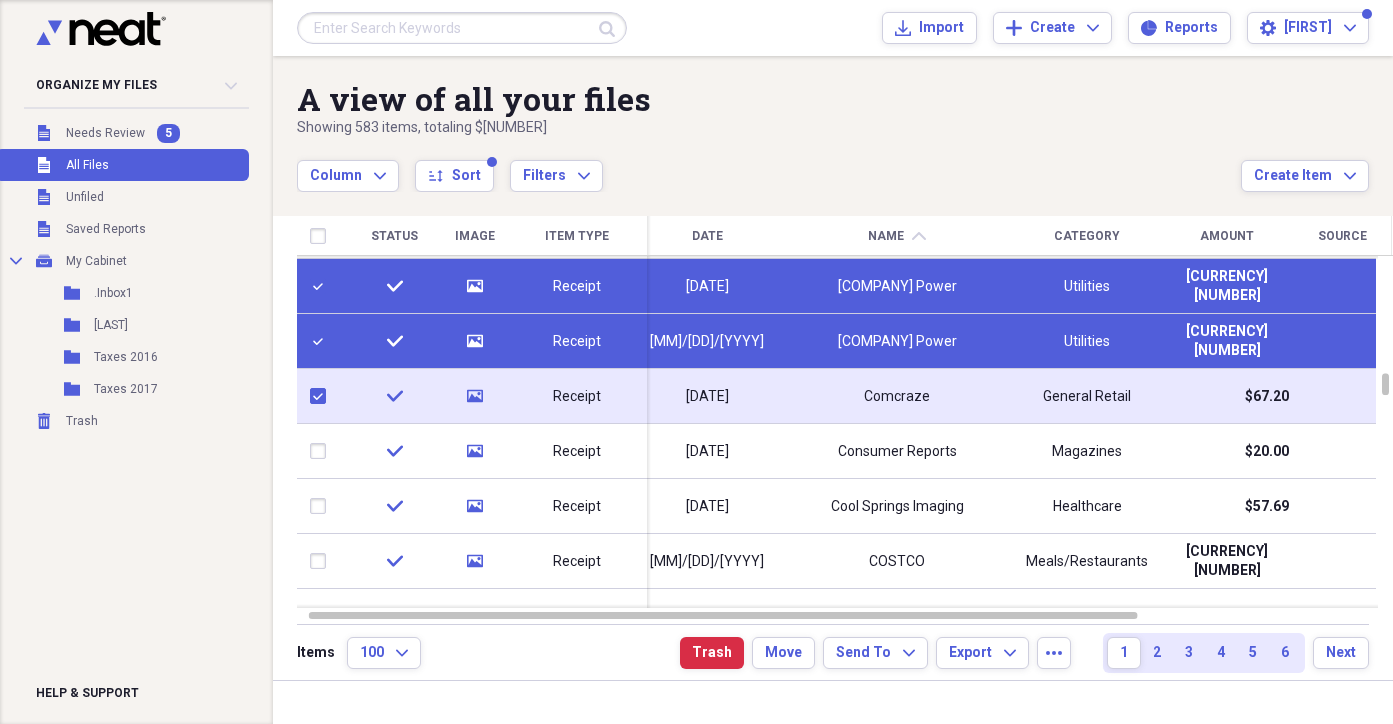 checkbox on "true" 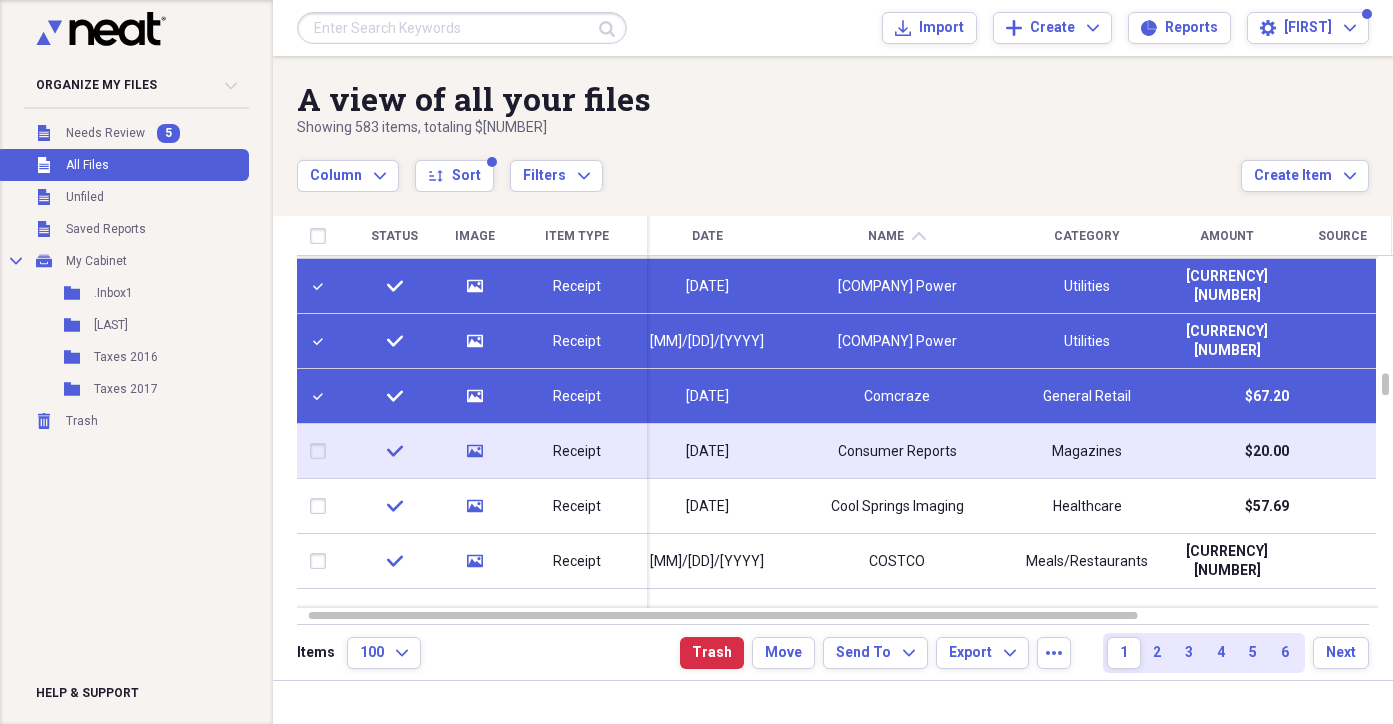 click at bounding box center [322, 451] 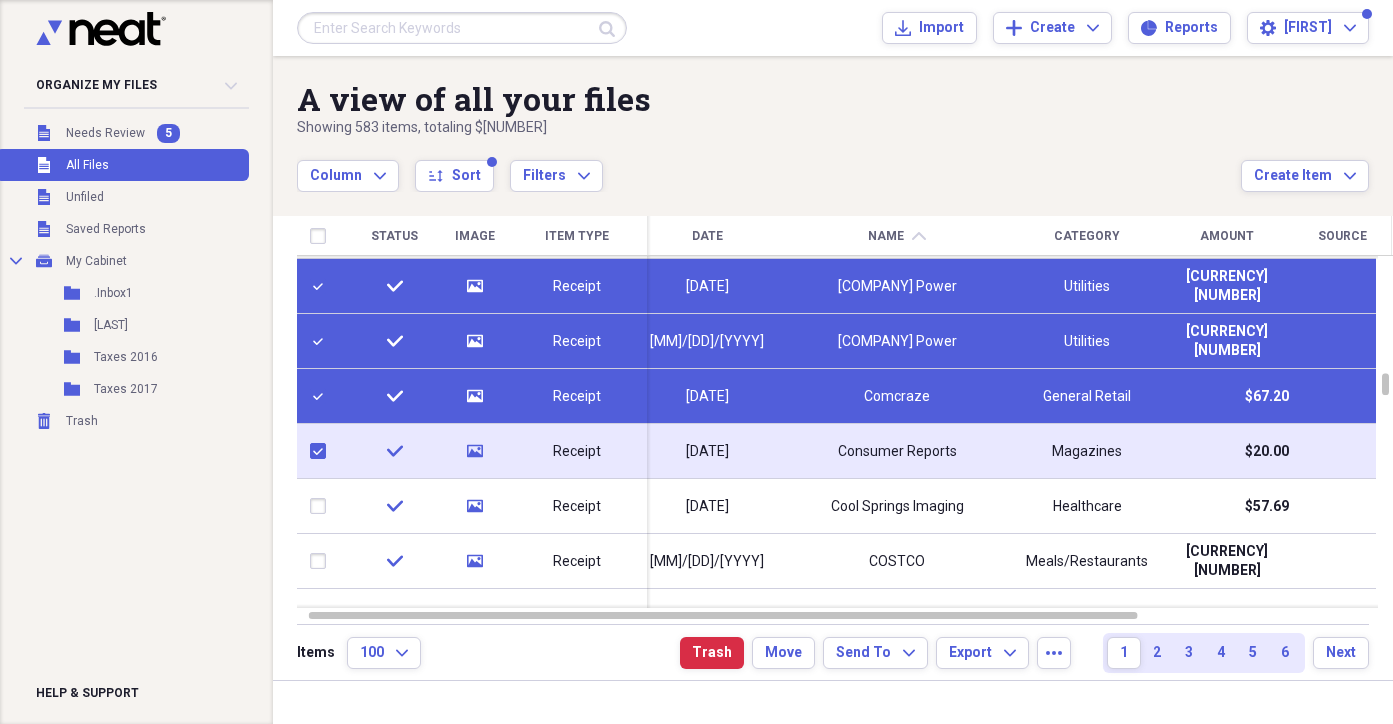checkbox on "true" 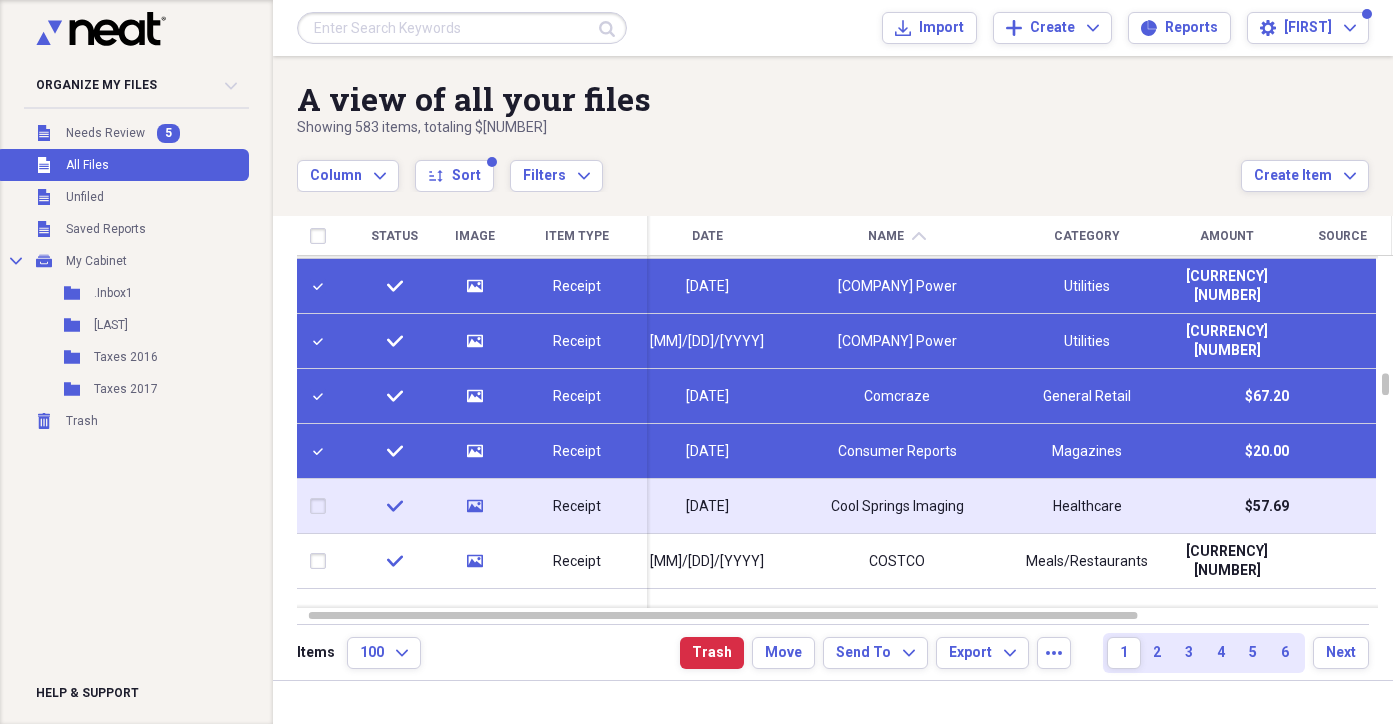 click at bounding box center [322, 506] 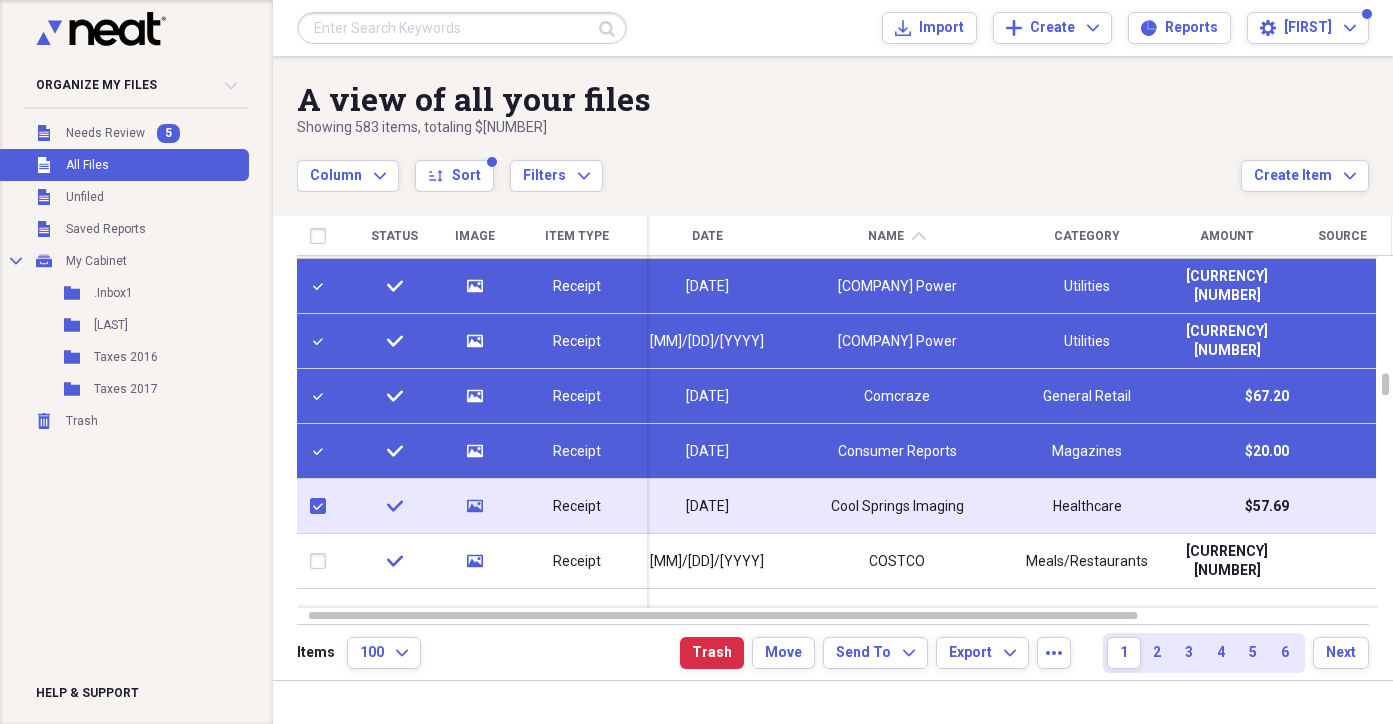checkbox on "true" 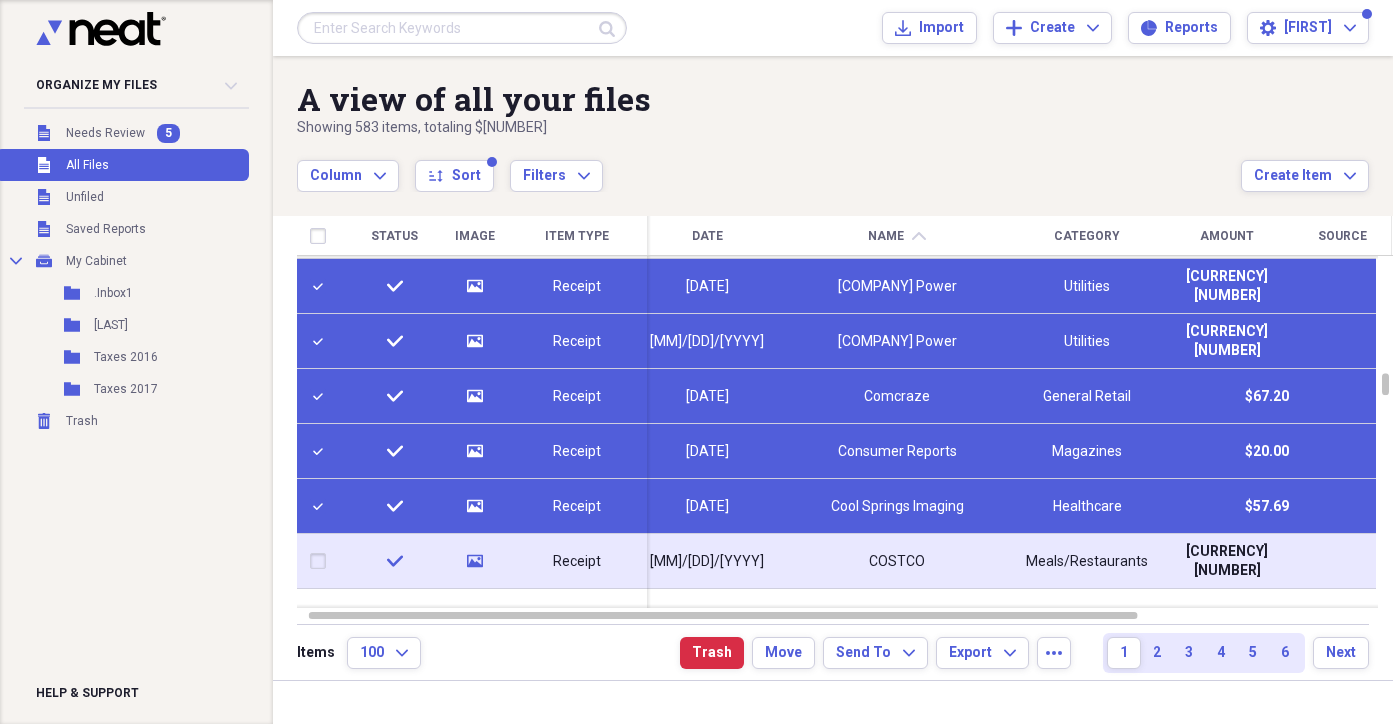 click at bounding box center (322, 561) 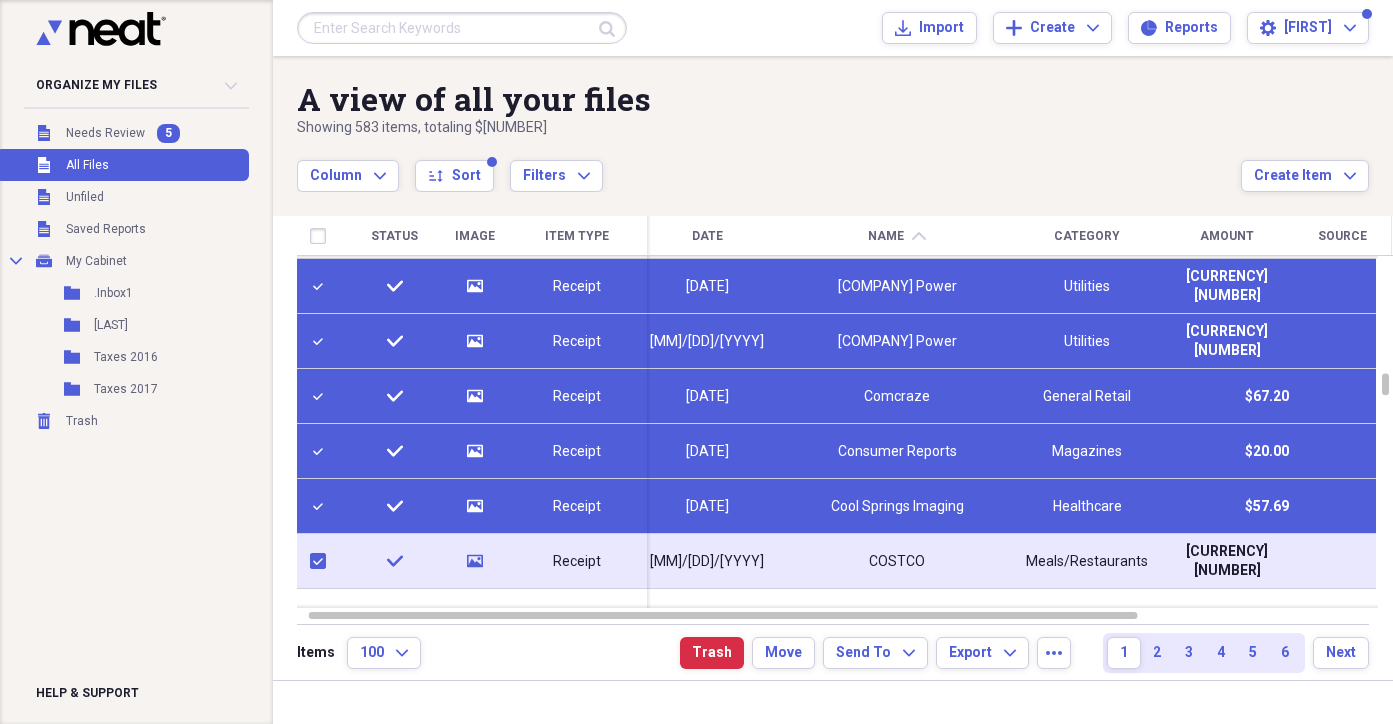 checkbox on "true" 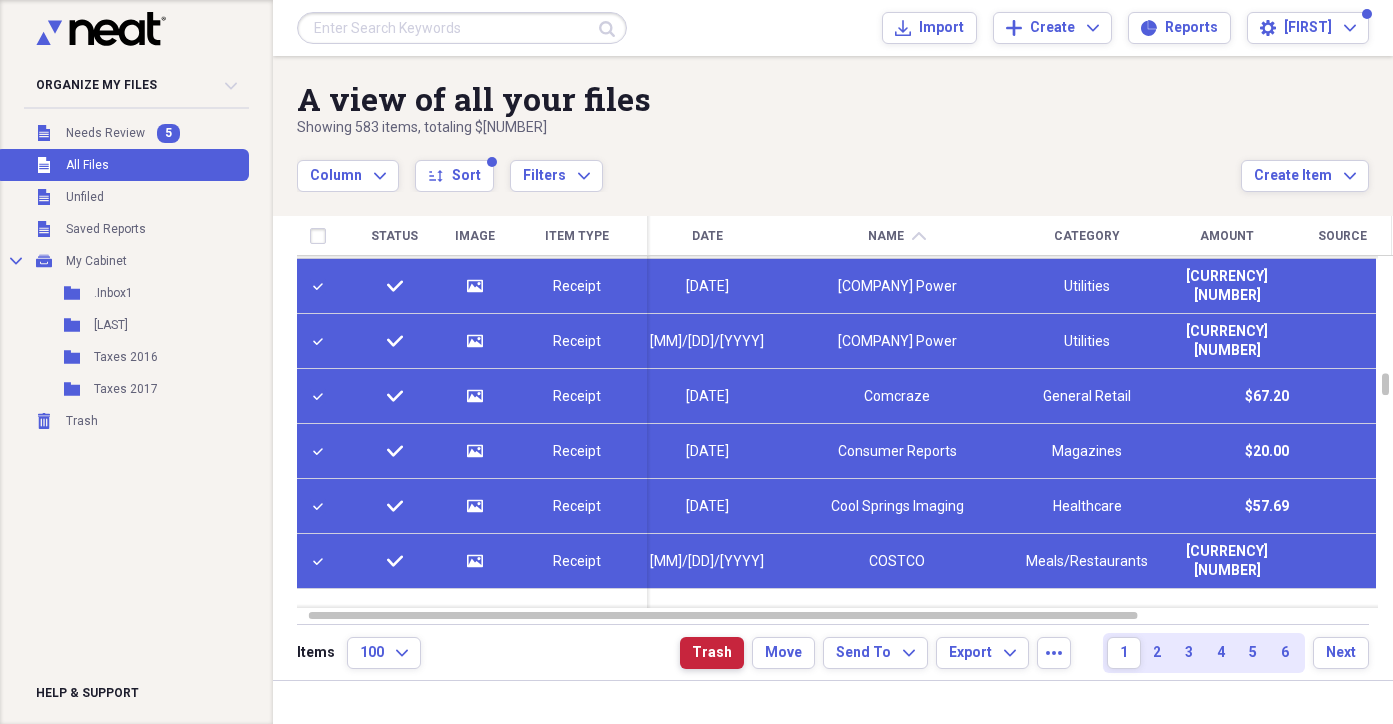 click on "Trash" at bounding box center (712, 653) 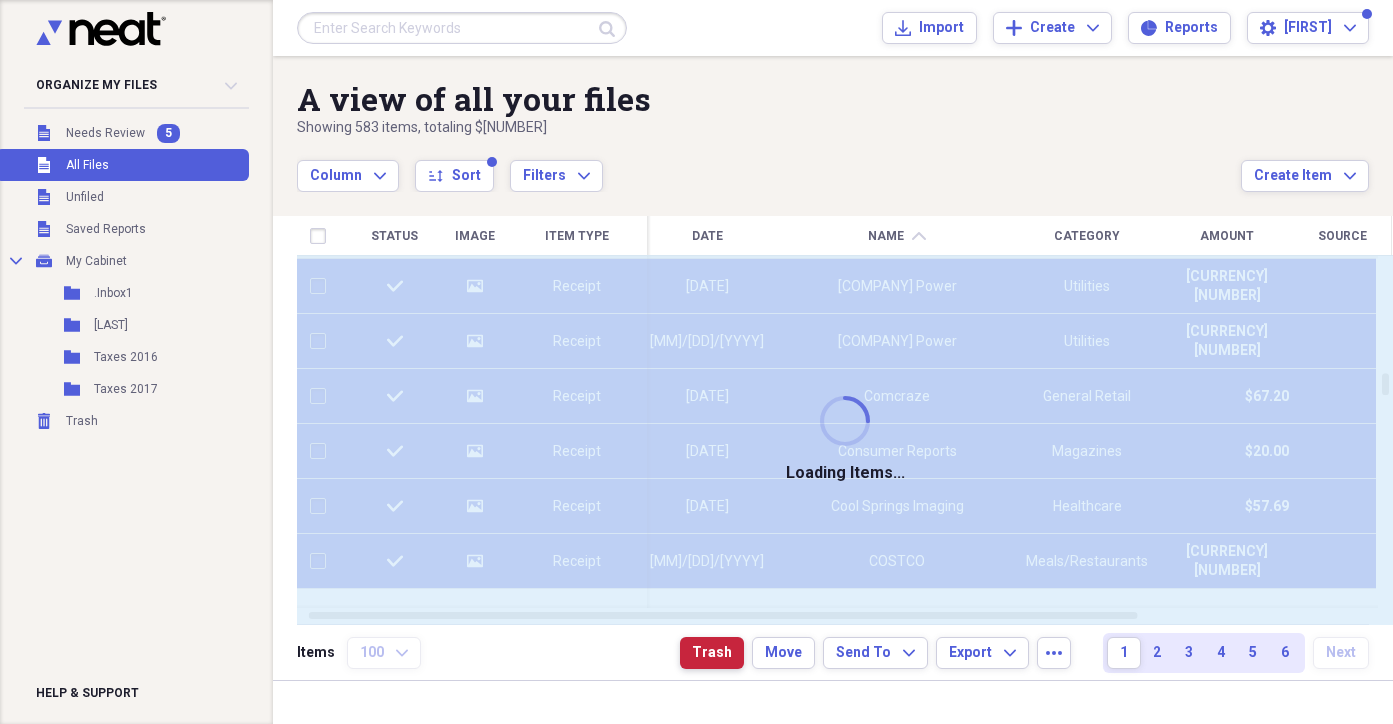 checkbox on "false" 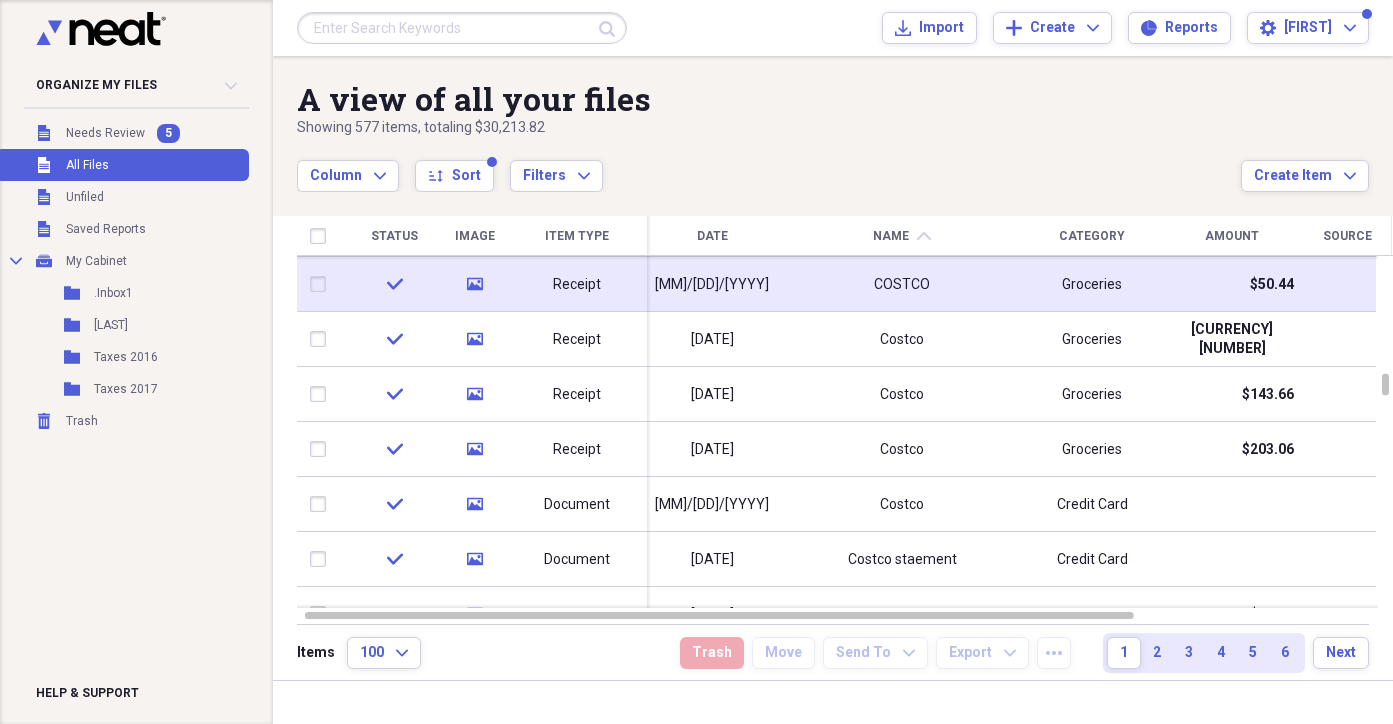 click at bounding box center [322, 284] 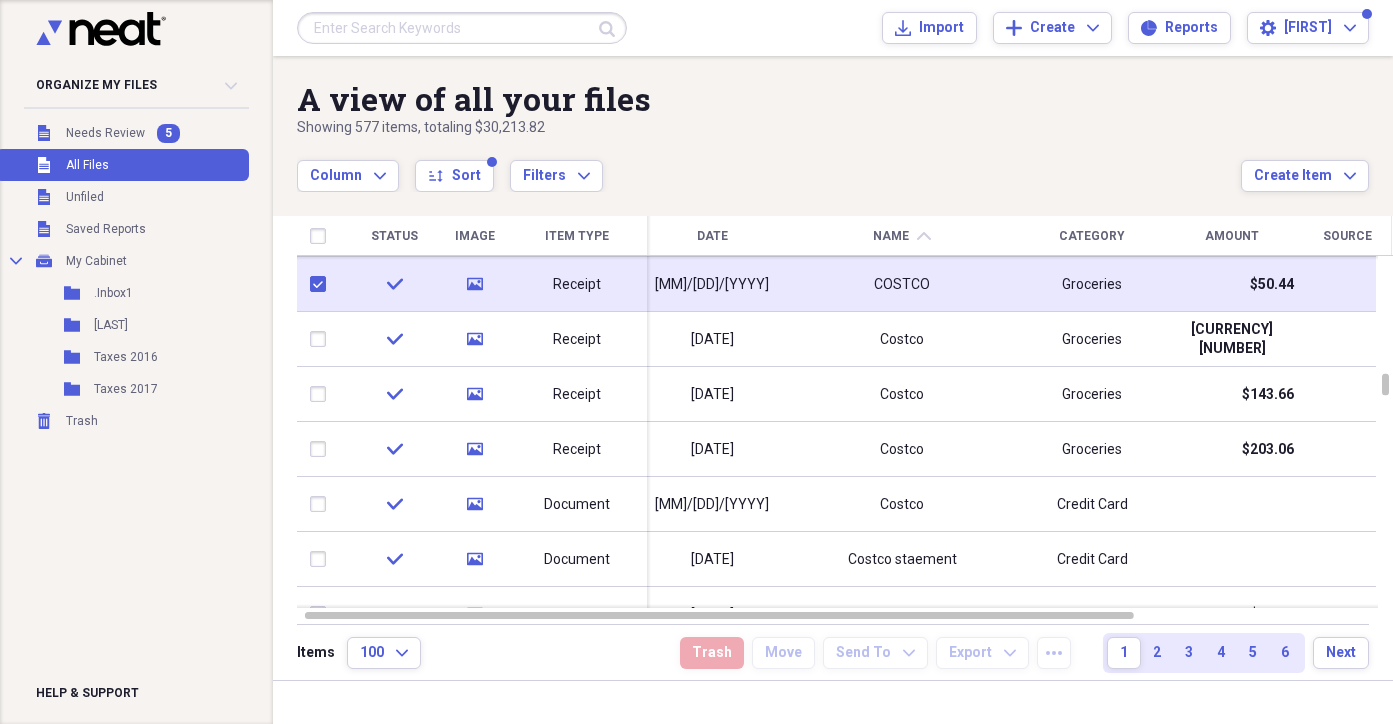 checkbox on "true" 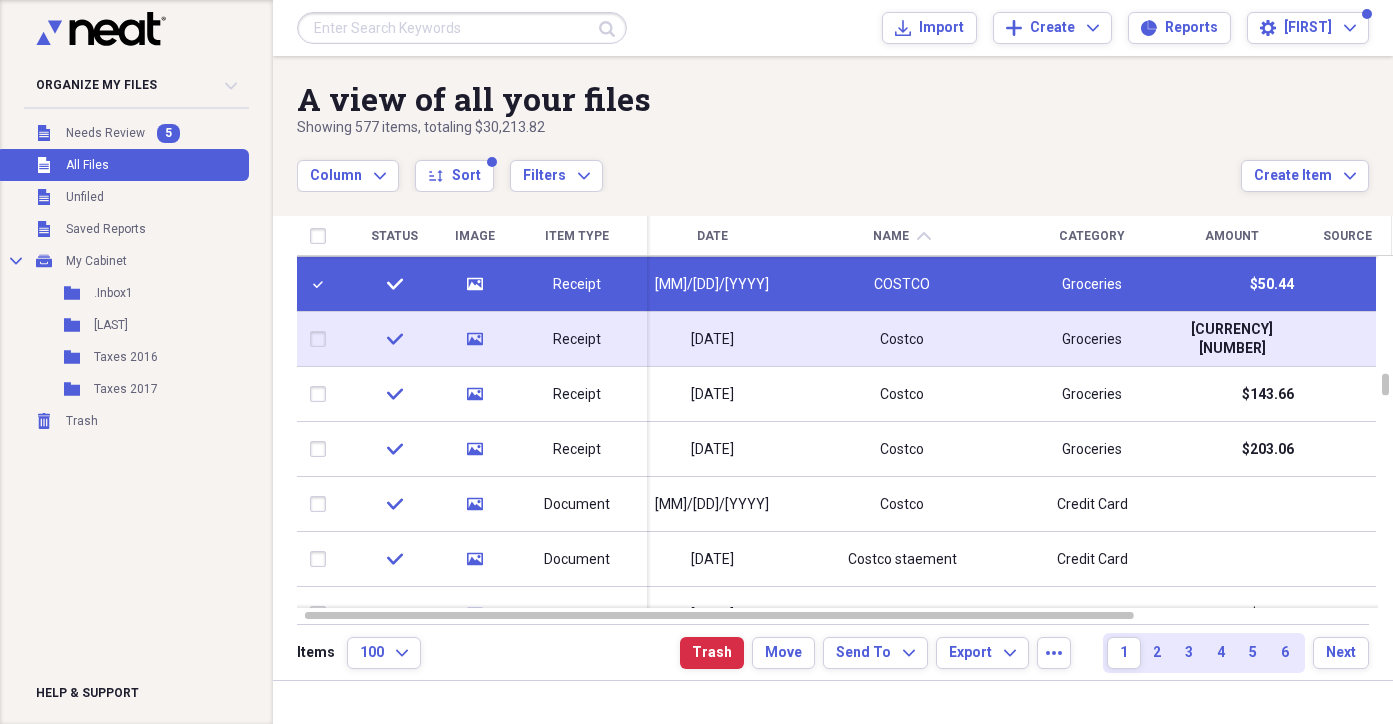 click at bounding box center [322, 339] 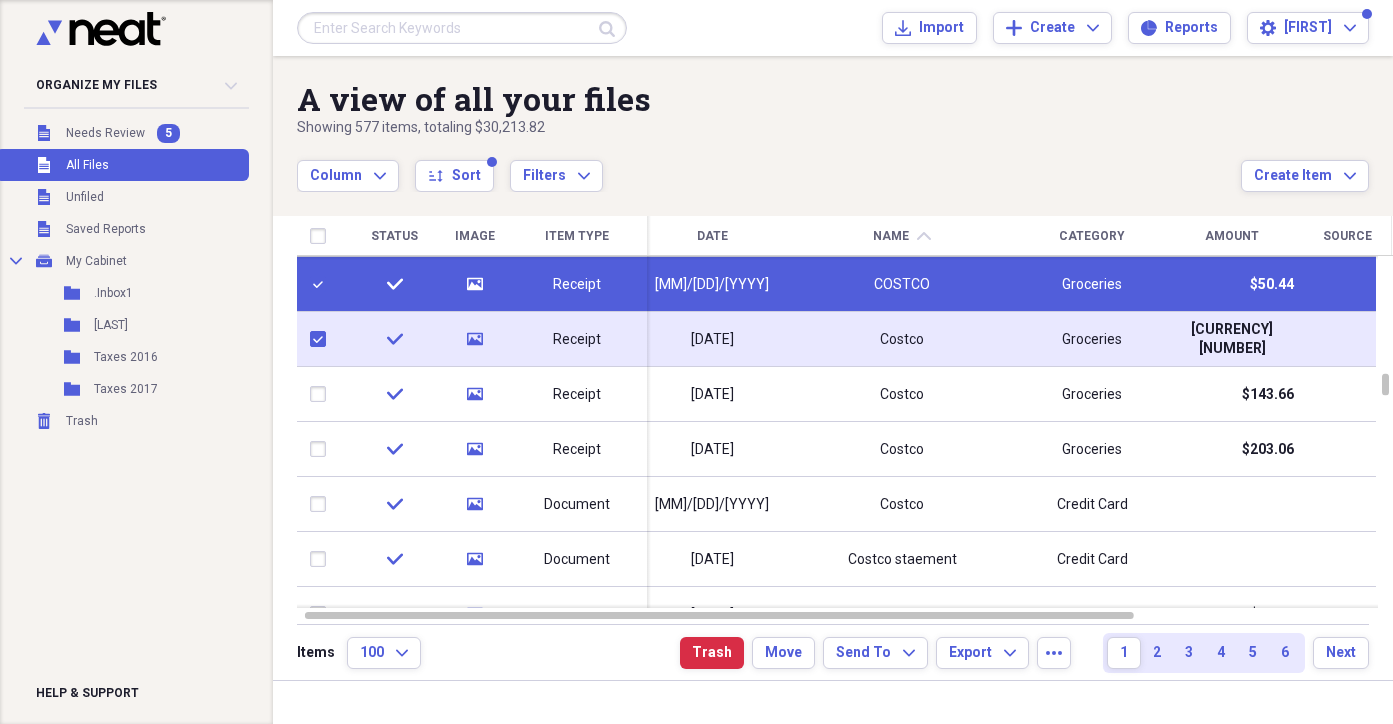 checkbox on "true" 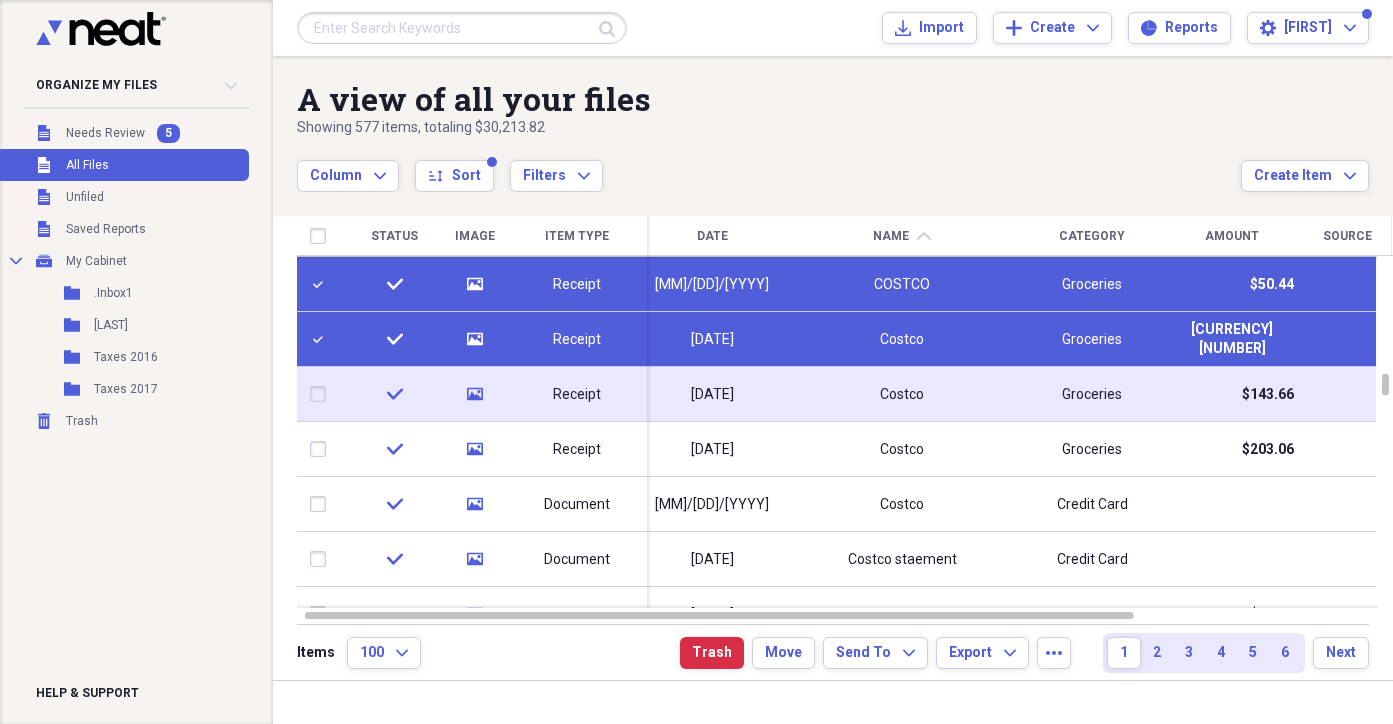 click at bounding box center (322, 394) 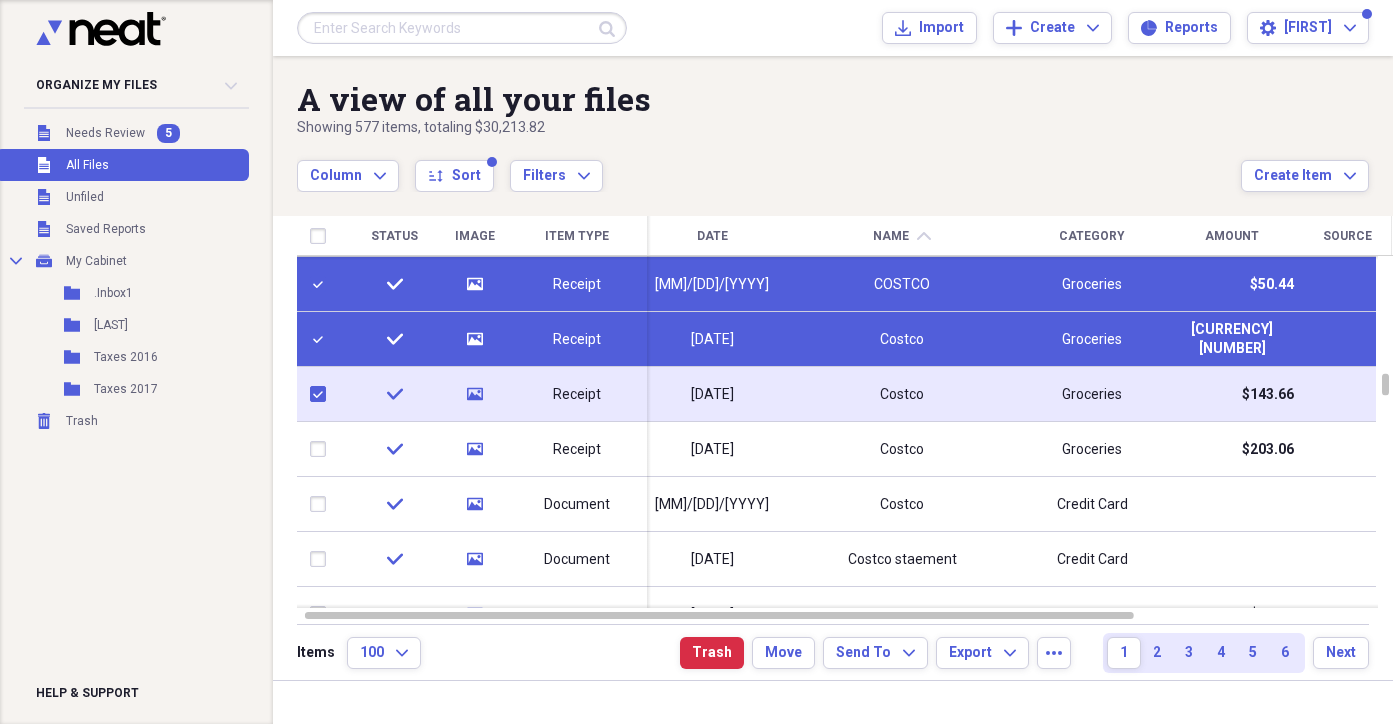 checkbox on "true" 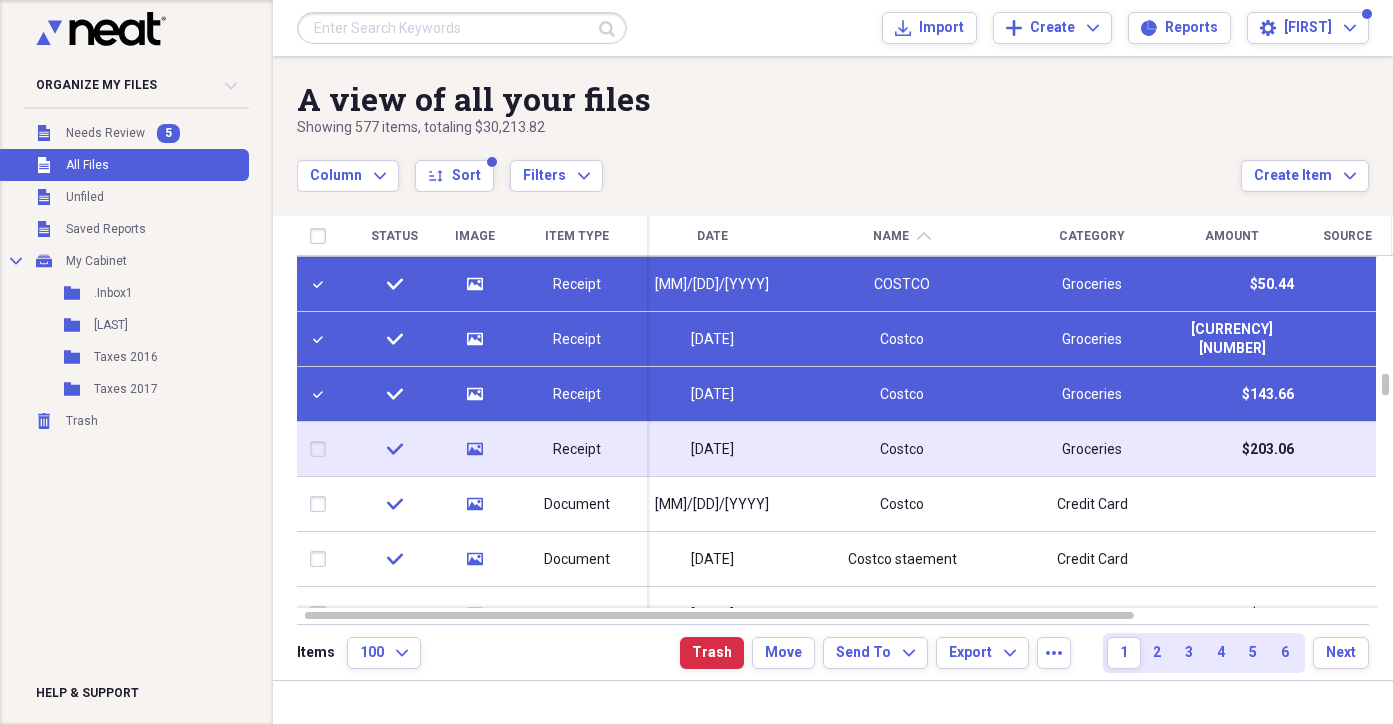 click at bounding box center (322, 449) 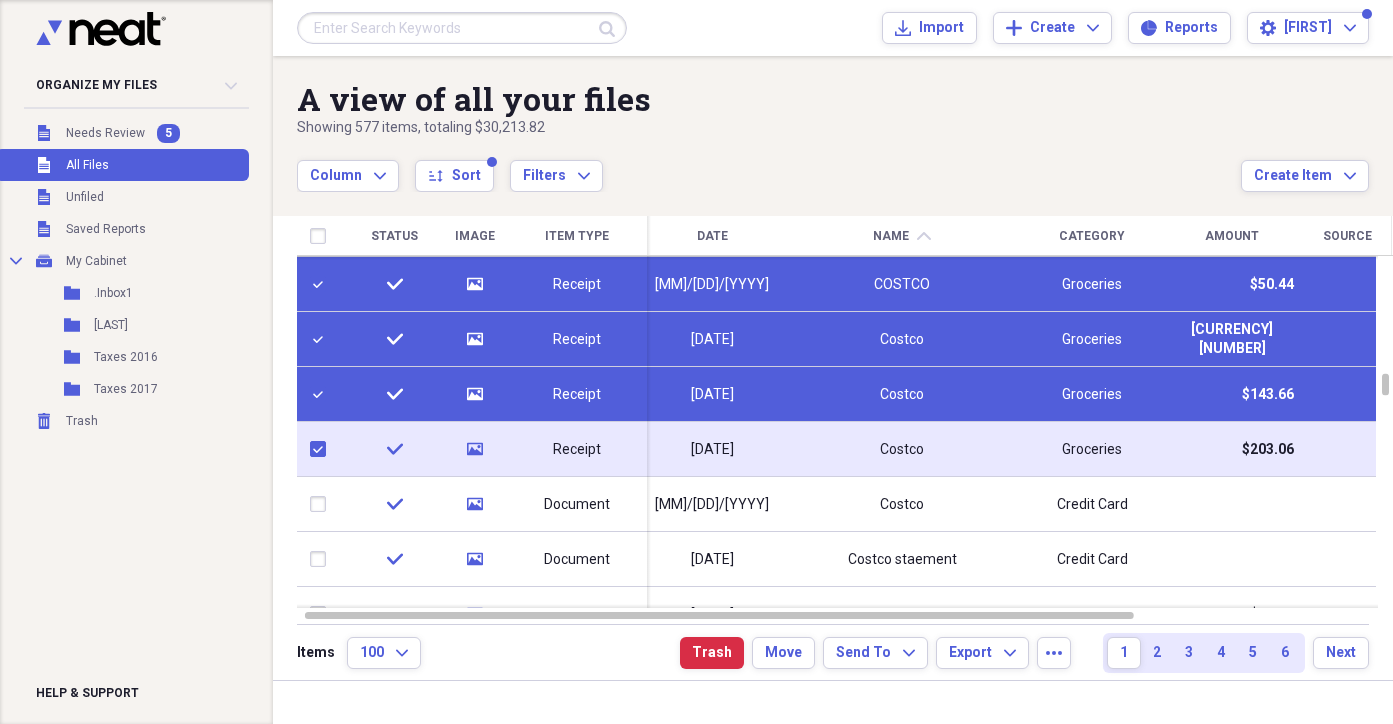 checkbox on "true" 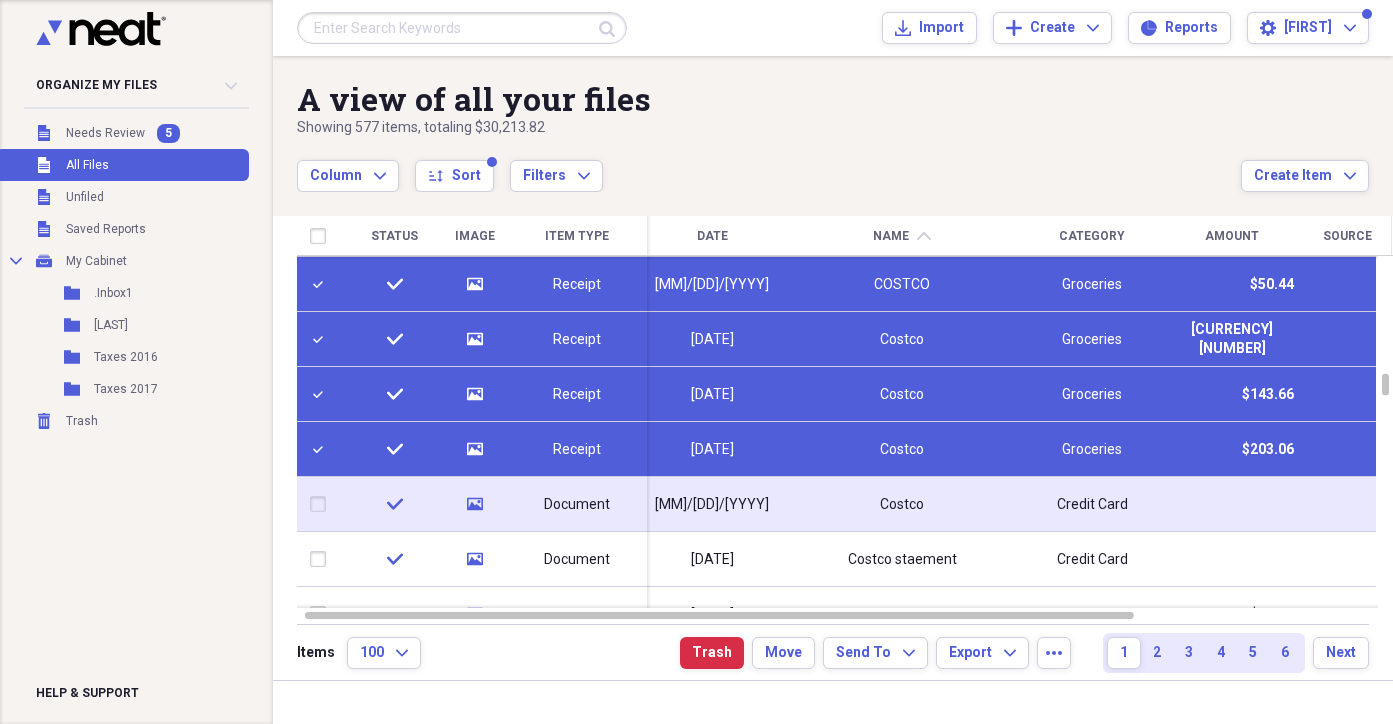 click at bounding box center [322, 504] 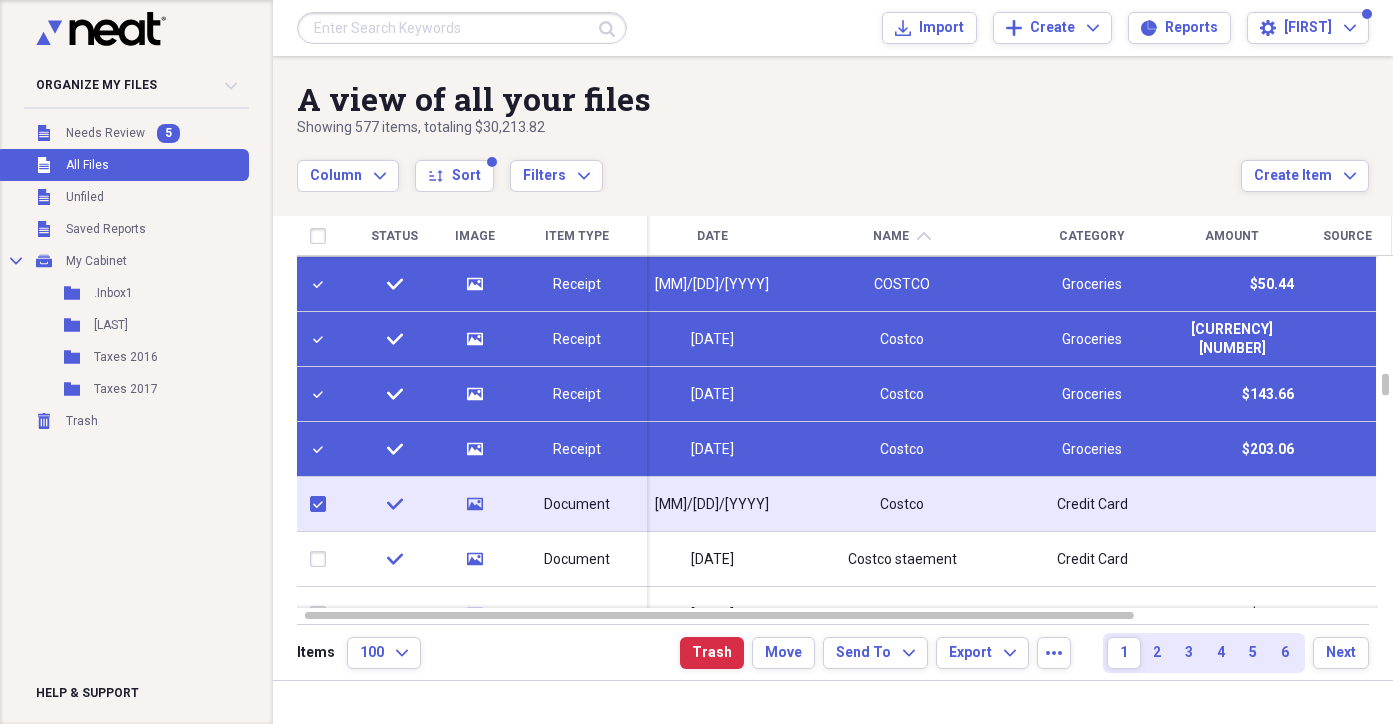 checkbox on "true" 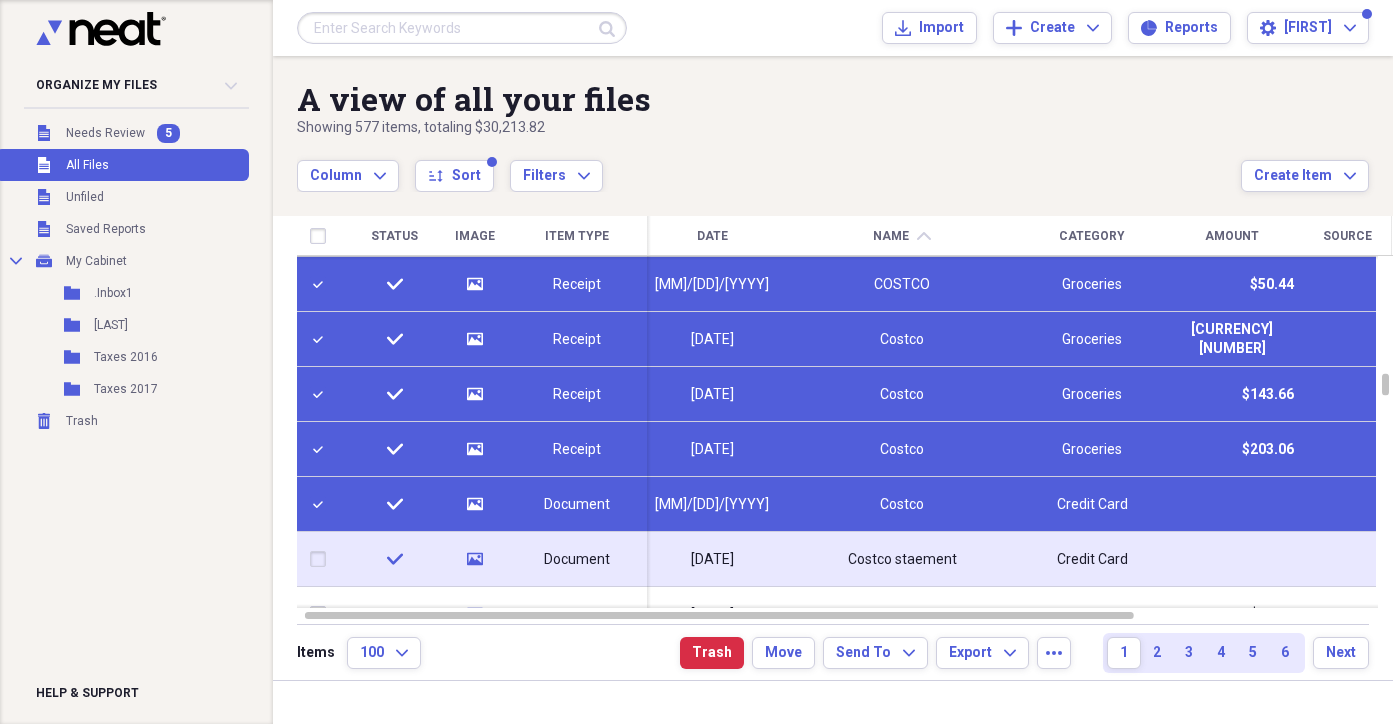 click at bounding box center (322, 559) 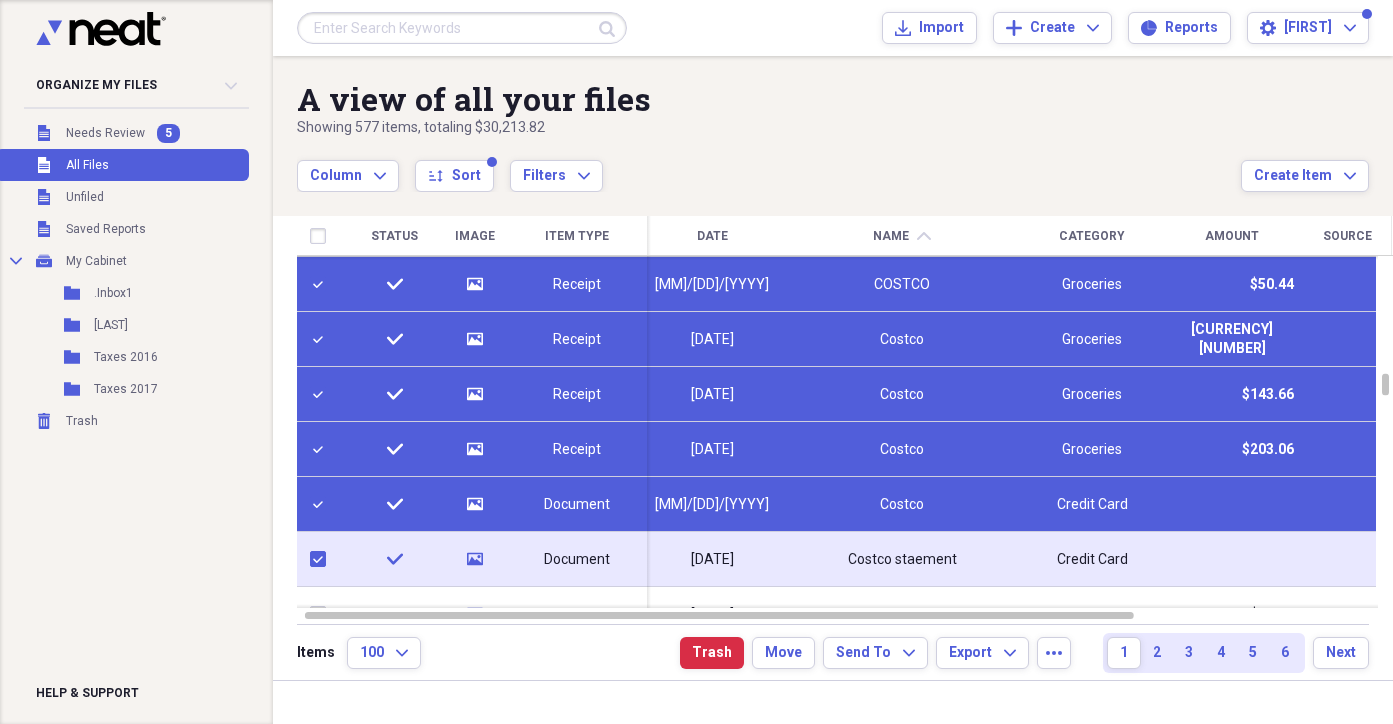 checkbox on "true" 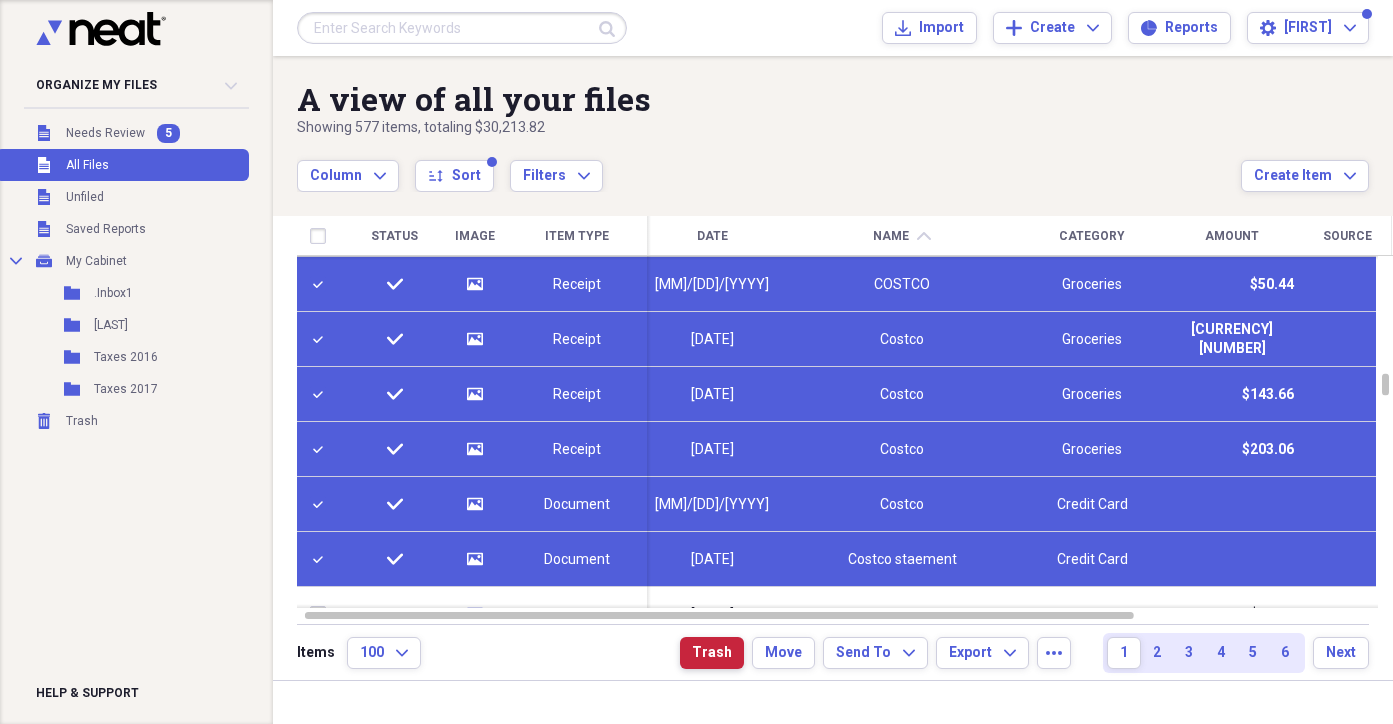 click on "Trash" at bounding box center [712, 653] 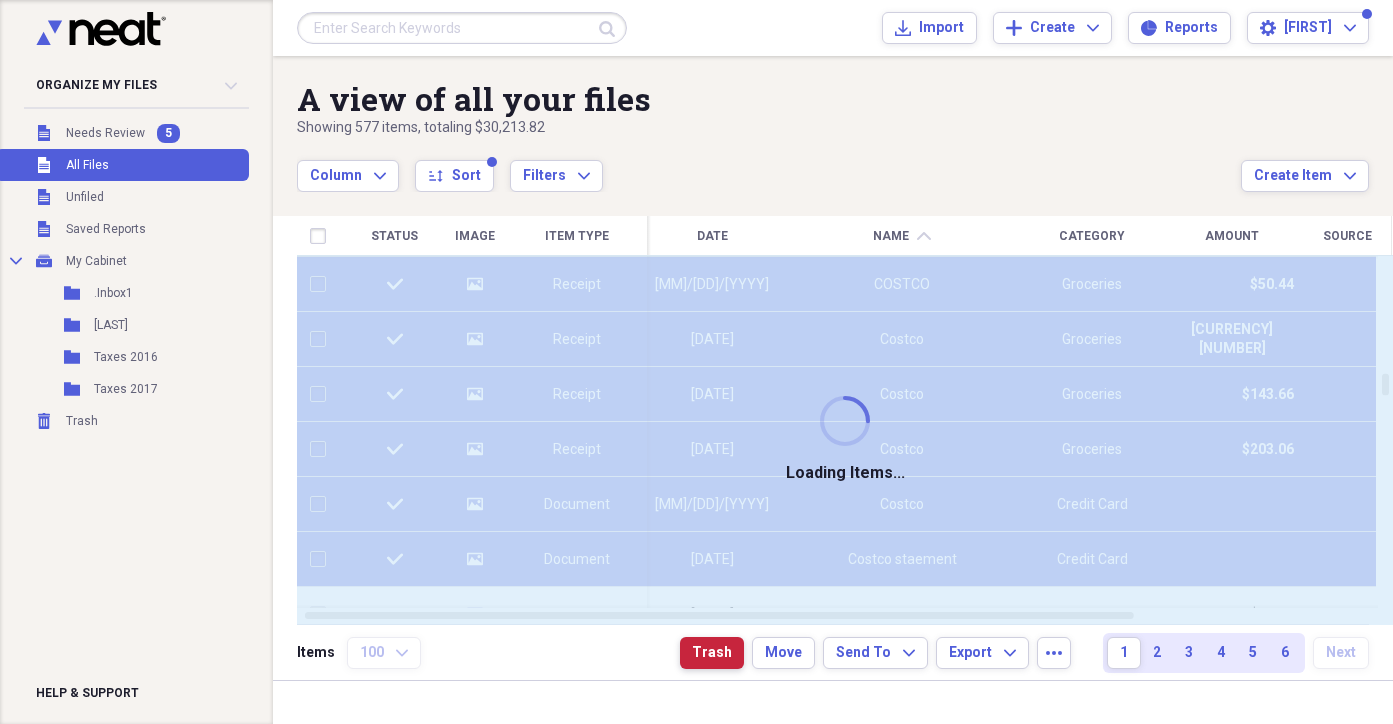 checkbox on "false" 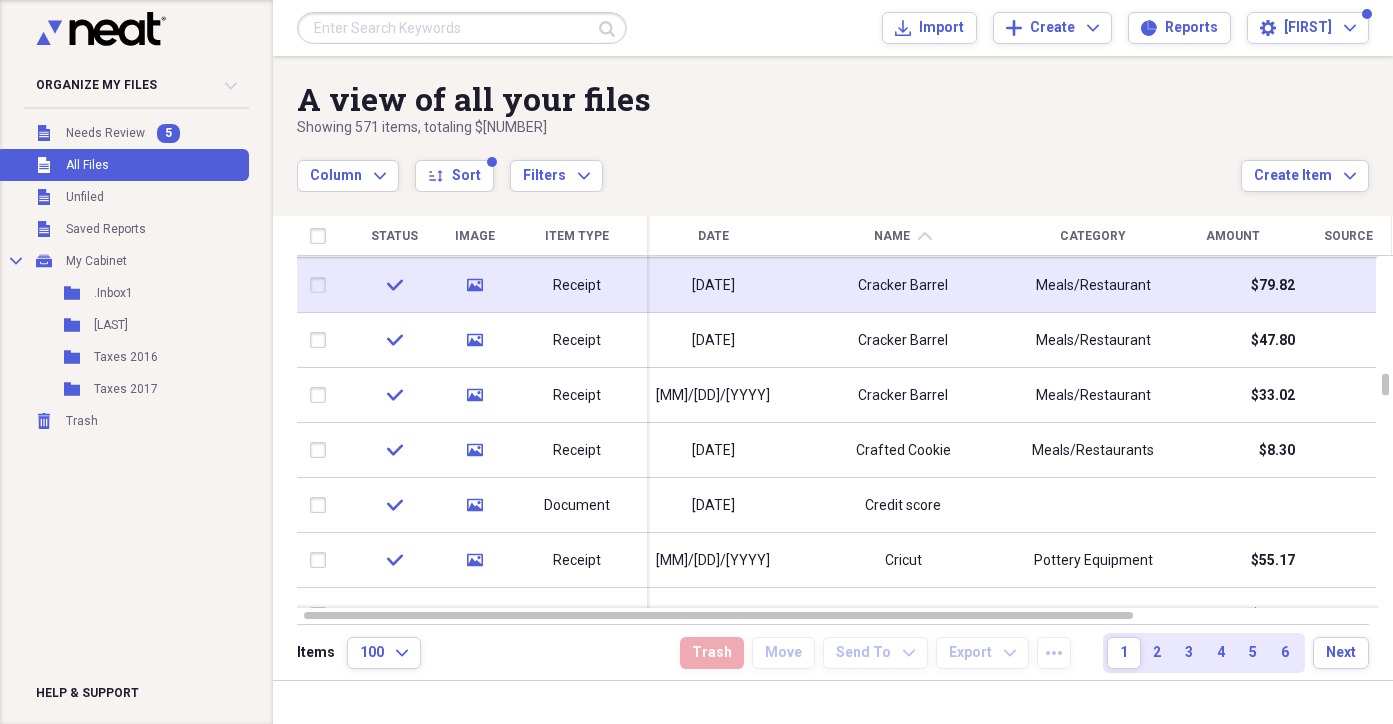 click at bounding box center [322, 285] 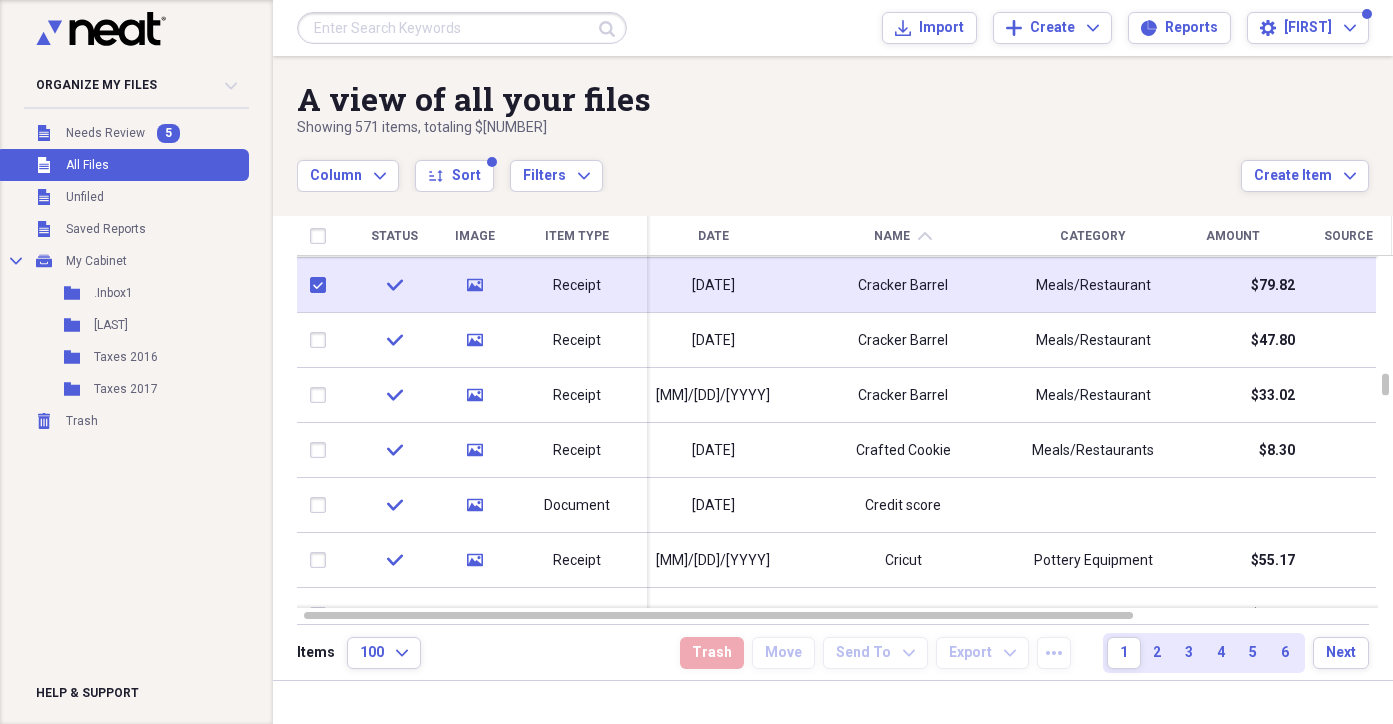 checkbox on "true" 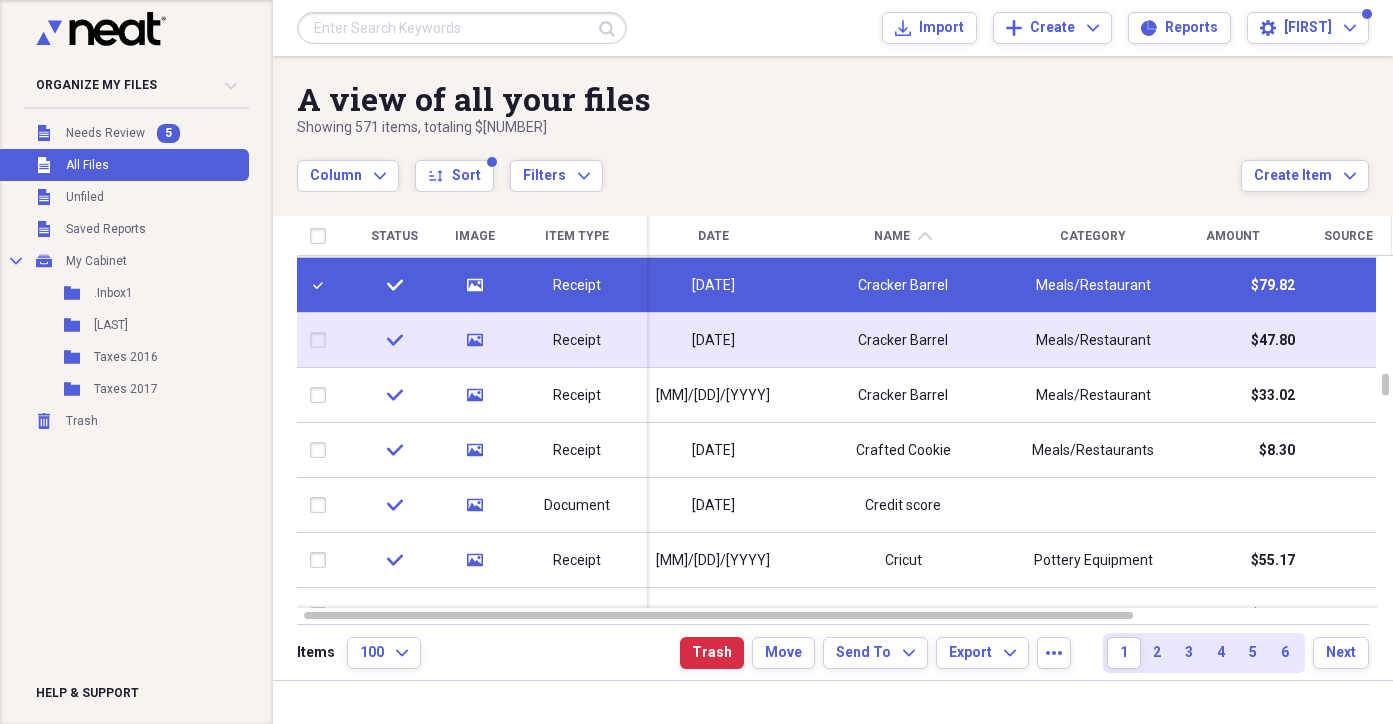 click at bounding box center [322, 340] 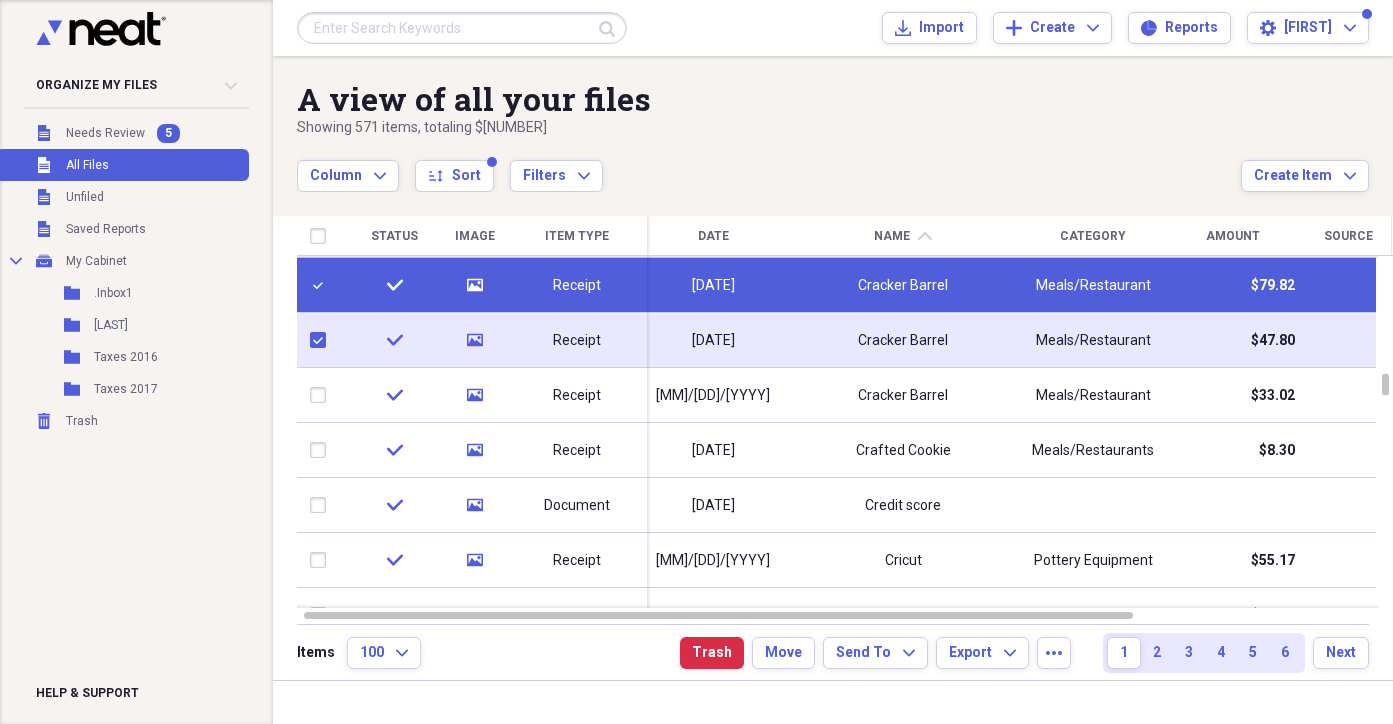 type 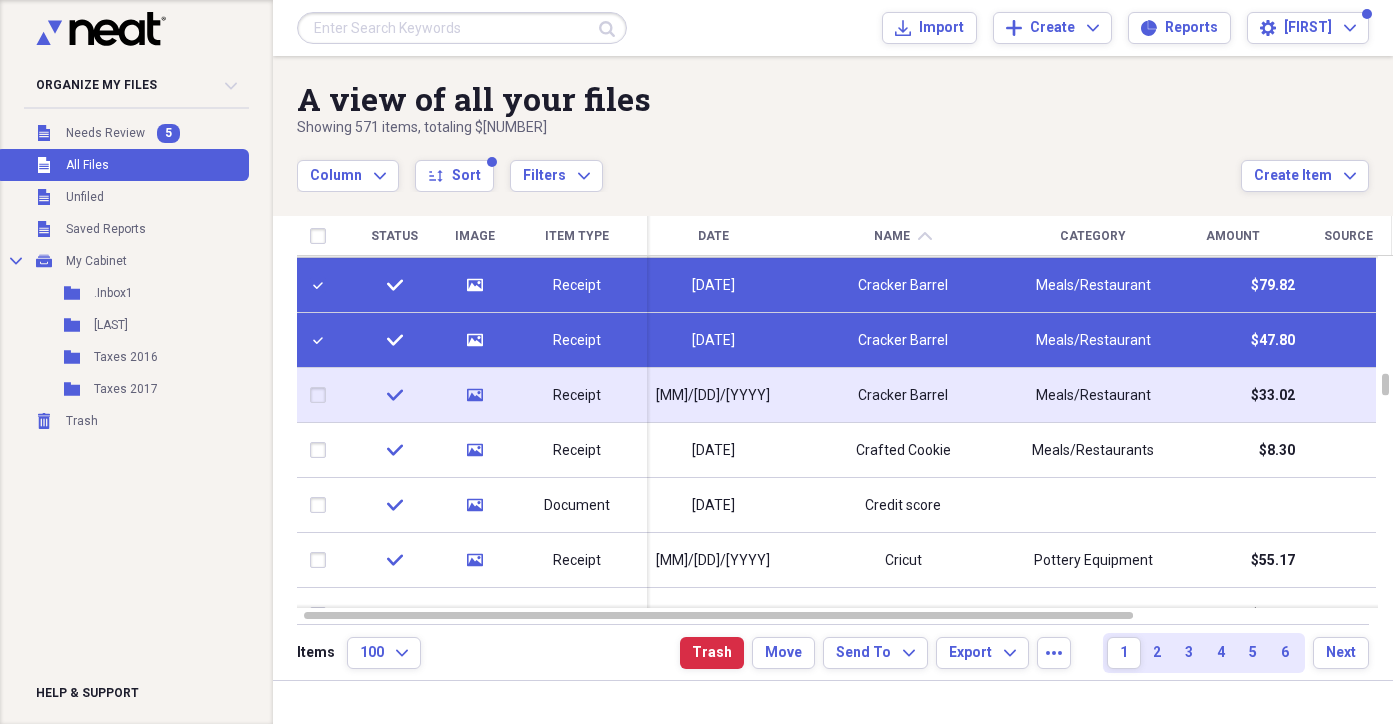 click at bounding box center (322, 395) 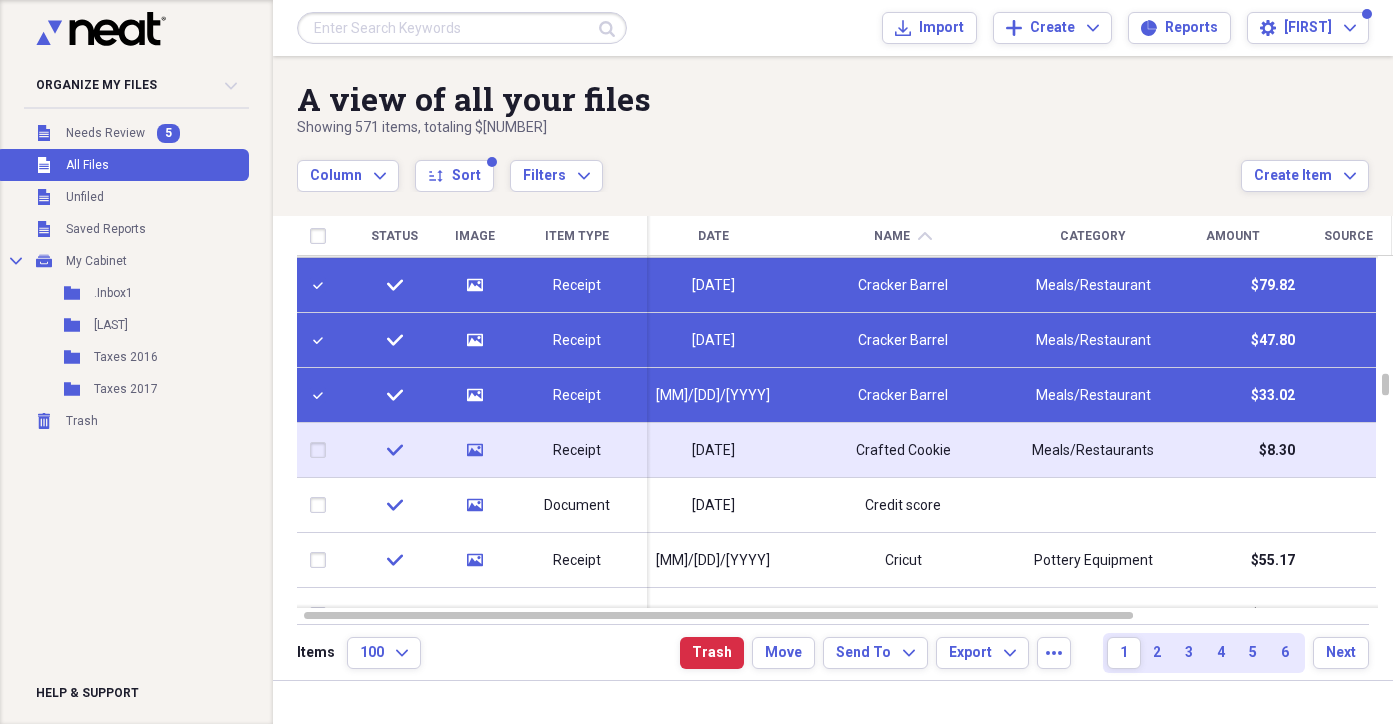 click at bounding box center [322, 450] 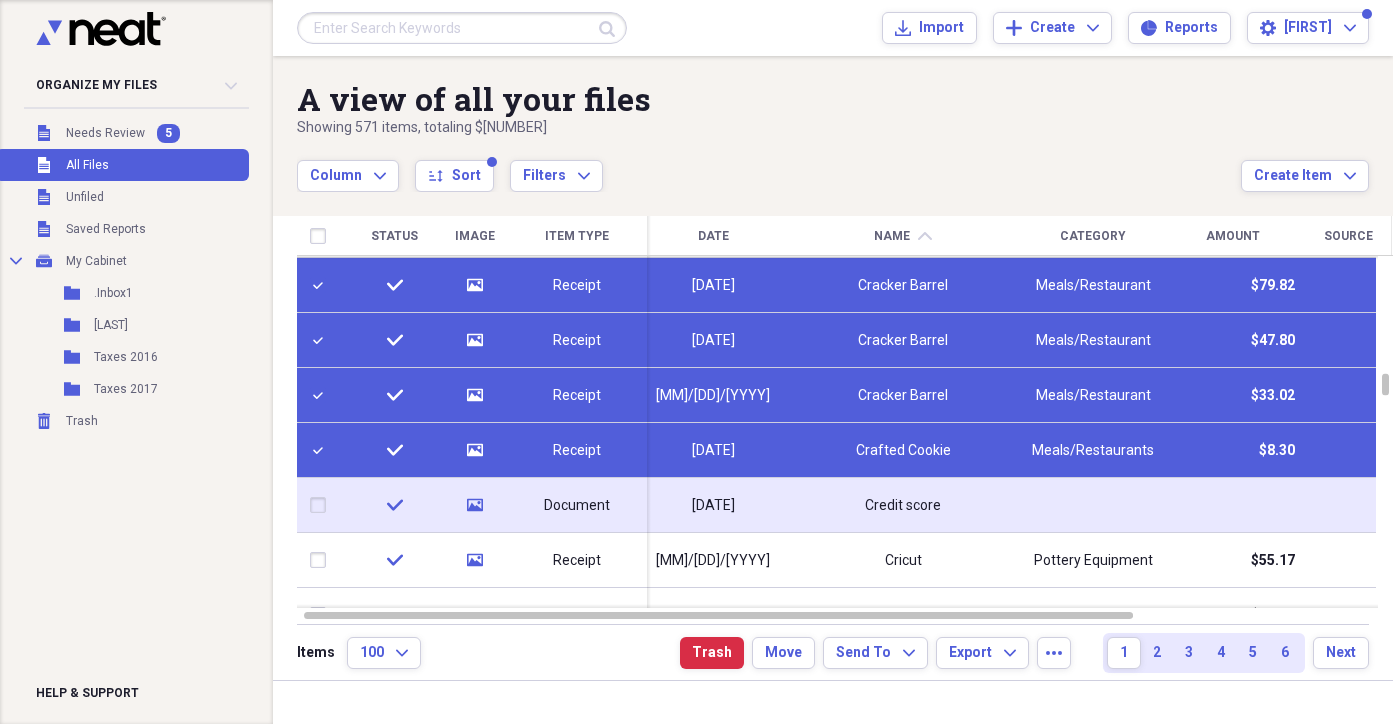 click at bounding box center [322, 505] 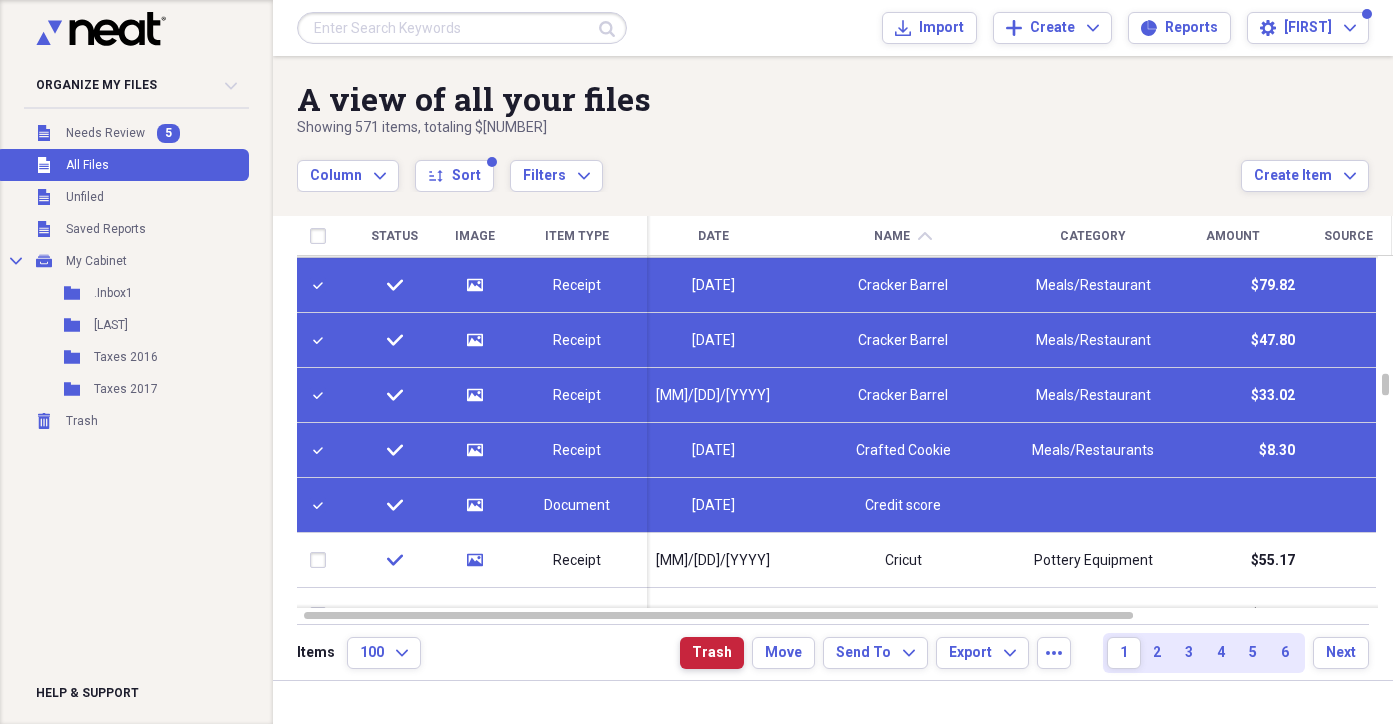 click on "Trash" at bounding box center [712, 653] 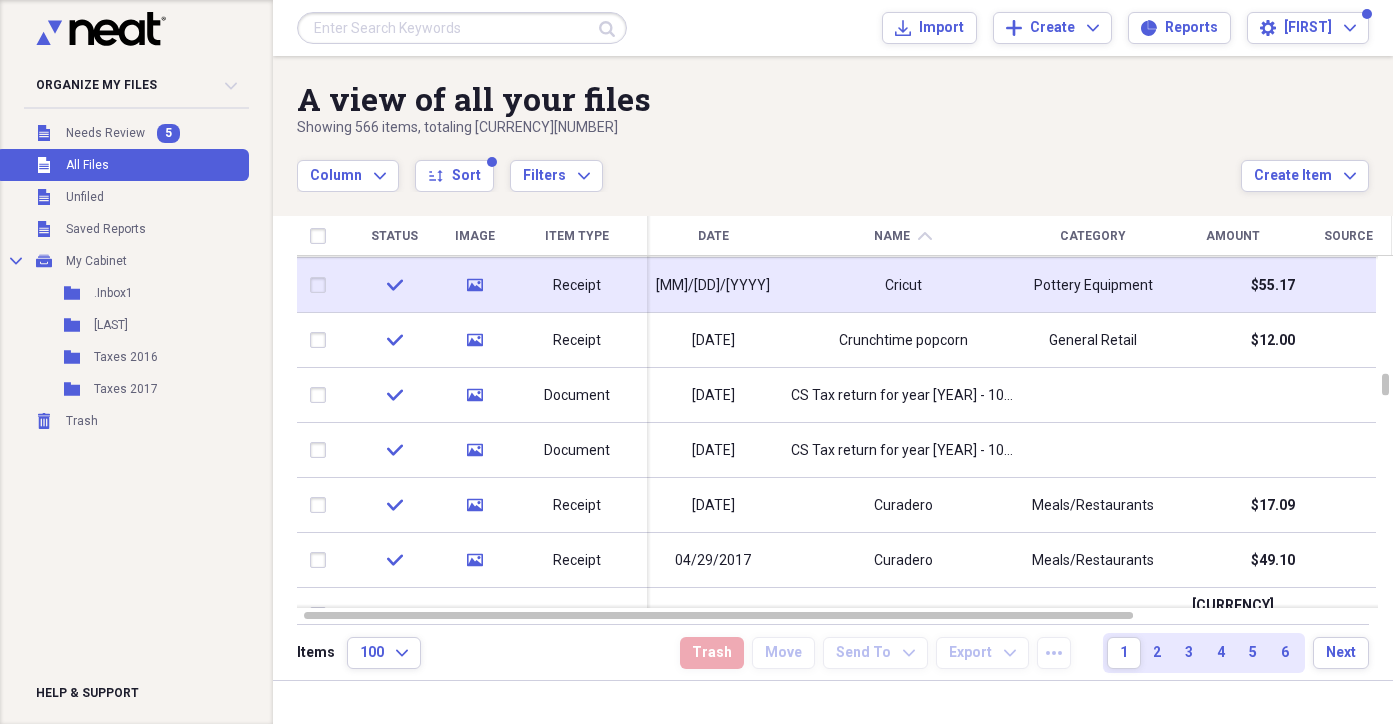 click on "Receipt" at bounding box center [577, 286] 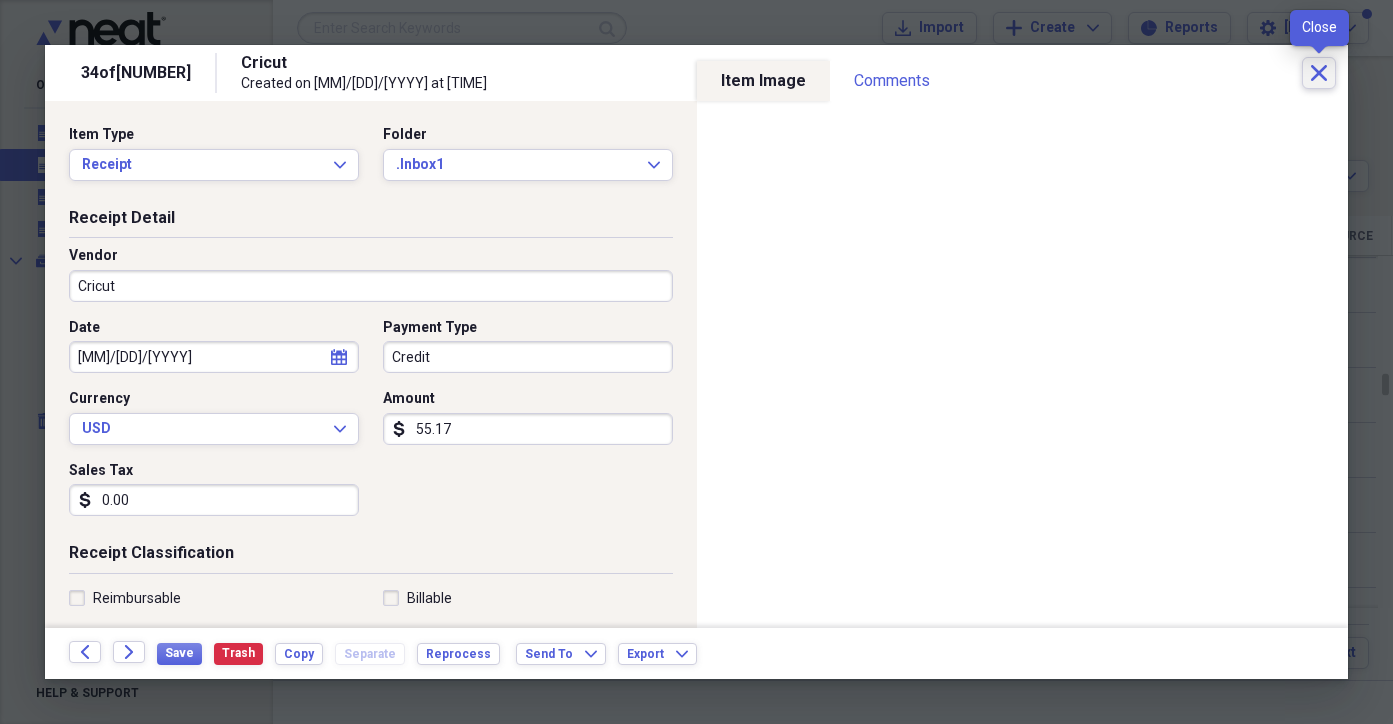 click 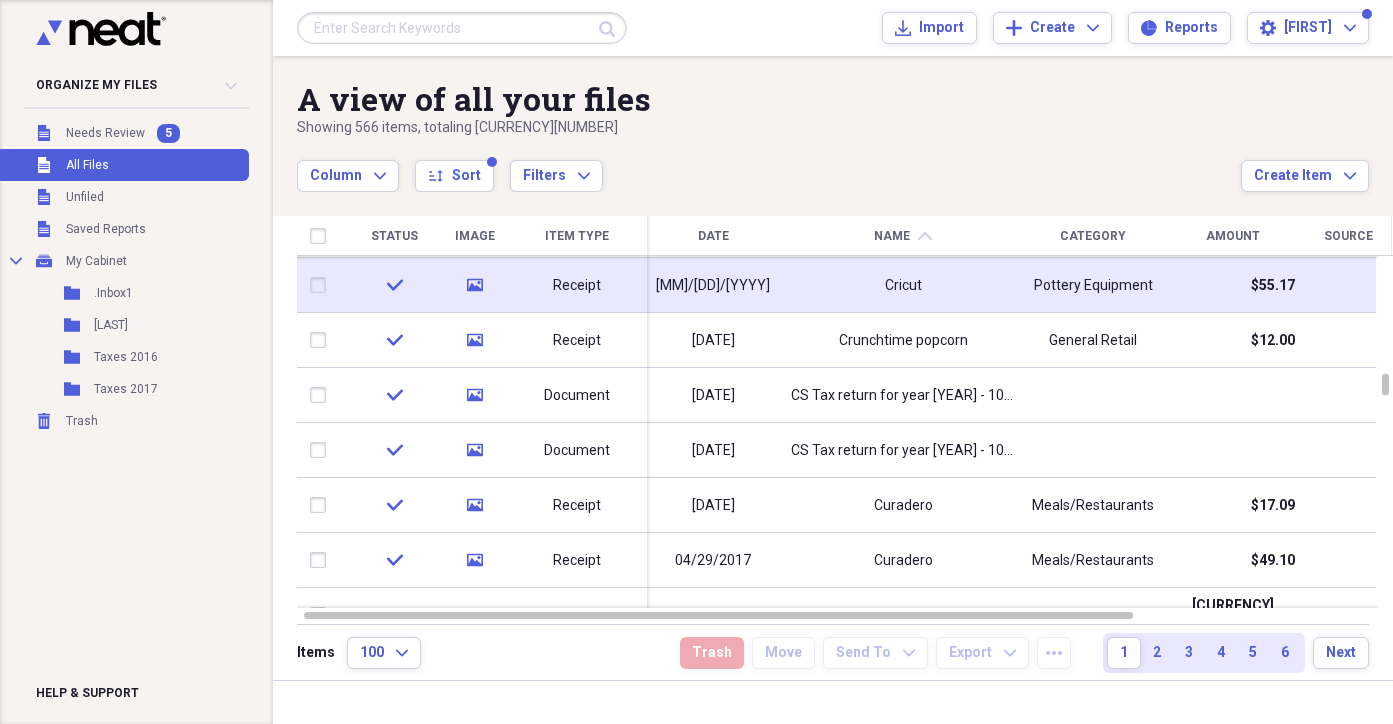 click at bounding box center (322, 285) 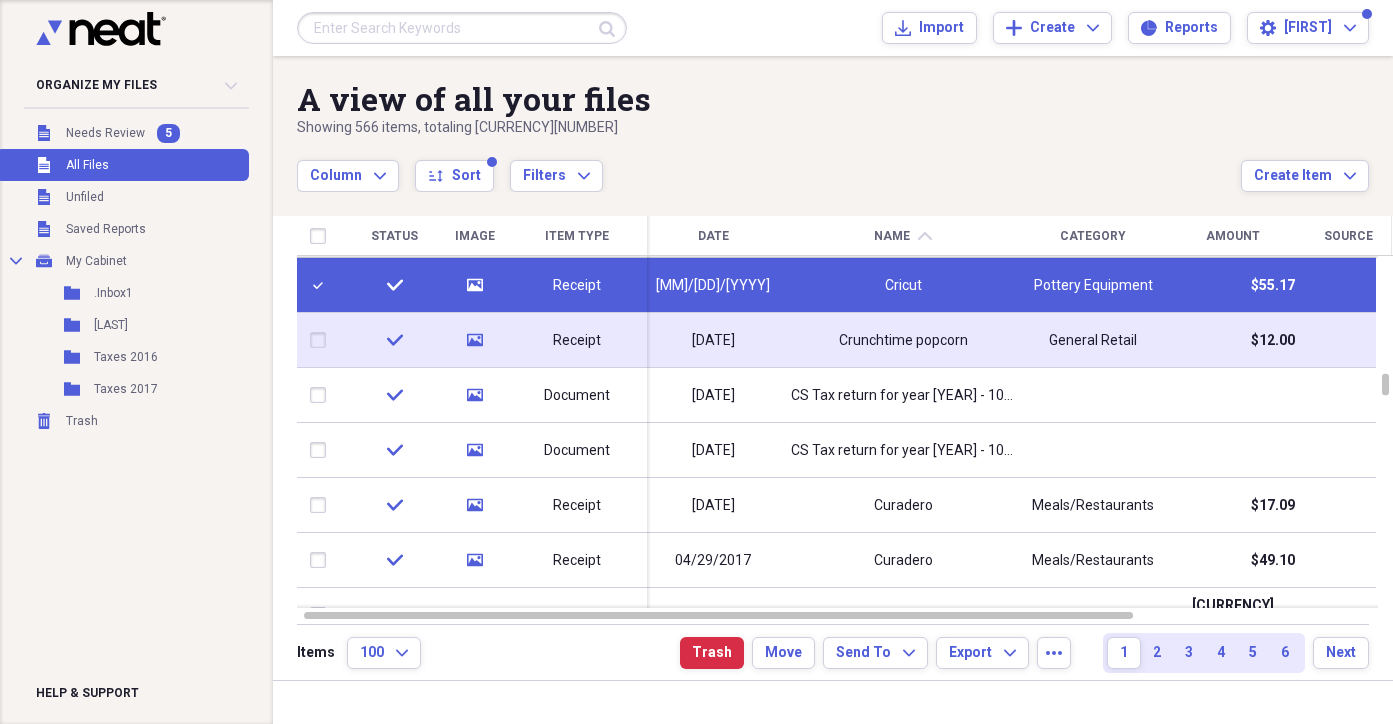 click at bounding box center [322, 340] 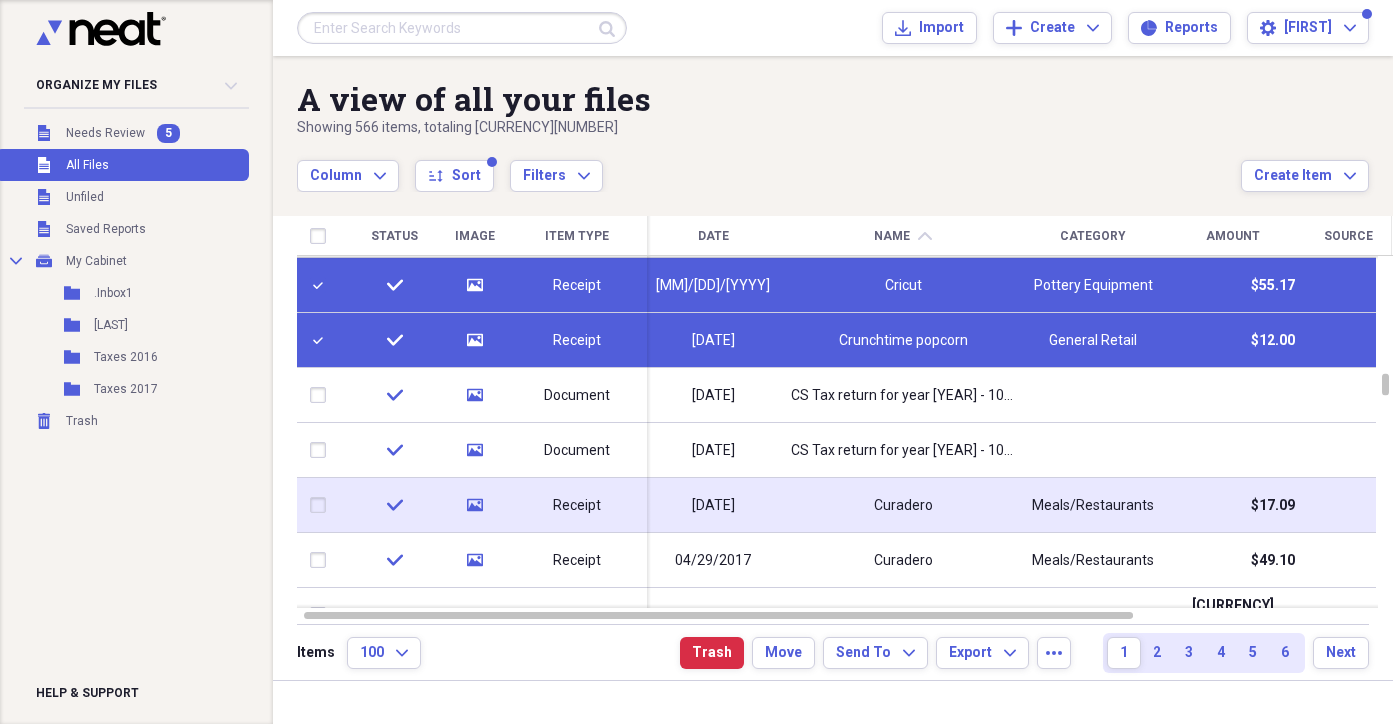 click at bounding box center (322, 505) 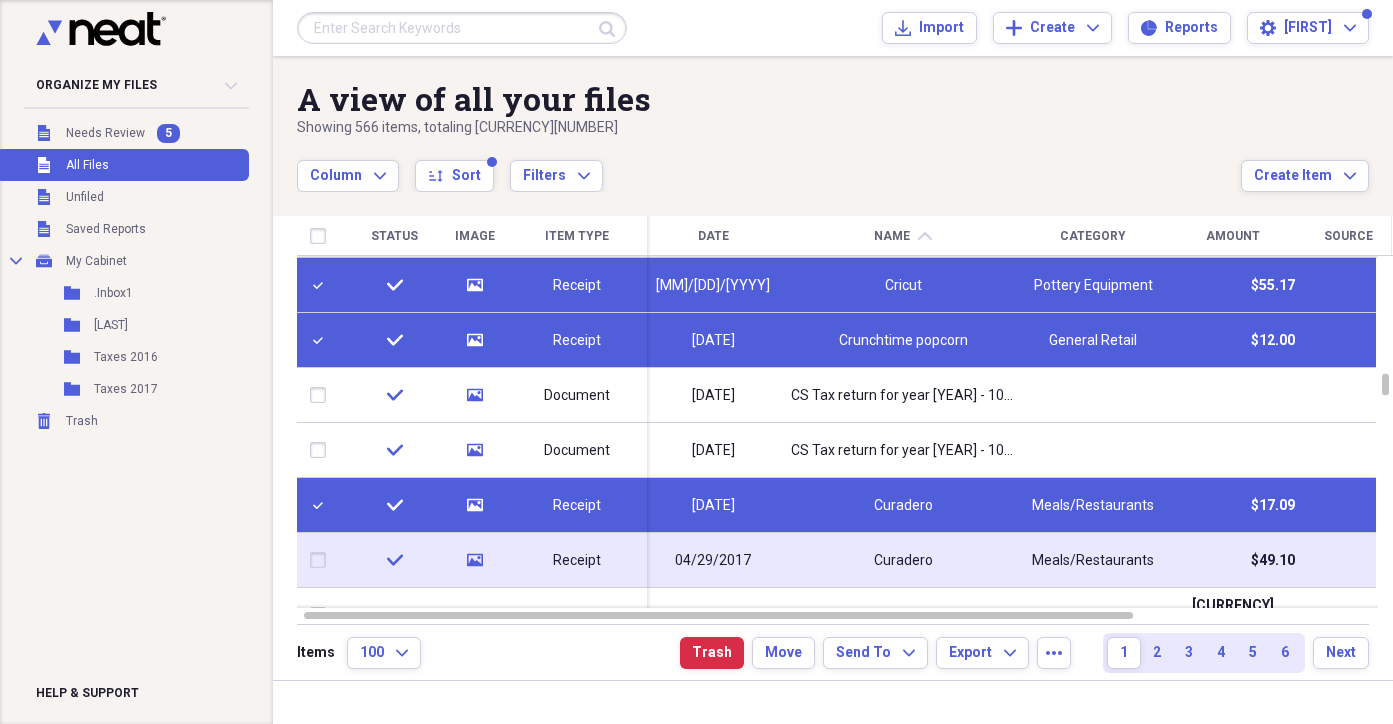 click at bounding box center (322, 560) 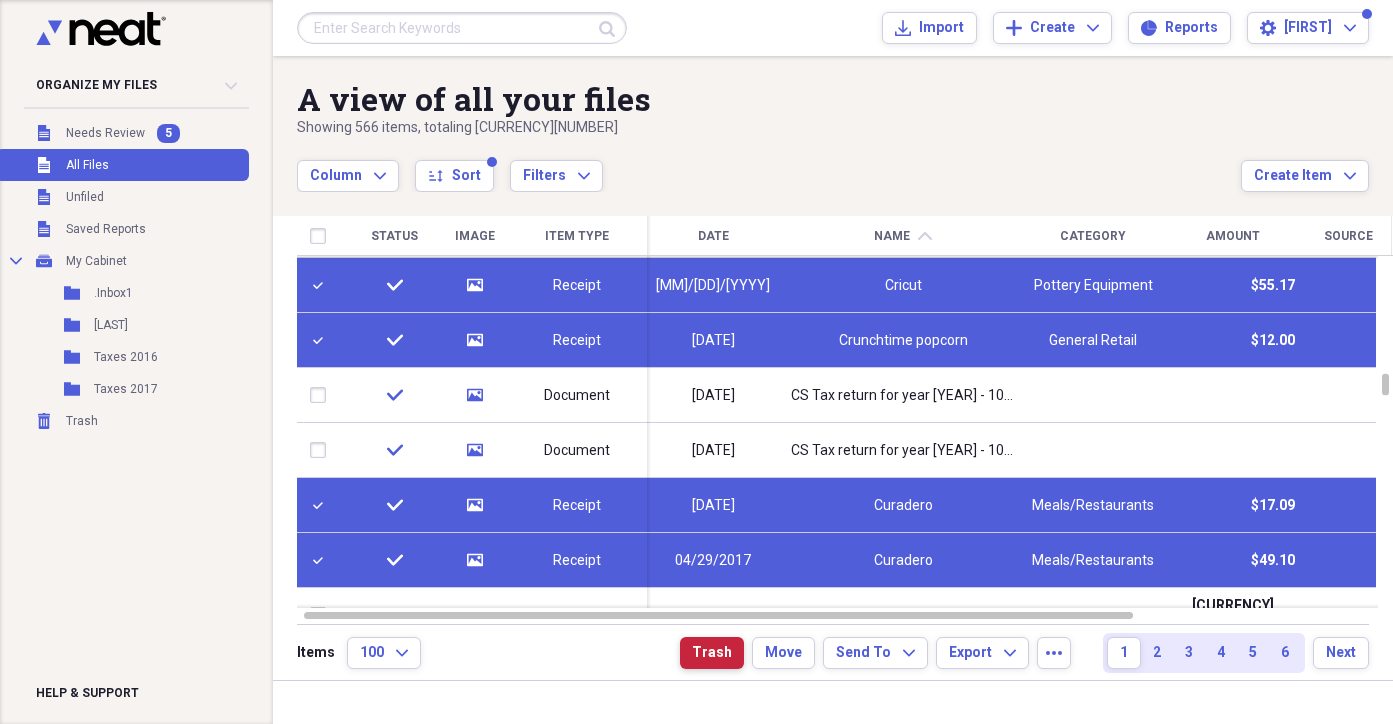 click on "Trash" at bounding box center [712, 653] 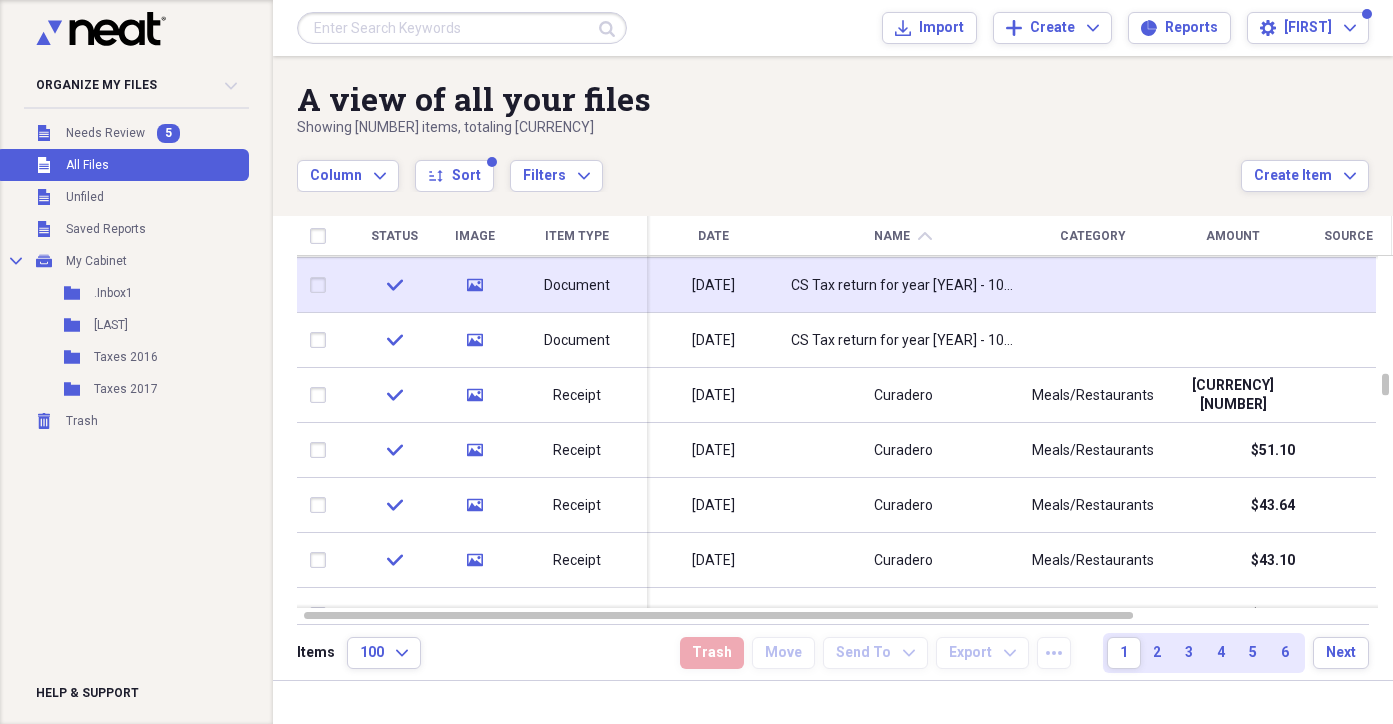 click on "Document" at bounding box center [577, 286] 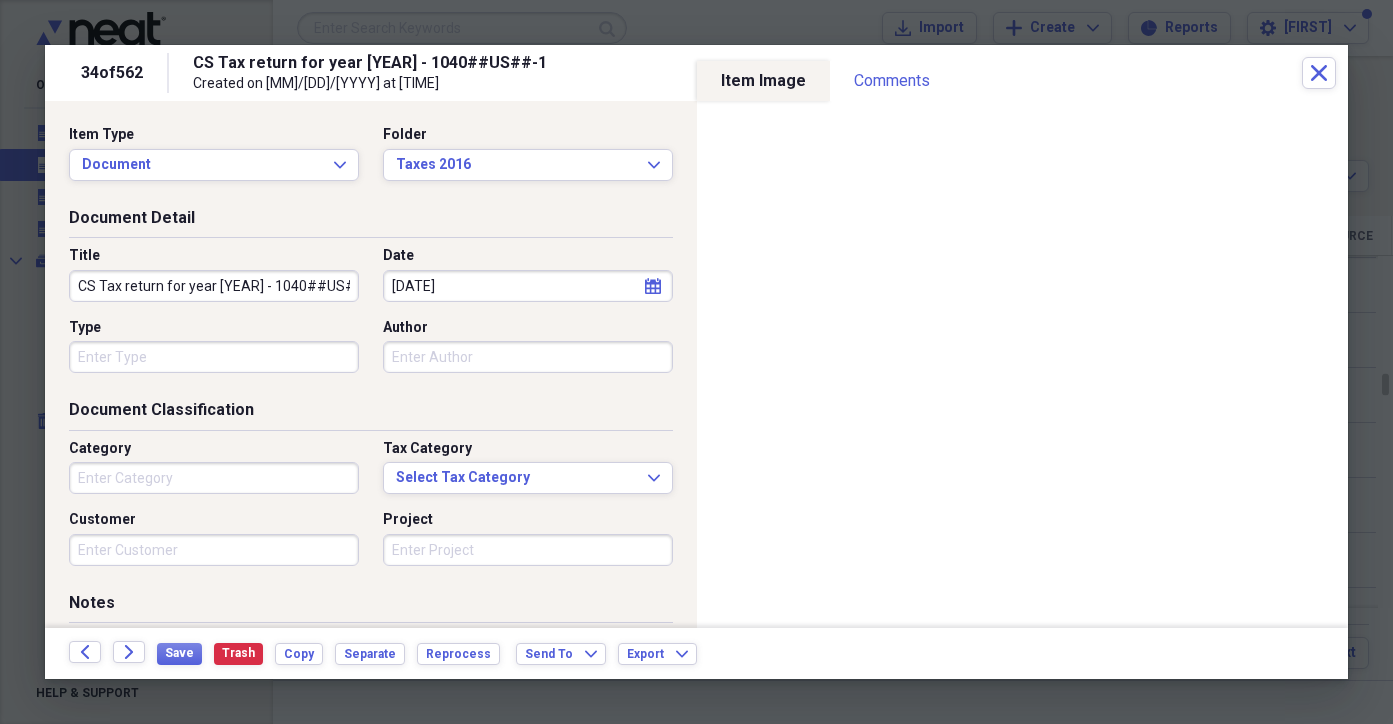 scroll, scrollTop: 0, scrollLeft: 0, axis: both 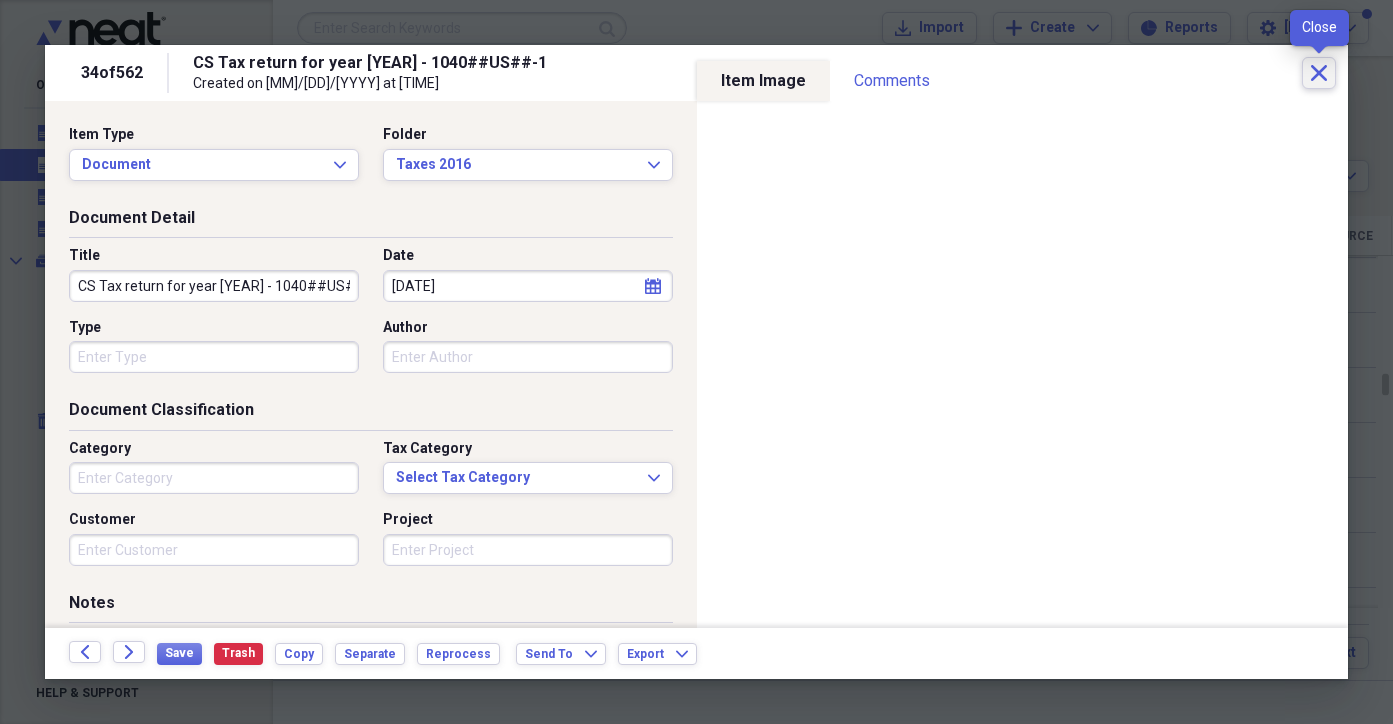 click 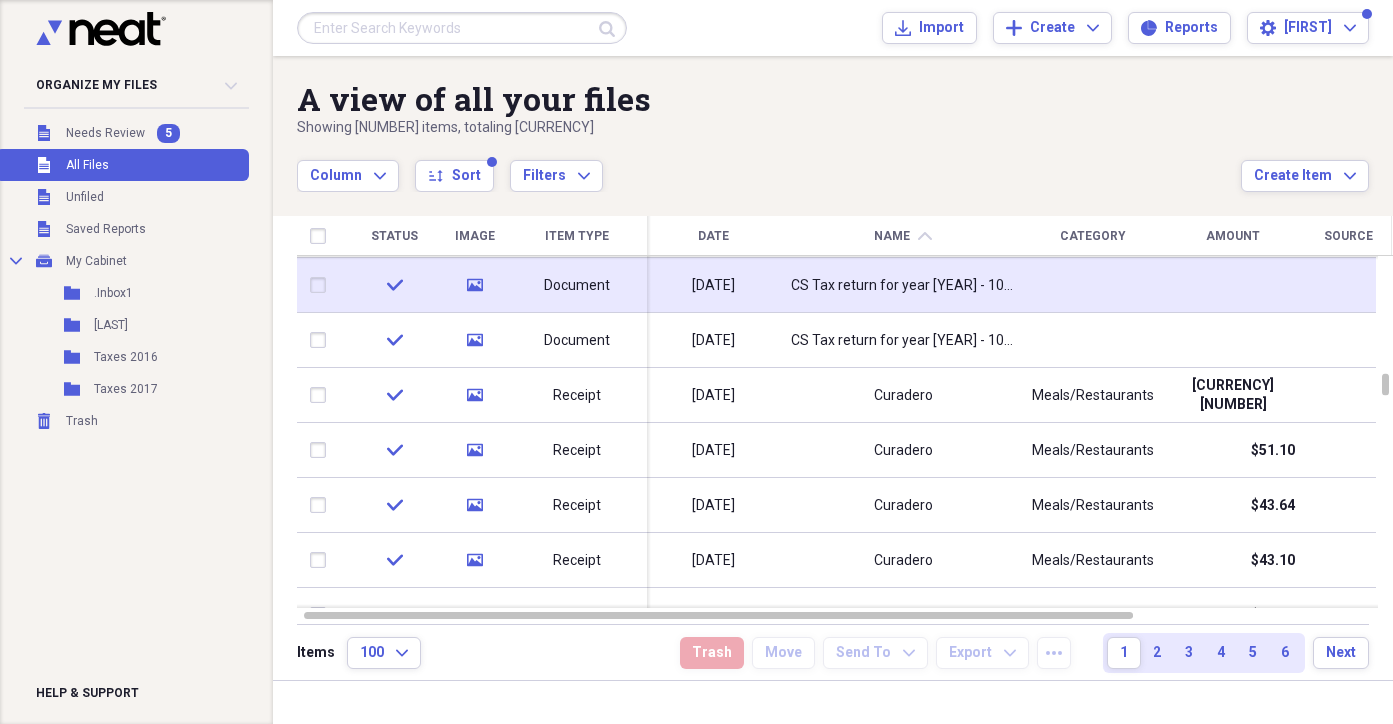 click on "Document" at bounding box center [577, 285] 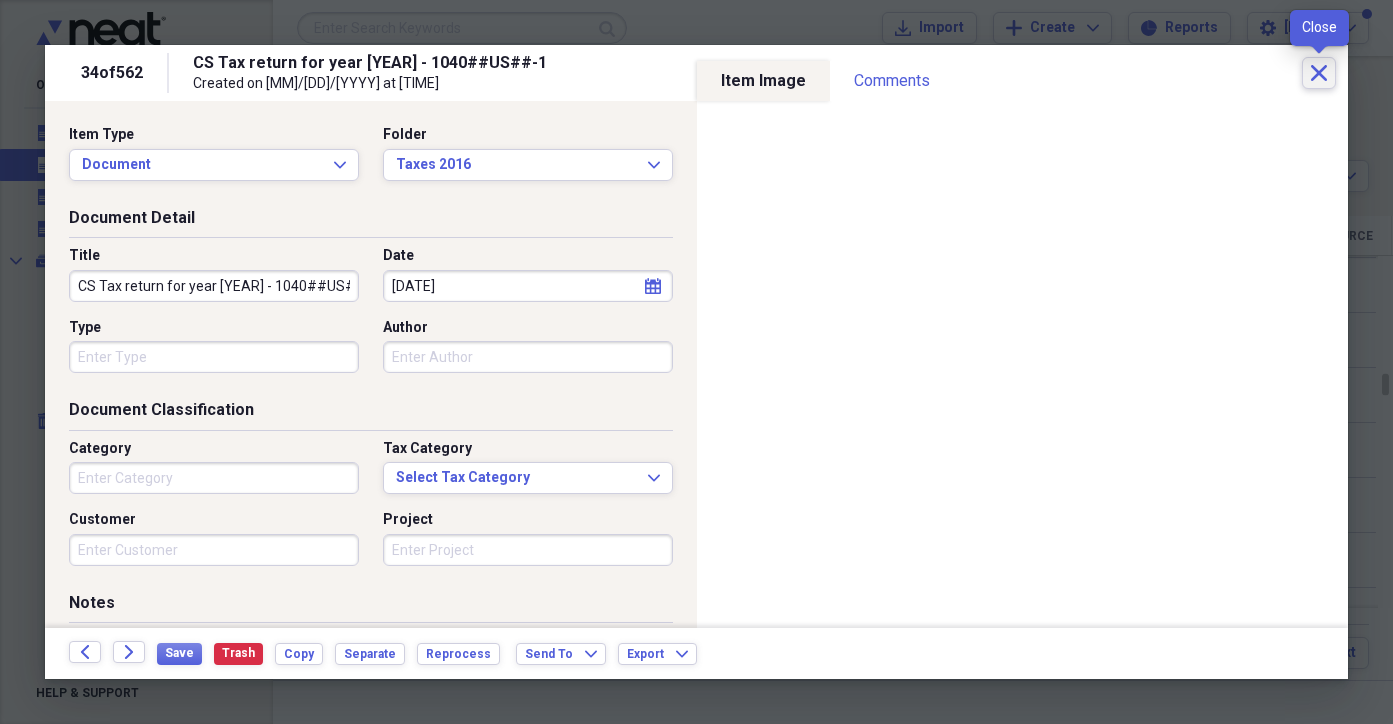 click on "Close" 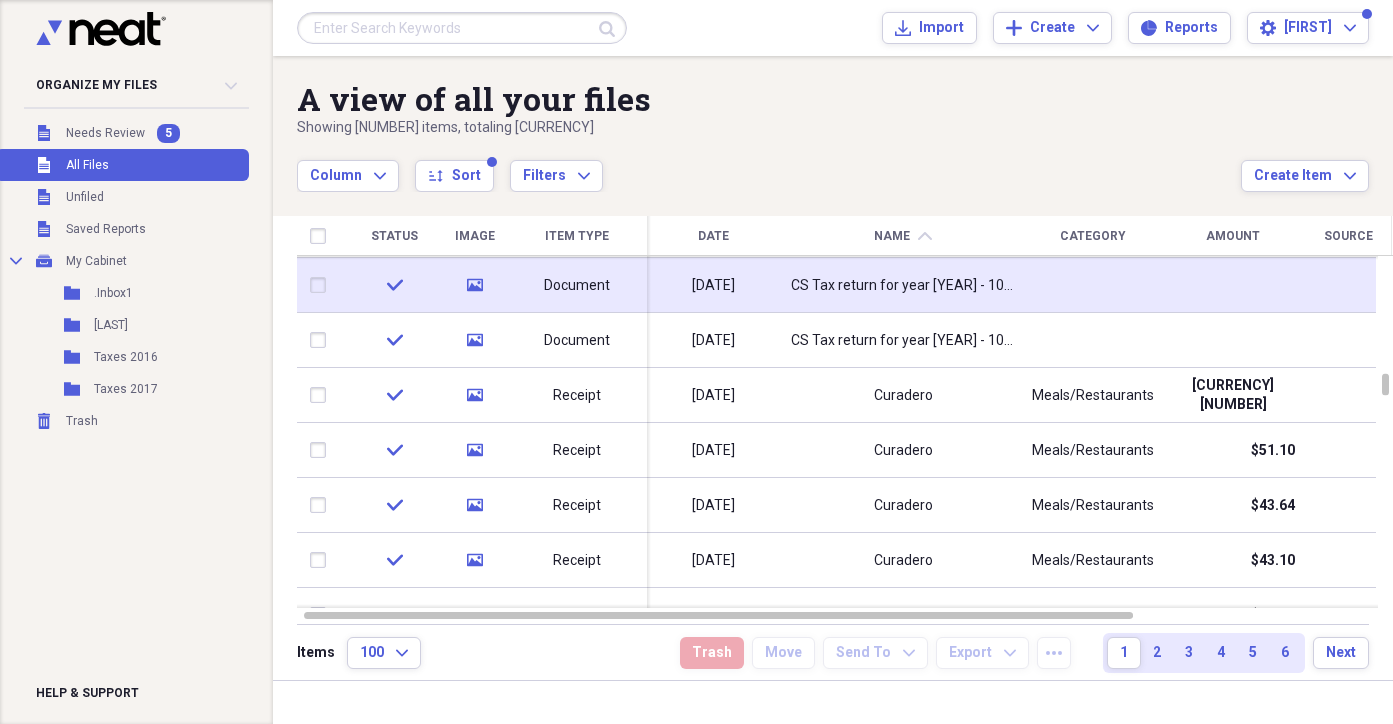 click at bounding box center (322, 285) 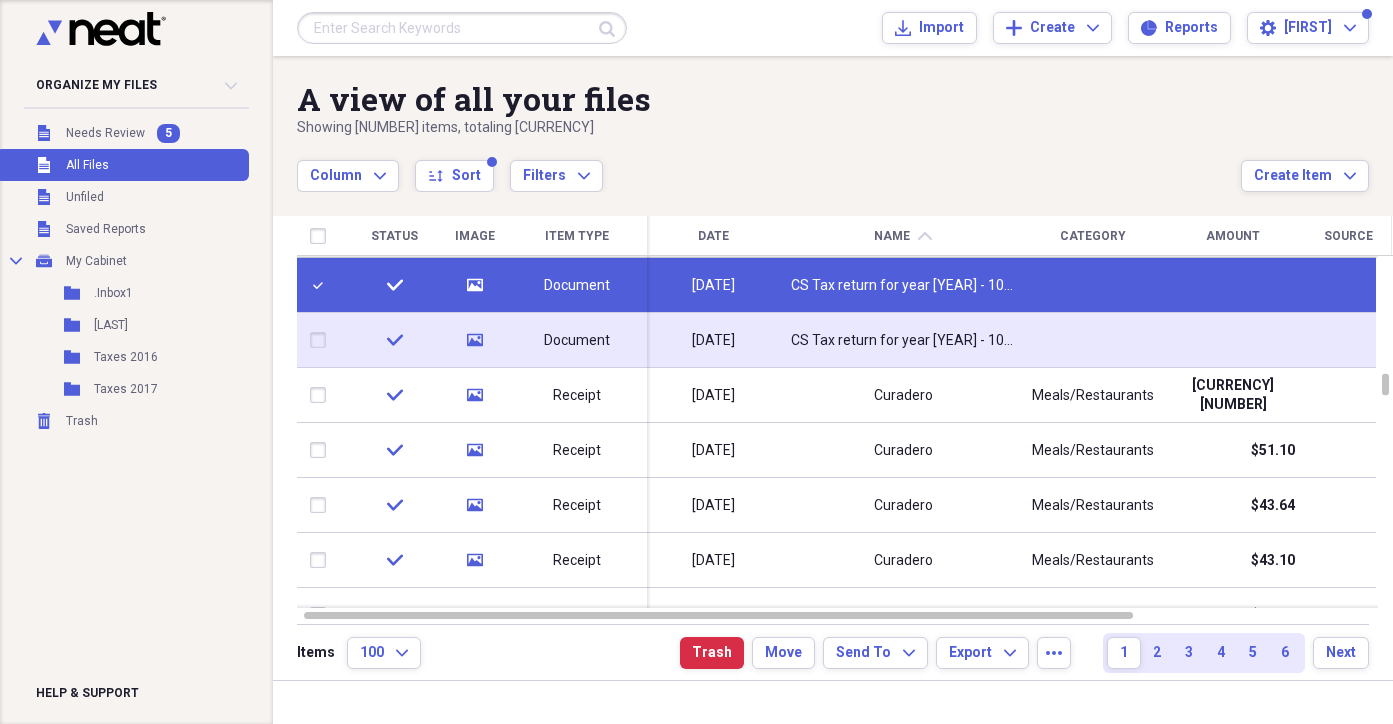 click at bounding box center [322, 340] 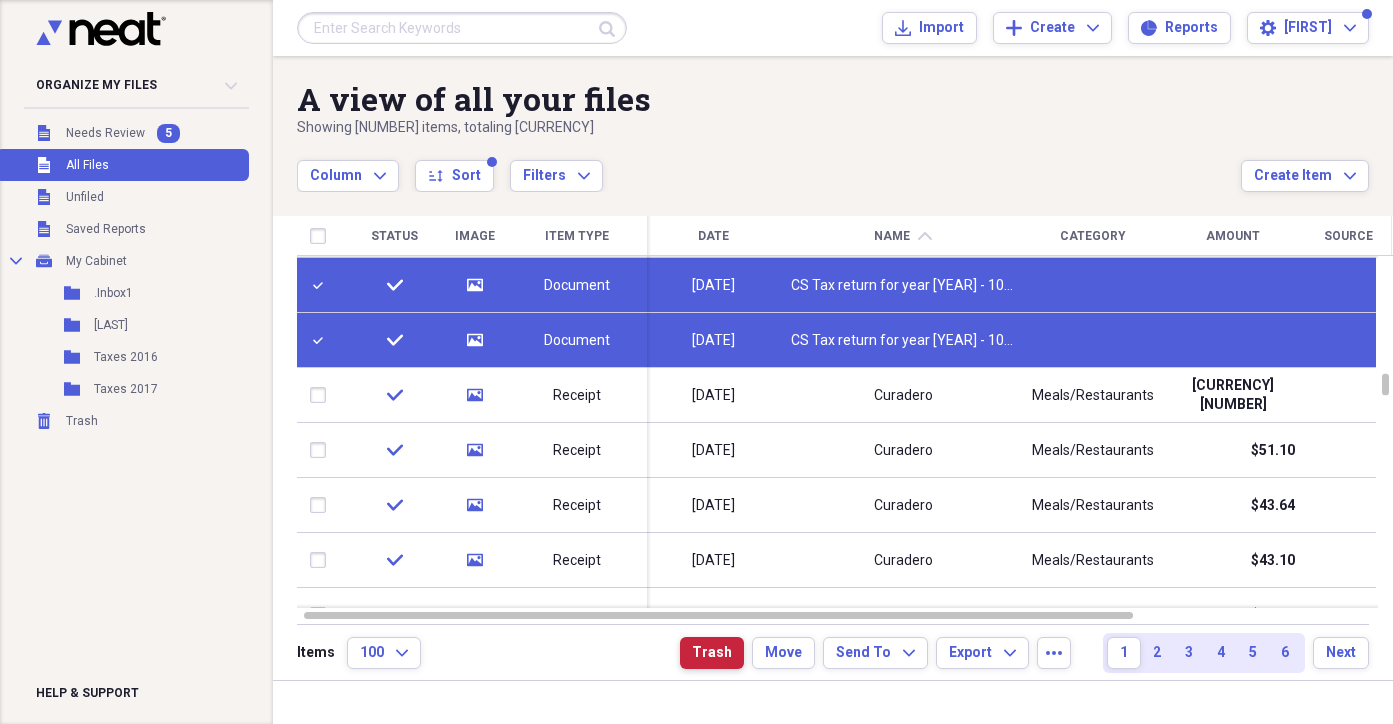 click on "Trash" at bounding box center (712, 653) 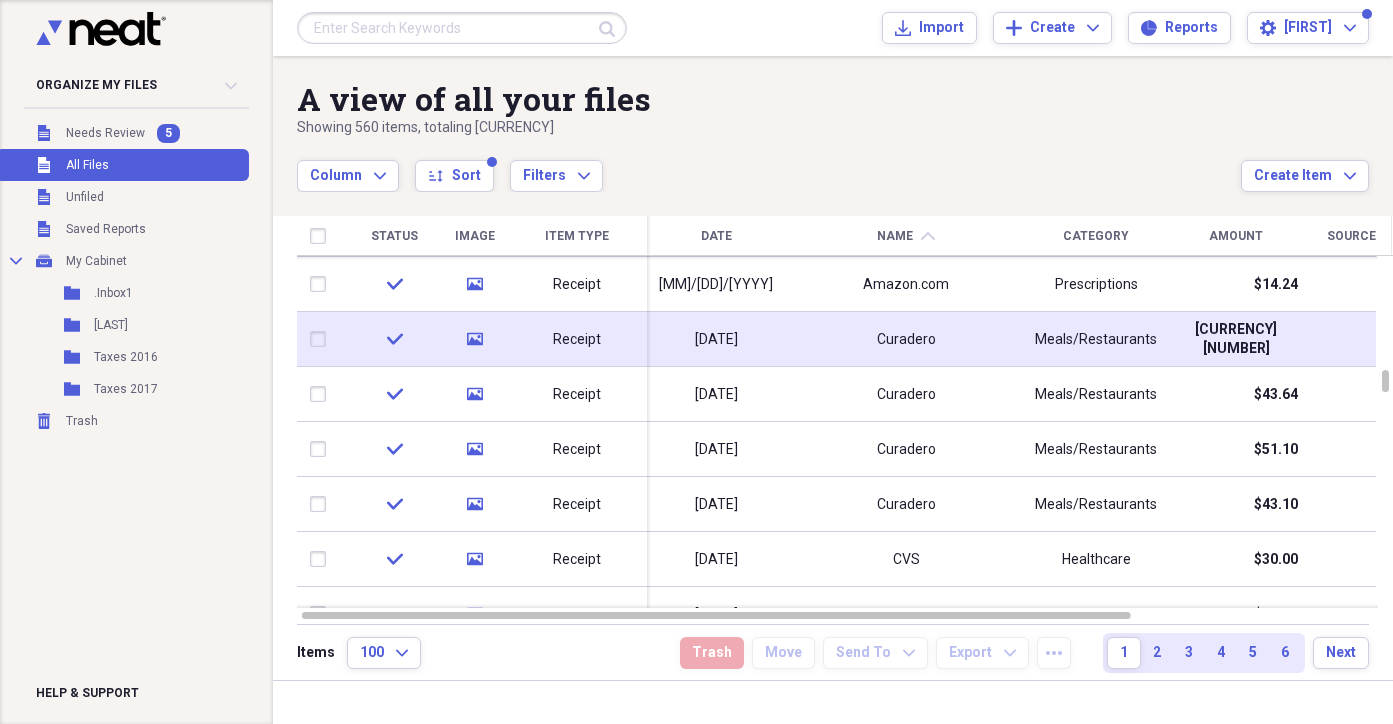 click on "Receipt" at bounding box center [577, 340] 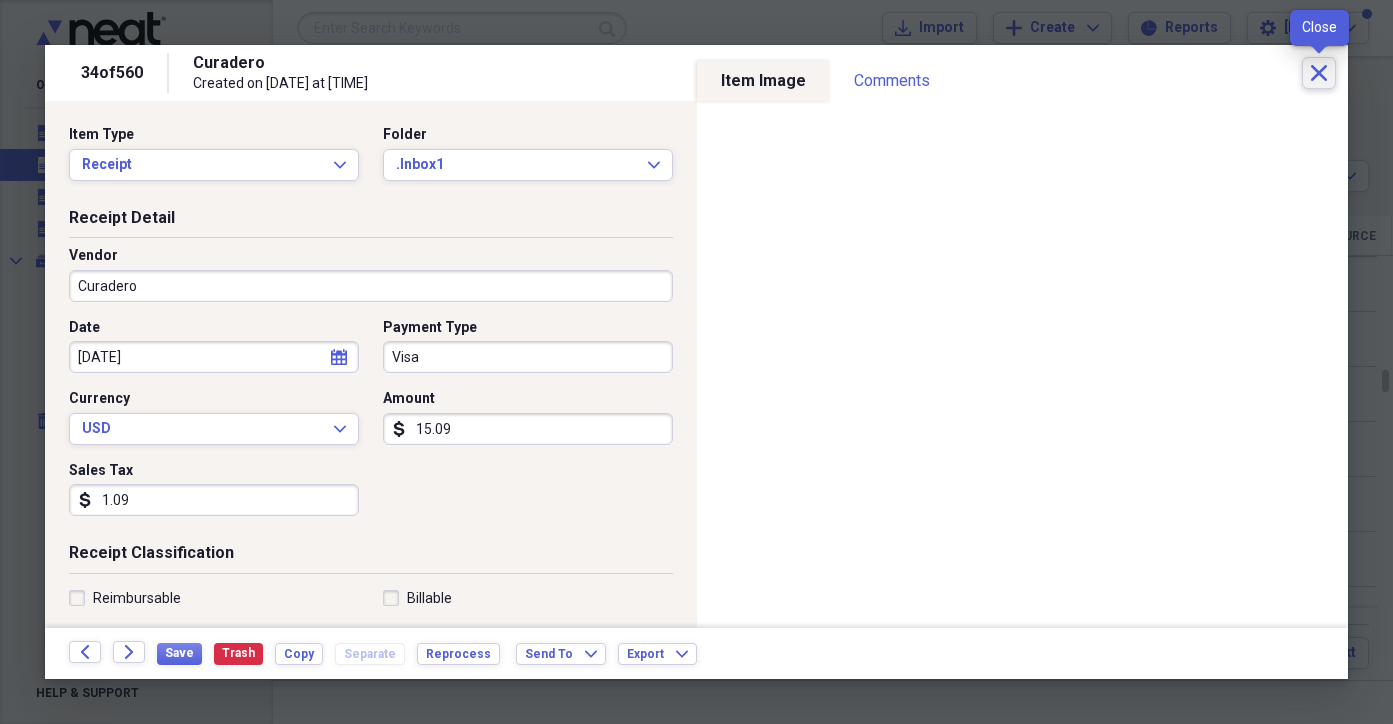click 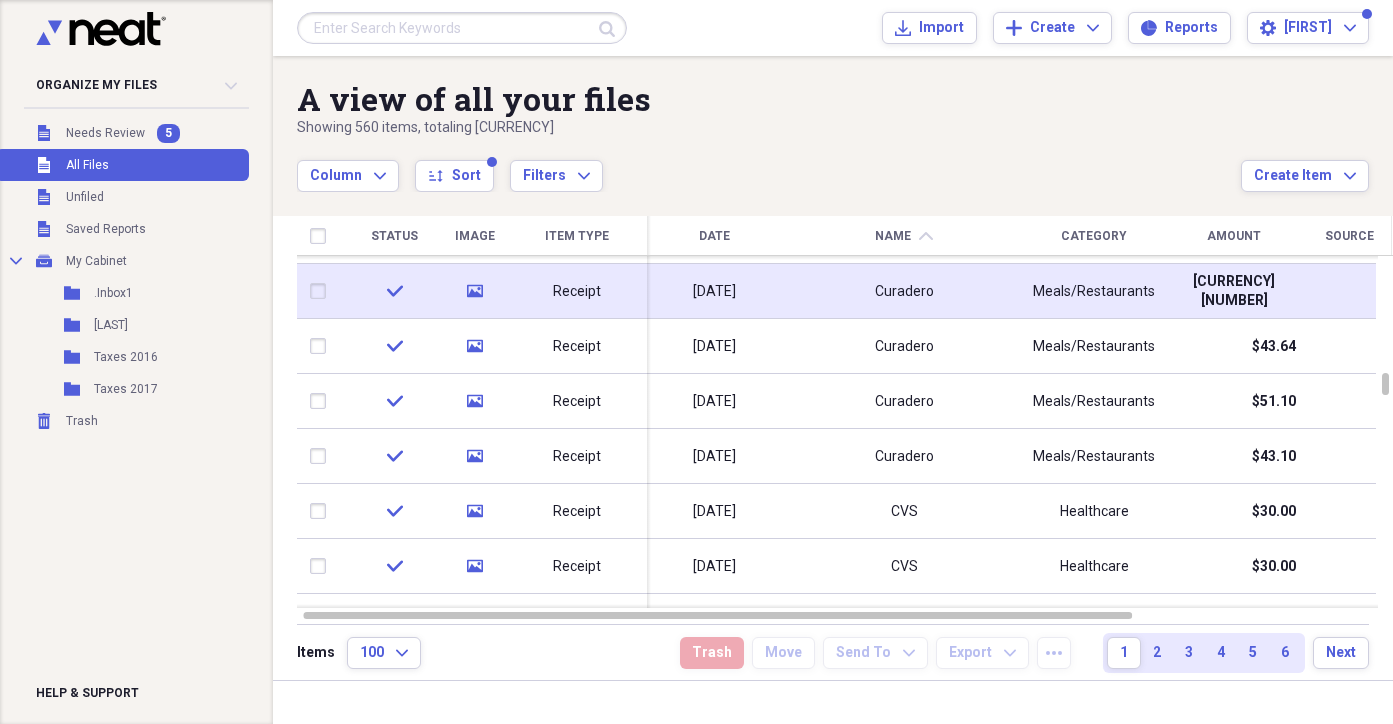 click at bounding box center [322, 291] 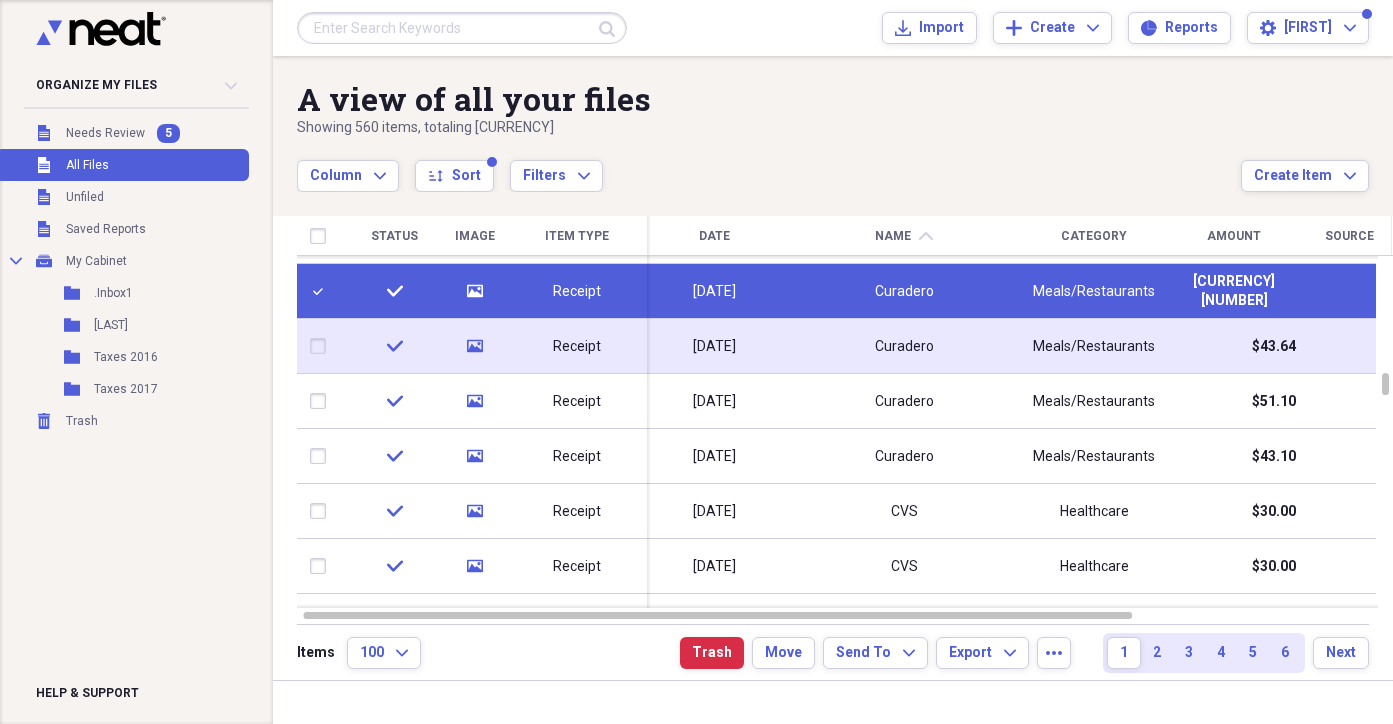 click at bounding box center (322, 346) 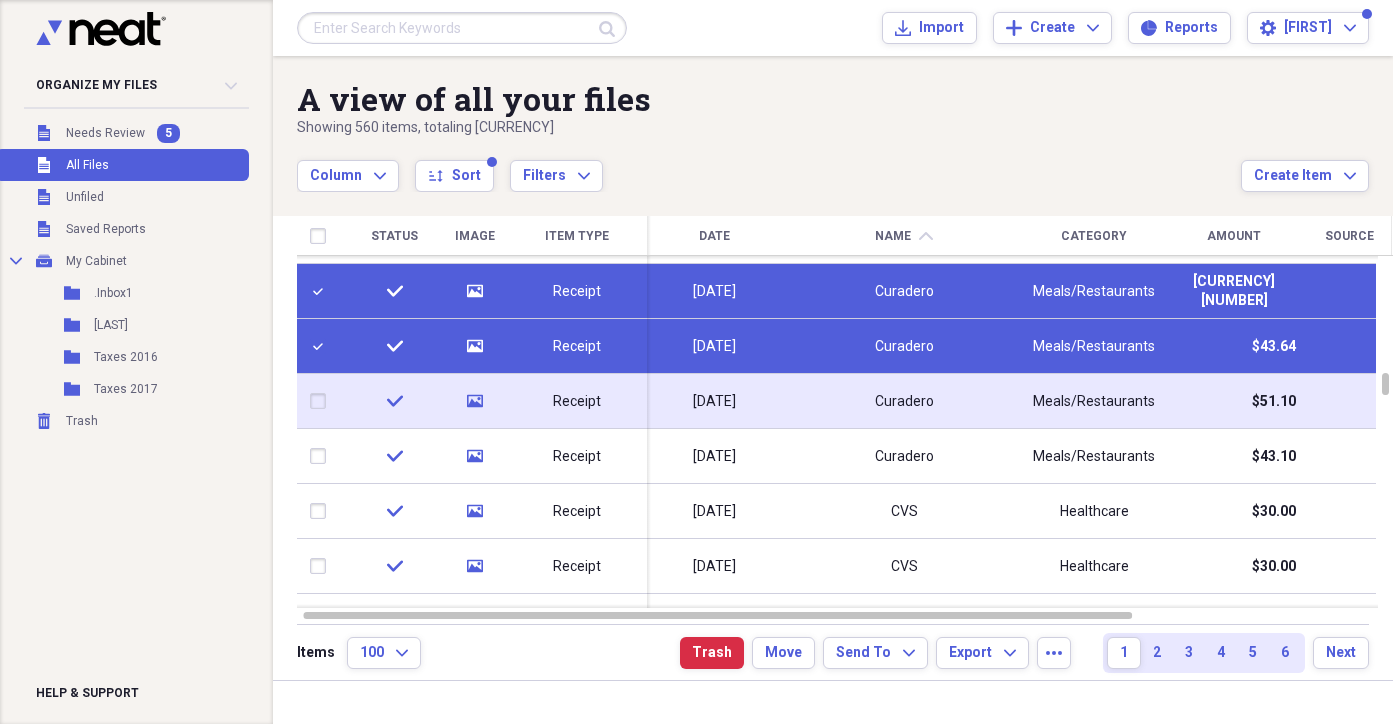click at bounding box center [322, 401] 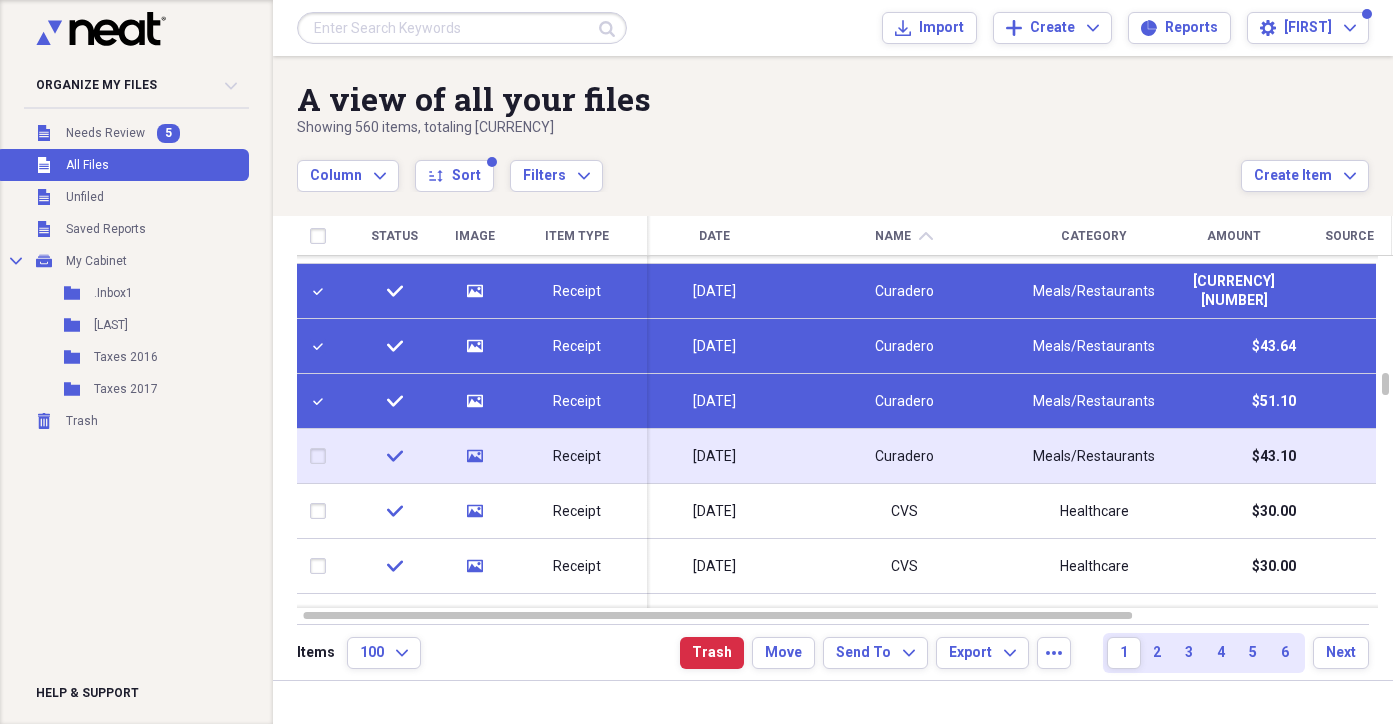 click at bounding box center [322, 456] 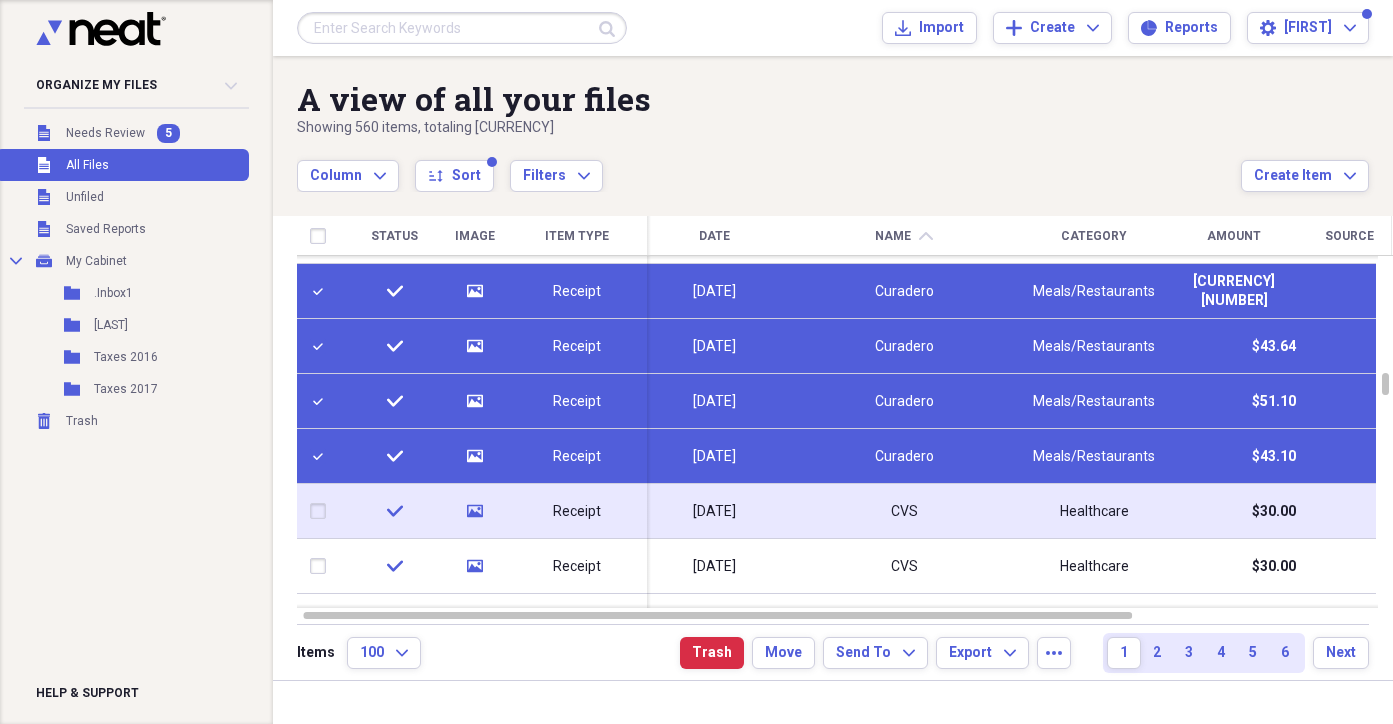 click at bounding box center [322, 511] 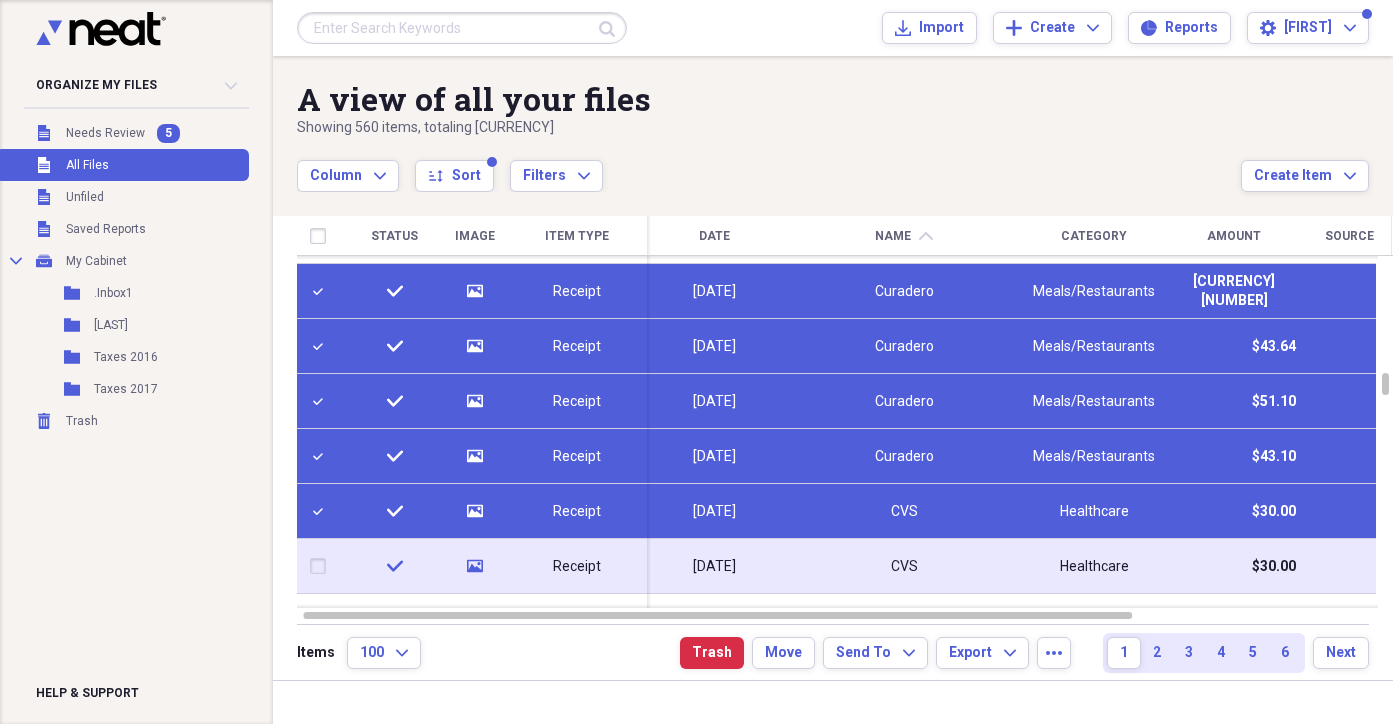 click at bounding box center [322, 566] 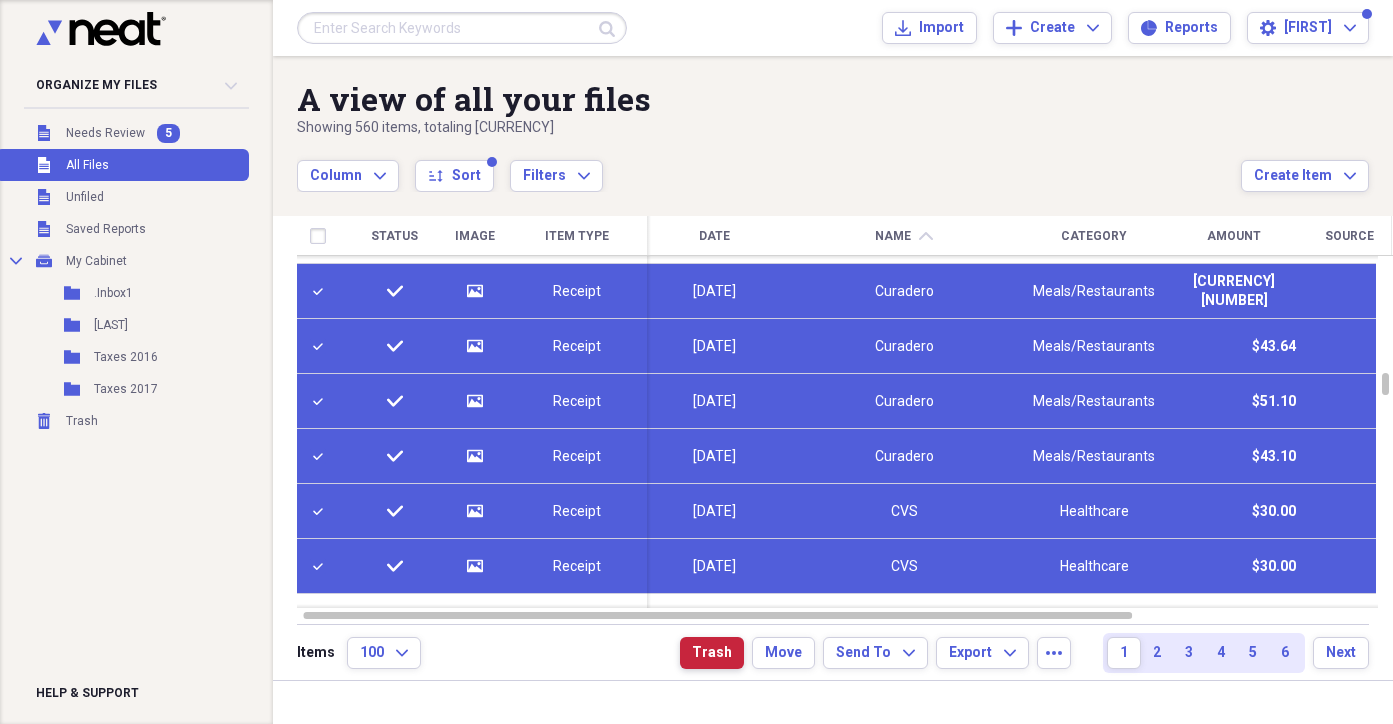 click on "Trash" at bounding box center (712, 653) 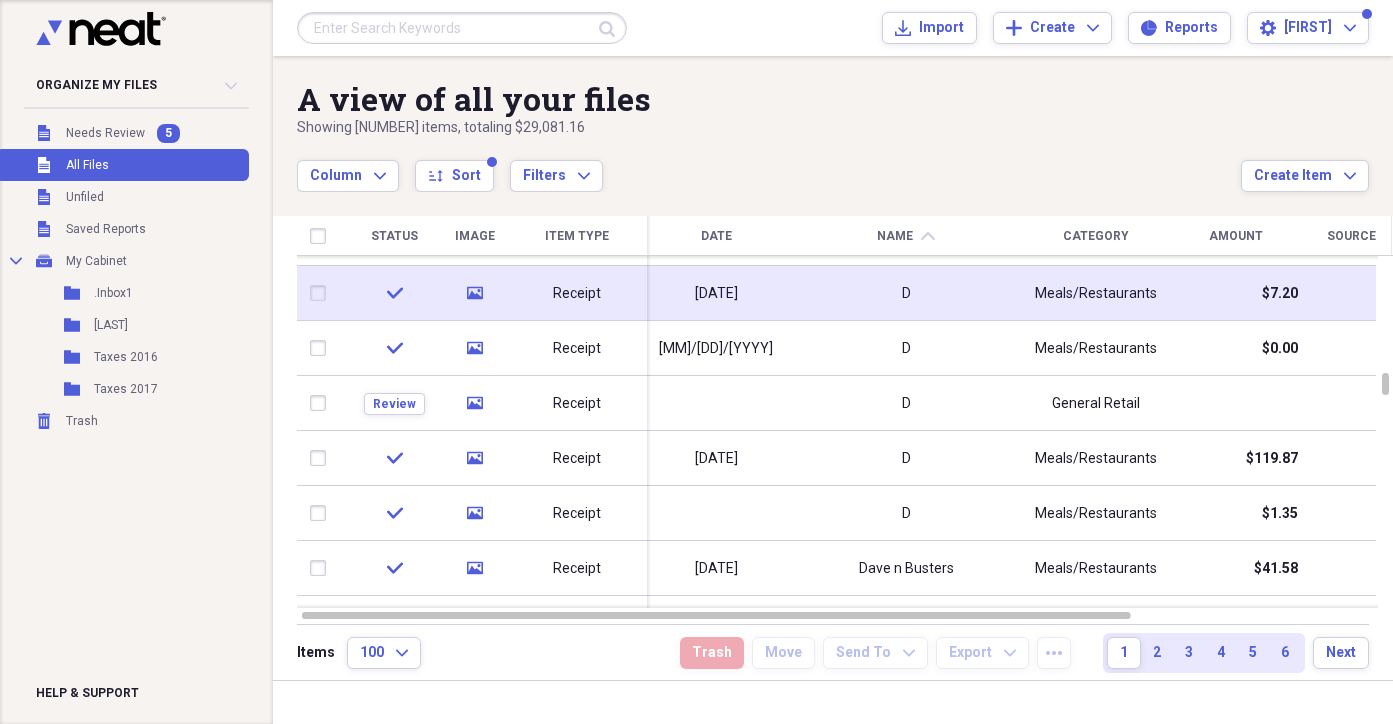 click at bounding box center [322, 293] 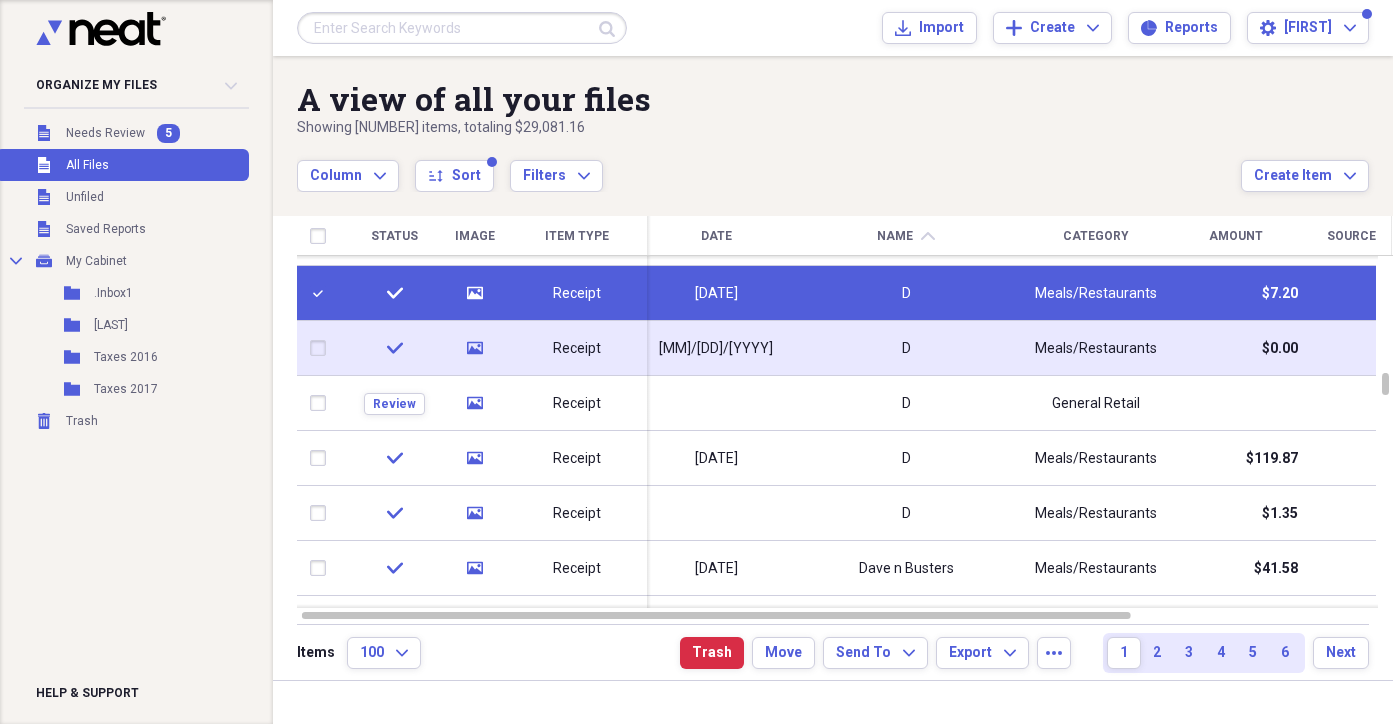 click at bounding box center (322, 348) 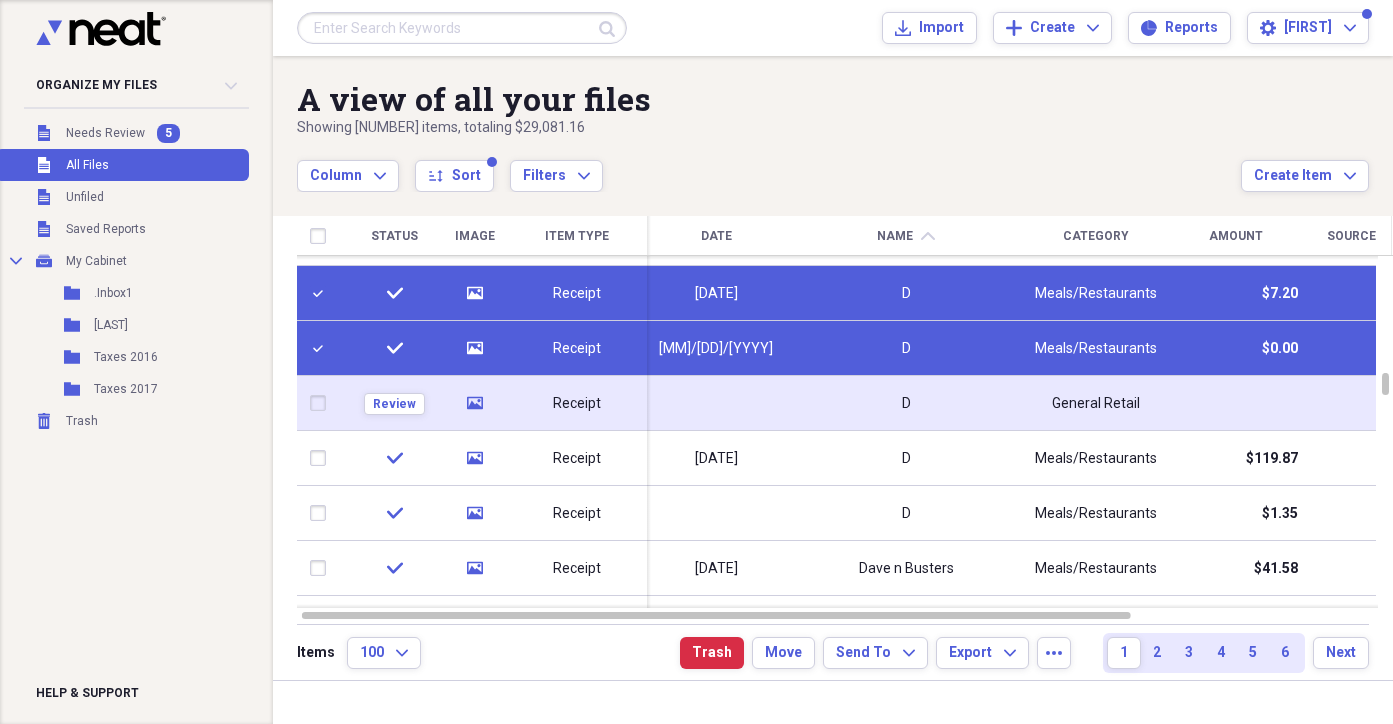 click at bounding box center [322, 403] 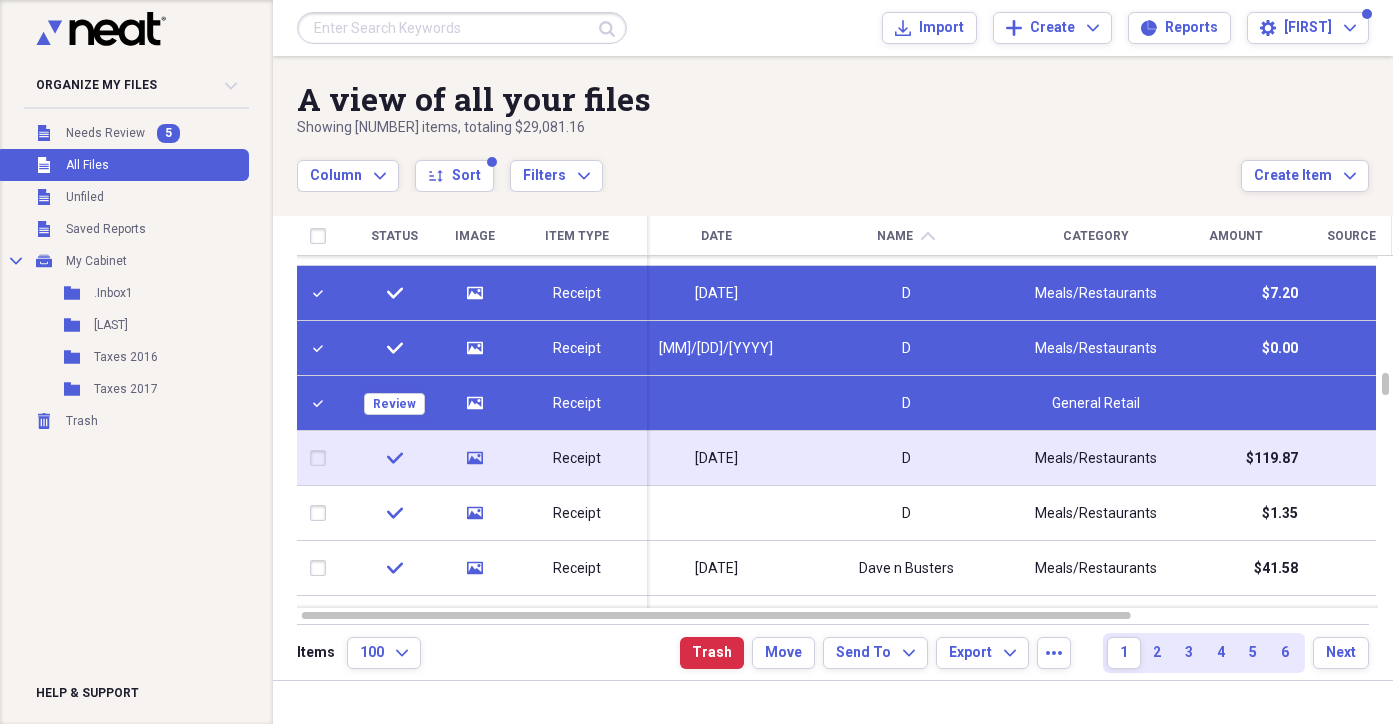 click at bounding box center (322, 458) 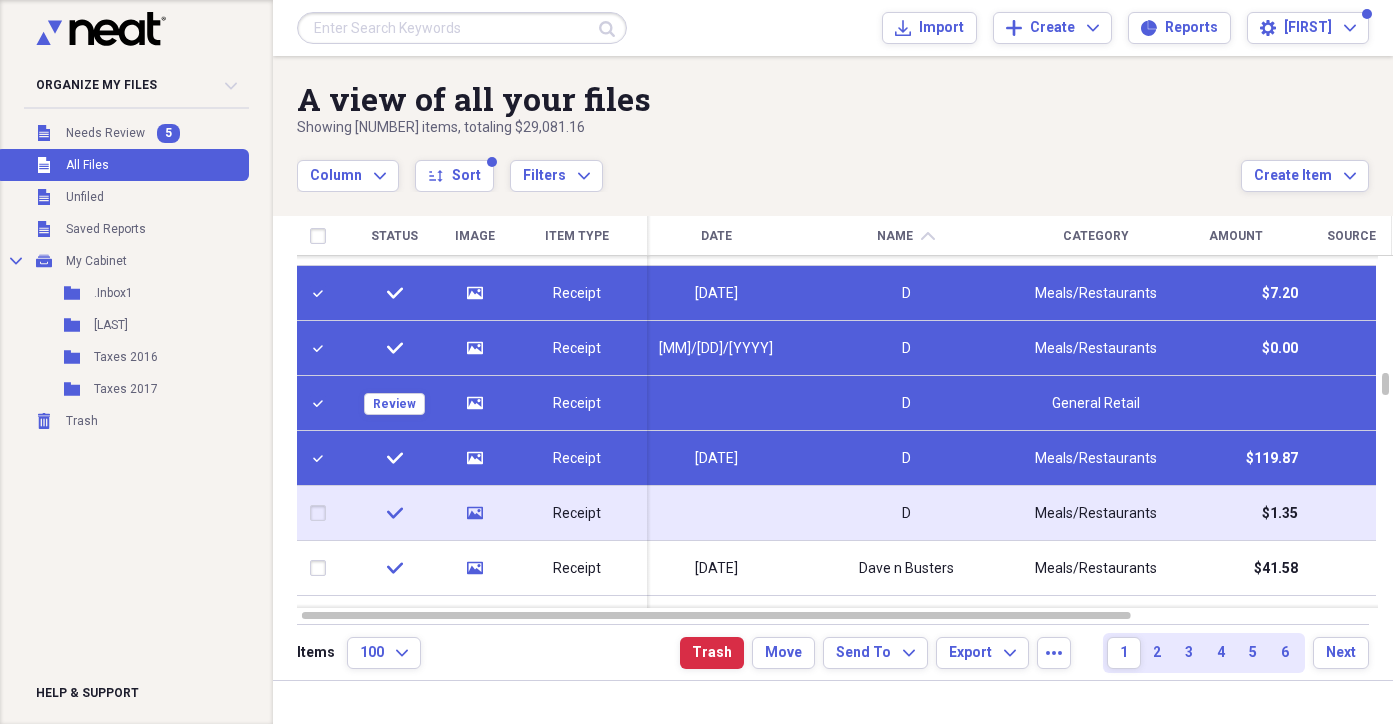 click at bounding box center (322, 513) 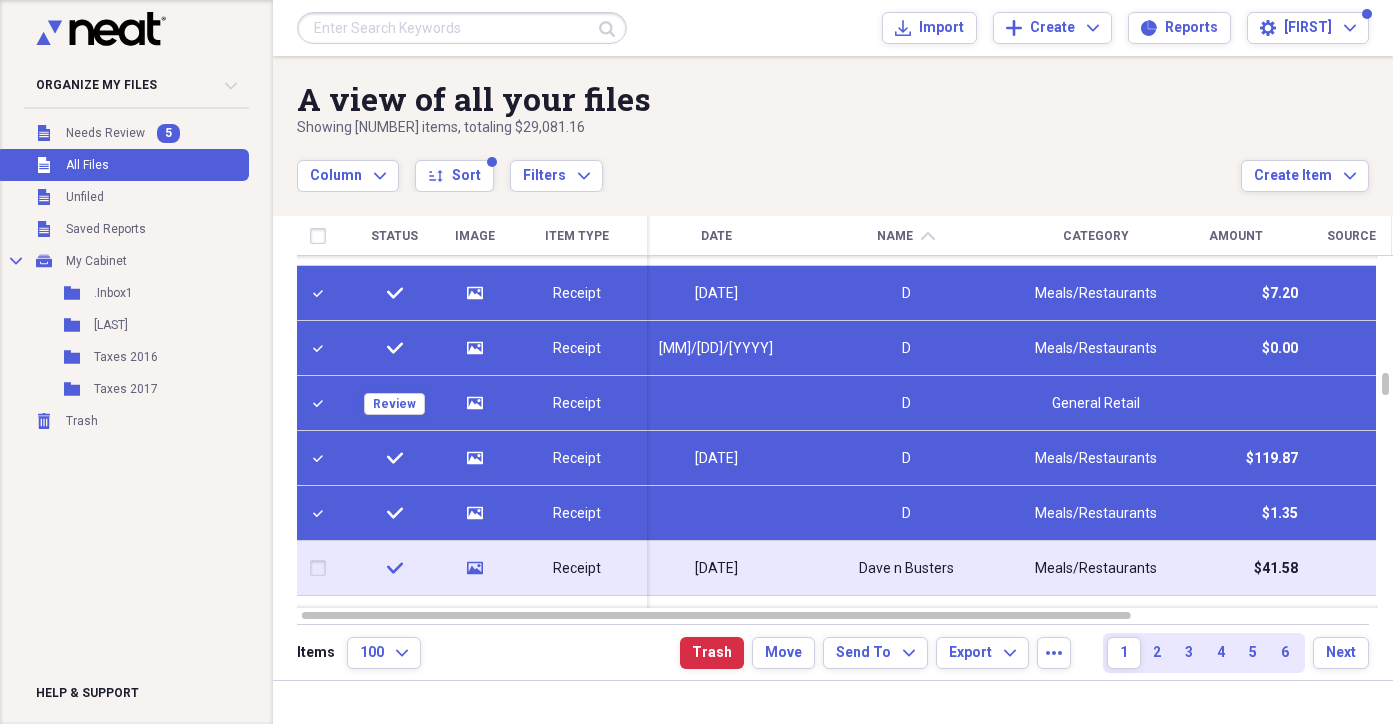 click at bounding box center (322, 568) 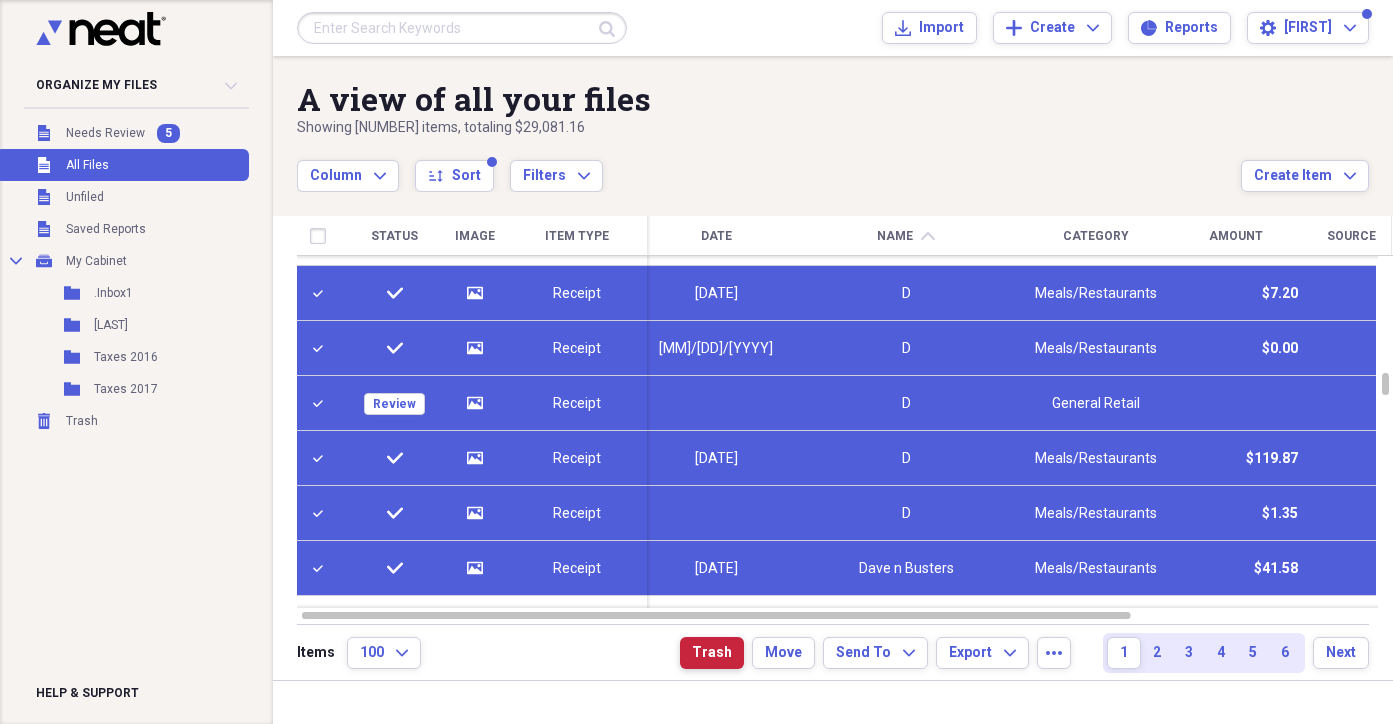 click on "Trash" at bounding box center [712, 653] 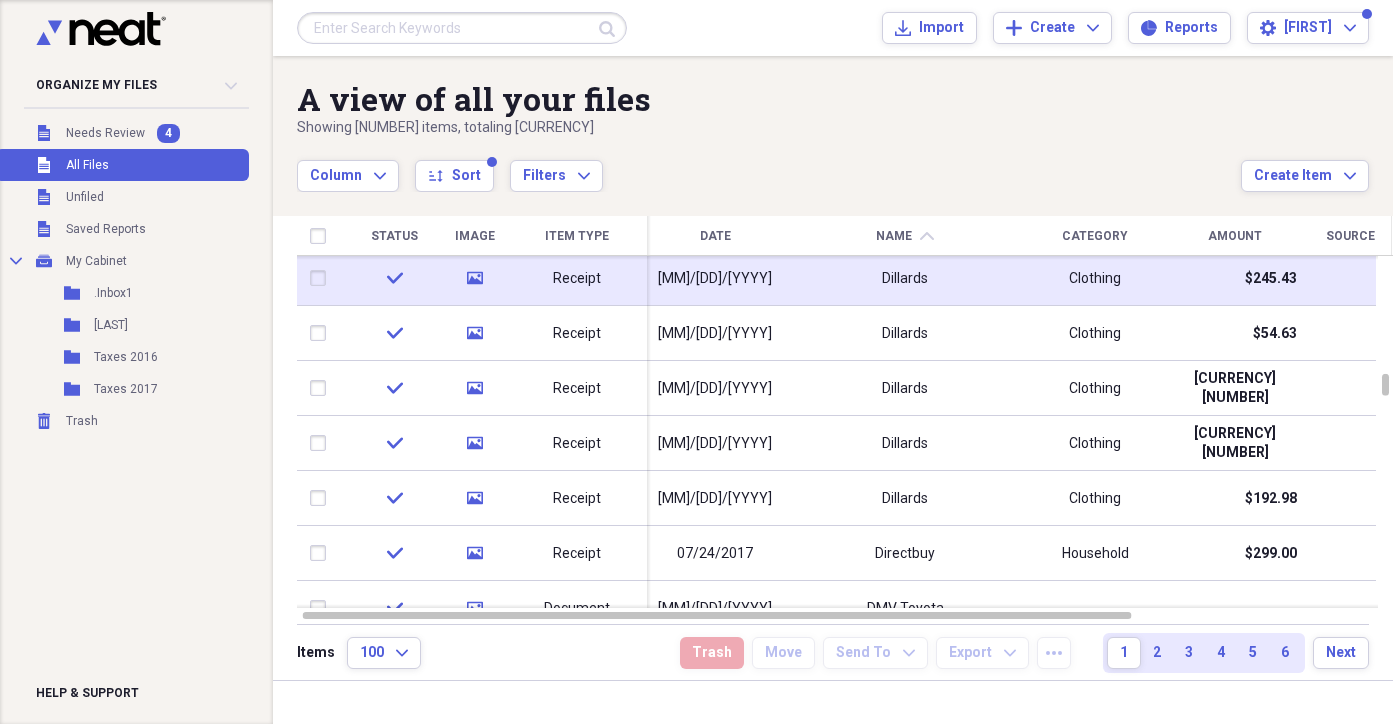 click at bounding box center [322, 278] 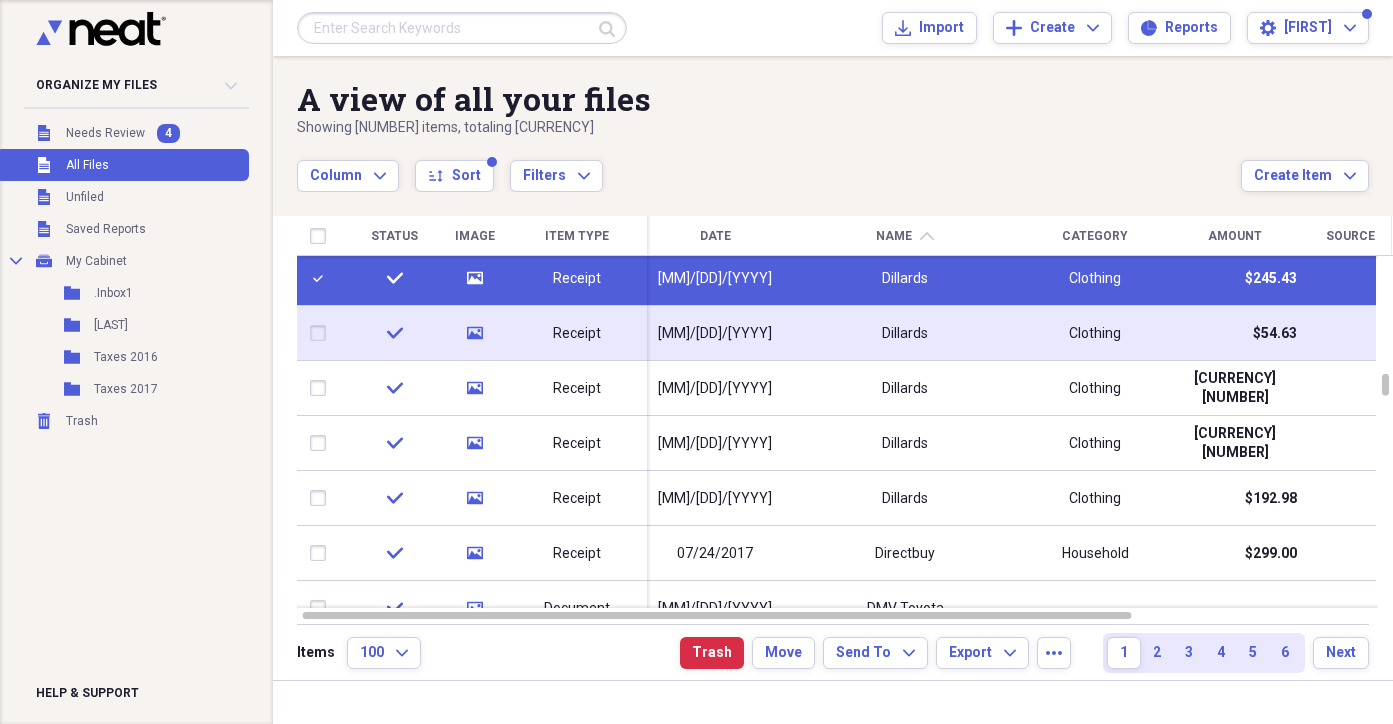 click at bounding box center [322, 333] 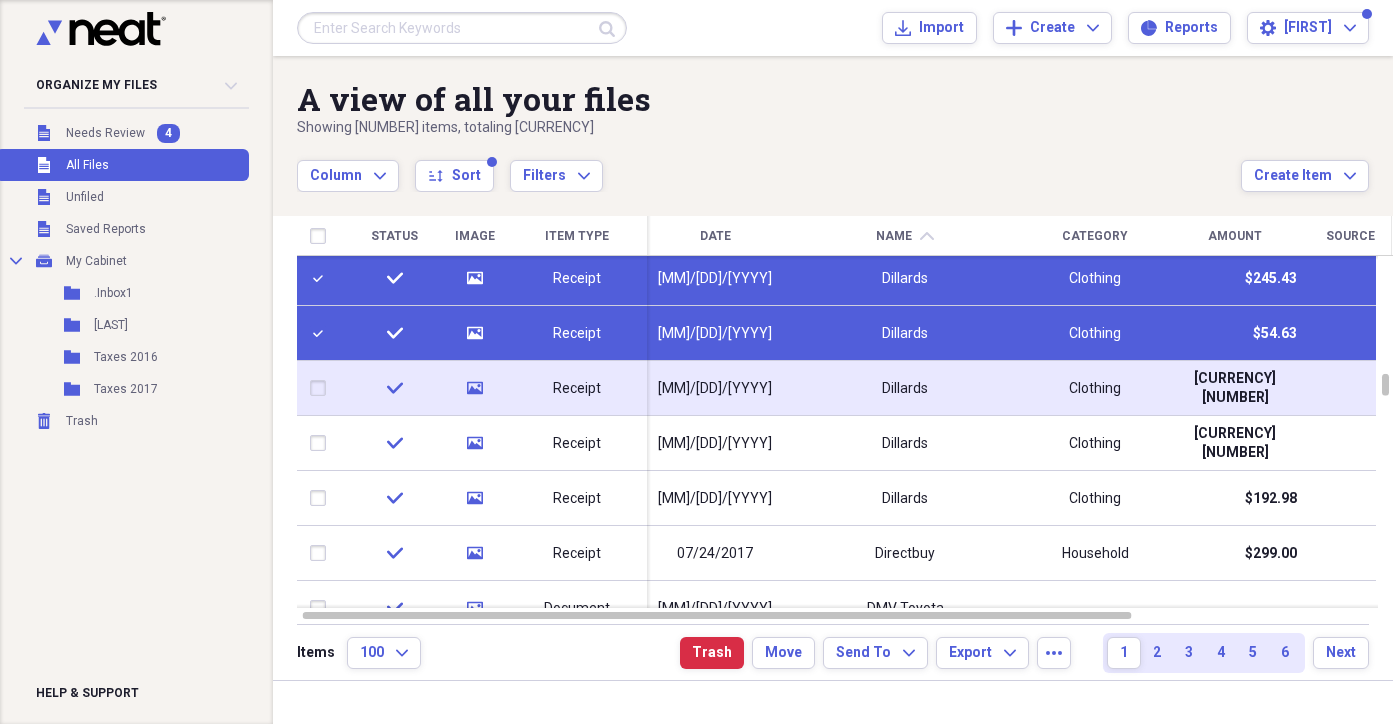 click at bounding box center [322, 388] 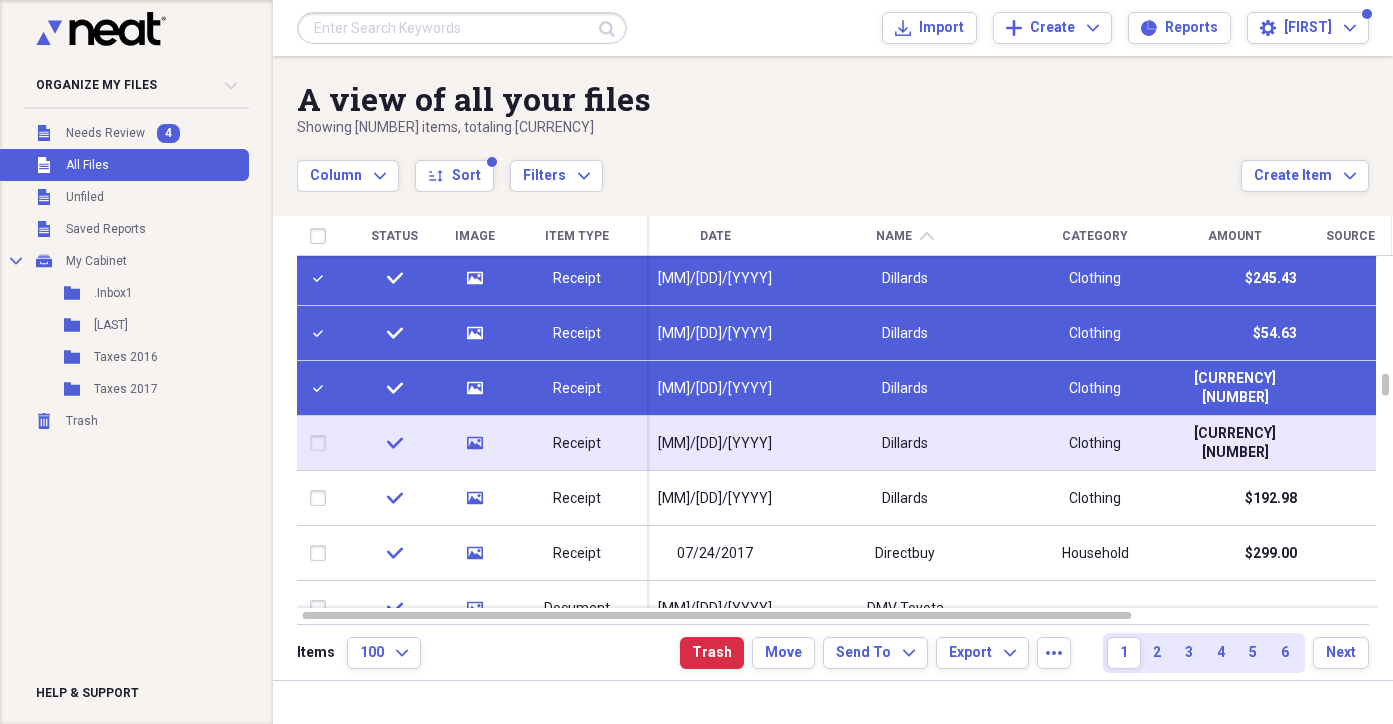 click at bounding box center (322, 443) 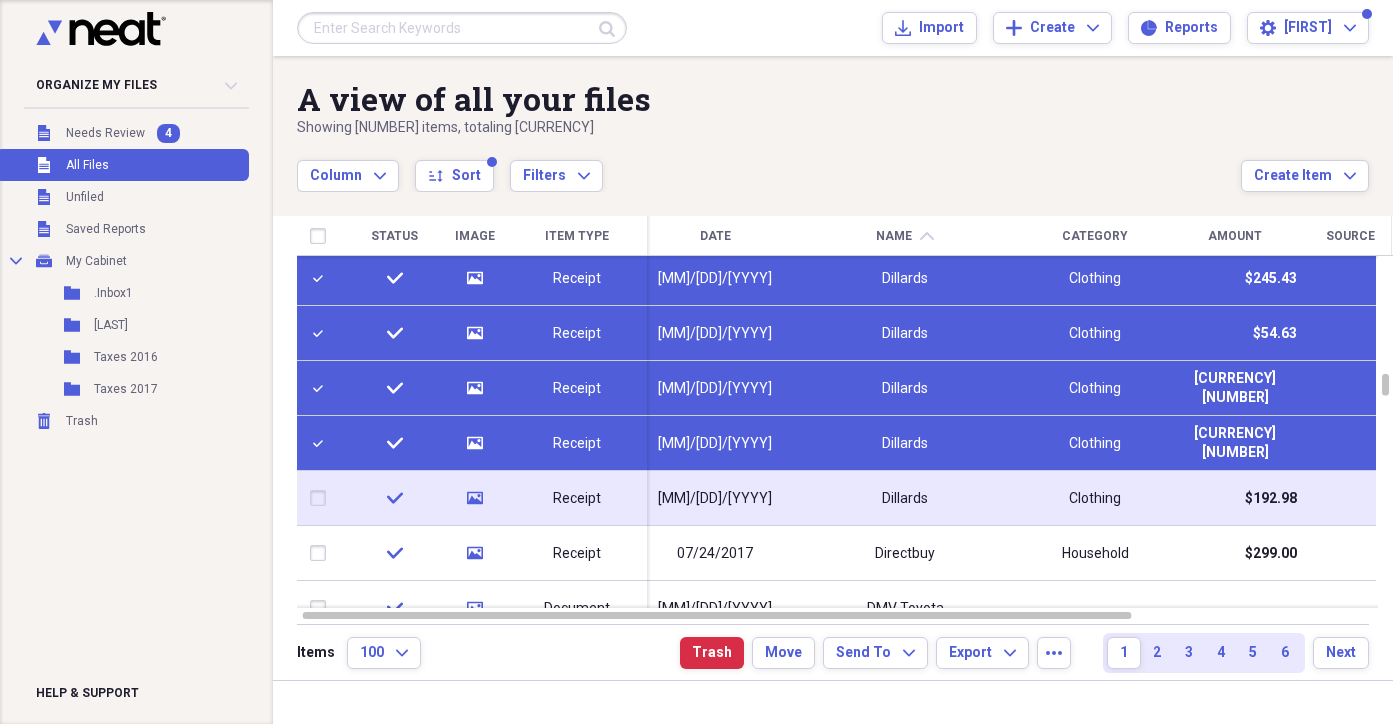 click at bounding box center [322, 498] 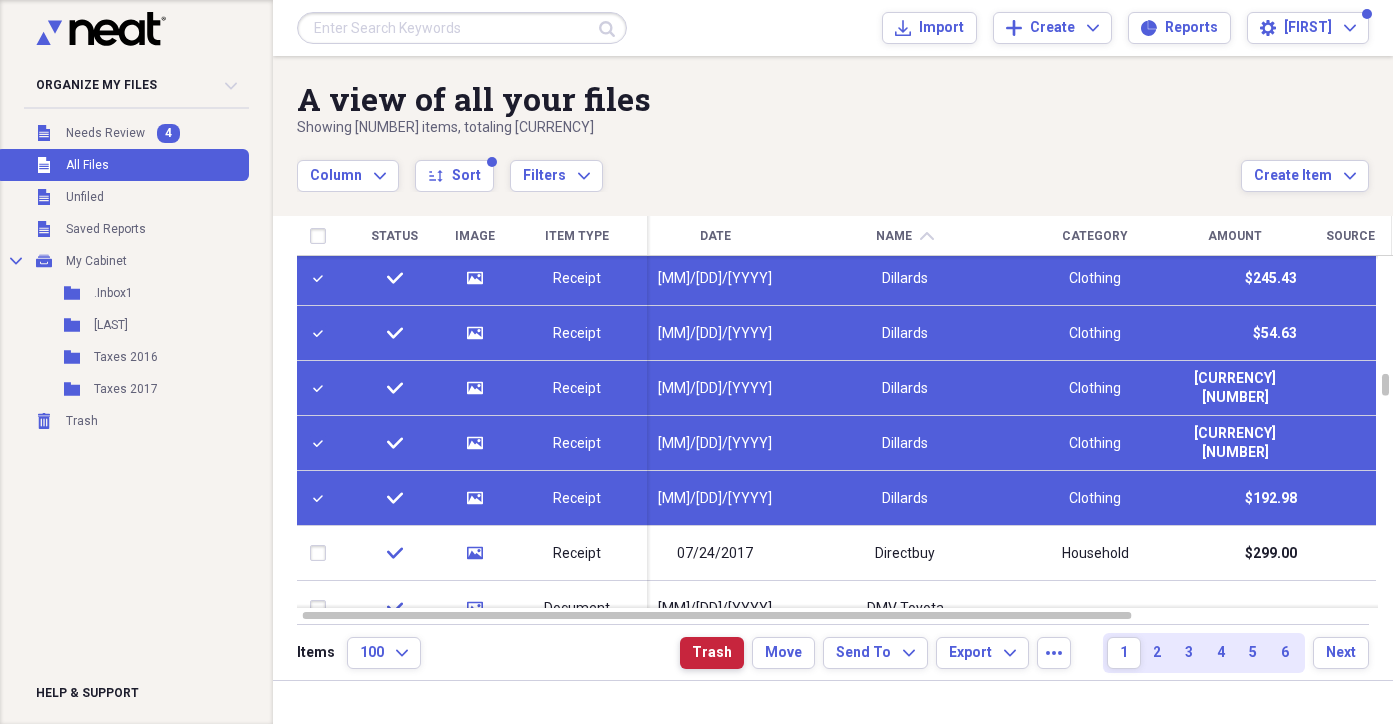 click on "Trash" at bounding box center [712, 653] 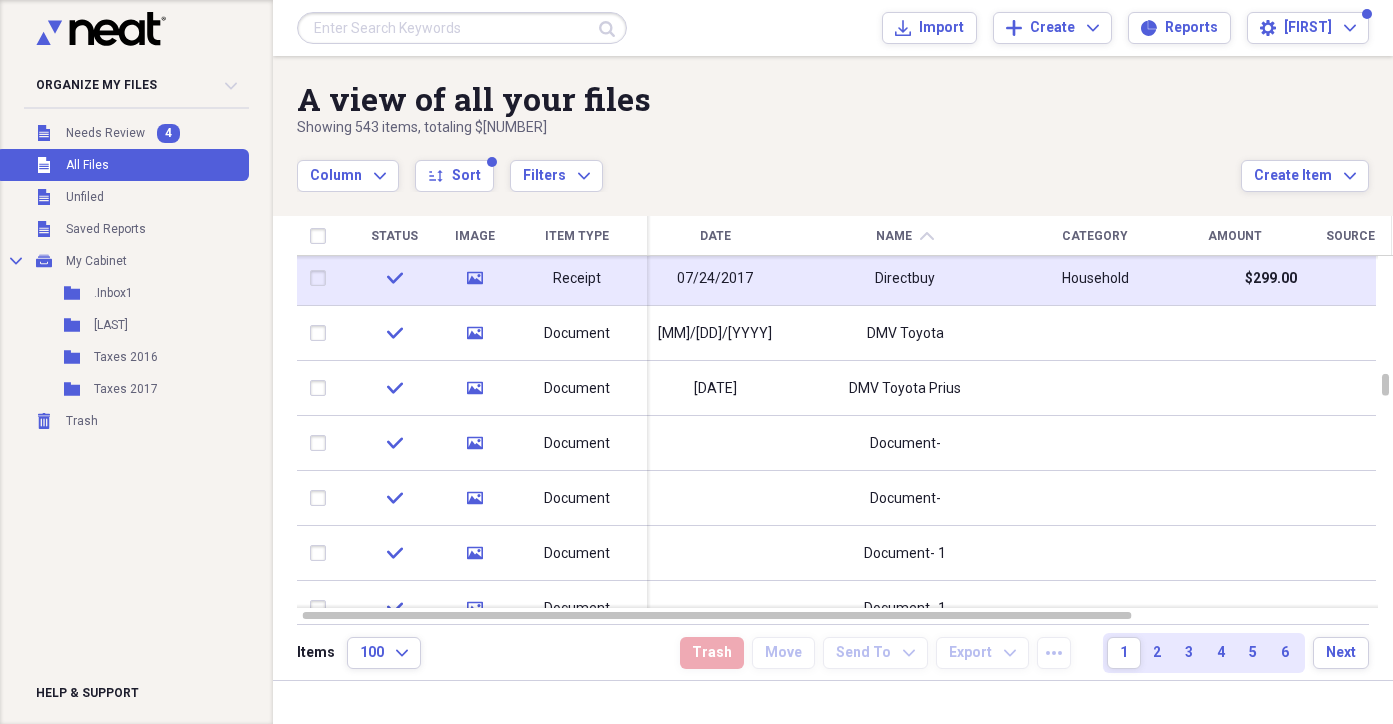 click at bounding box center [322, 278] 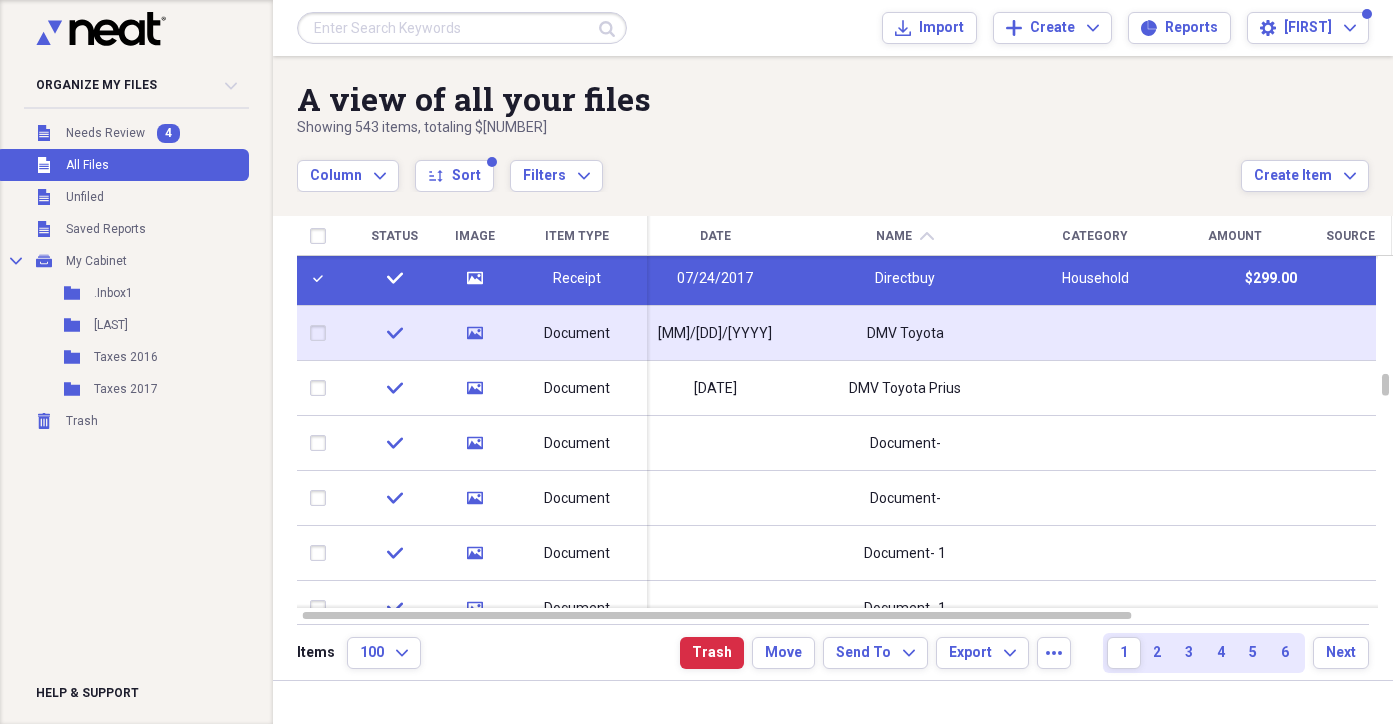 click at bounding box center [322, 333] 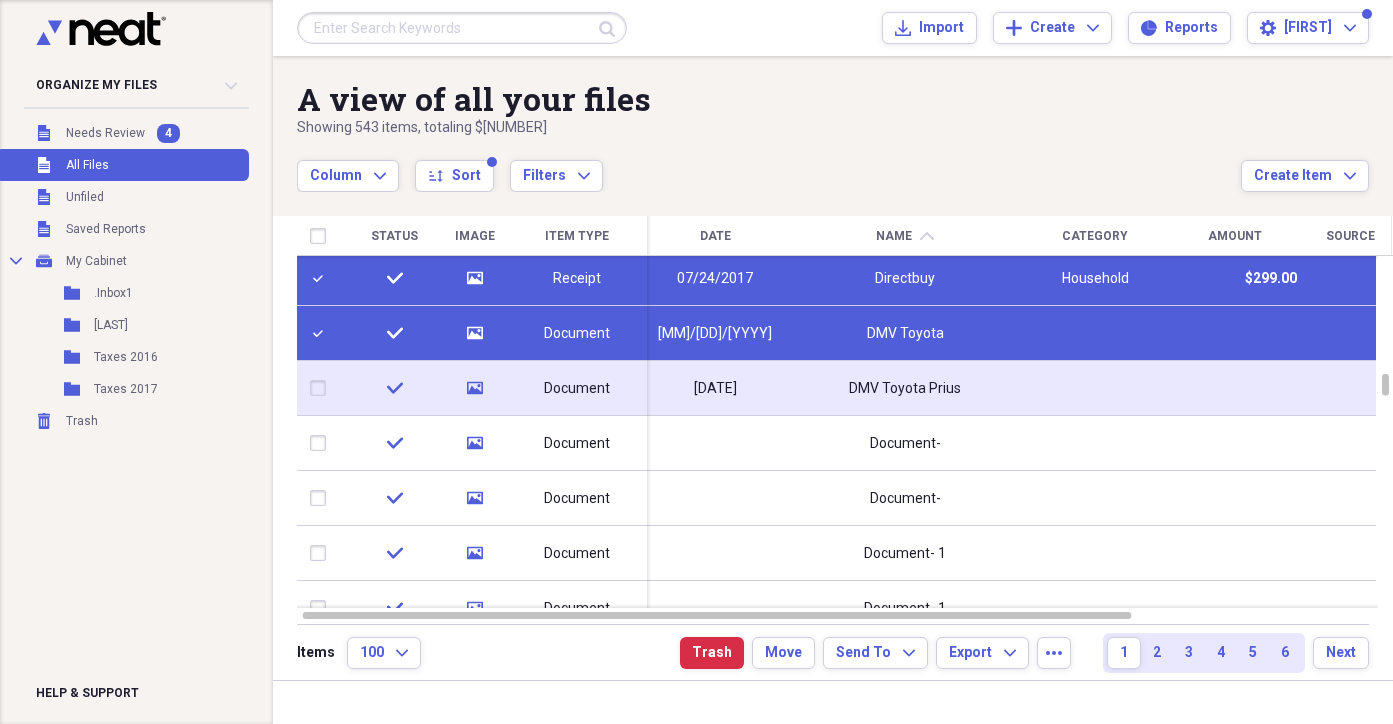 click at bounding box center [322, 388] 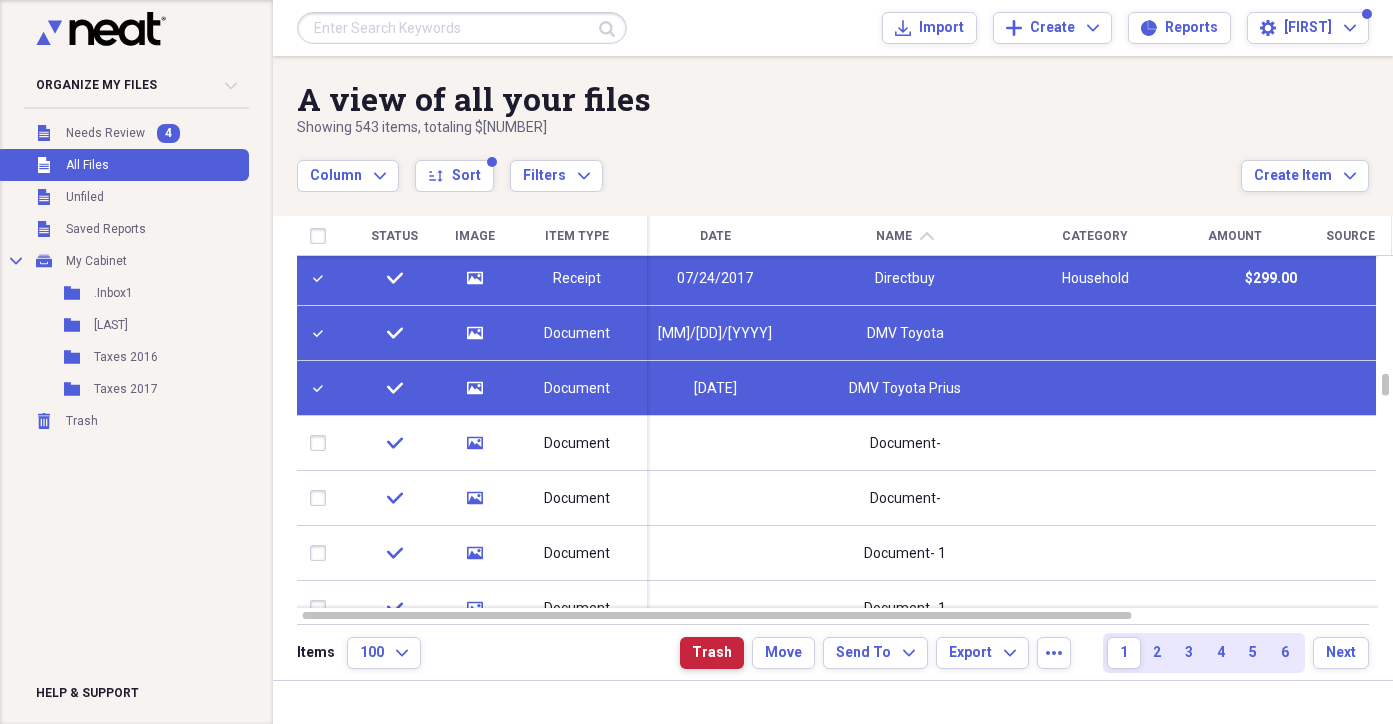 click on "Trash" at bounding box center [712, 653] 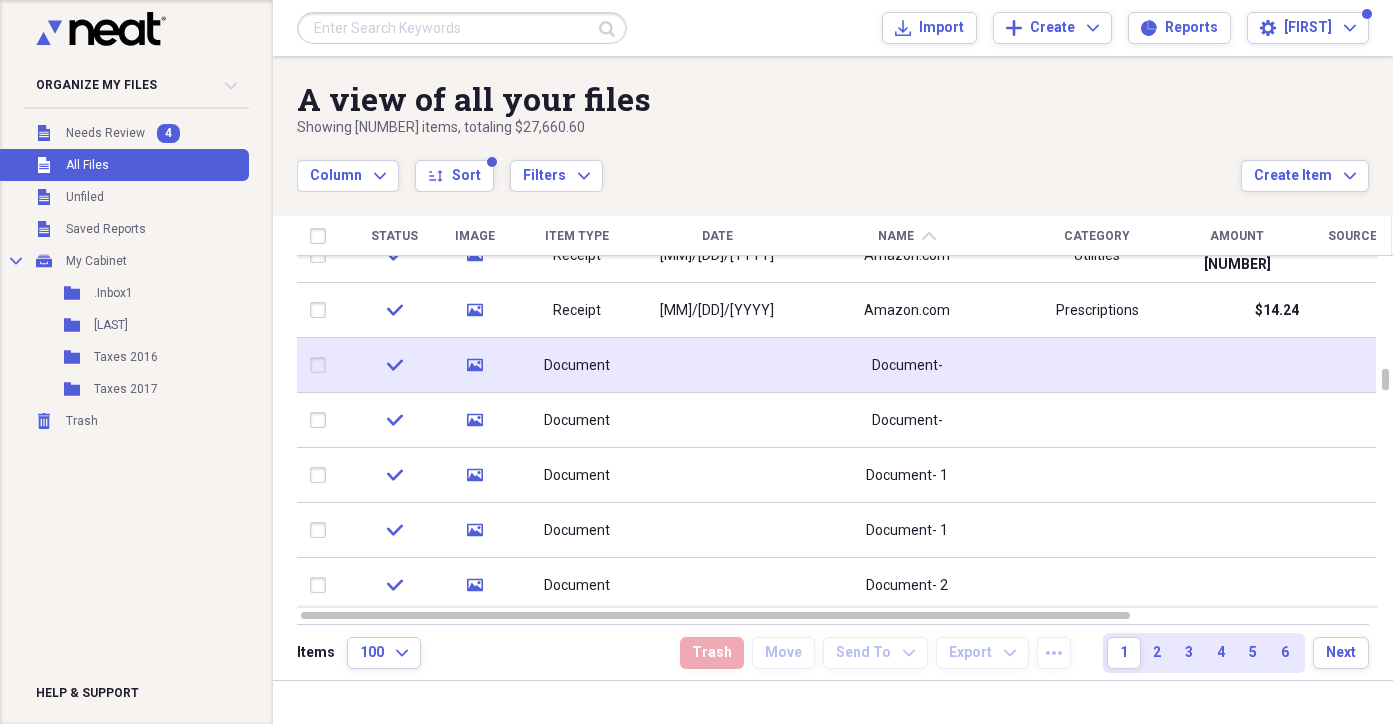 click on "Document" at bounding box center (577, 366) 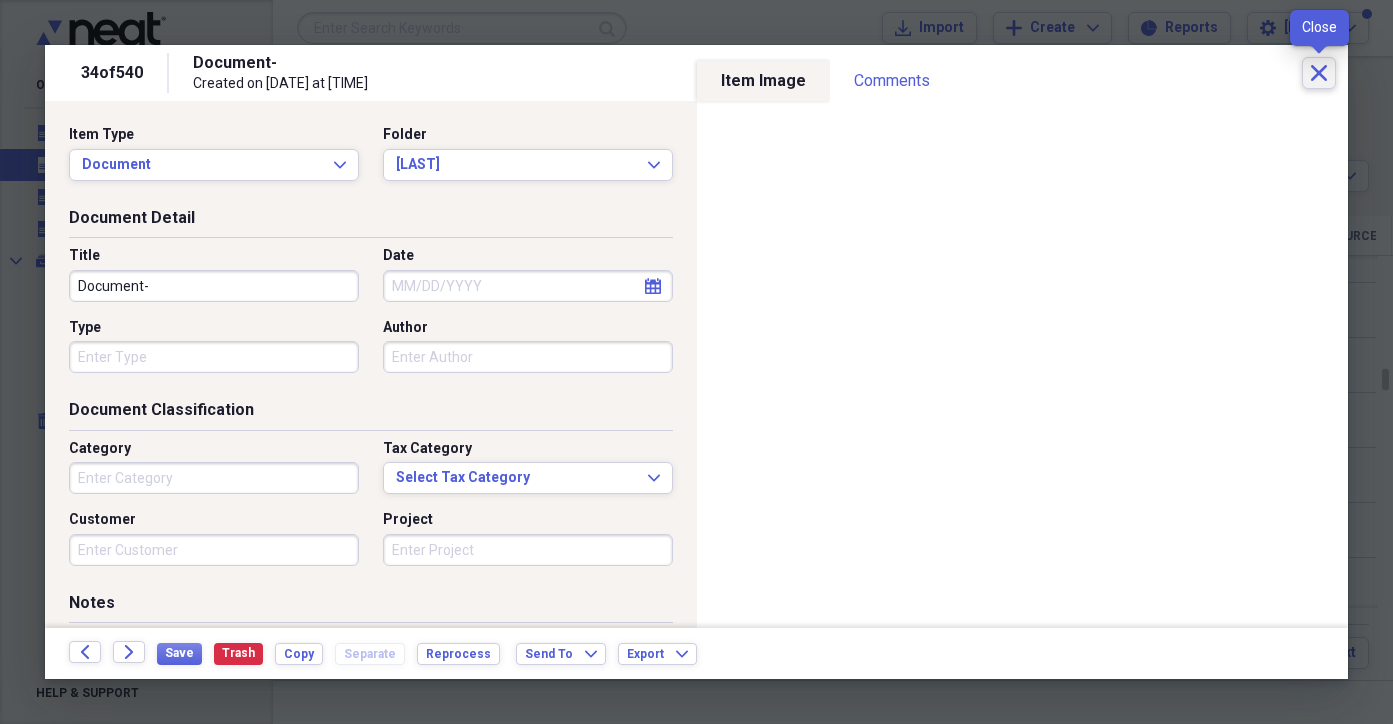 click 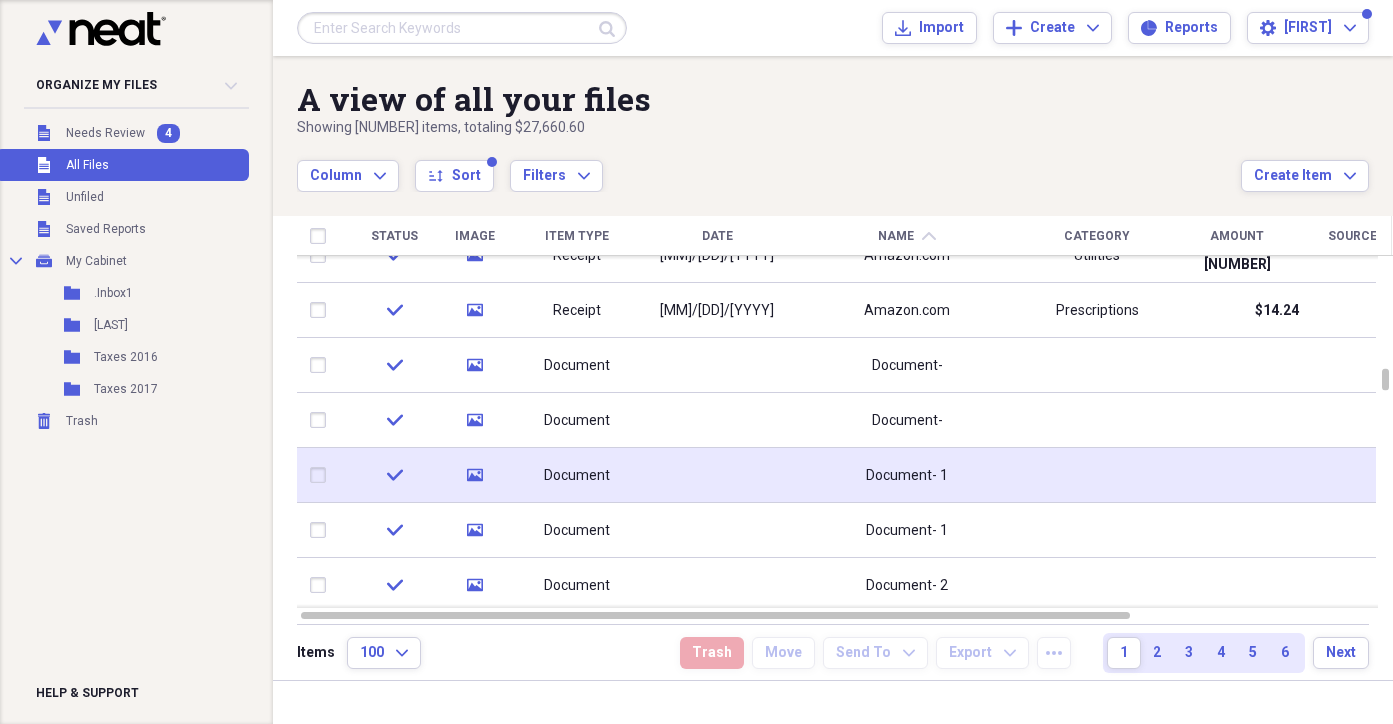 click on "Document" at bounding box center (577, 476) 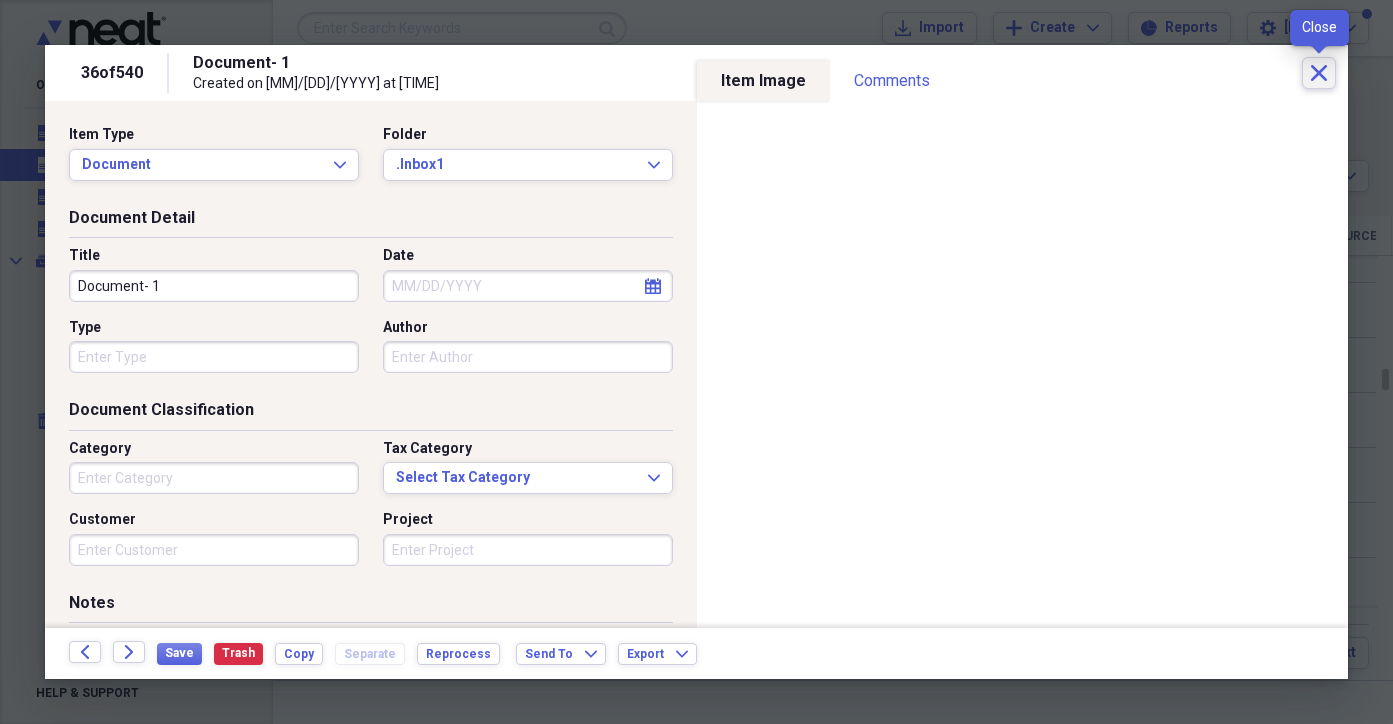click on "Close" 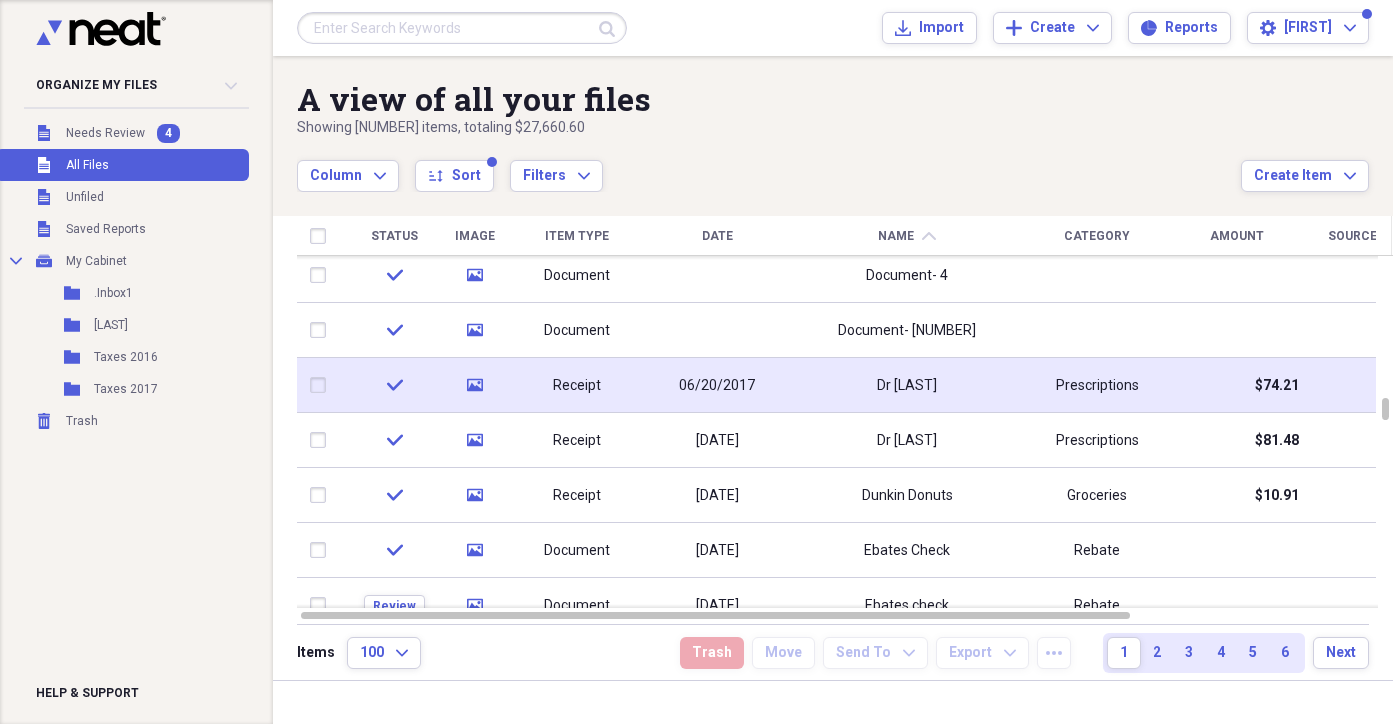 click at bounding box center (322, 385) 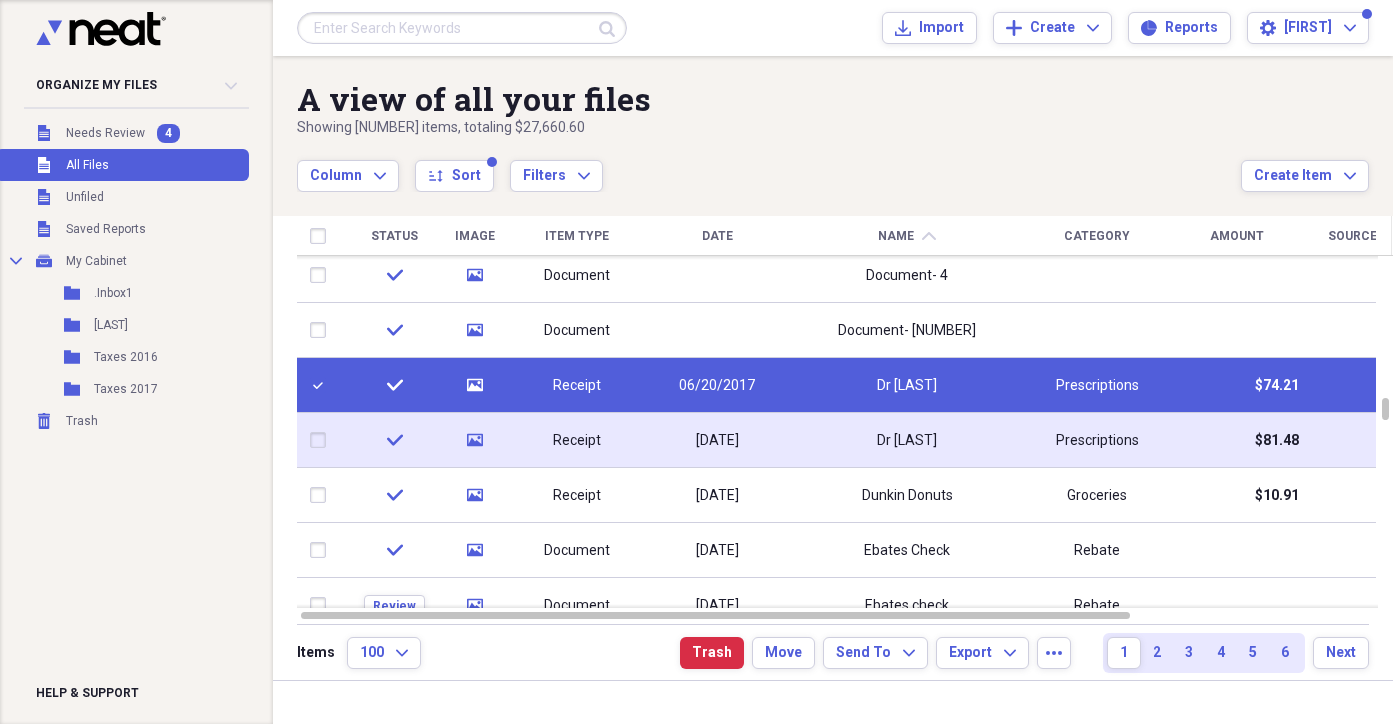 click at bounding box center (322, 440) 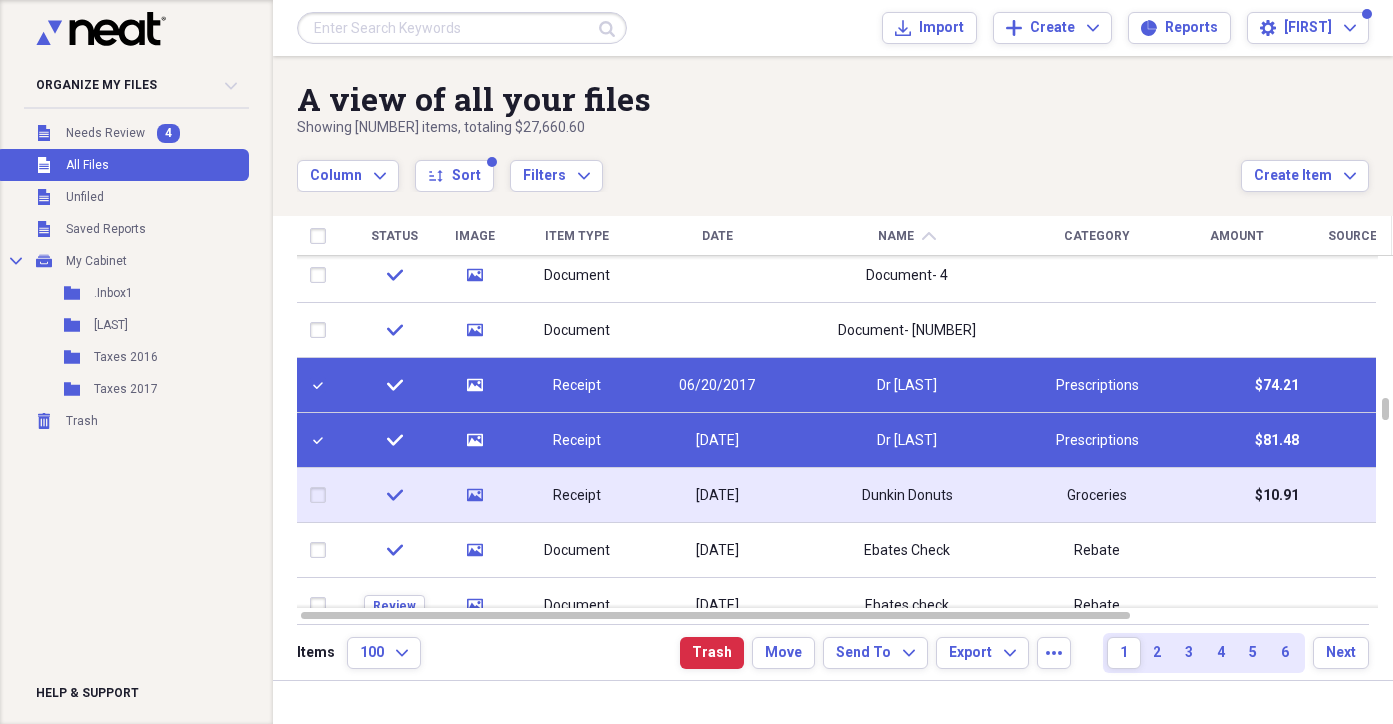click at bounding box center [322, 495] 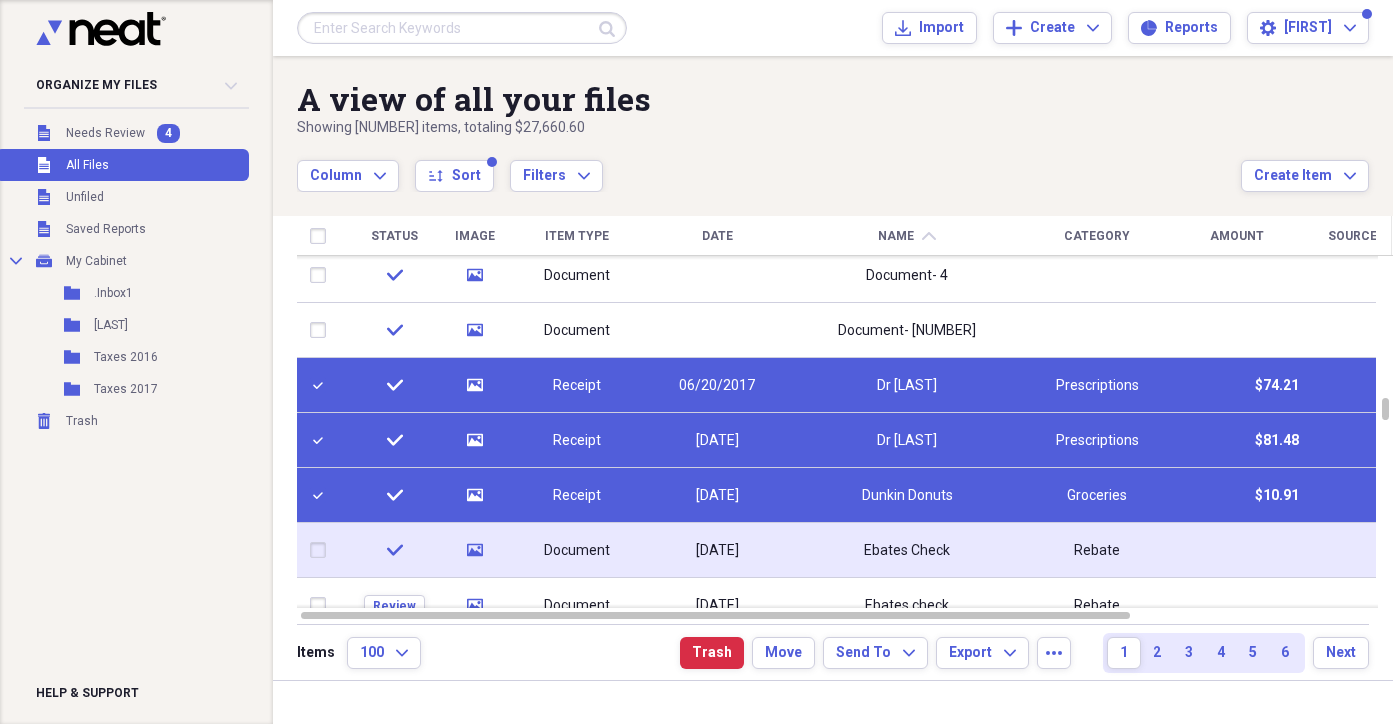click at bounding box center (322, 550) 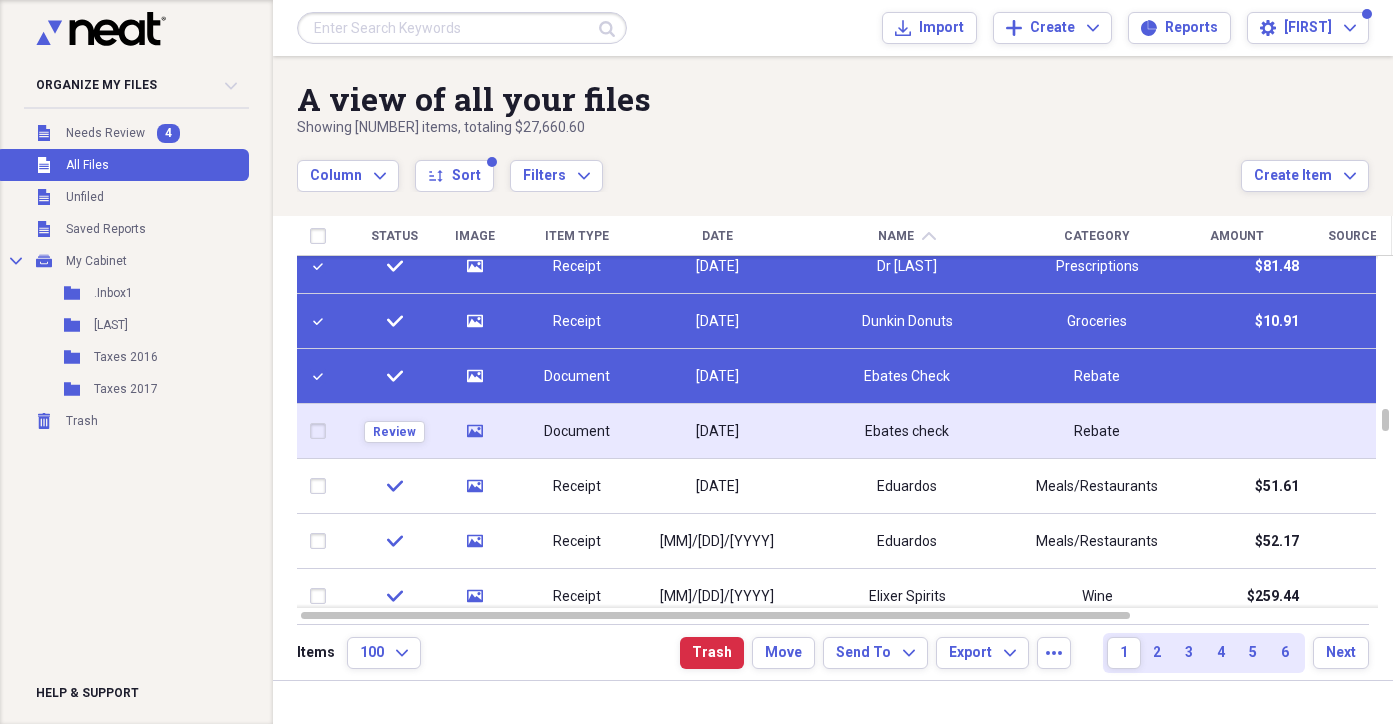 click at bounding box center (322, 431) 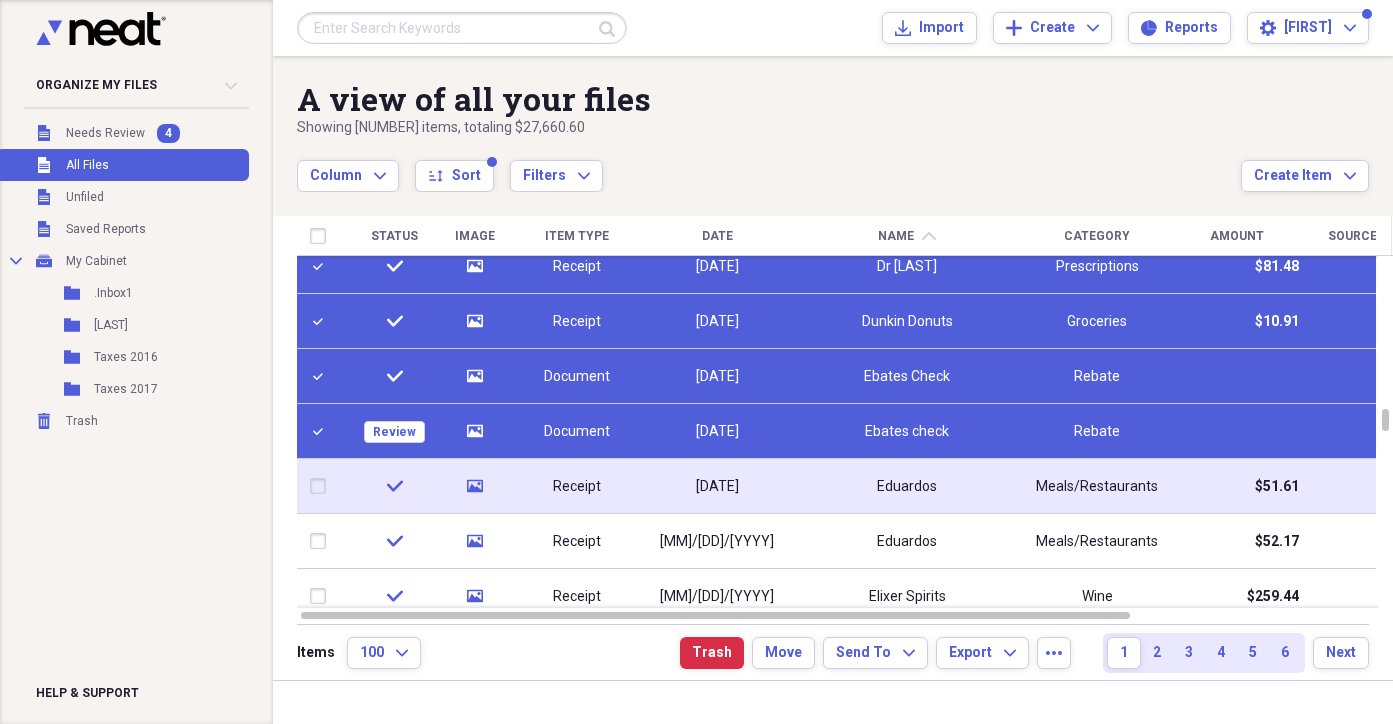 click at bounding box center [322, 486] 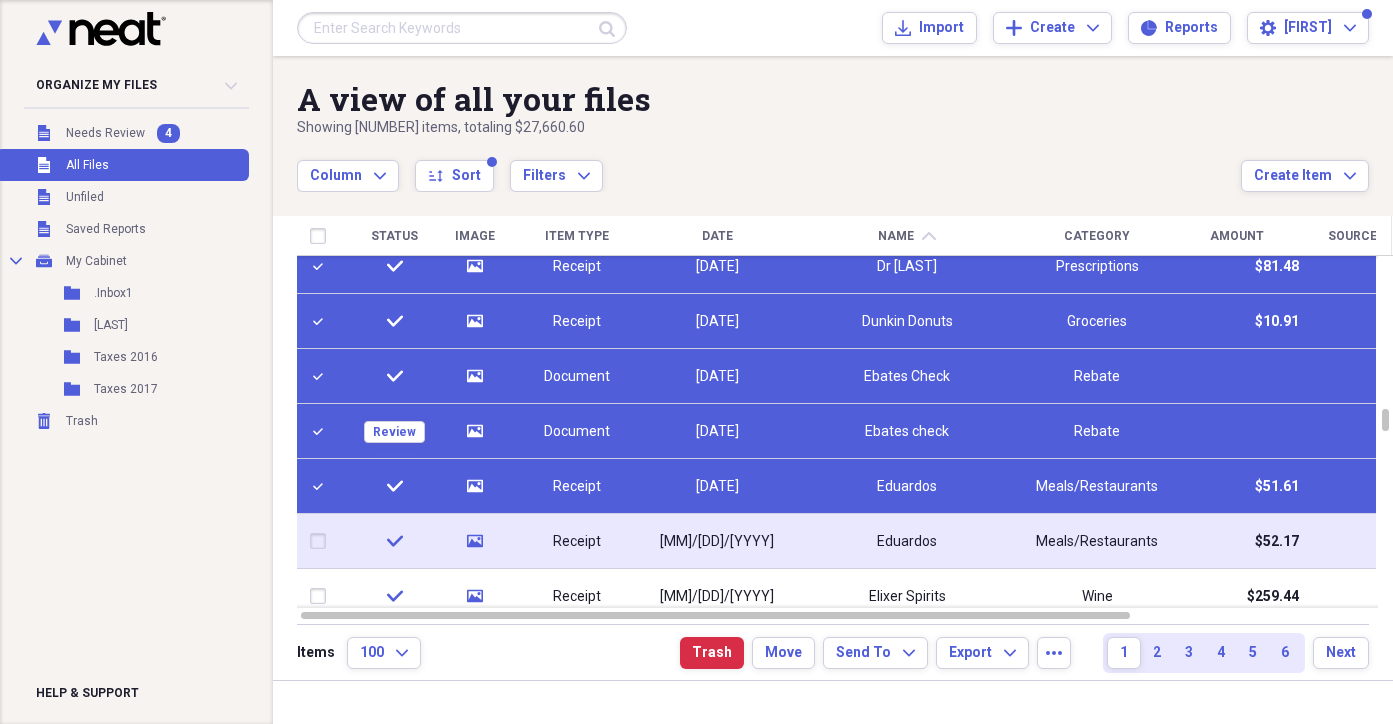 click at bounding box center [322, 541] 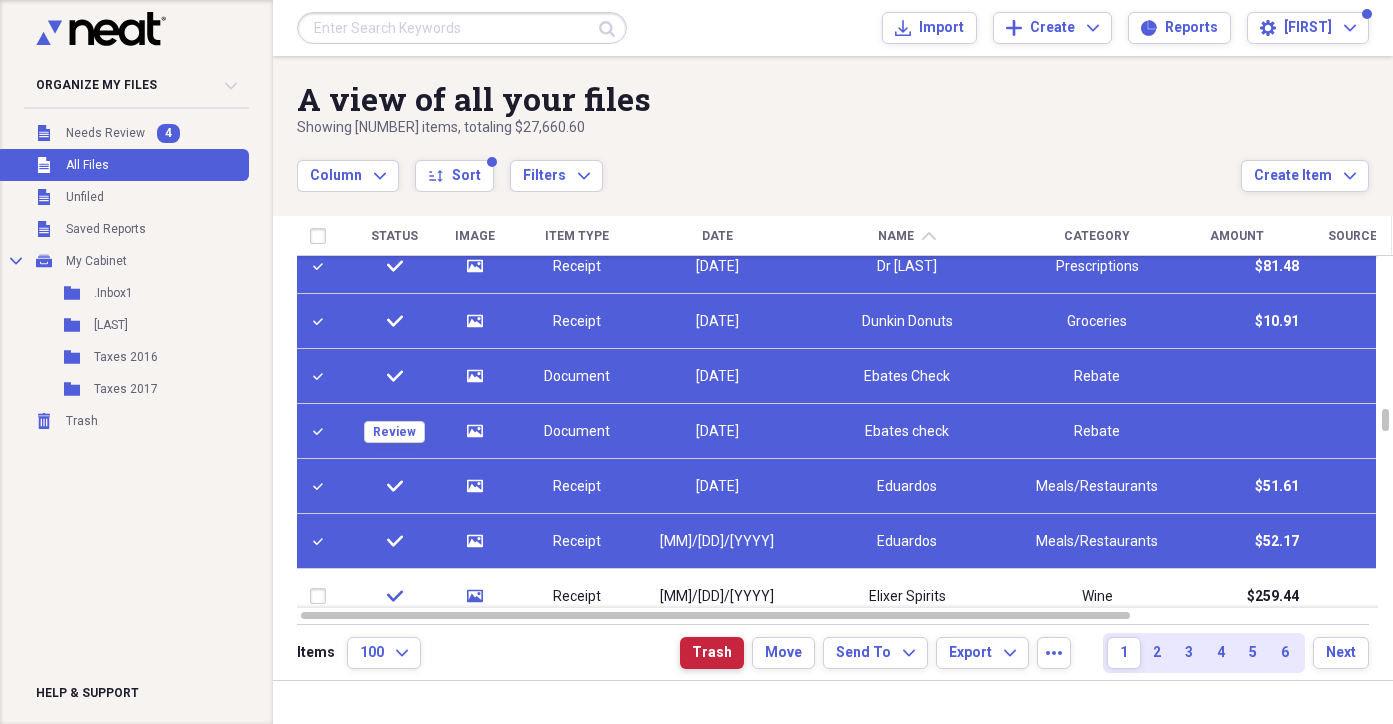 click on "Trash" at bounding box center (712, 653) 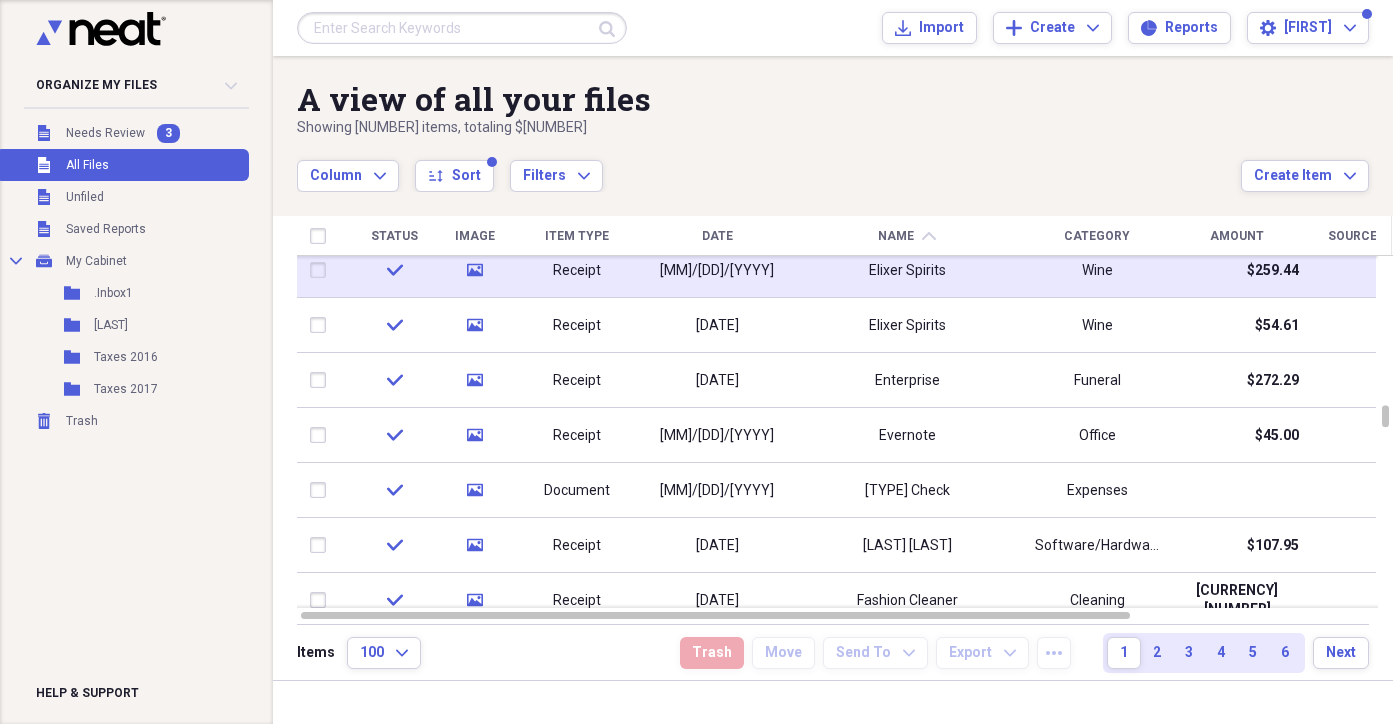 click at bounding box center (322, 270) 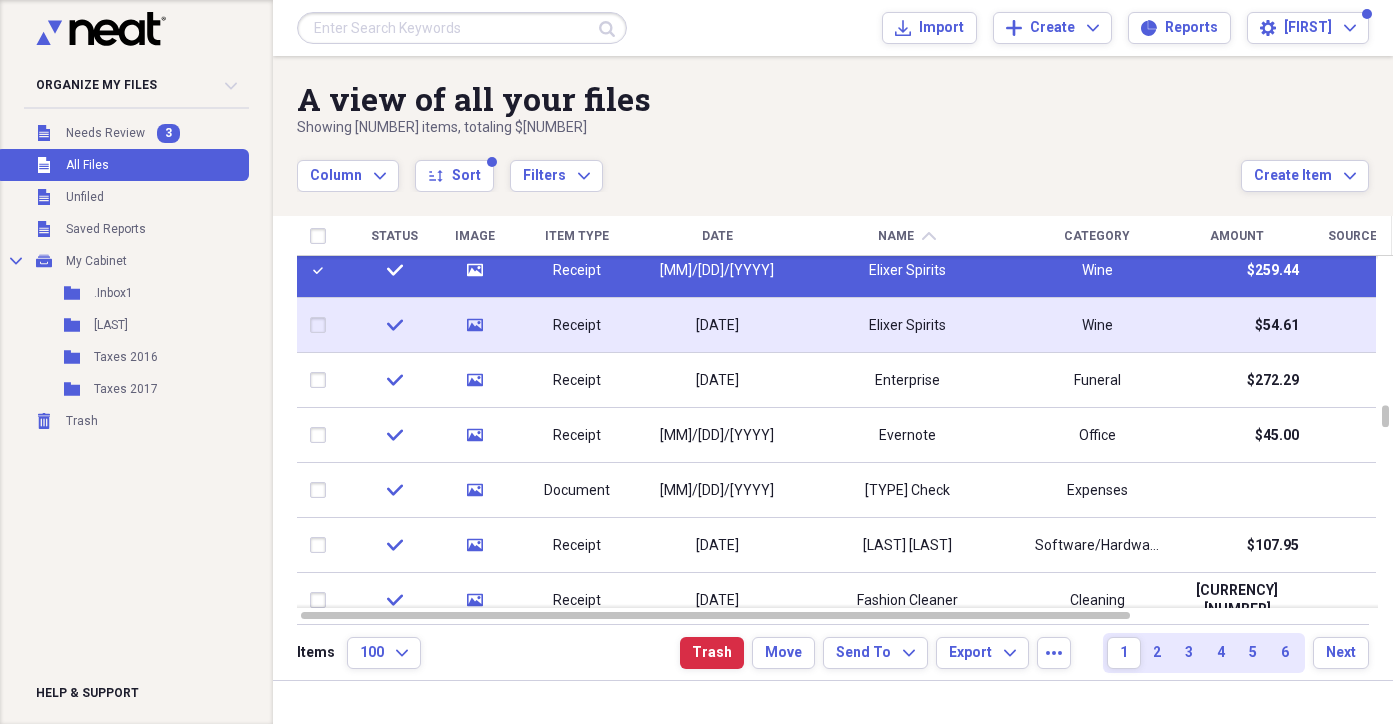click at bounding box center (322, 325) 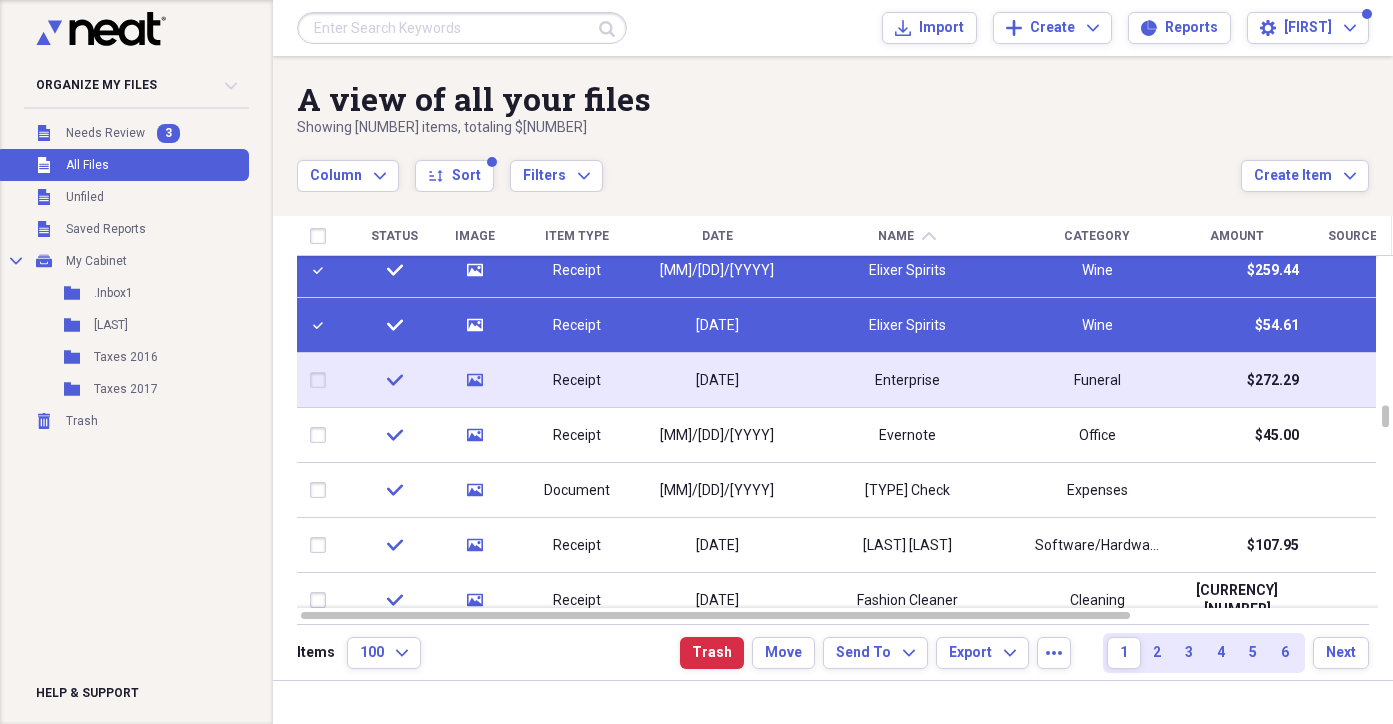 click at bounding box center (322, 380) 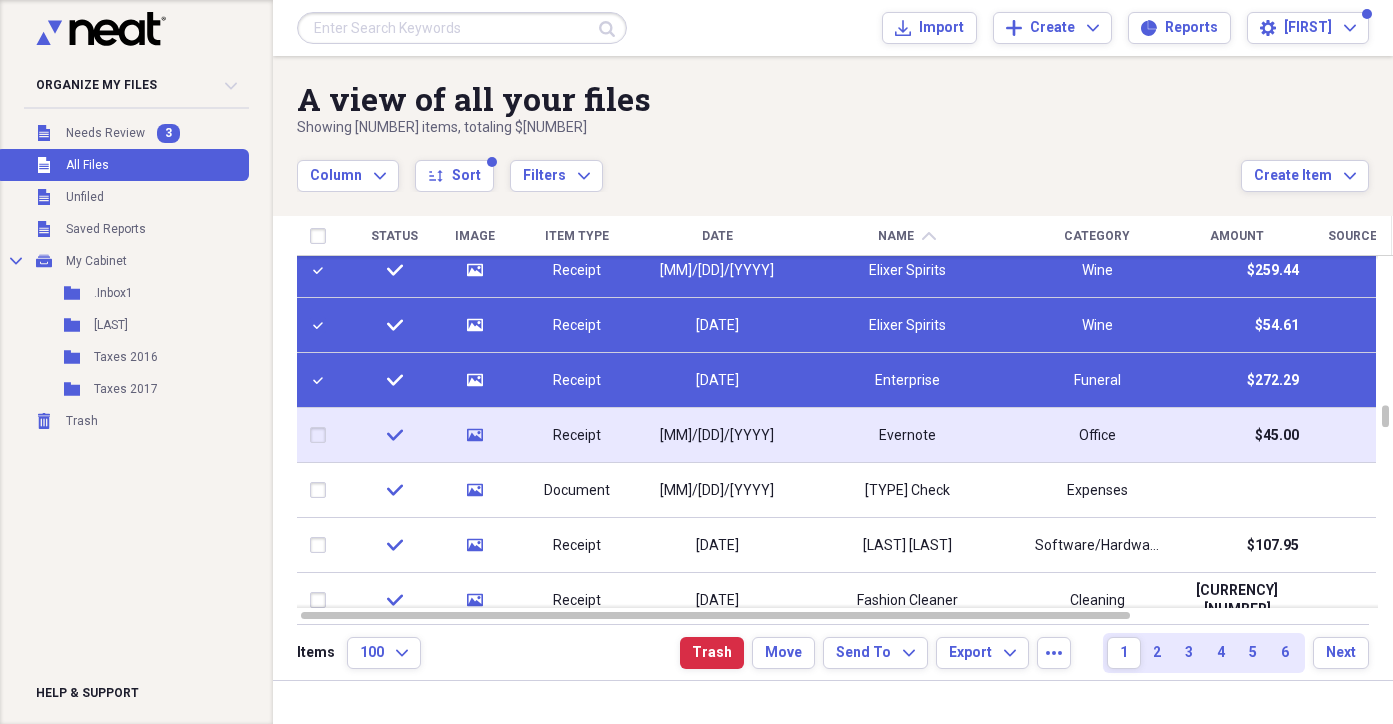 click at bounding box center [322, 435] 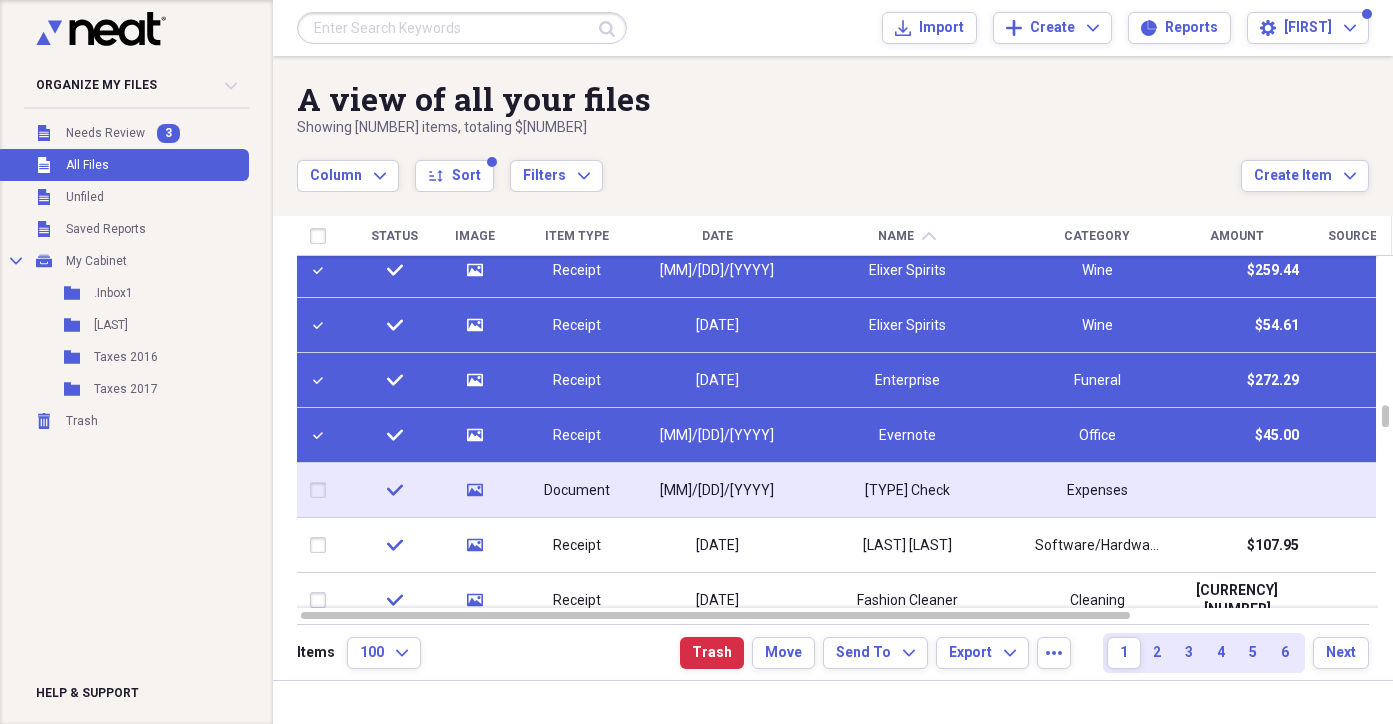 click at bounding box center (322, 490) 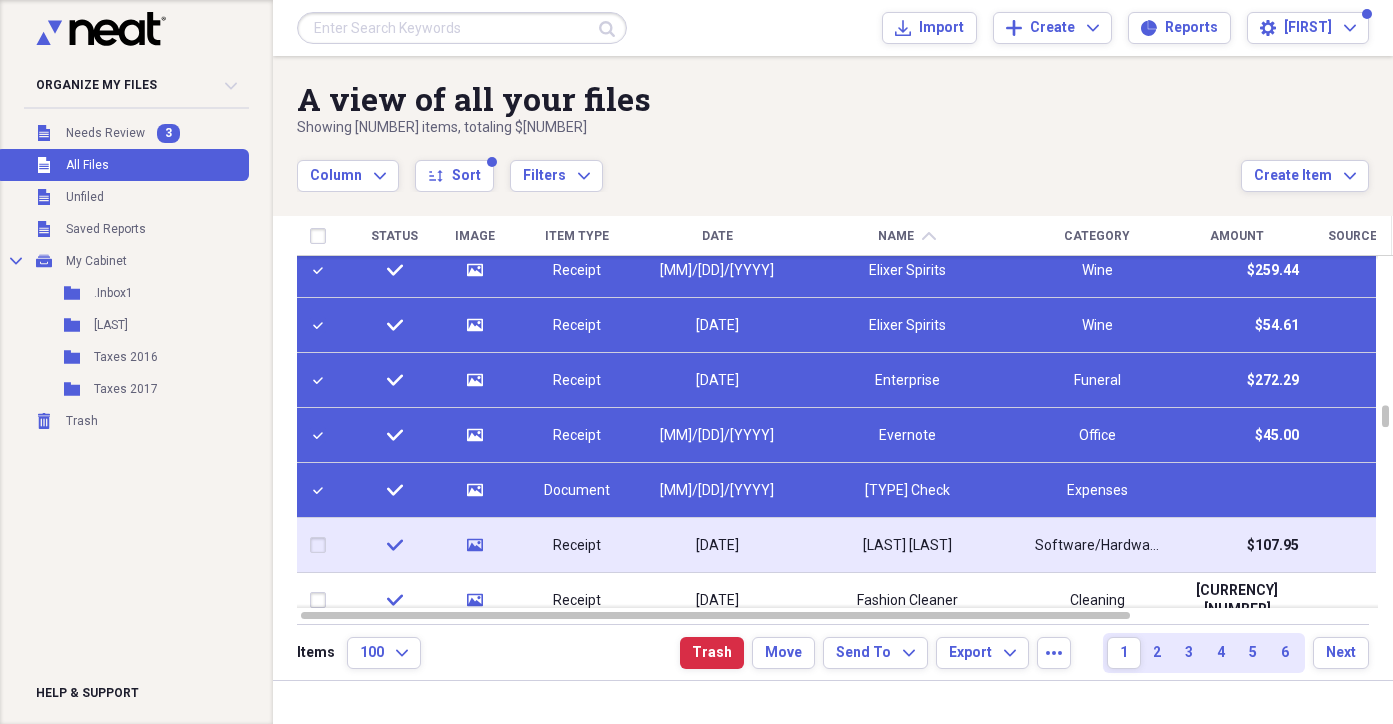 click at bounding box center (322, 545) 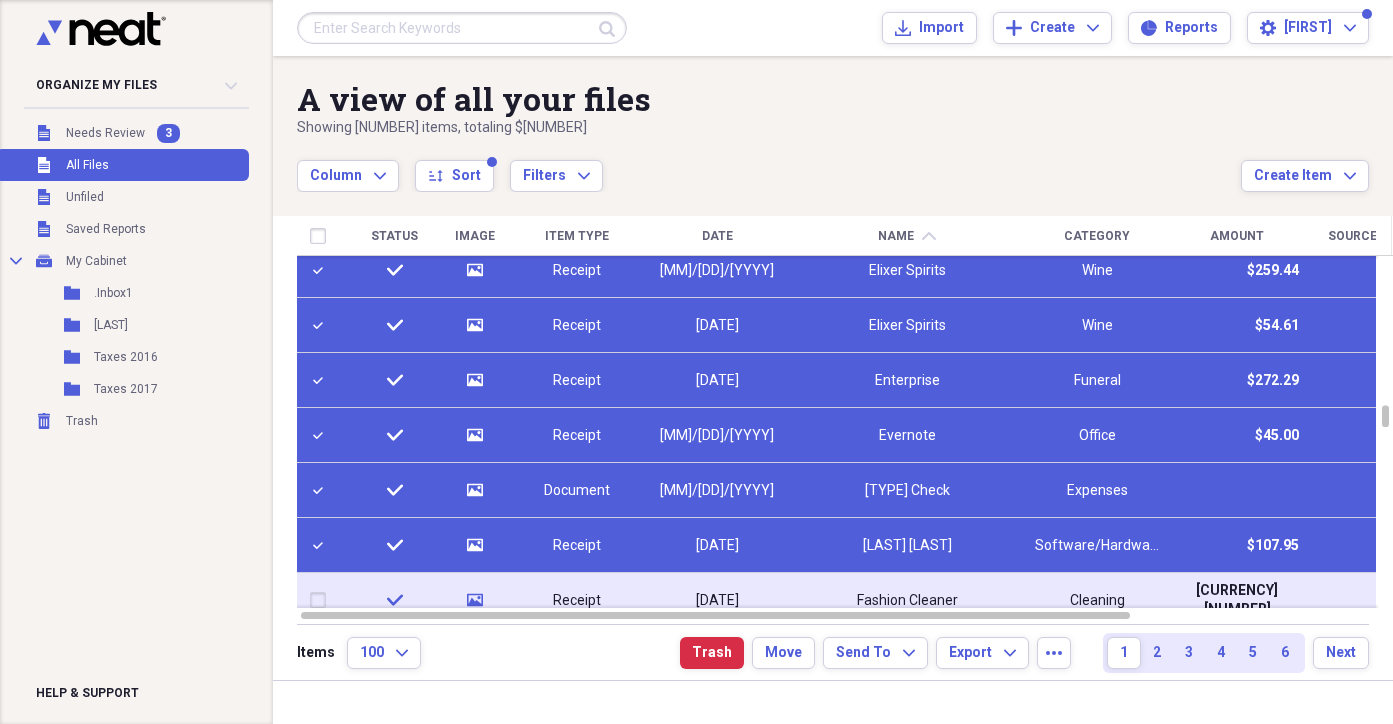 click at bounding box center (322, 600) 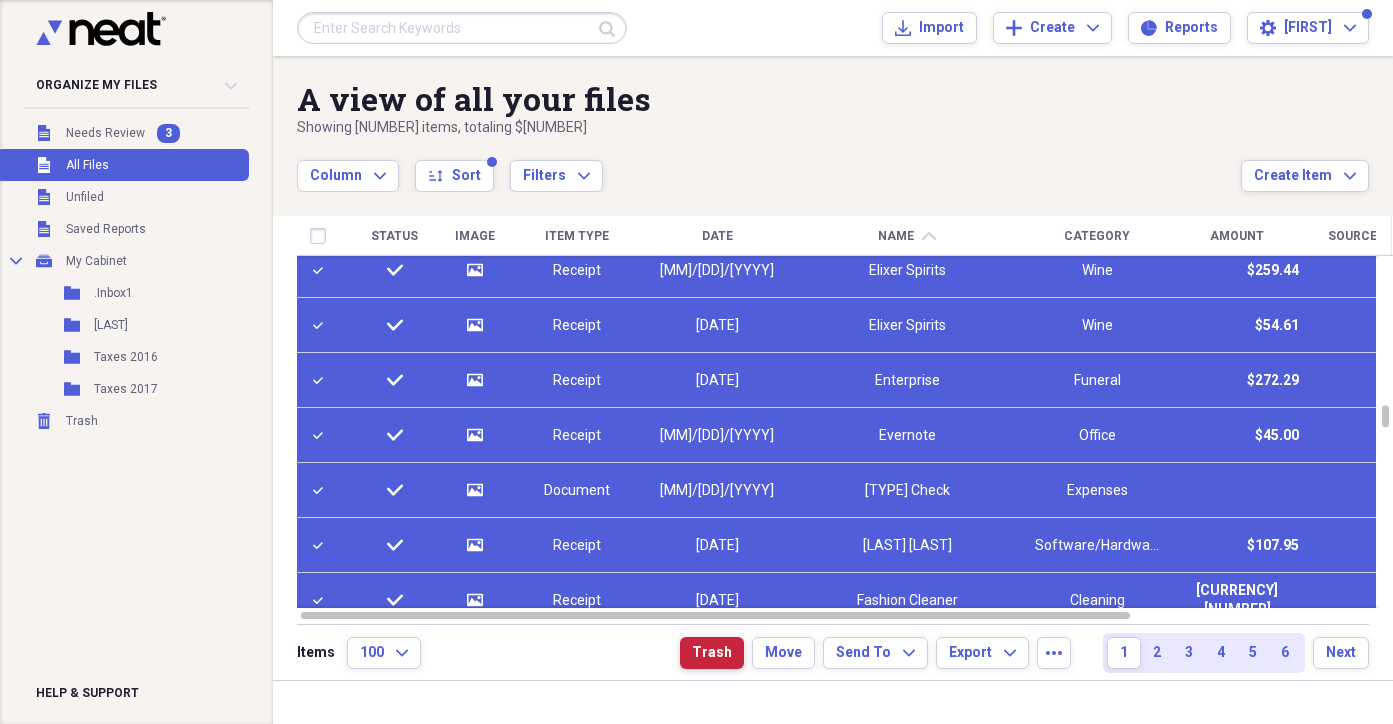 click on "Trash" at bounding box center [712, 653] 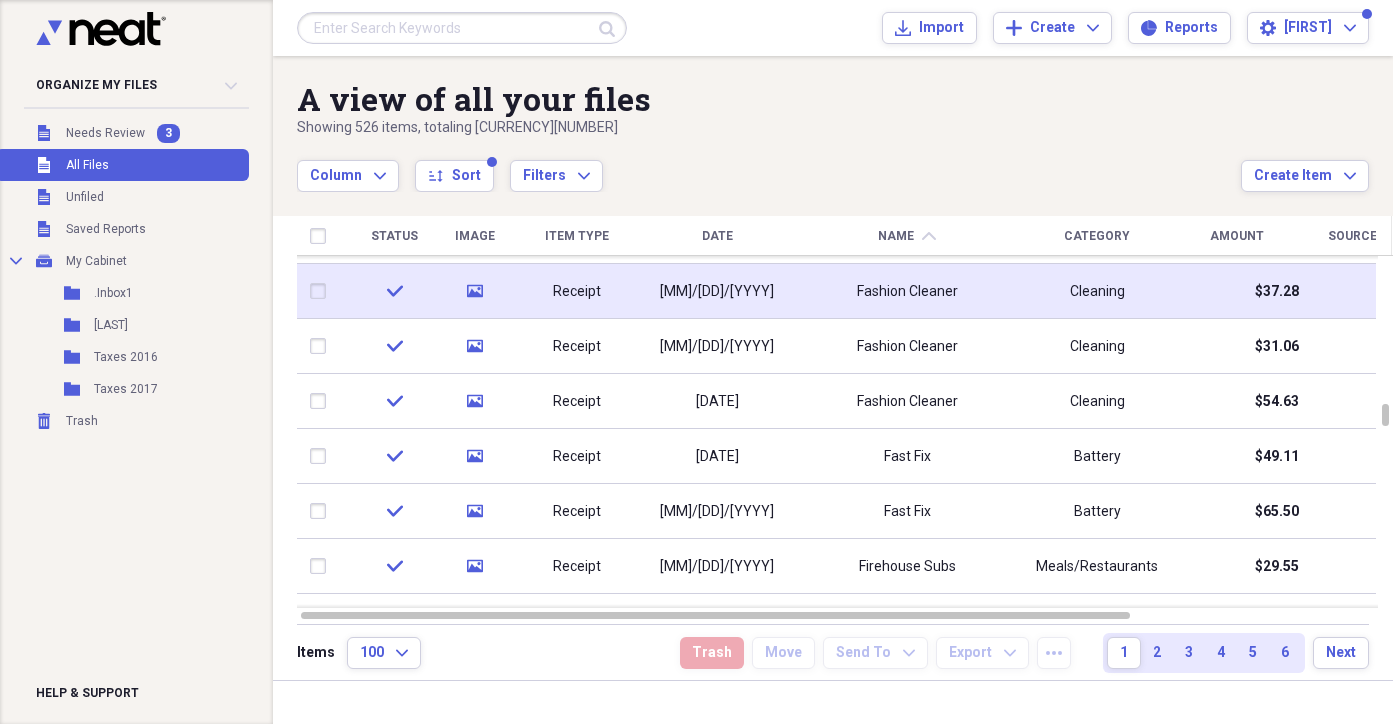 click at bounding box center [322, 291] 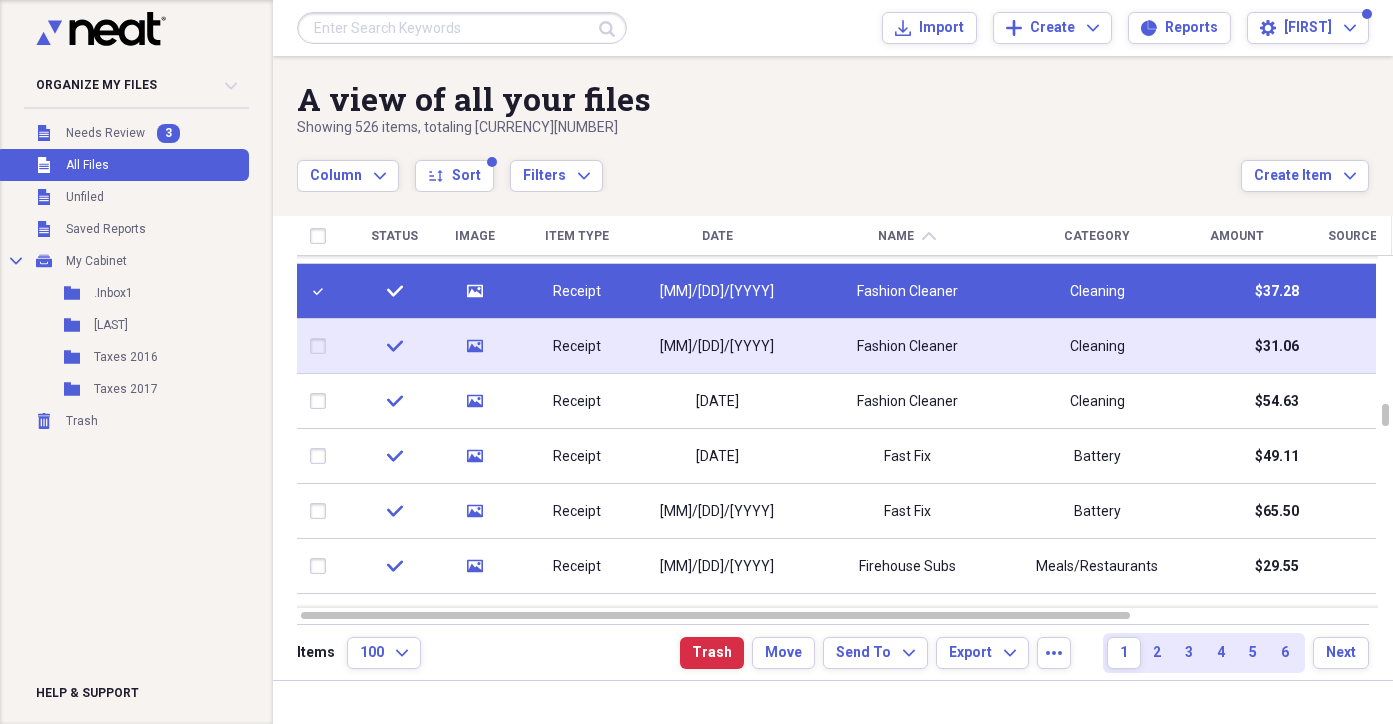 click at bounding box center [322, 346] 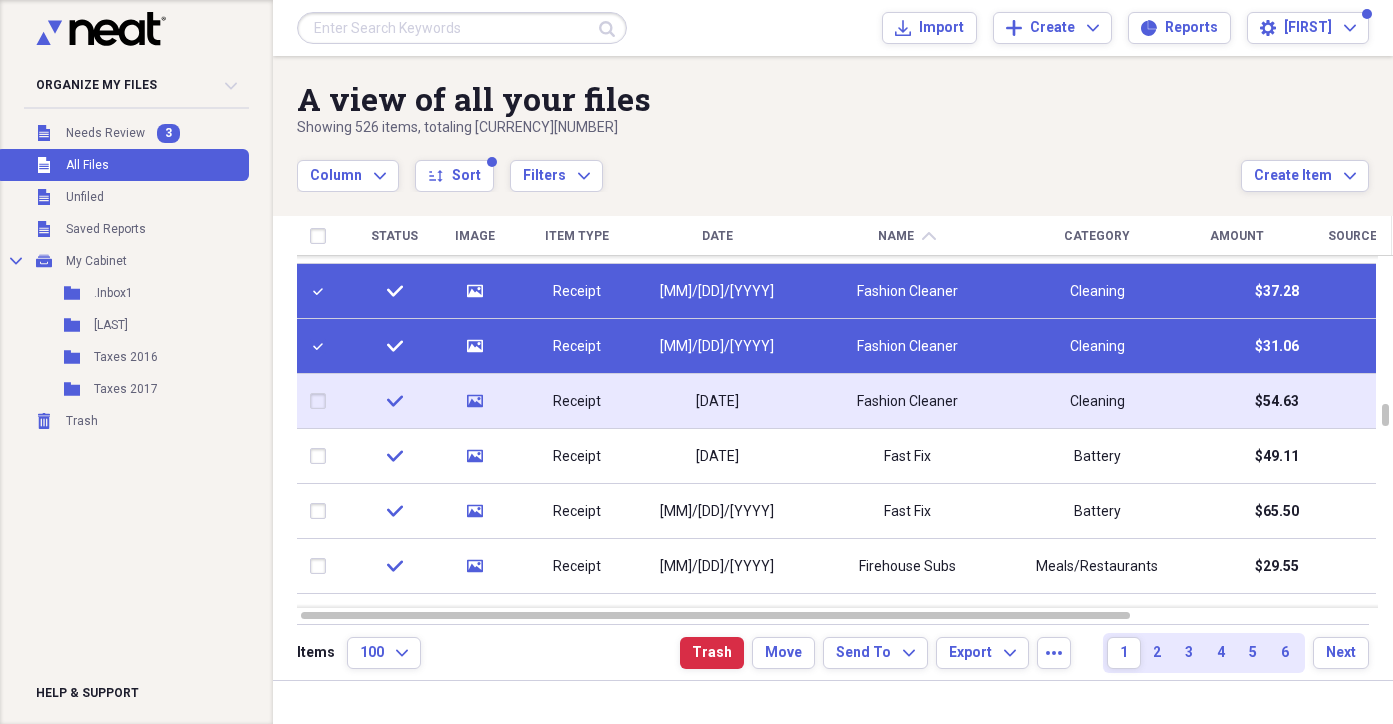 click at bounding box center [322, 401] 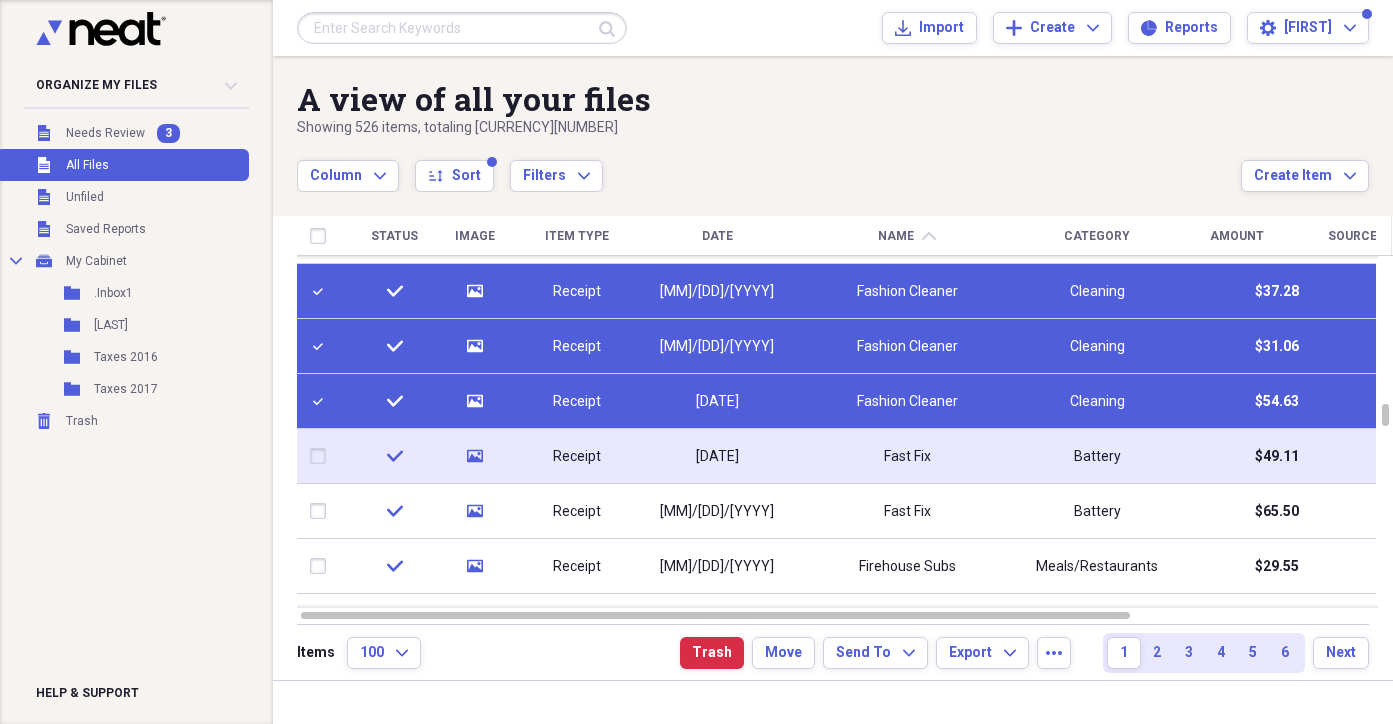 click at bounding box center [322, 456] 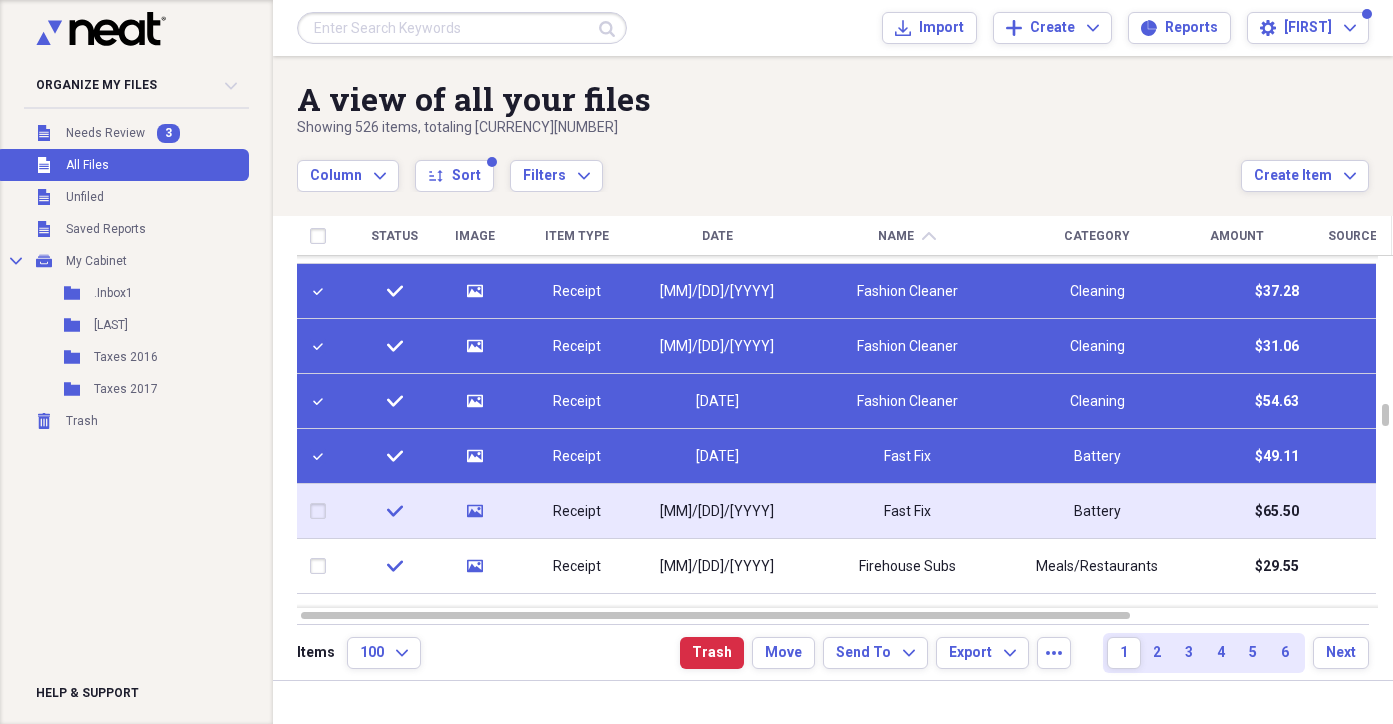 click at bounding box center (322, 511) 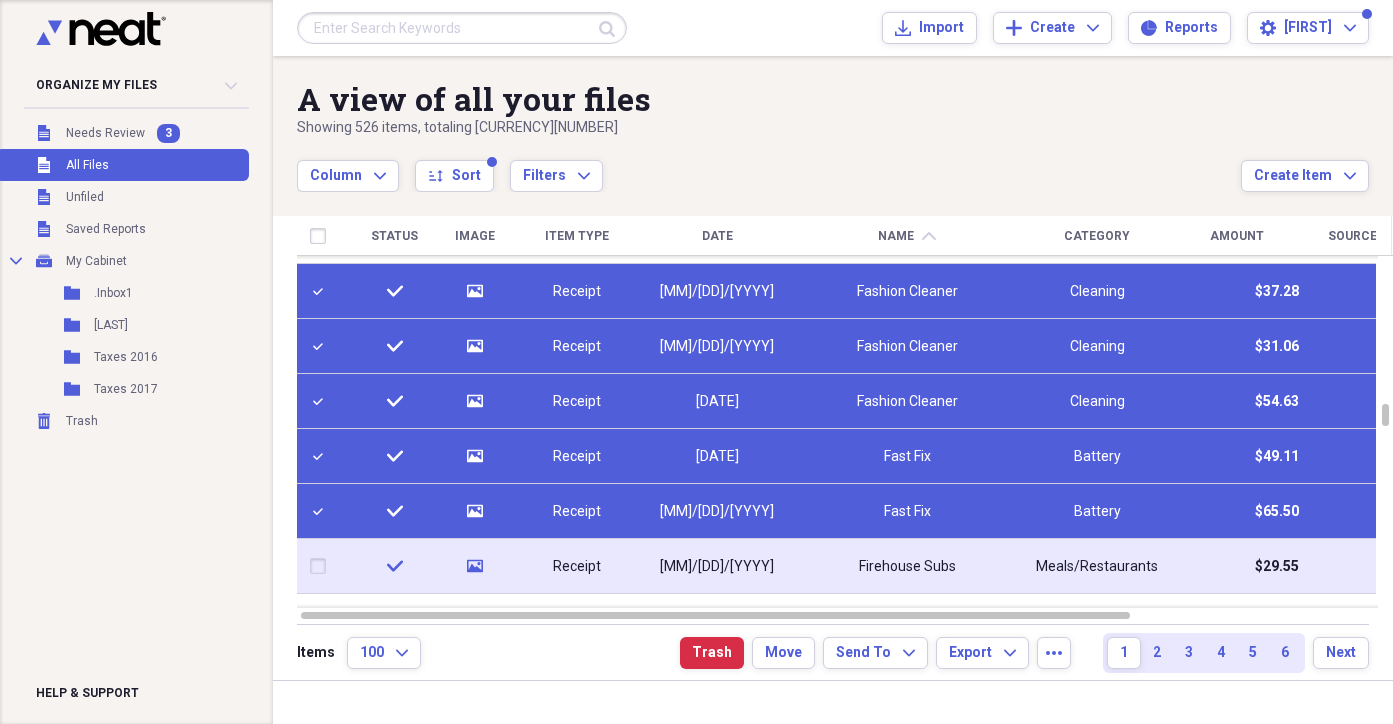 click at bounding box center [322, 566] 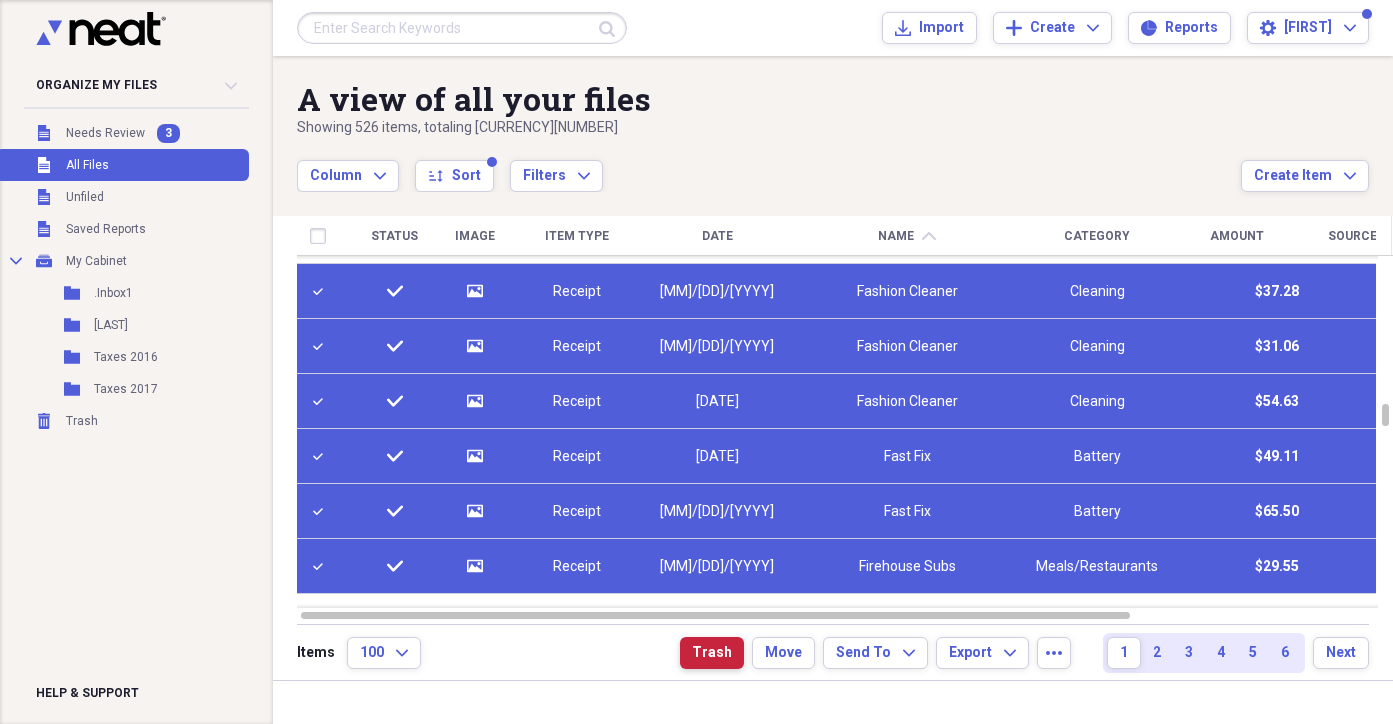 click on "Trash" at bounding box center [712, 653] 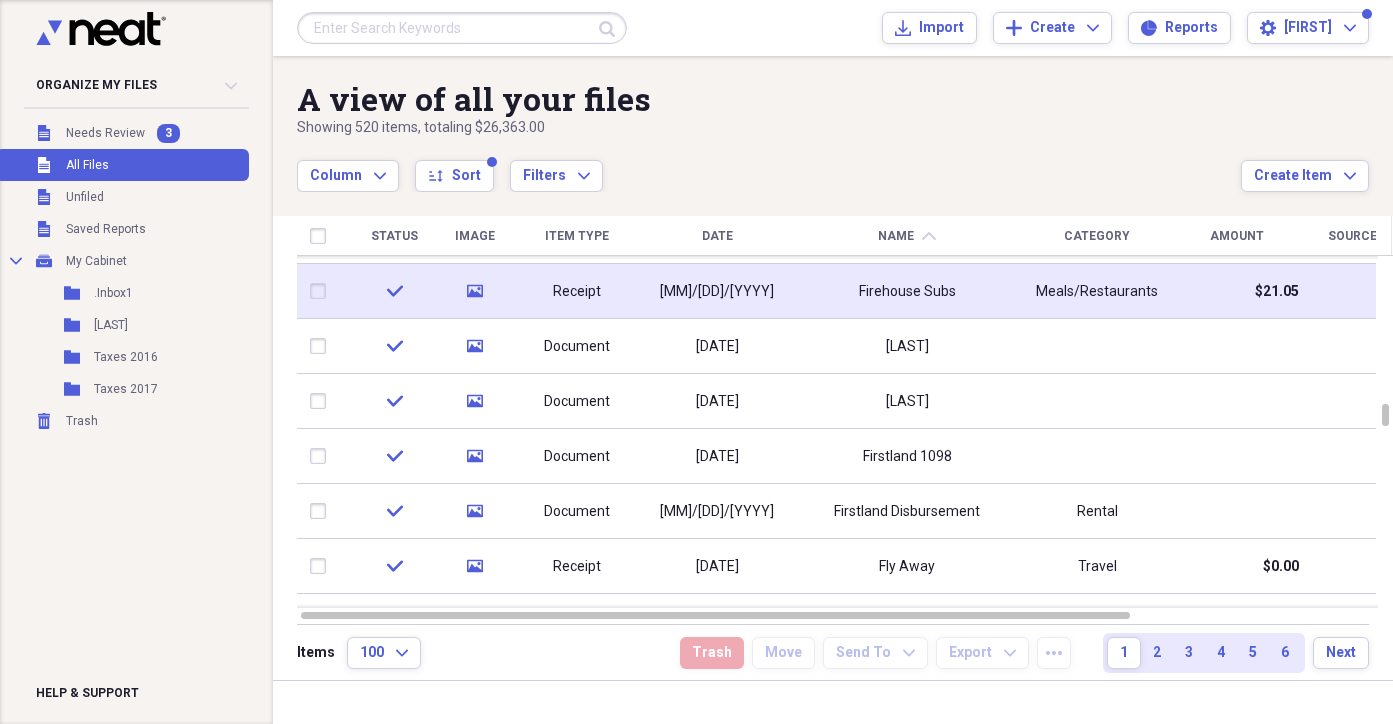 click at bounding box center (322, 291) 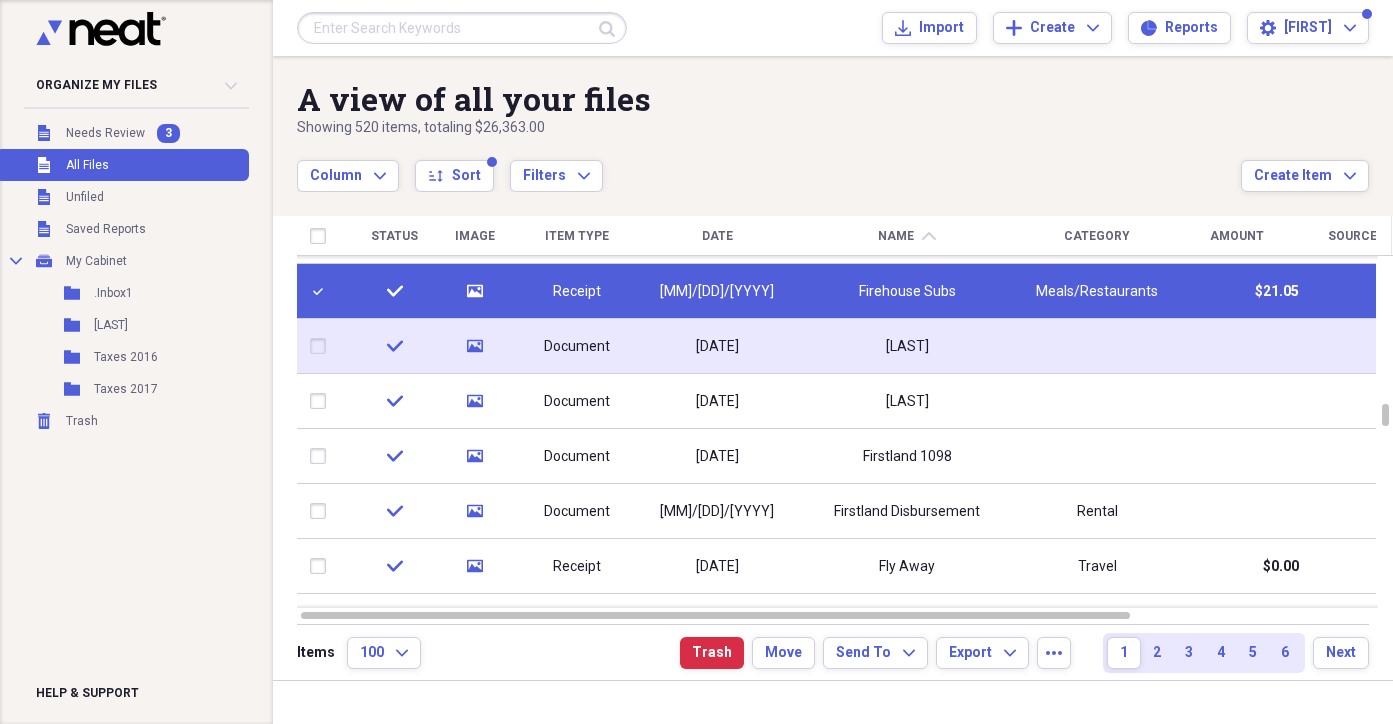 click at bounding box center [322, 346] 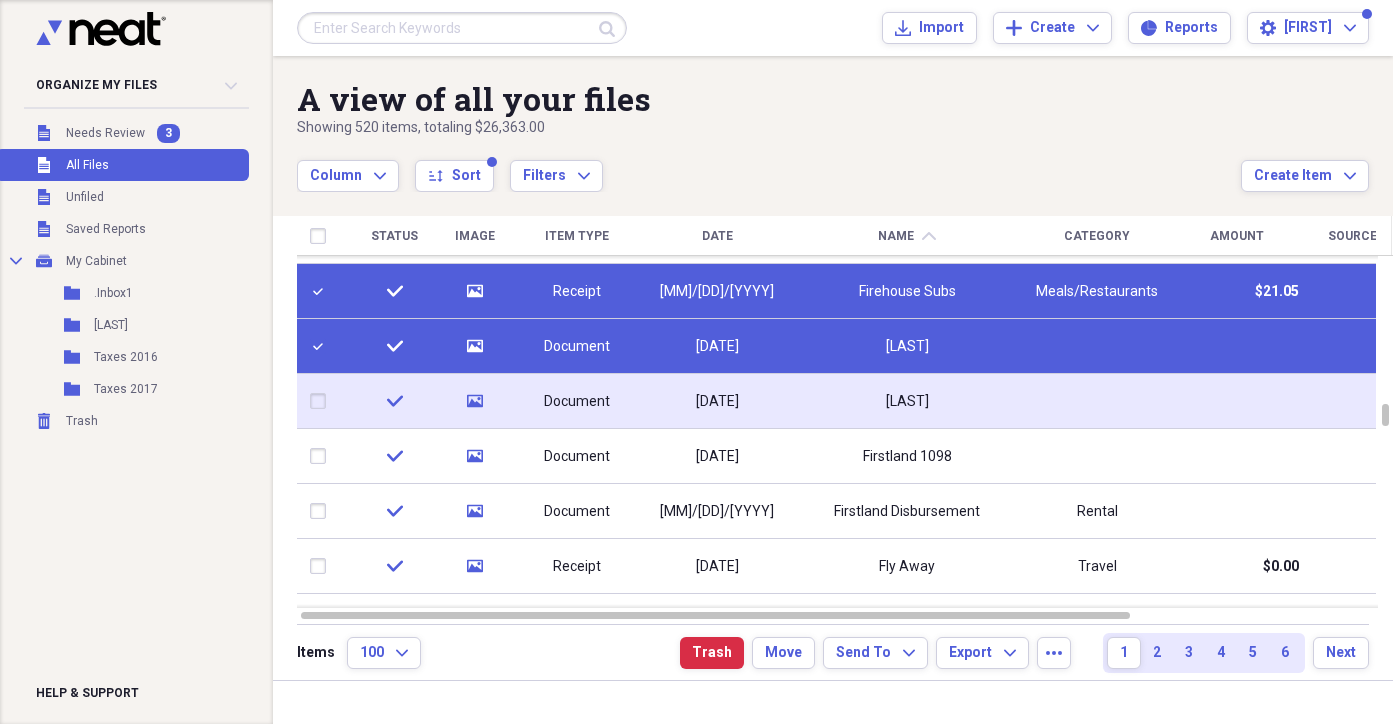 click at bounding box center (322, 401) 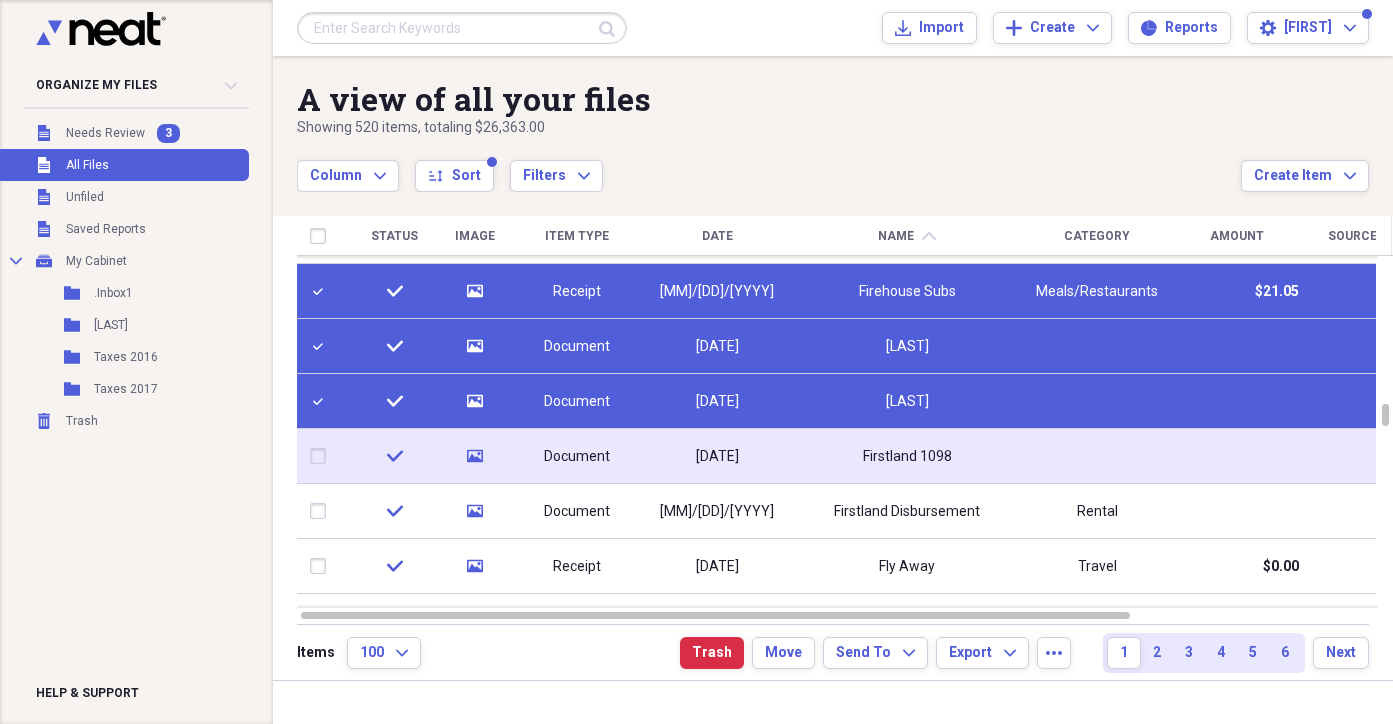 click at bounding box center [322, 456] 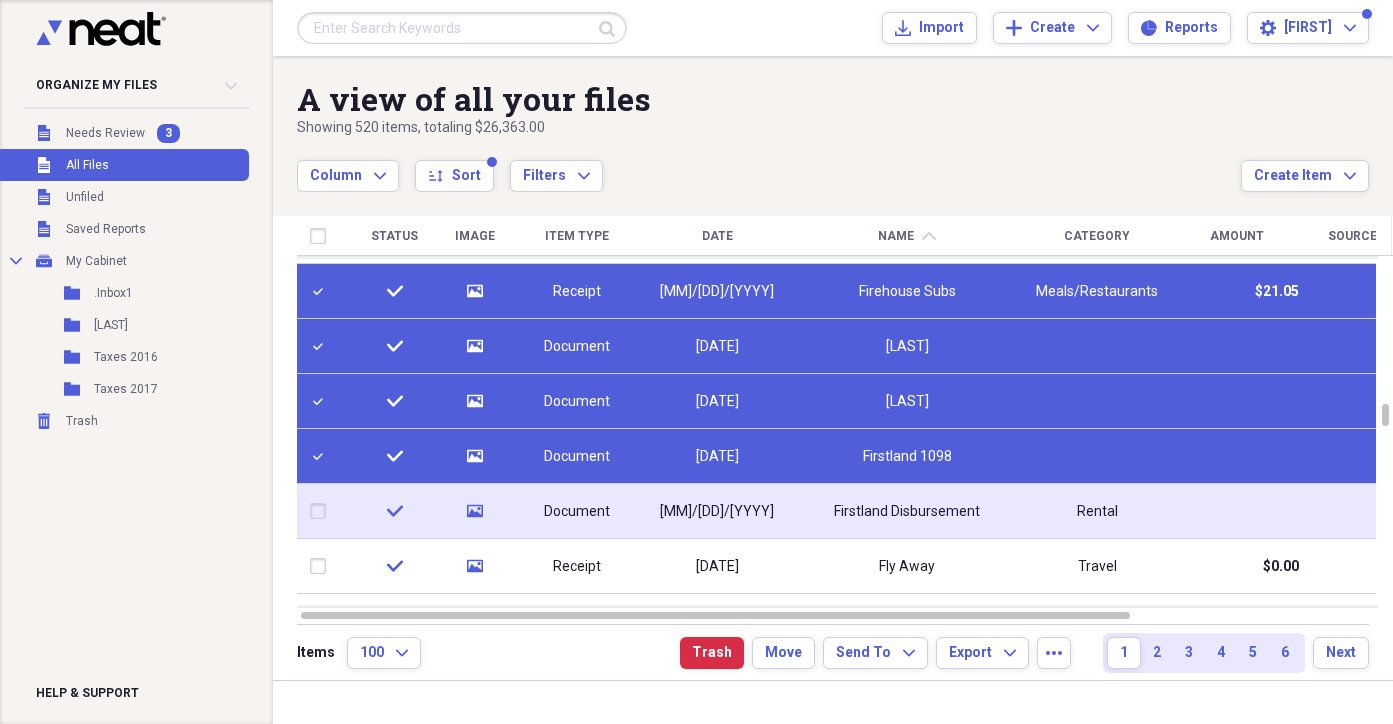 click at bounding box center [322, 511] 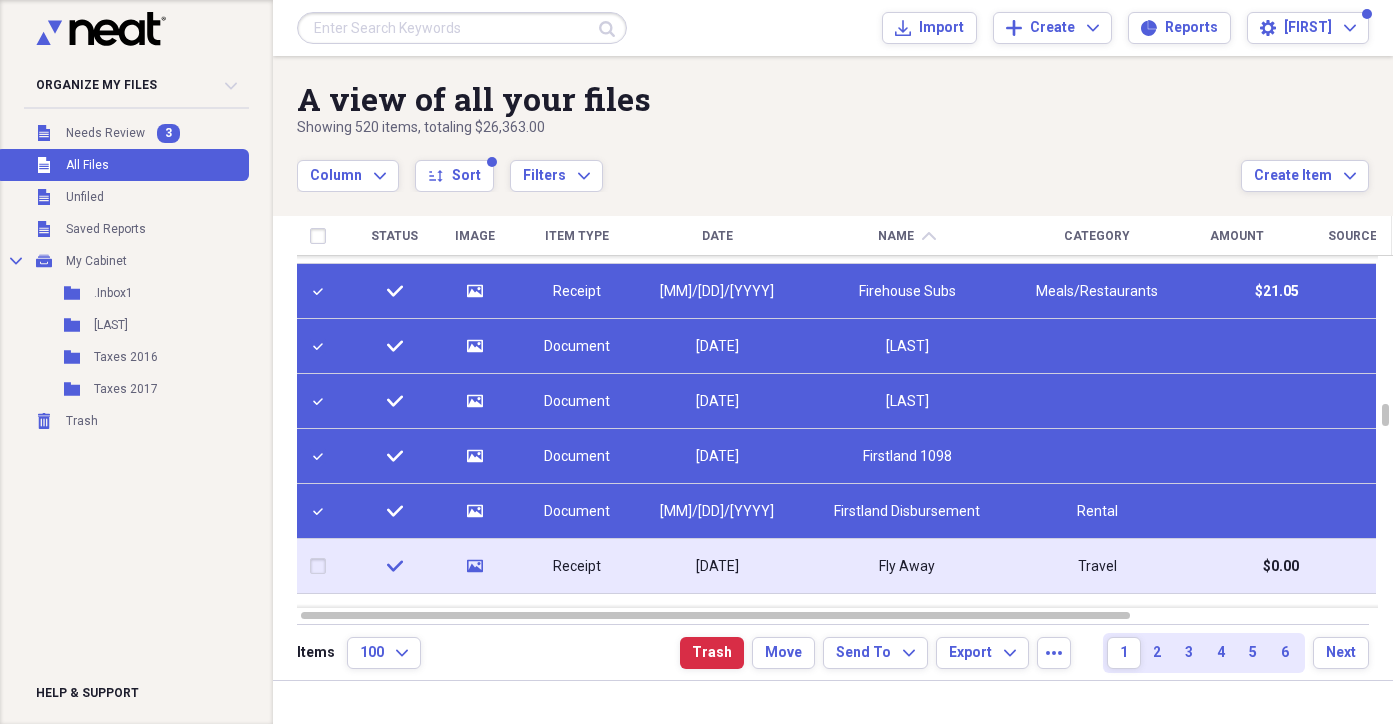 click at bounding box center (322, 566) 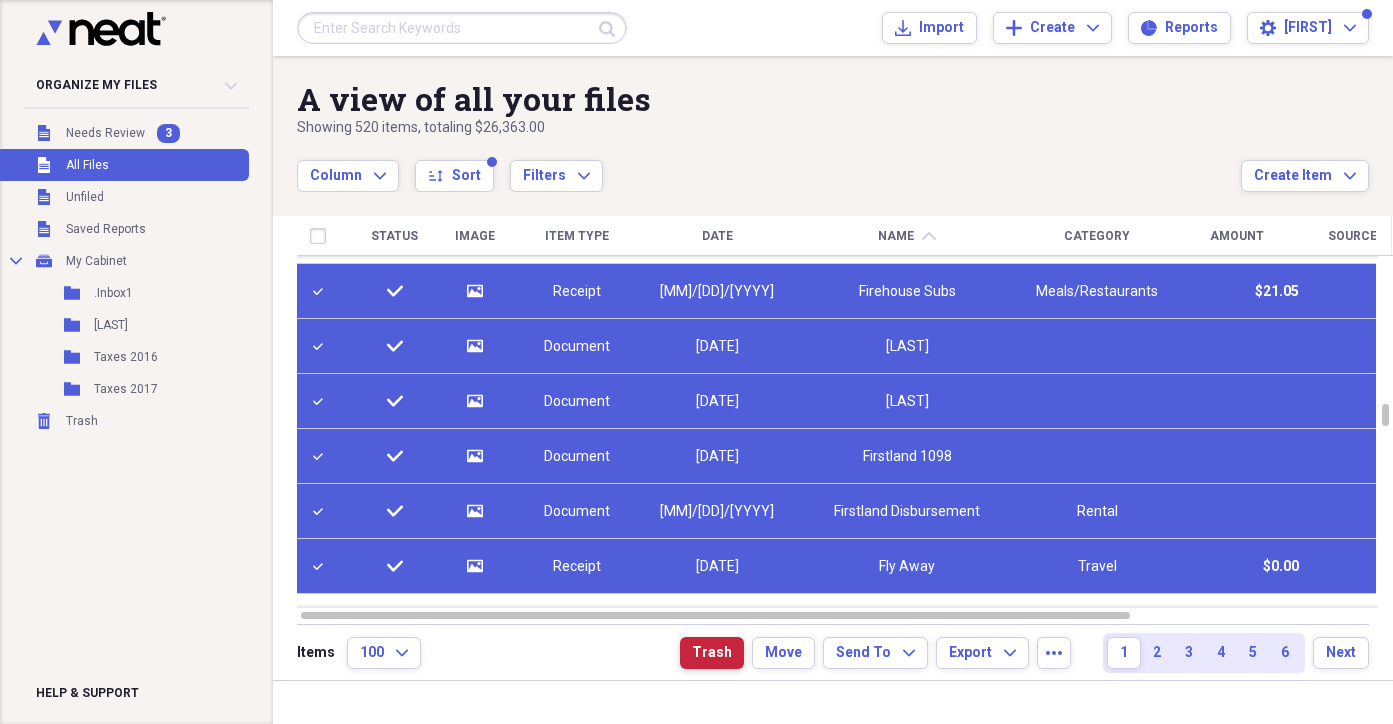 click on "Trash" at bounding box center (712, 653) 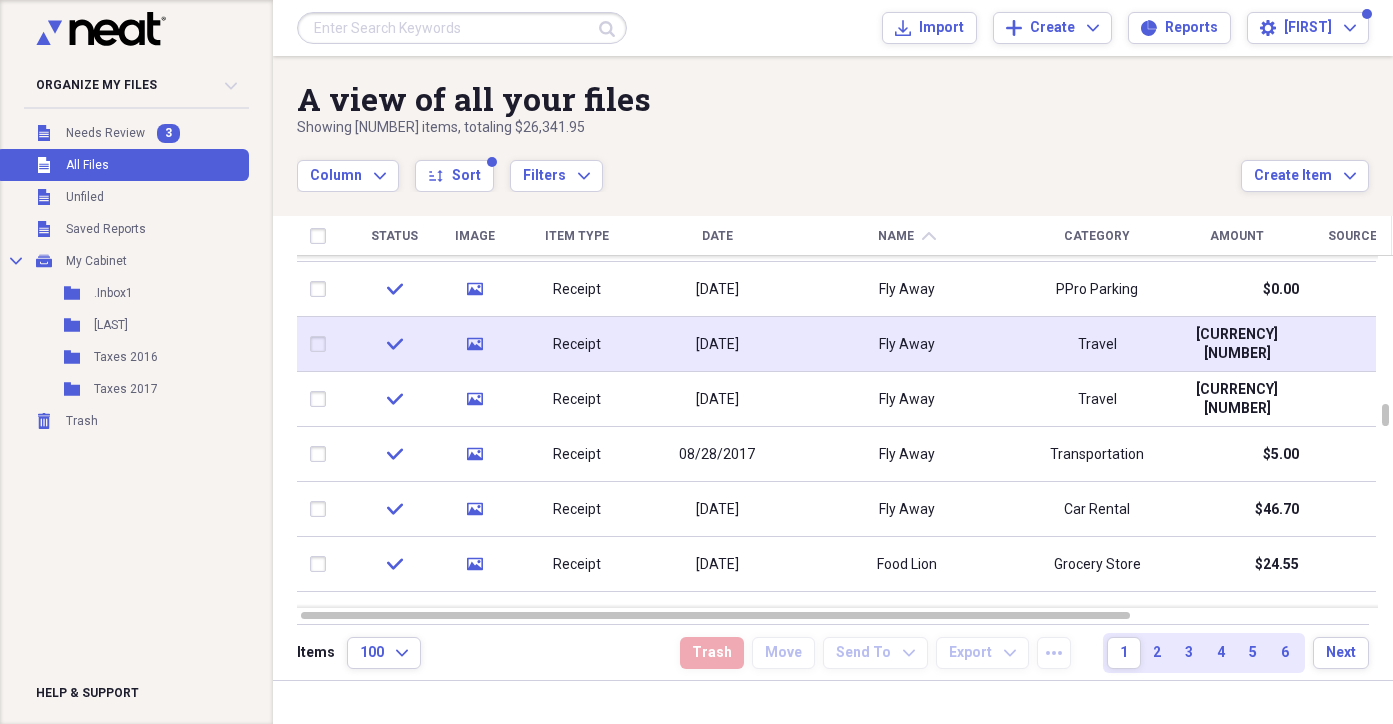 drag, startPoint x: 320, startPoint y: 286, endPoint x: 319, endPoint y: 319, distance: 33.01515 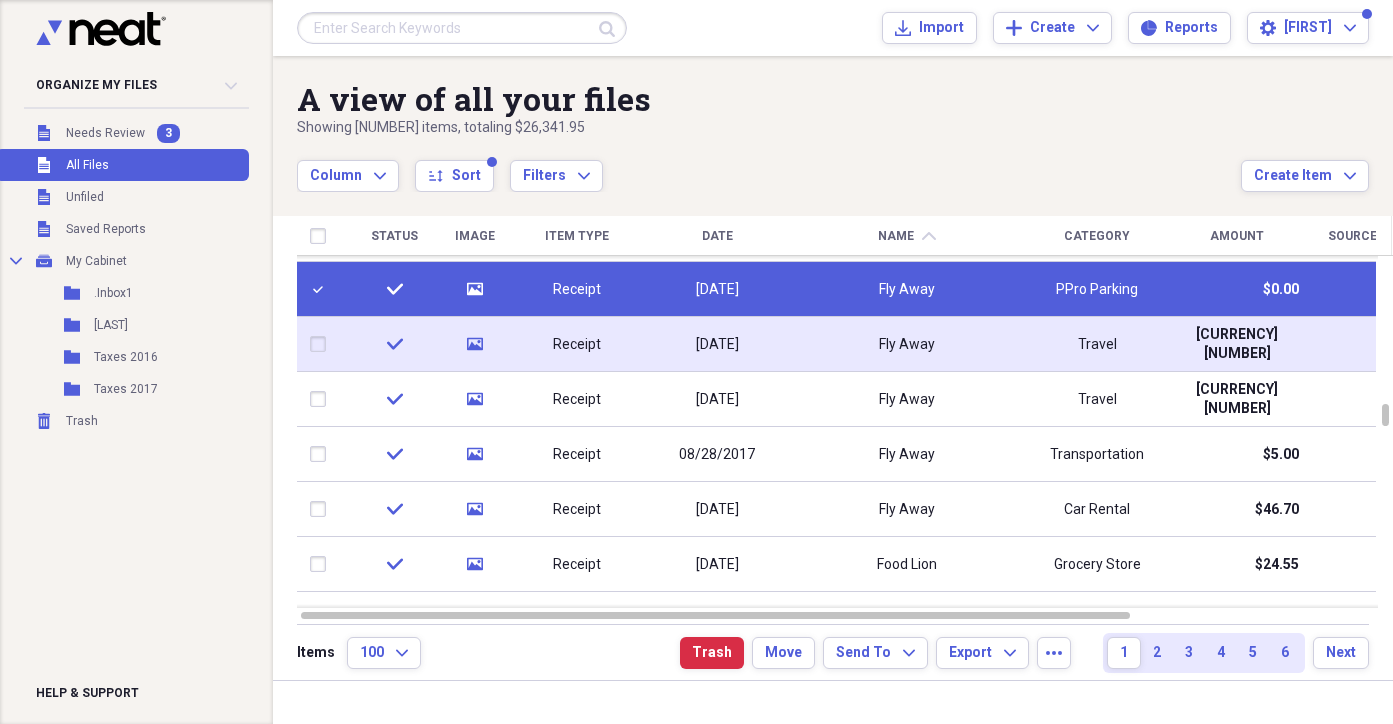 click at bounding box center (322, 344) 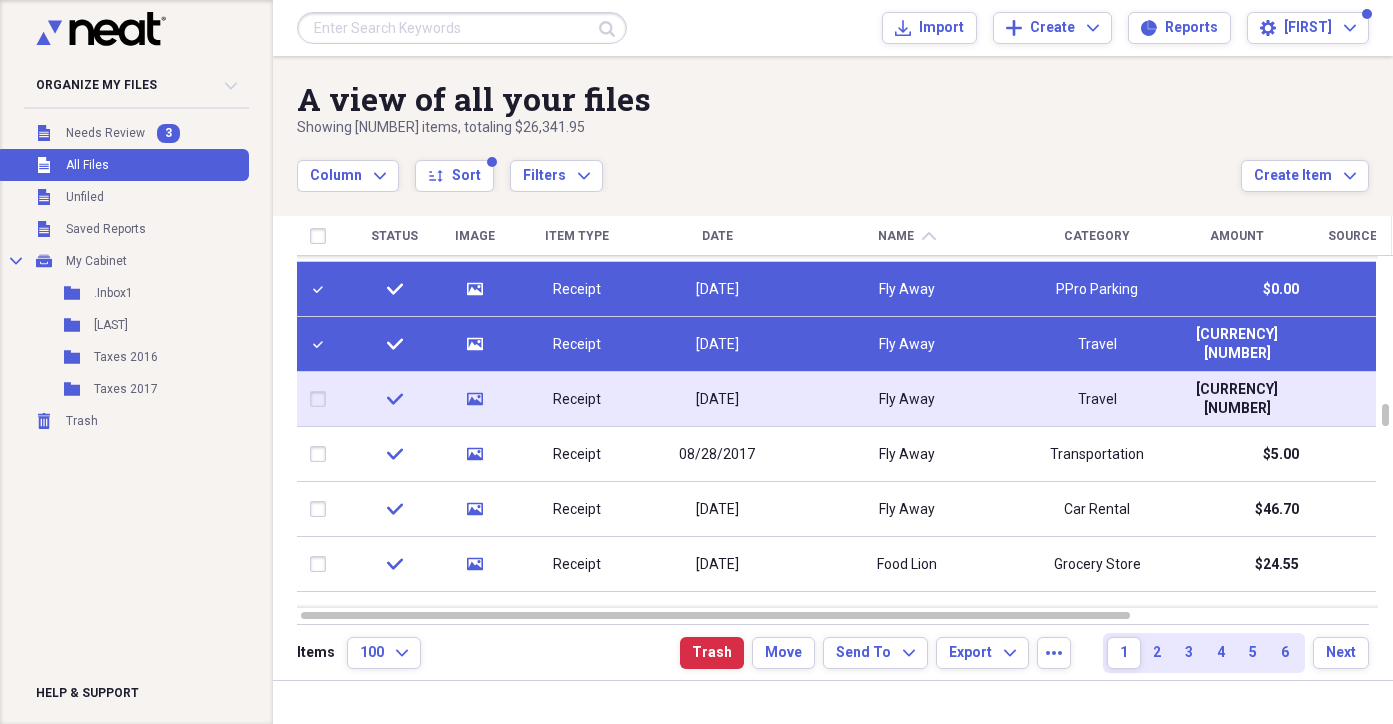 click at bounding box center [322, 399] 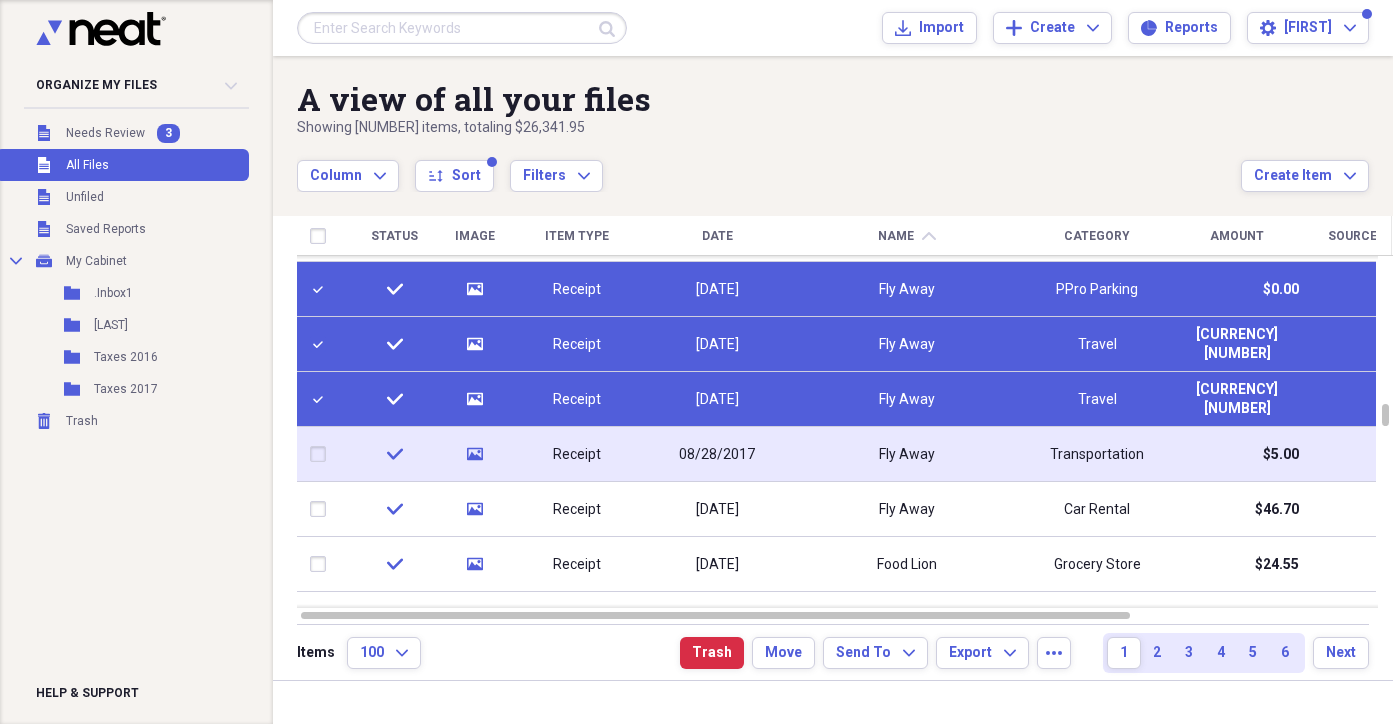 click at bounding box center (322, 454) 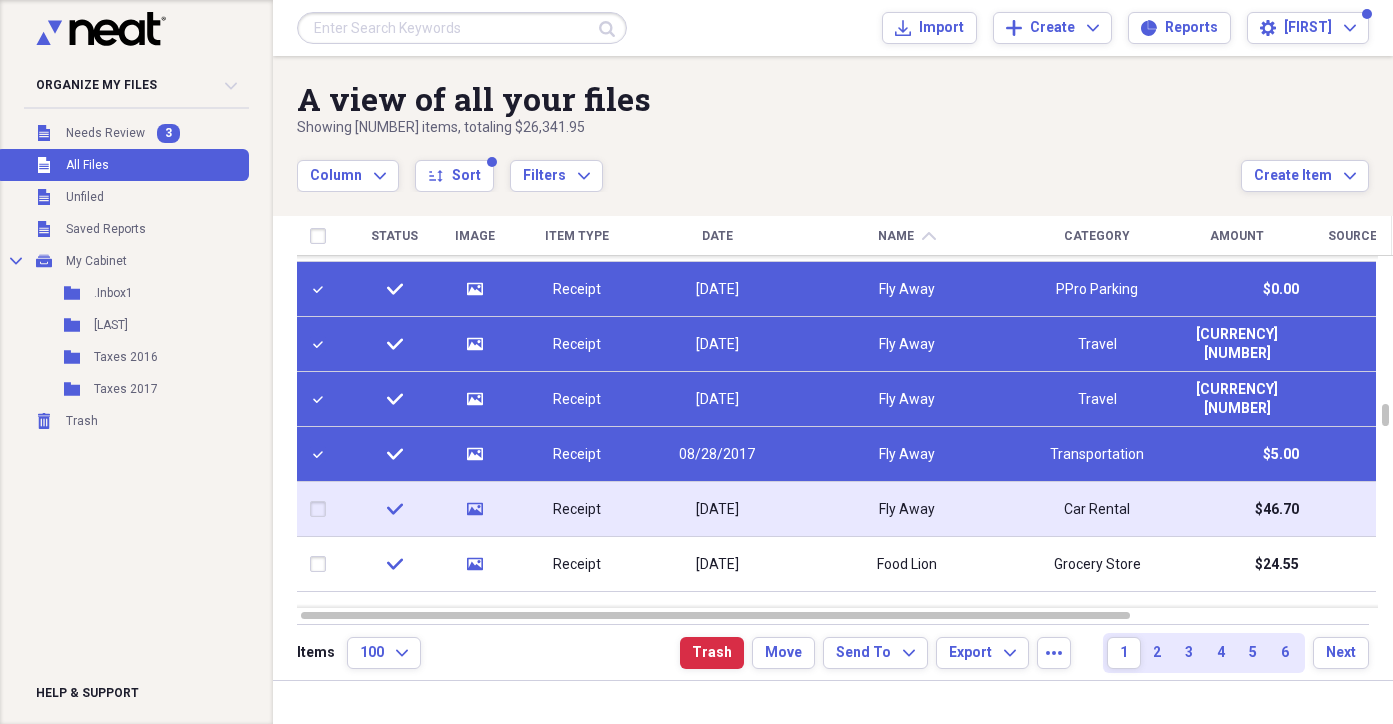 click at bounding box center [322, 509] 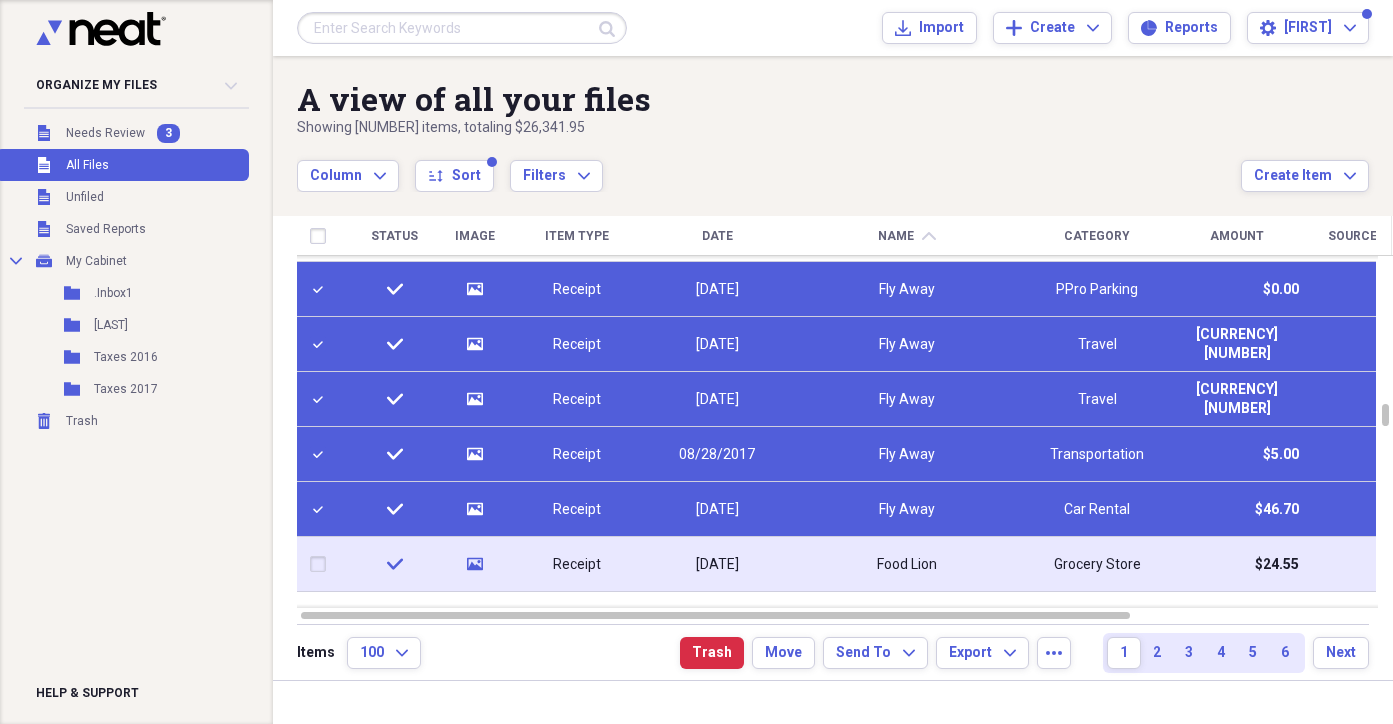 click at bounding box center [322, 564] 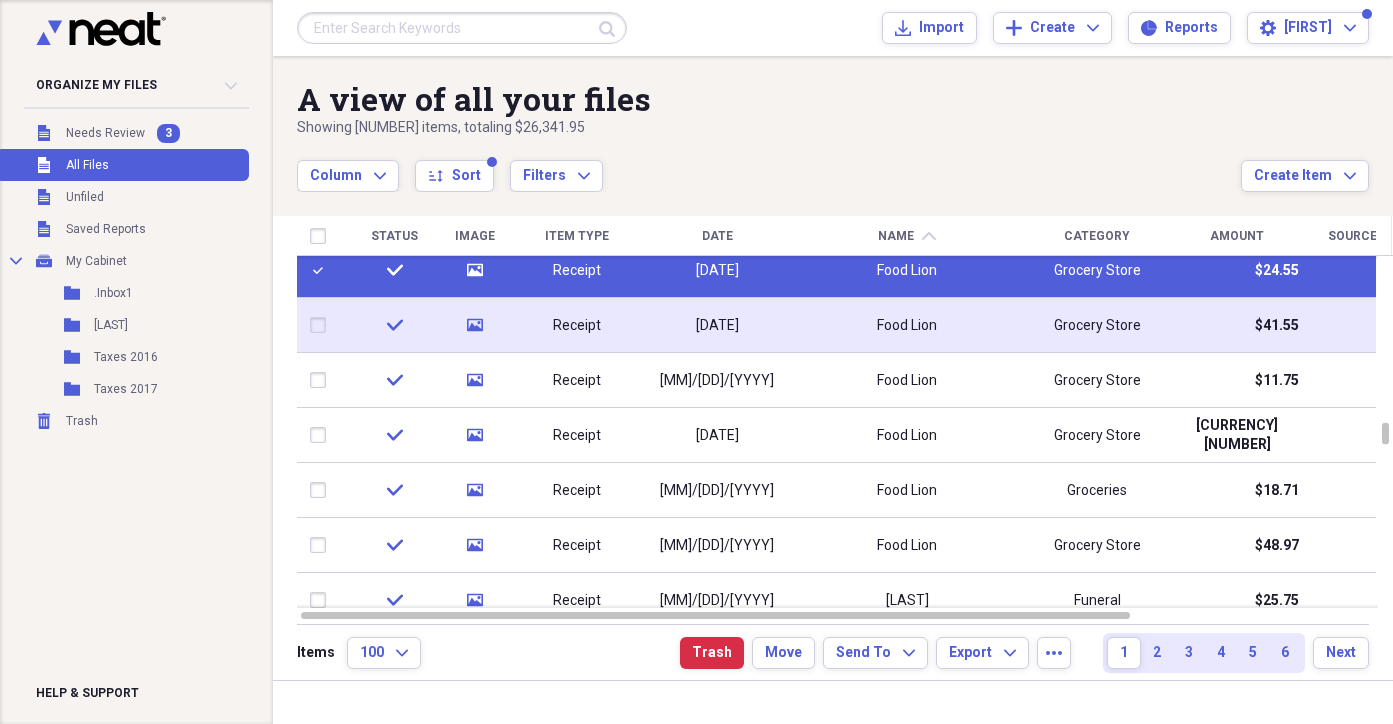 click at bounding box center [322, 325] 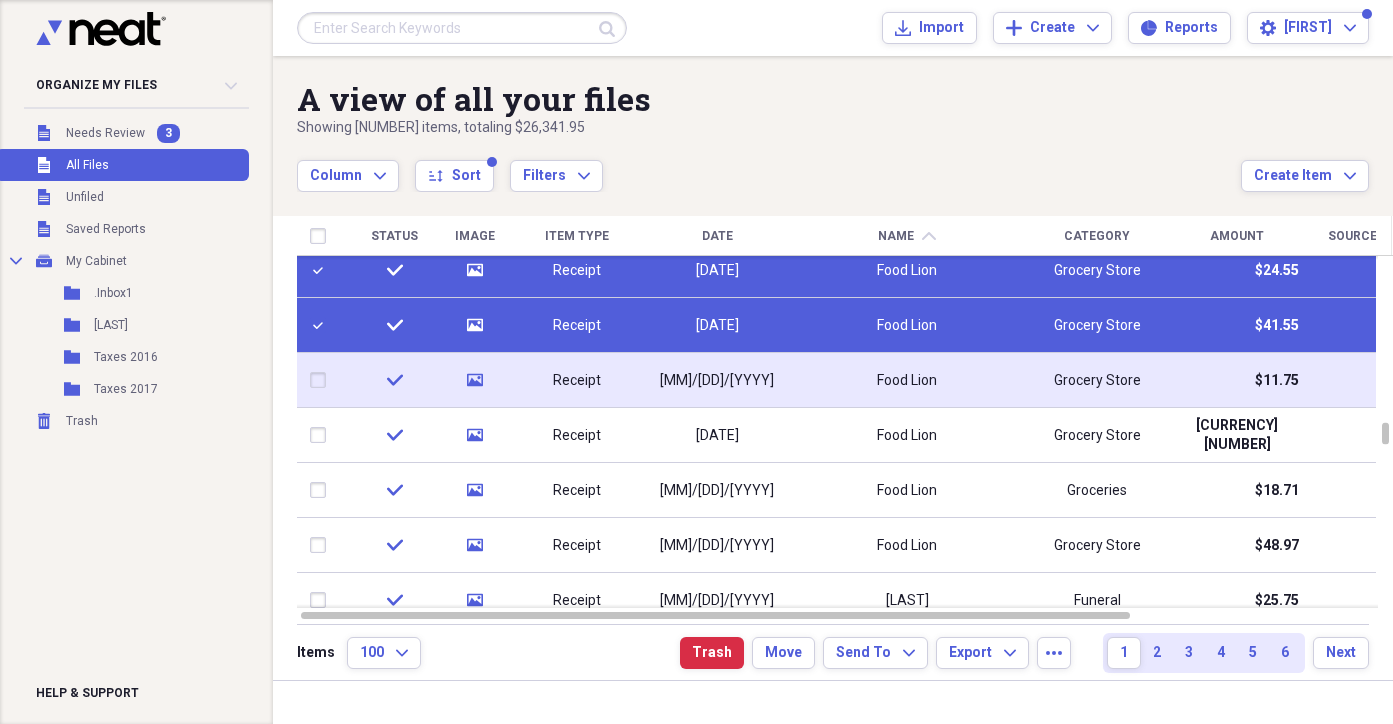 click at bounding box center [322, 380] 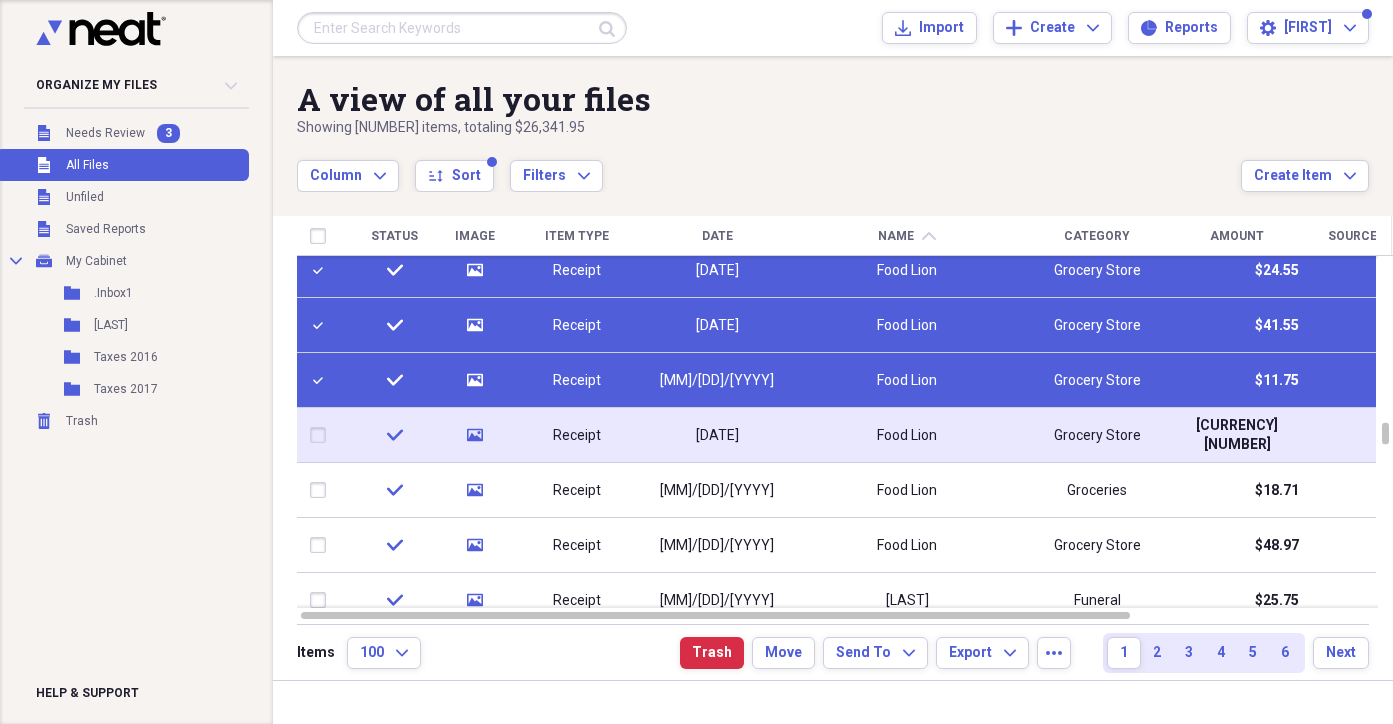 click at bounding box center [322, 435] 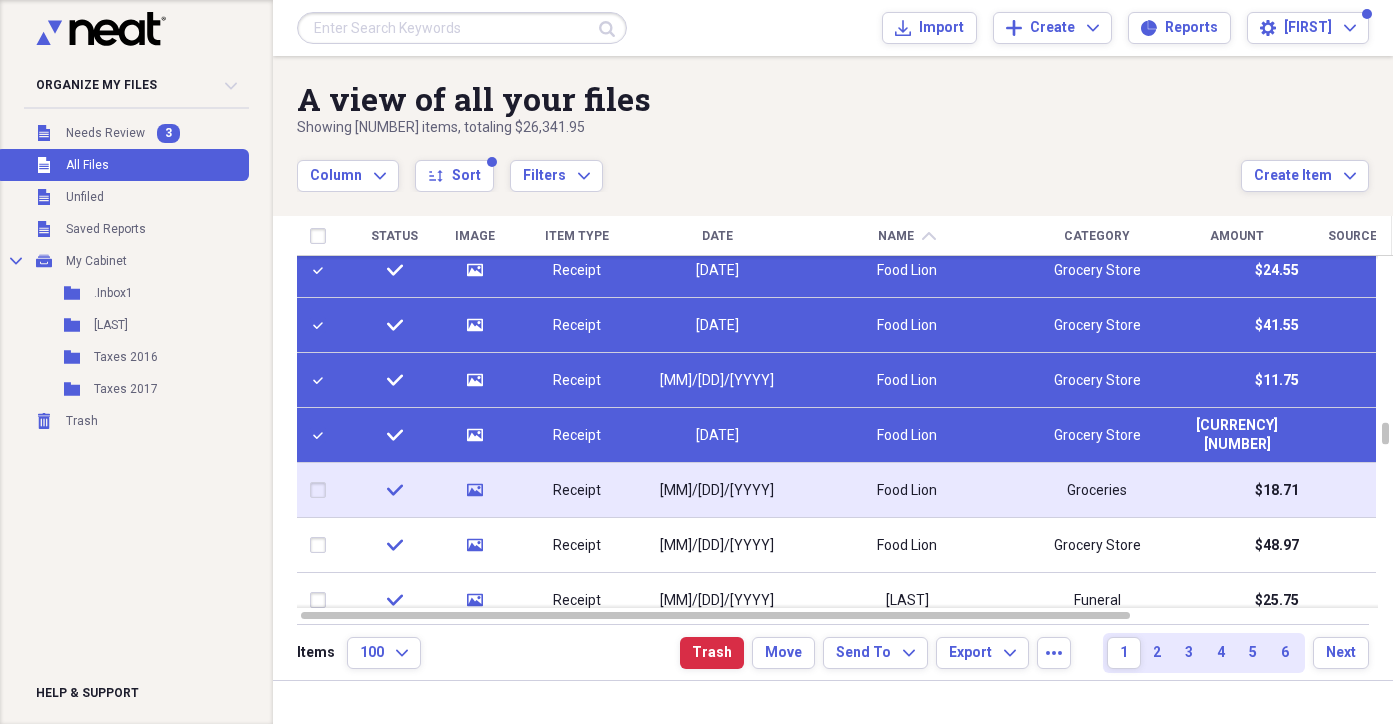 click at bounding box center (322, 490) 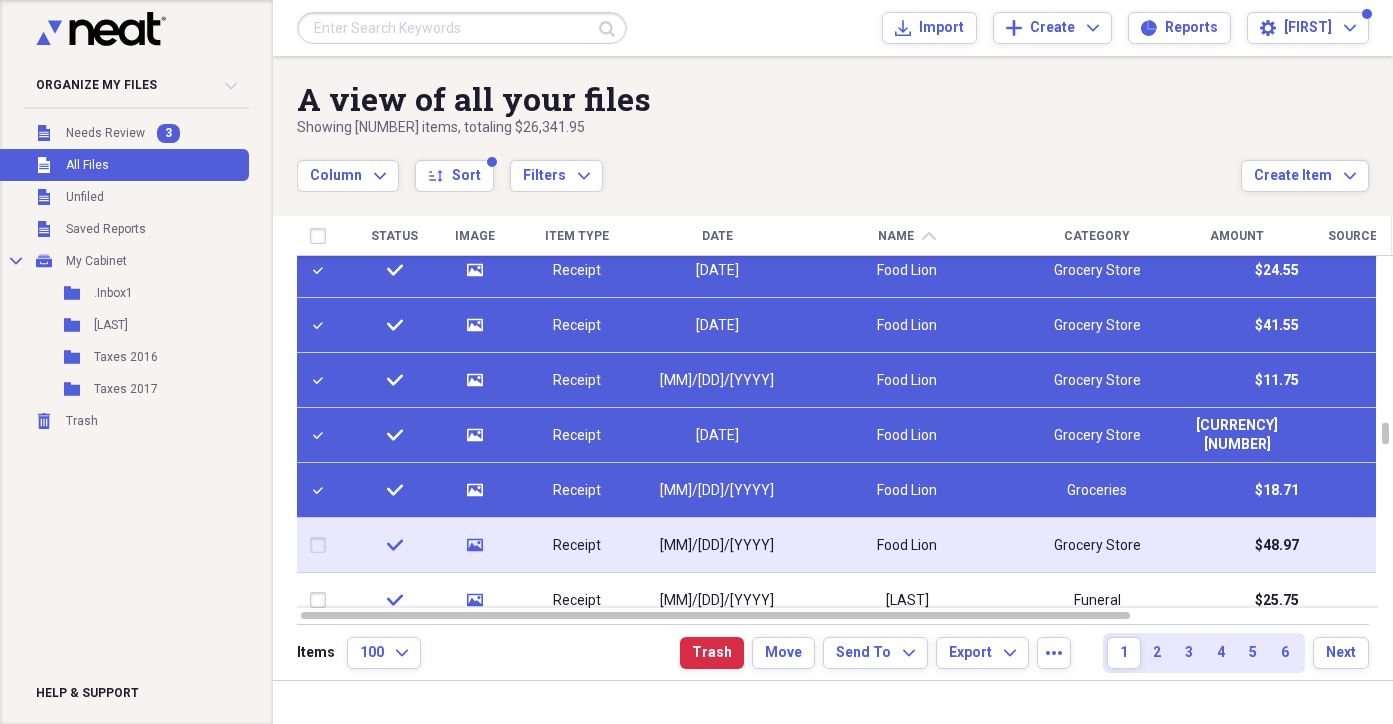 click at bounding box center (322, 545) 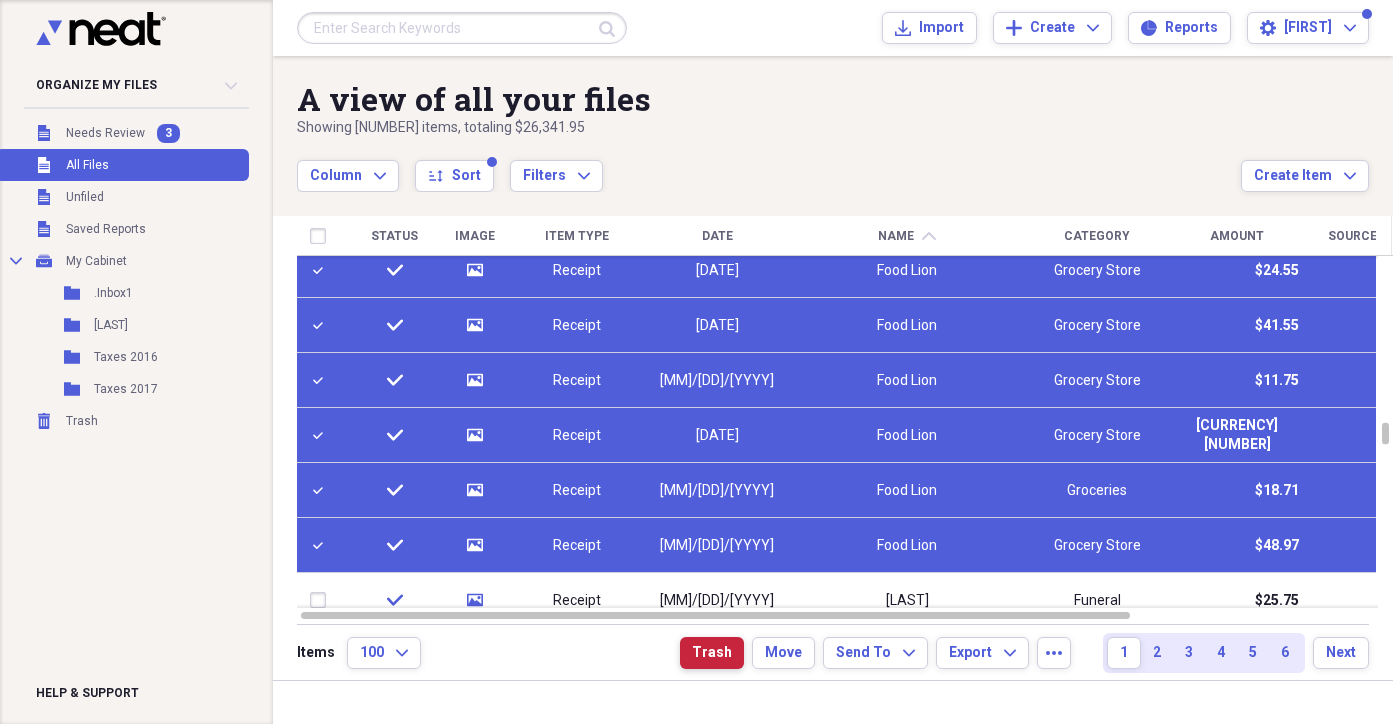 click on "Trash" at bounding box center [712, 653] 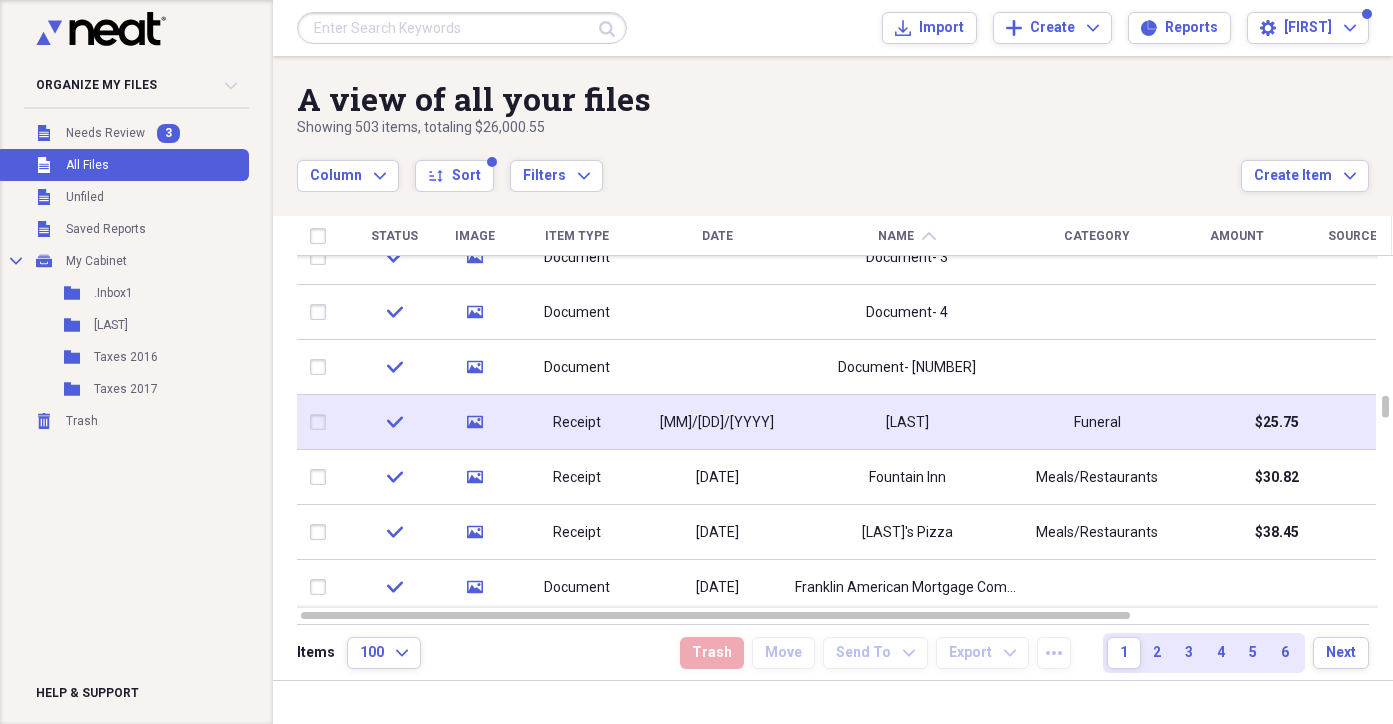 click on "Receipt" at bounding box center (577, 423) 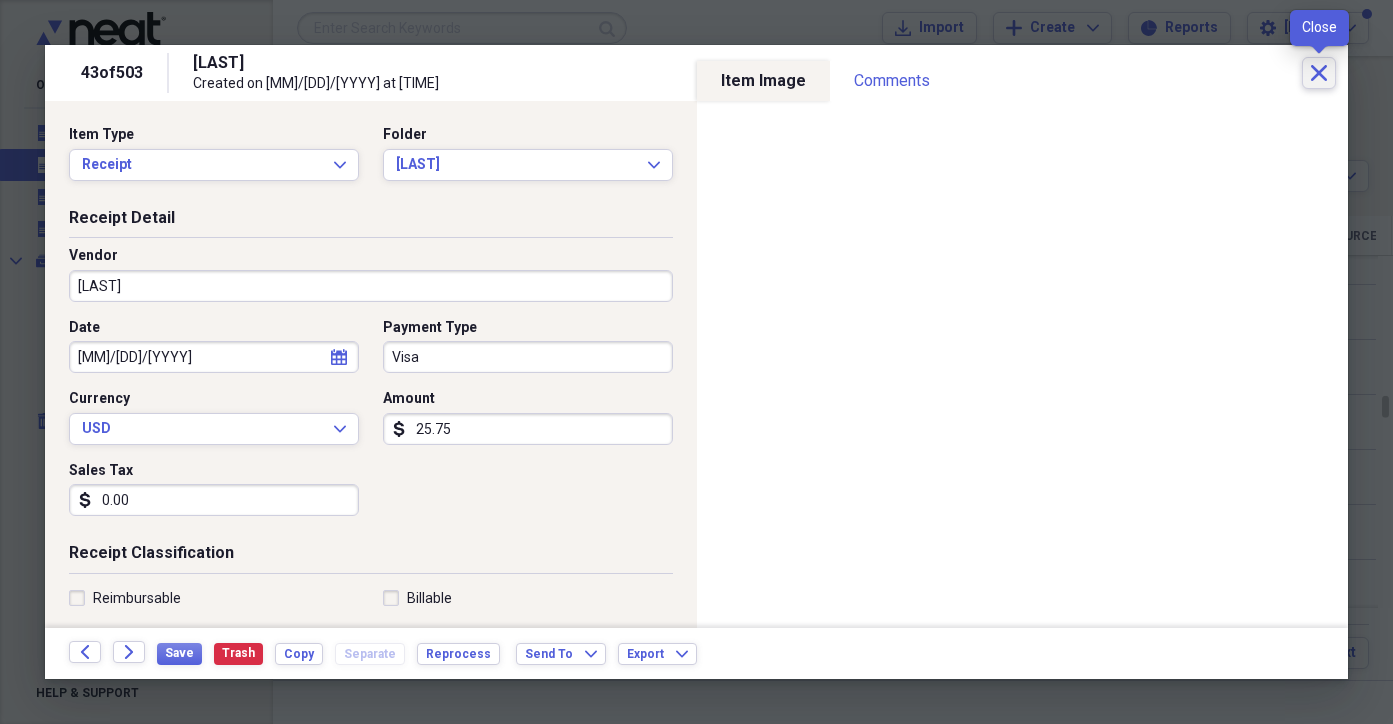 click on "Close" 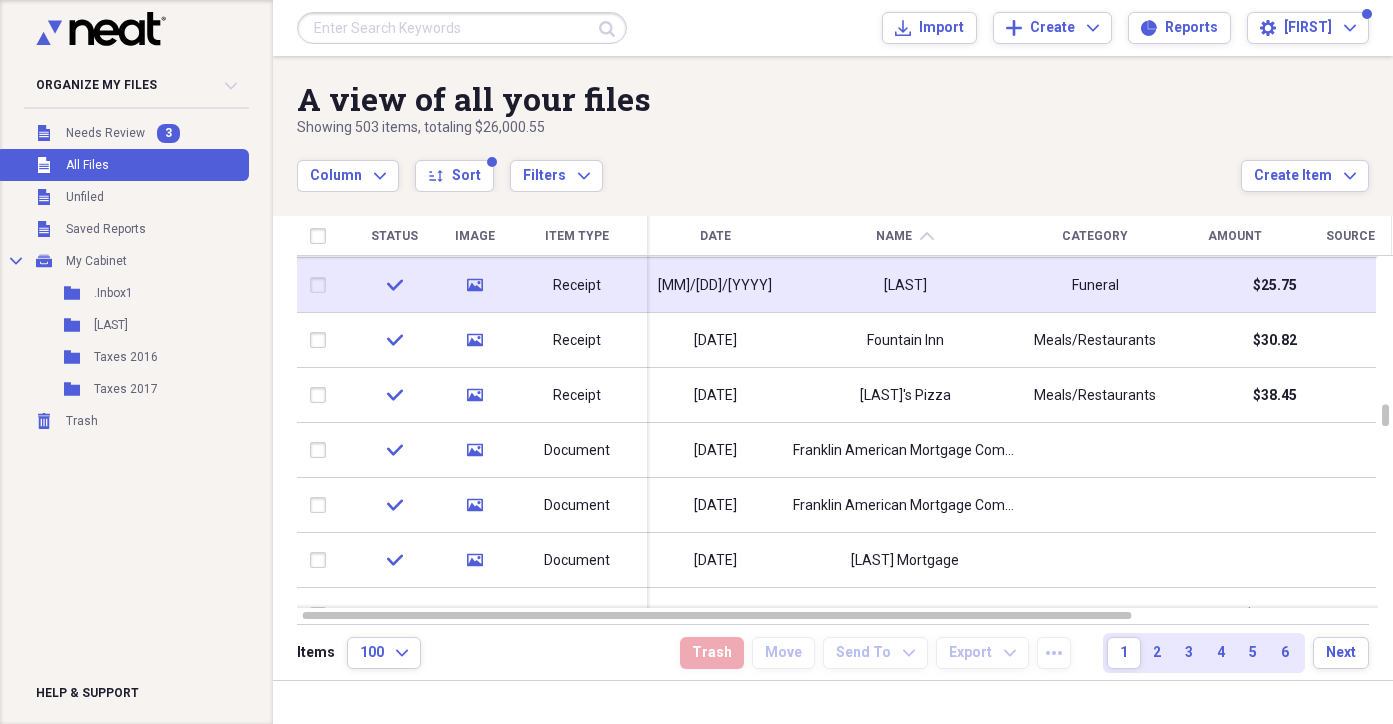 click at bounding box center [322, 285] 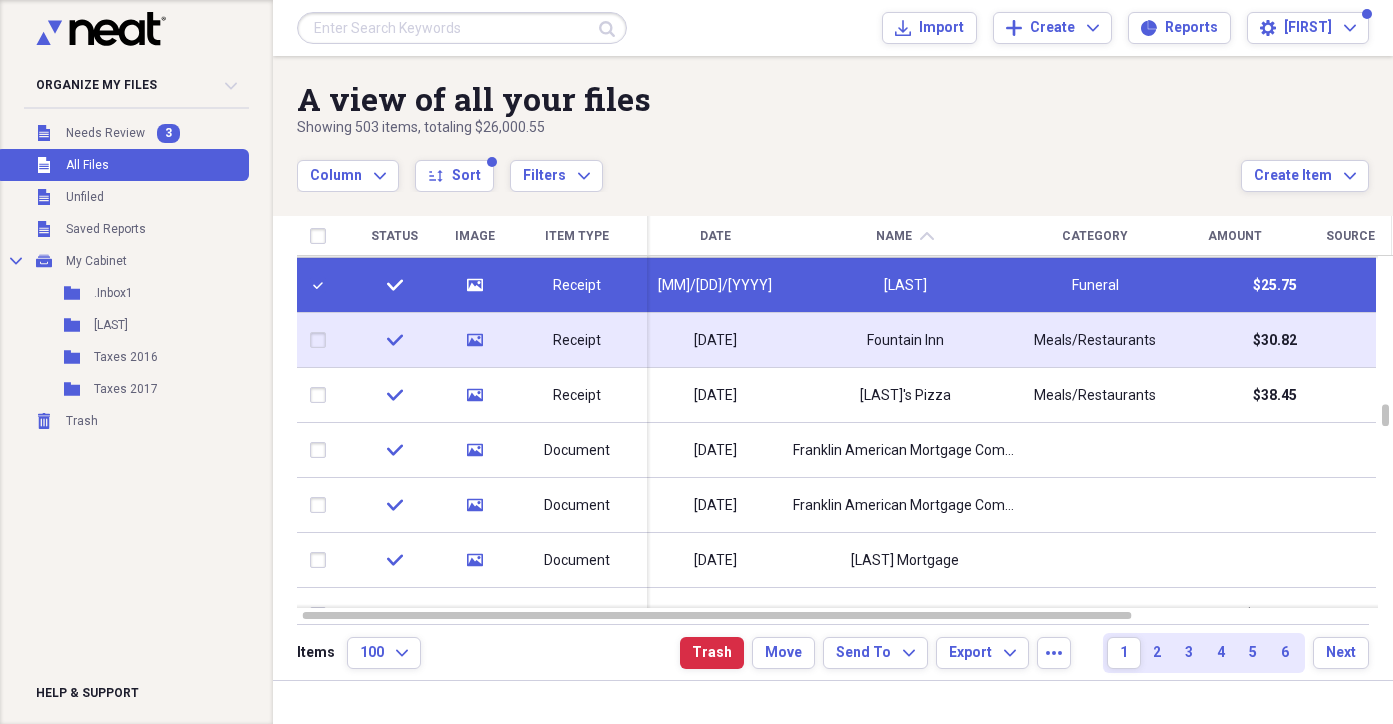 click at bounding box center [322, 340] 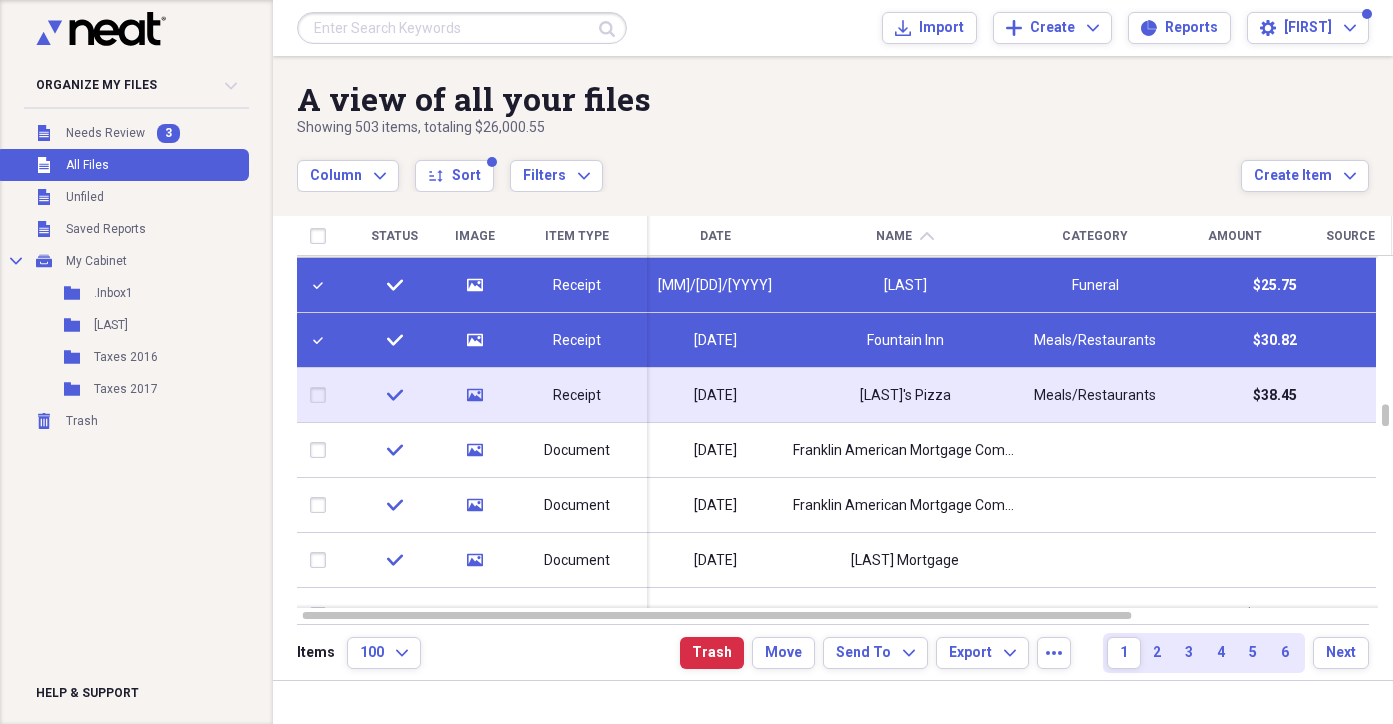 click at bounding box center (322, 395) 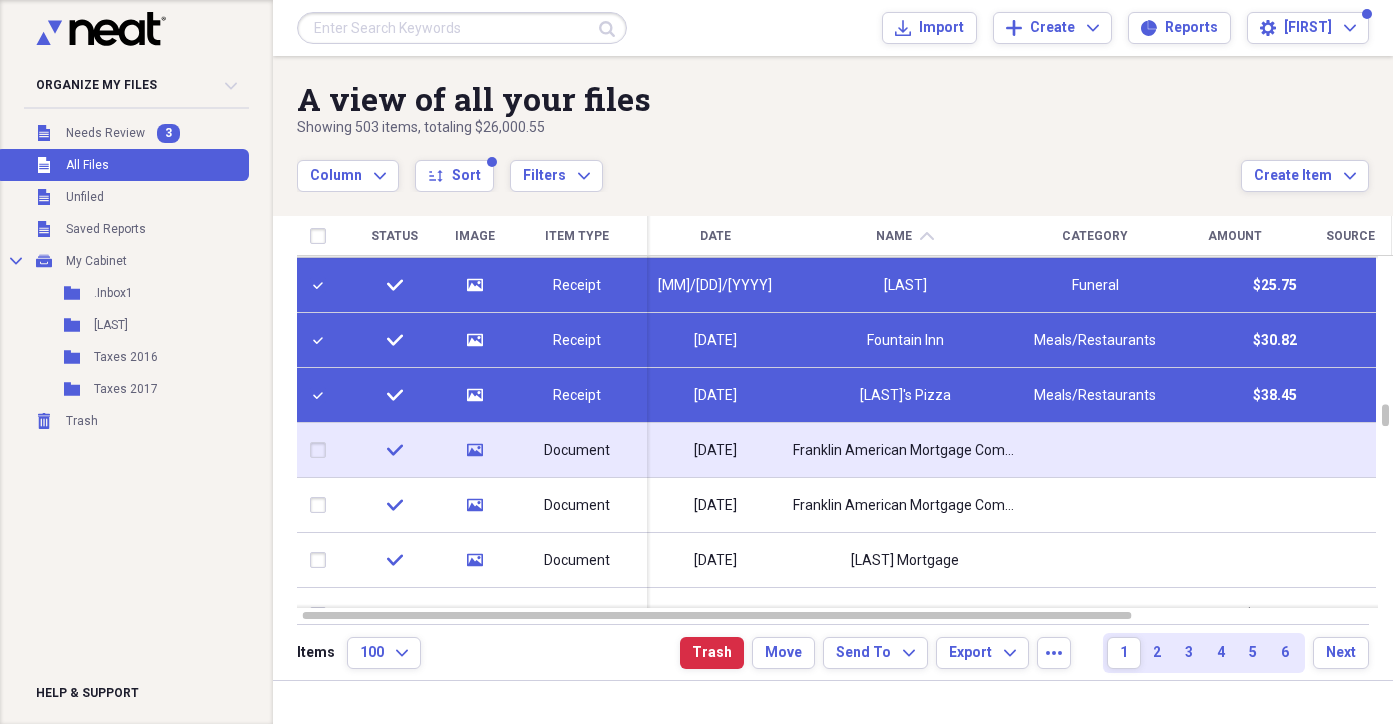 click at bounding box center [322, 450] 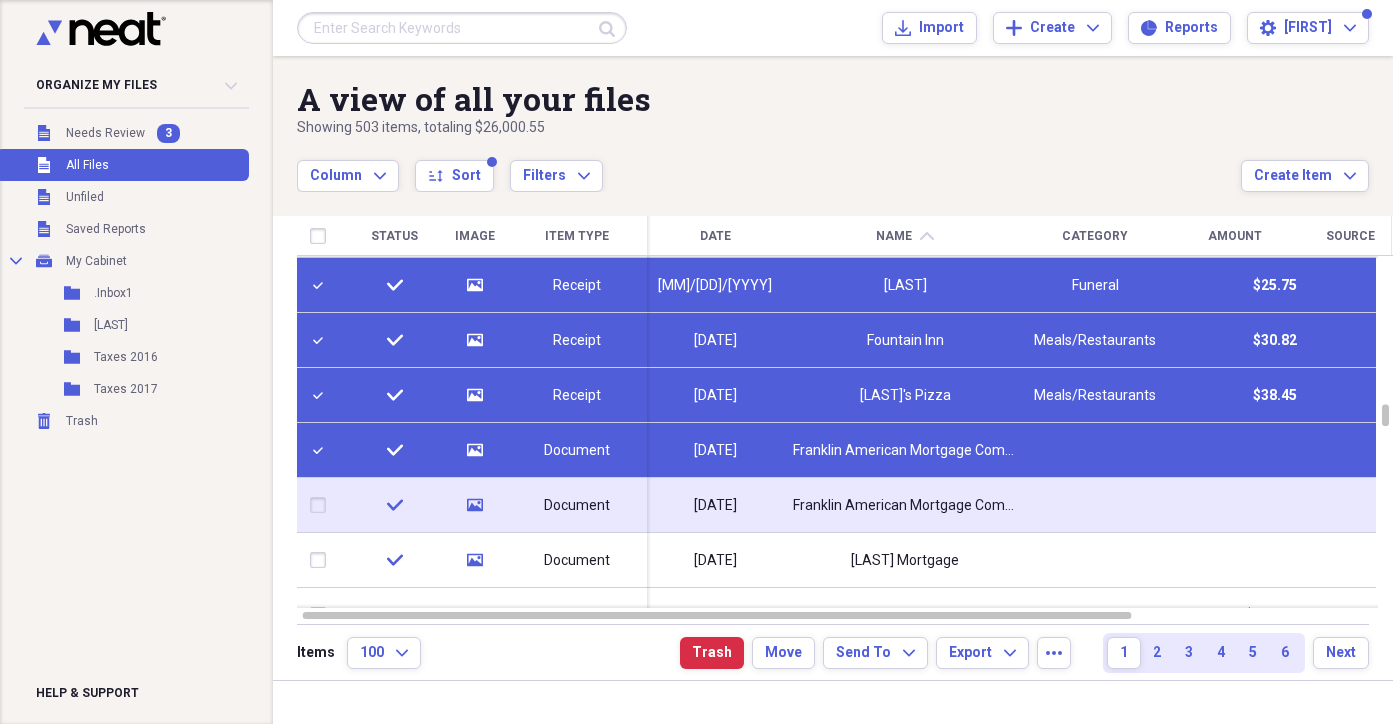 click at bounding box center [322, 505] 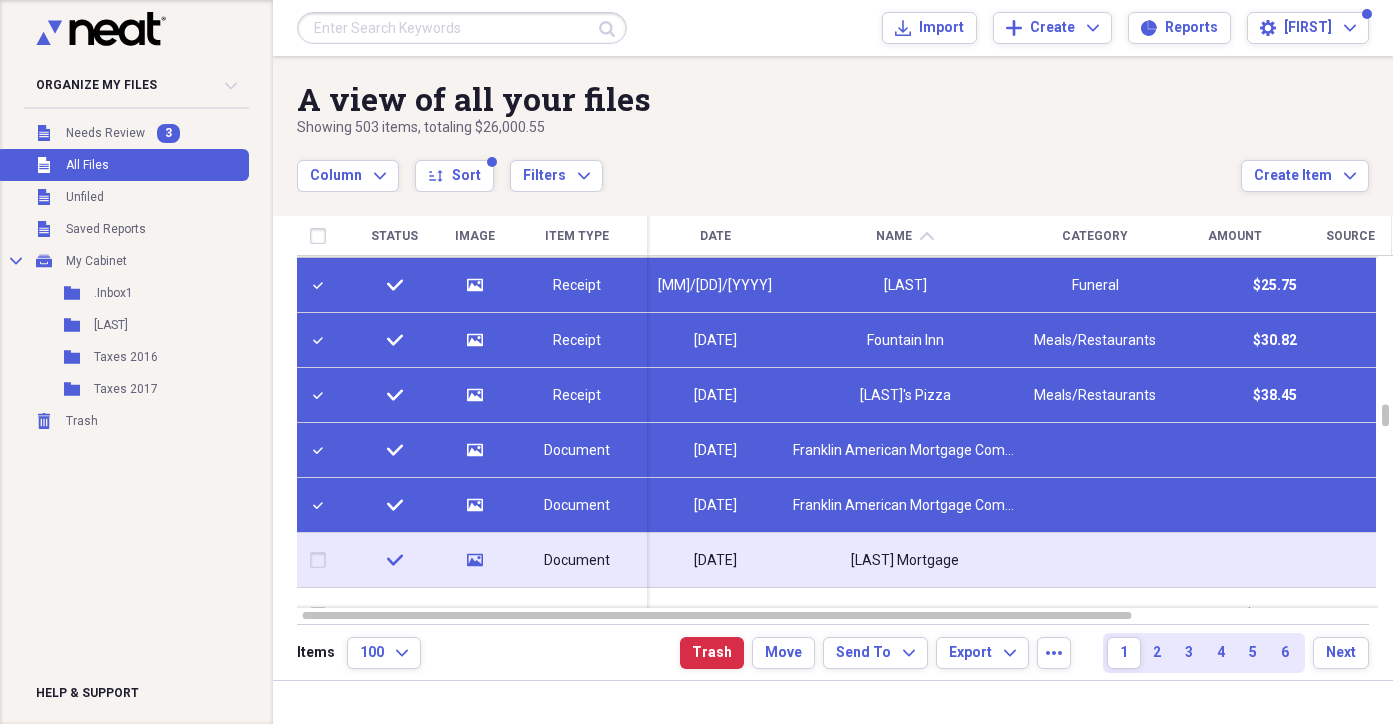 click at bounding box center (322, 560) 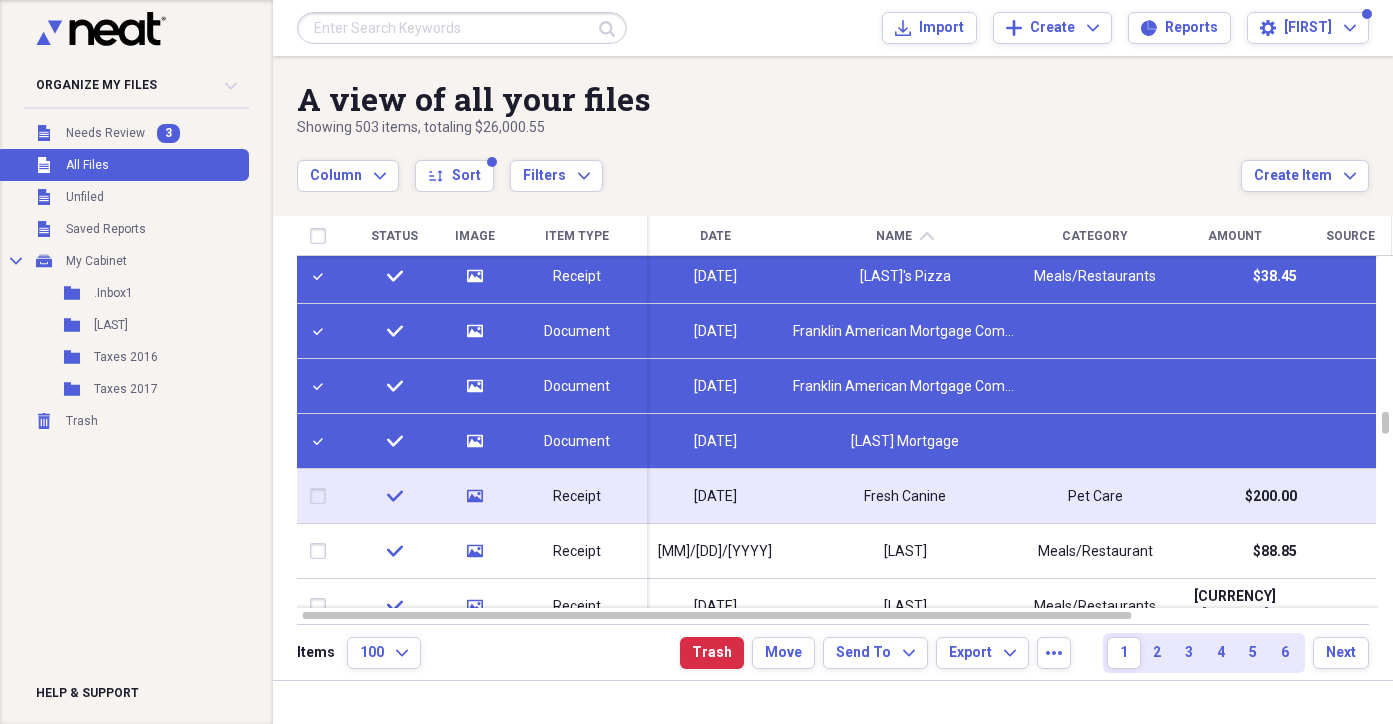 click at bounding box center [322, 496] 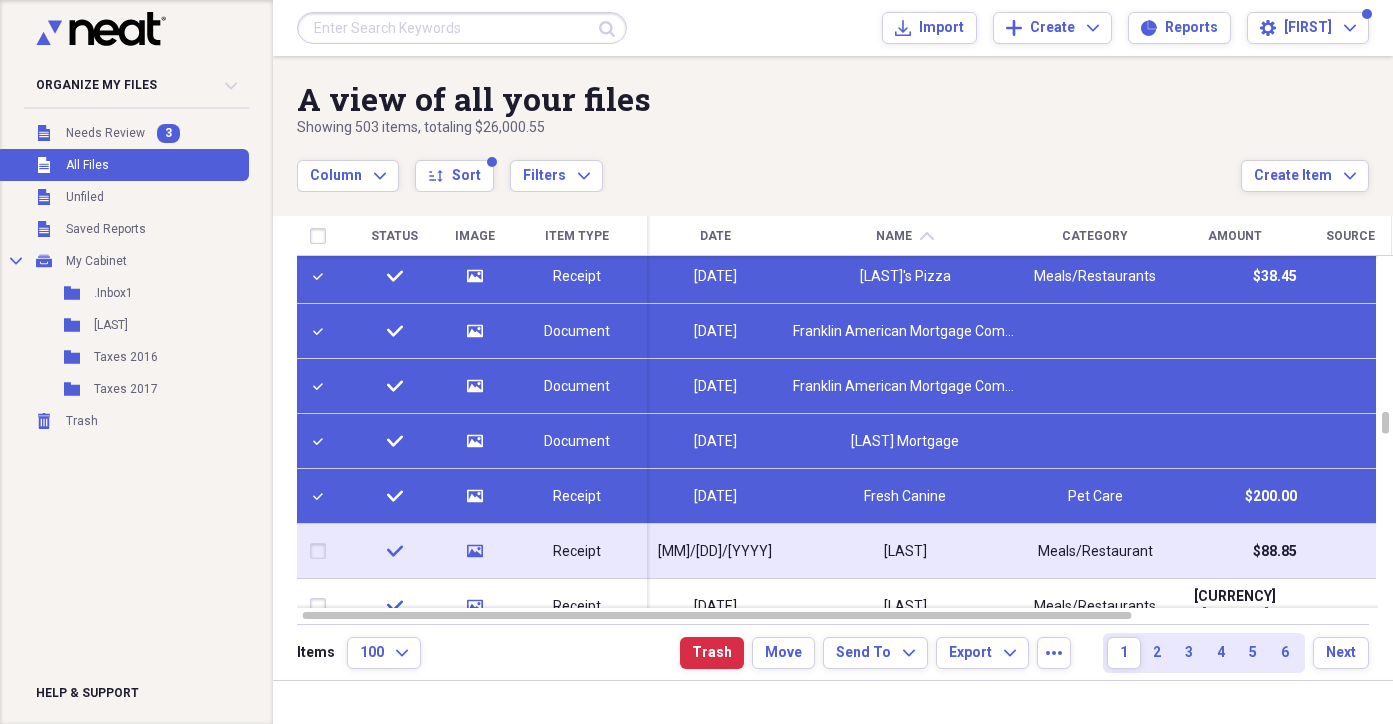 click at bounding box center [322, 551] 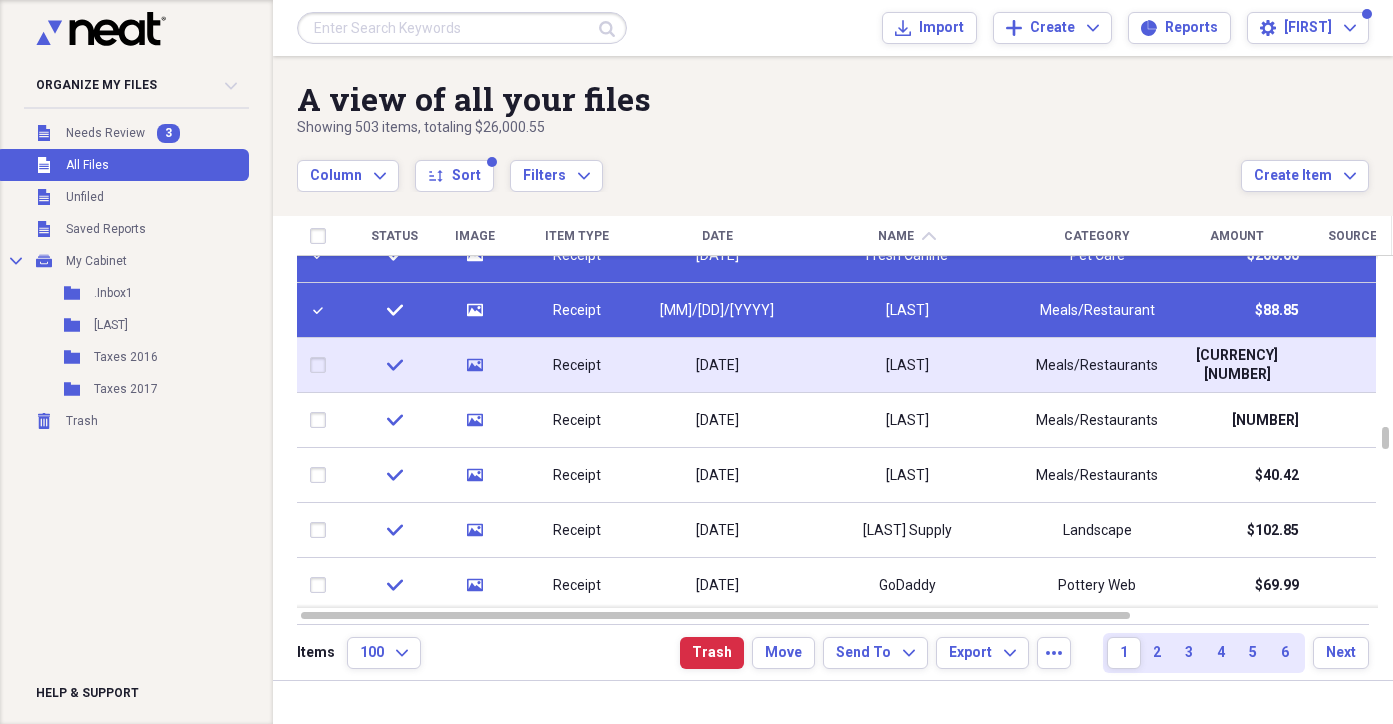 click at bounding box center [322, 365] 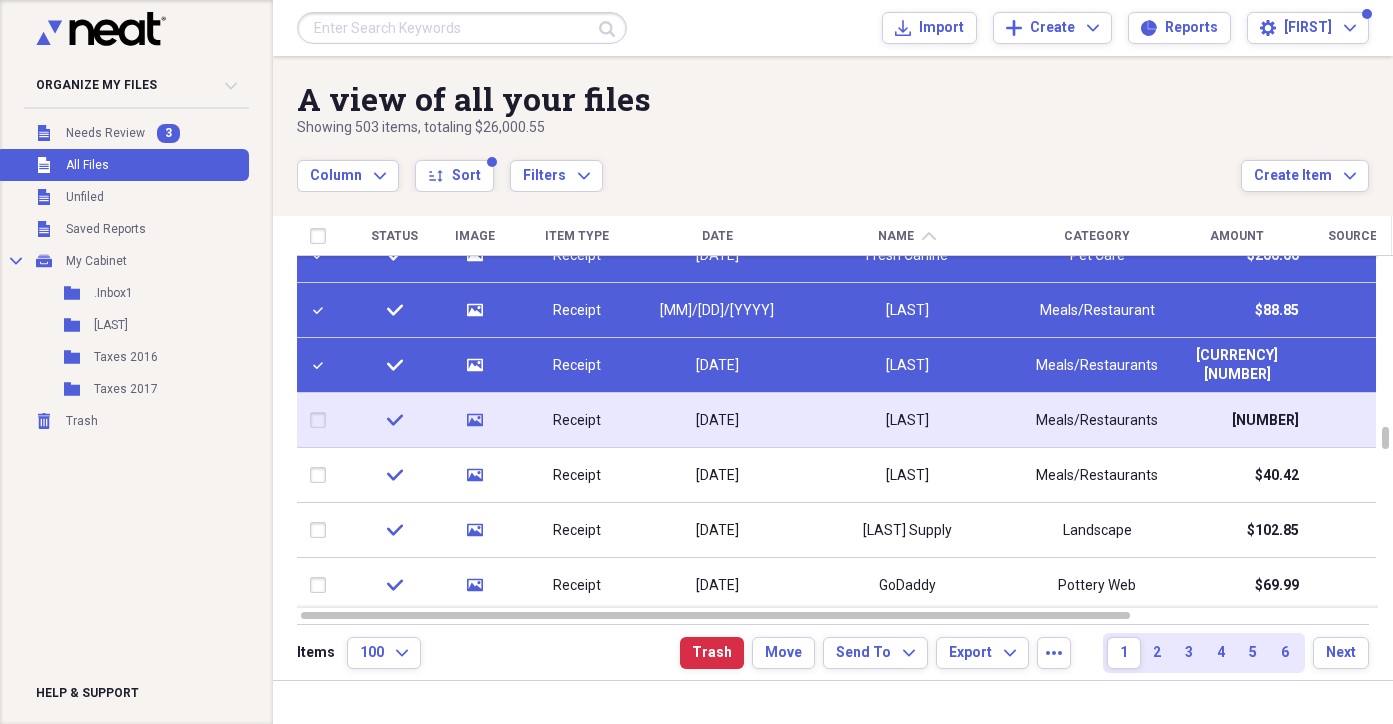 click at bounding box center (322, 420) 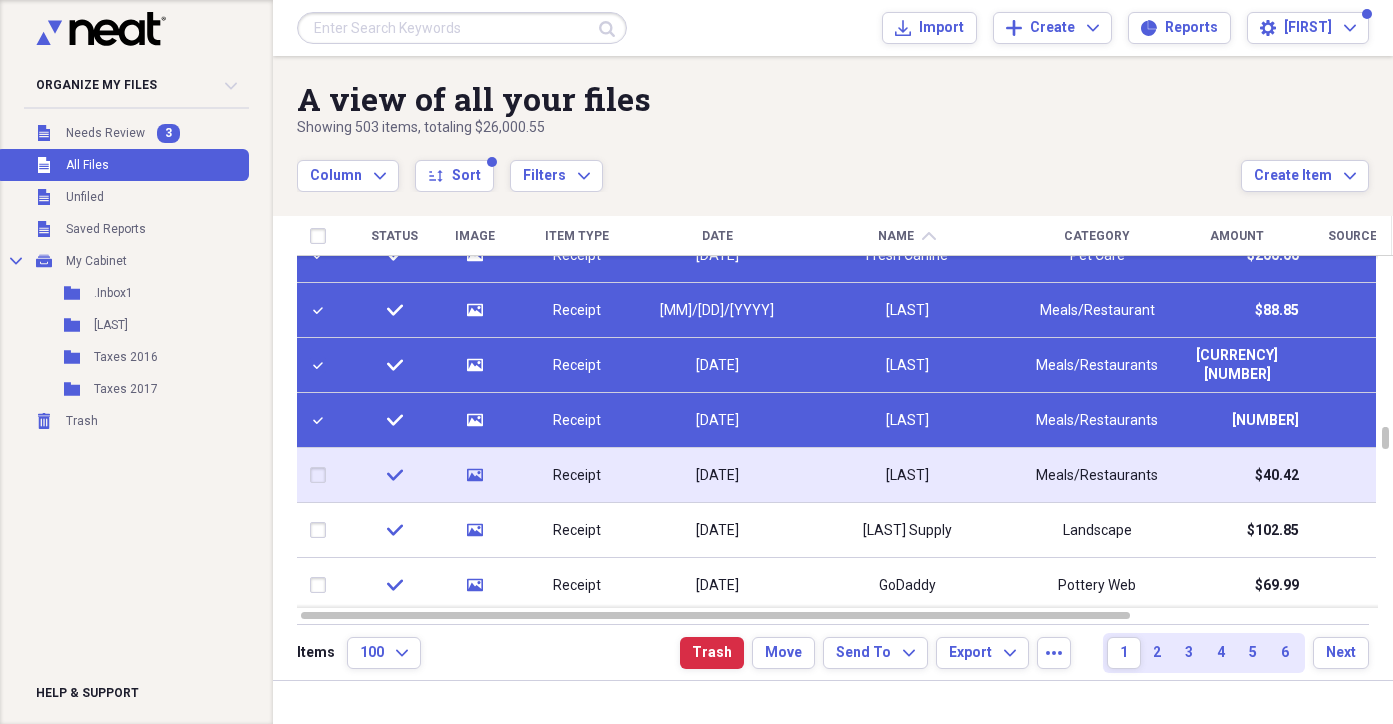 click at bounding box center [322, 475] 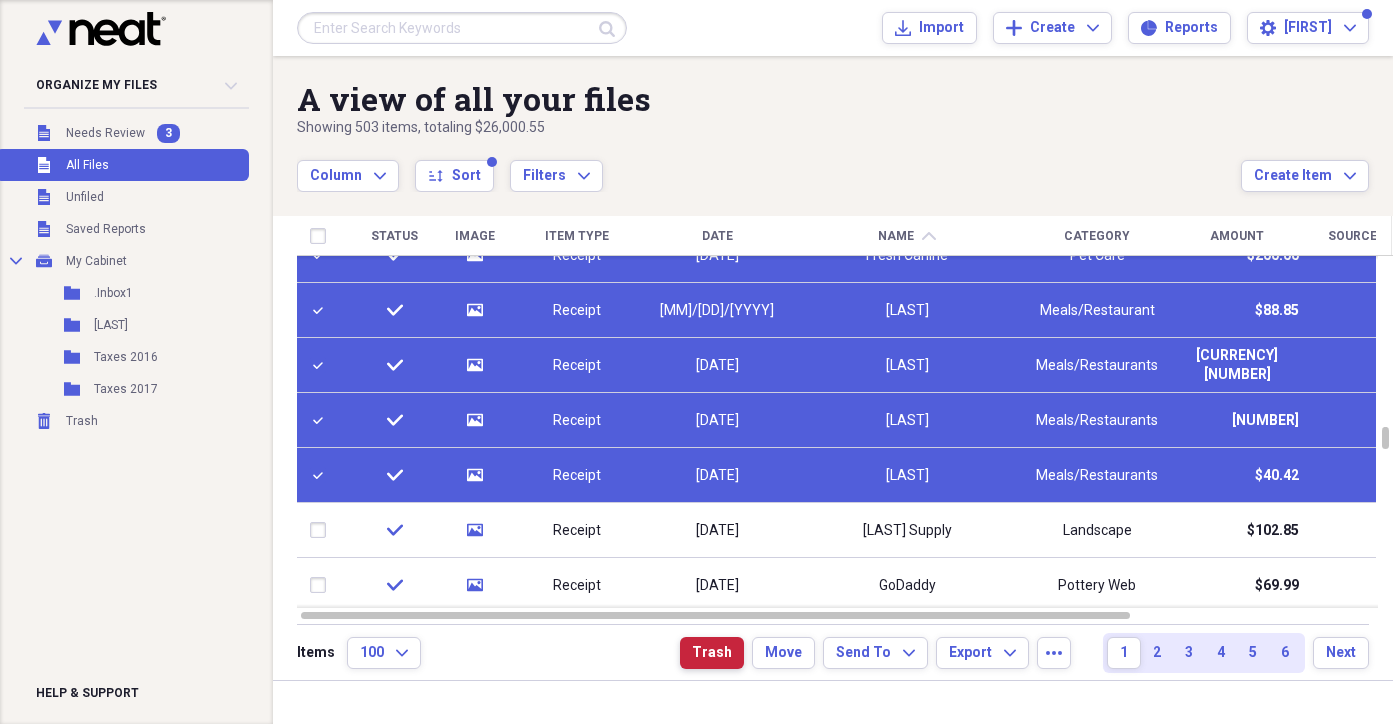 click on "Trash" at bounding box center [712, 653] 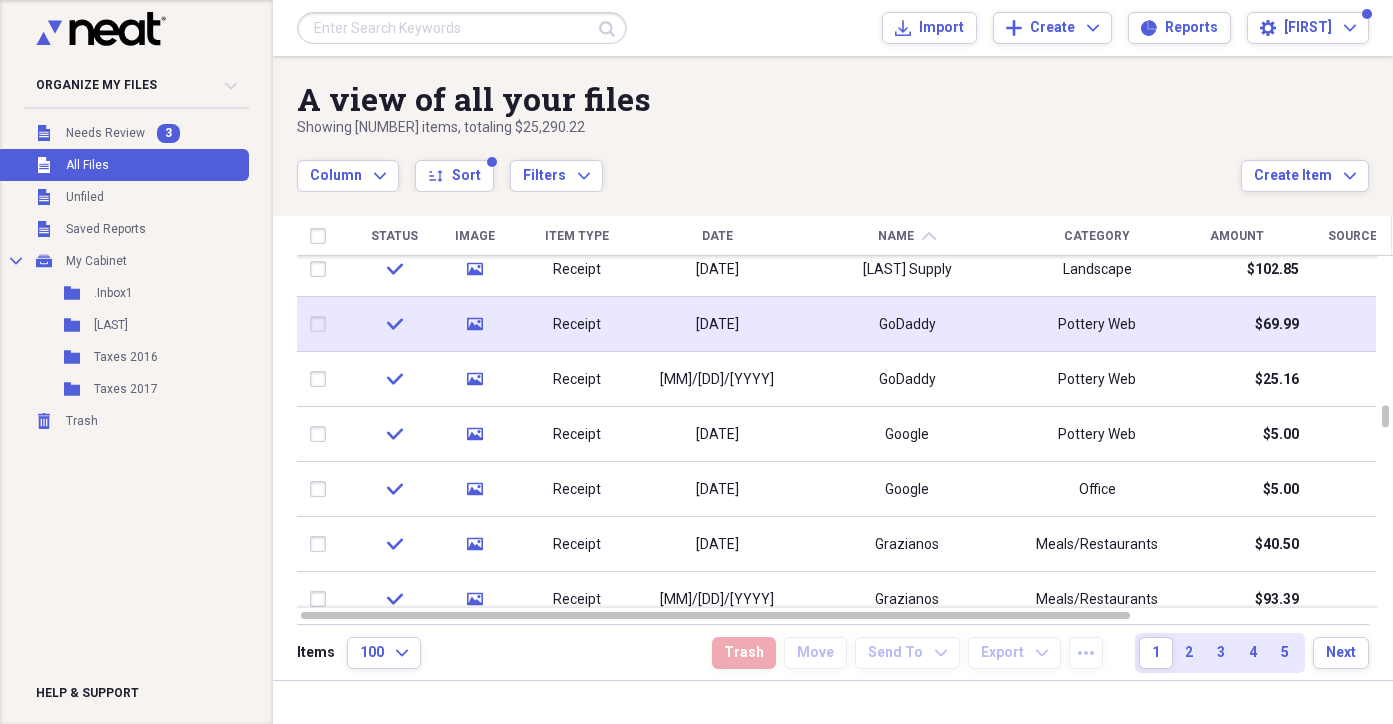 click at bounding box center (322, 324) 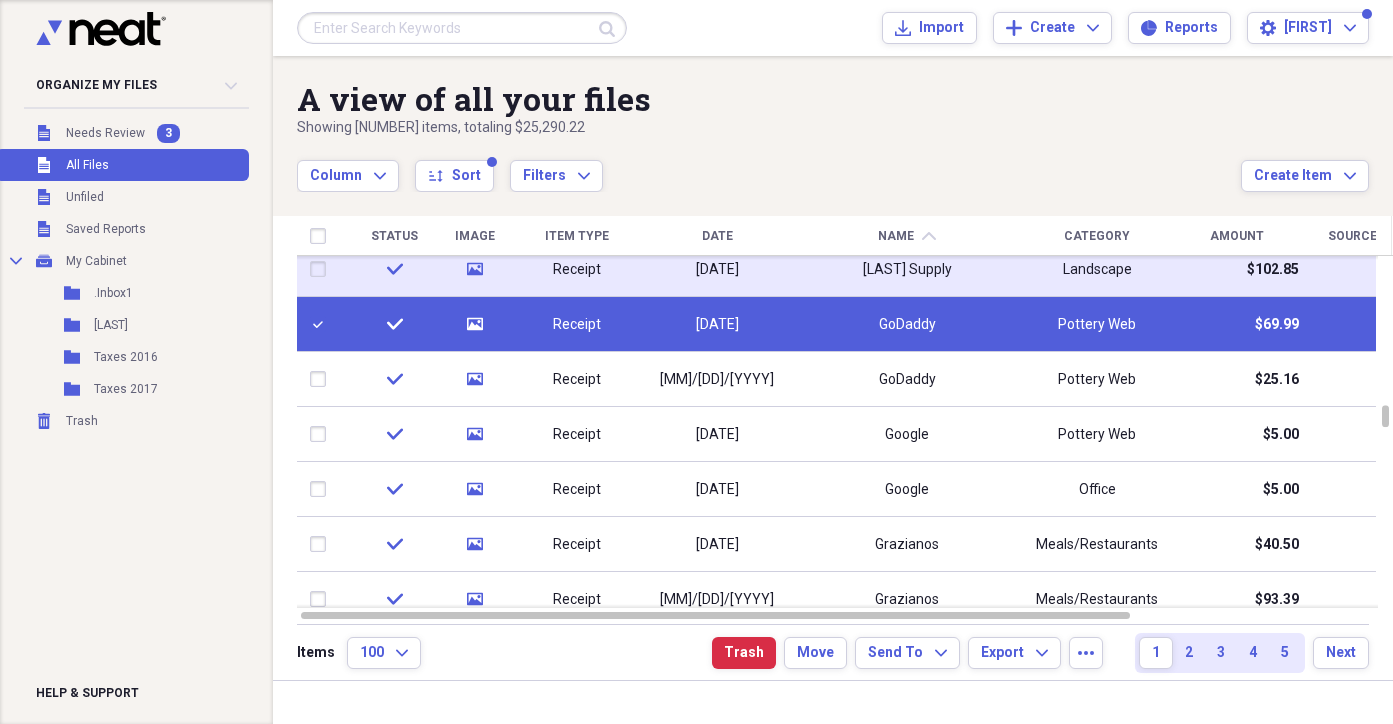 click at bounding box center (322, 269) 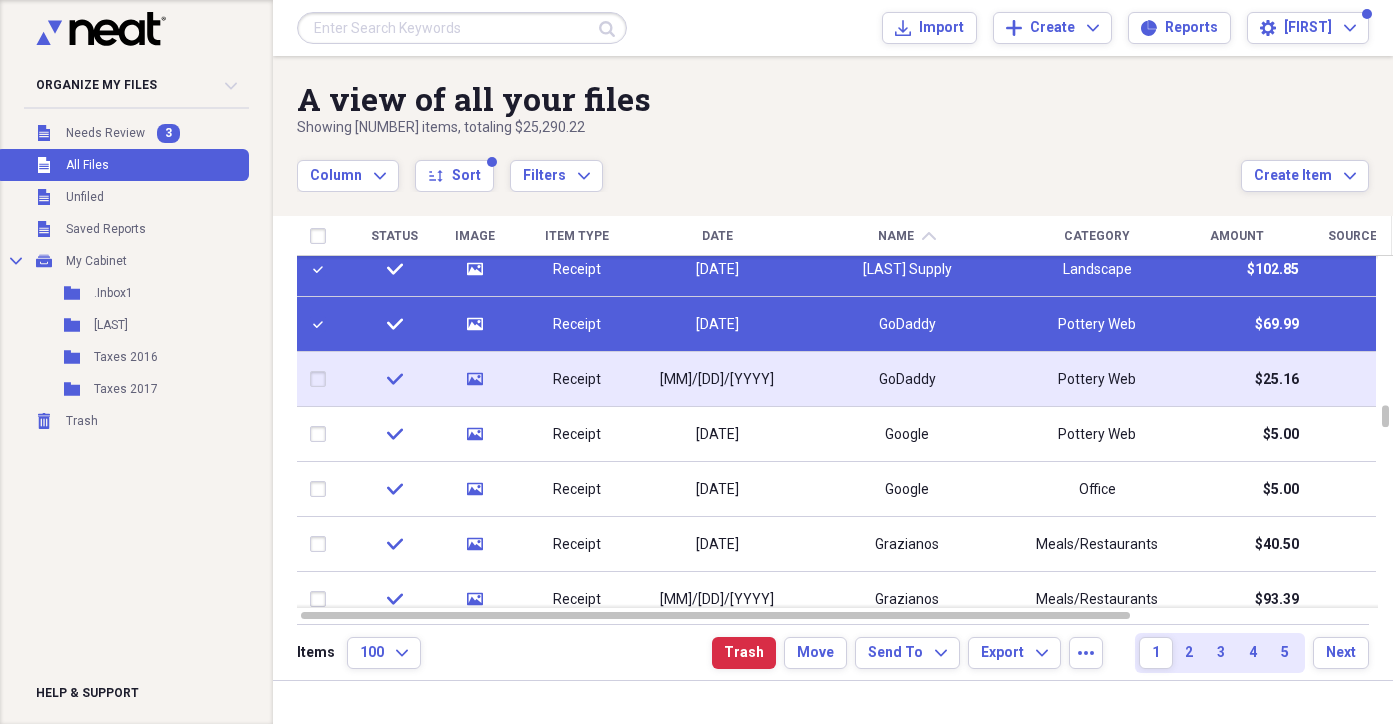 click at bounding box center (322, 379) 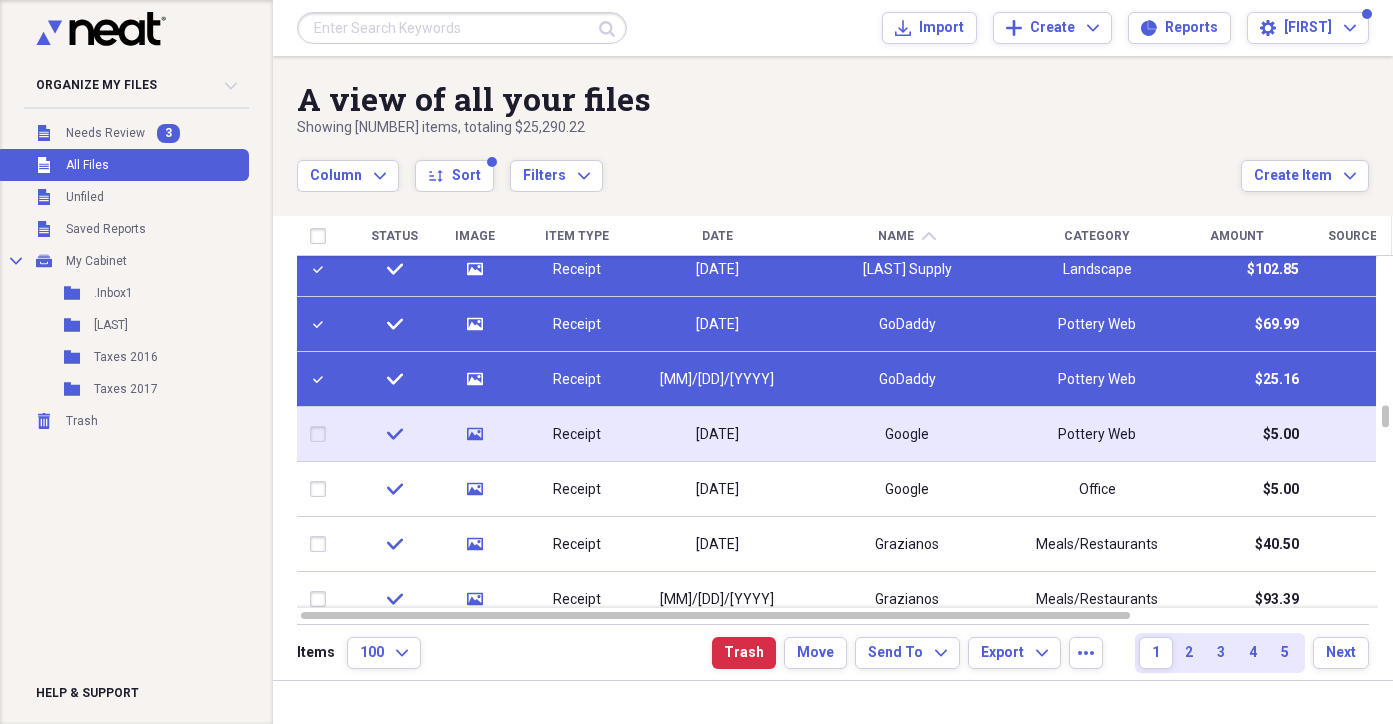 click at bounding box center (322, 434) 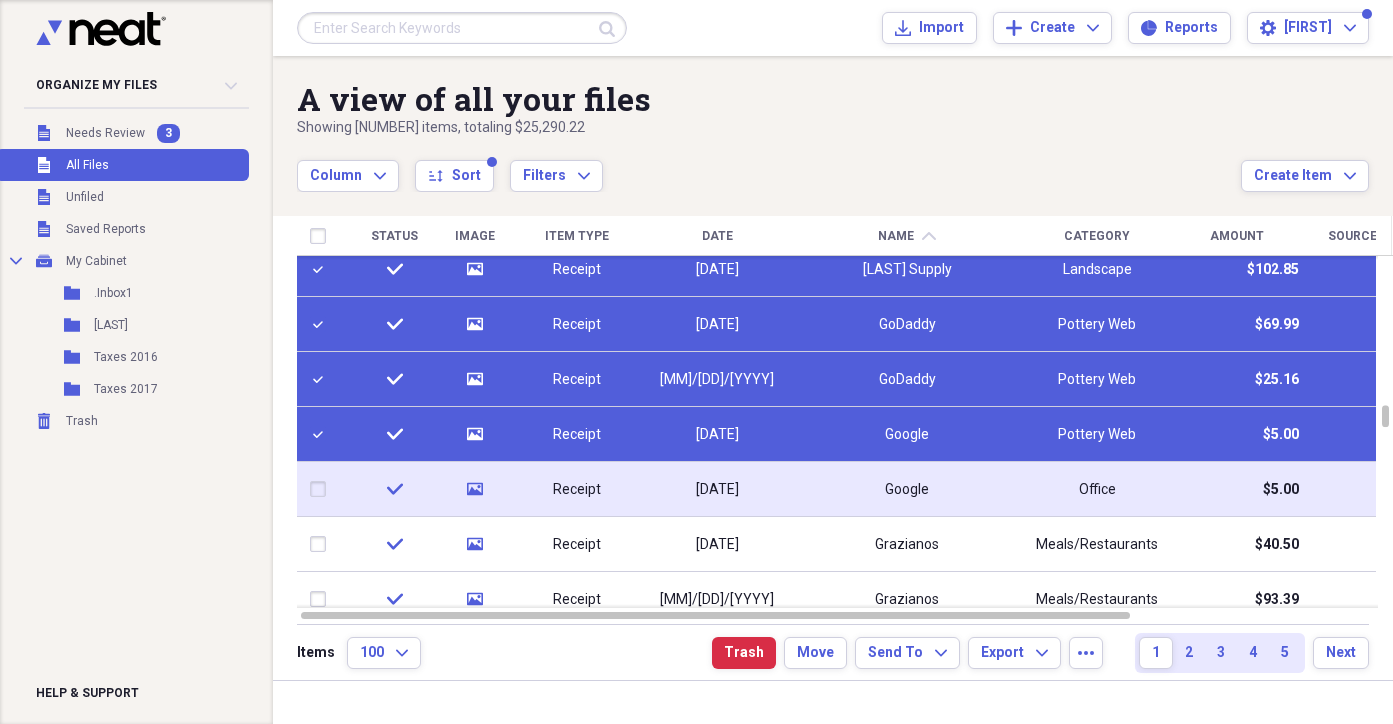 click at bounding box center (322, 489) 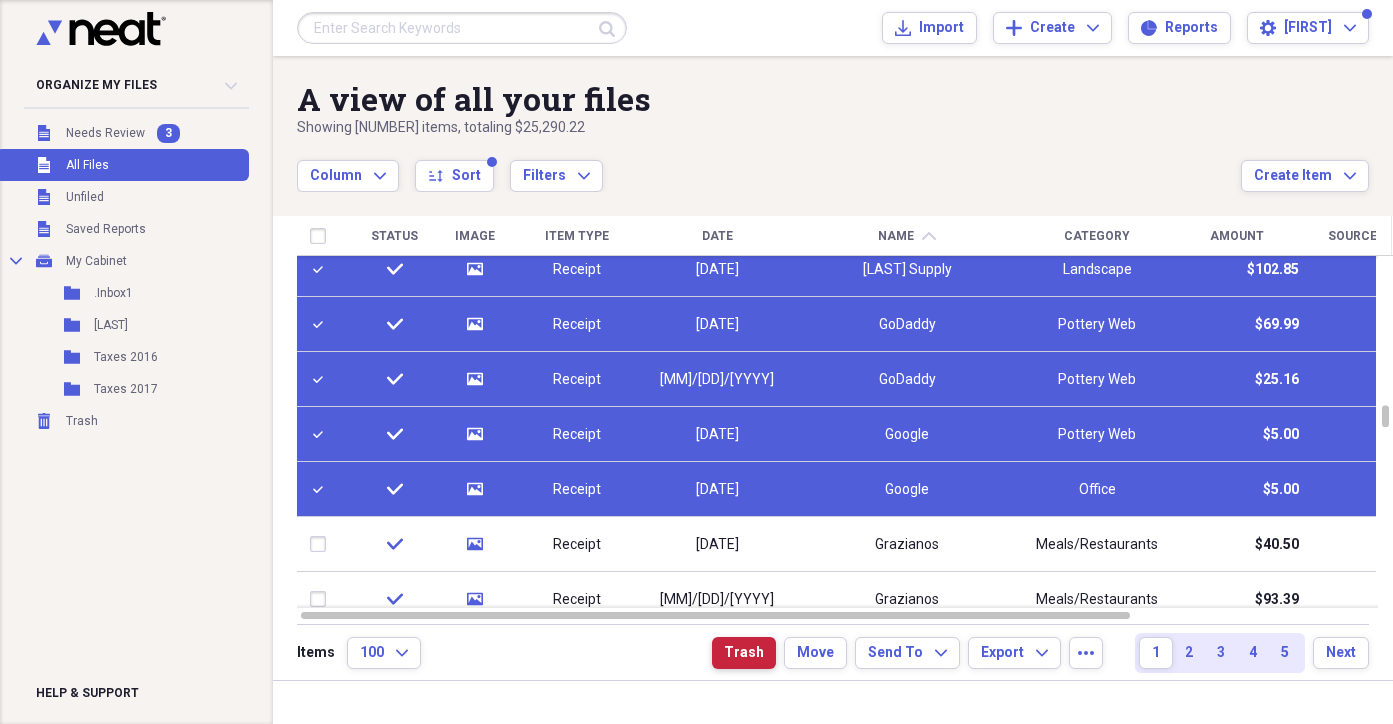 click on "Trash" at bounding box center (744, 653) 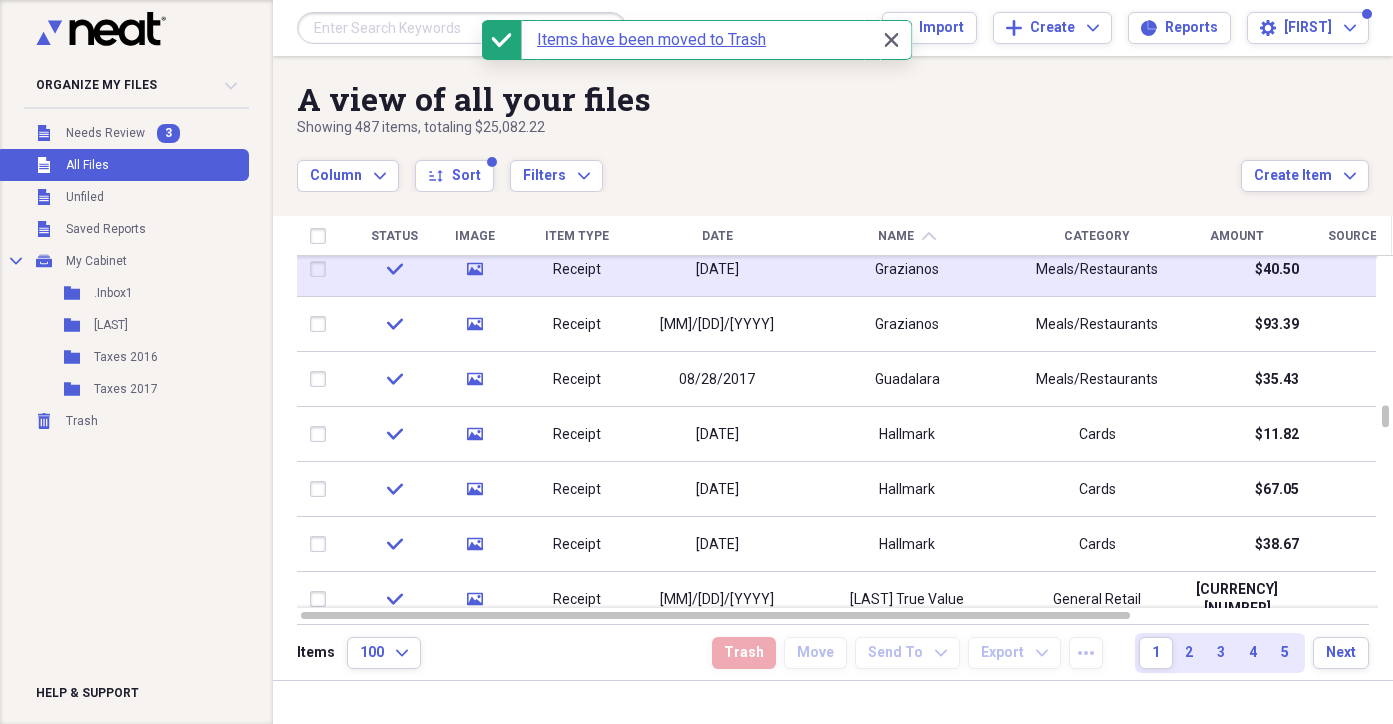 click on "Receipt" at bounding box center [577, 270] 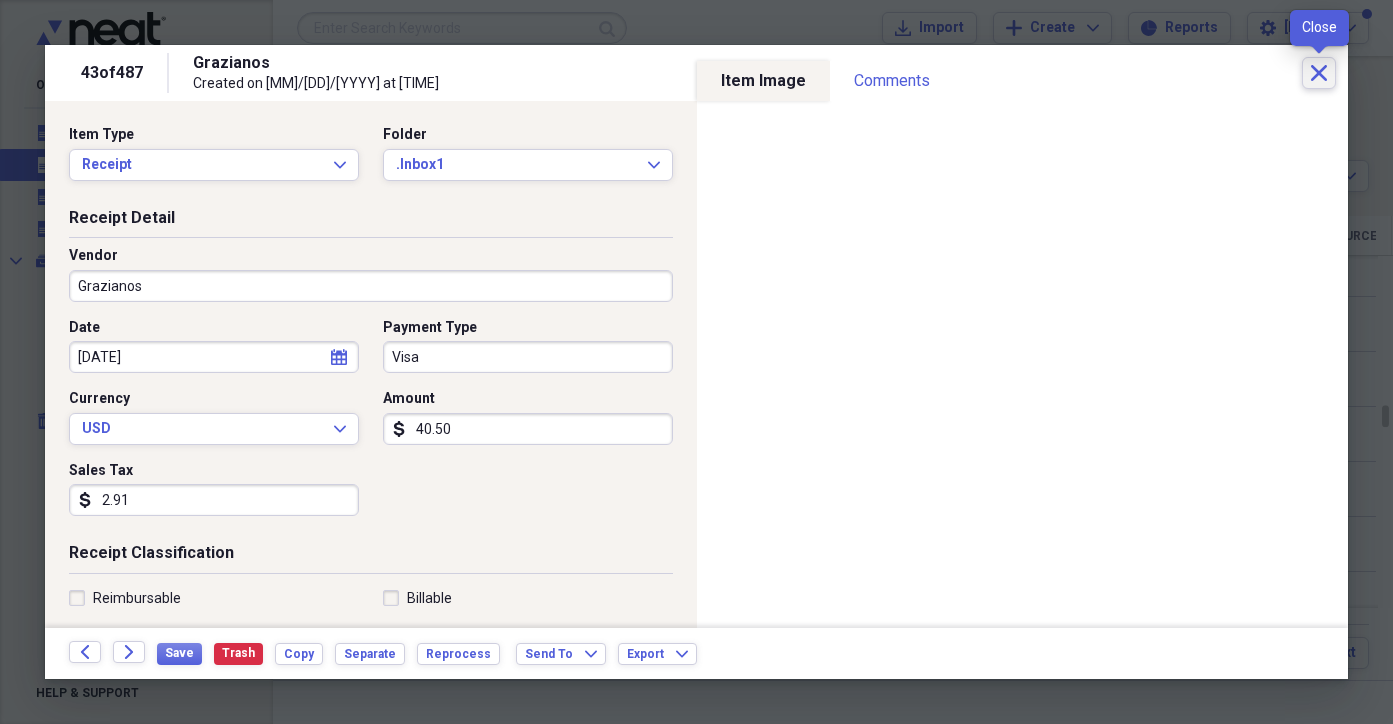 click on "Close" 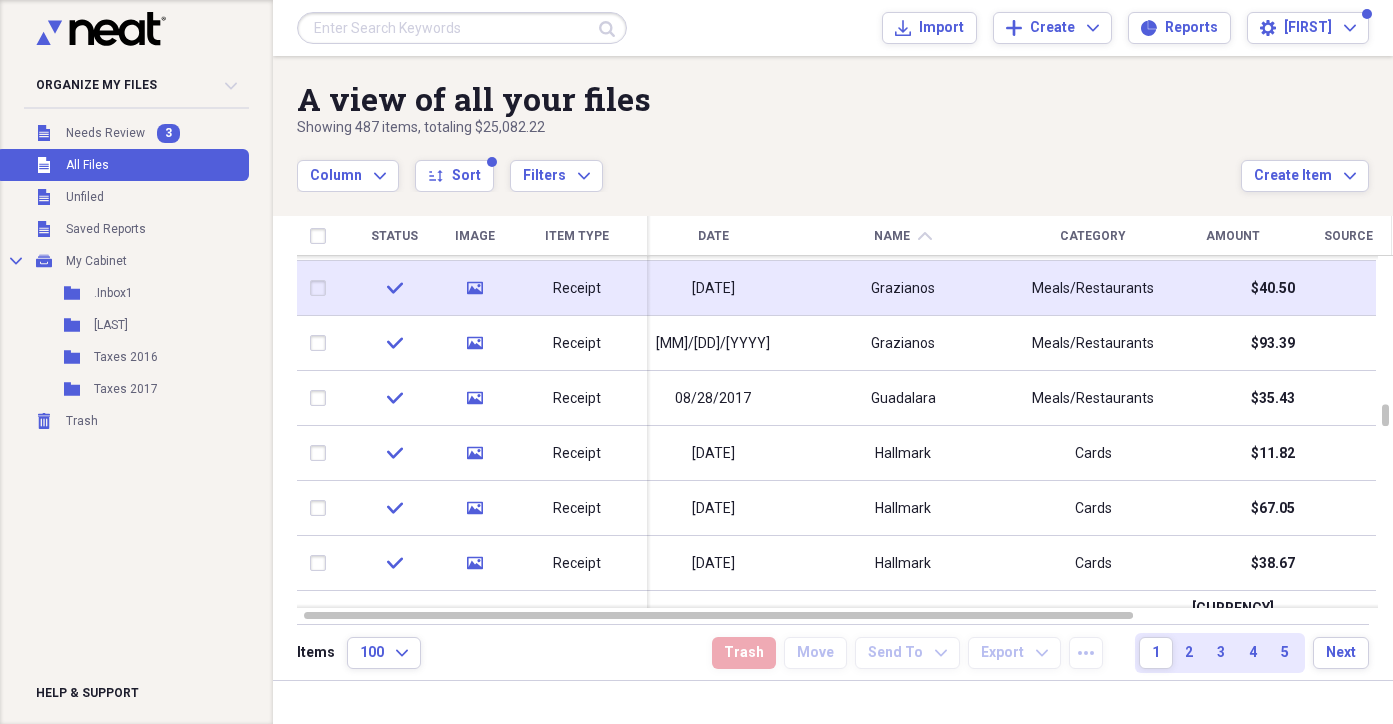 click at bounding box center [322, 288] 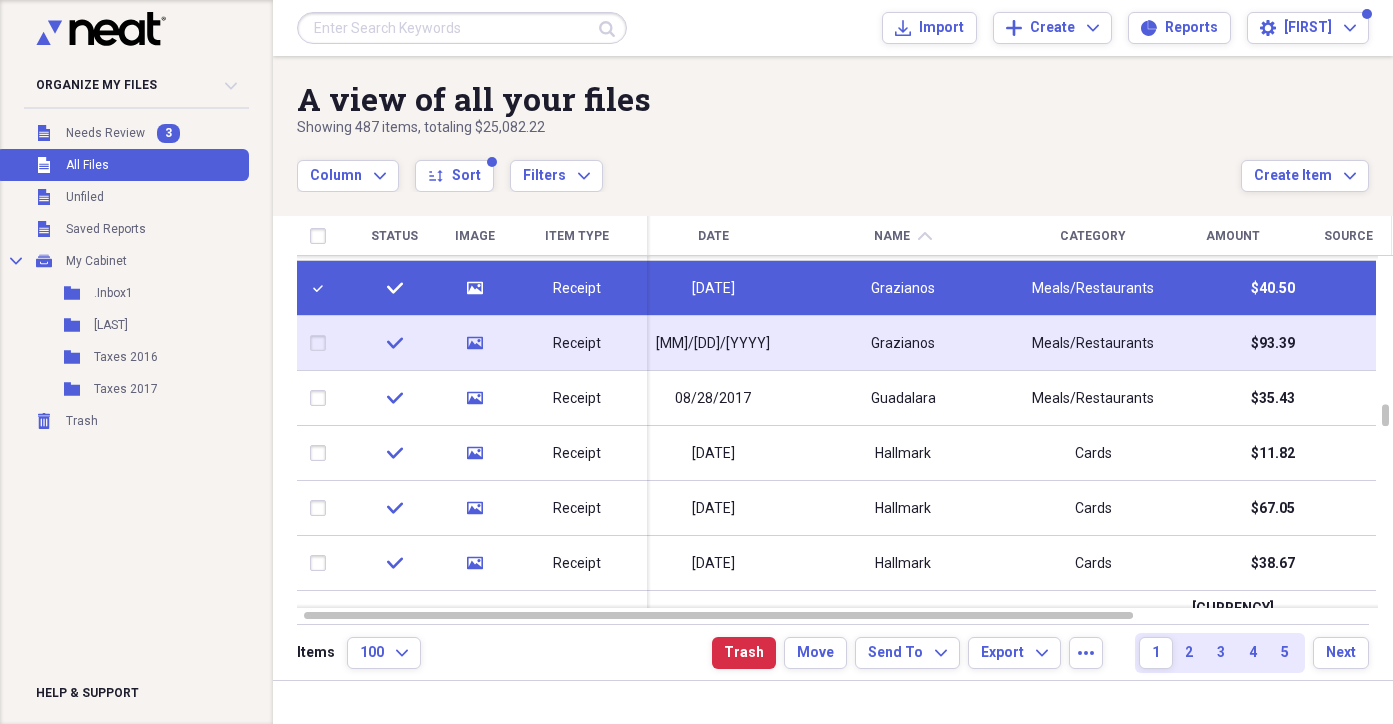 click at bounding box center (322, 343) 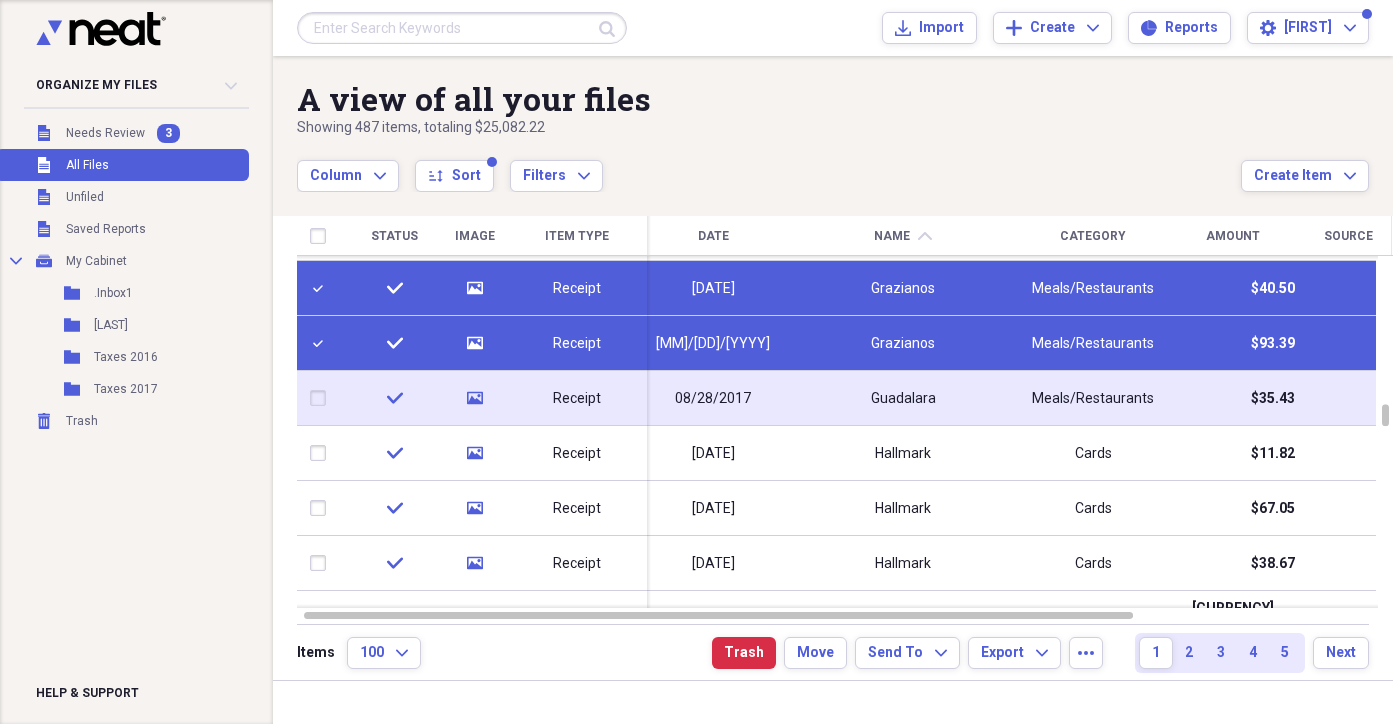 click at bounding box center (322, 398) 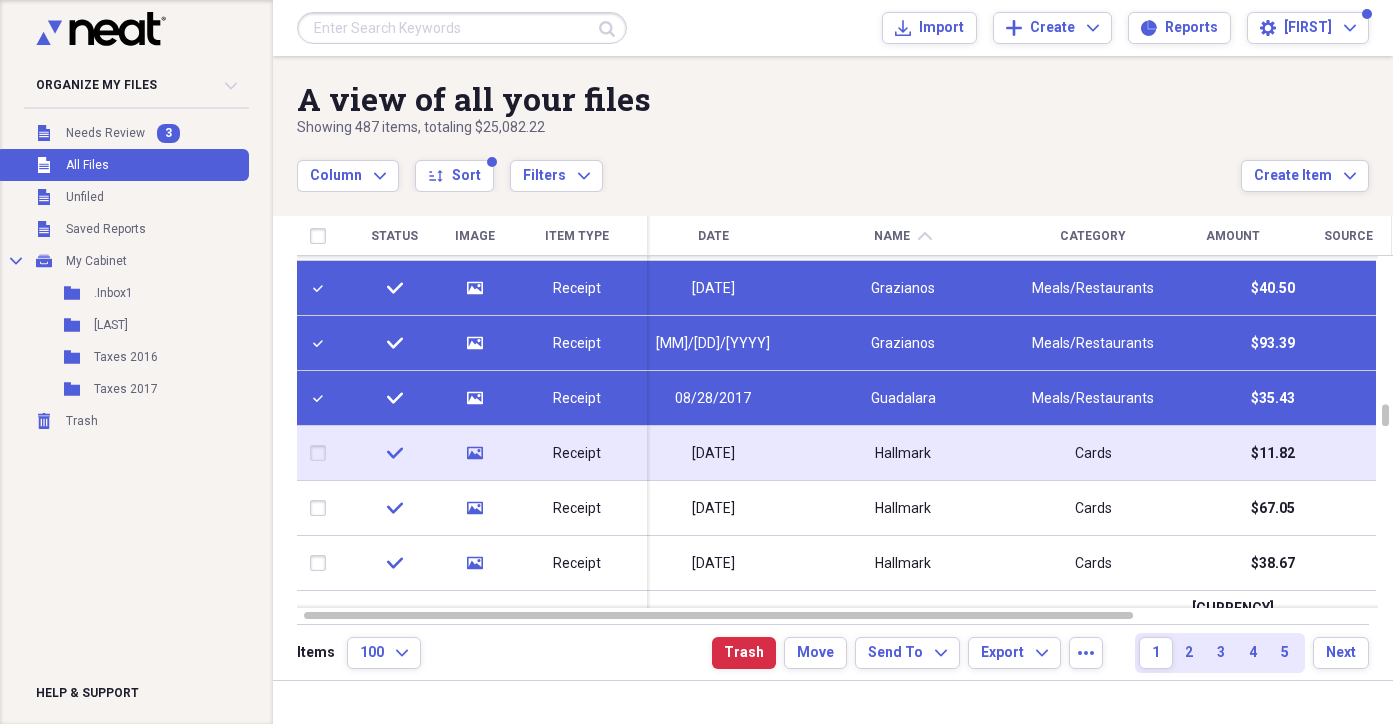 click at bounding box center (322, 453) 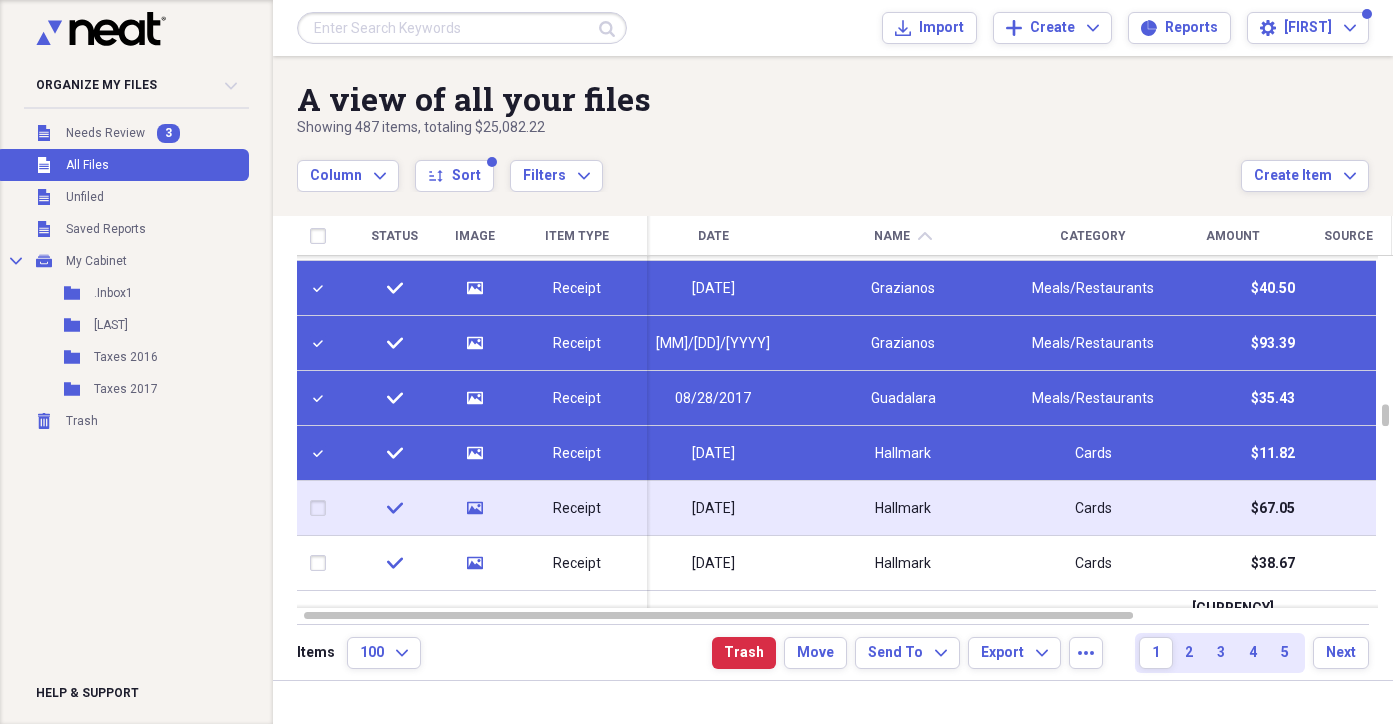 click at bounding box center [322, 508] 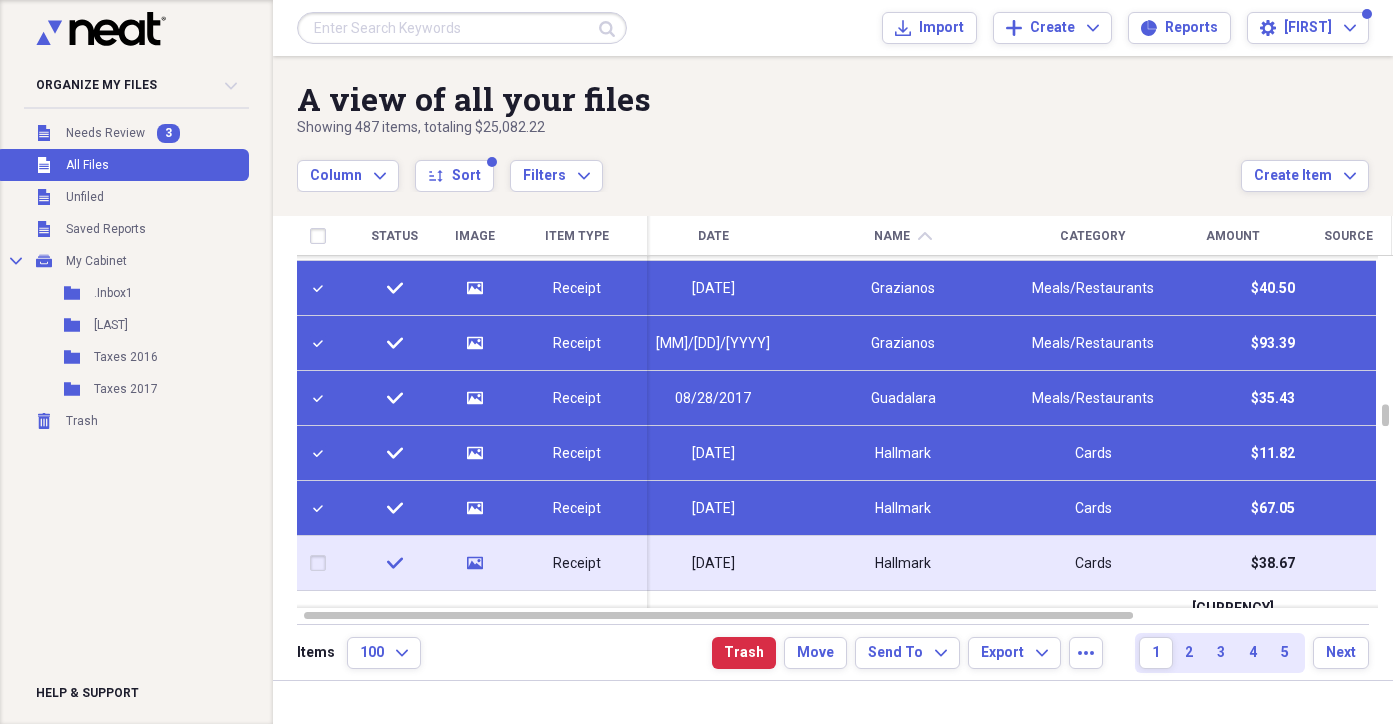 click at bounding box center (322, 563) 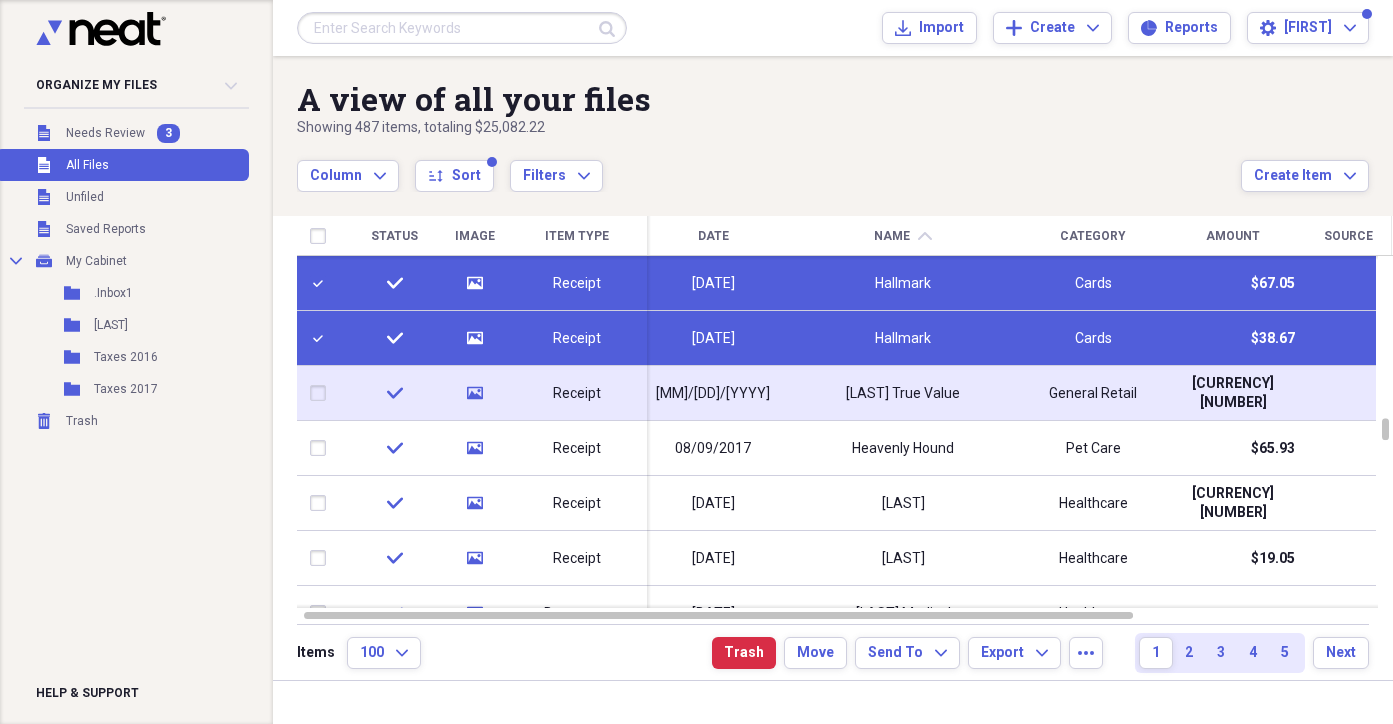 click at bounding box center (322, 393) 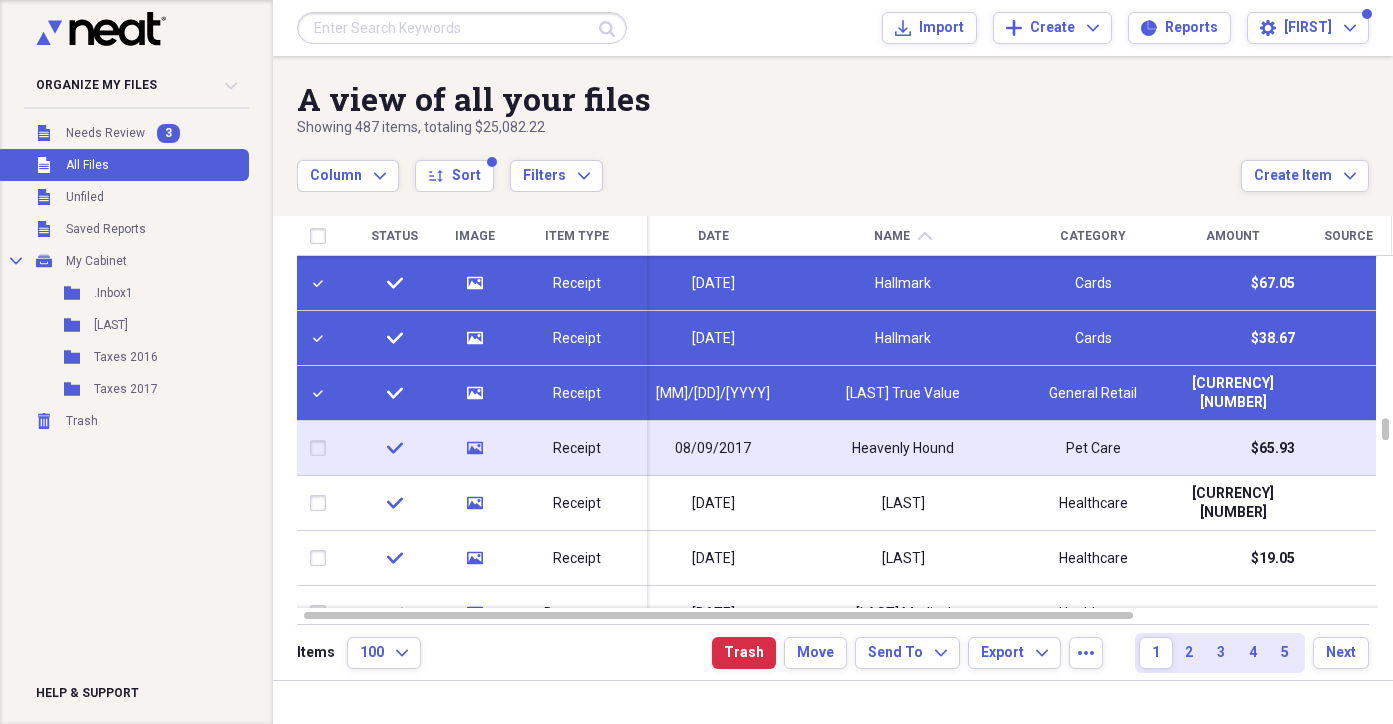 click at bounding box center [322, 448] 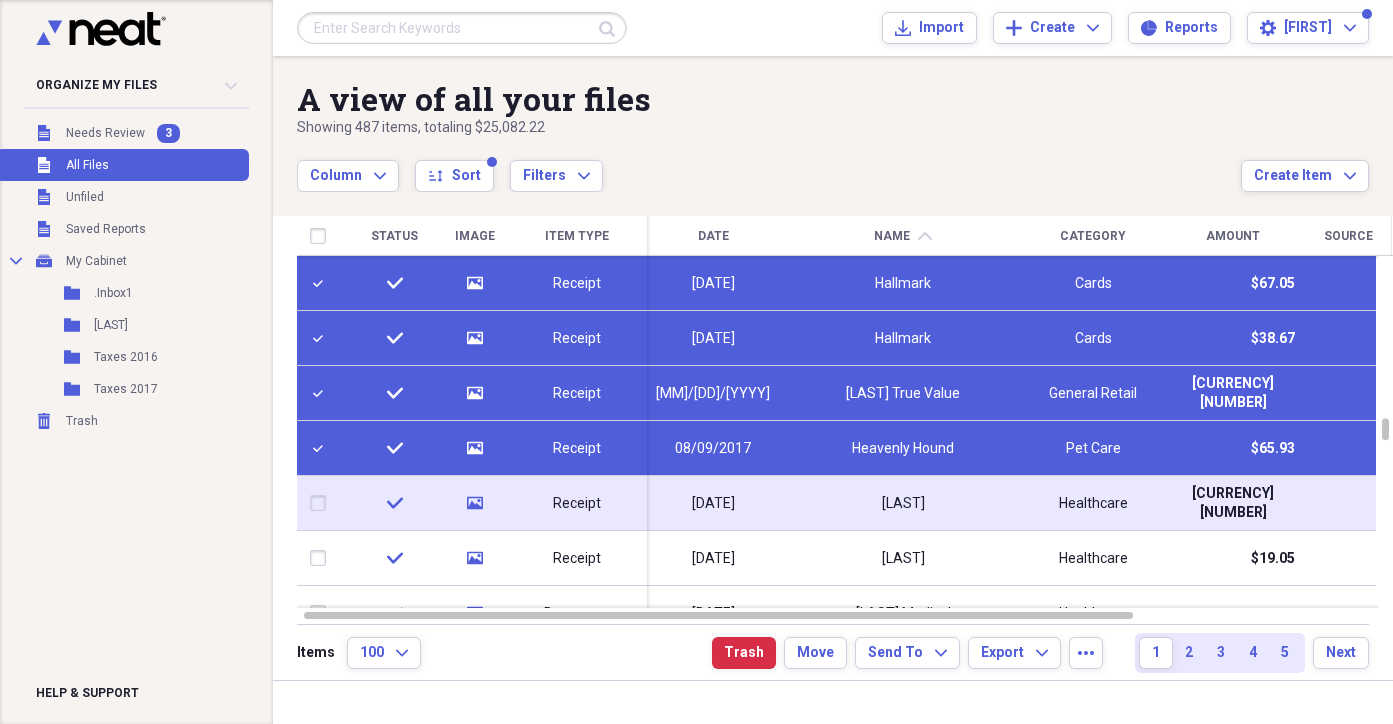 click at bounding box center [322, 503] 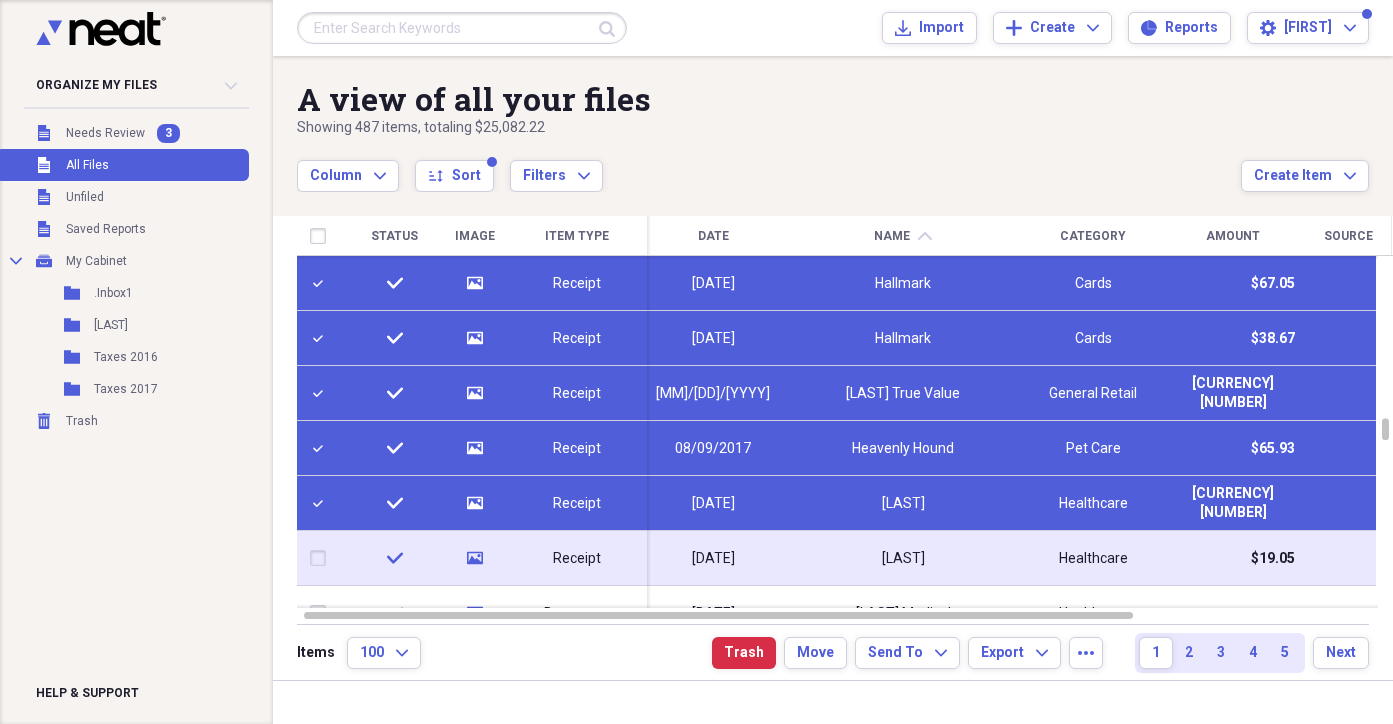 click at bounding box center [322, 558] 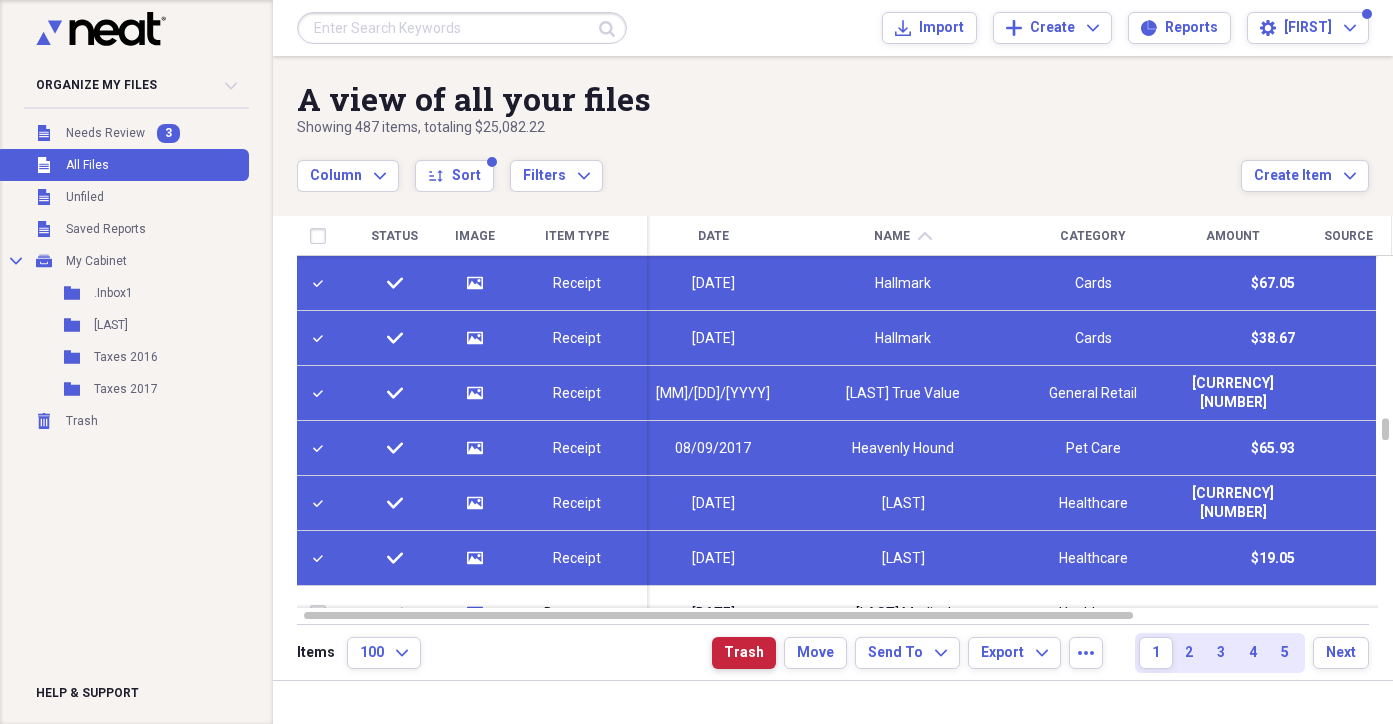 click on "Trash" at bounding box center (744, 653) 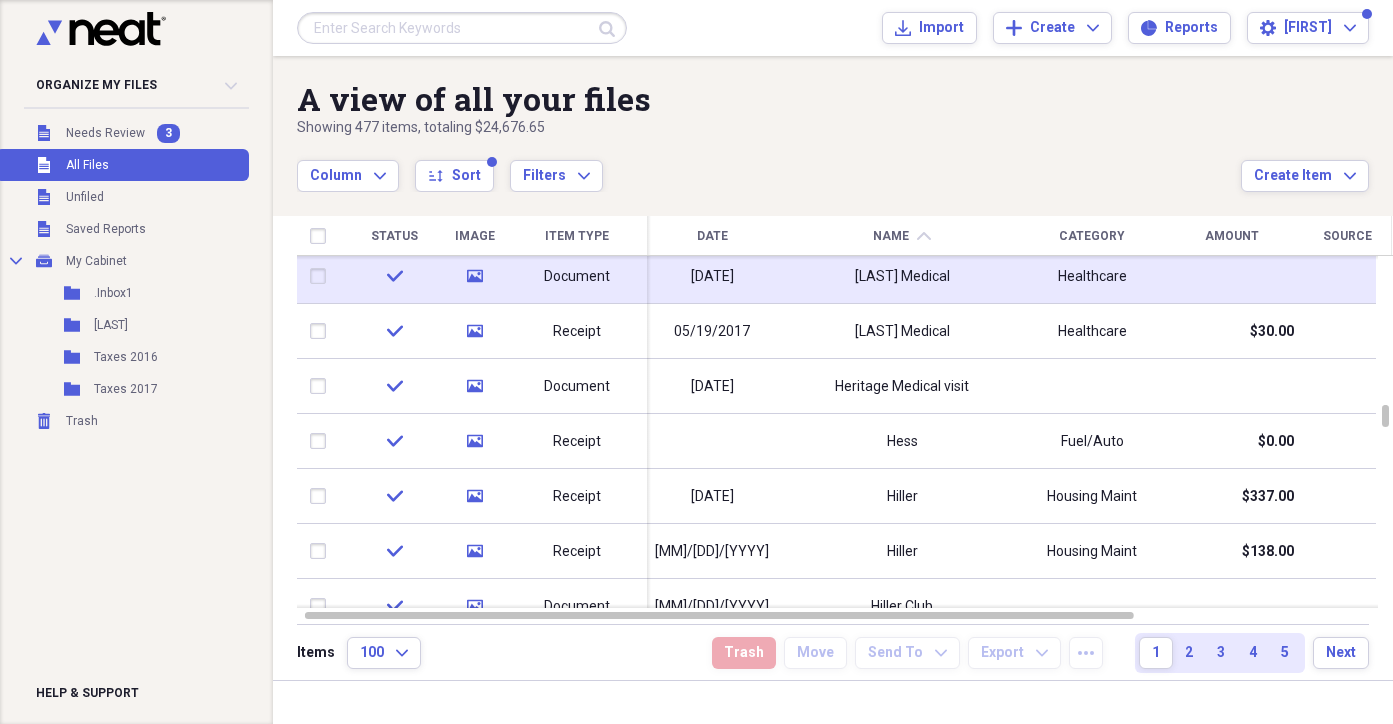 click at bounding box center (322, 276) 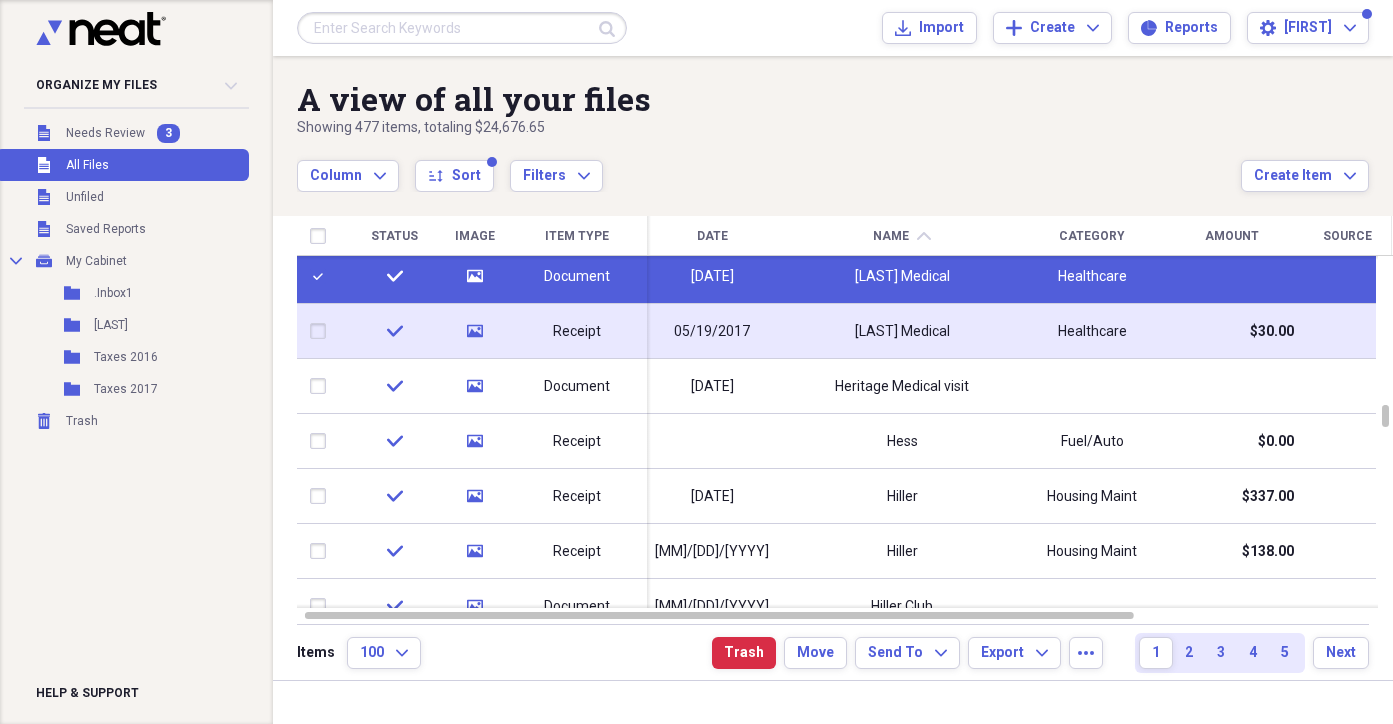 click at bounding box center (322, 331) 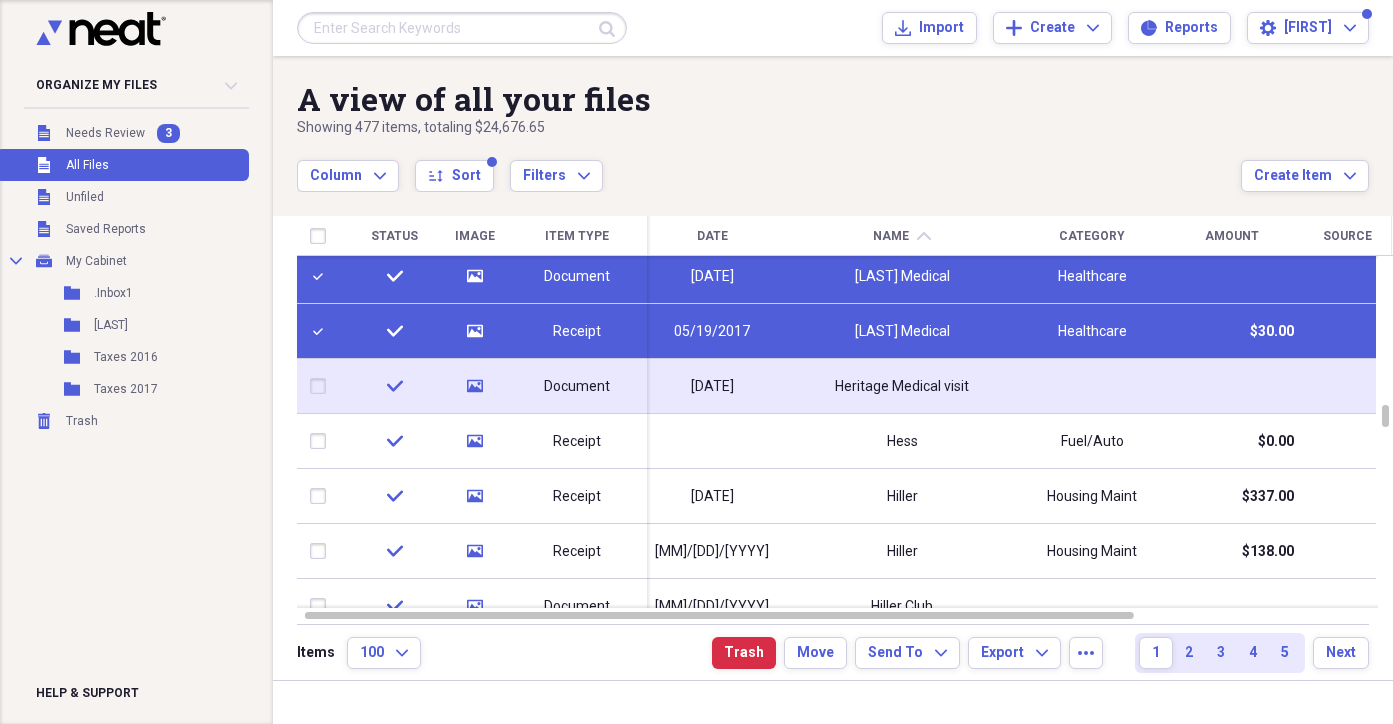 click at bounding box center (322, 386) 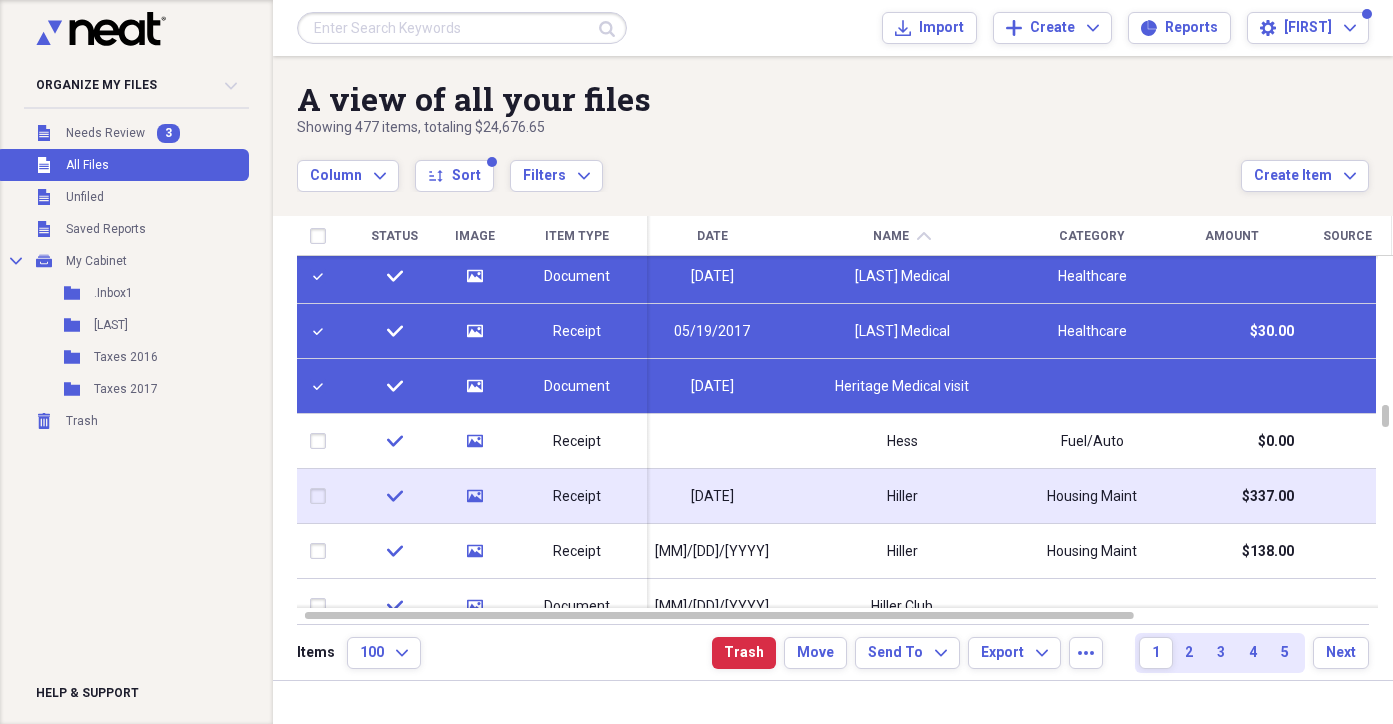 click at bounding box center [322, 496] 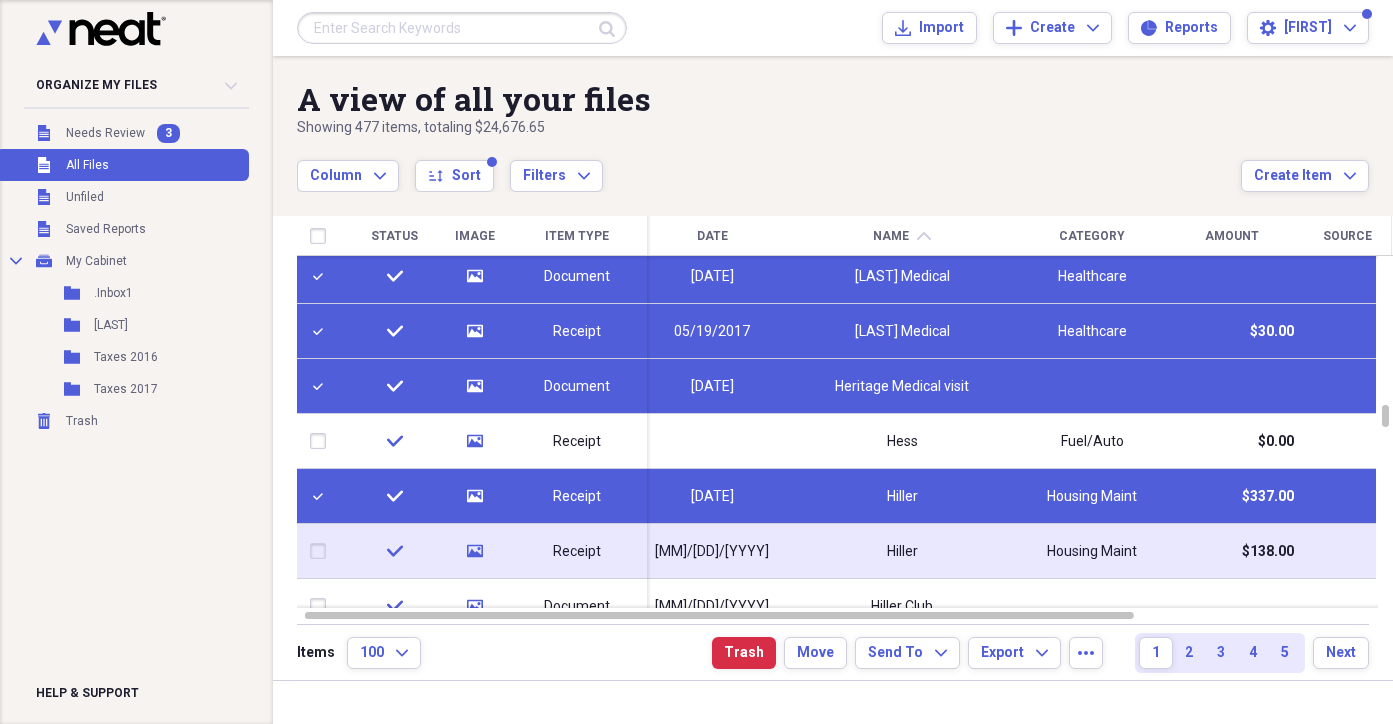 click at bounding box center (322, 551) 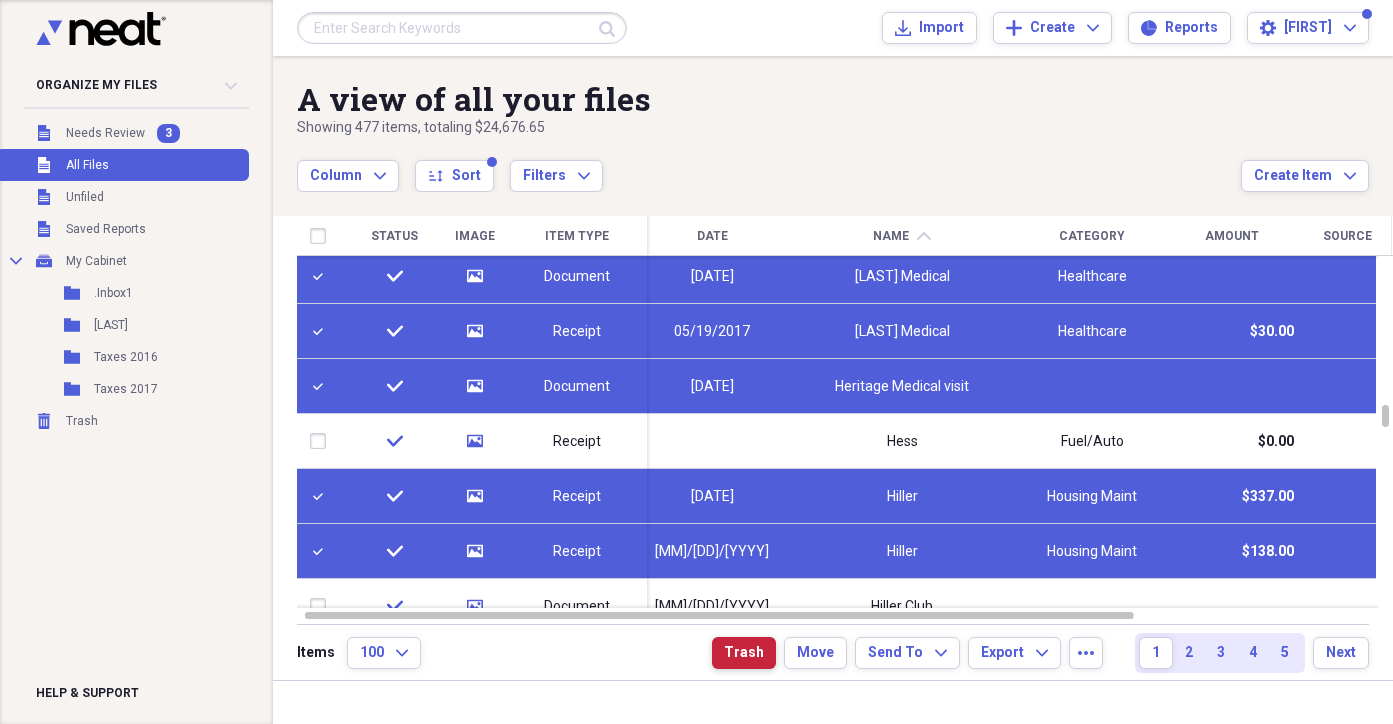 click on "Trash" at bounding box center (744, 653) 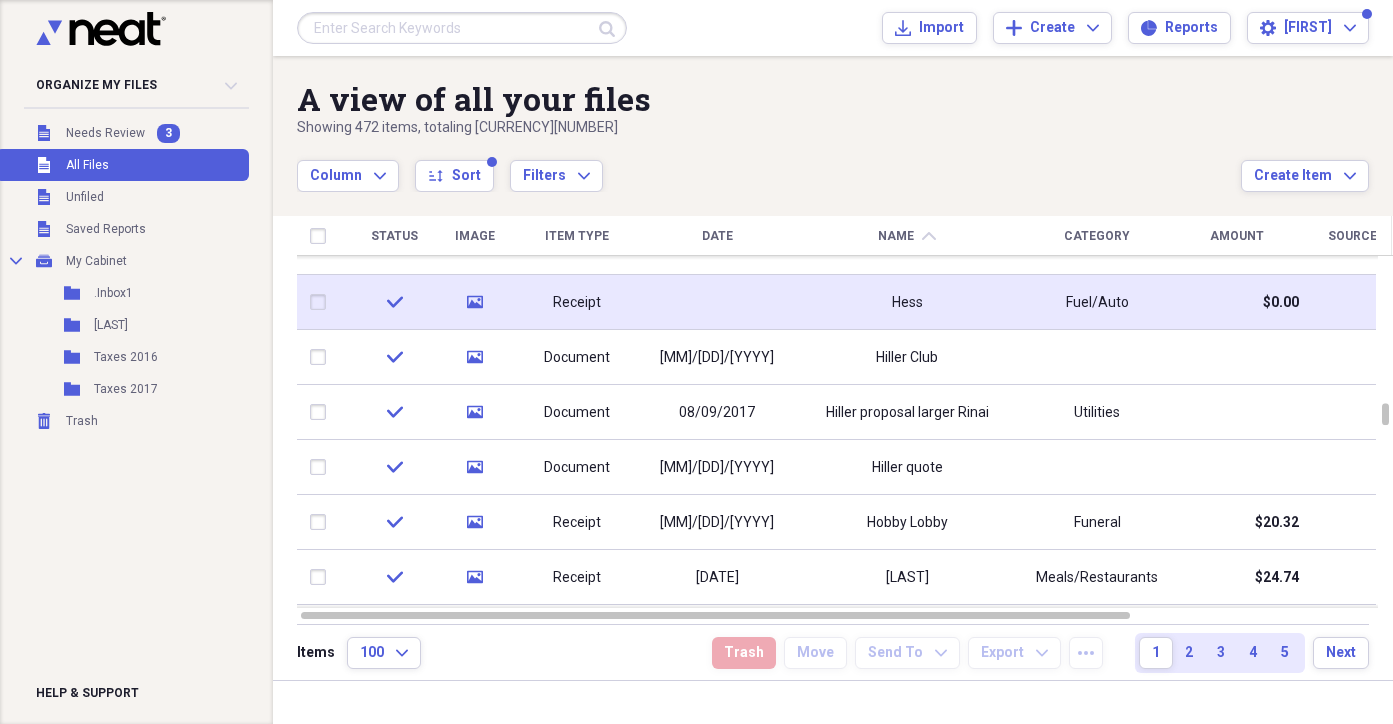 click on "Receipt" at bounding box center [577, 303] 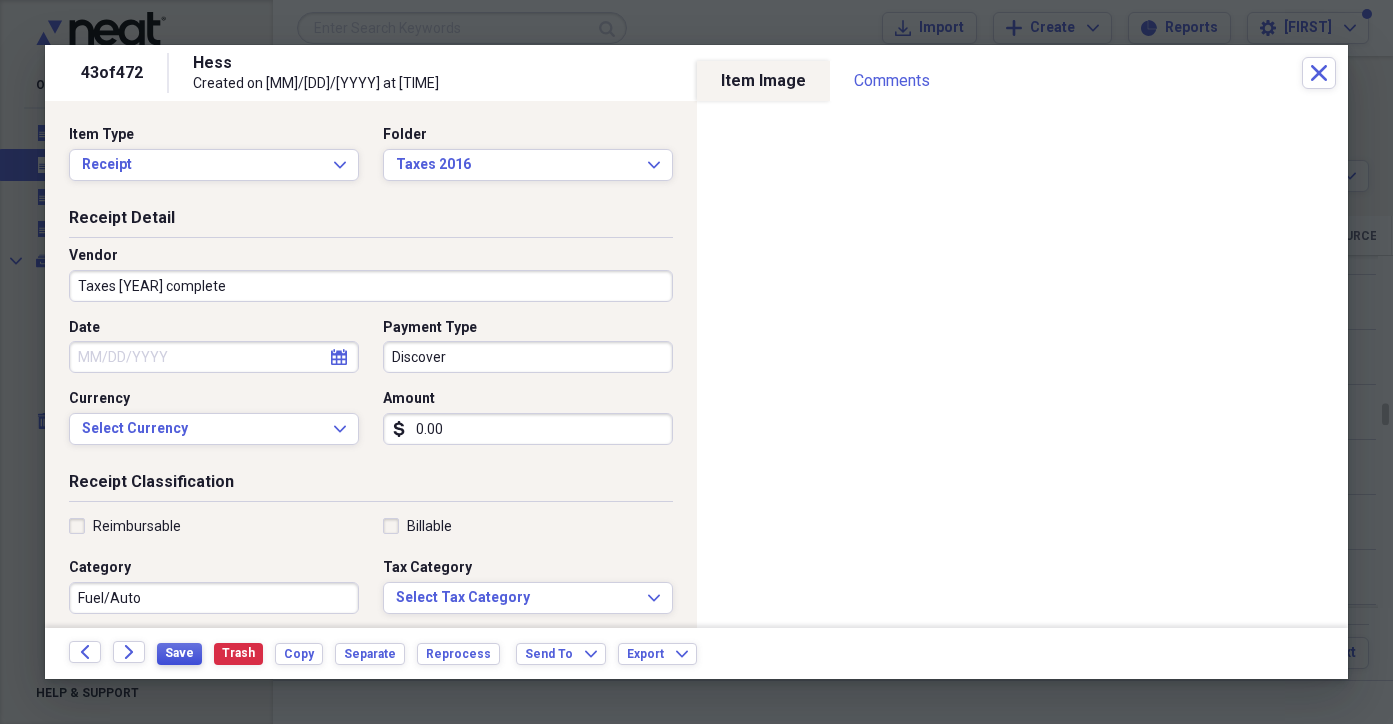 click on "Save" at bounding box center [179, 653] 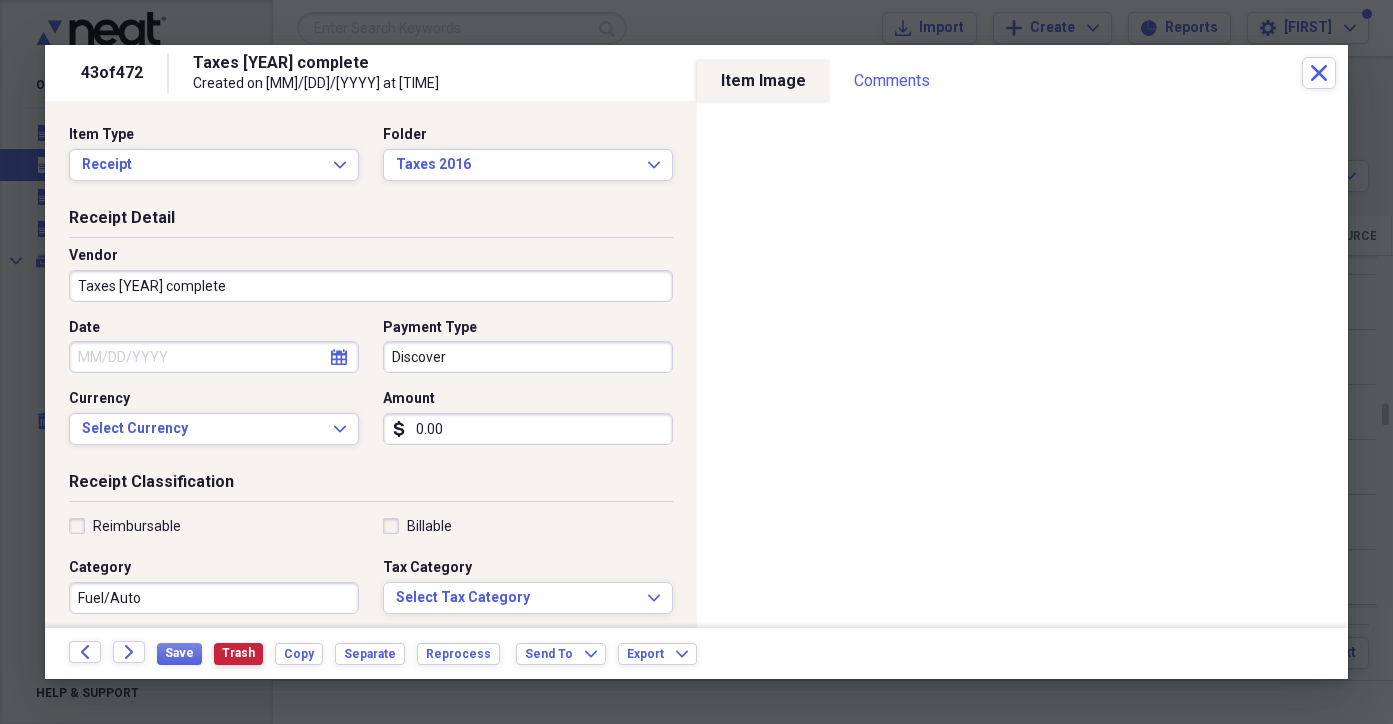 click on "Trash" at bounding box center [238, 653] 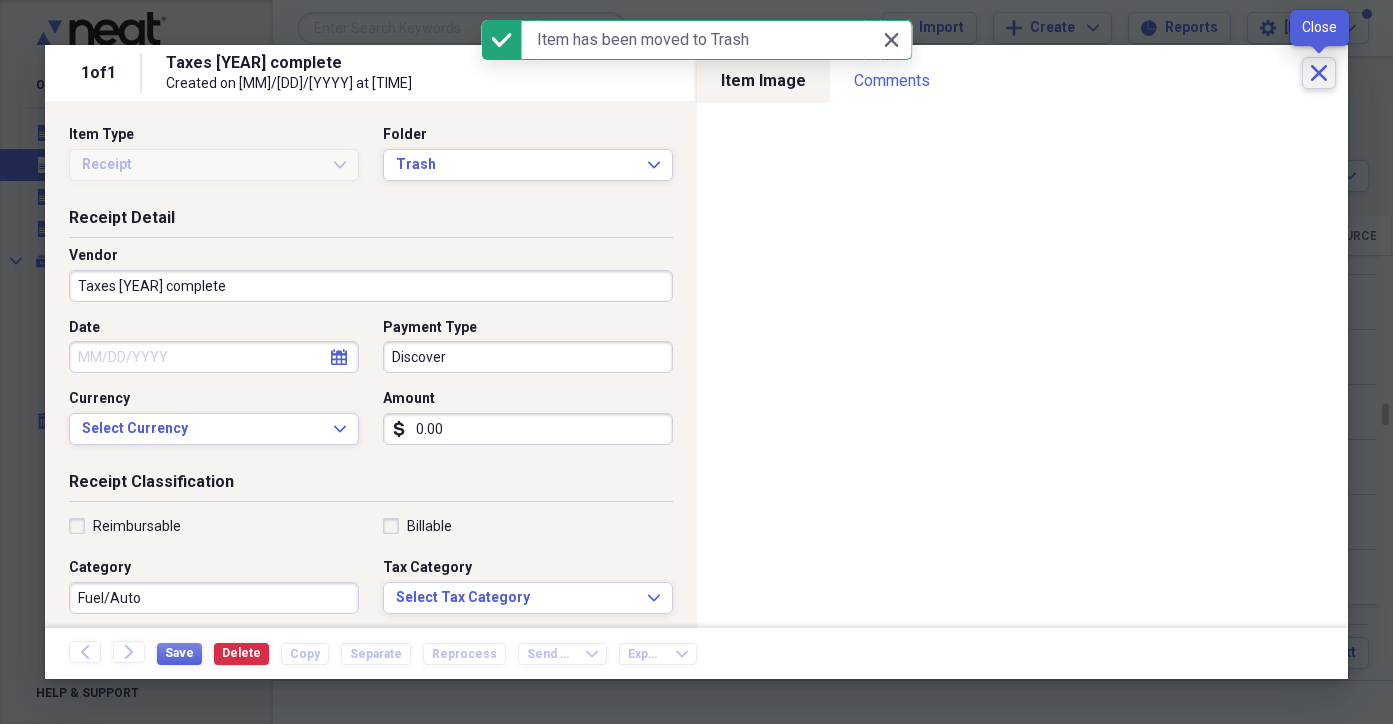 click 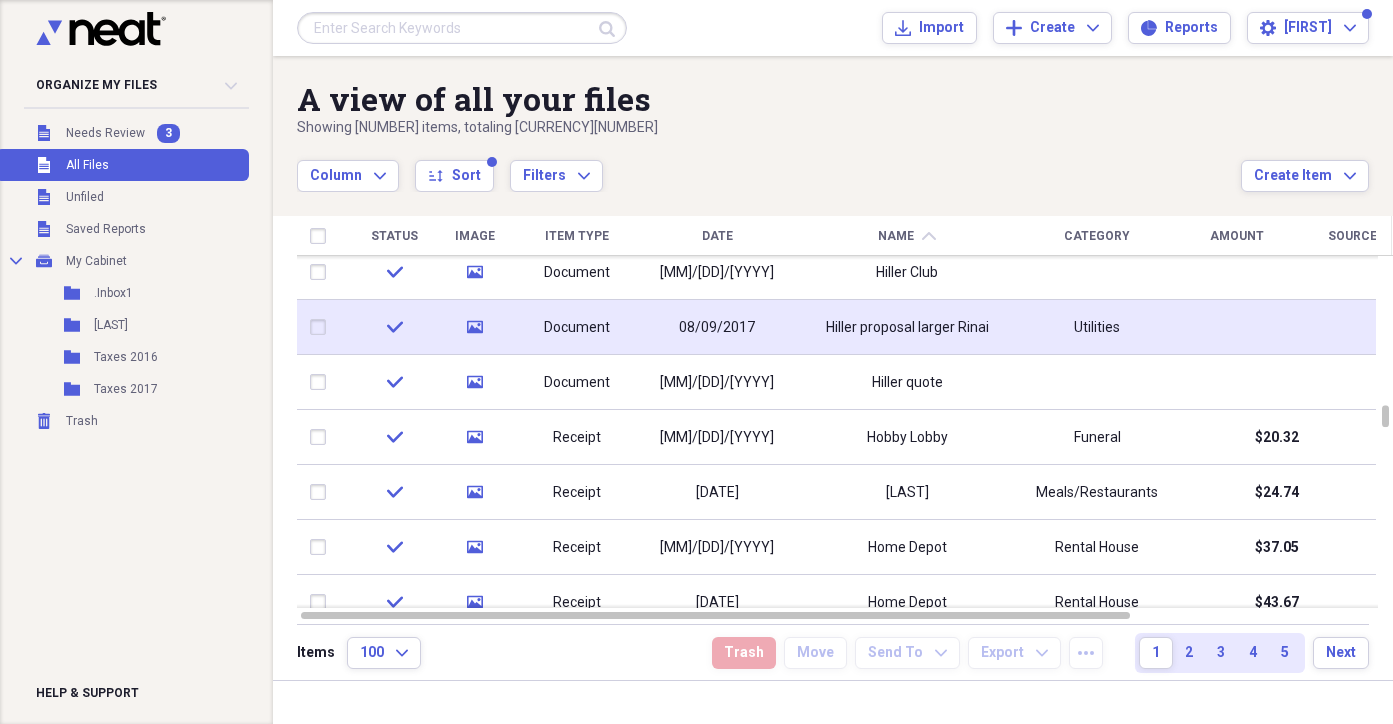 click on "Document" at bounding box center [577, 328] 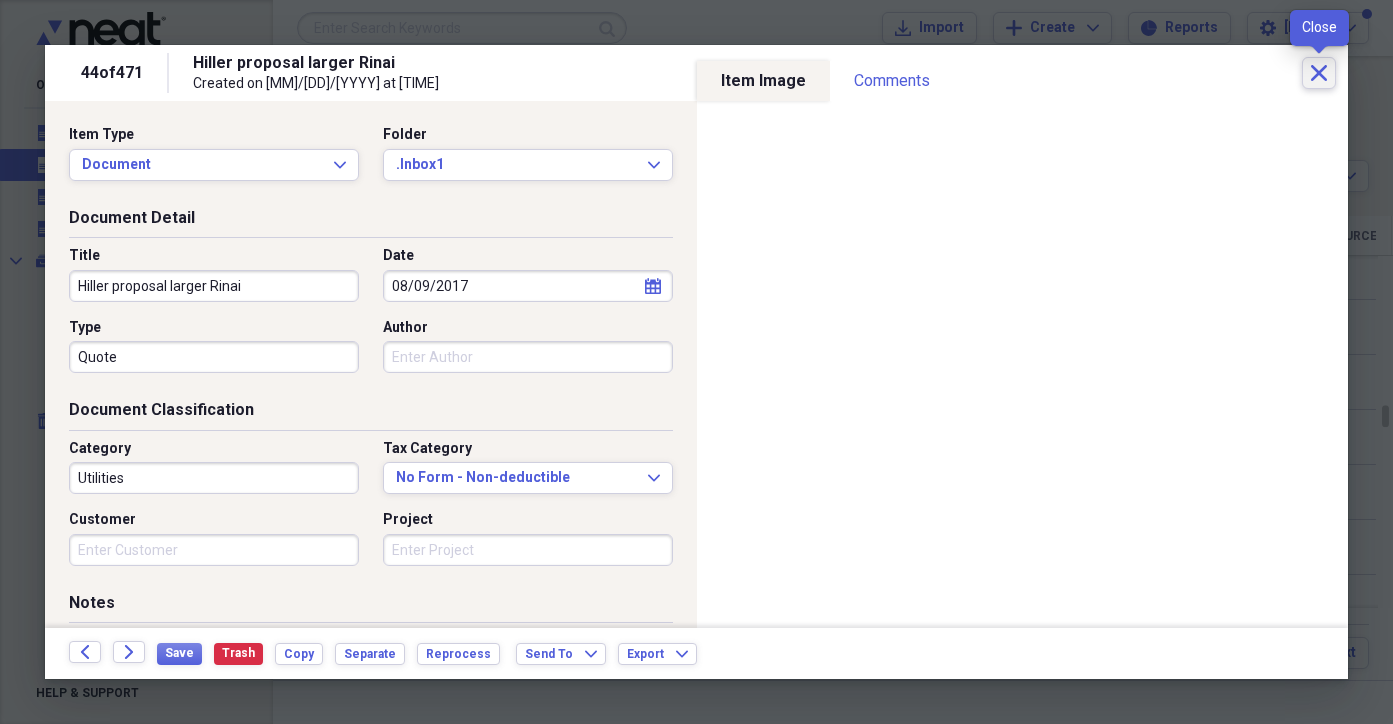 click 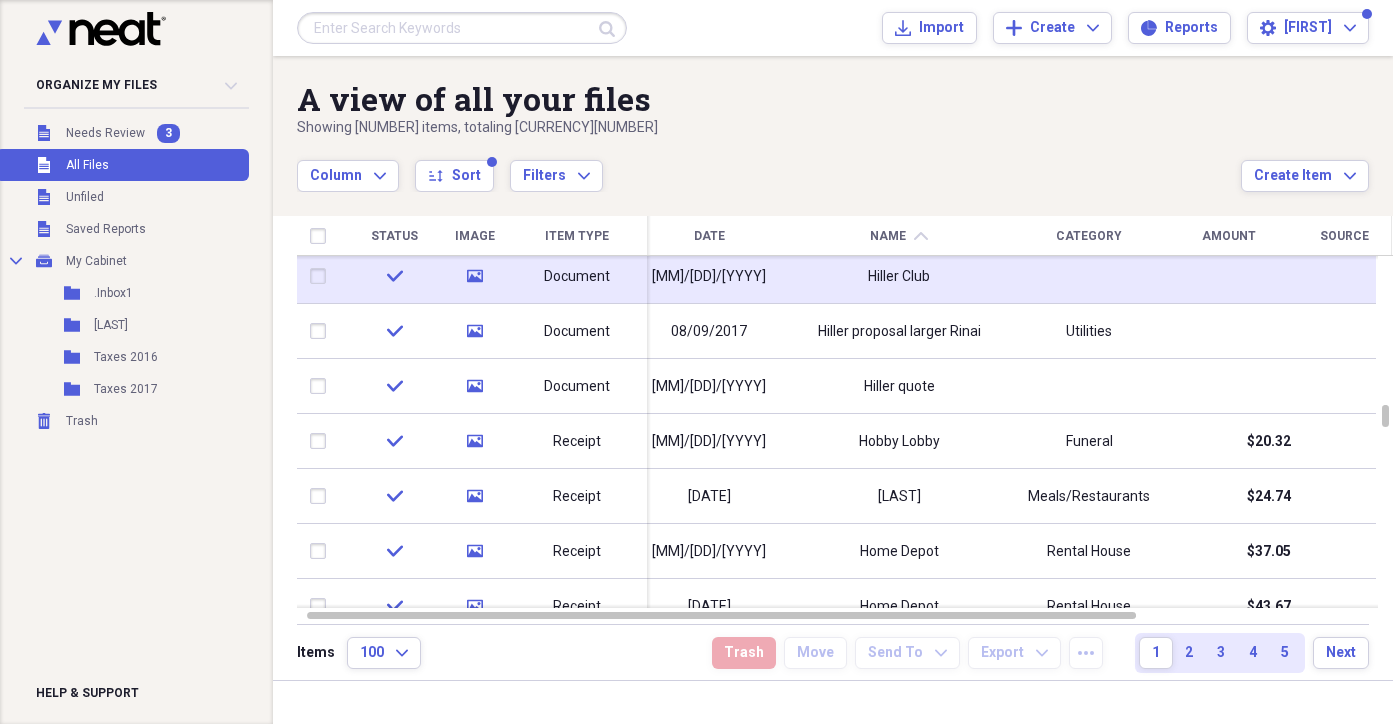 click at bounding box center [322, 276] 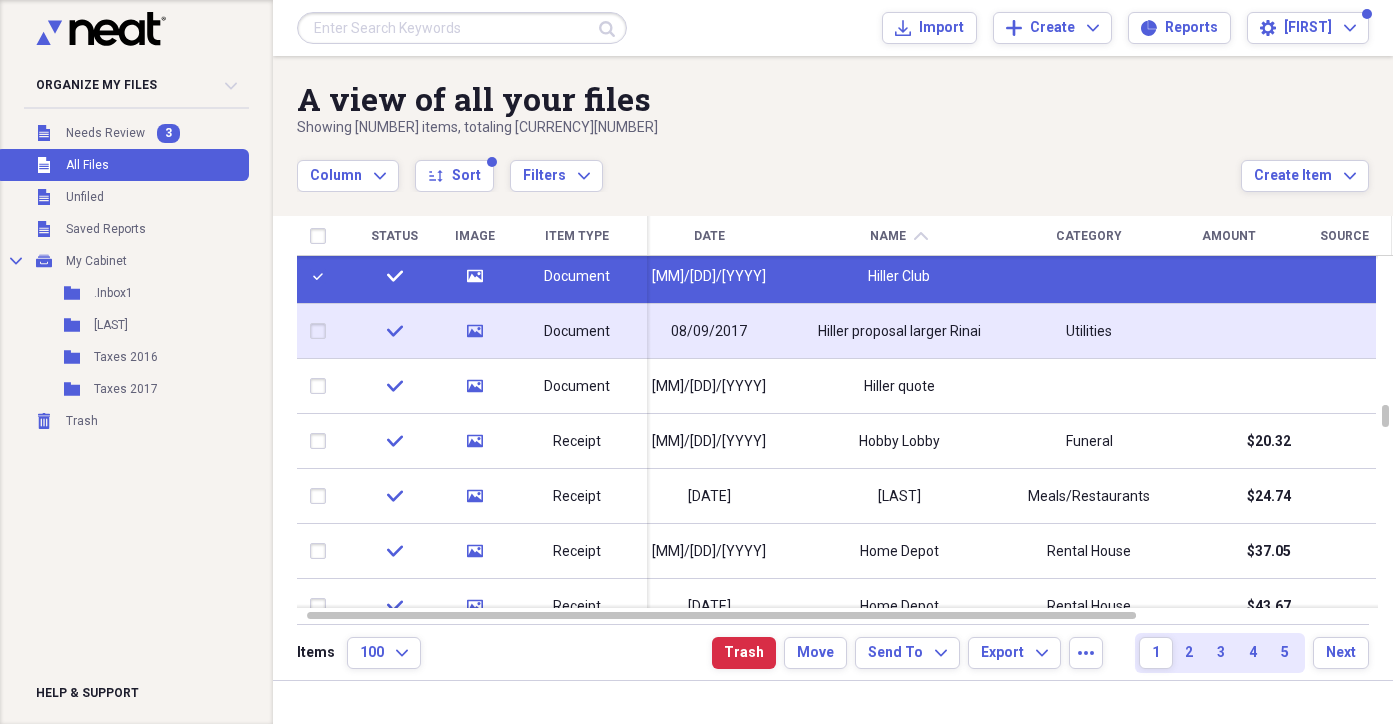 click at bounding box center [322, 331] 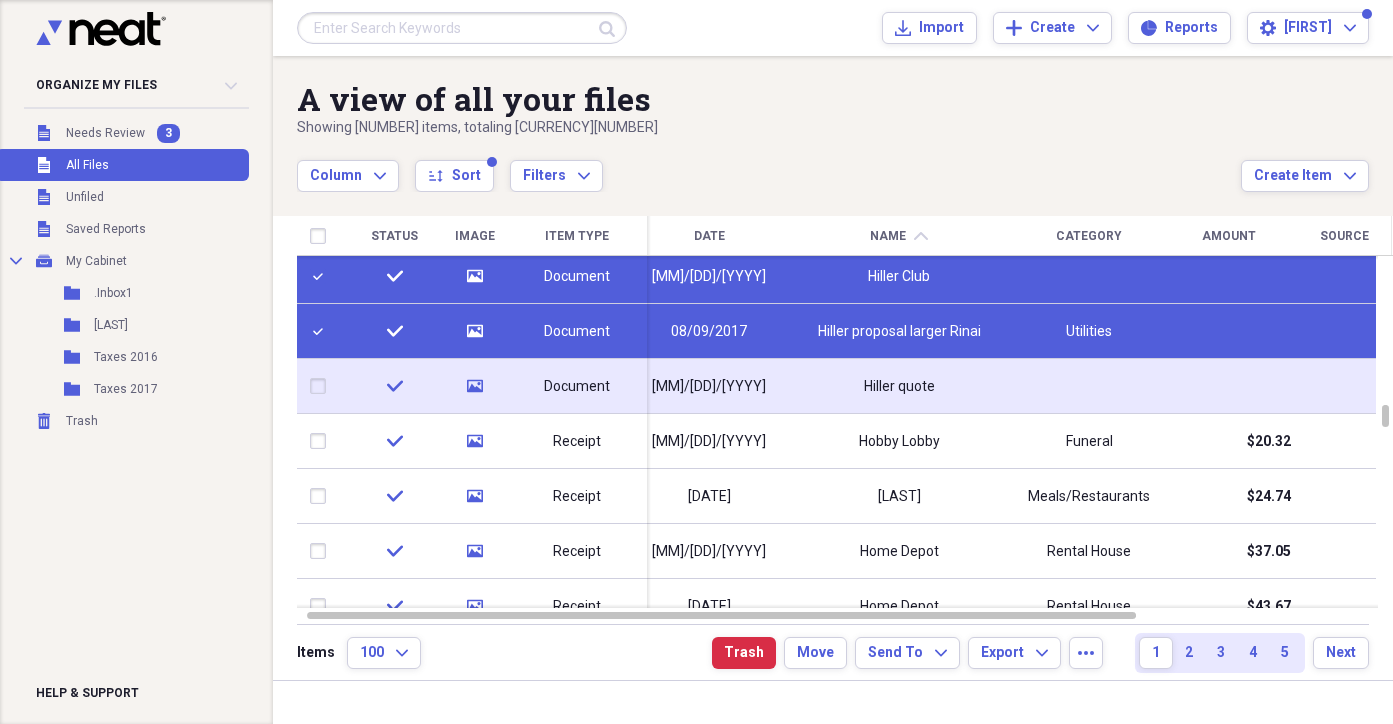 click at bounding box center (322, 386) 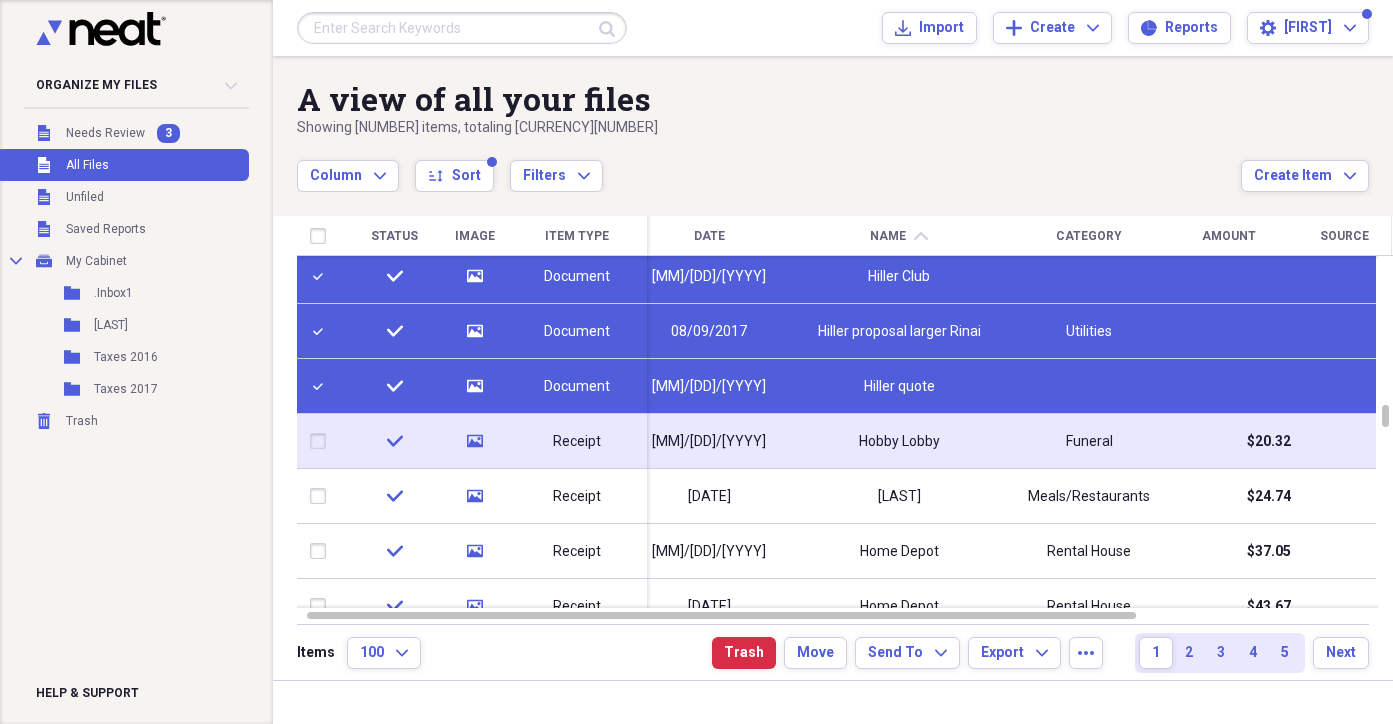 click at bounding box center [322, 441] 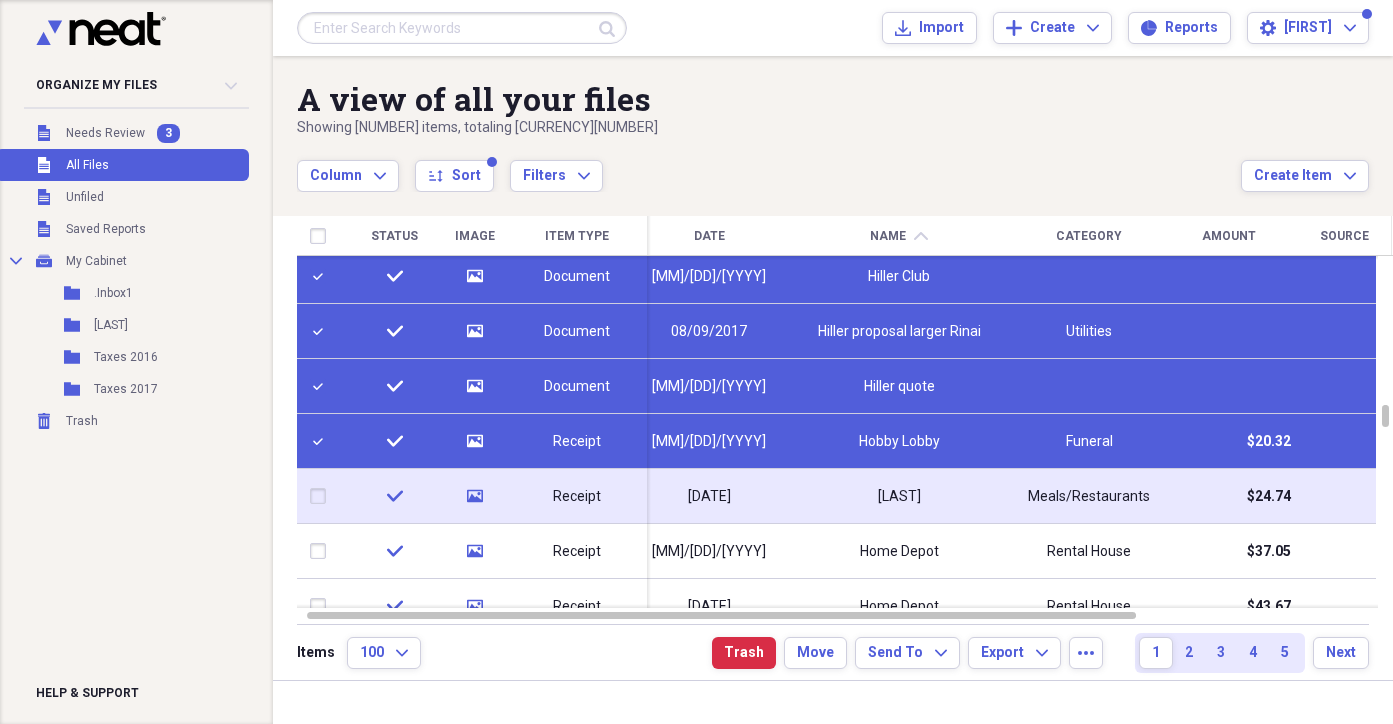 click at bounding box center (322, 496) 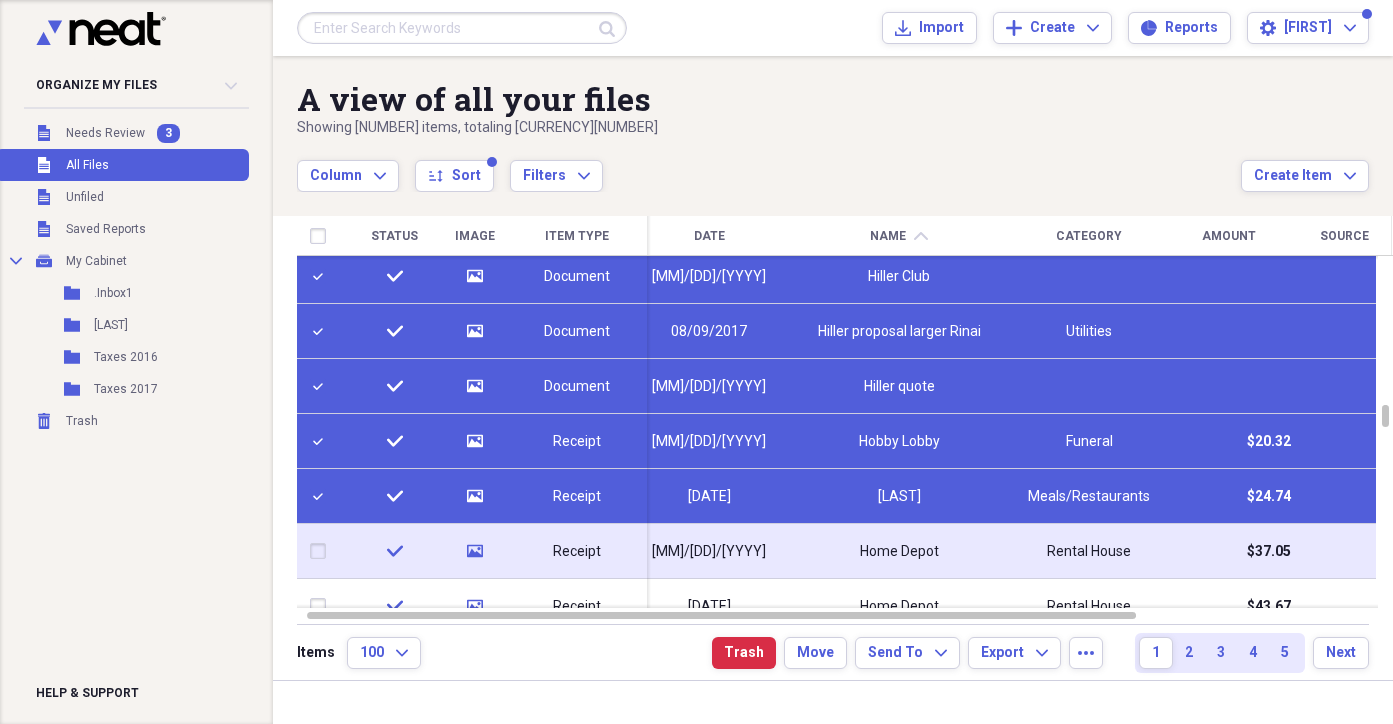 click at bounding box center (322, 551) 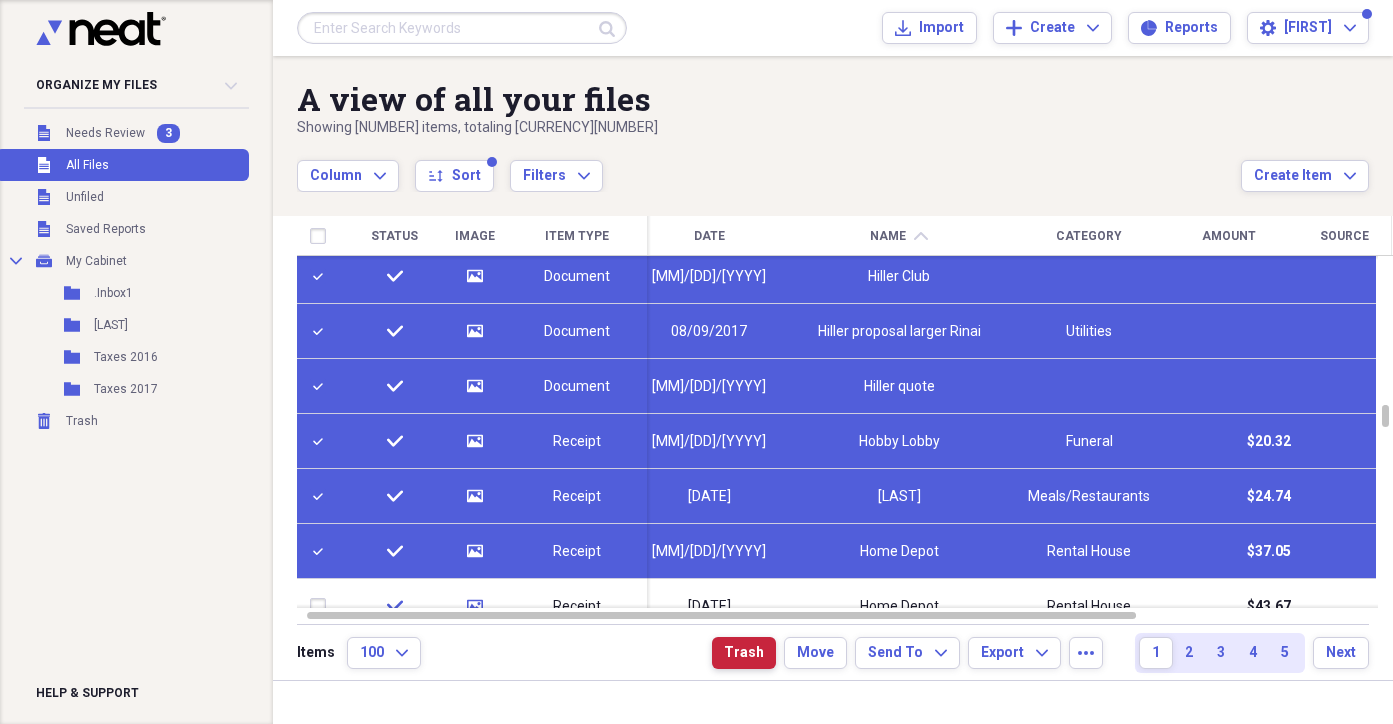 click on "Trash" at bounding box center [744, 653] 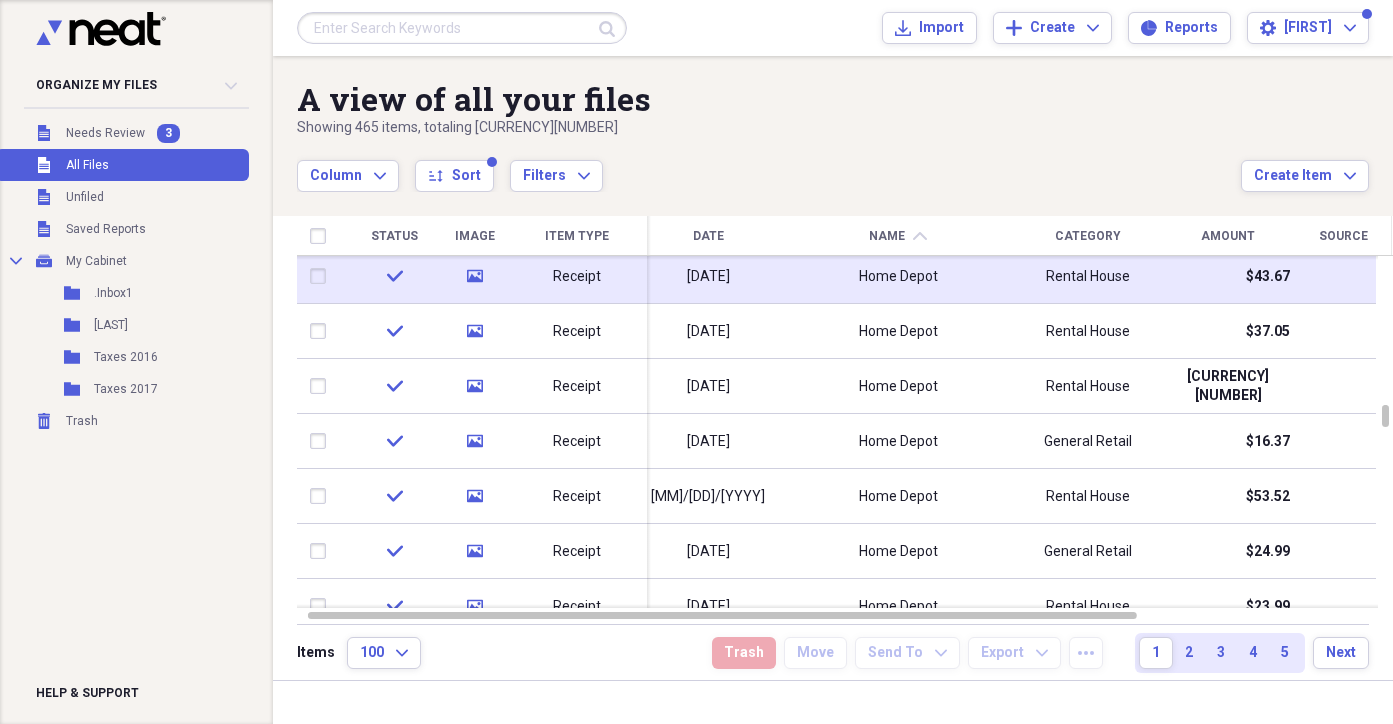 click at bounding box center [322, 276] 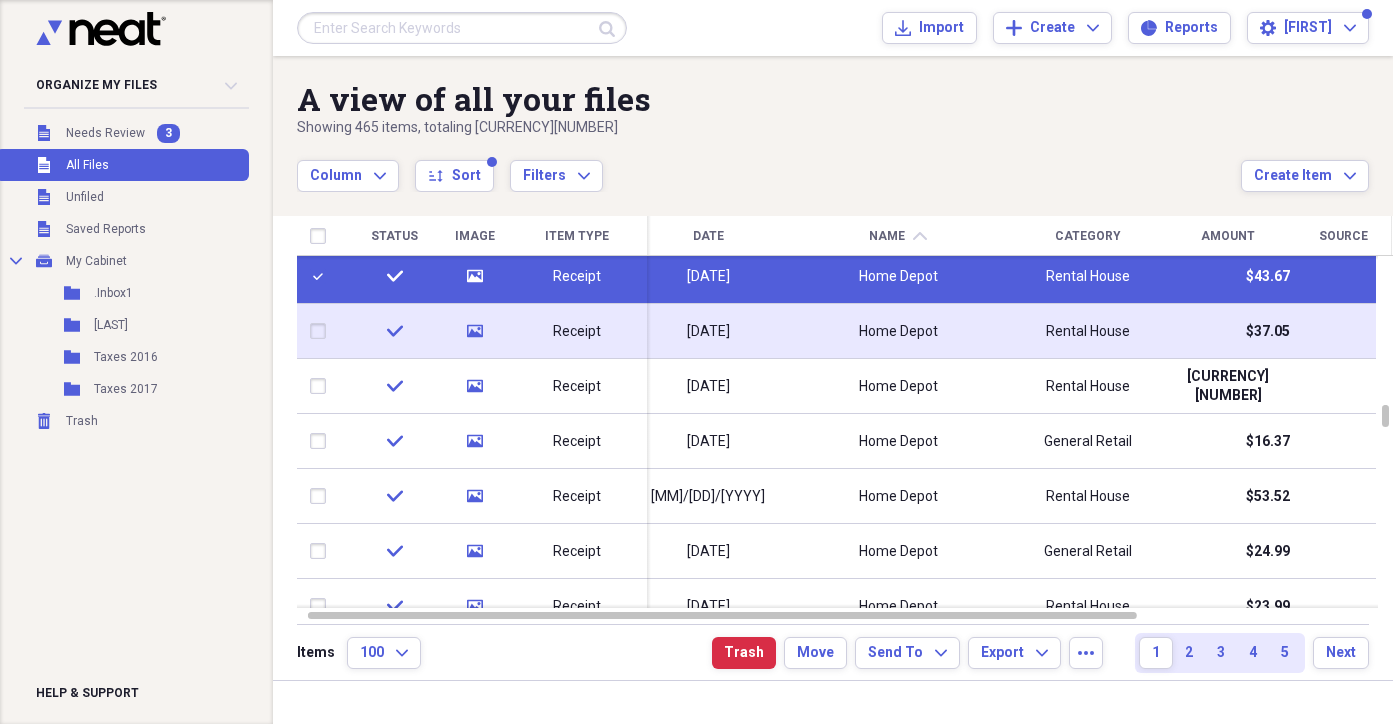 click at bounding box center (322, 331) 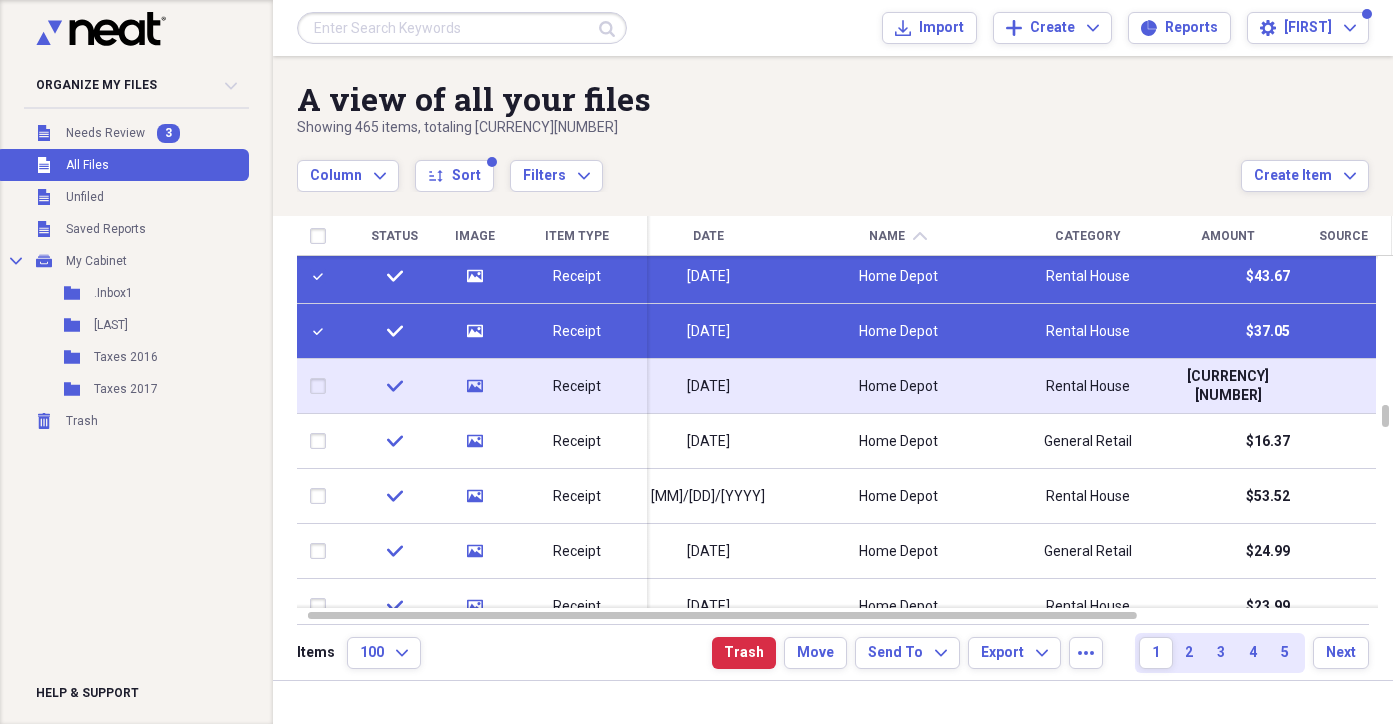 click at bounding box center (322, 386) 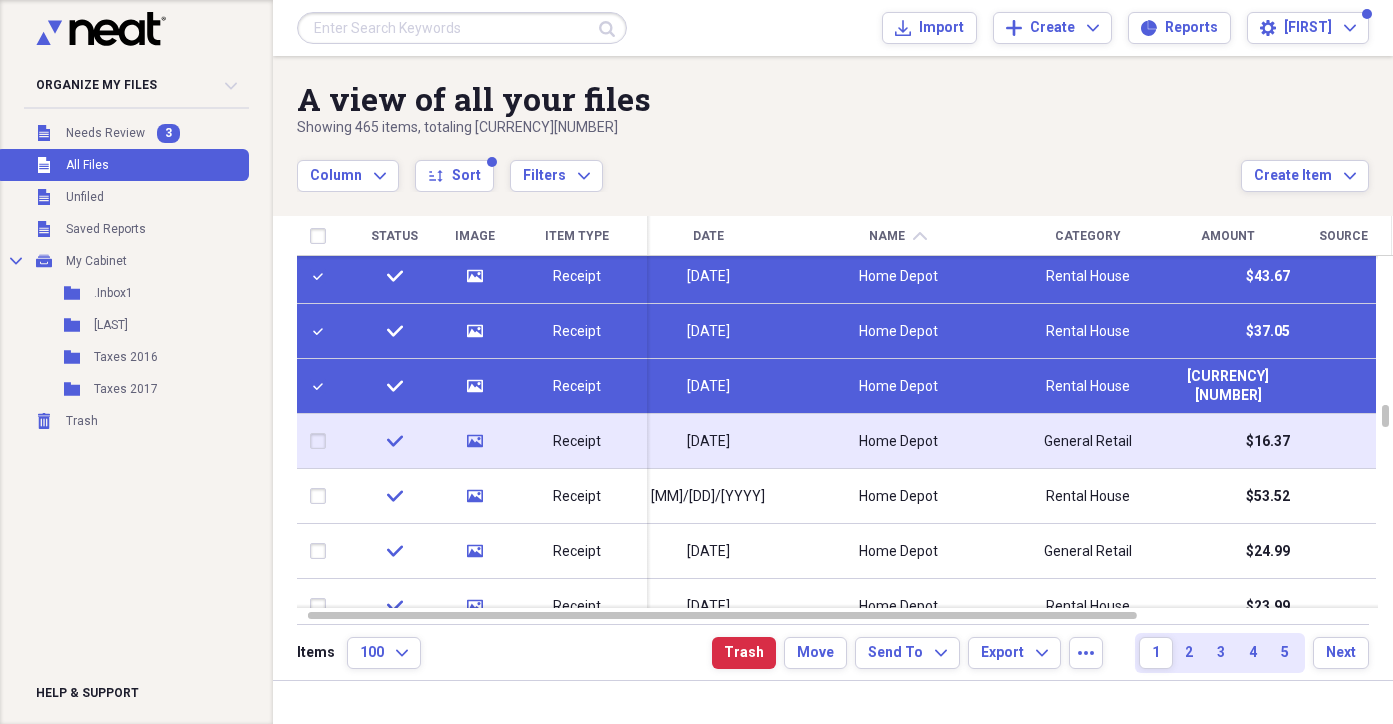 click at bounding box center [322, 441] 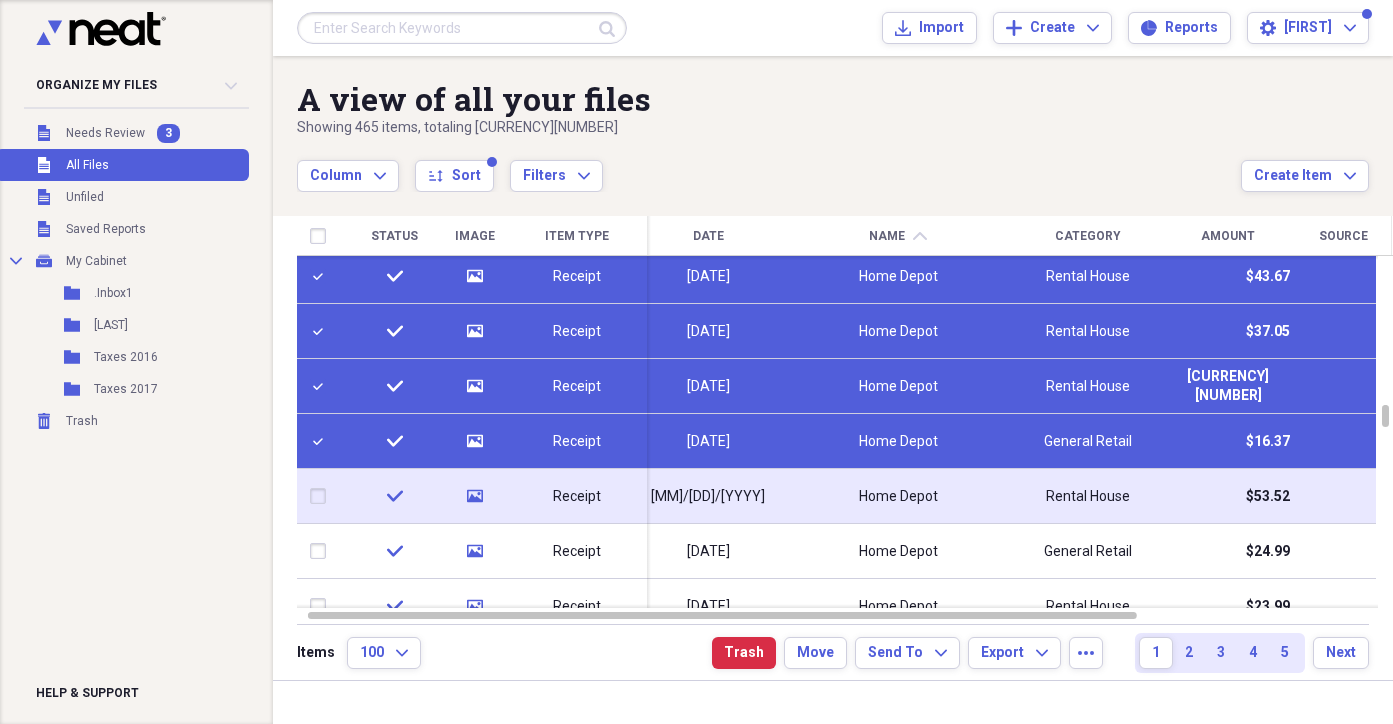 click at bounding box center (322, 496) 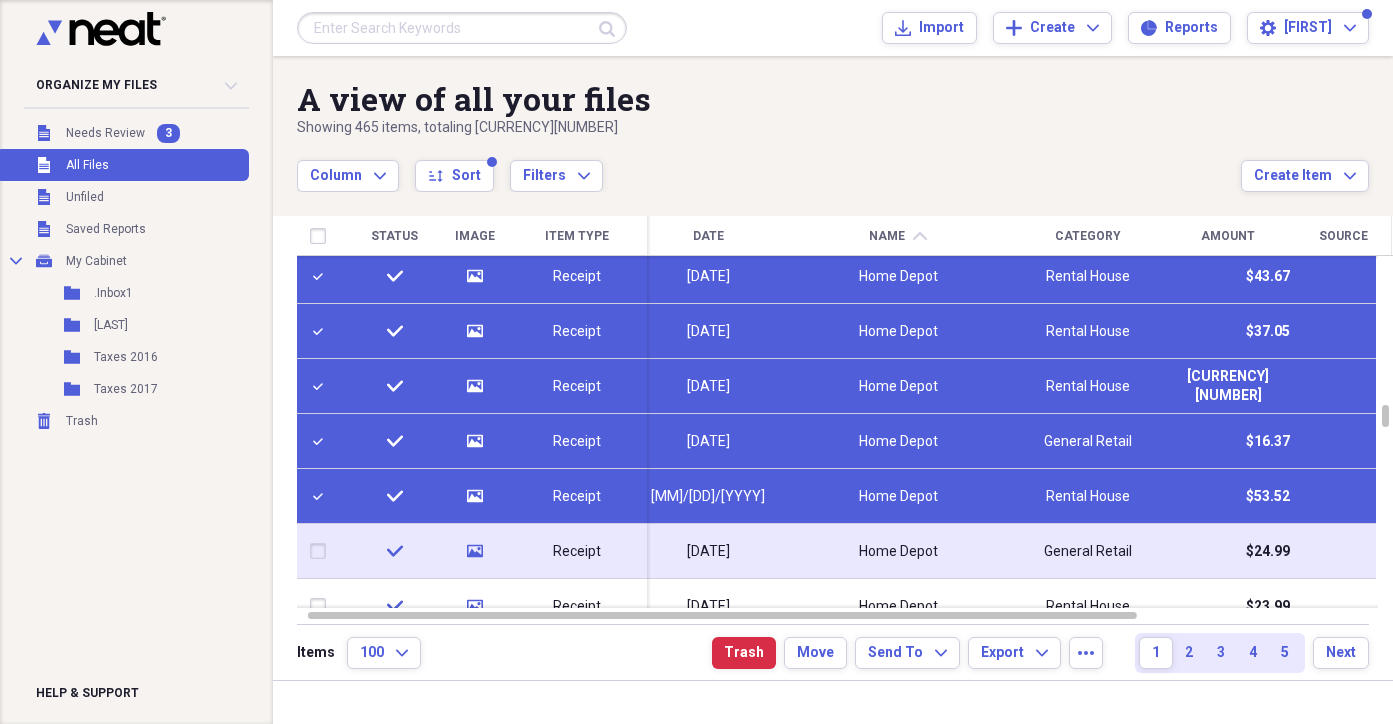 click at bounding box center (322, 551) 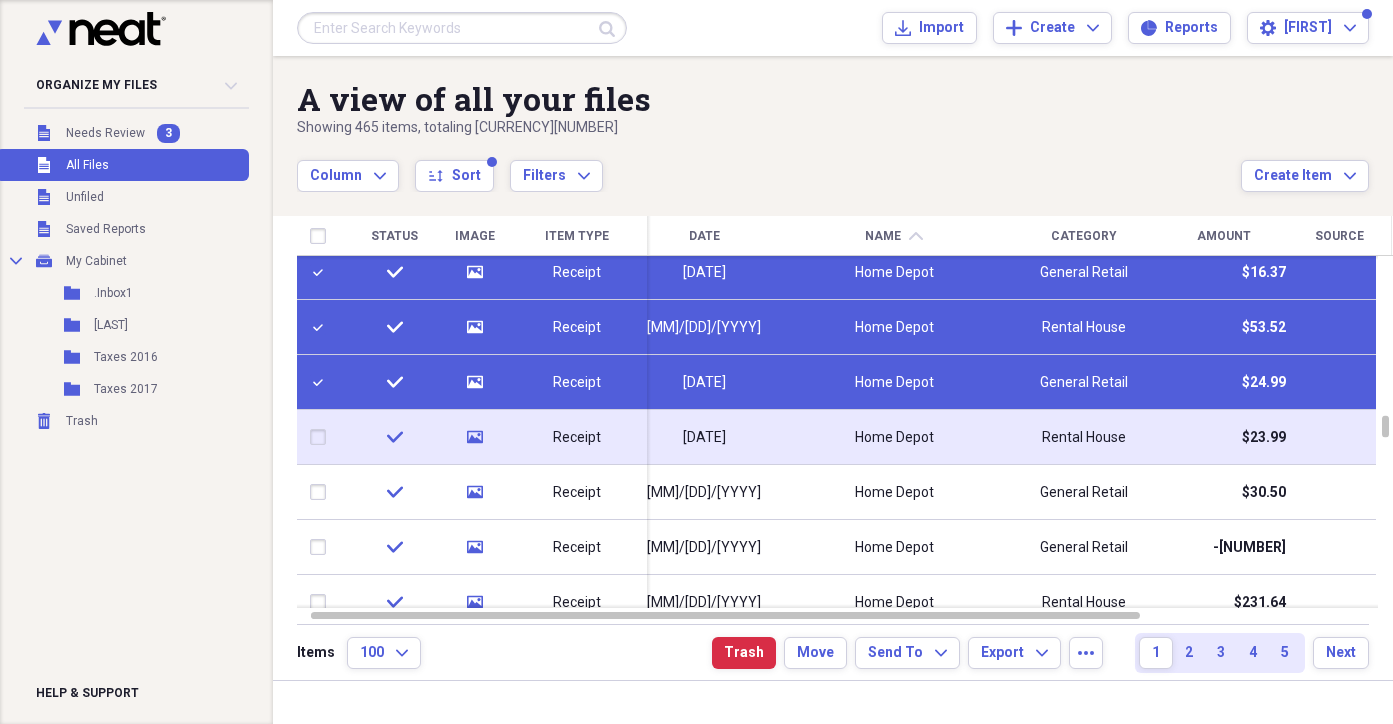 click at bounding box center (322, 437) 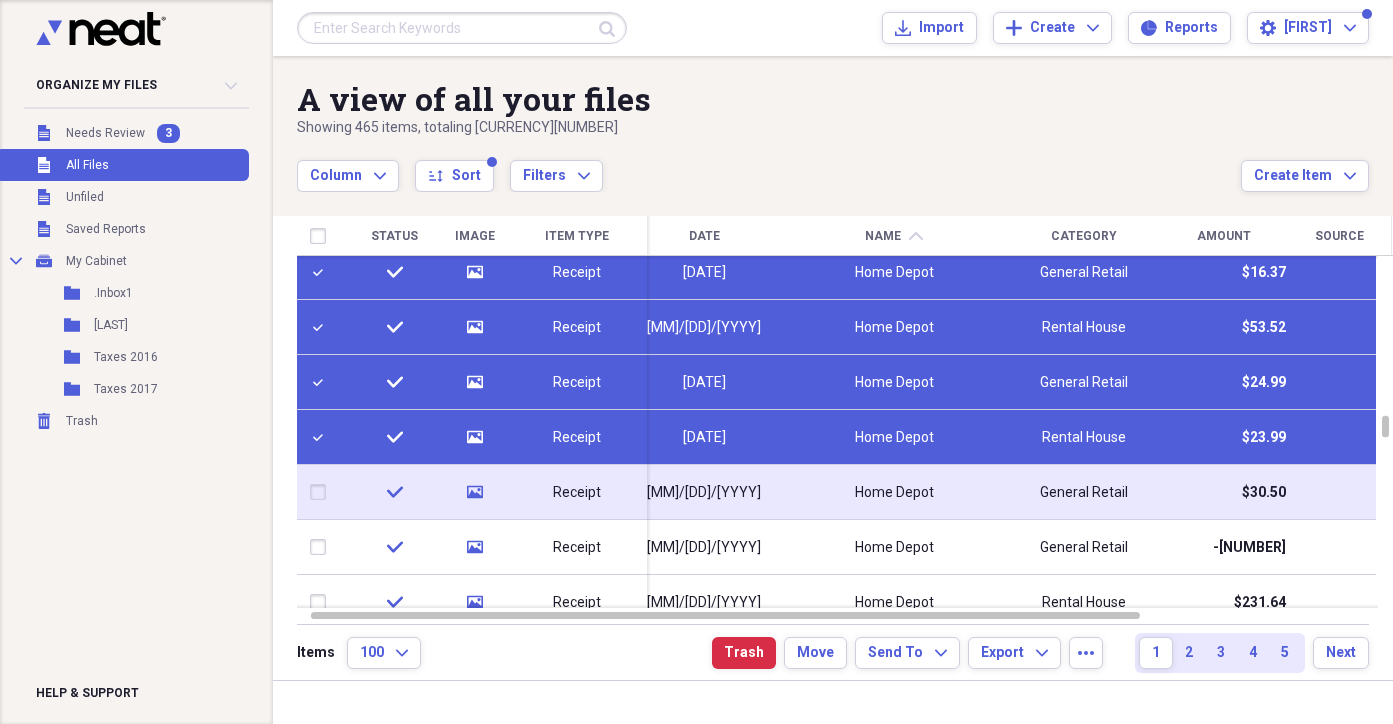 click at bounding box center [322, 492] 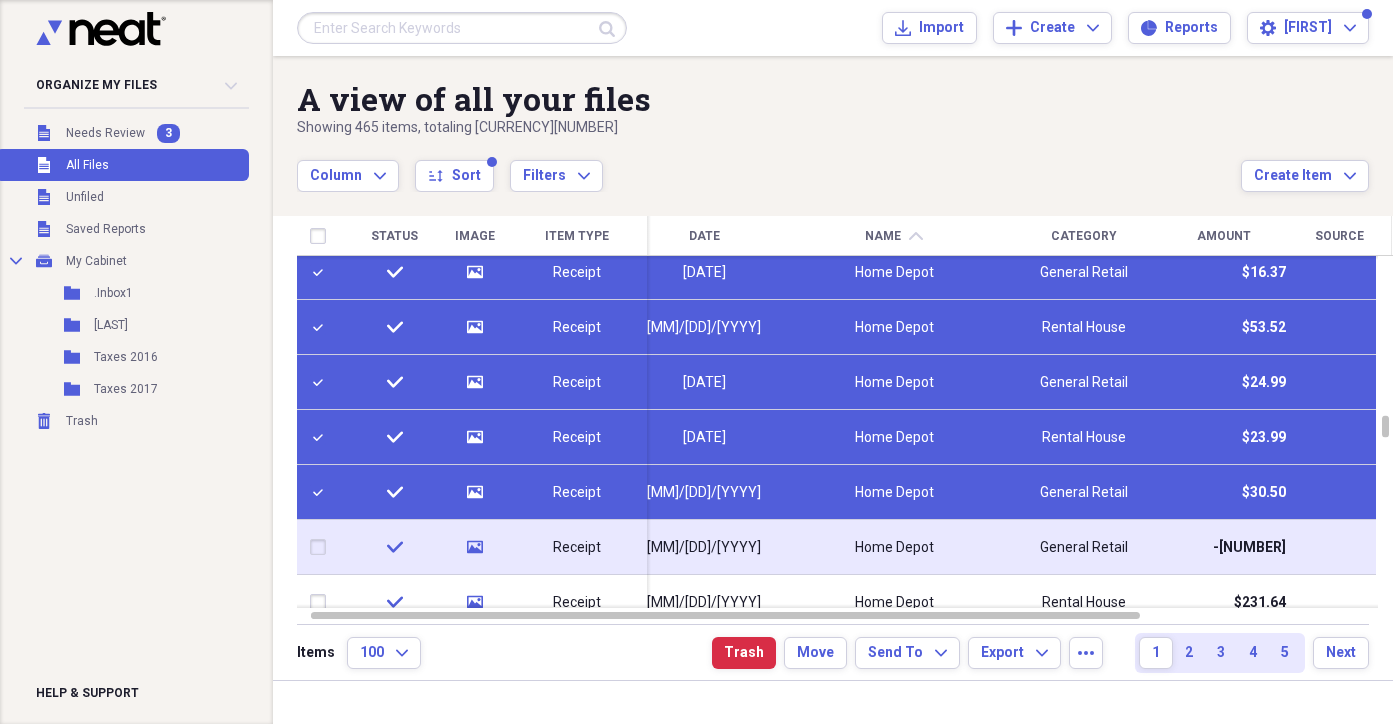 click at bounding box center (322, 547) 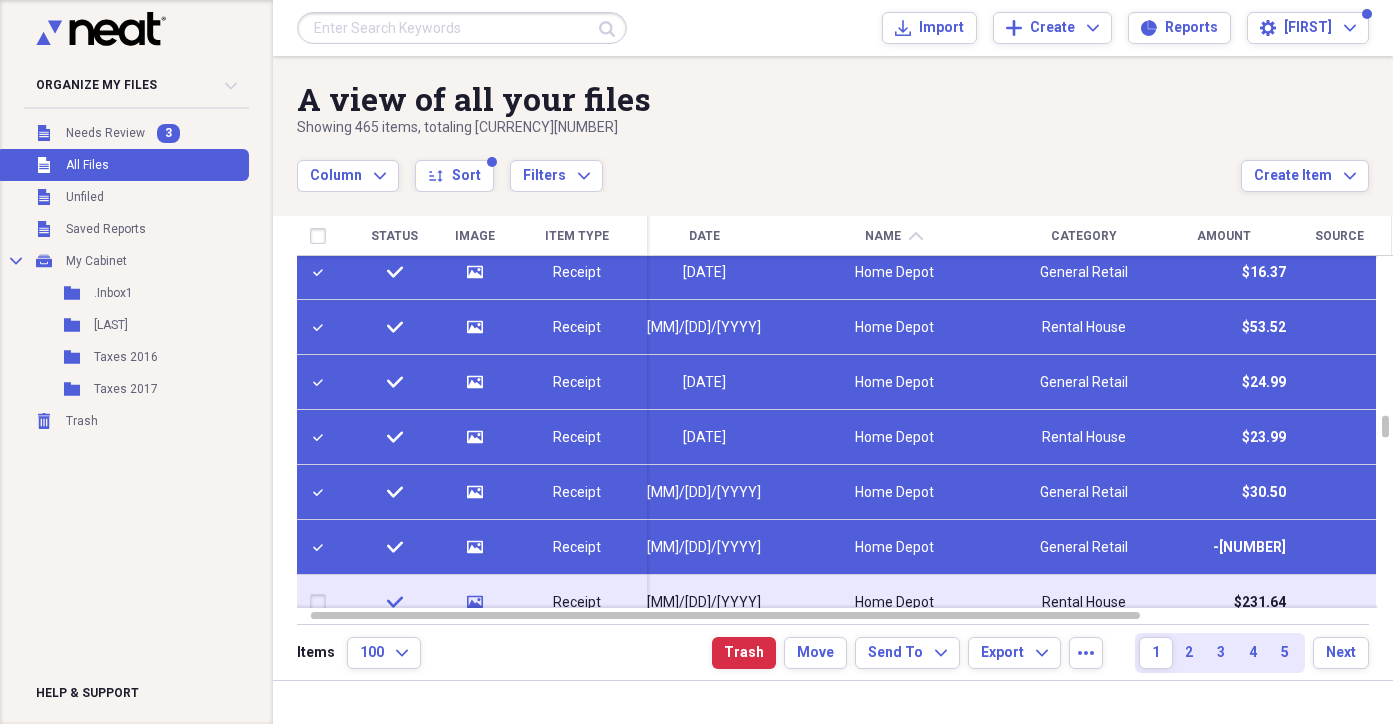 click at bounding box center [322, 602] 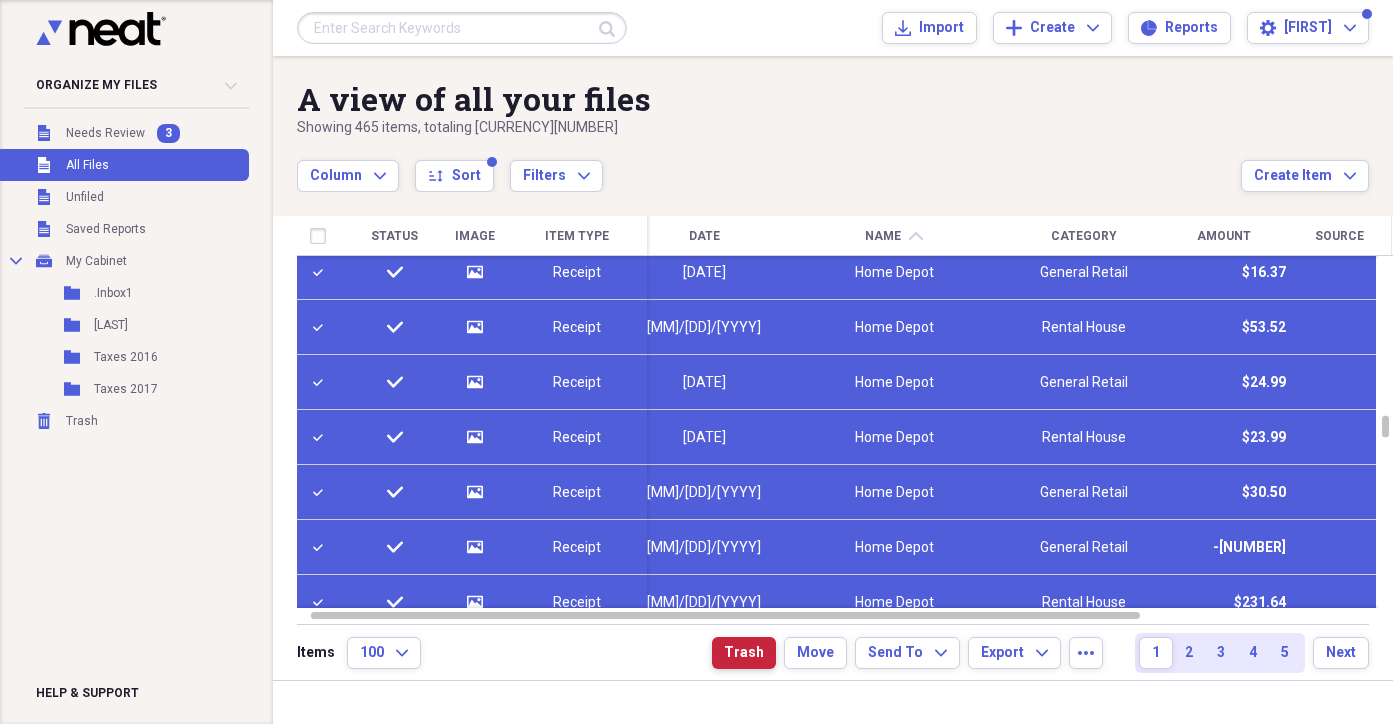 click on "Trash" at bounding box center [744, 653] 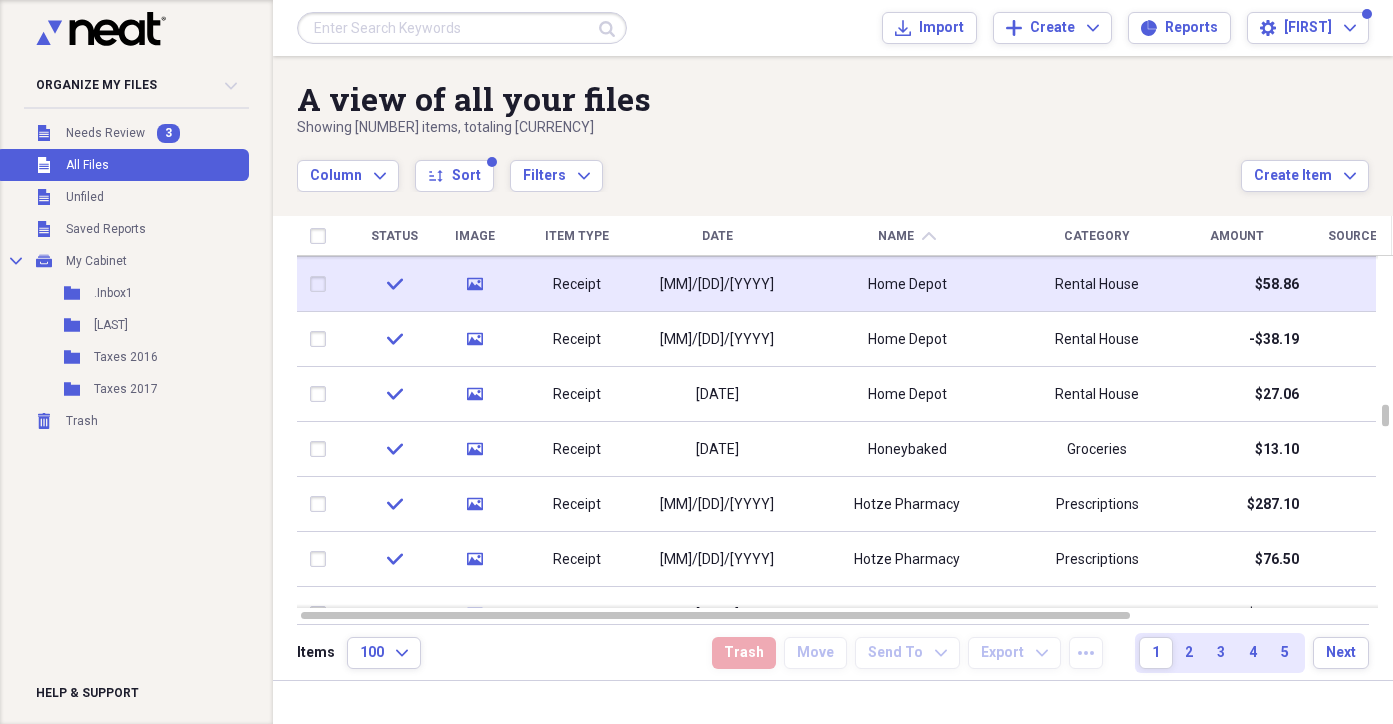 click at bounding box center (322, 284) 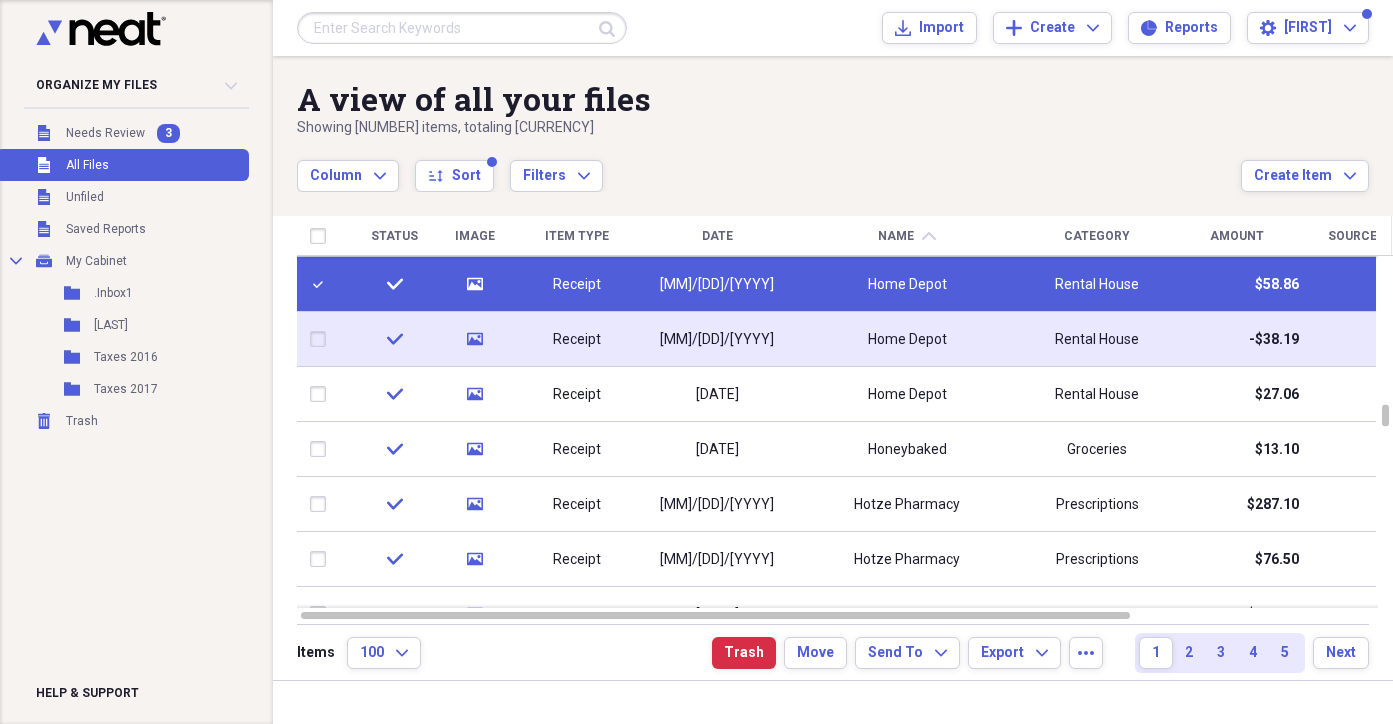 click at bounding box center [322, 339] 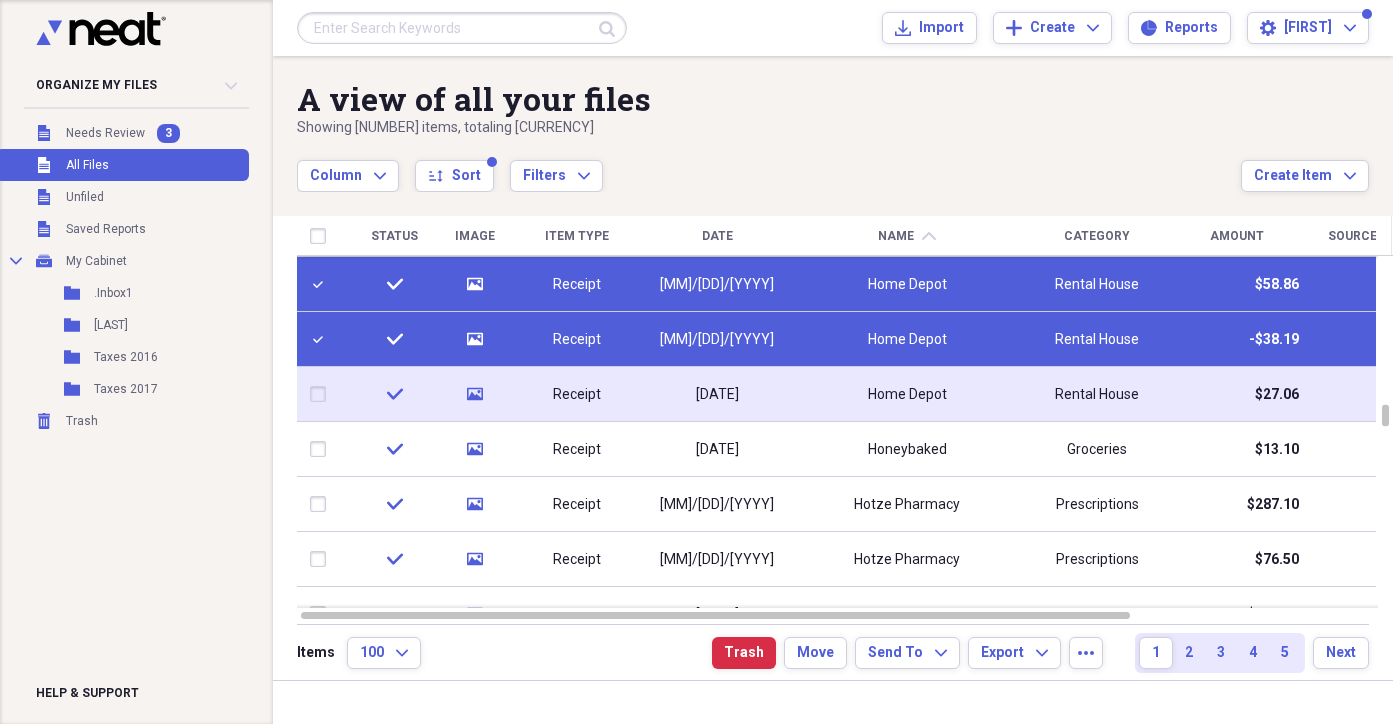 click at bounding box center [322, 394] 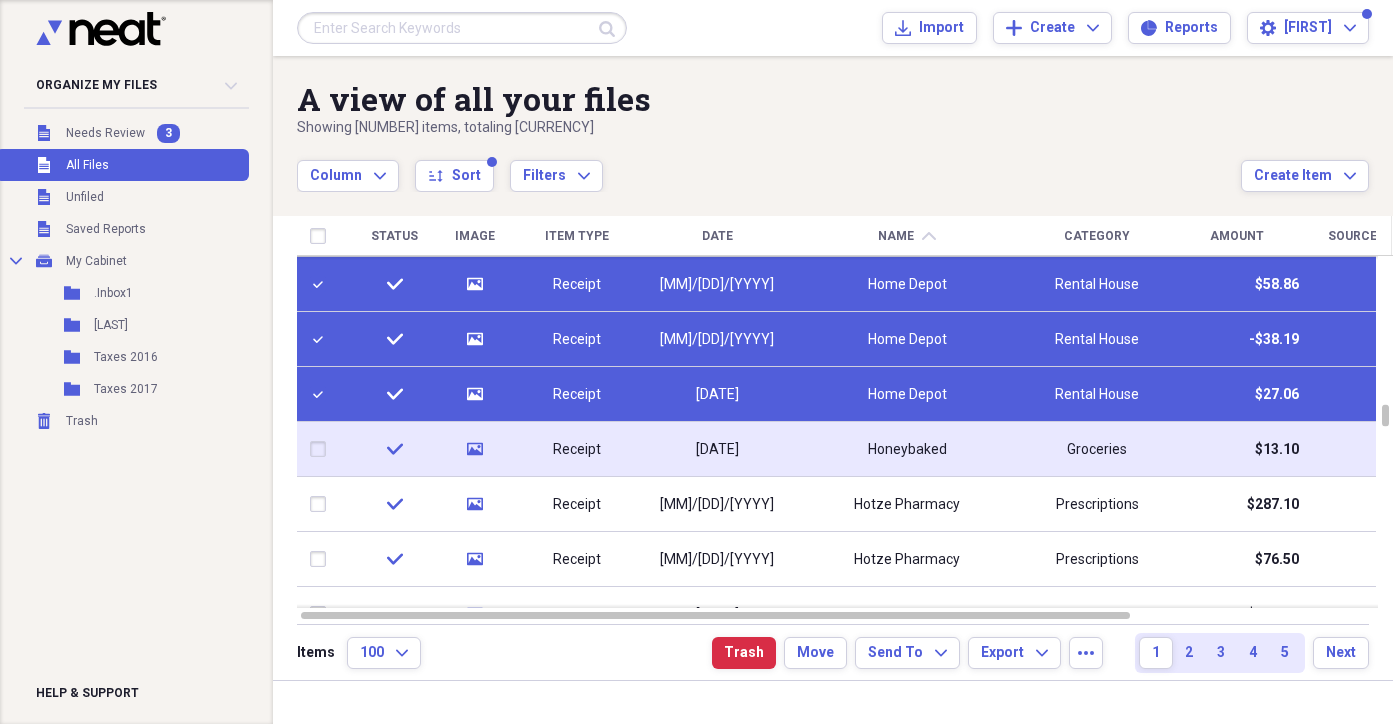 click at bounding box center [322, 449] 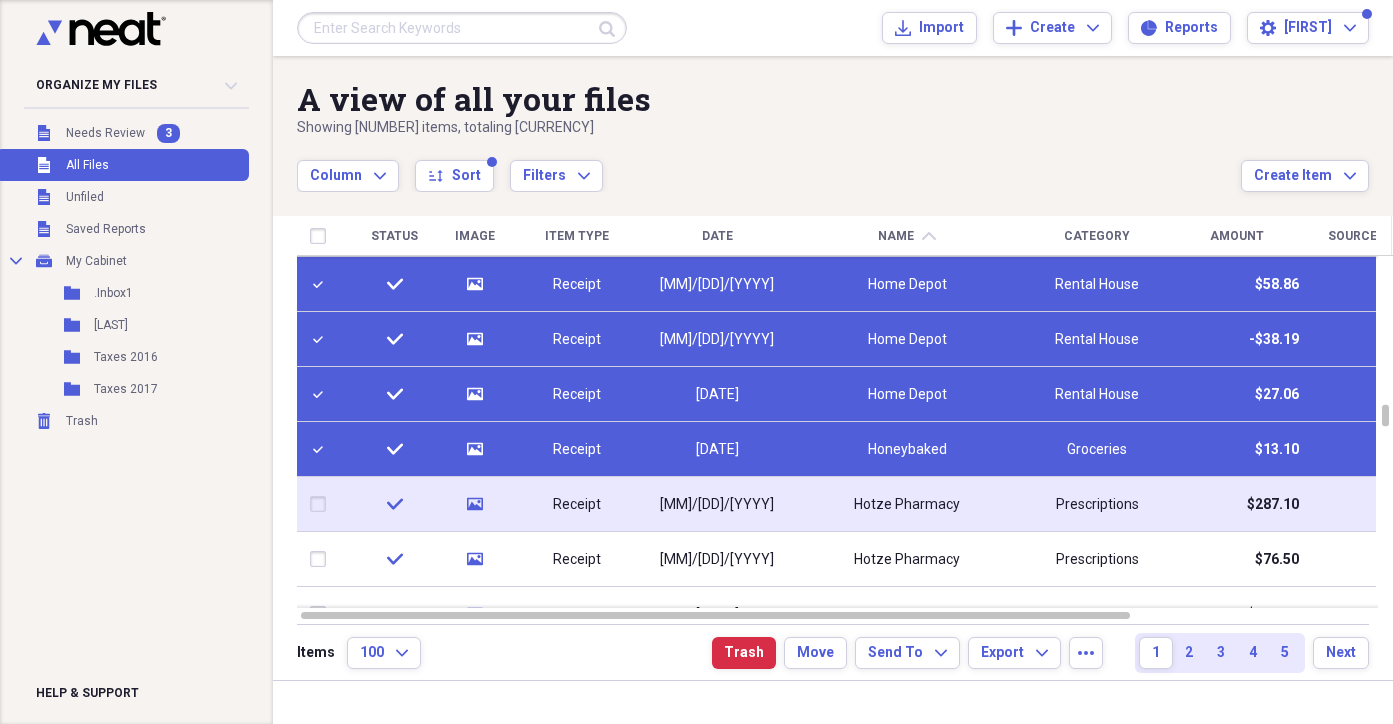 click at bounding box center (322, 504) 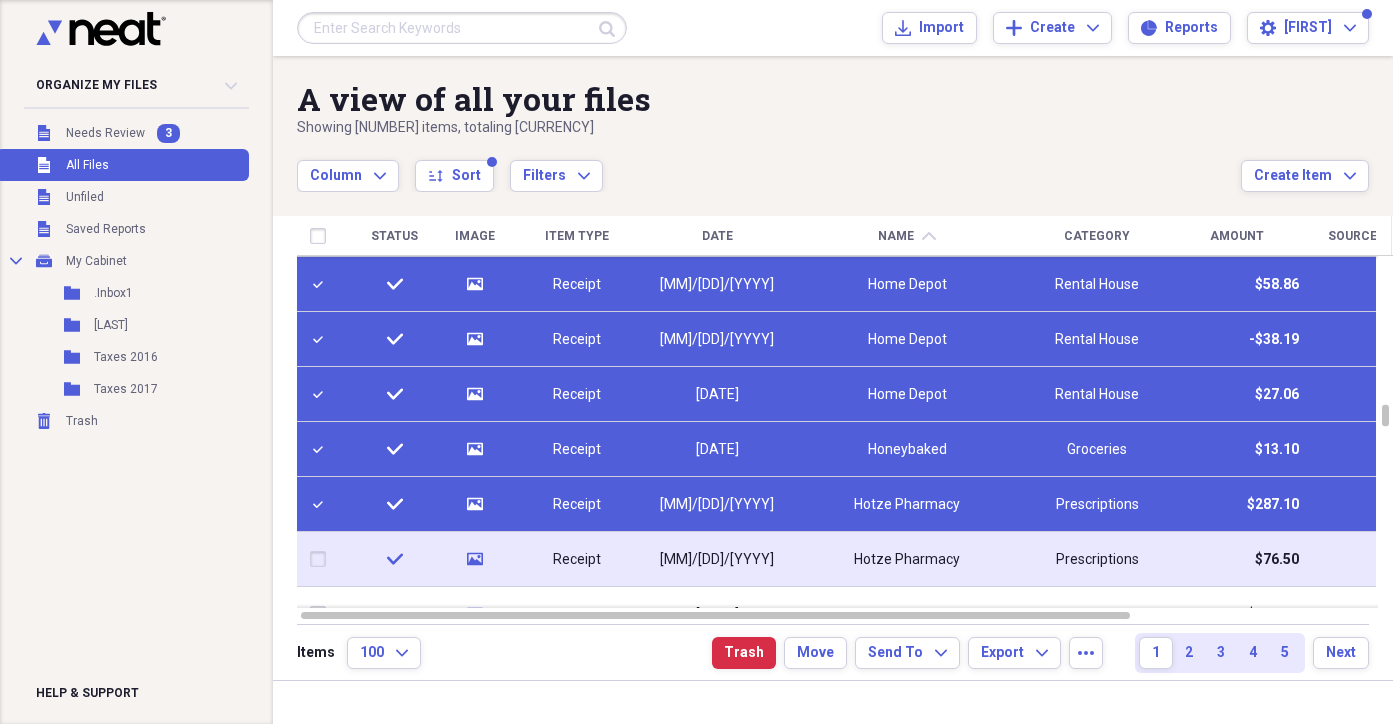 click at bounding box center (322, 559) 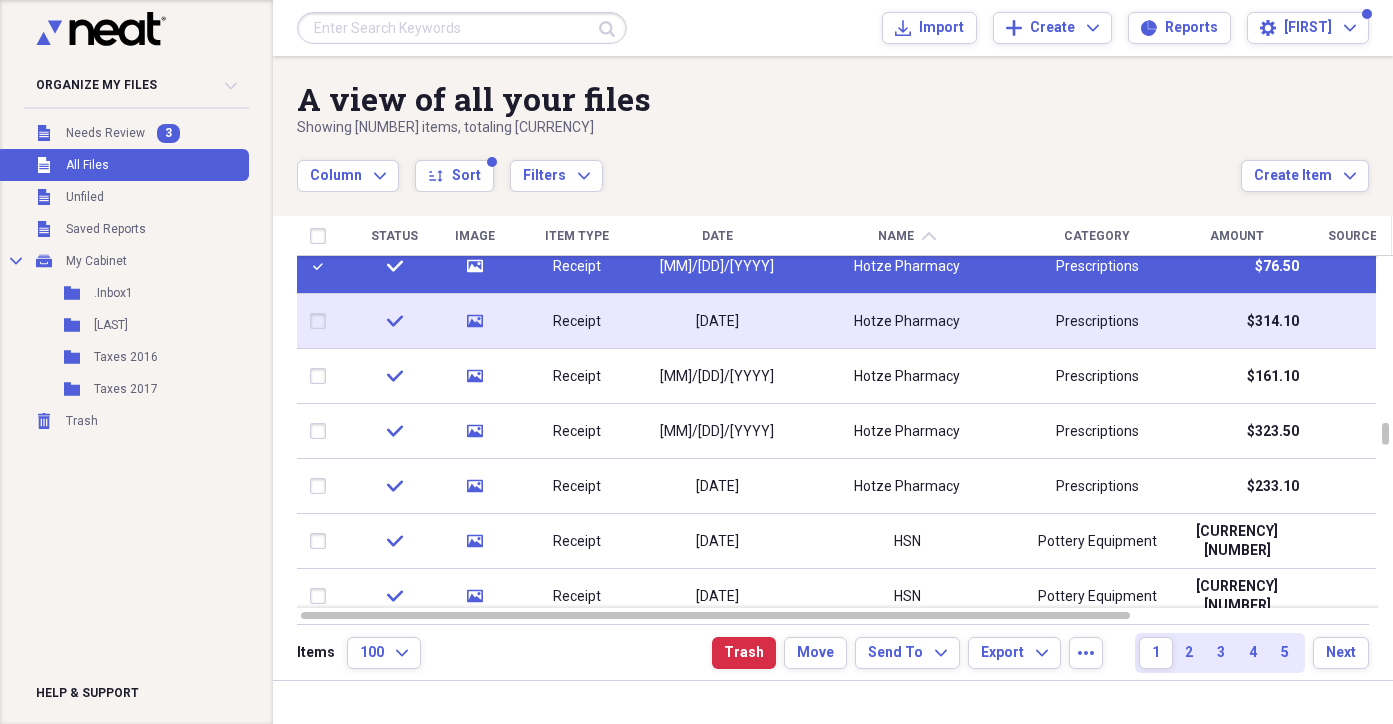 click at bounding box center (322, 321) 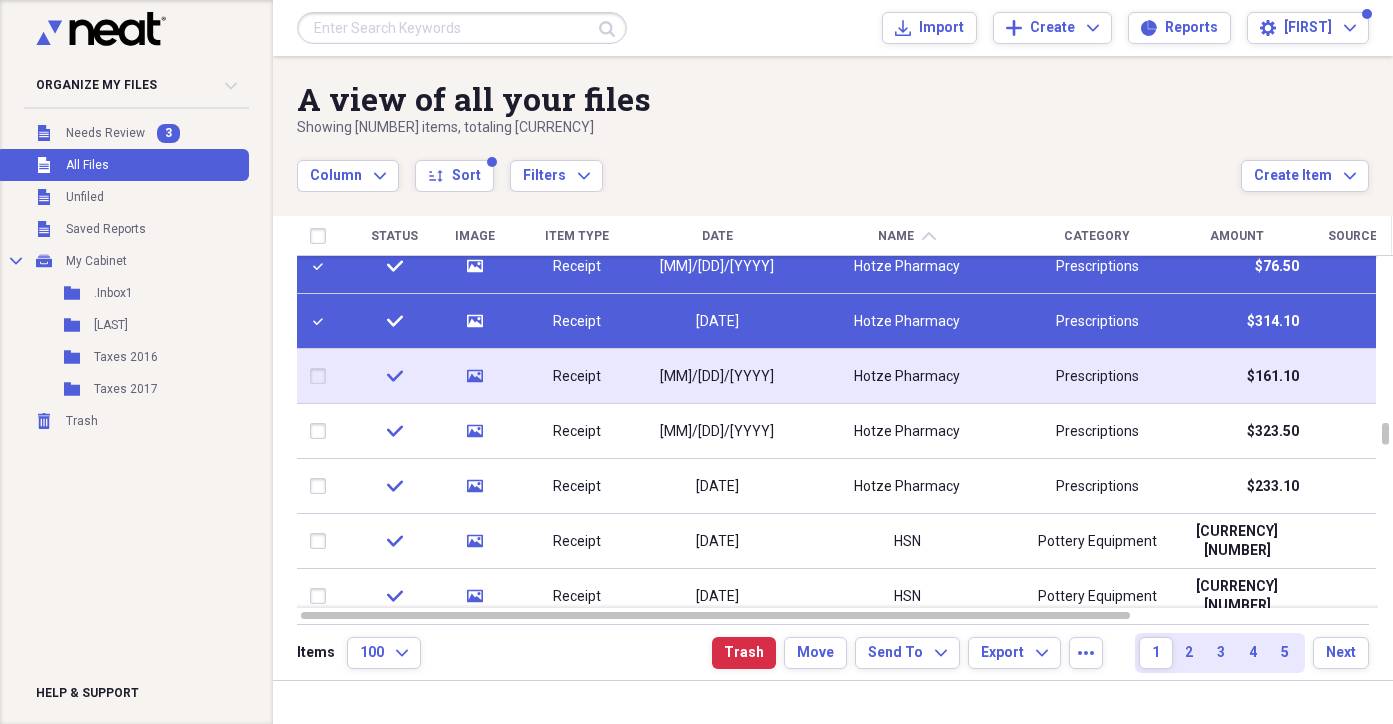 click at bounding box center [322, 376] 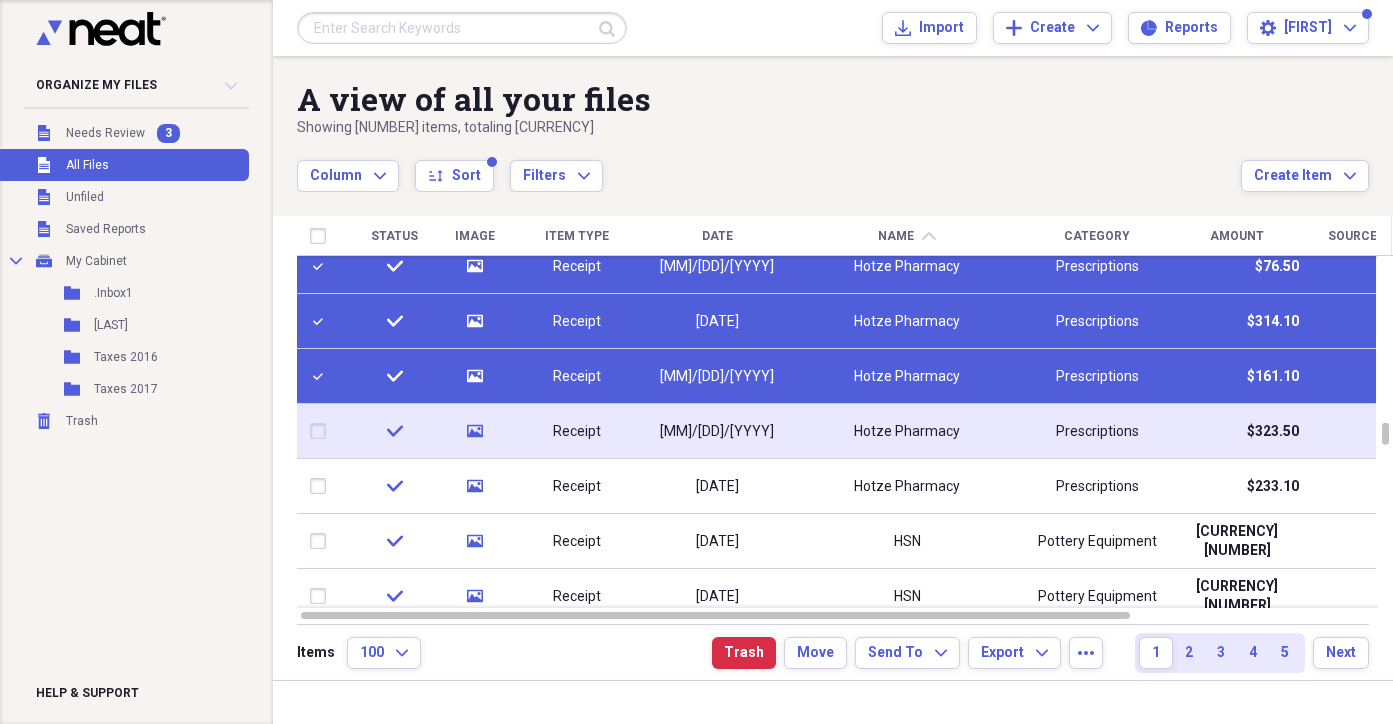 click at bounding box center (322, 431) 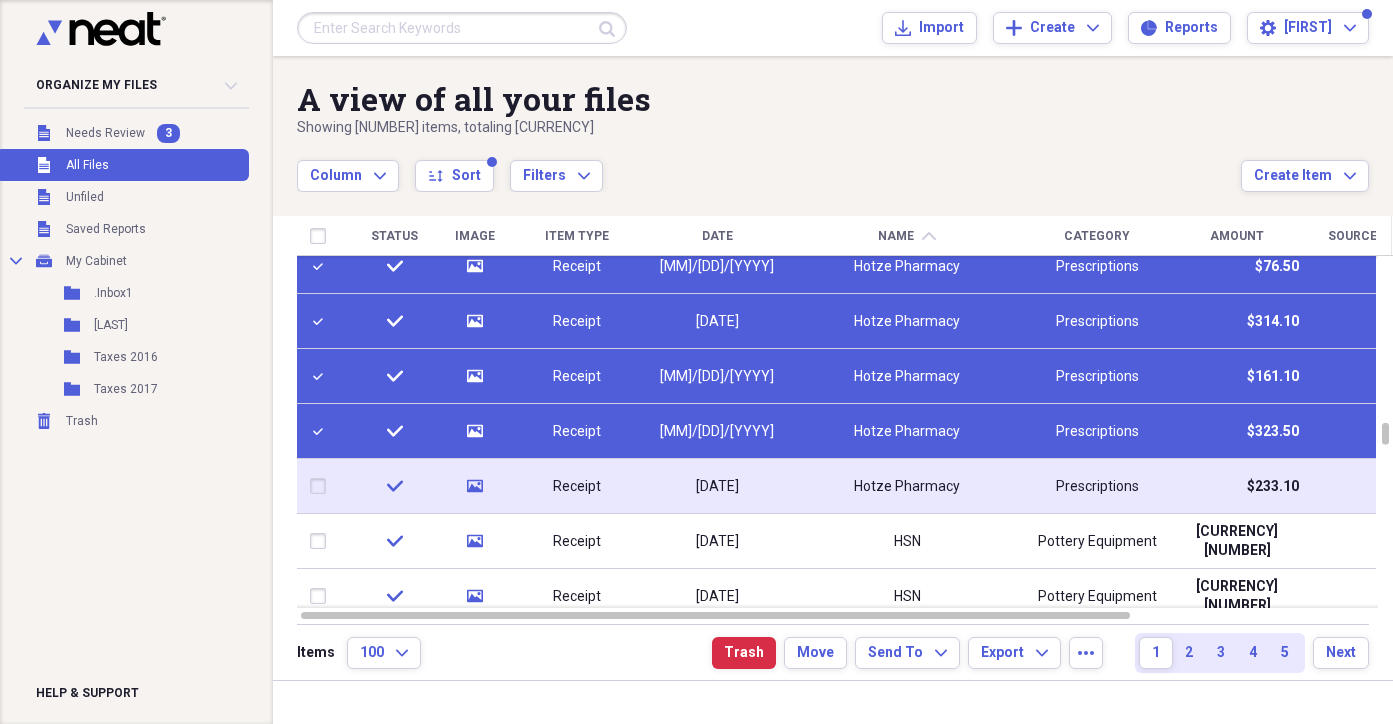 click at bounding box center [322, 486] 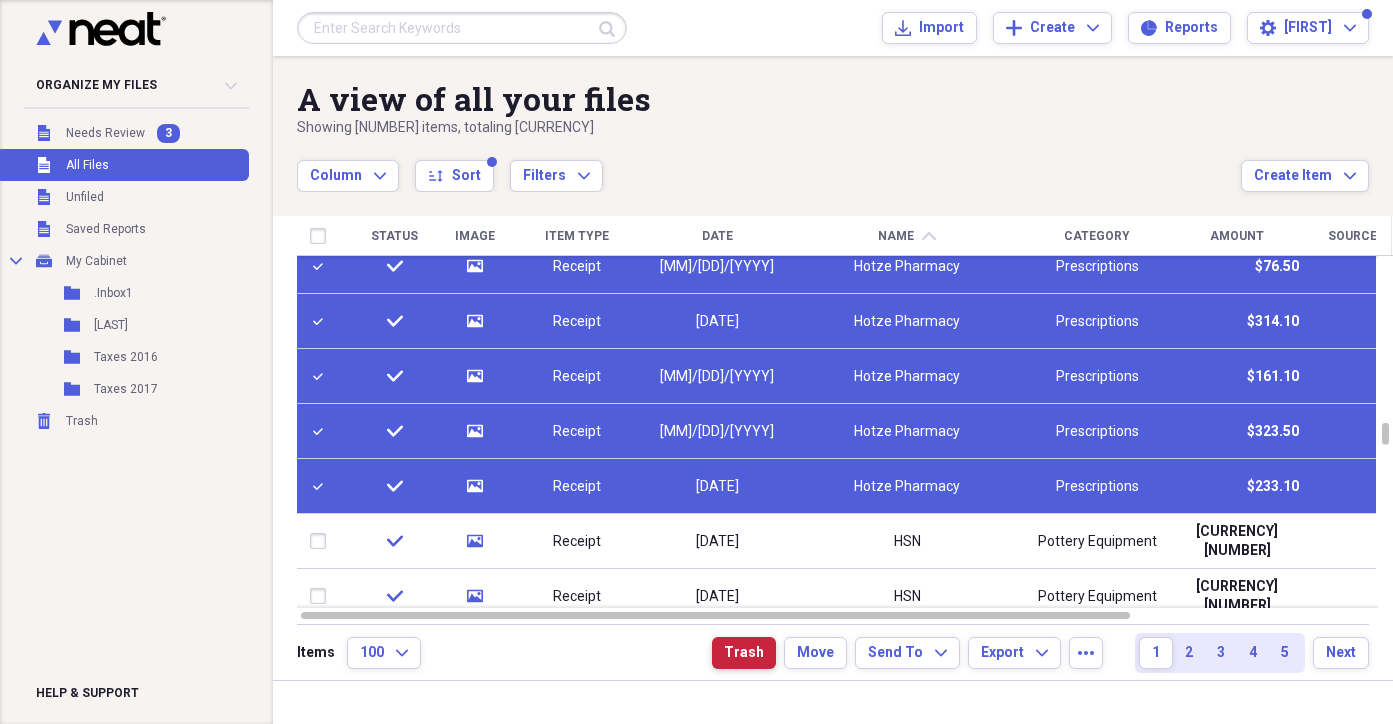 click on "Trash" at bounding box center (744, 653) 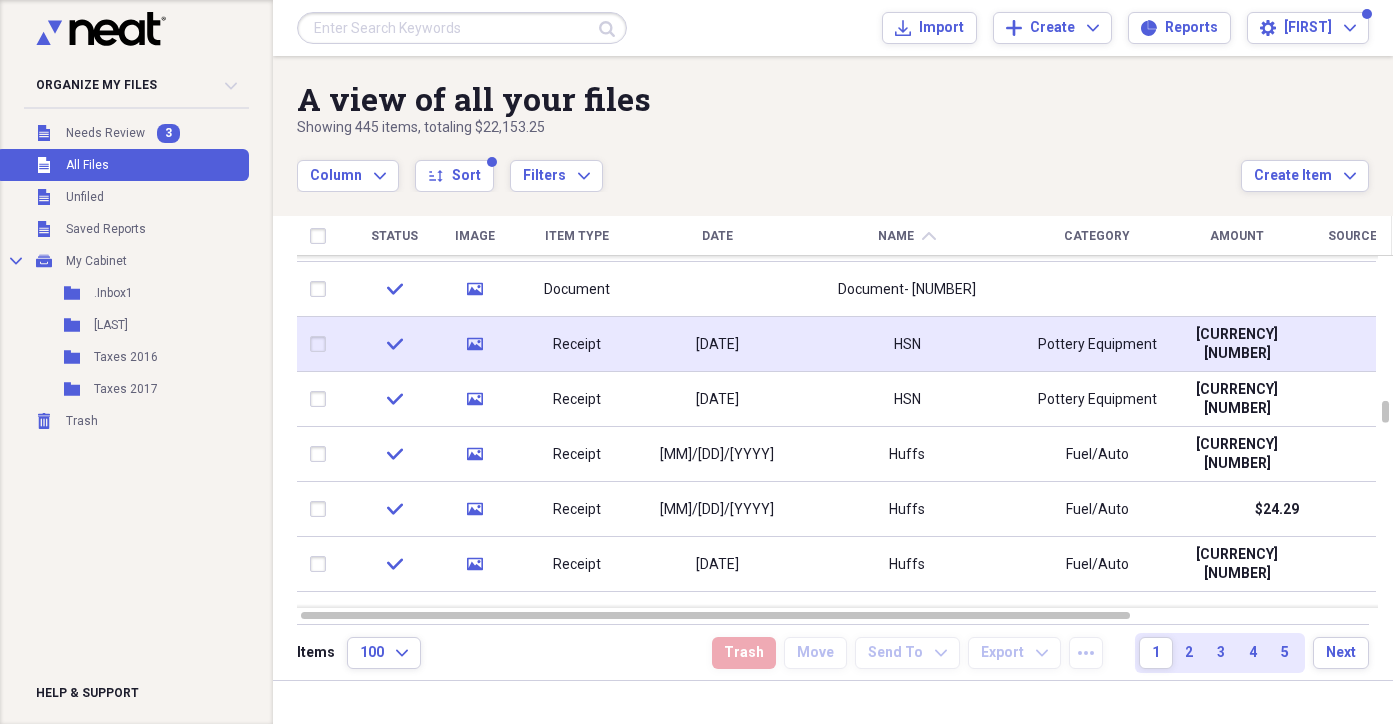 click on "Receipt" at bounding box center [577, 345] 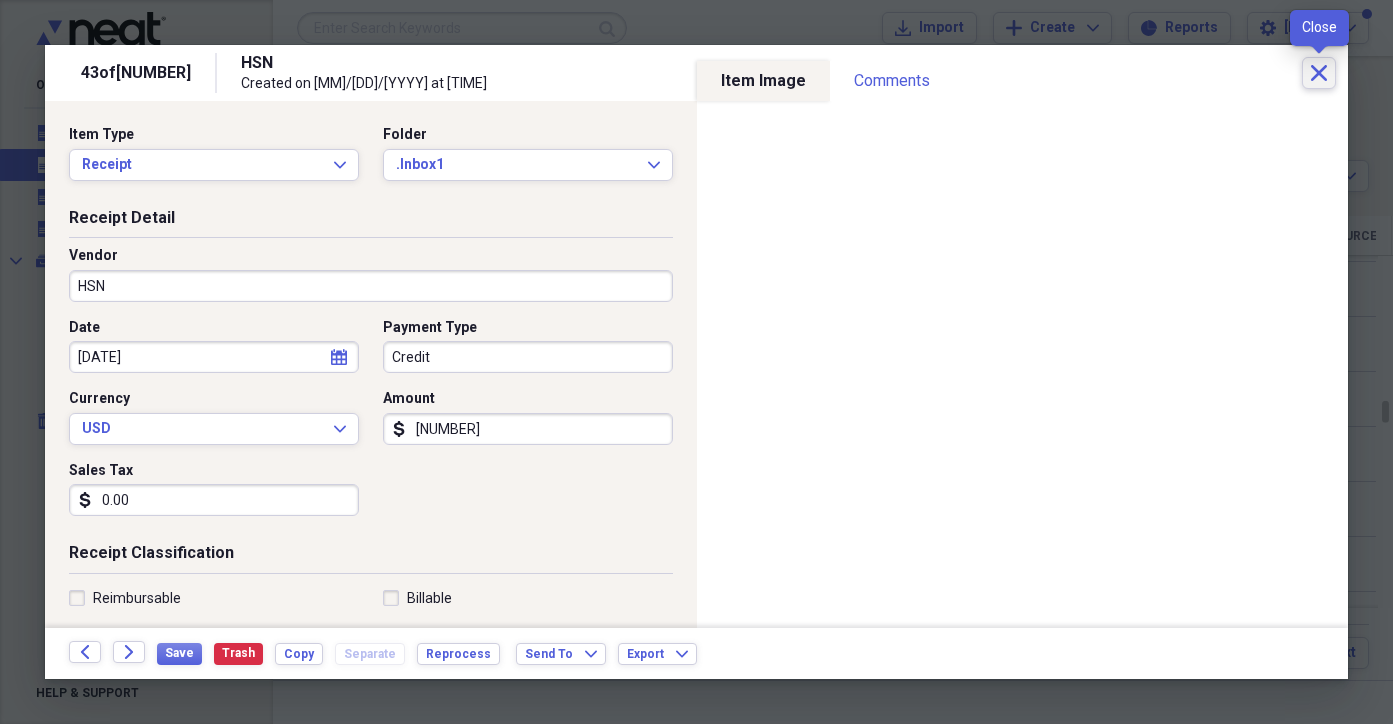 click on "Close" 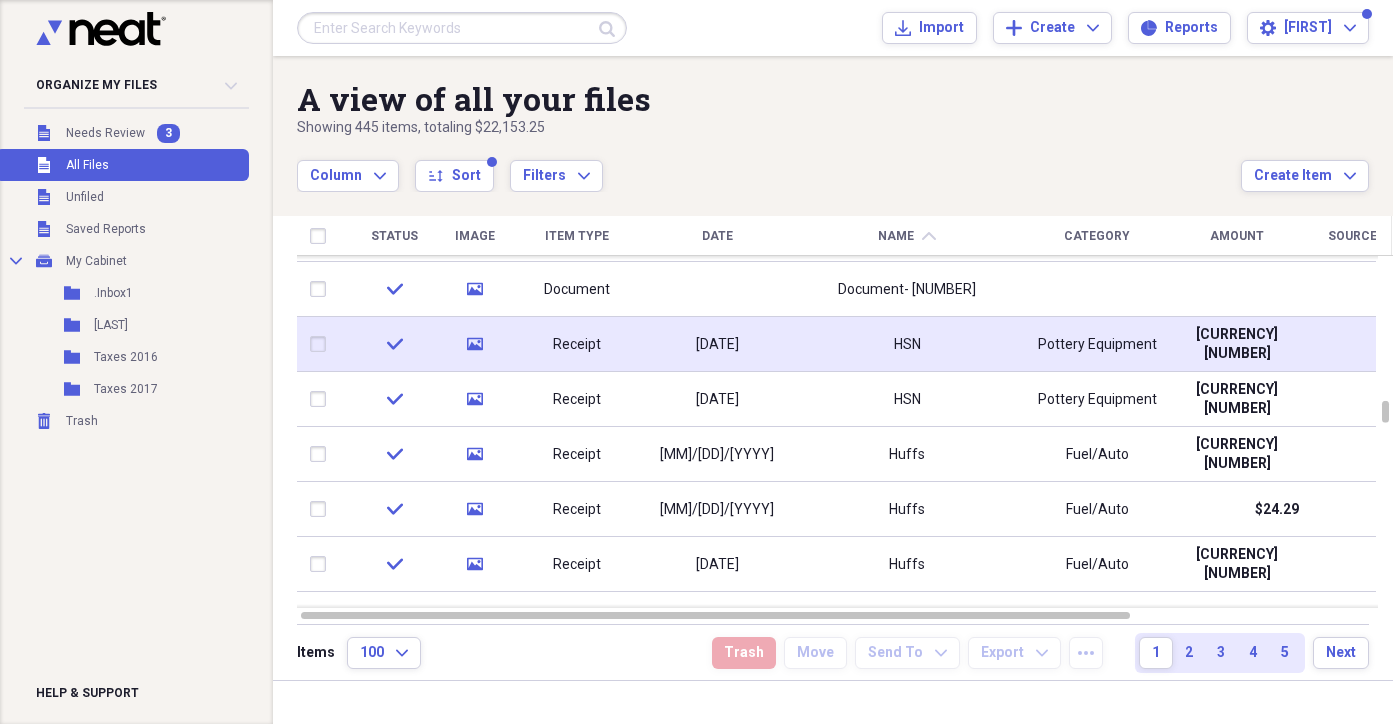 click at bounding box center [322, 344] 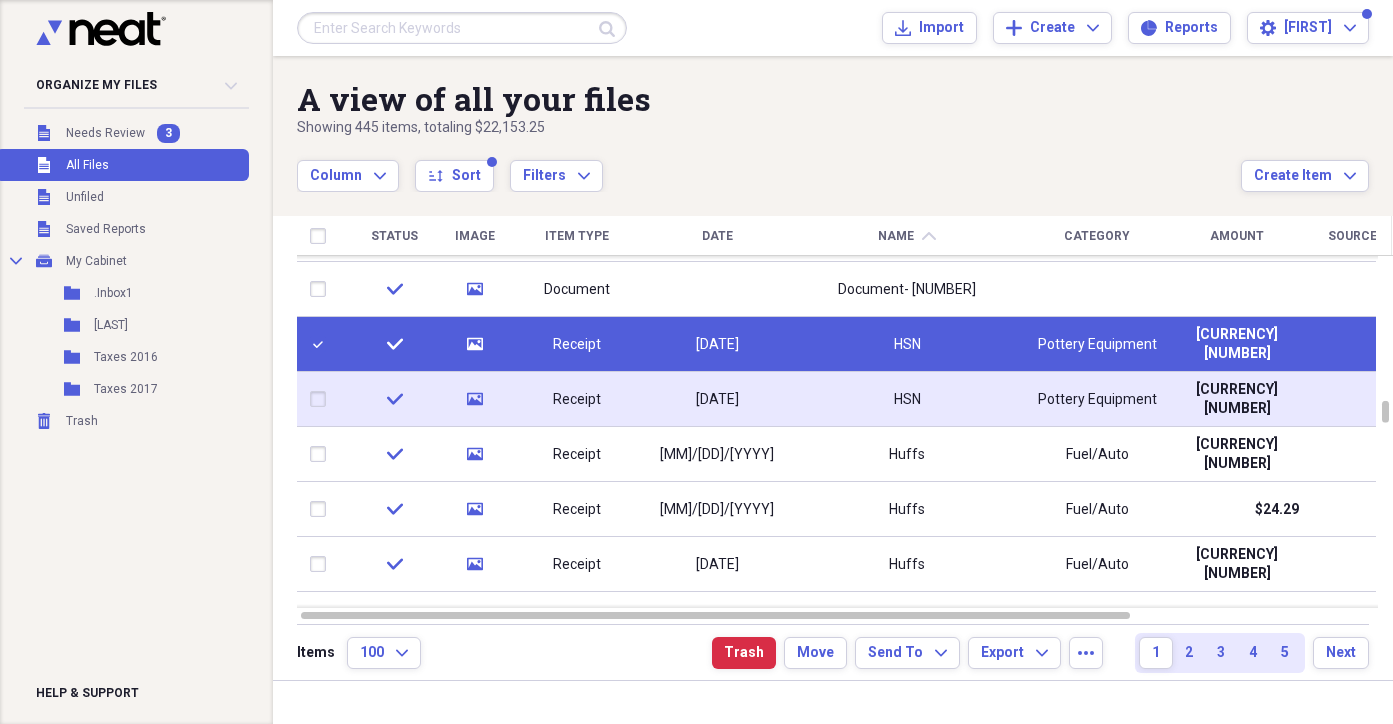 click at bounding box center [322, 399] 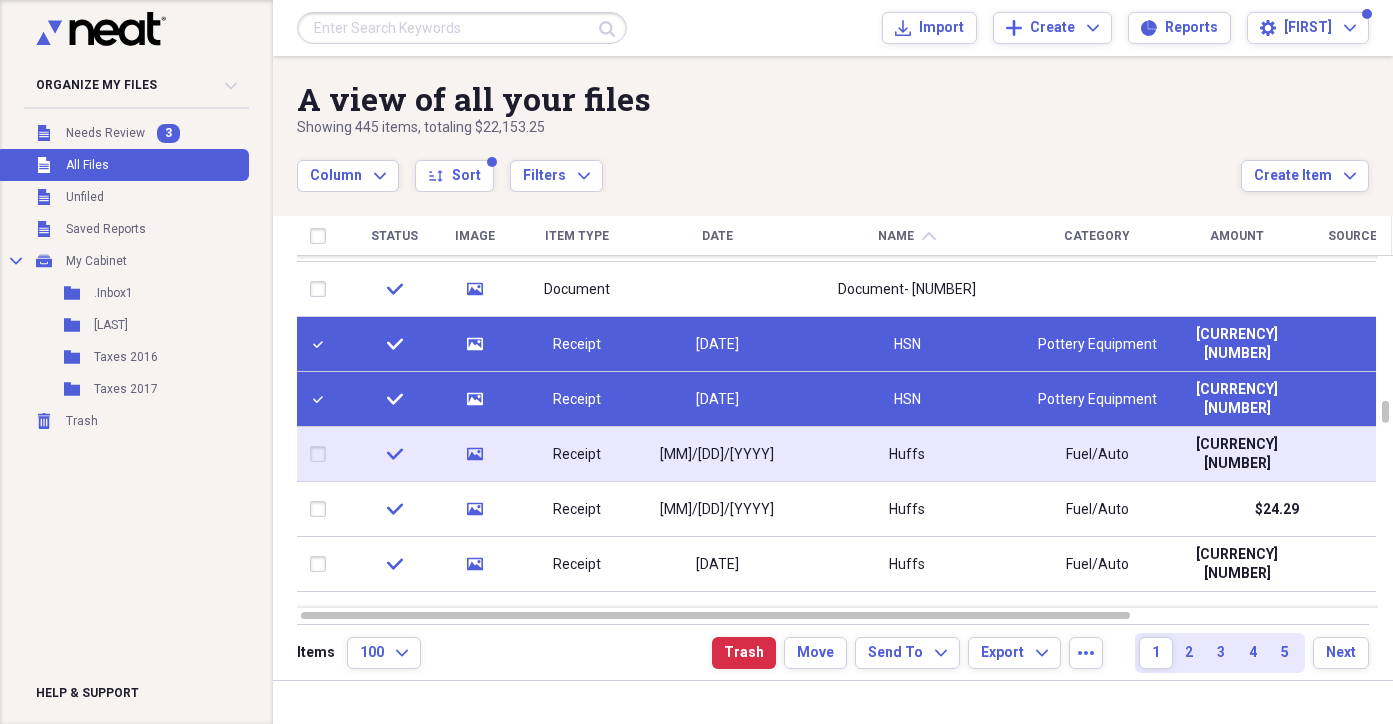 click at bounding box center (322, 454) 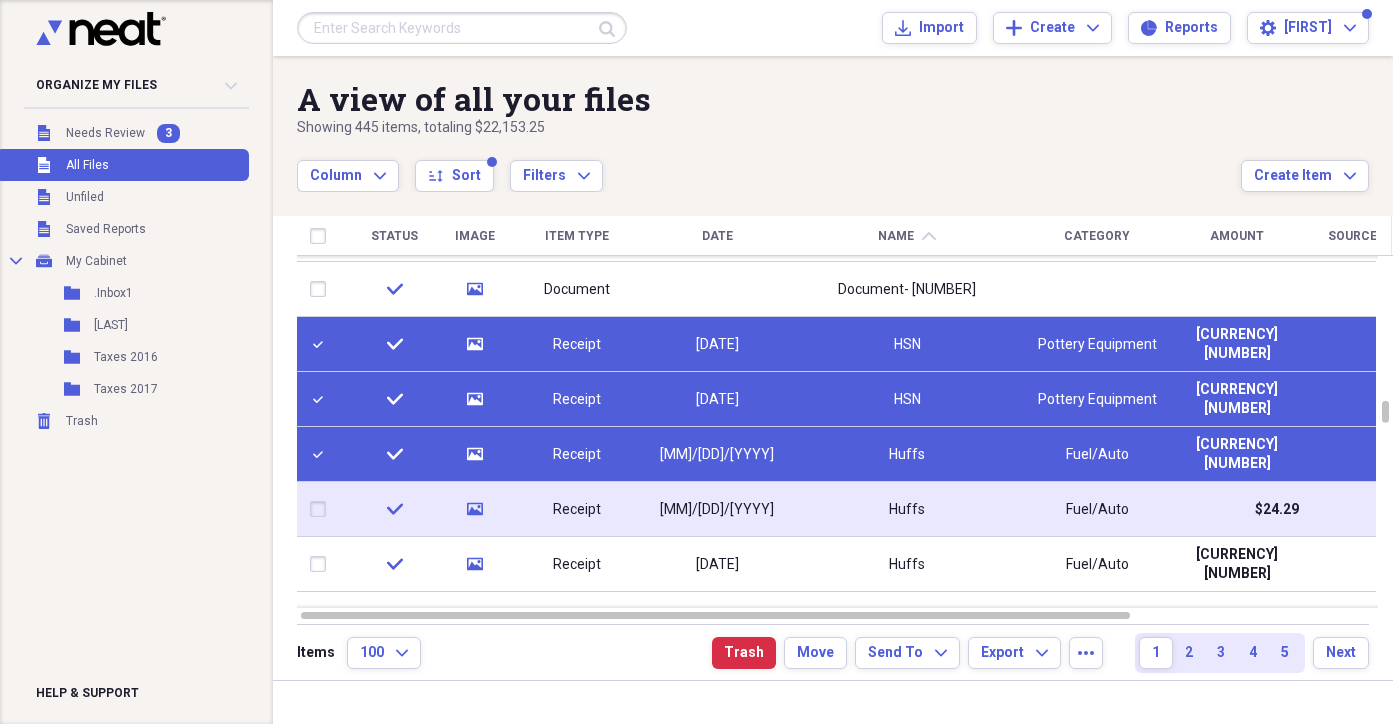click at bounding box center (322, 509) 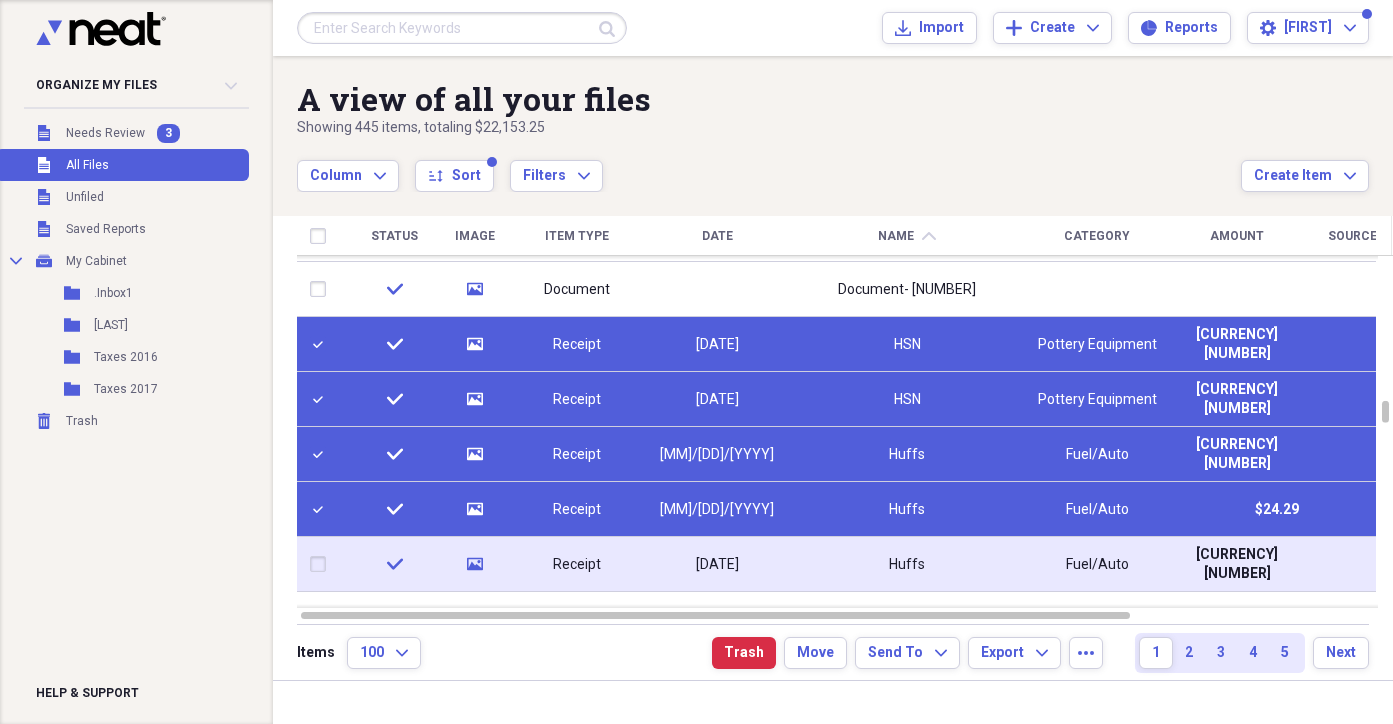 click at bounding box center (322, 564) 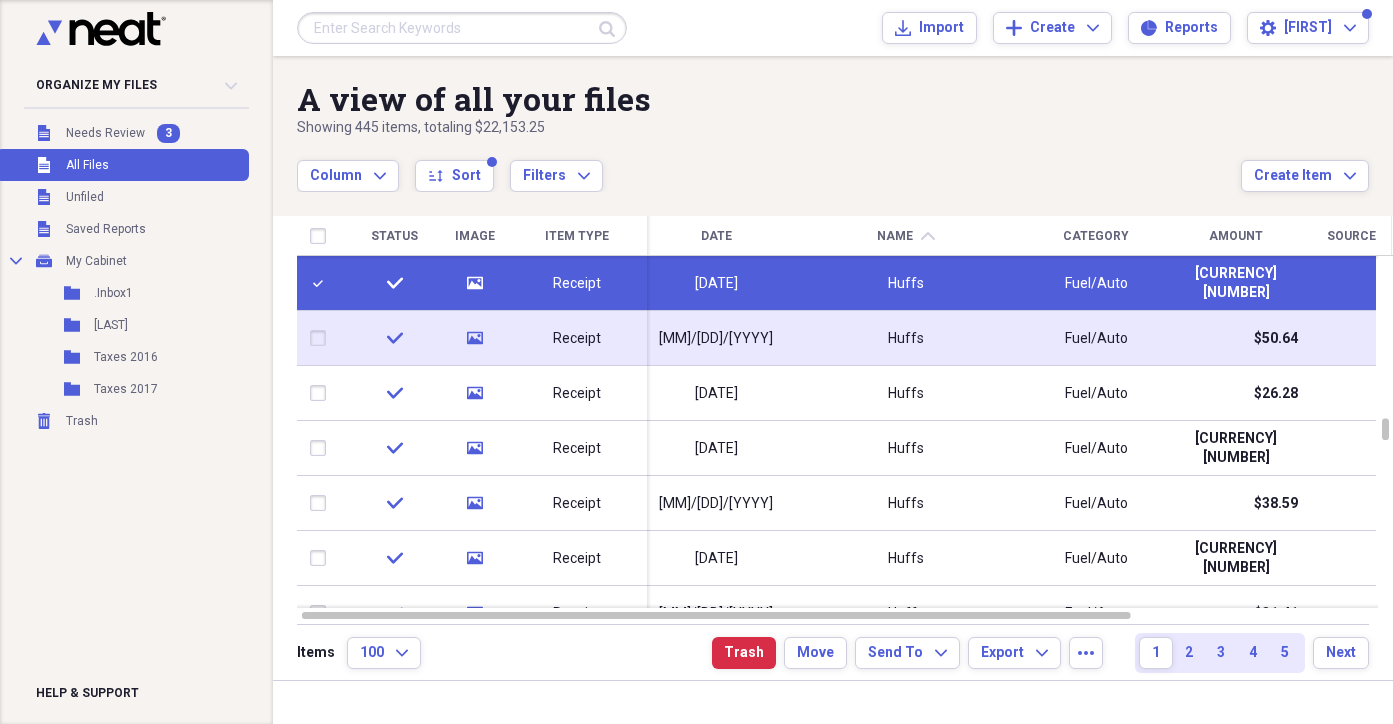 click at bounding box center (322, 338) 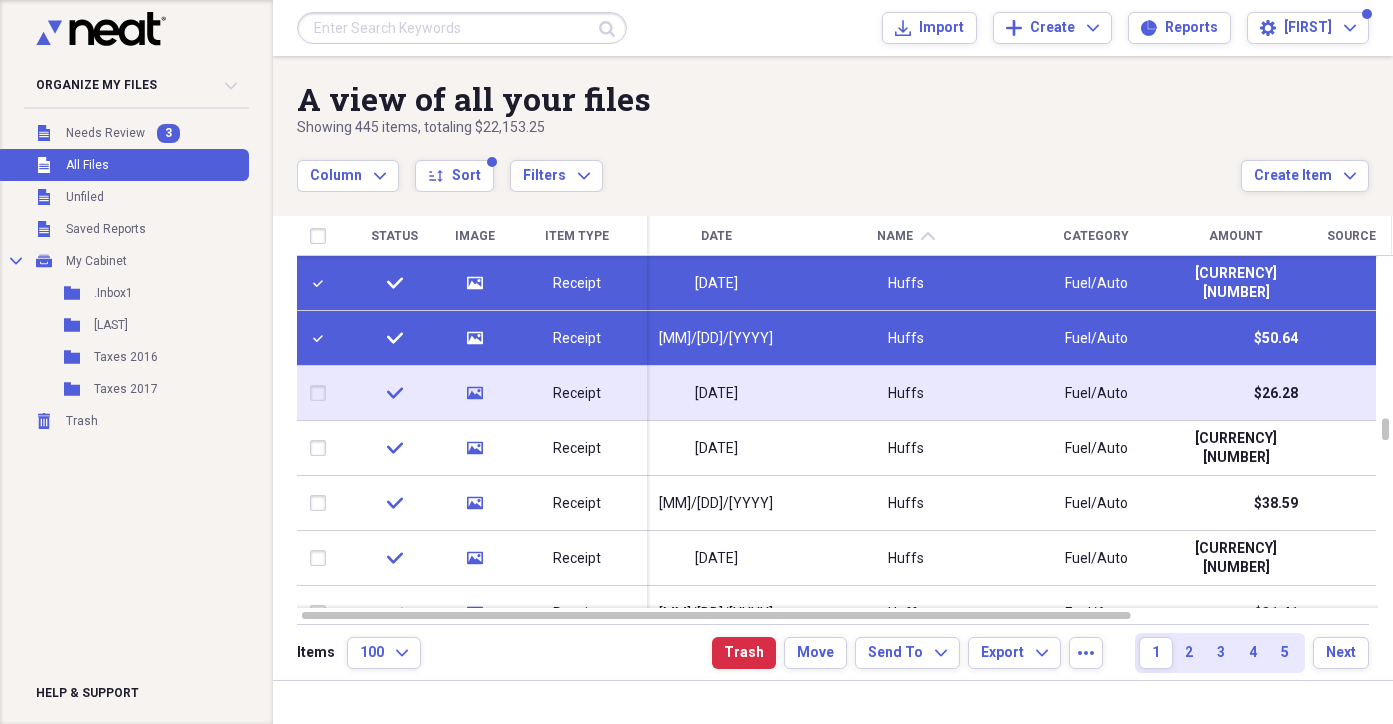 click at bounding box center (322, 393) 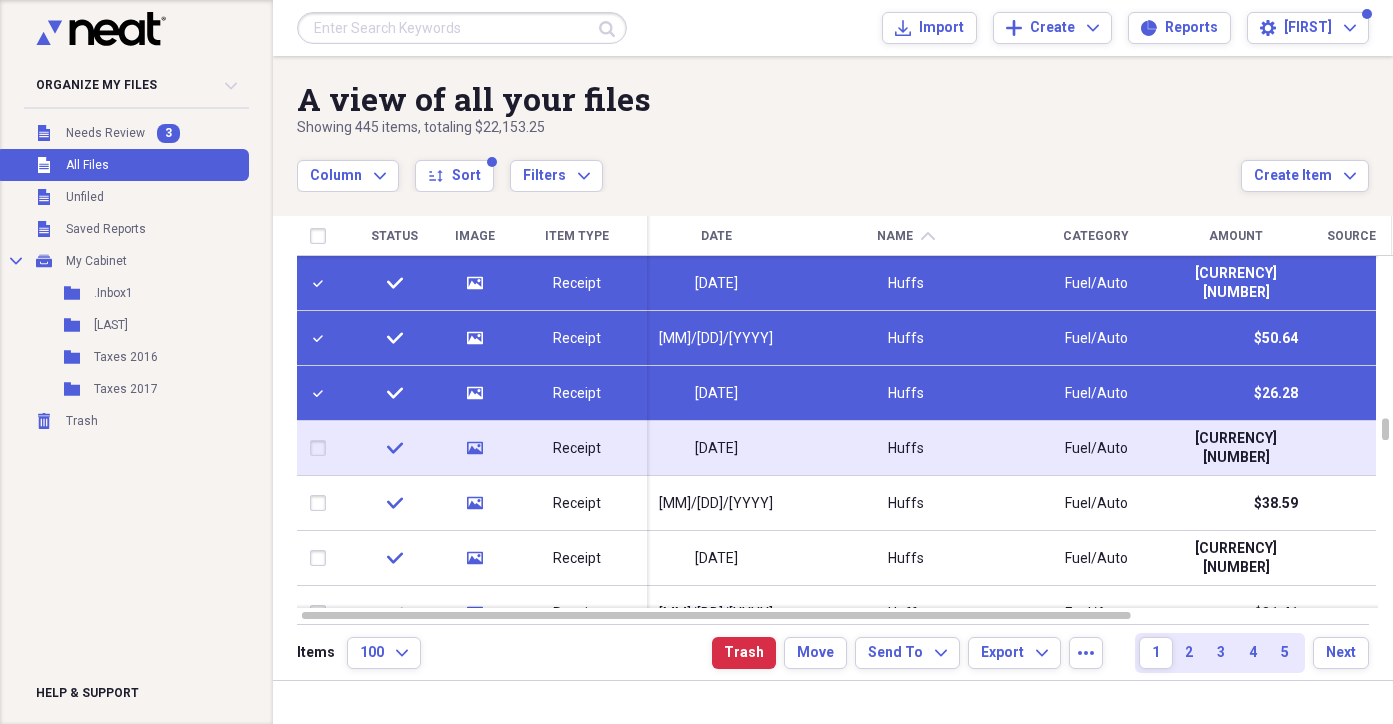 click at bounding box center [322, 448] 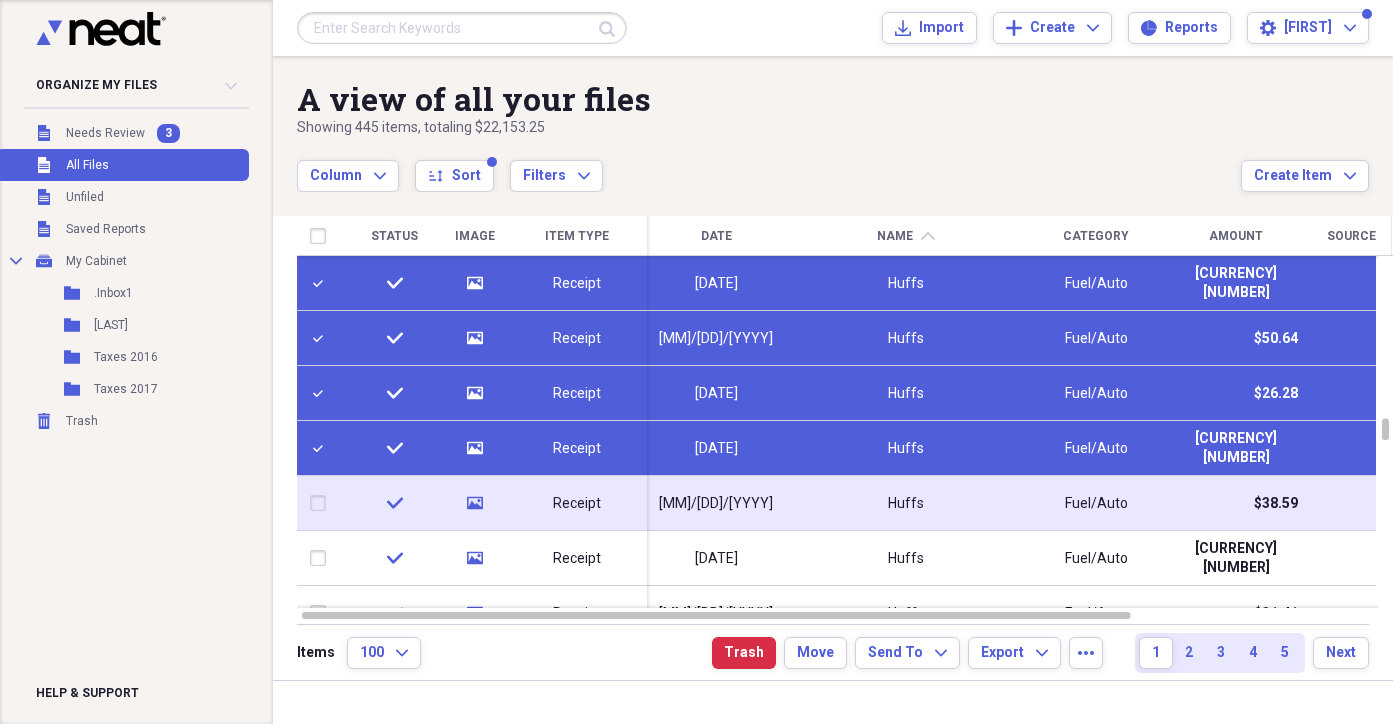 click at bounding box center [322, 503] 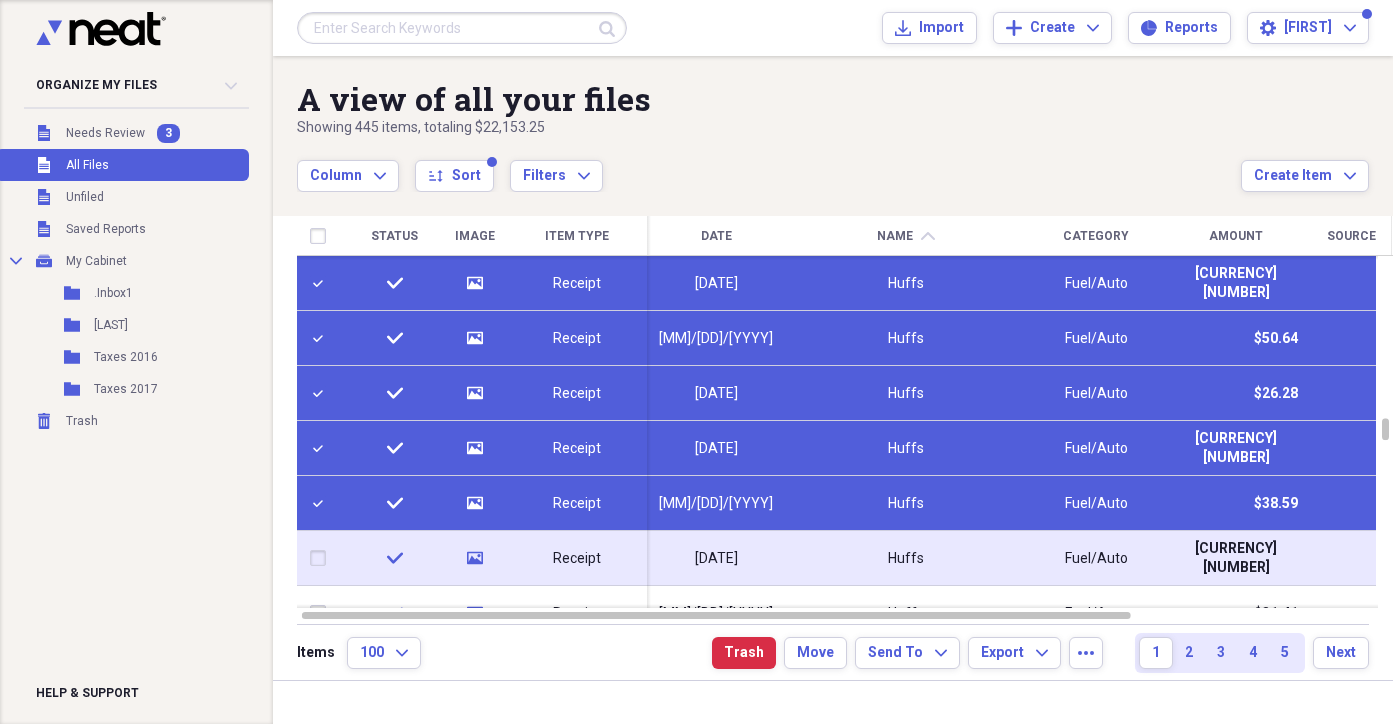 click at bounding box center (322, 558) 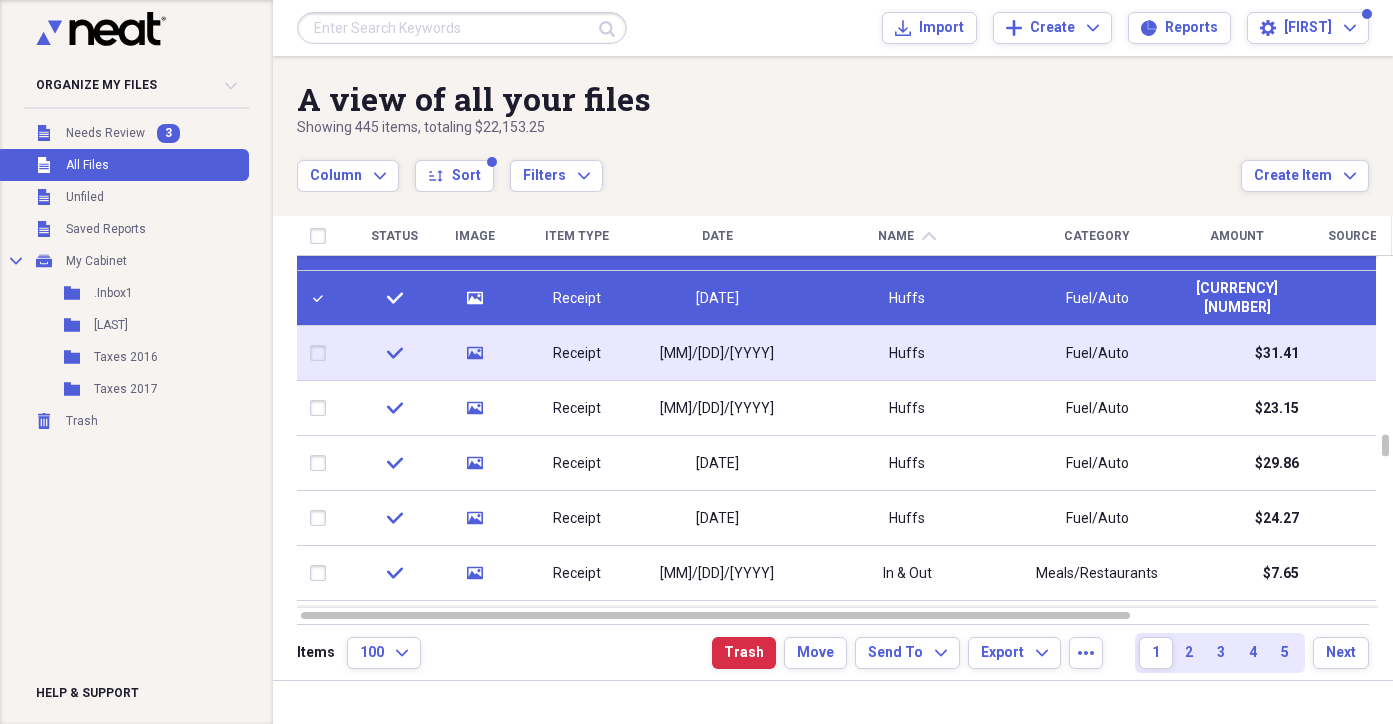 click at bounding box center [322, 353] 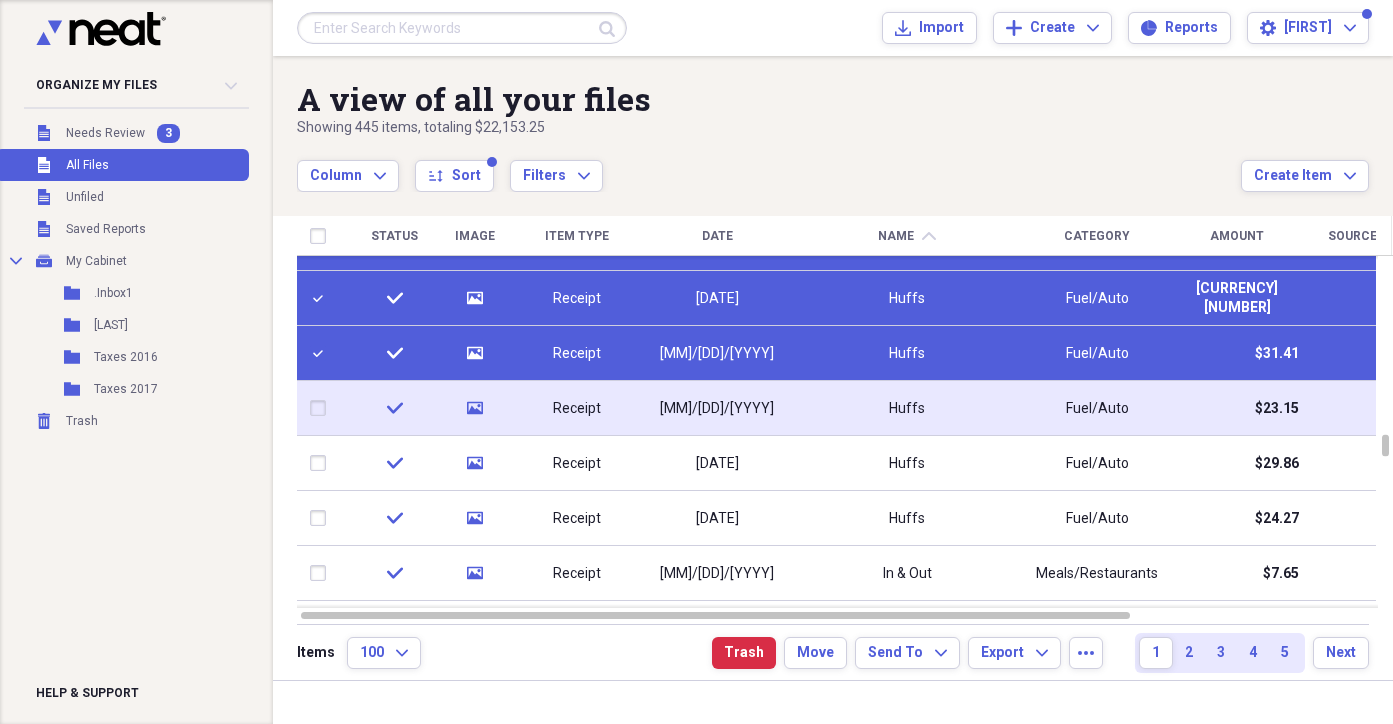click at bounding box center (322, 408) 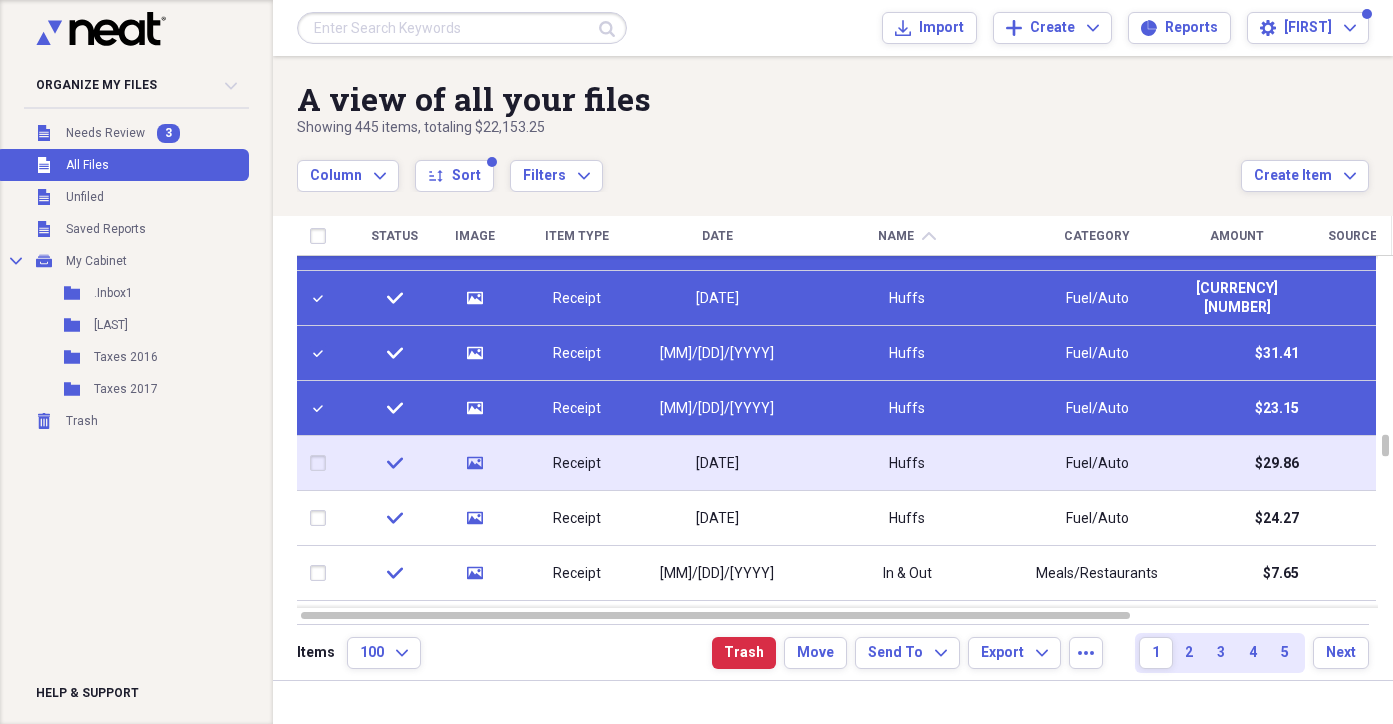 click at bounding box center (322, 463) 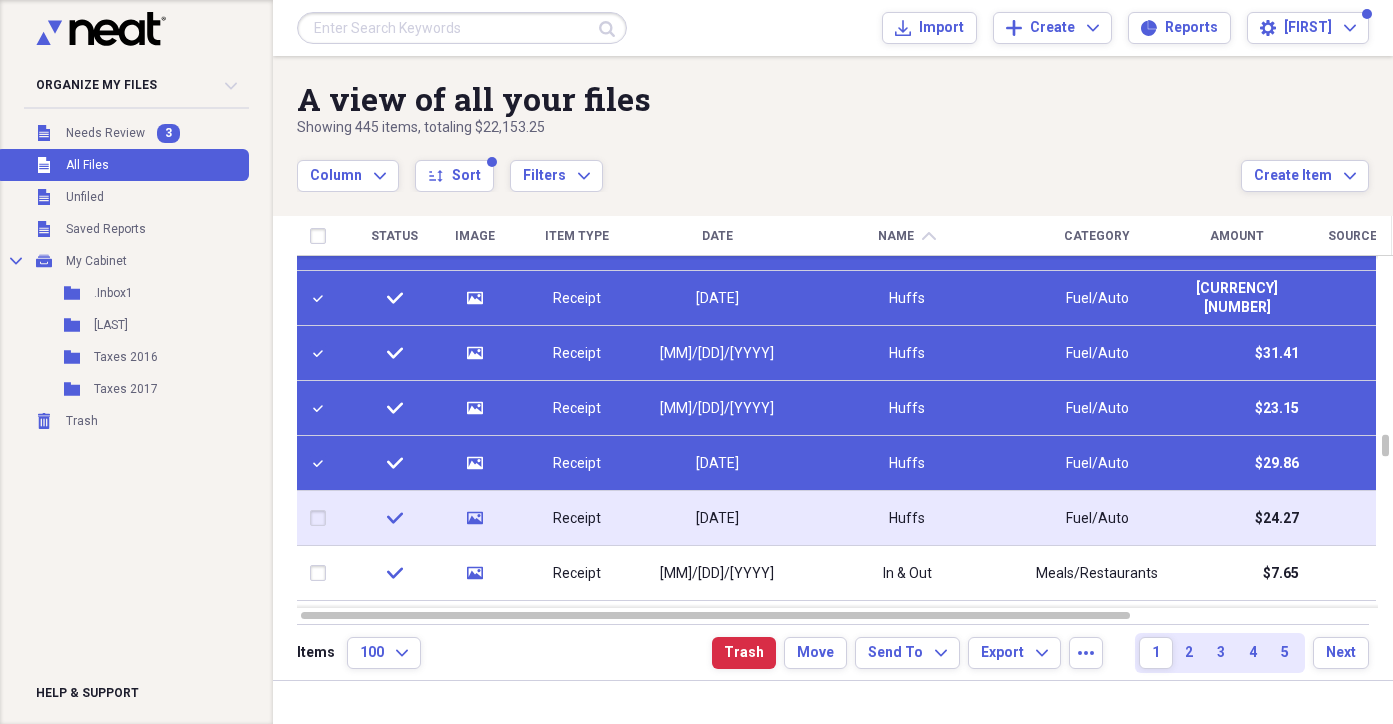 click at bounding box center [322, 518] 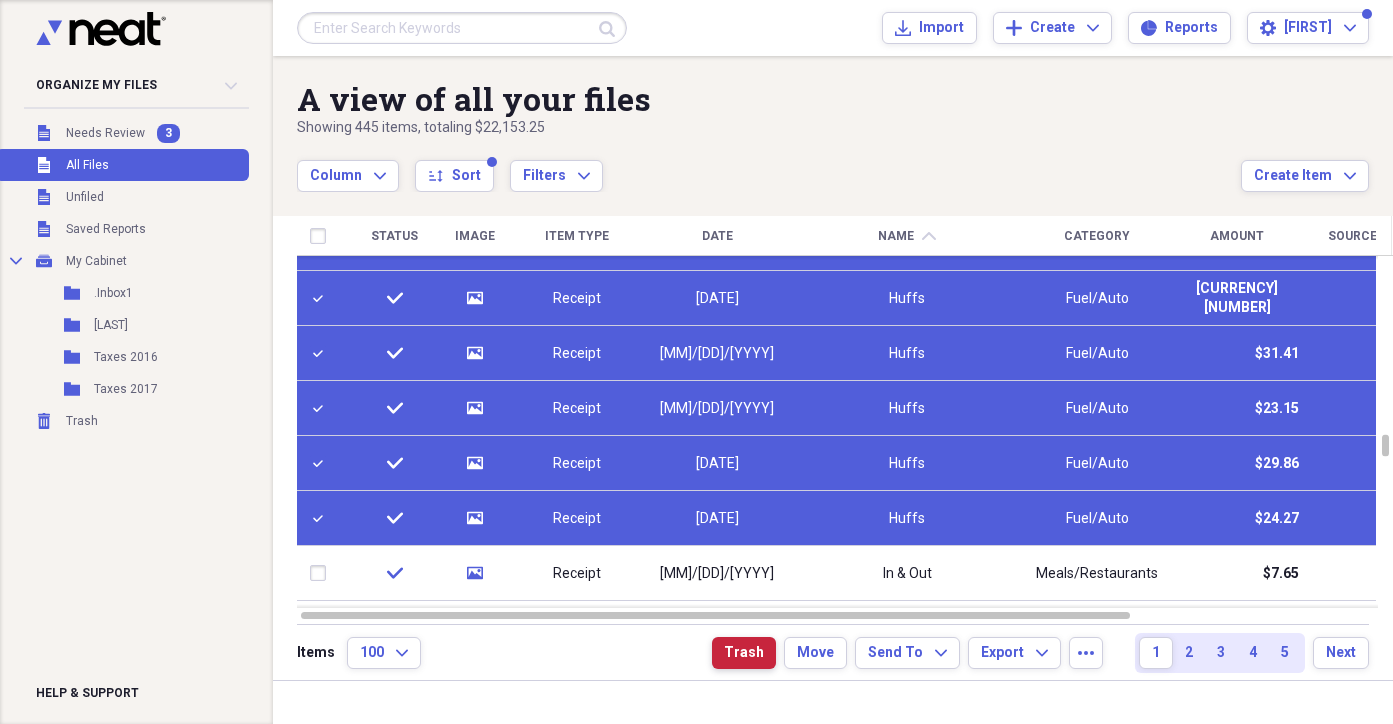 click on "Trash" at bounding box center [744, 653] 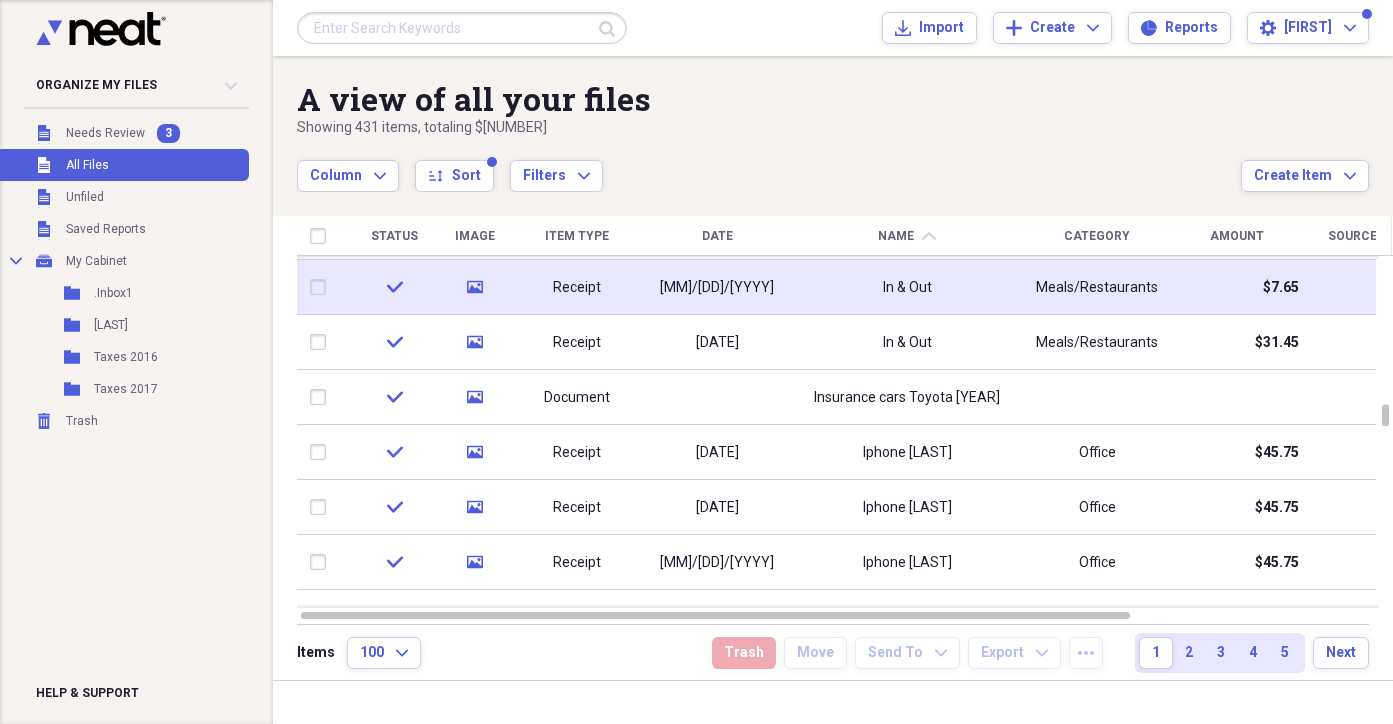 click at bounding box center [322, 287] 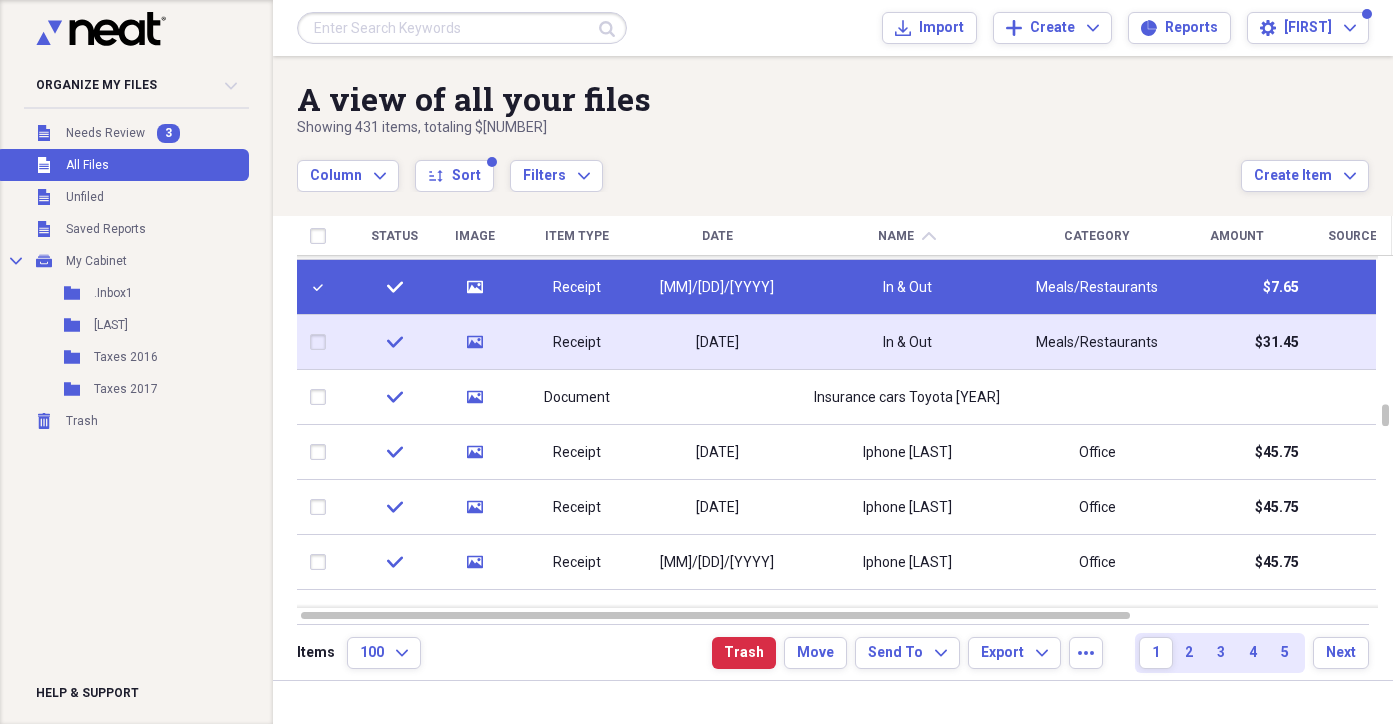 click at bounding box center (322, 342) 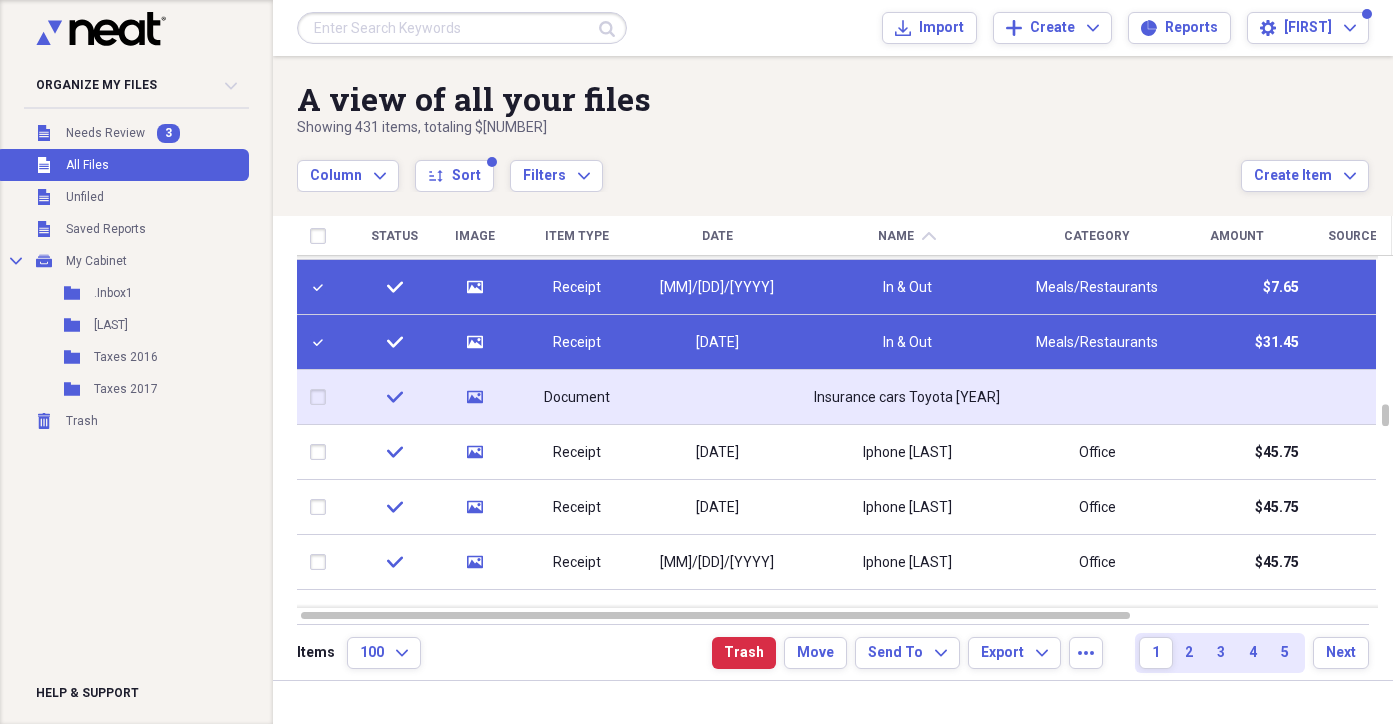 click at bounding box center (322, 397) 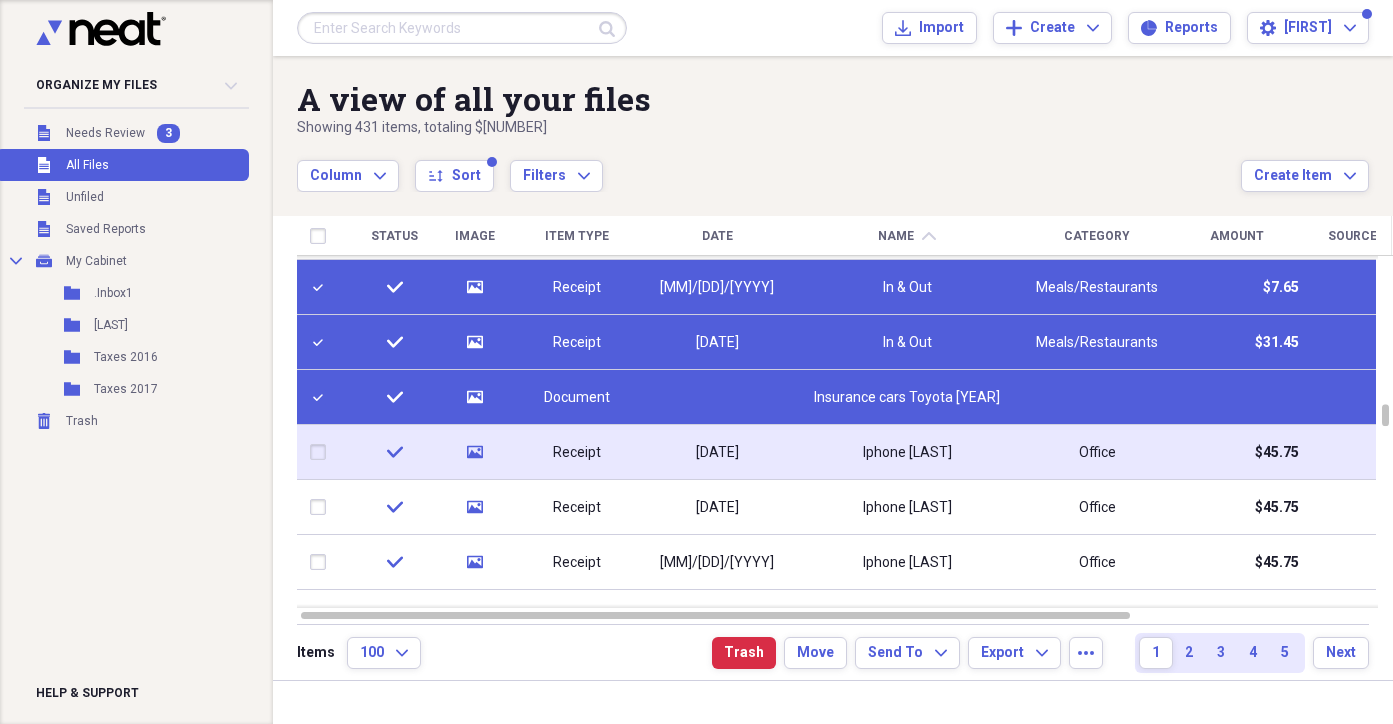 click at bounding box center [322, 452] 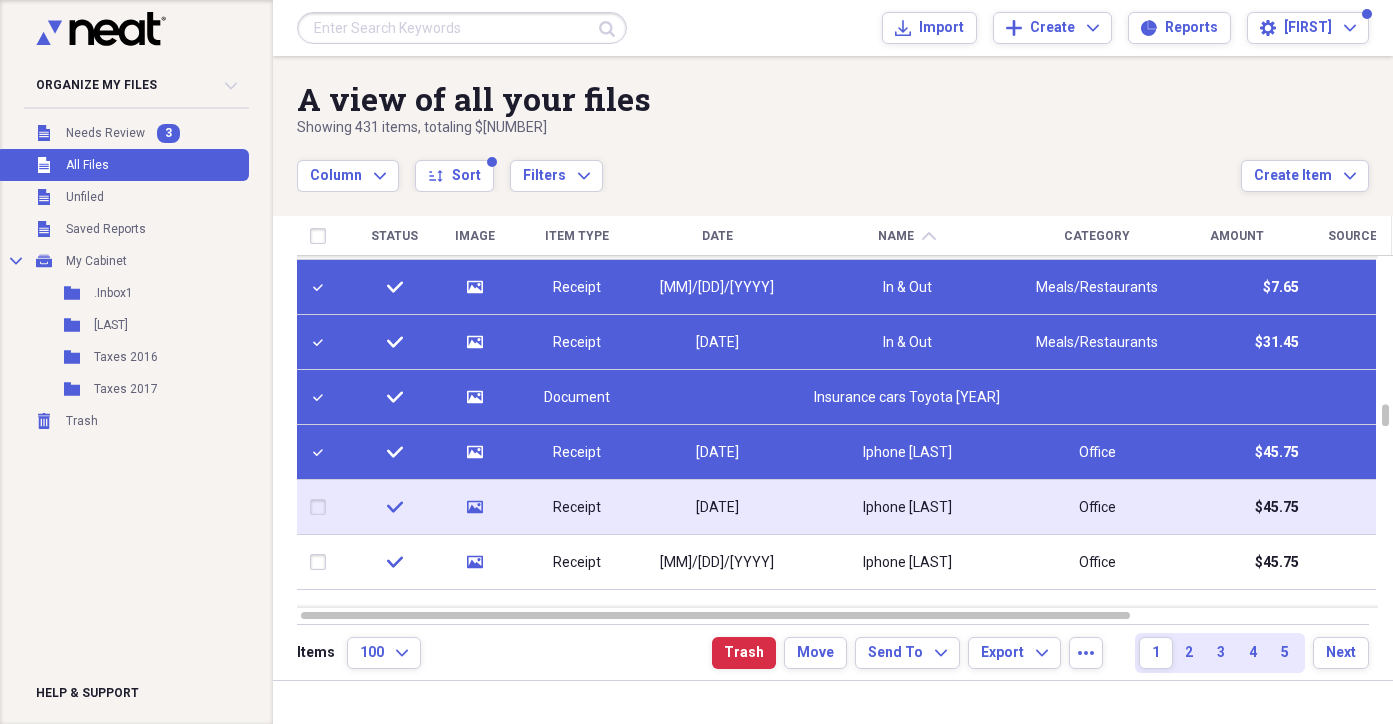click at bounding box center (322, 507) 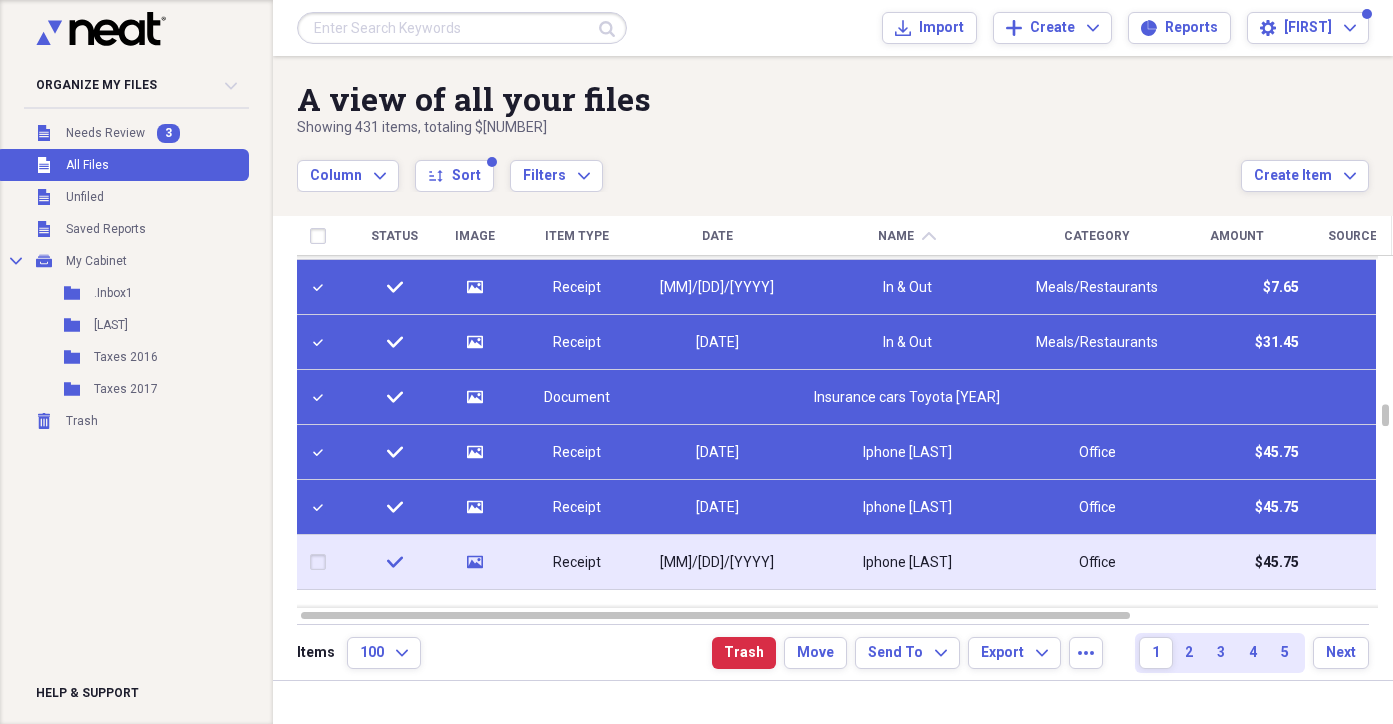 click at bounding box center (322, 562) 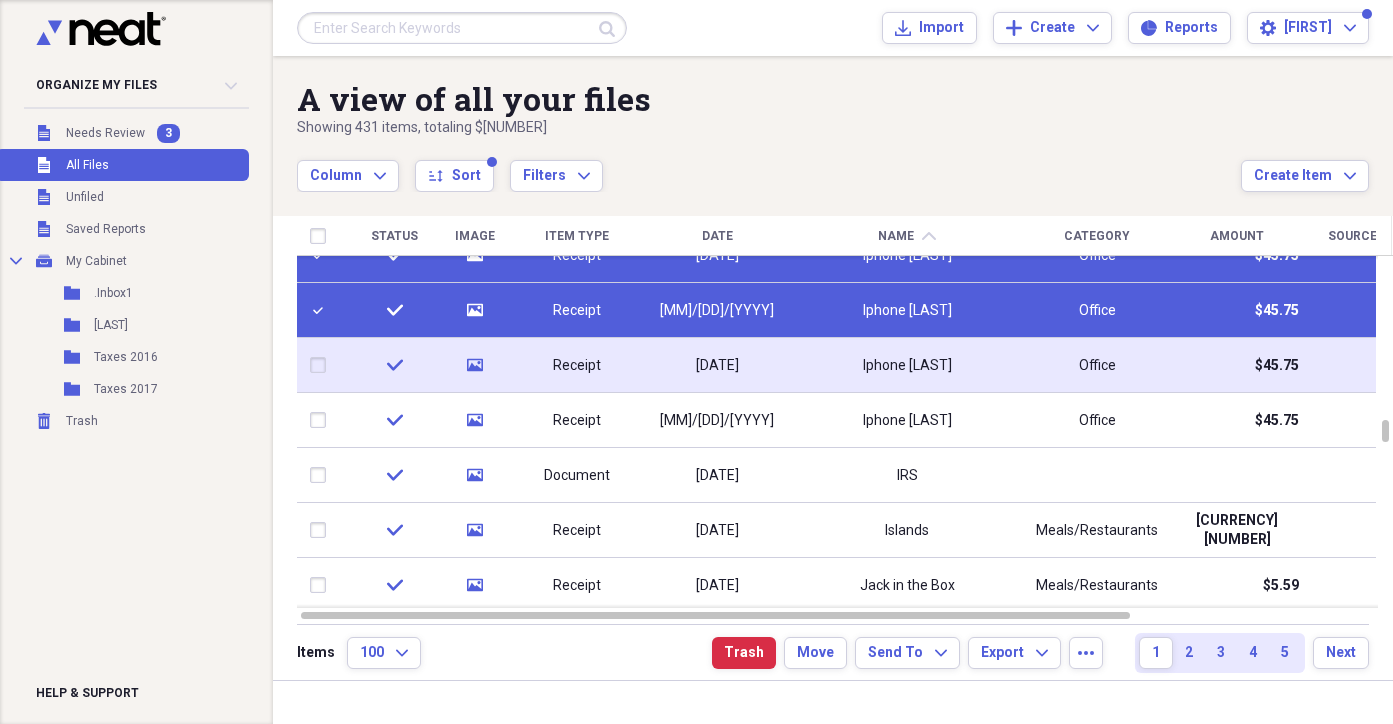 click at bounding box center [322, 365] 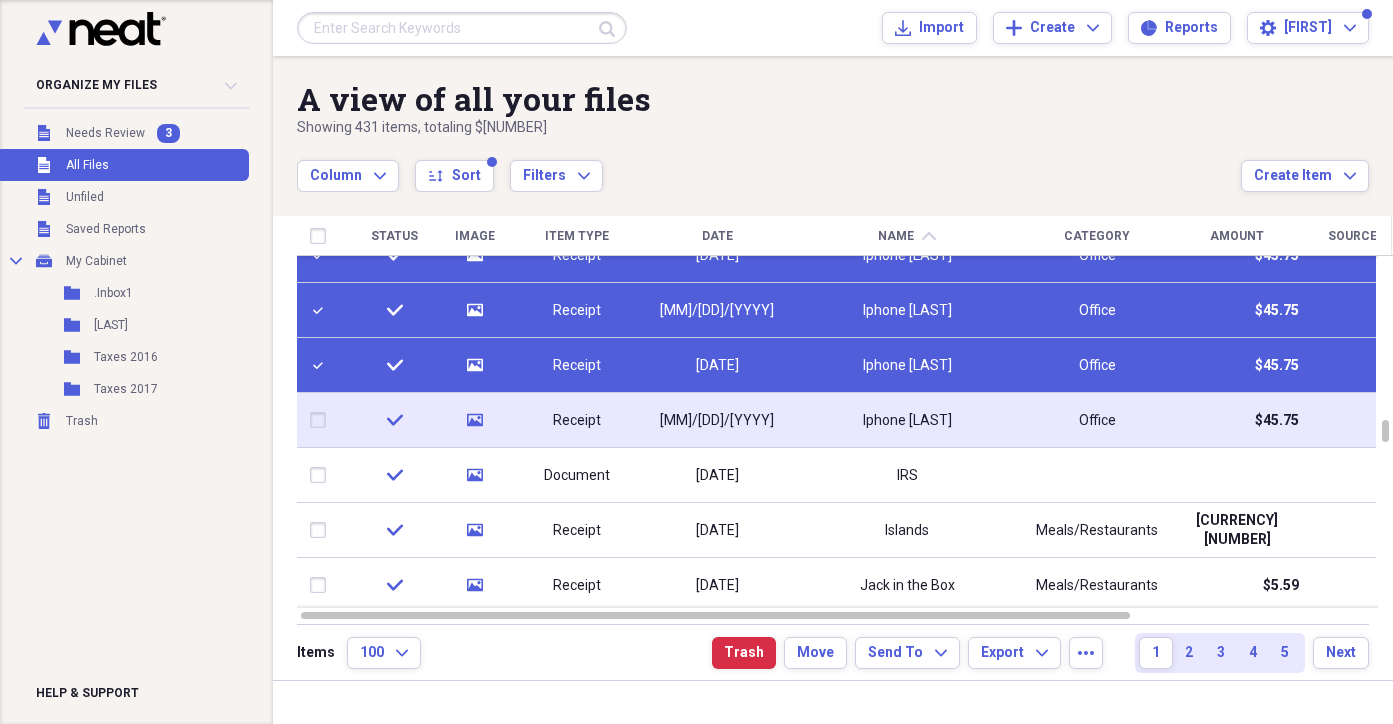 click at bounding box center [322, 420] 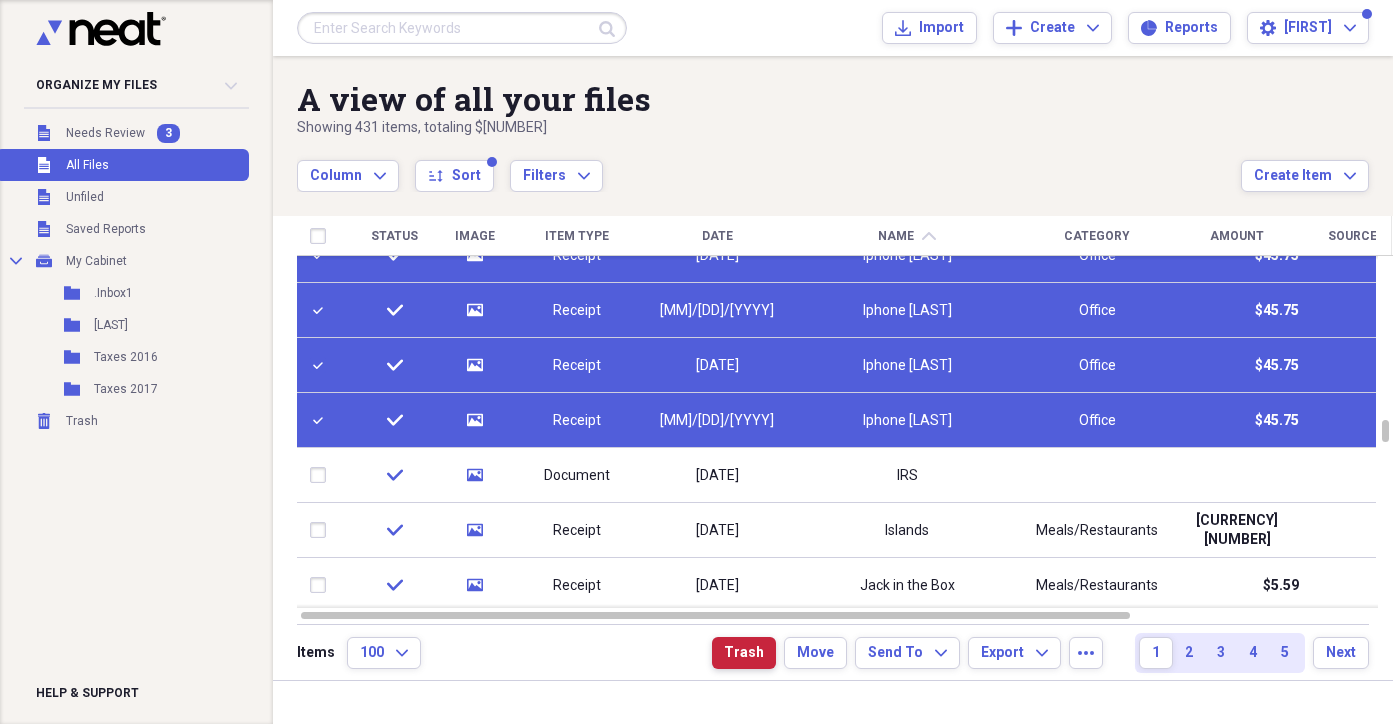 click on "Trash" at bounding box center [744, 653] 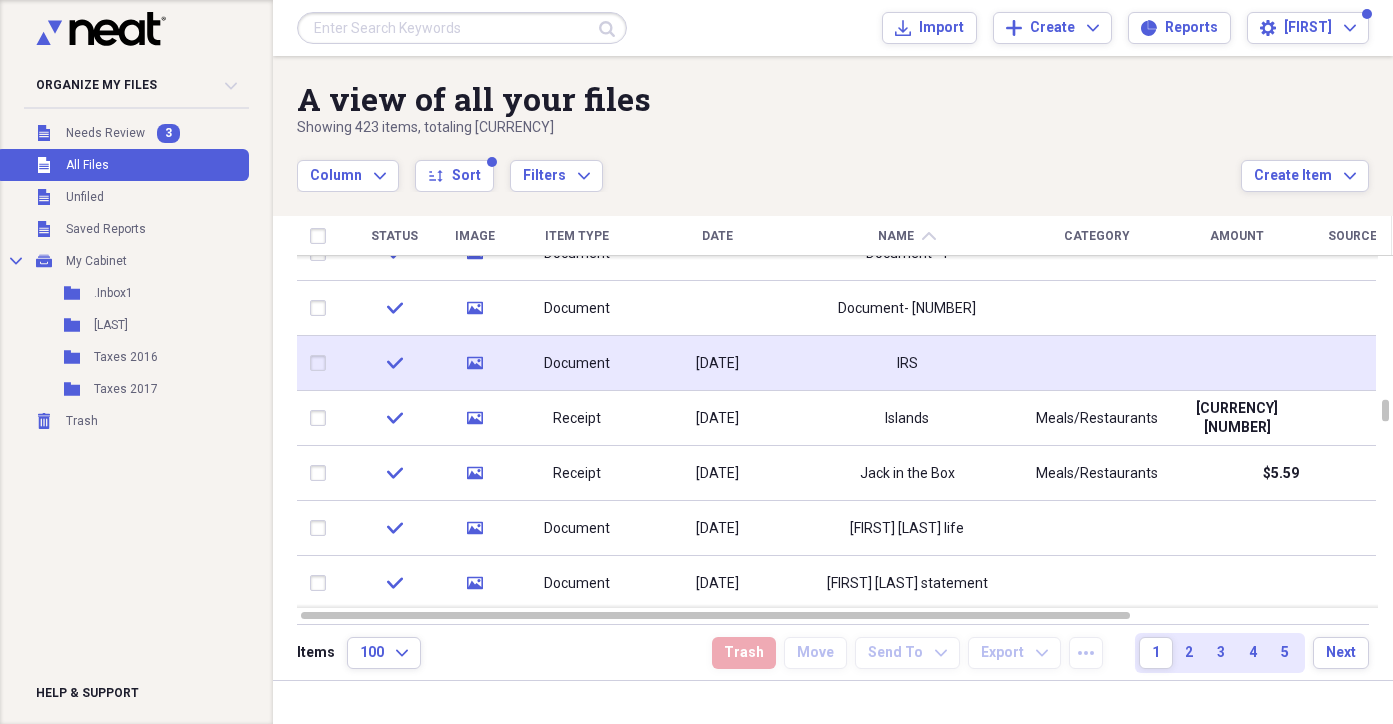 click on "Document" at bounding box center (577, 364) 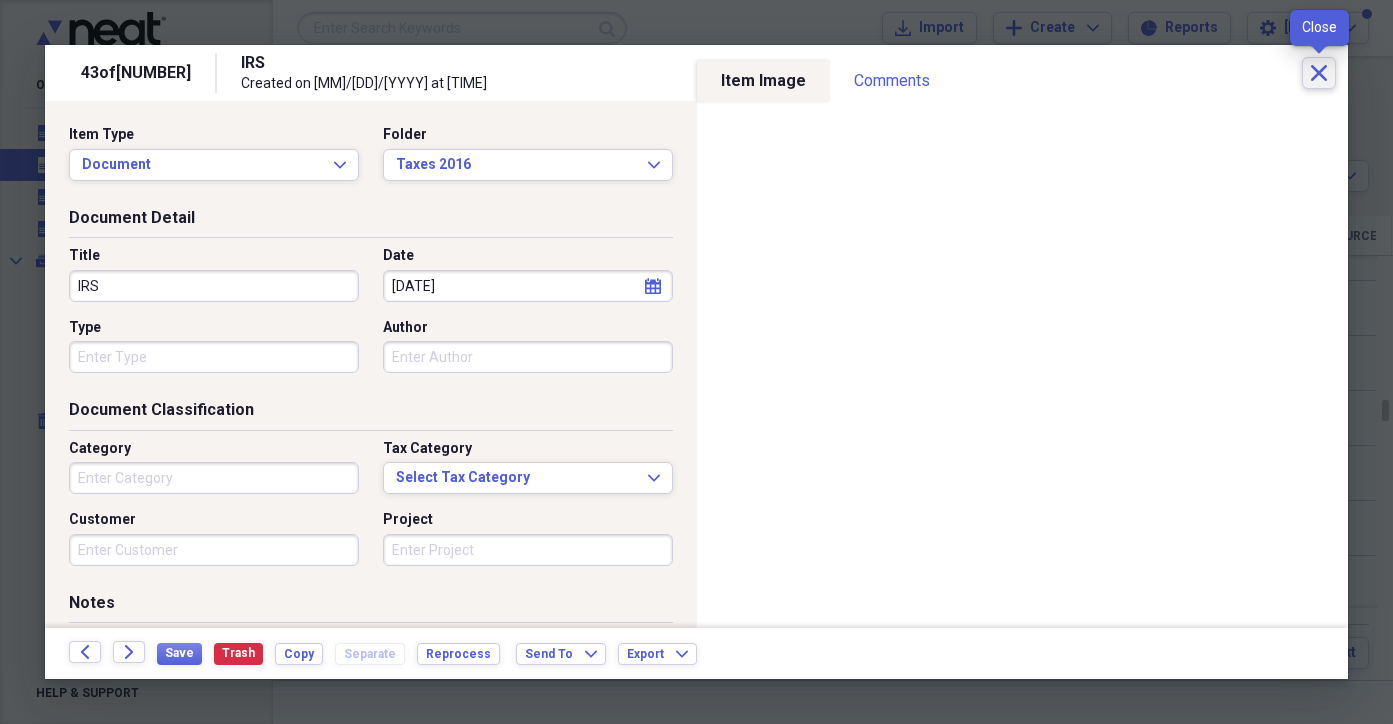 click on "Close" 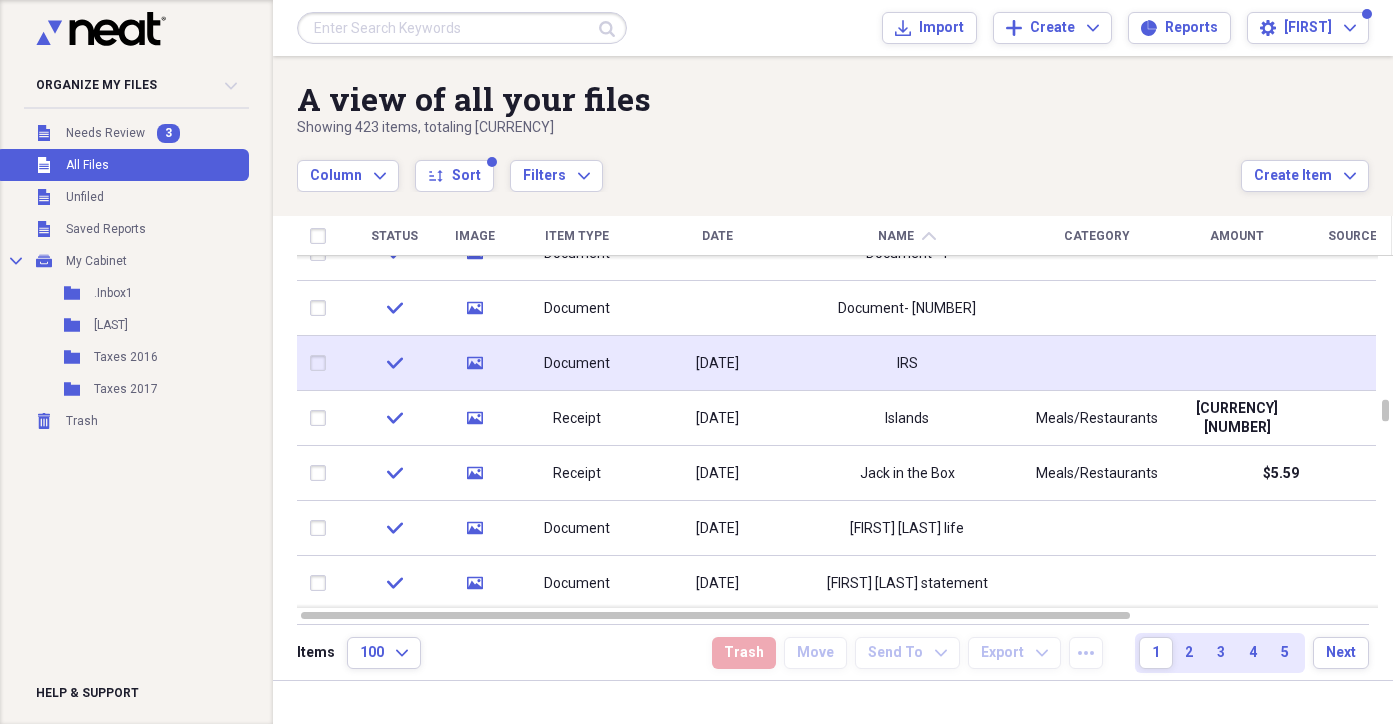 click at bounding box center [322, 363] 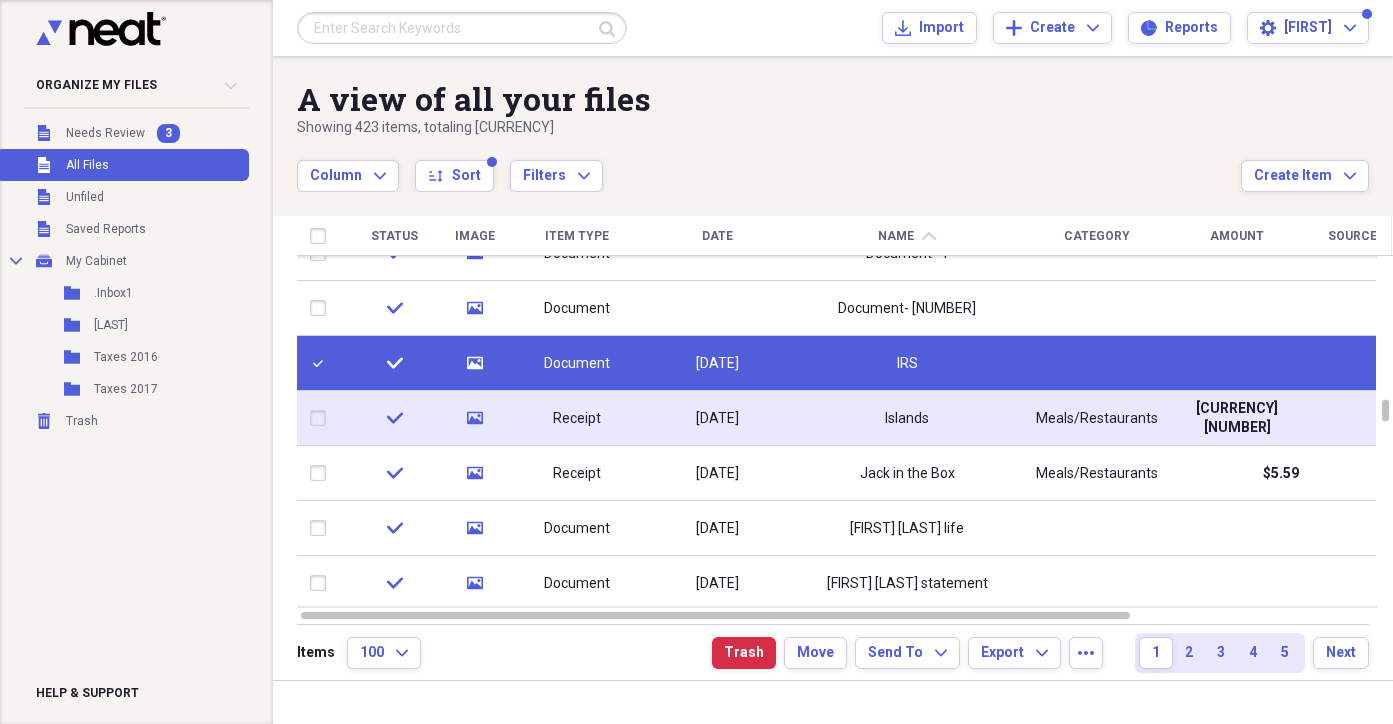 click at bounding box center (322, 418) 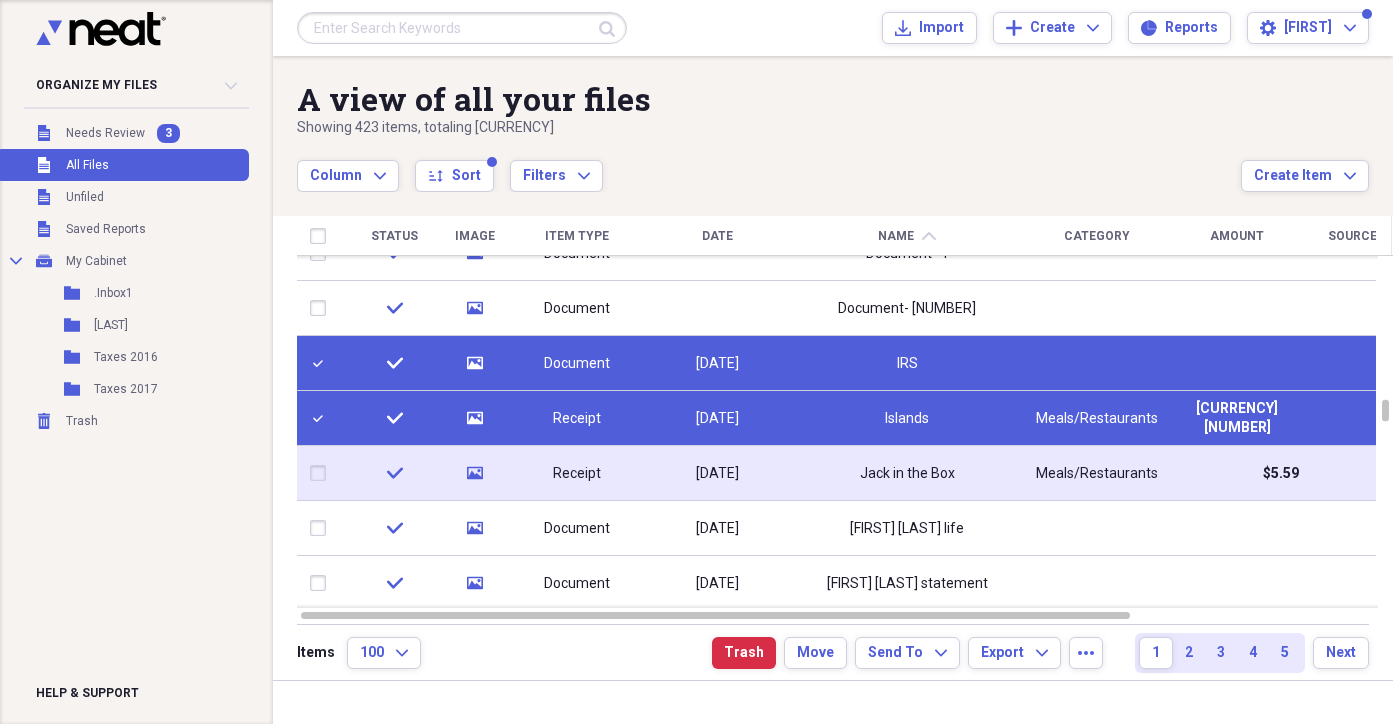 click at bounding box center (322, 473) 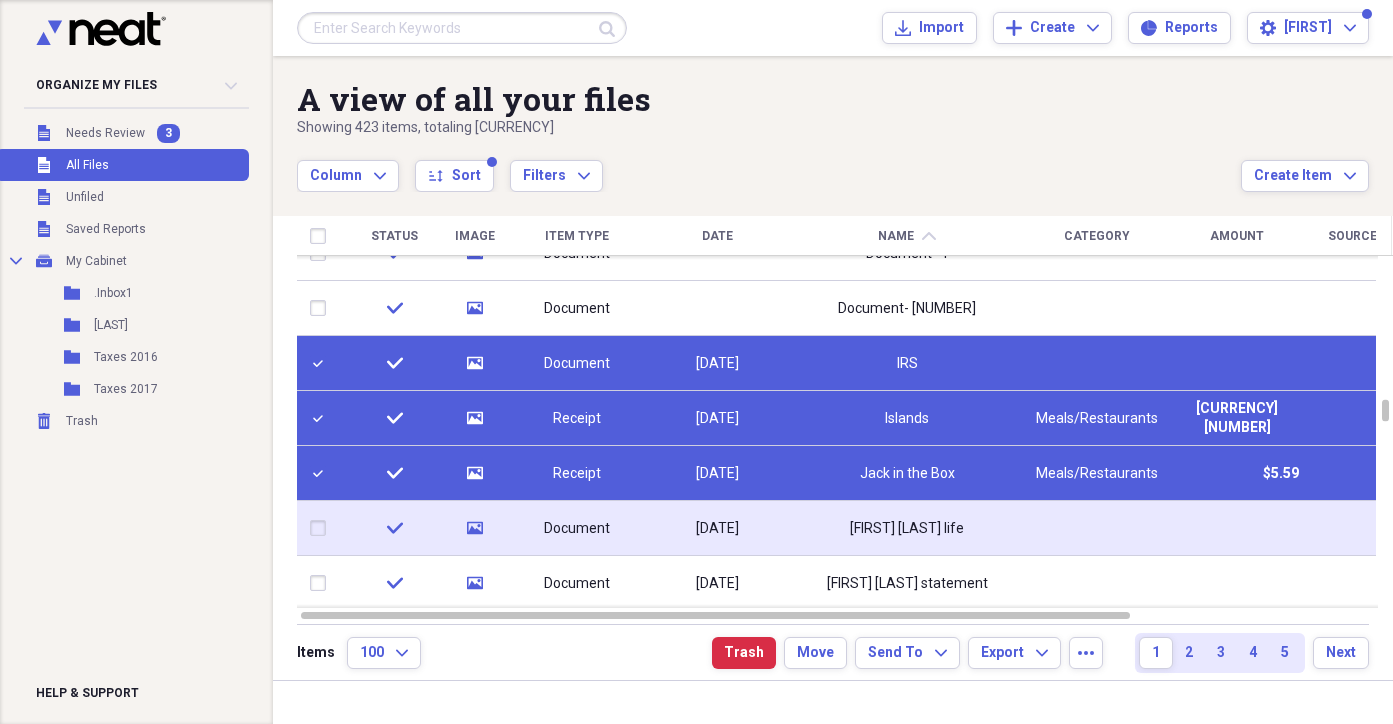 click at bounding box center [322, 528] 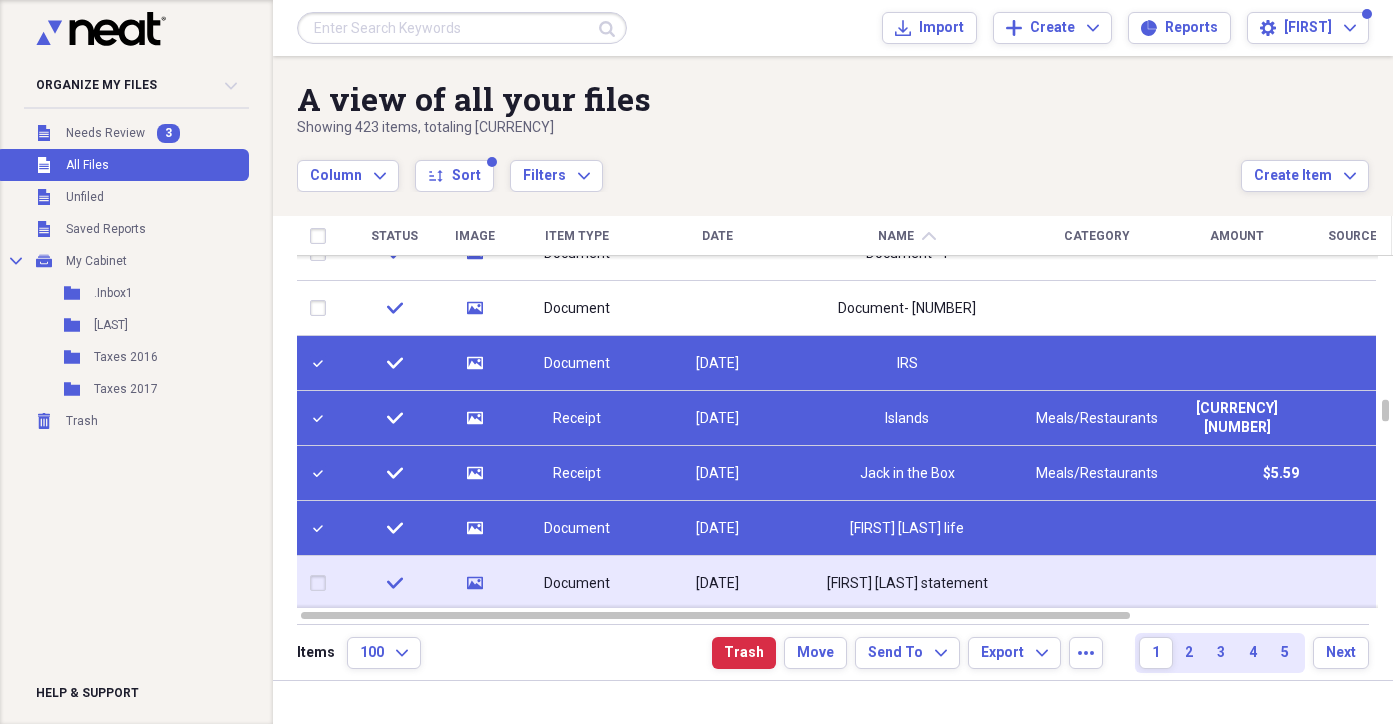 click at bounding box center [322, 583] 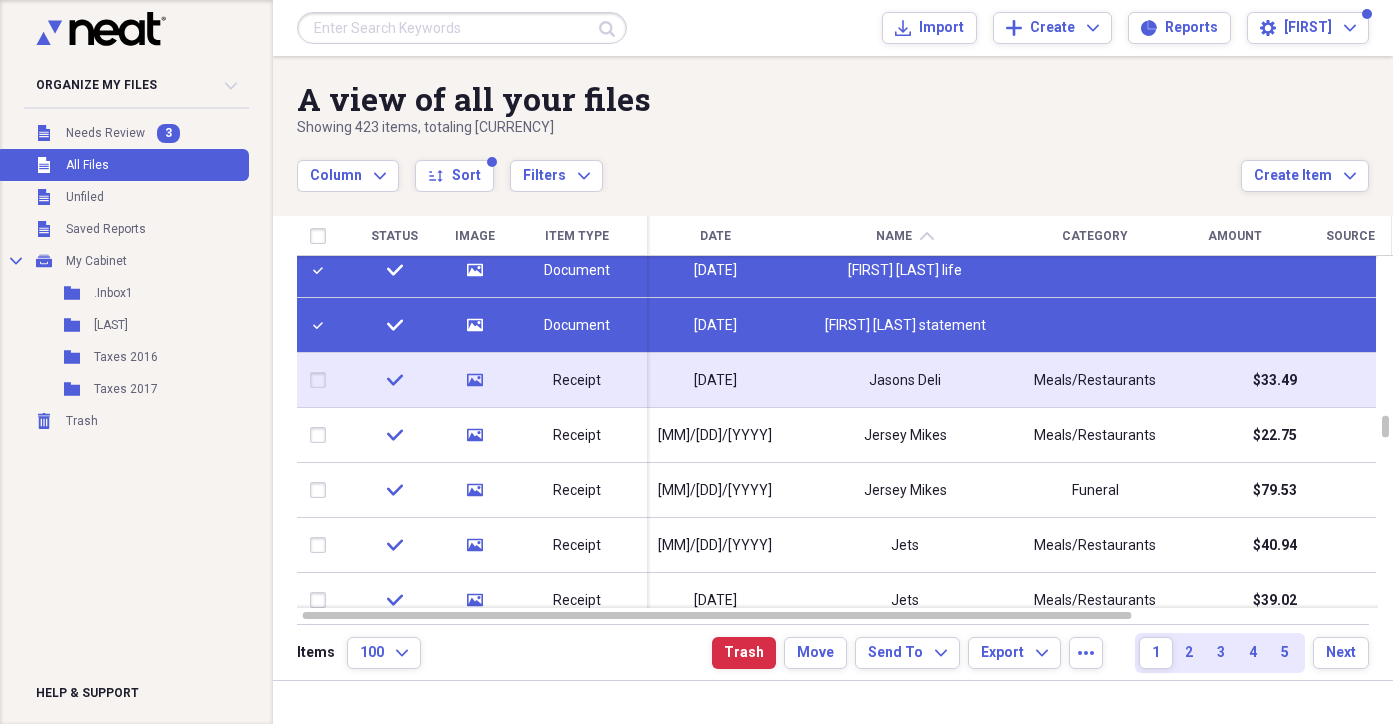 click at bounding box center [322, 380] 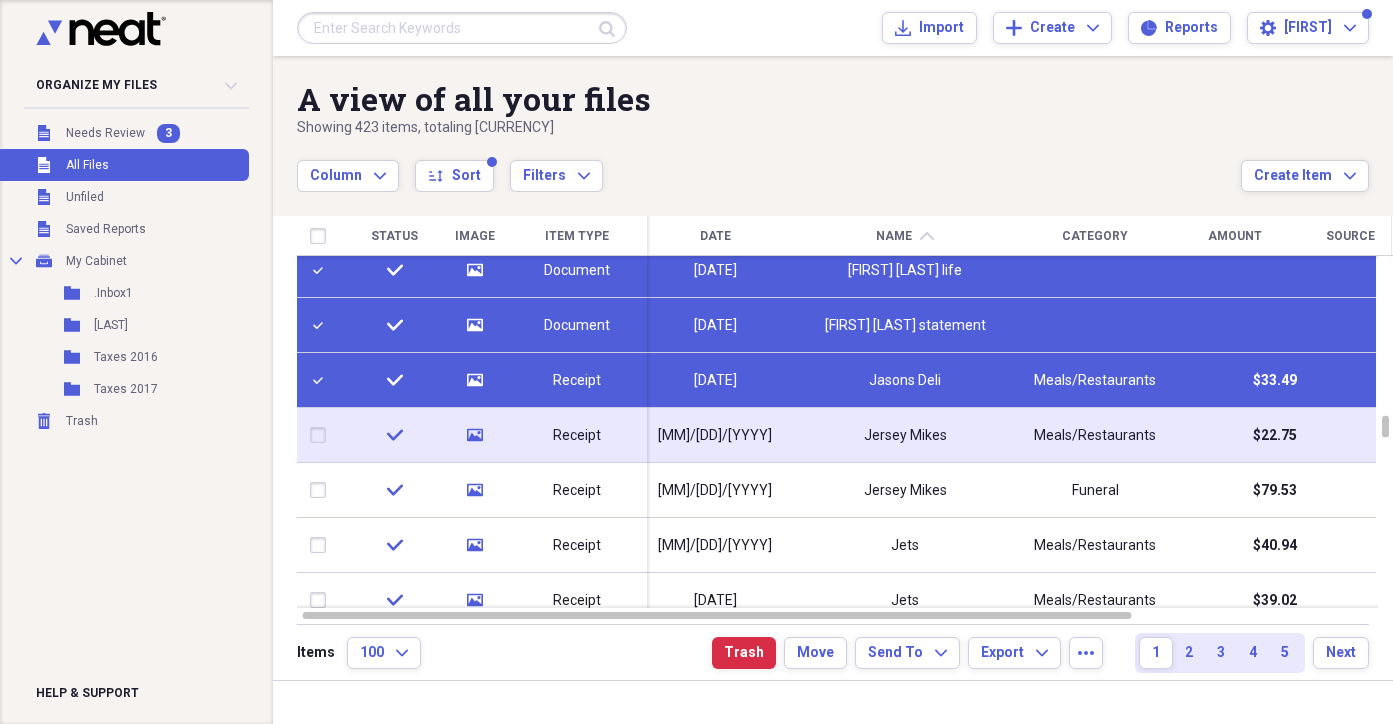 click at bounding box center [322, 435] 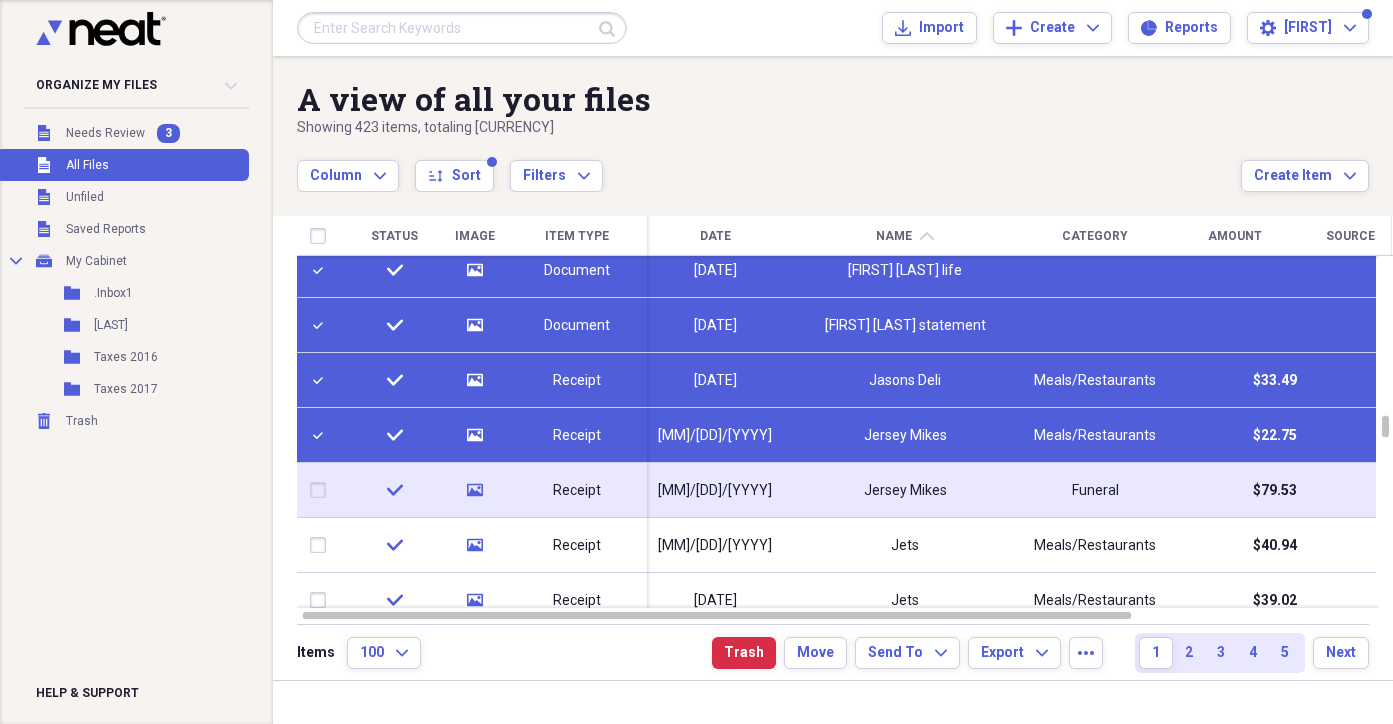 click at bounding box center (322, 490) 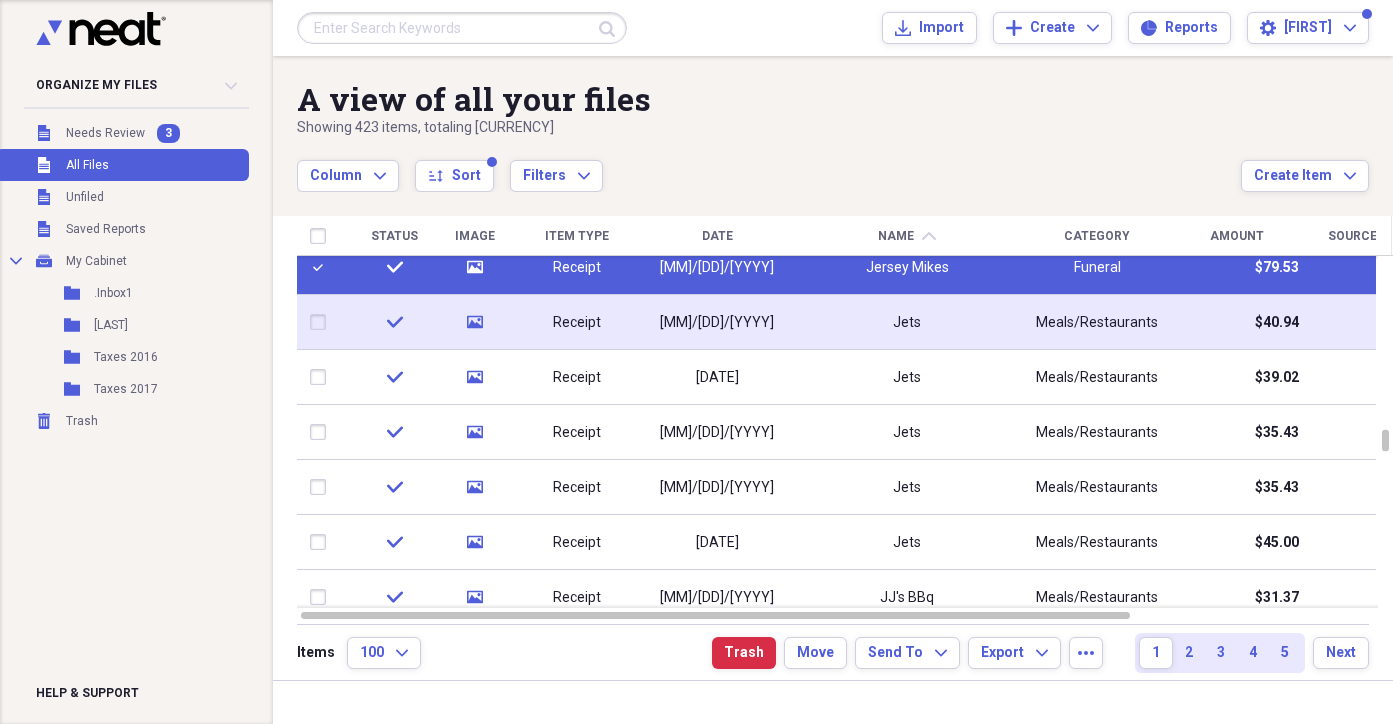 click at bounding box center [322, 322] 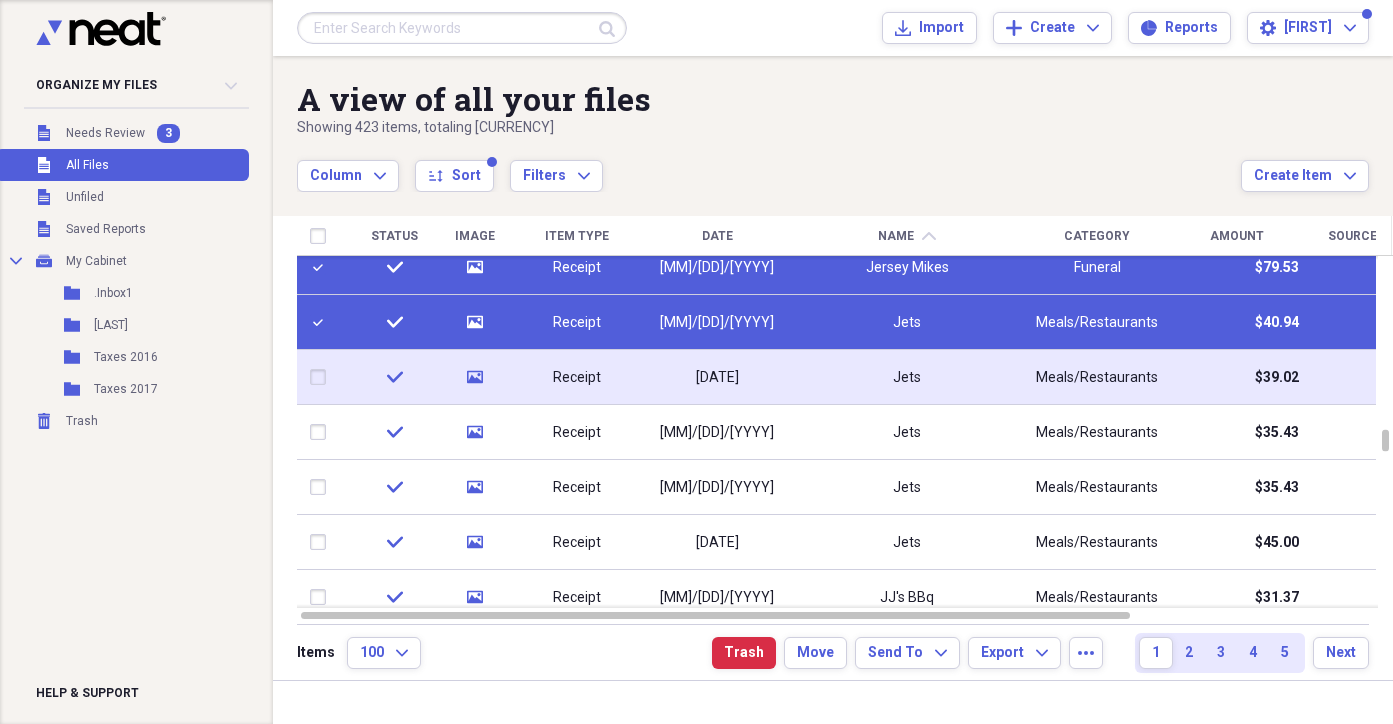 click at bounding box center (322, 377) 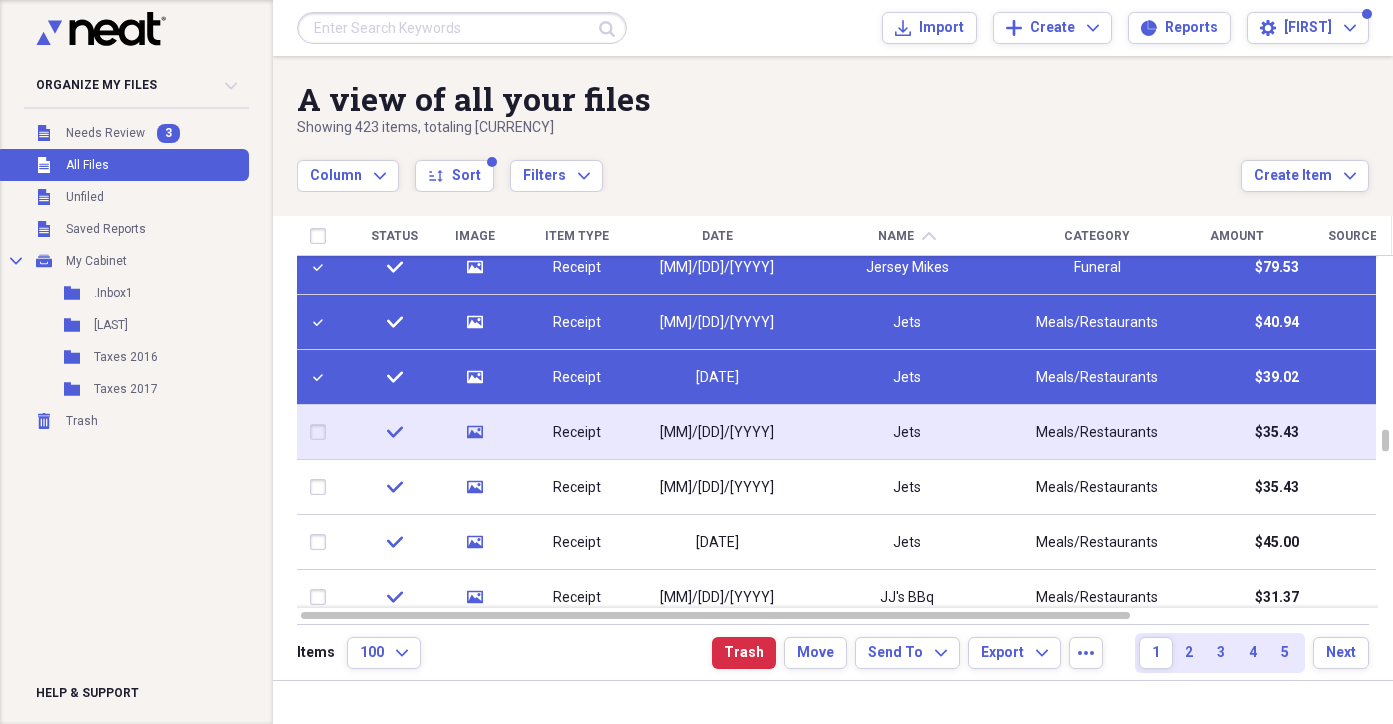 click at bounding box center [322, 432] 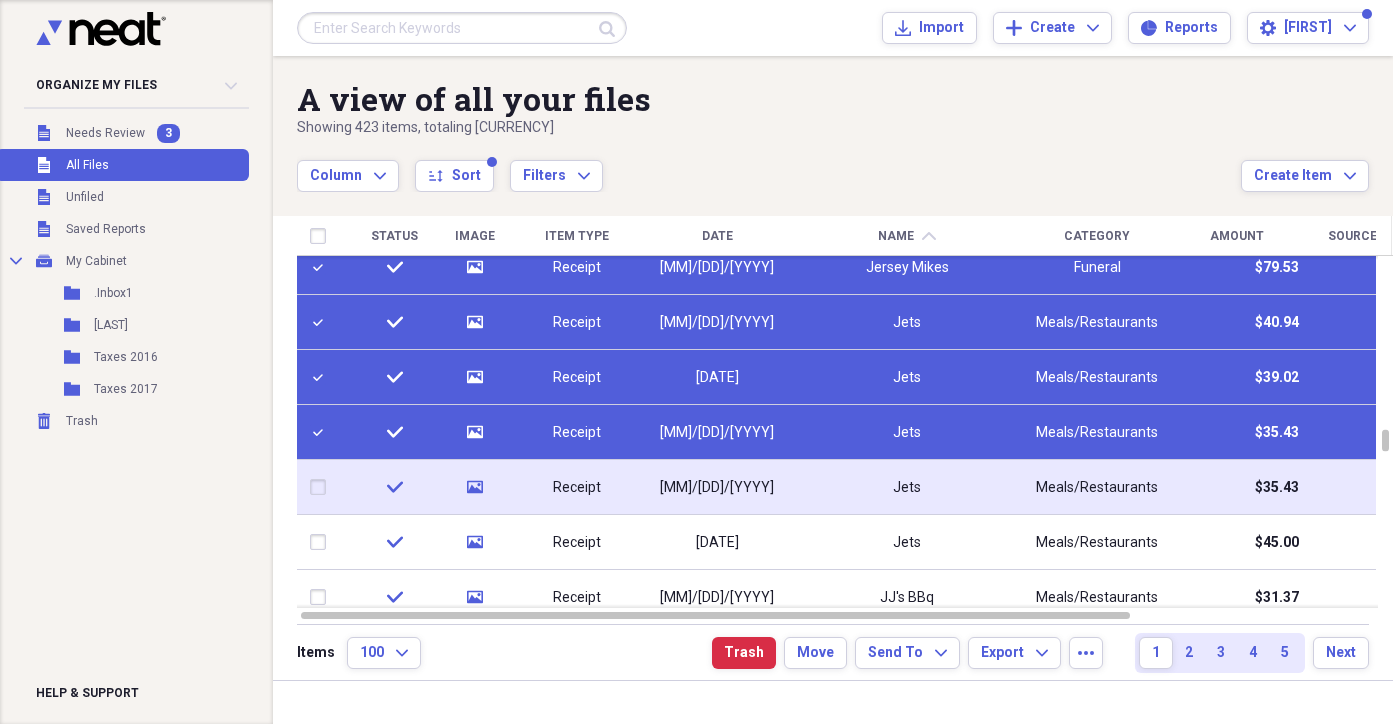 click at bounding box center [322, 487] 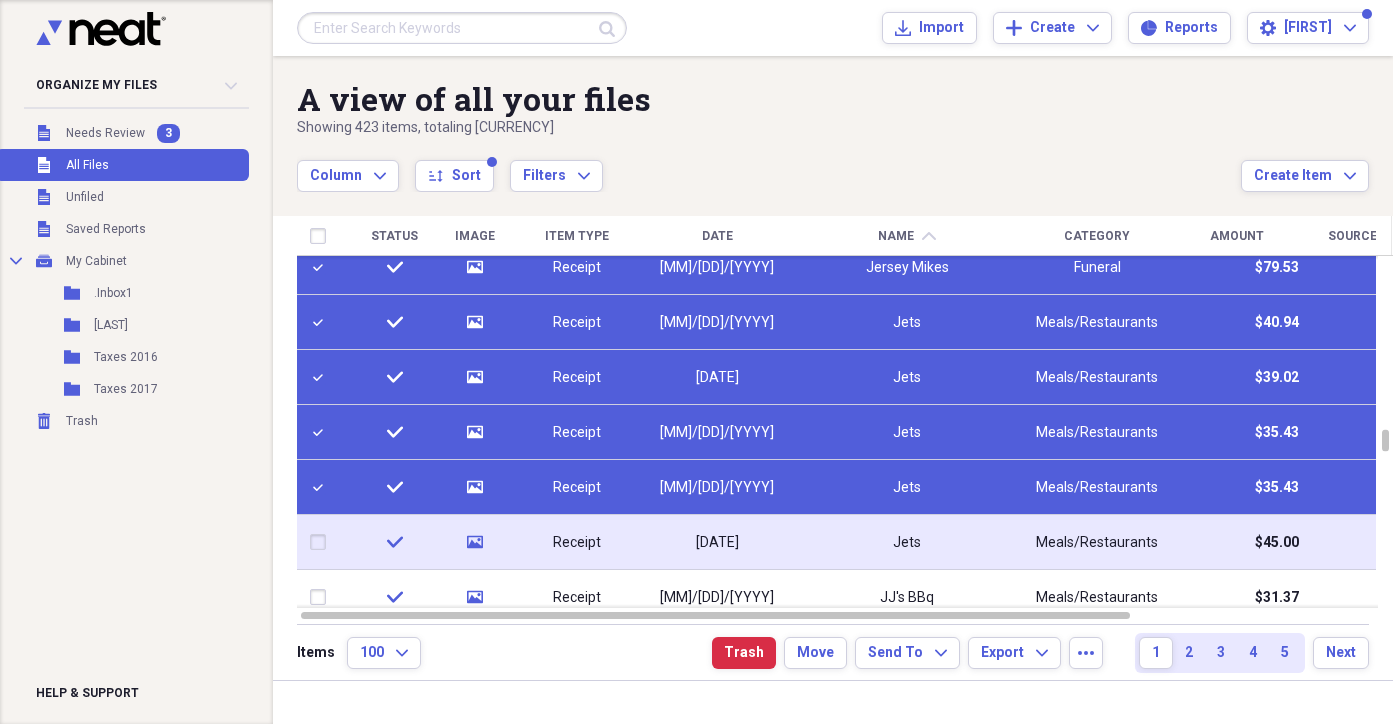 click at bounding box center (322, 542) 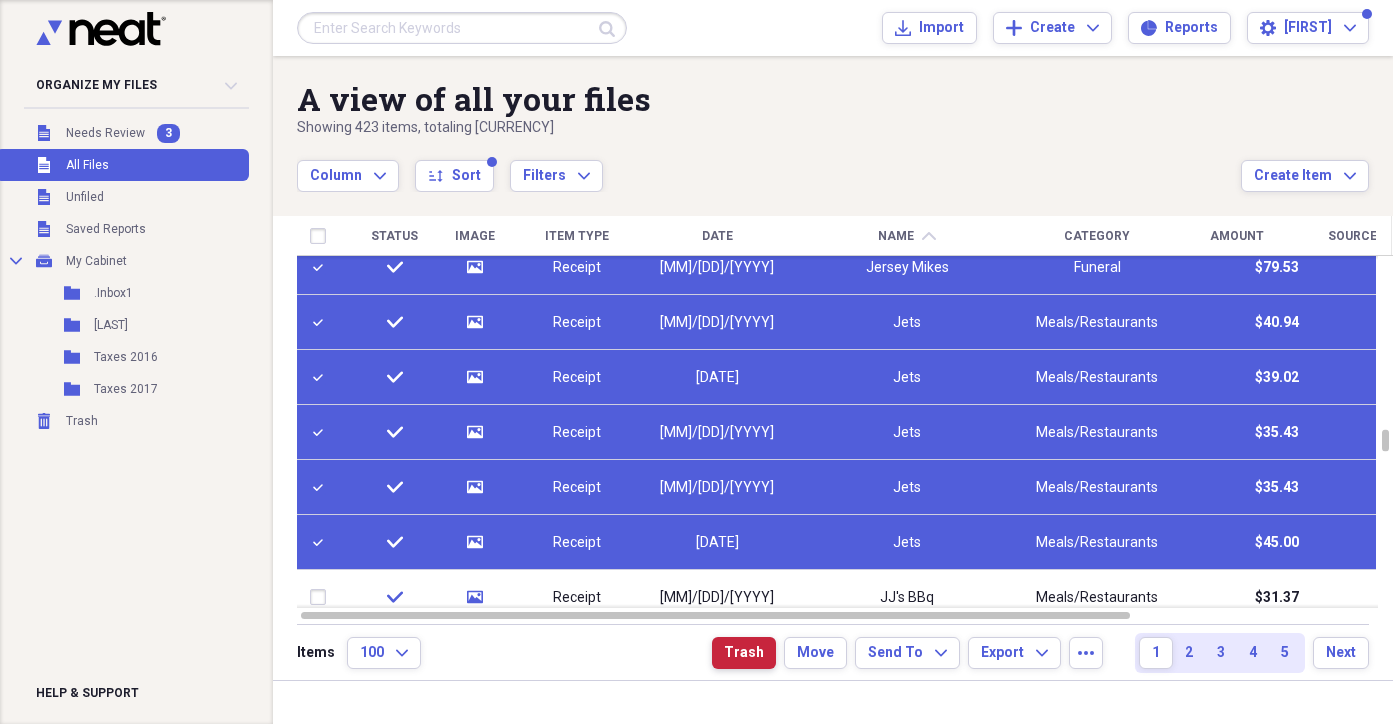 click on "Trash" at bounding box center (744, 653) 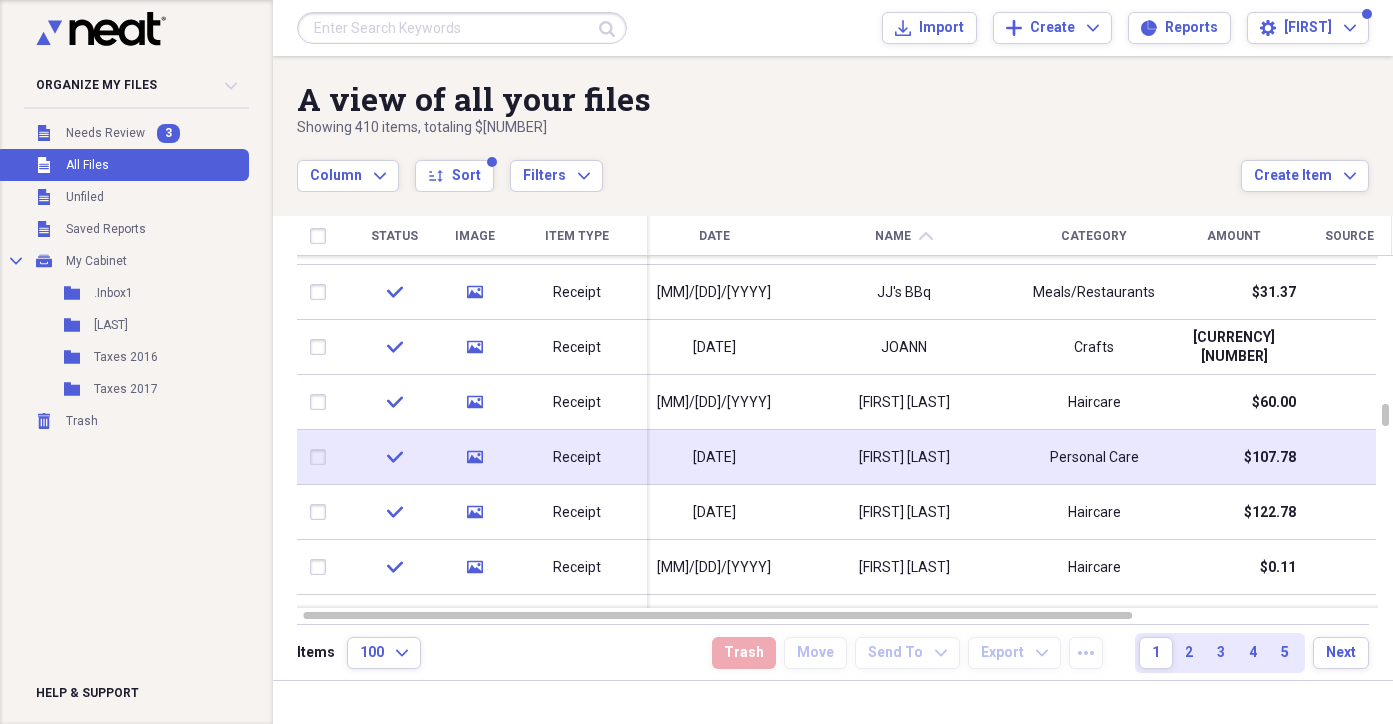 click on "Receipt" at bounding box center (577, 458) 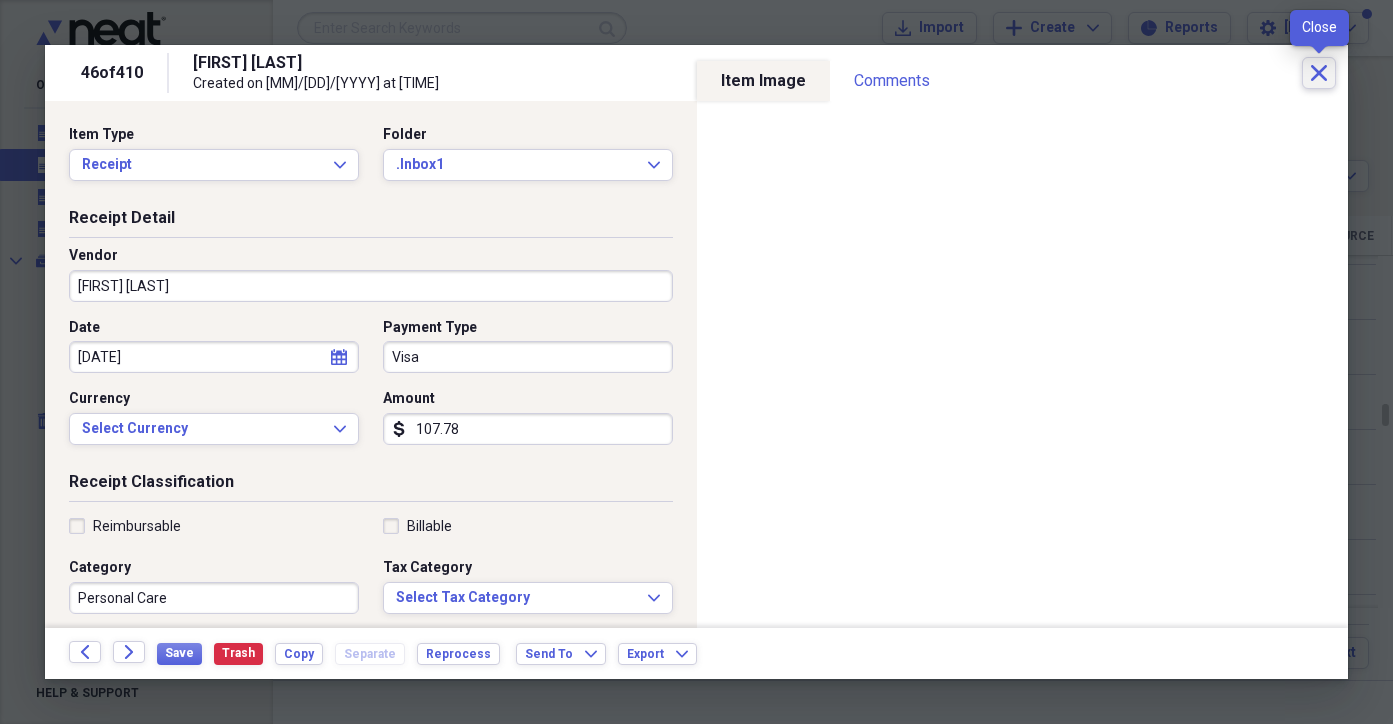 click on "Close" 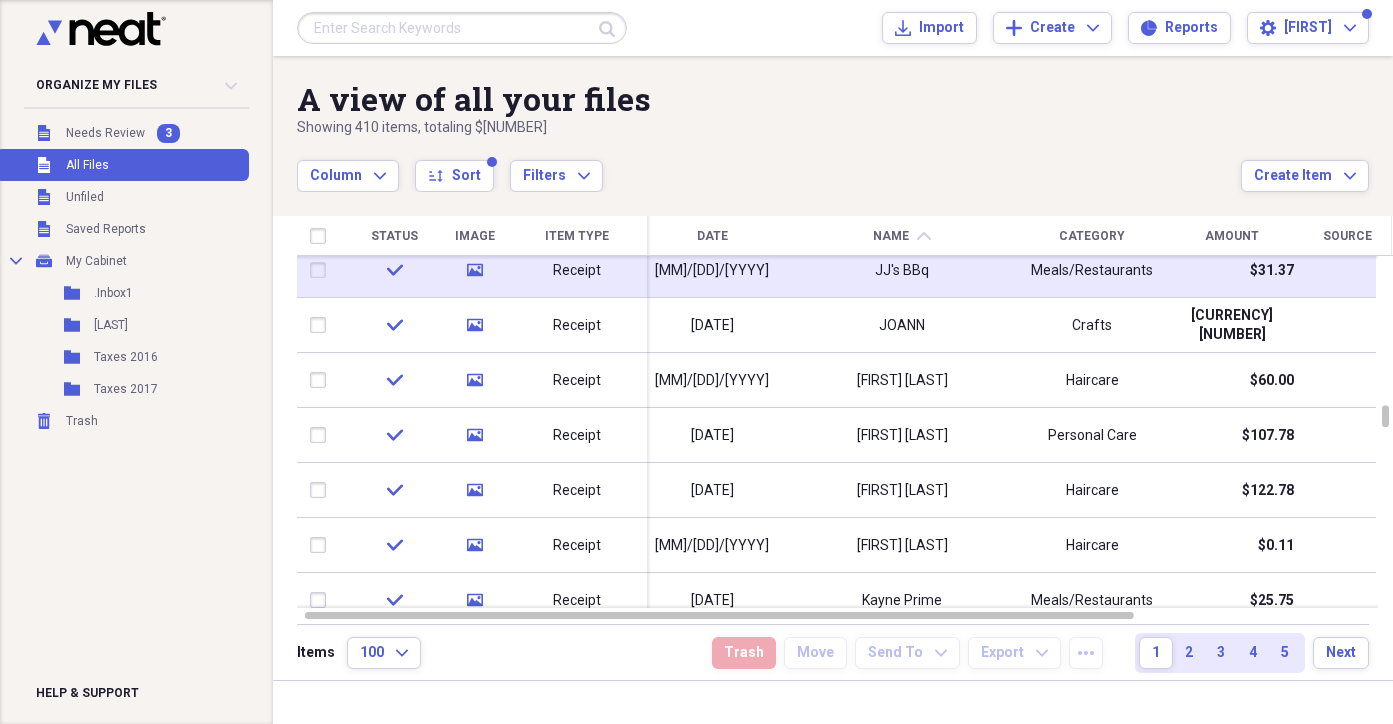 click at bounding box center (322, 270) 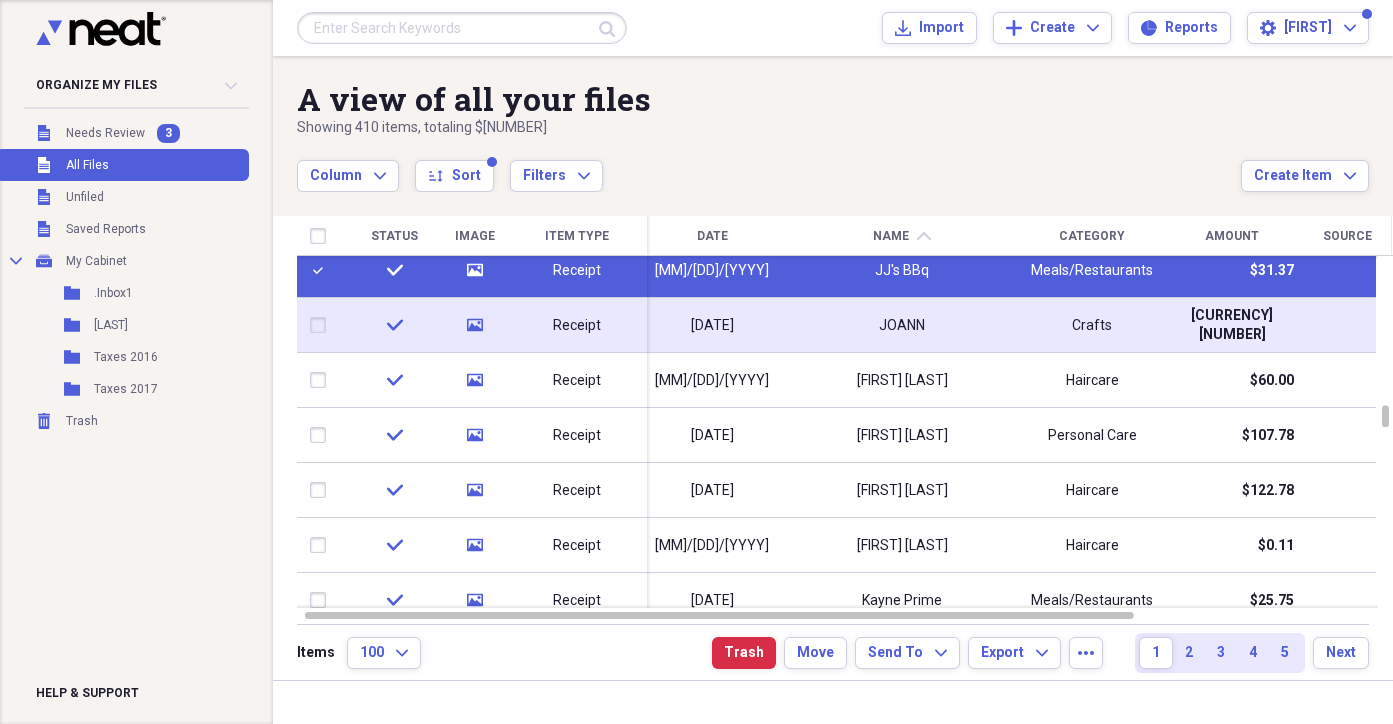 click at bounding box center [322, 325] 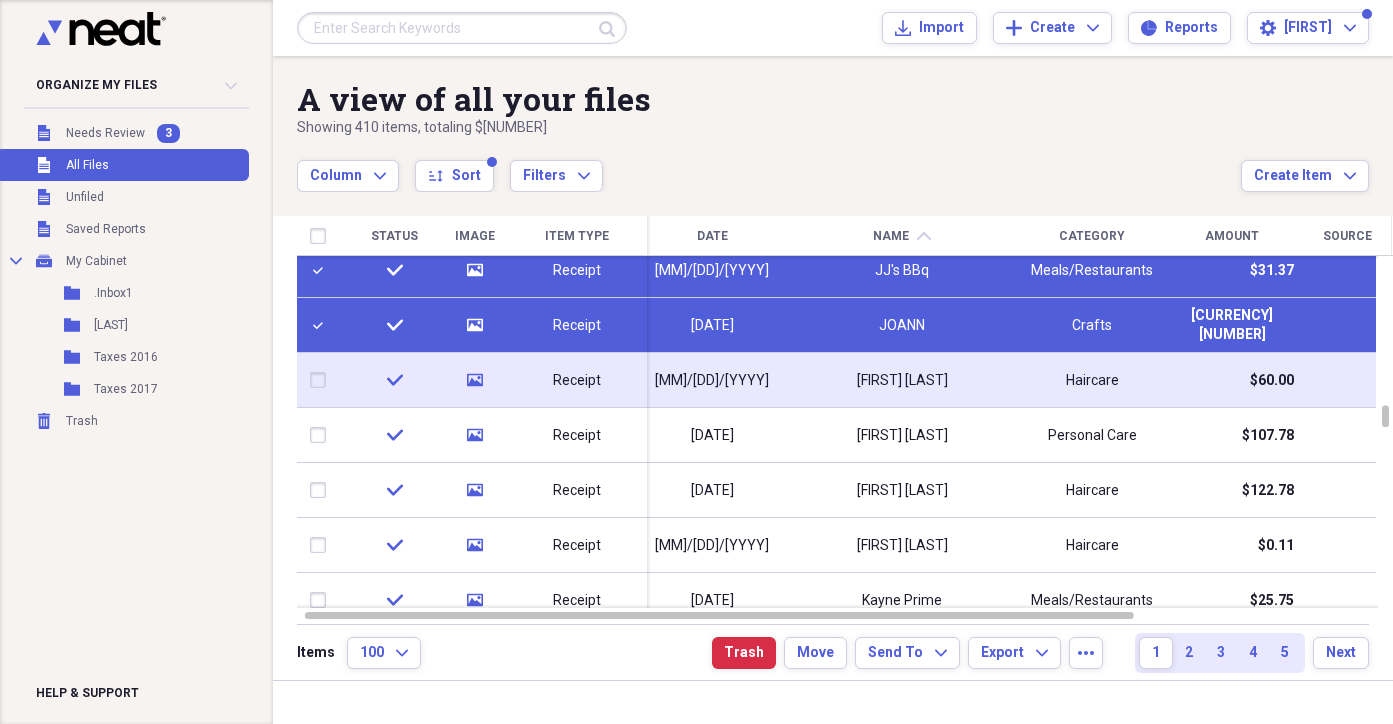 click at bounding box center [322, 380] 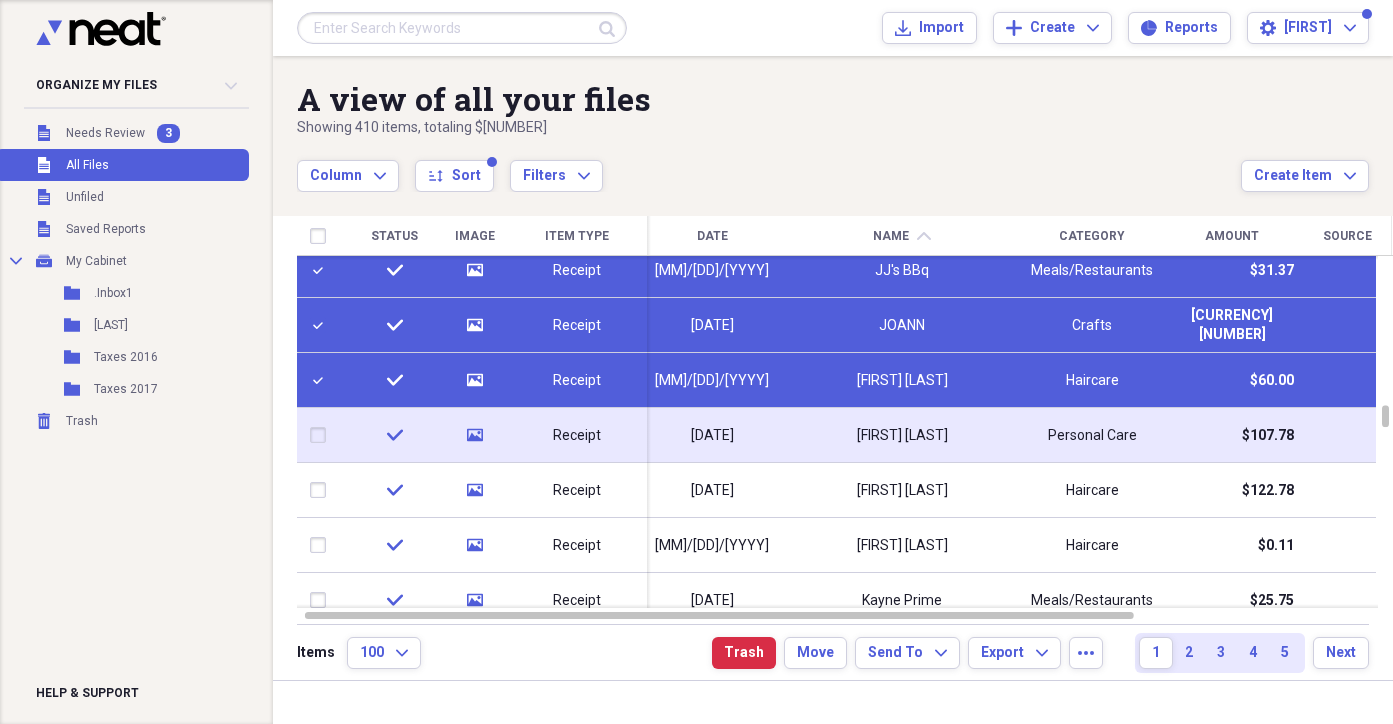 click at bounding box center (322, 435) 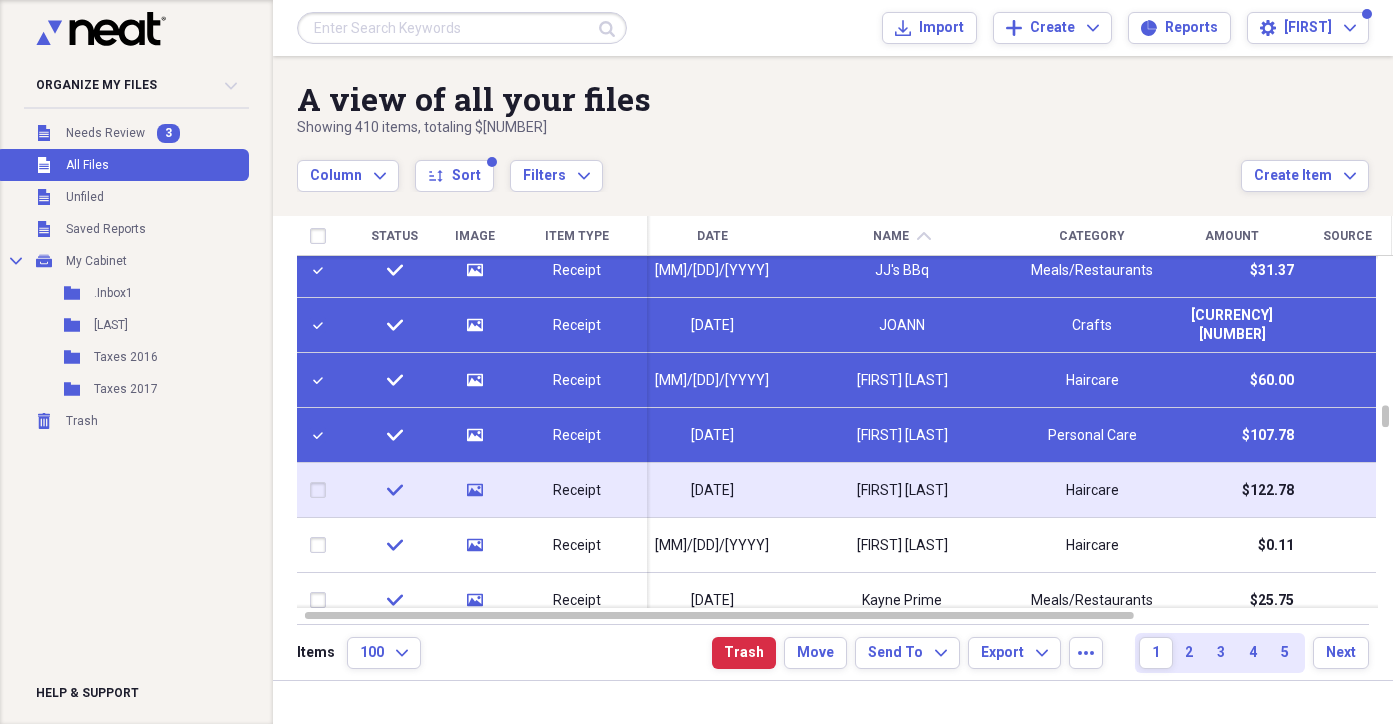 click at bounding box center (322, 490) 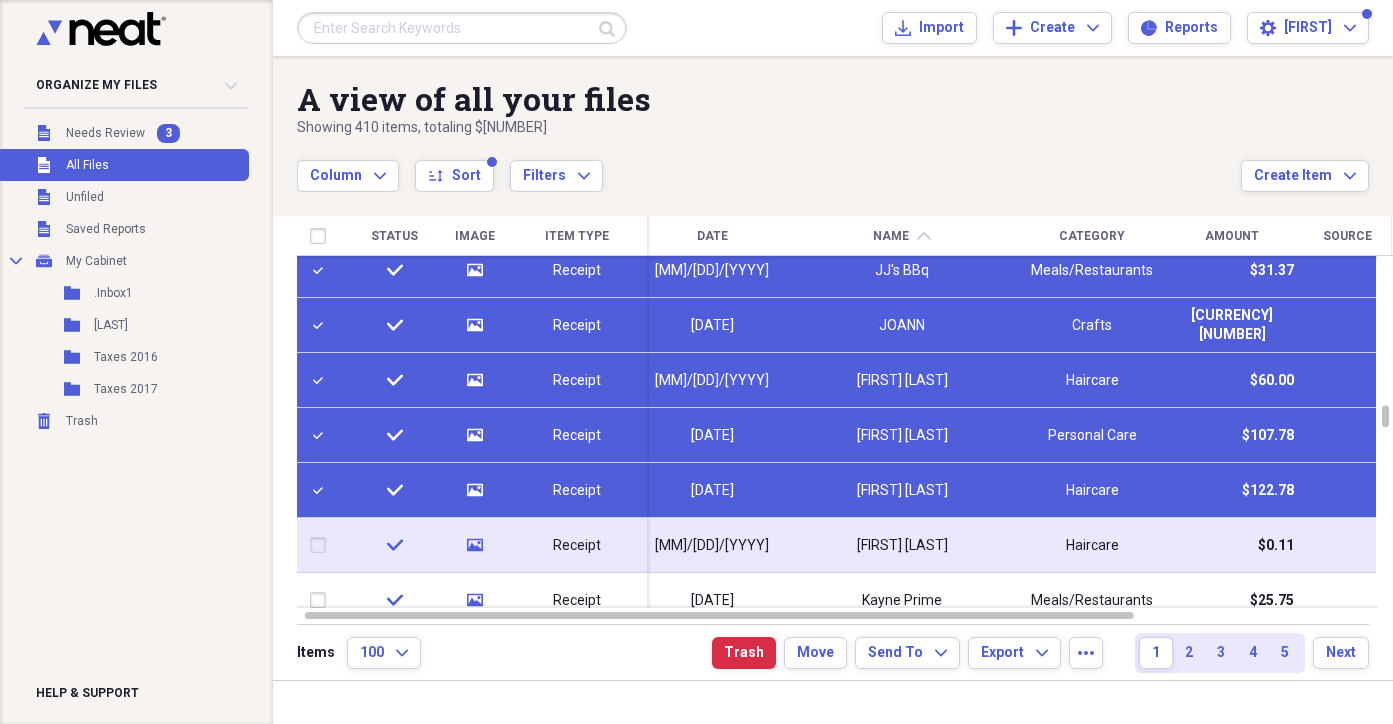 click at bounding box center (322, 545) 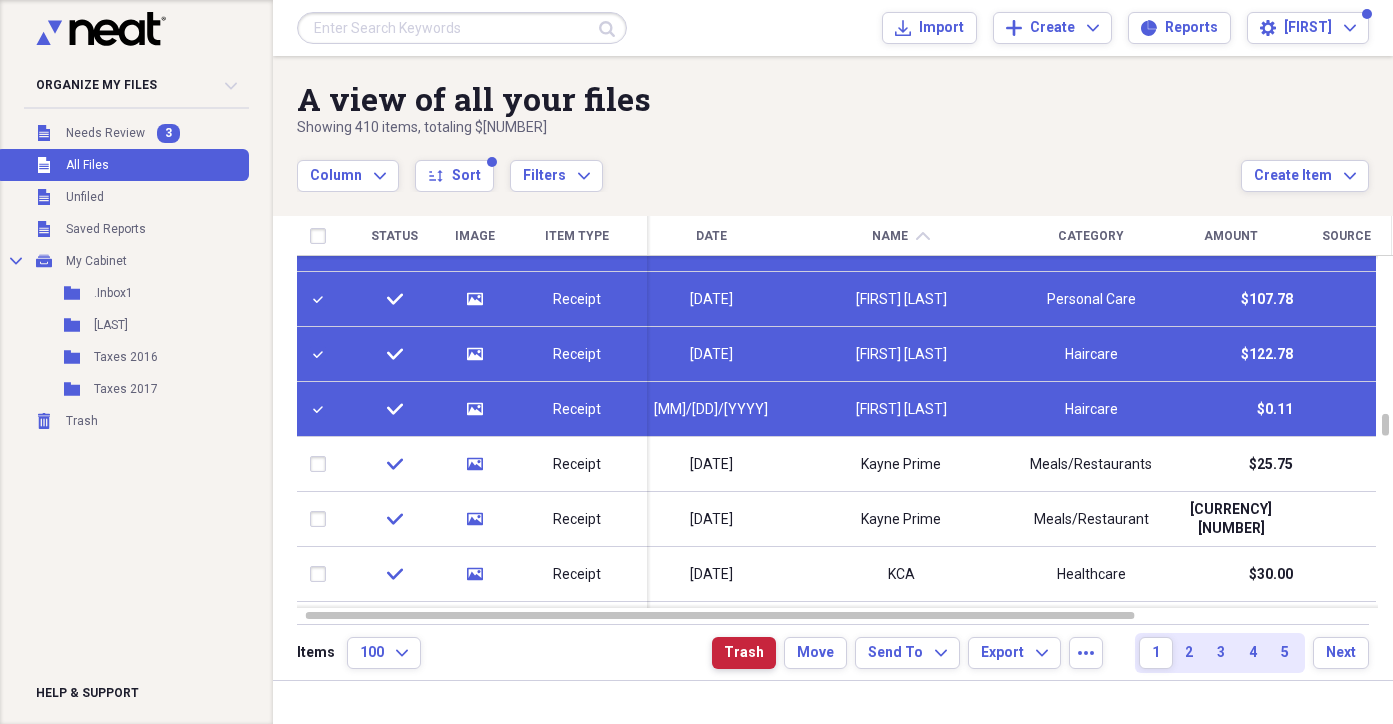 click on "Trash" at bounding box center (744, 653) 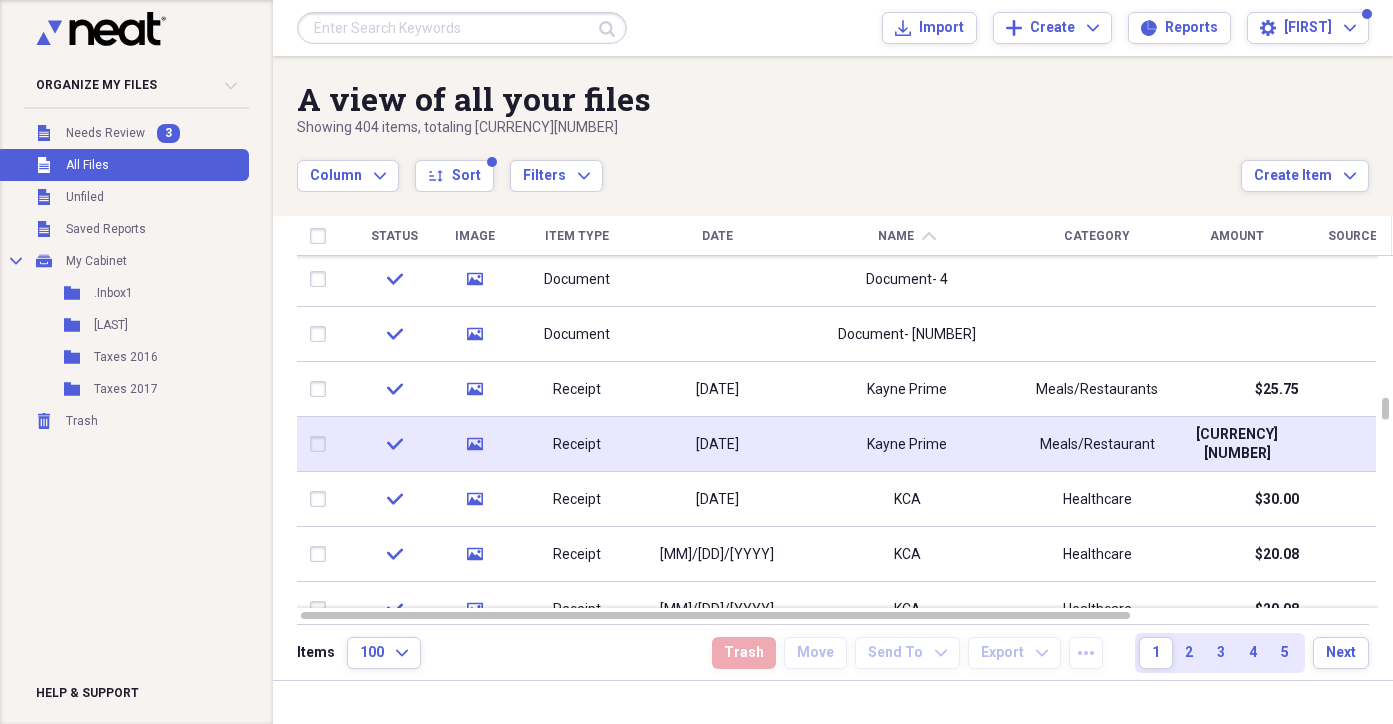 click on "Receipt" at bounding box center (577, 445) 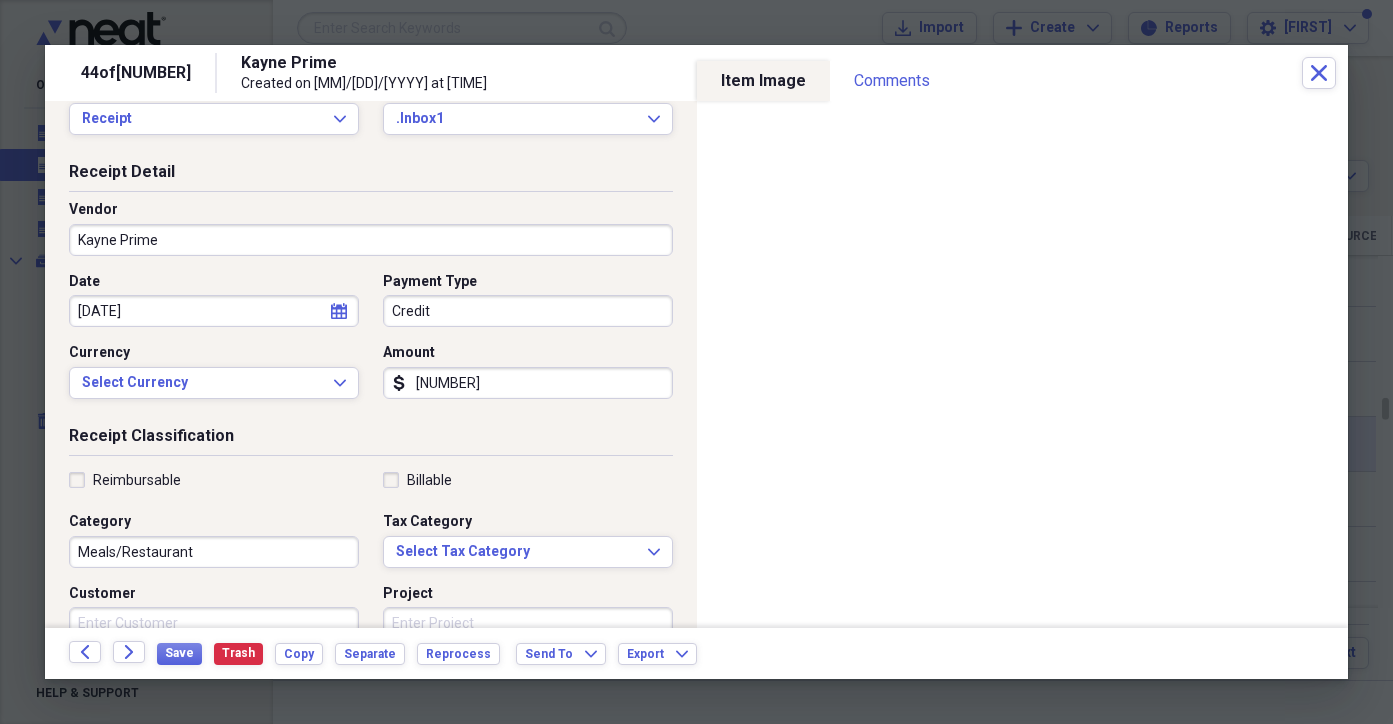 scroll, scrollTop: 34, scrollLeft: 0, axis: vertical 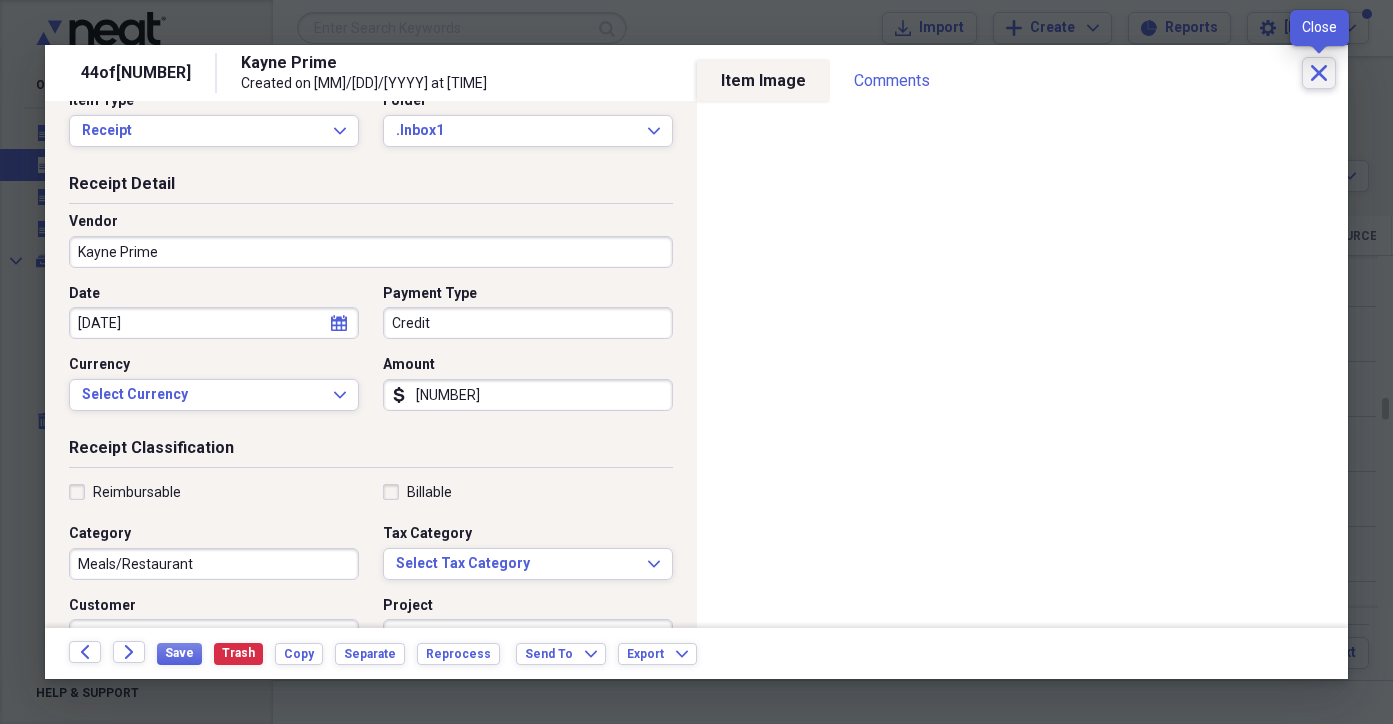 click 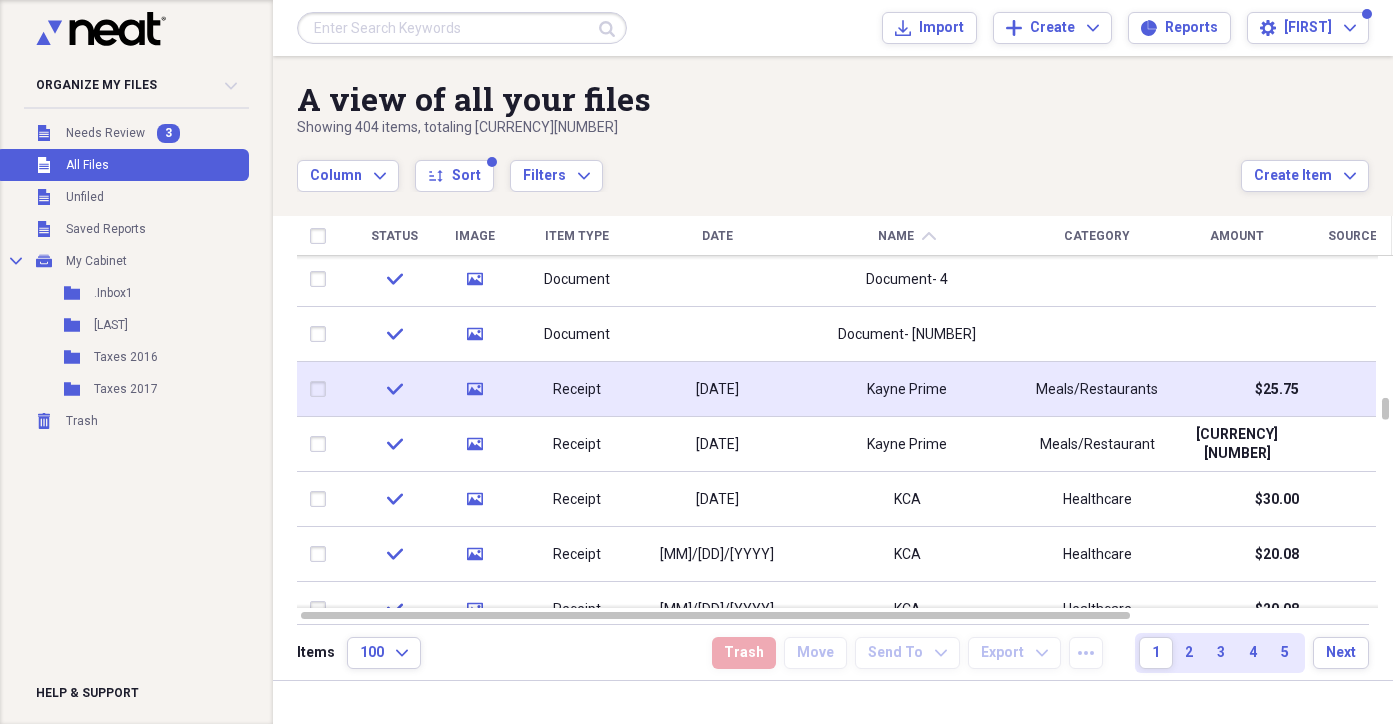 click at bounding box center (322, 389) 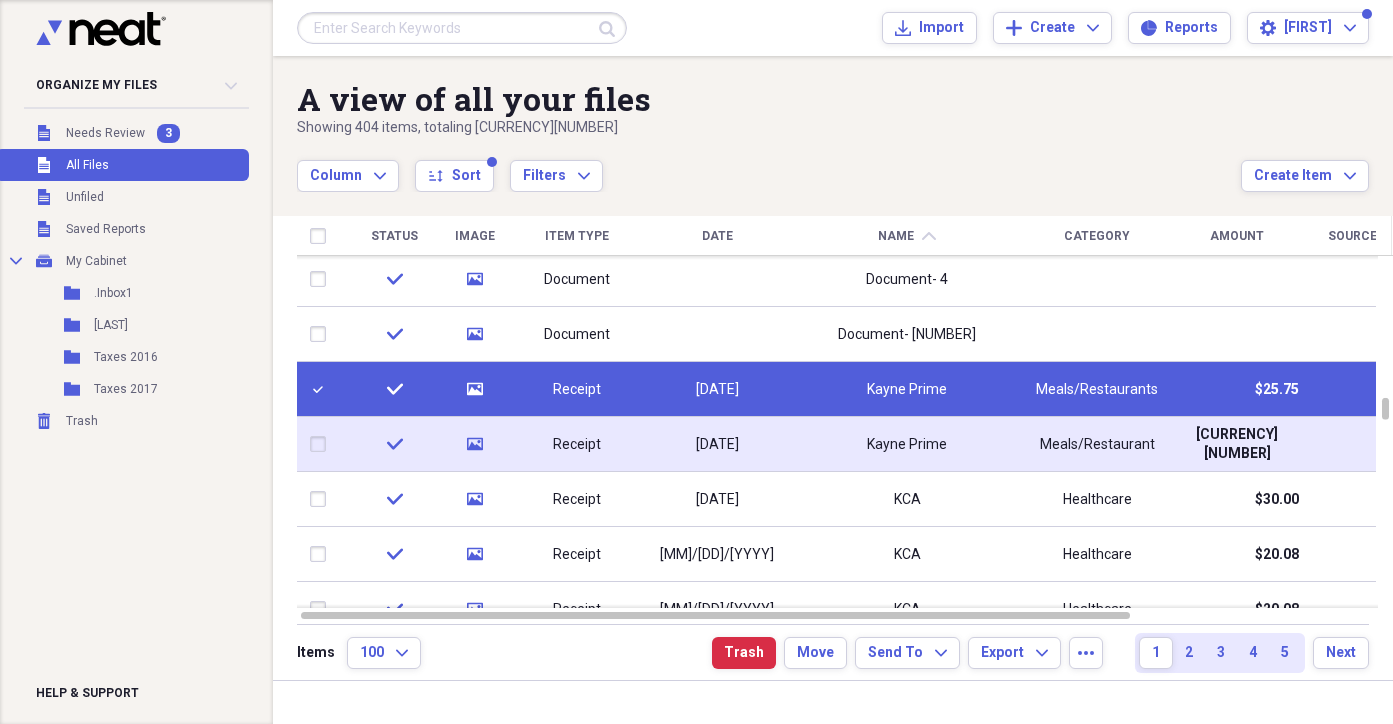 click at bounding box center (322, 444) 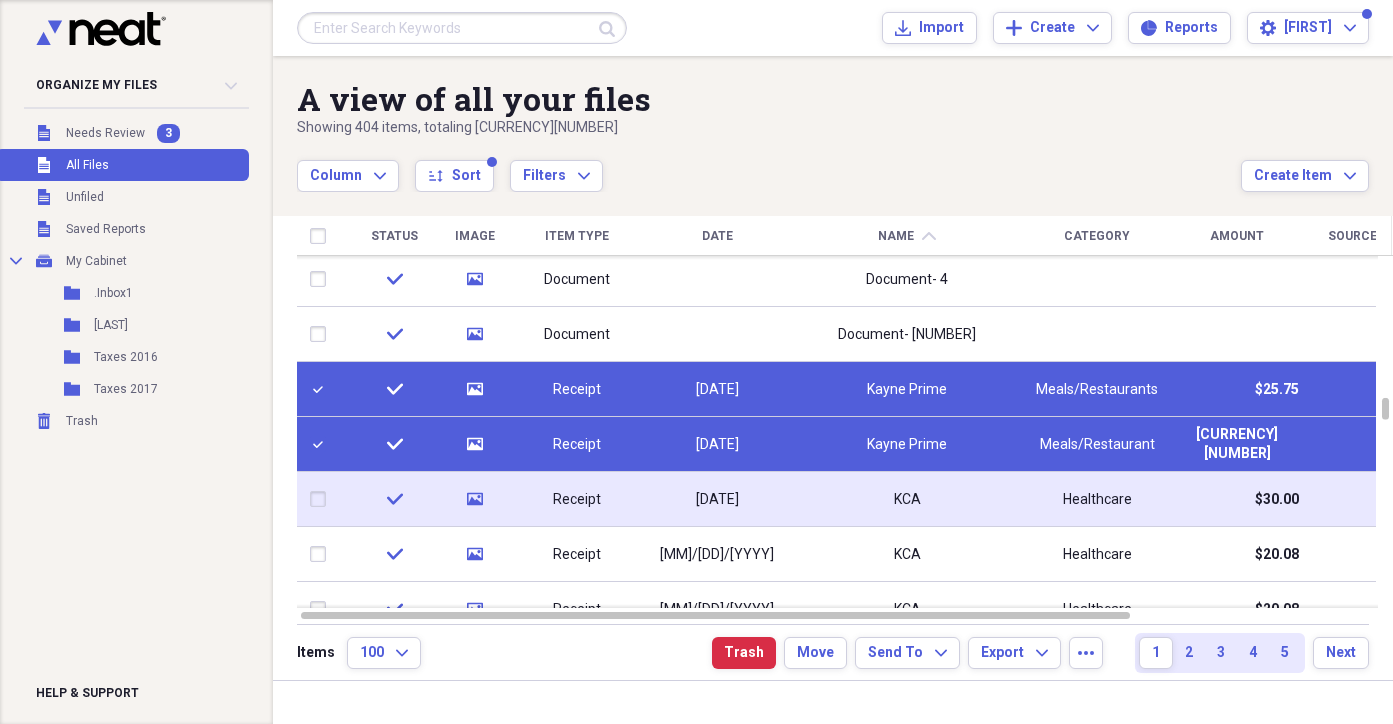 click at bounding box center [322, 499] 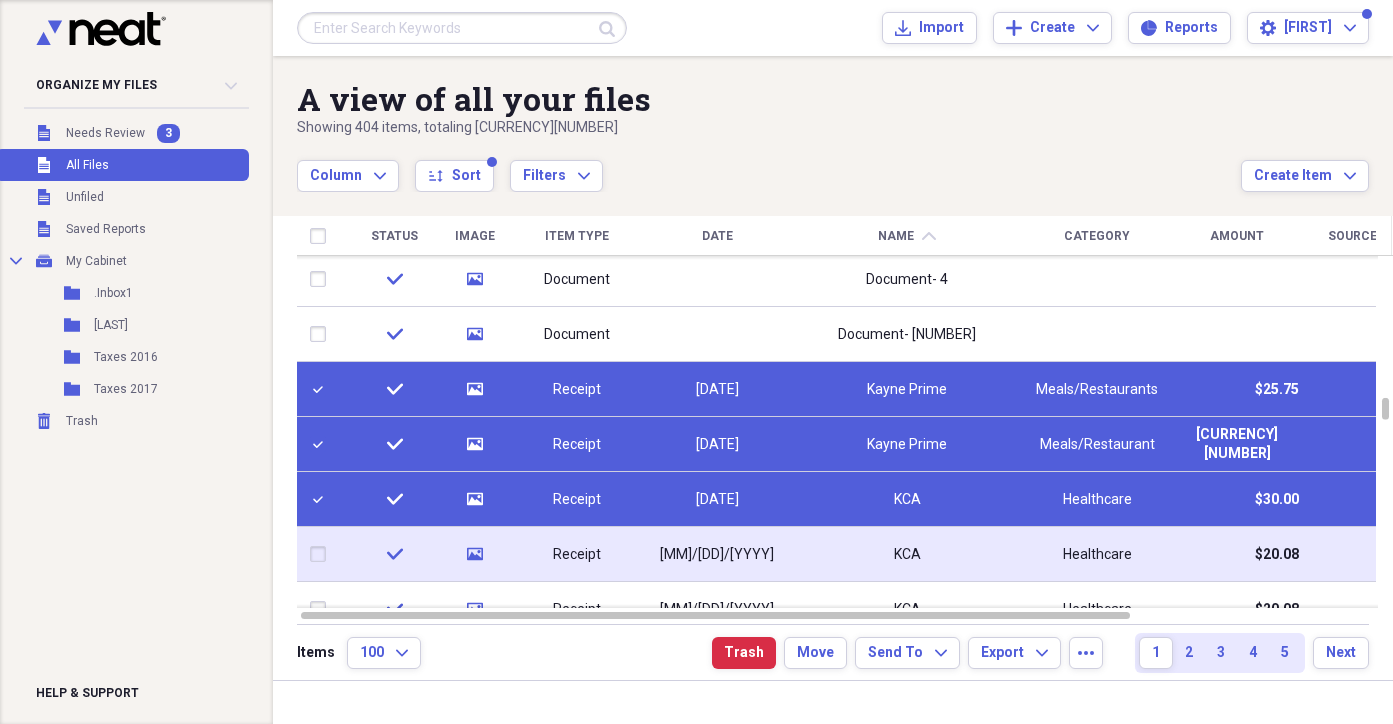 click at bounding box center [322, 554] 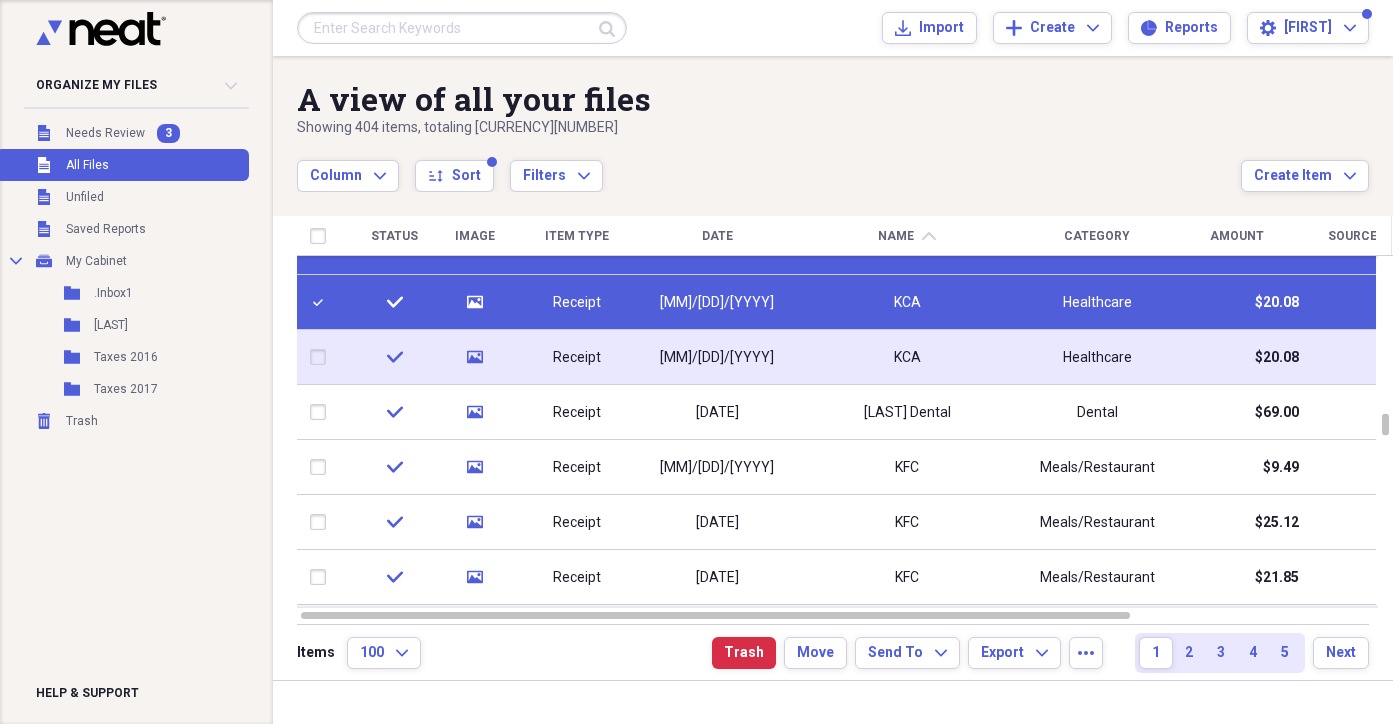 click at bounding box center (322, 357) 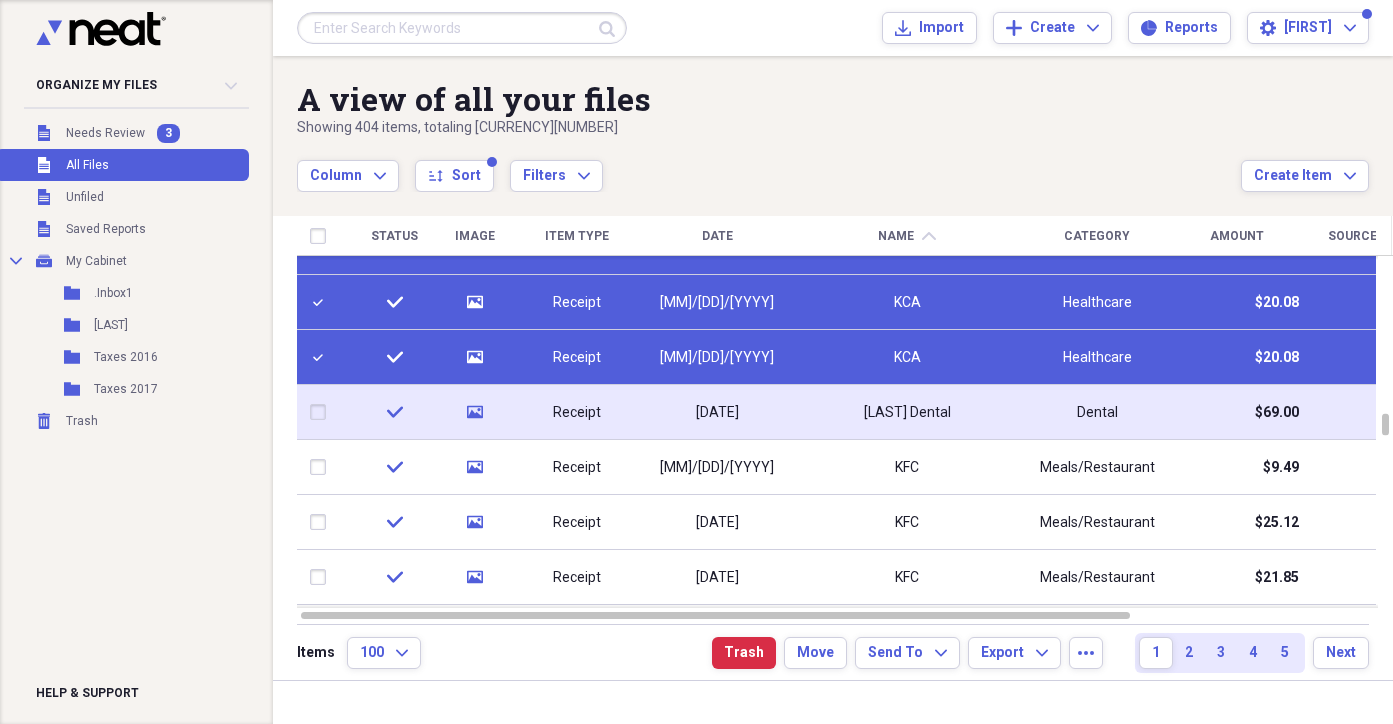 click at bounding box center [322, 412] 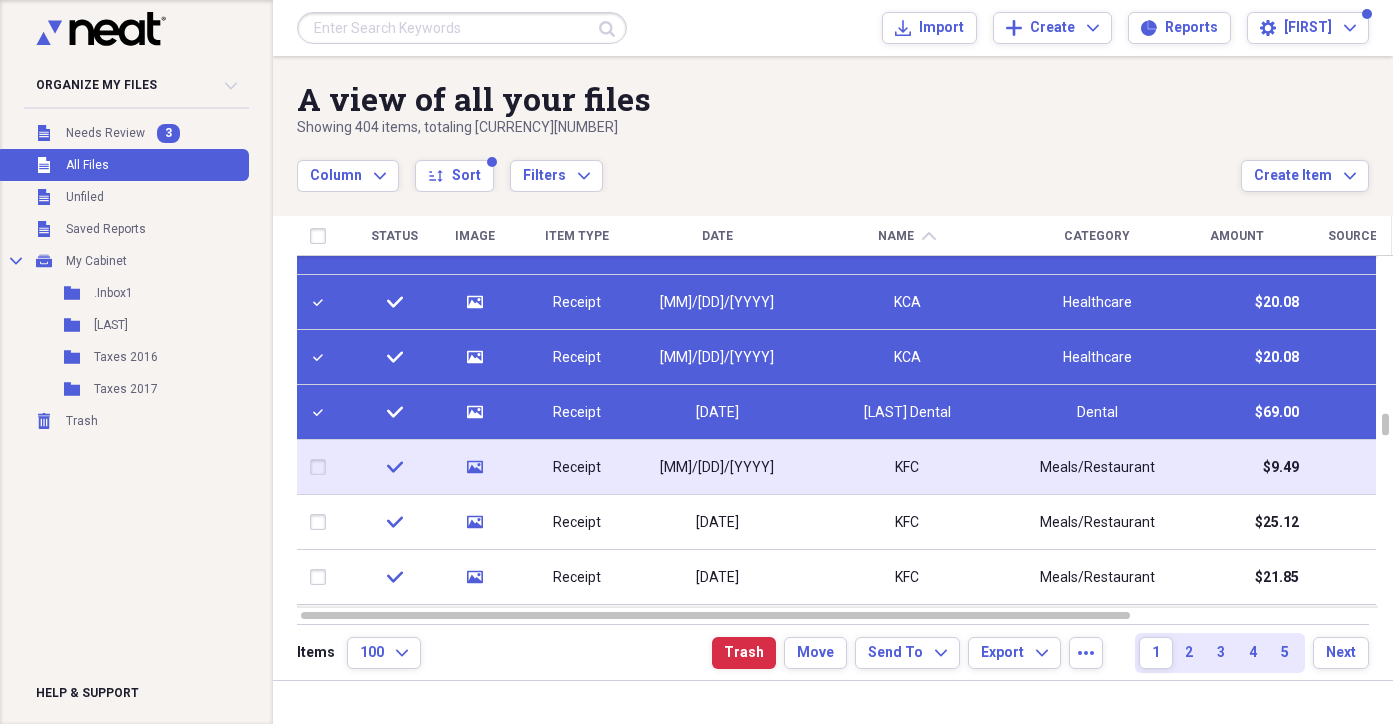 click at bounding box center [322, 467] 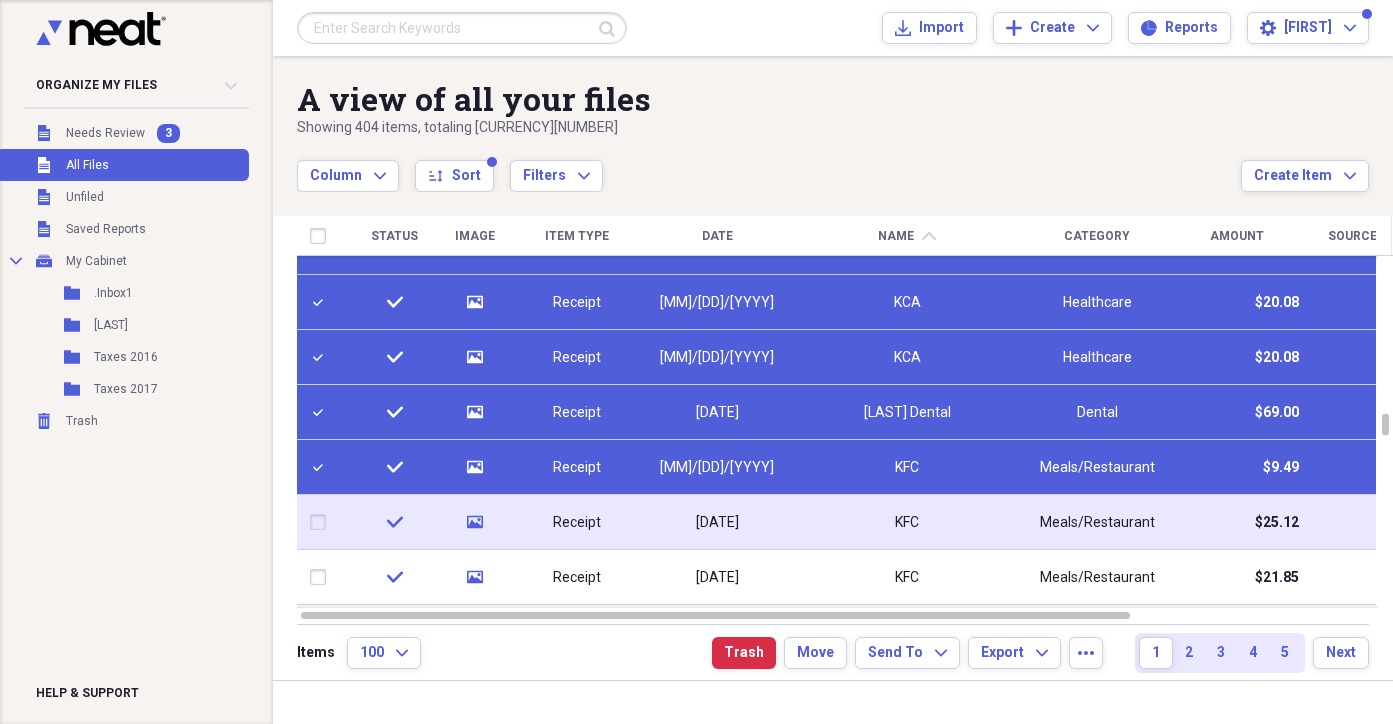 click at bounding box center [322, 522] 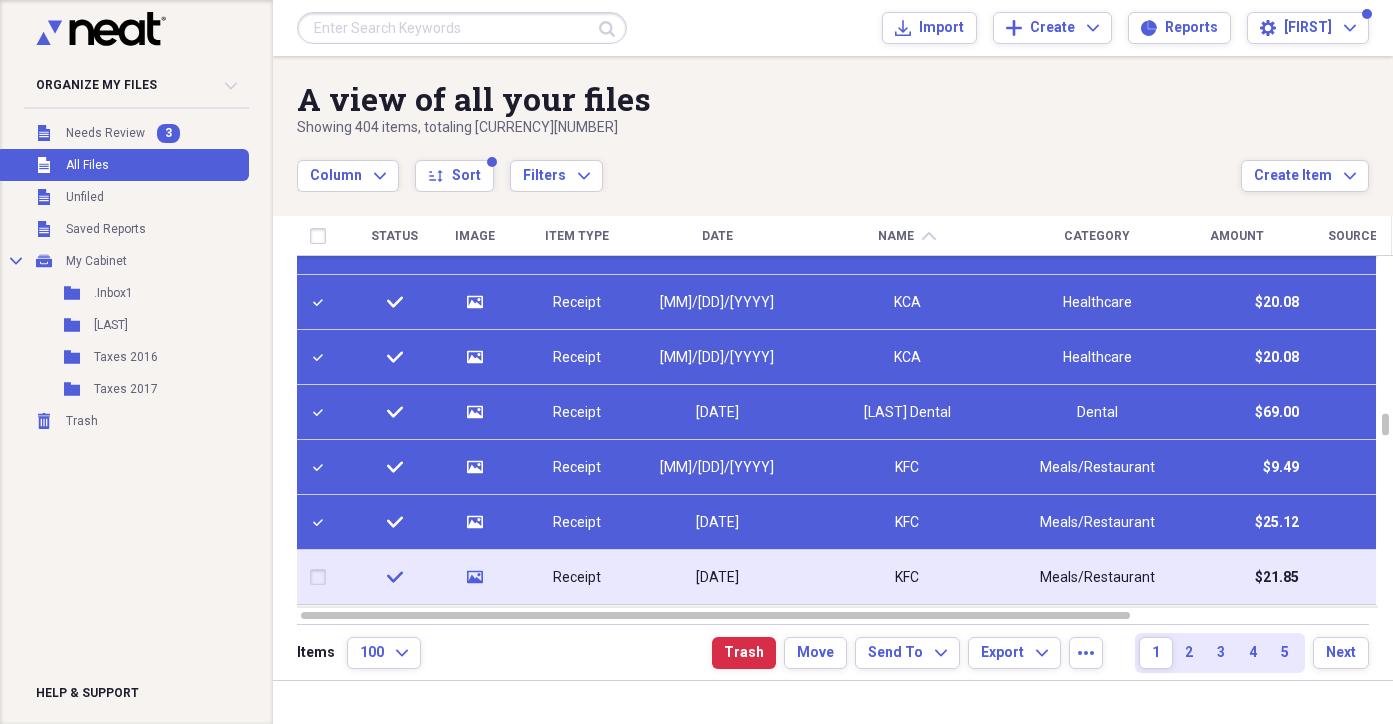 click at bounding box center [322, 577] 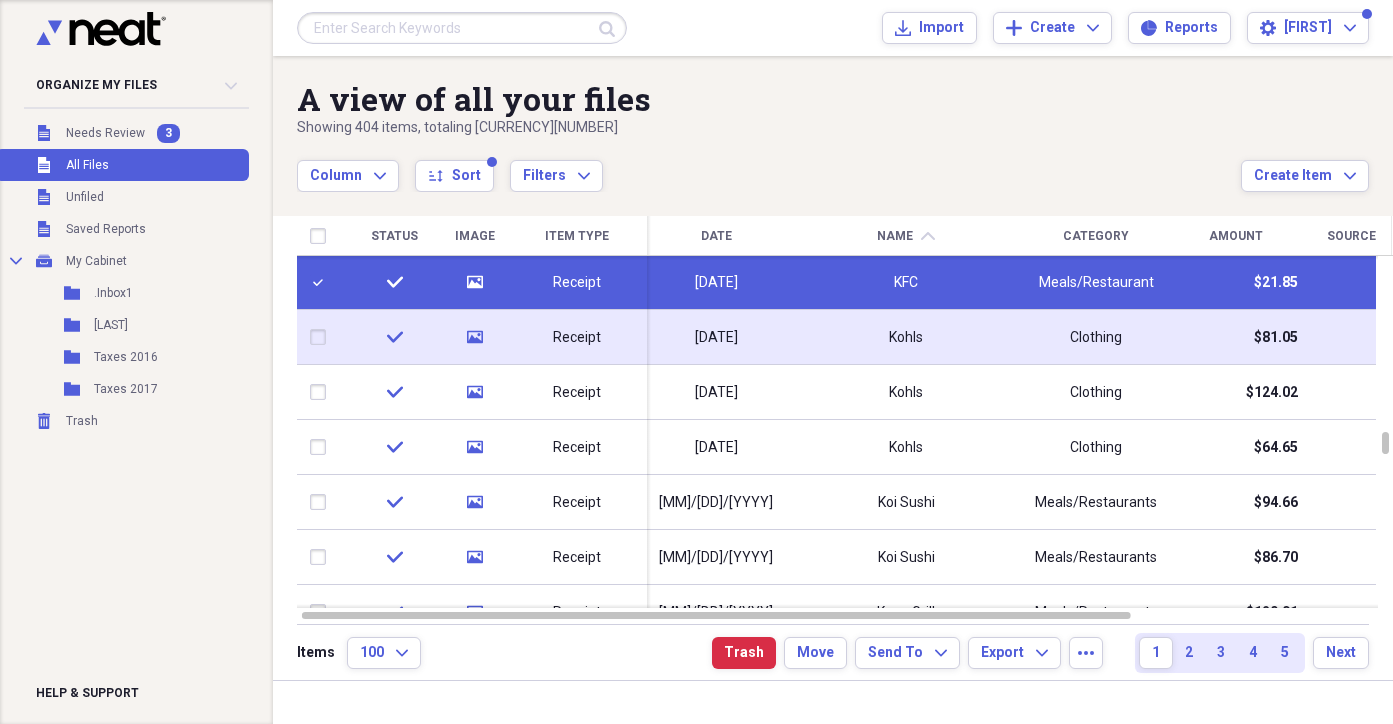 click at bounding box center (322, 337) 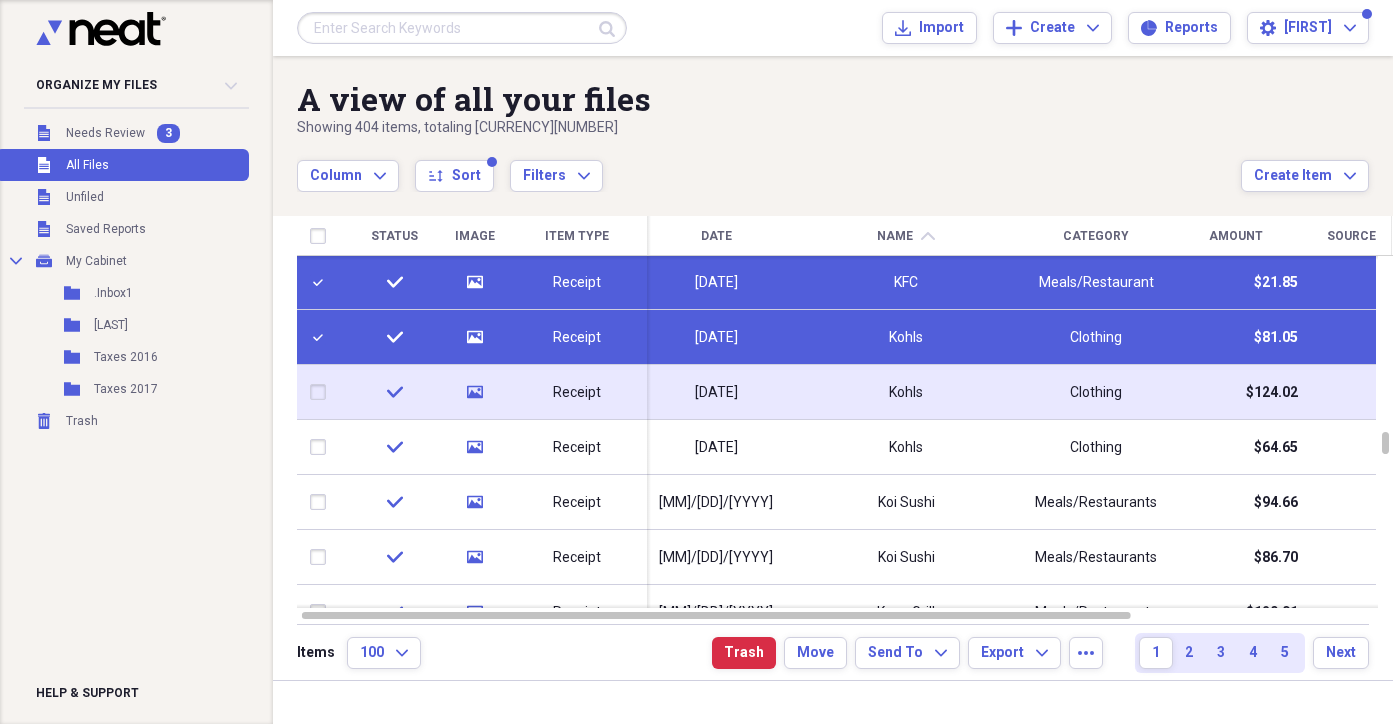 click at bounding box center [322, 392] 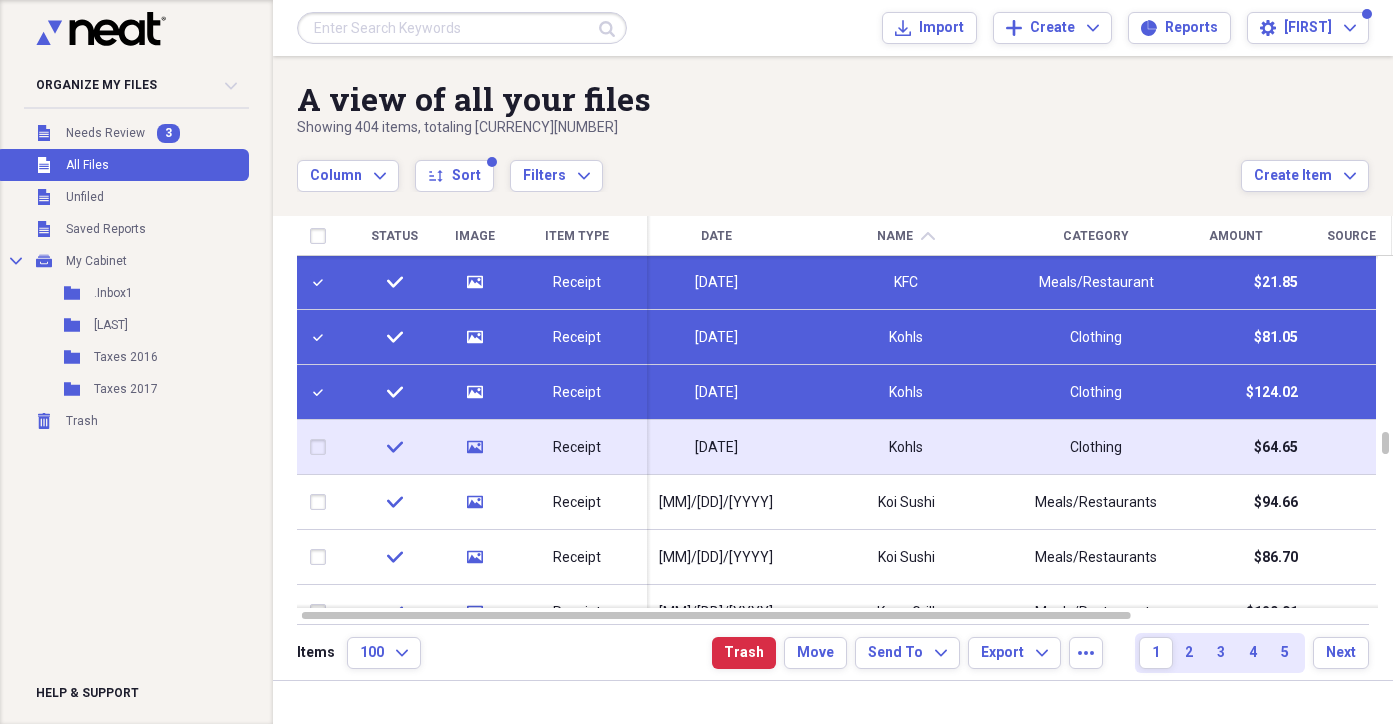 click at bounding box center (322, 447) 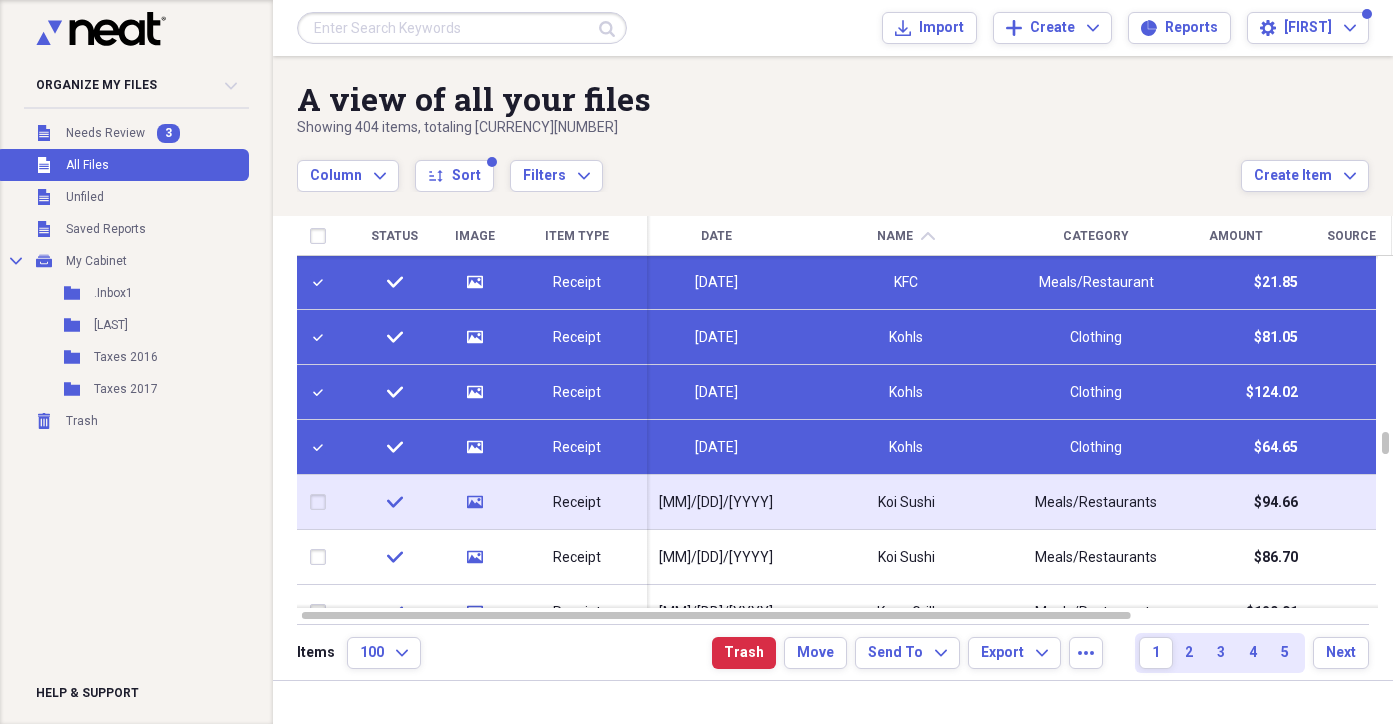 click at bounding box center (322, 502) 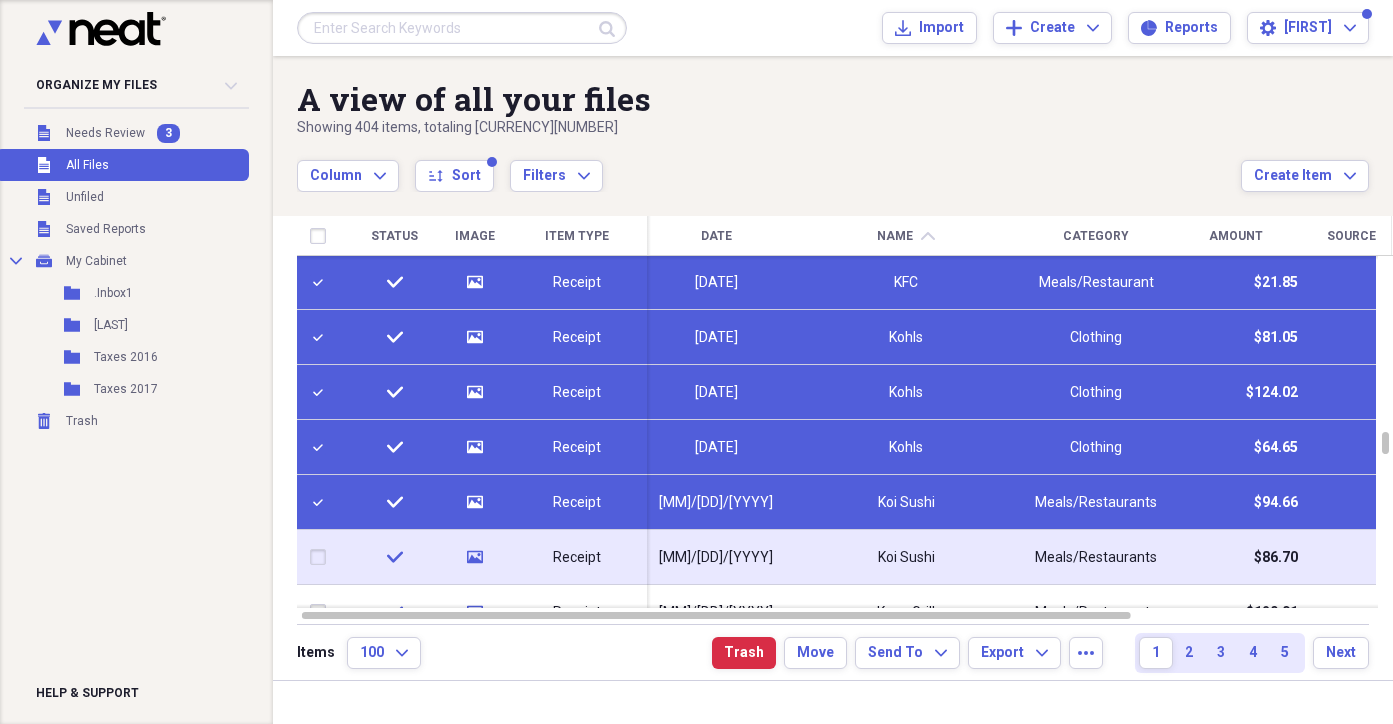 click at bounding box center [322, 557] 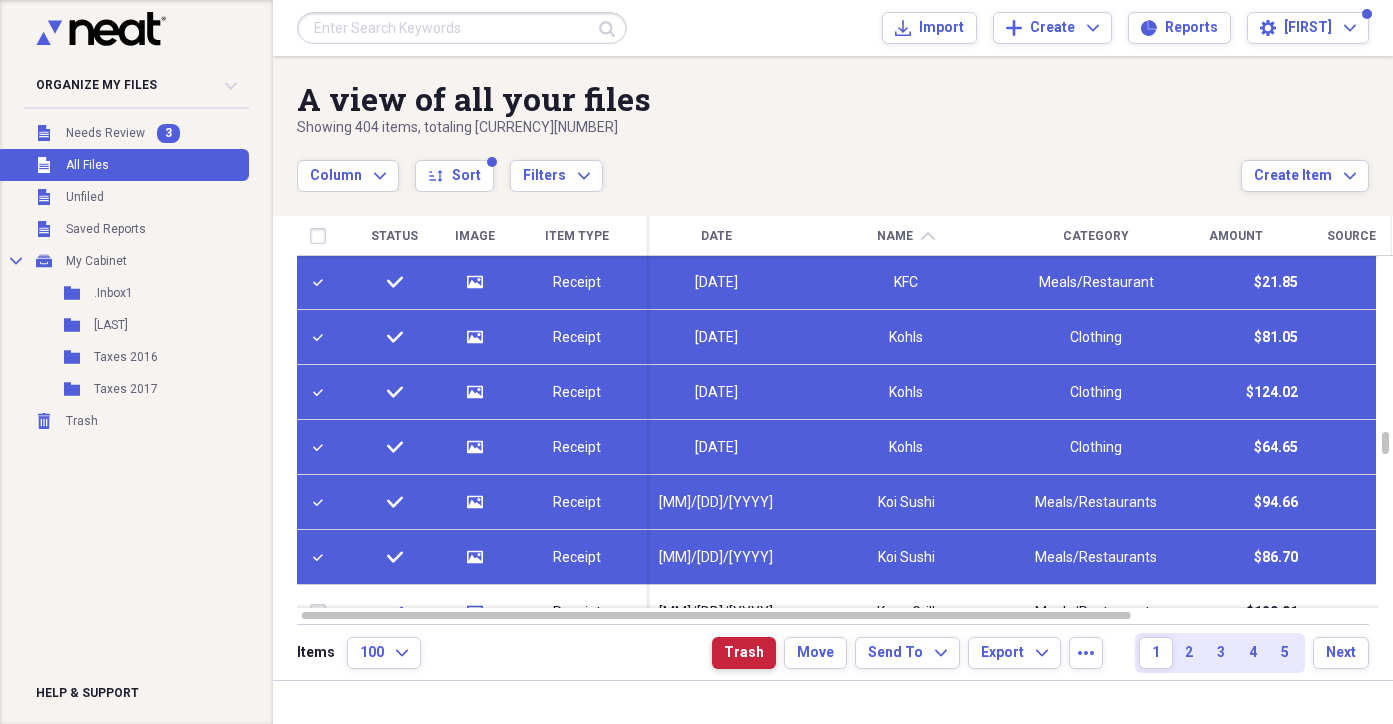 click on "Trash" at bounding box center (744, 653) 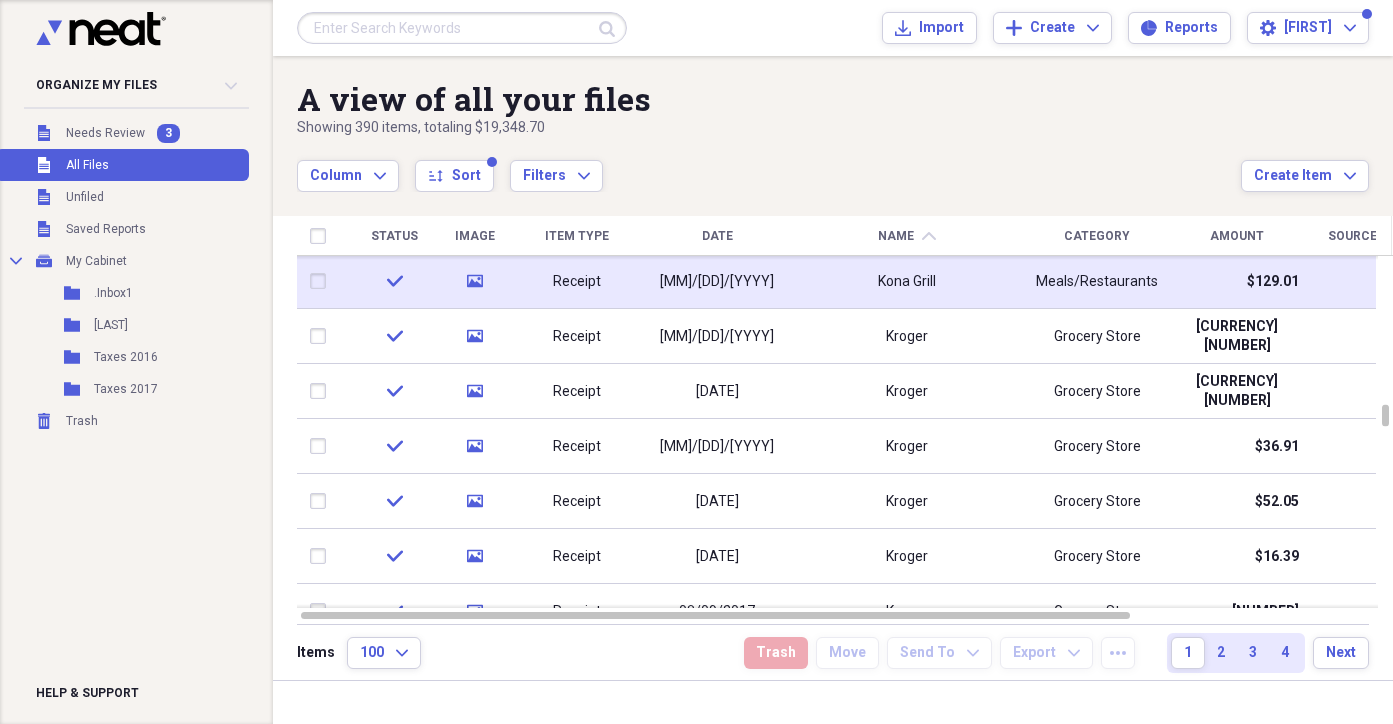 click at bounding box center [322, 281] 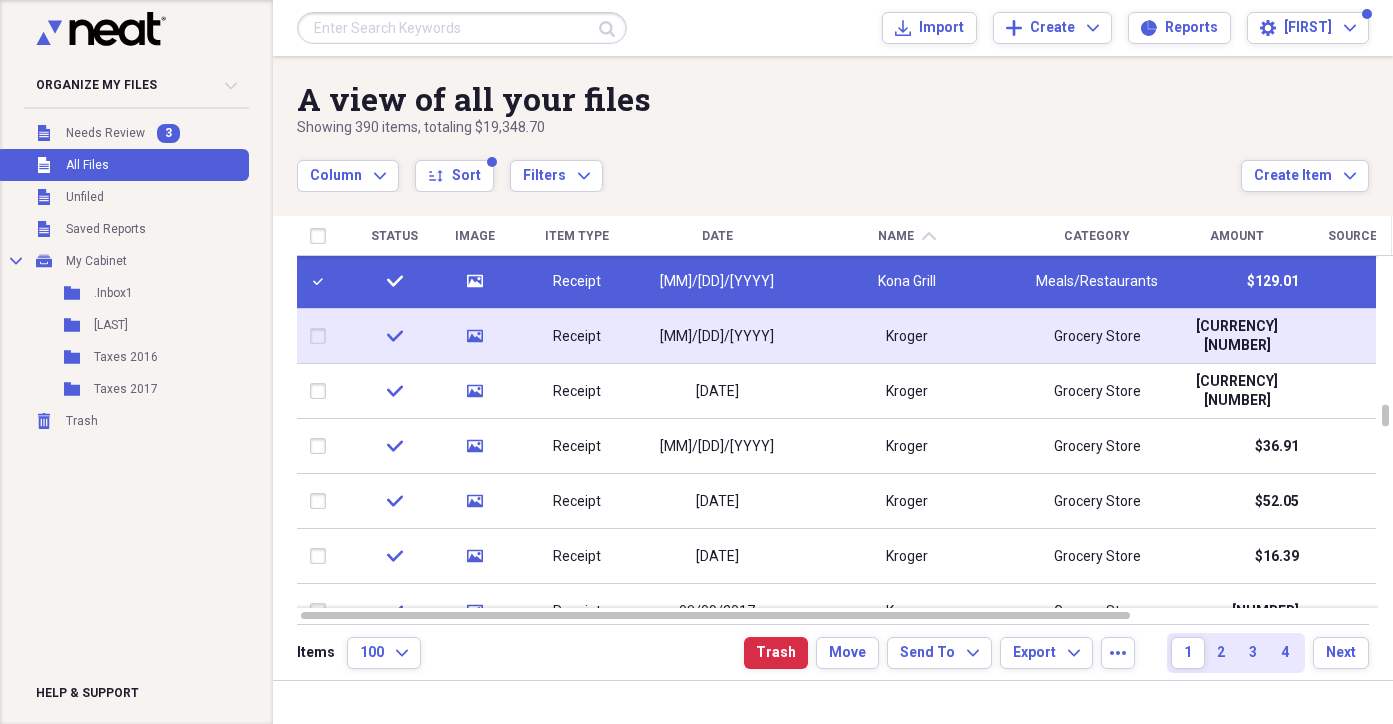 click at bounding box center [322, 336] 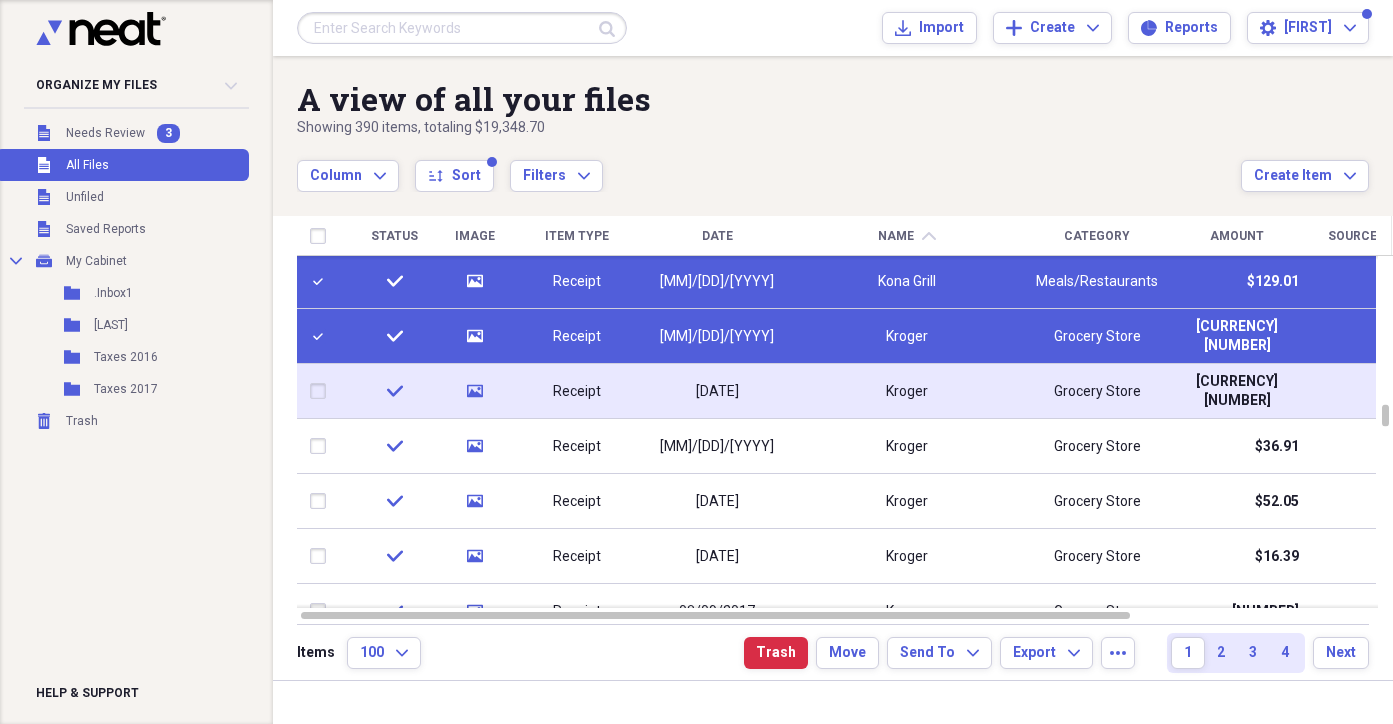 click at bounding box center [322, 391] 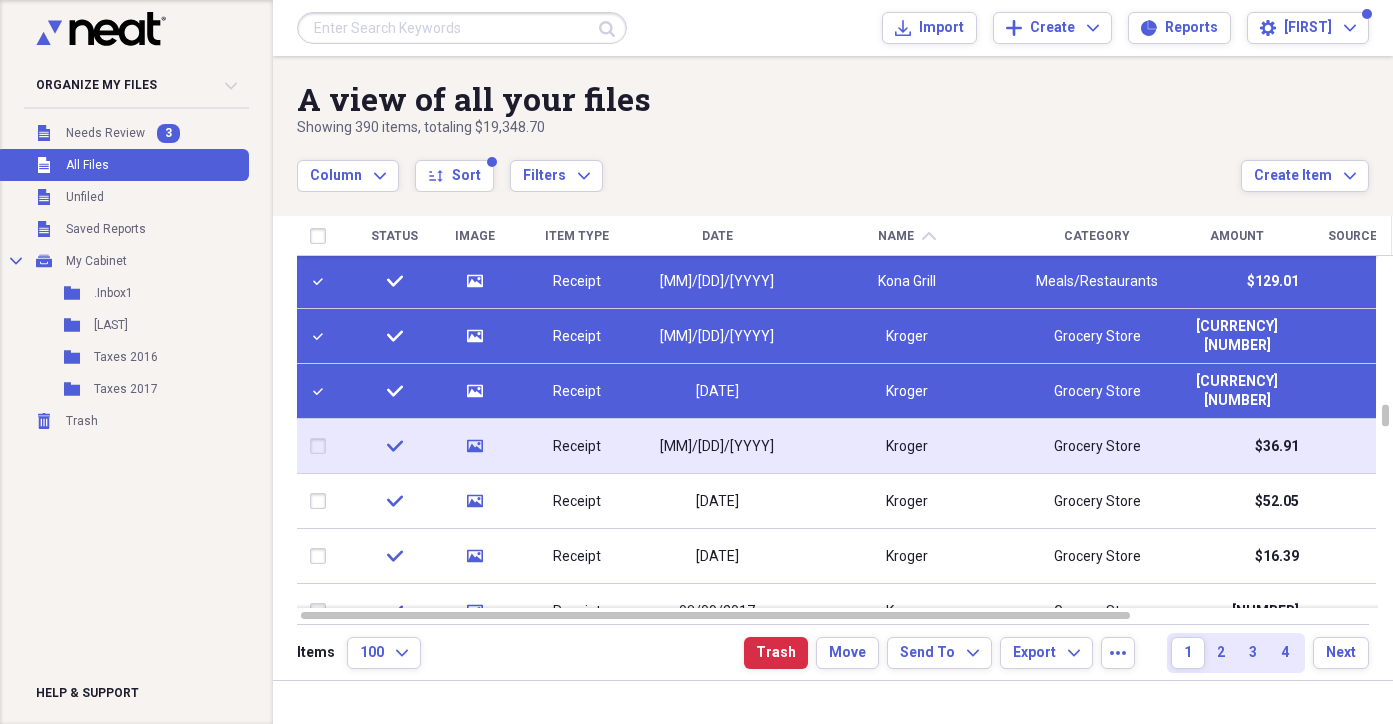 click at bounding box center (322, 446) 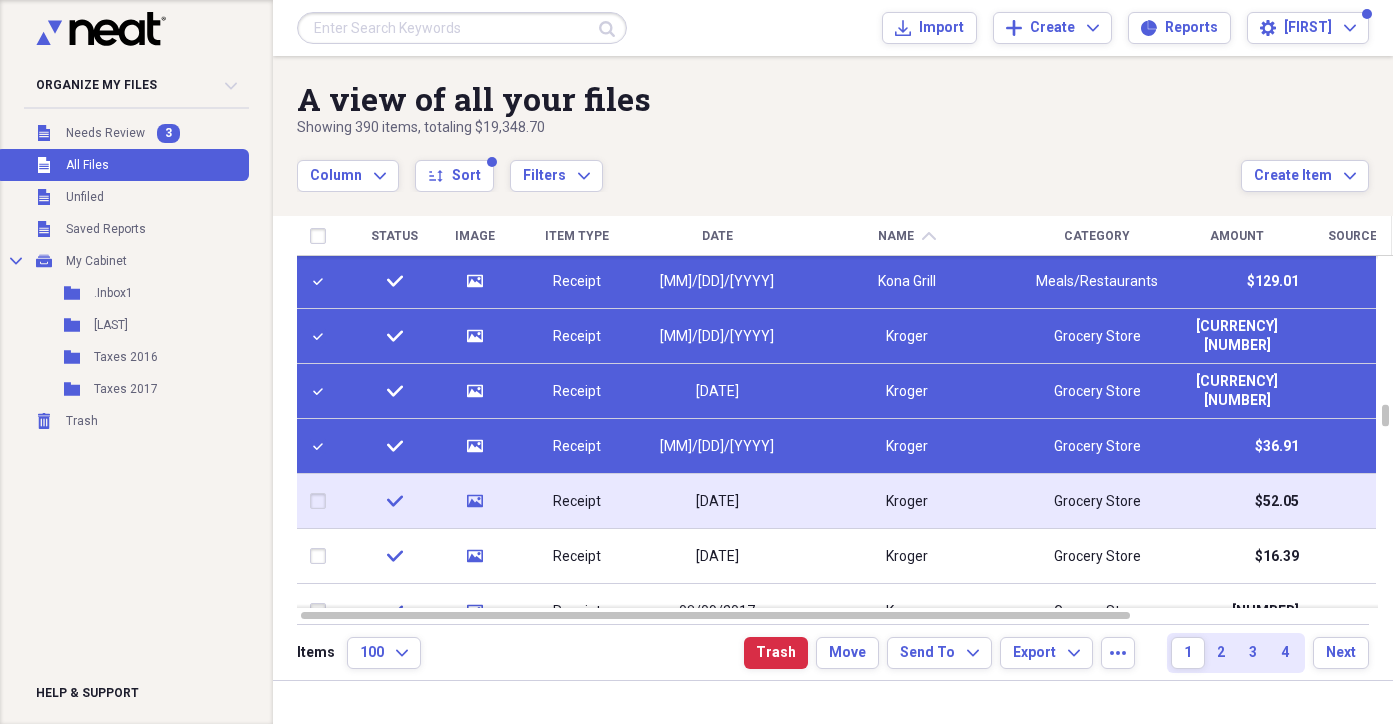click at bounding box center (322, 501) 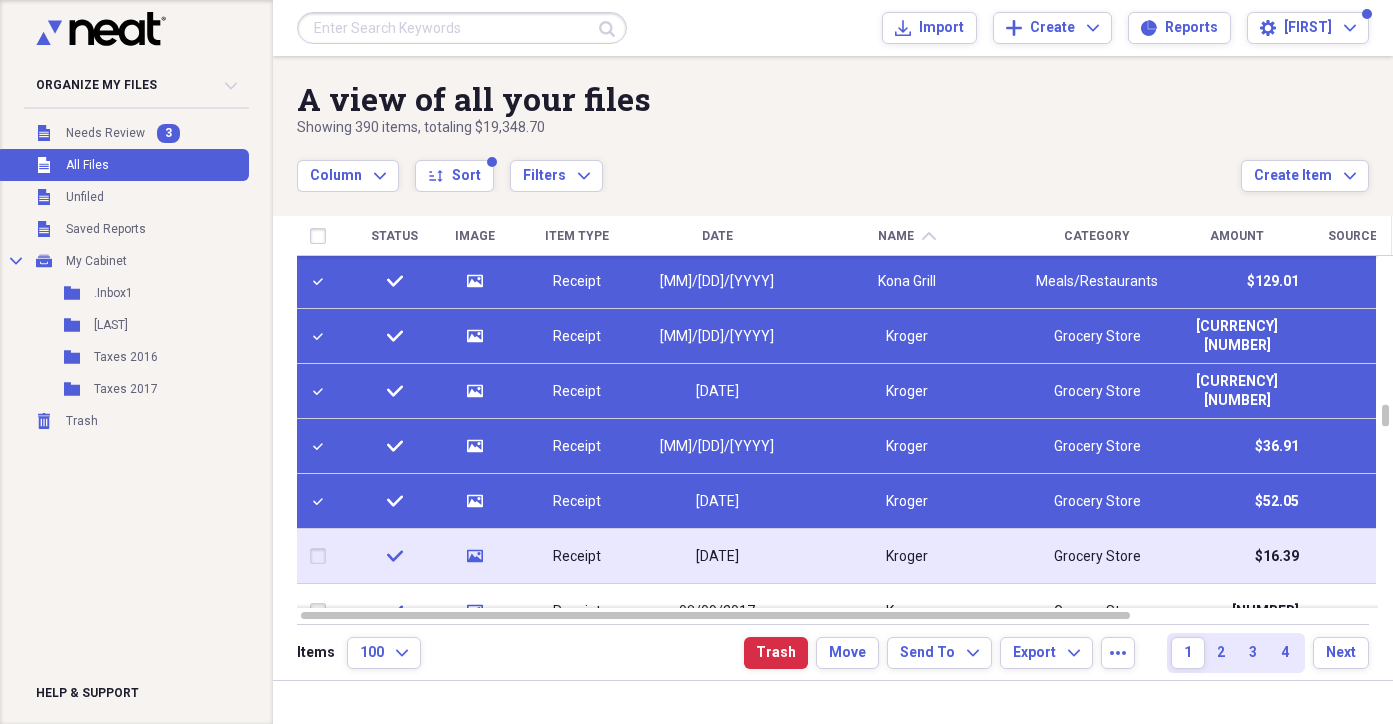 click at bounding box center (322, 556) 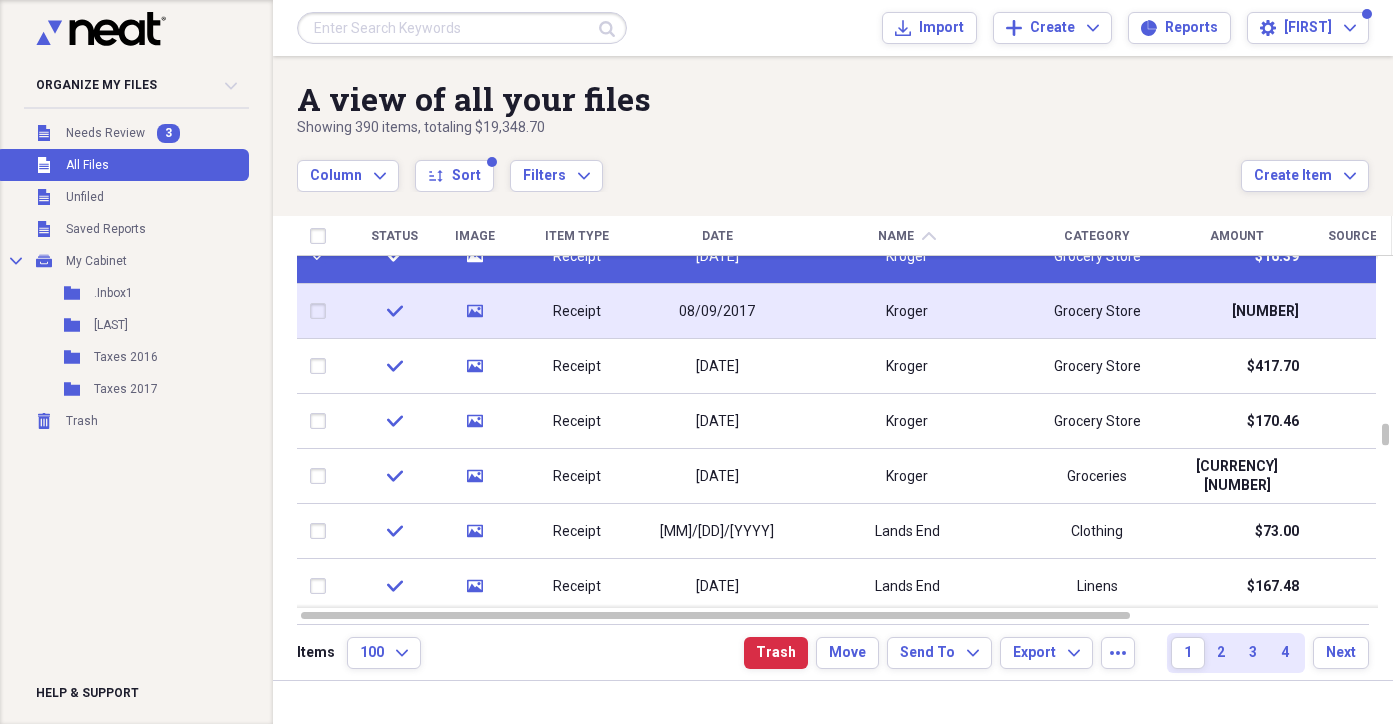 click at bounding box center (322, 311) 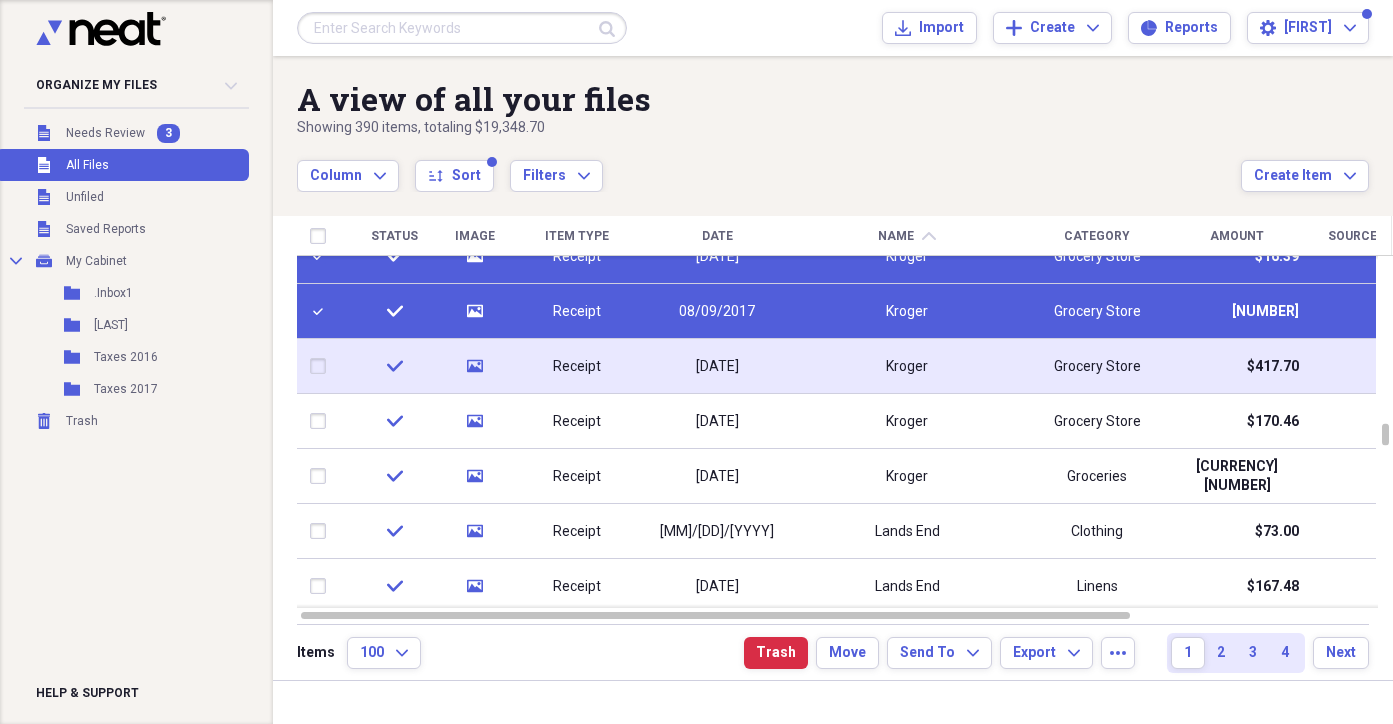 click at bounding box center (322, 366) 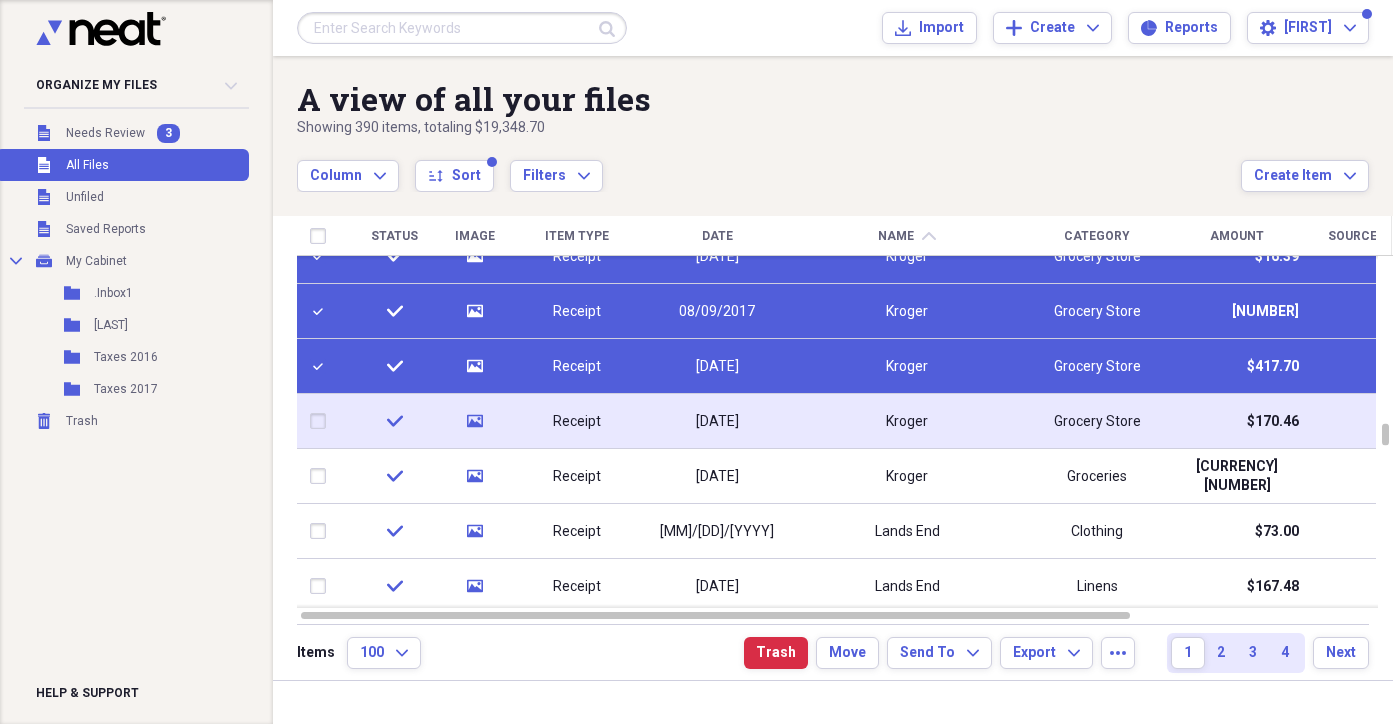 click at bounding box center [322, 421] 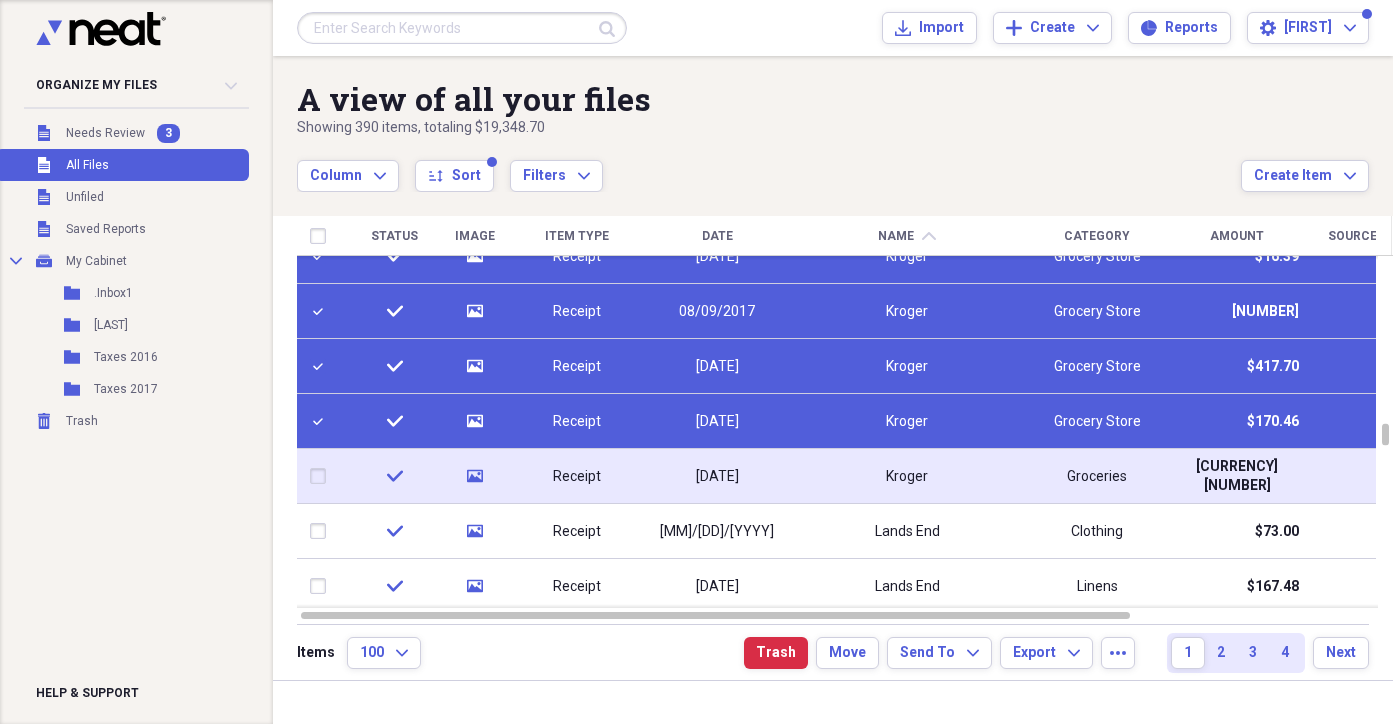 click at bounding box center [322, 476] 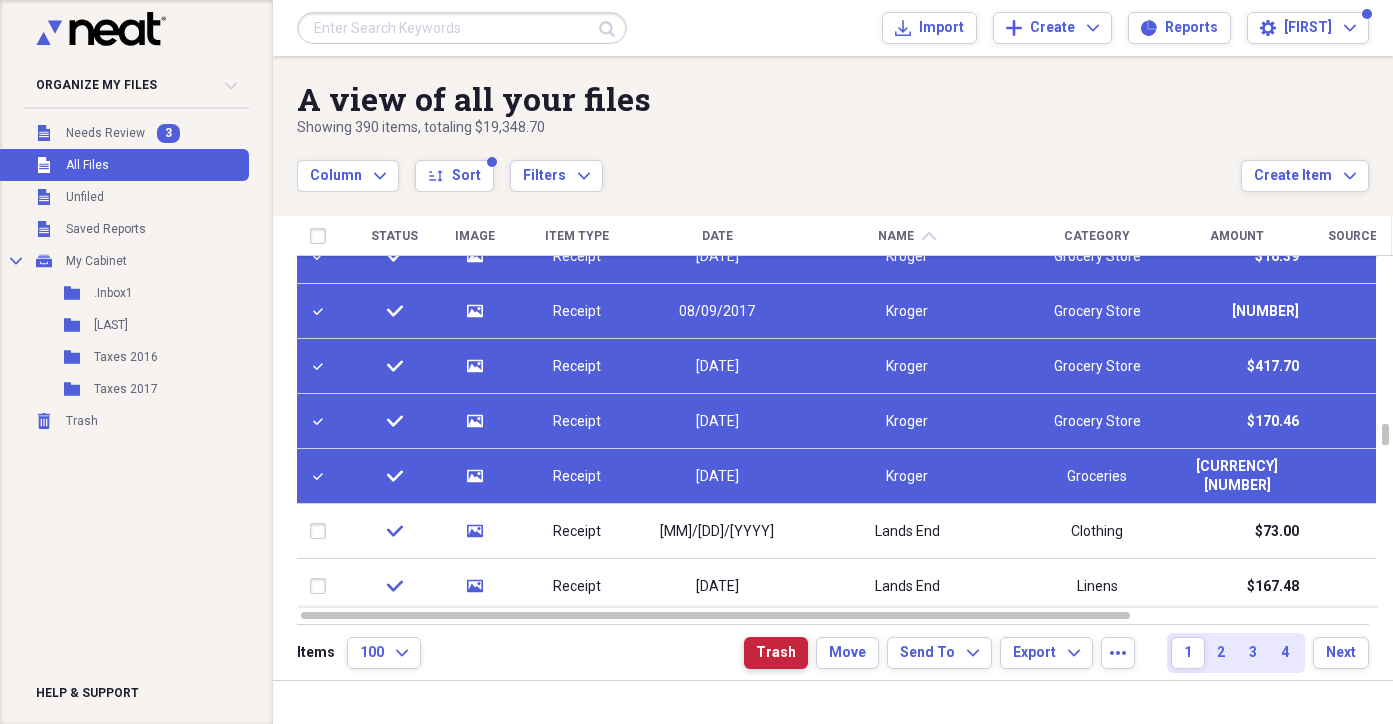 click on "Trash" at bounding box center (776, 653) 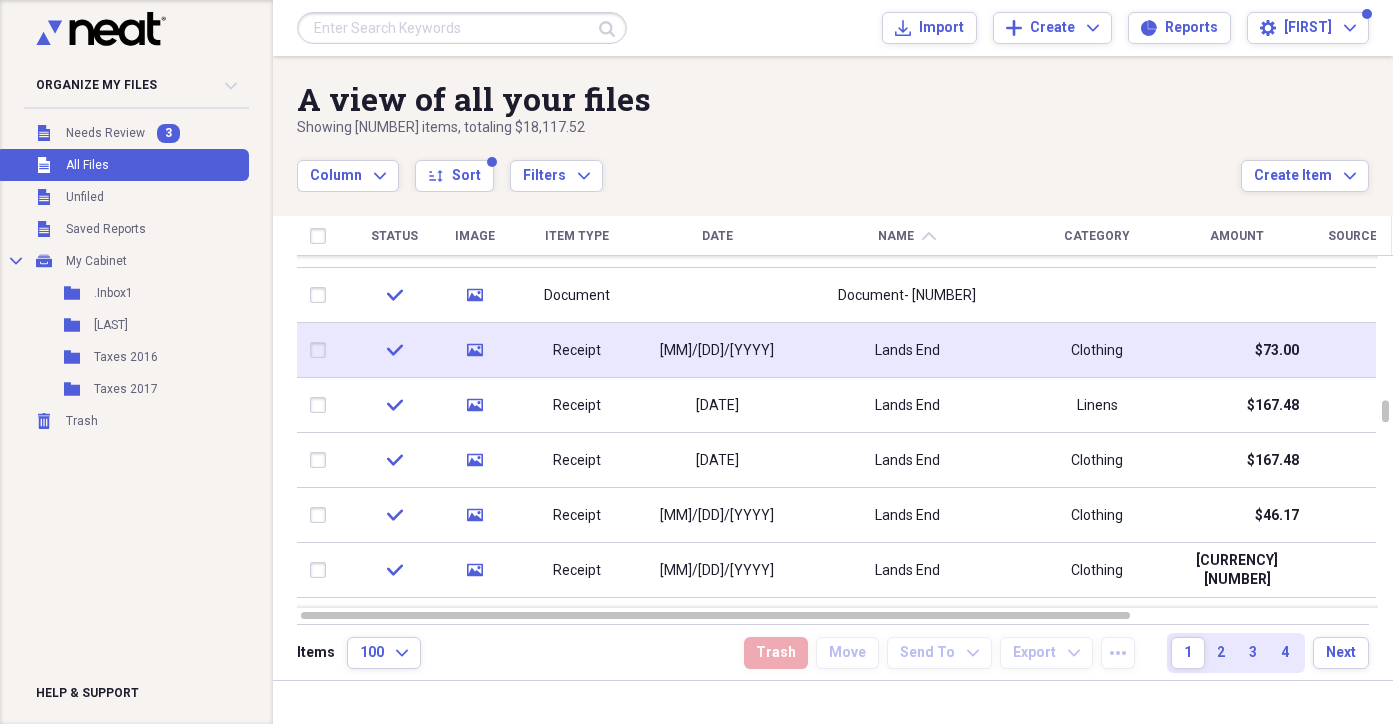 click at bounding box center (322, 350) 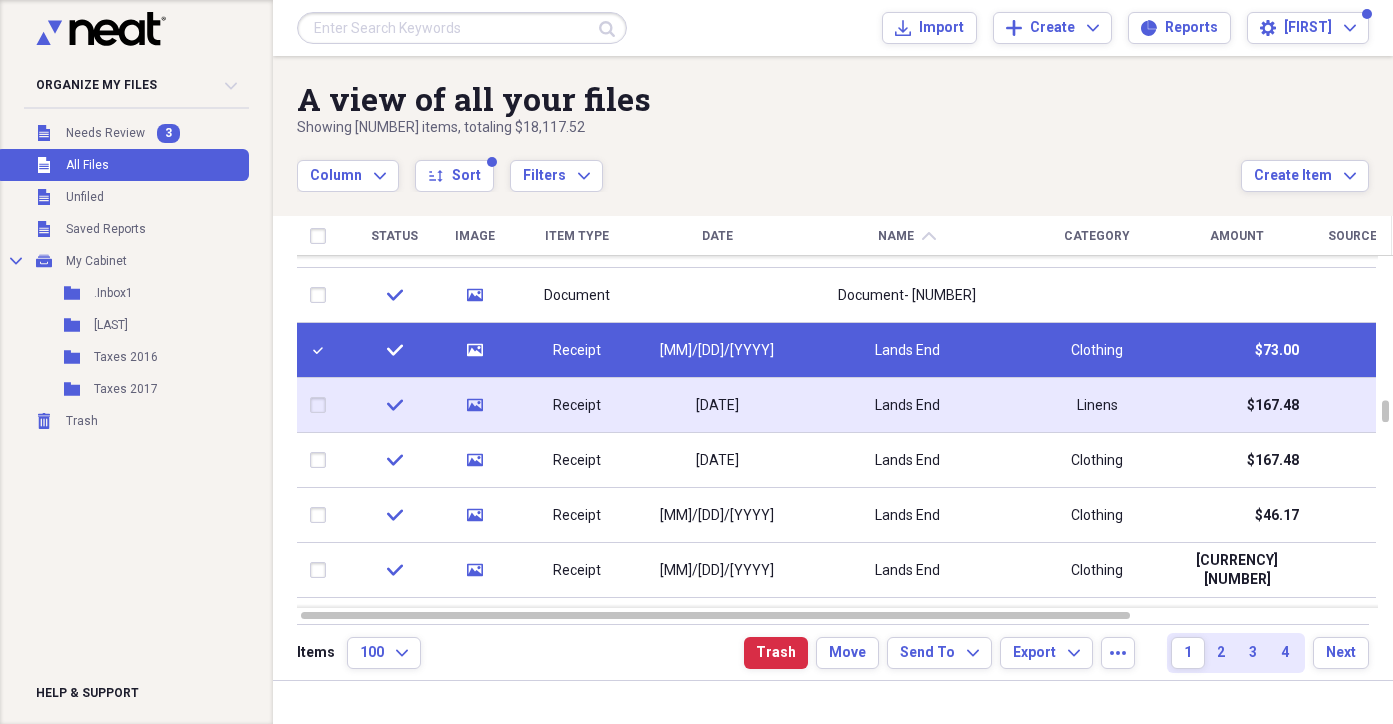 click at bounding box center [322, 405] 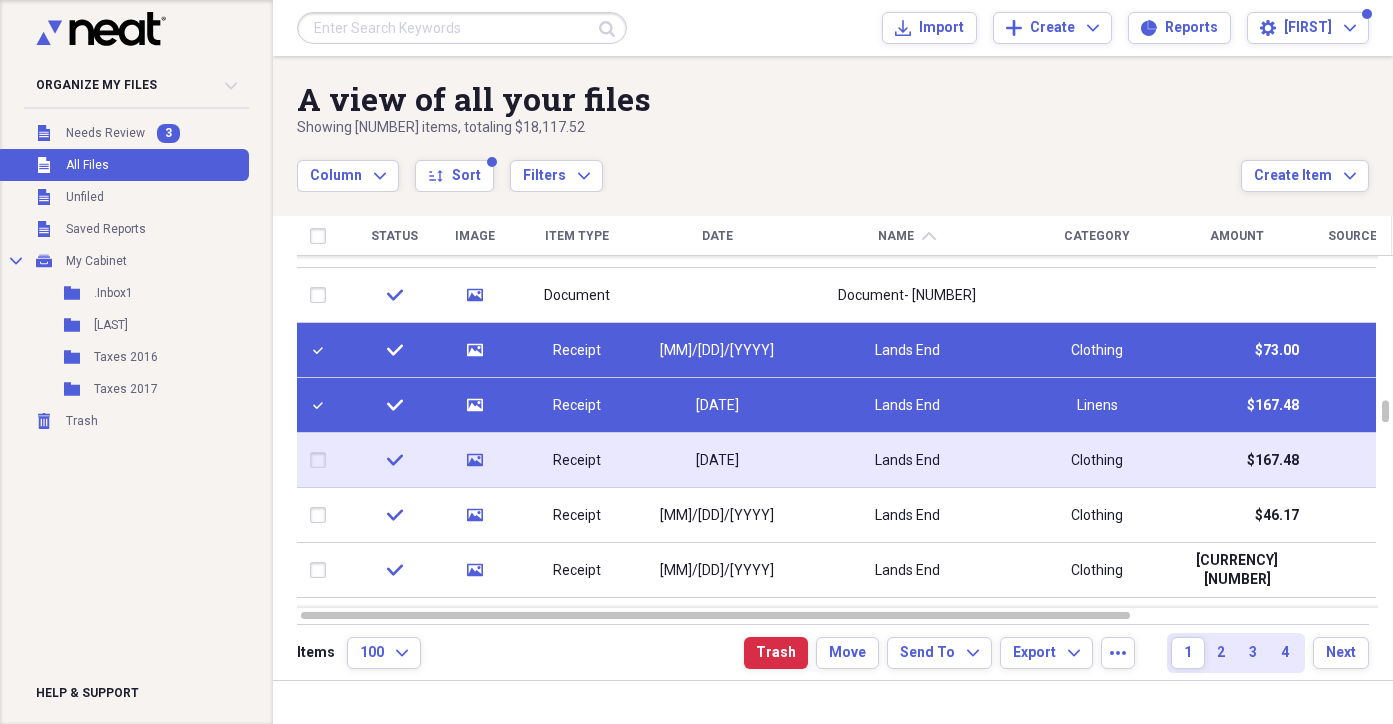click at bounding box center [322, 460] 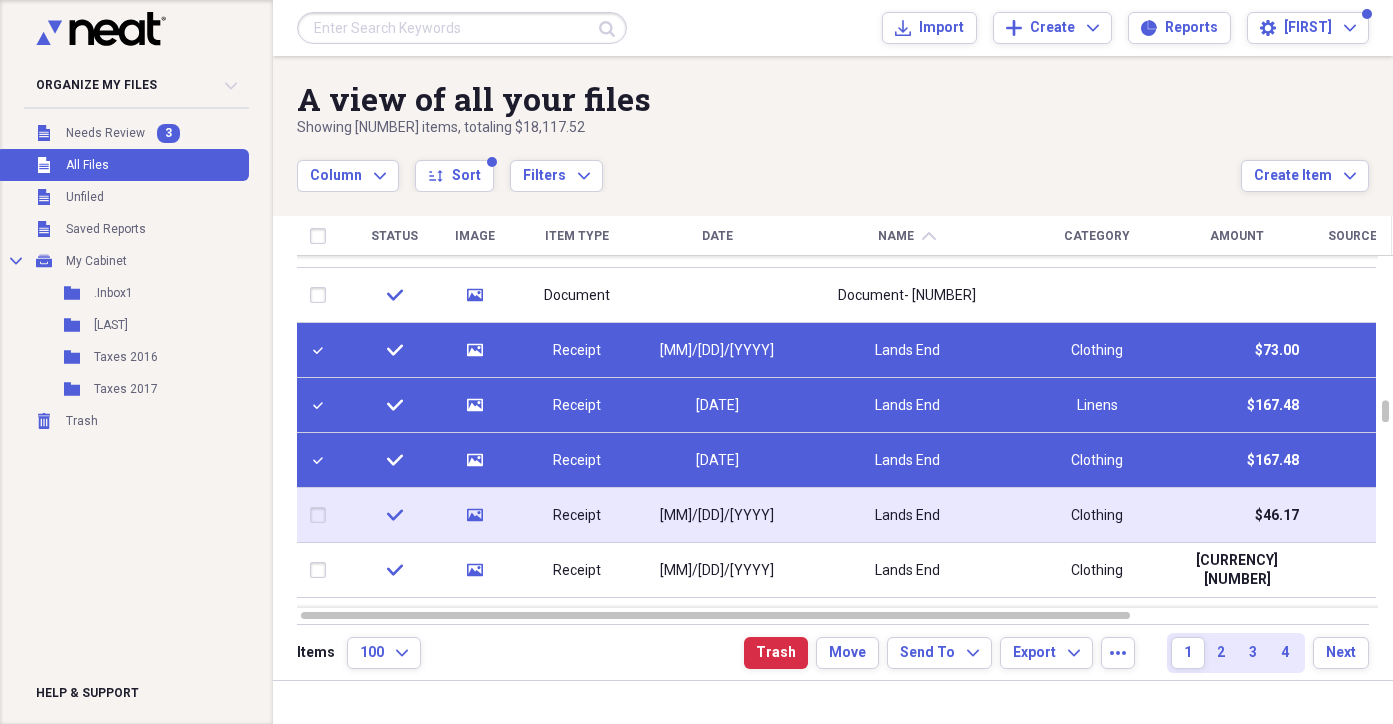 click at bounding box center (322, 515) 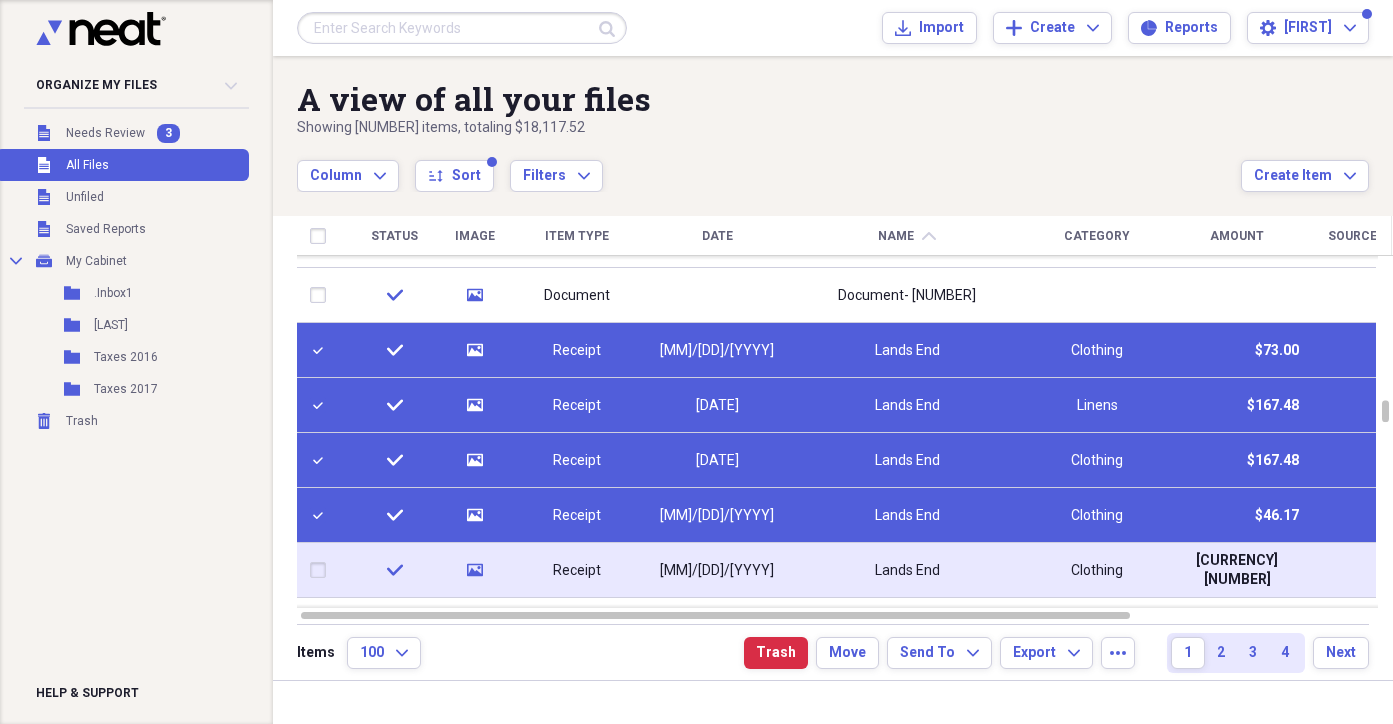 click at bounding box center (322, 570) 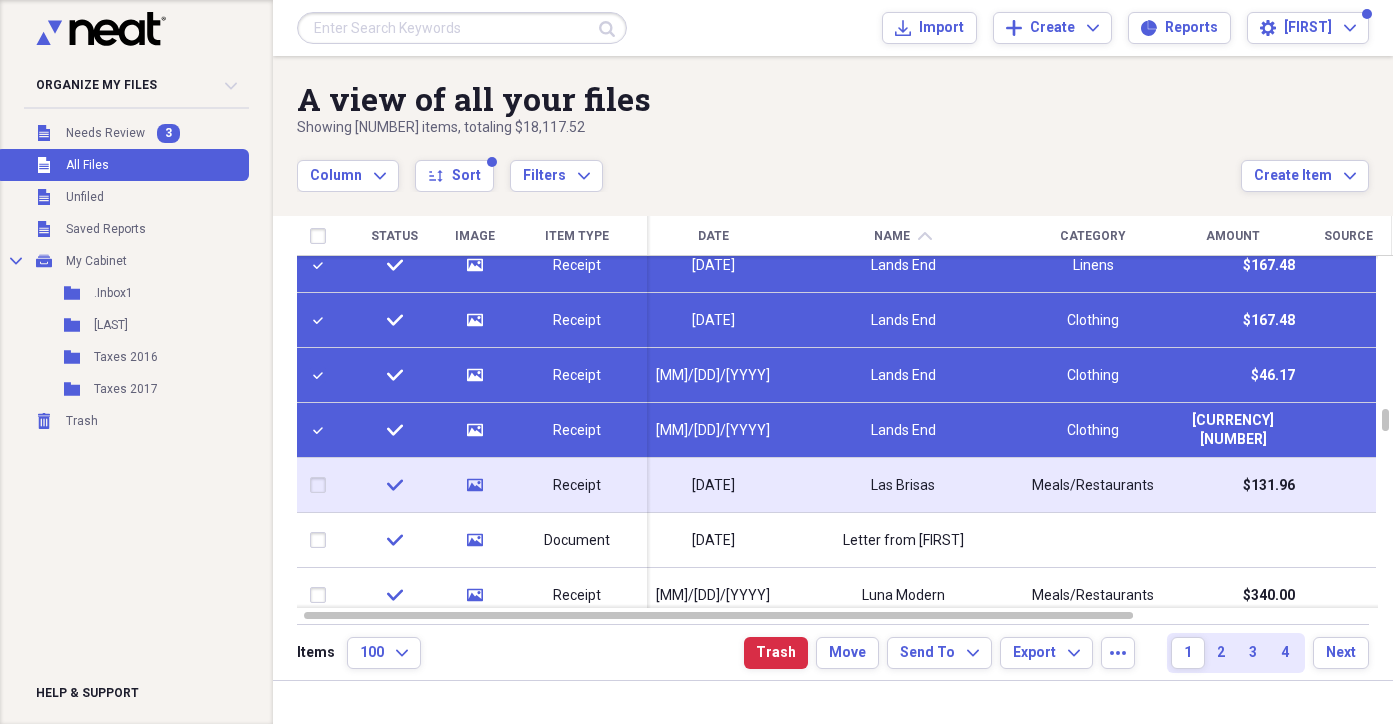 click at bounding box center (322, 485) 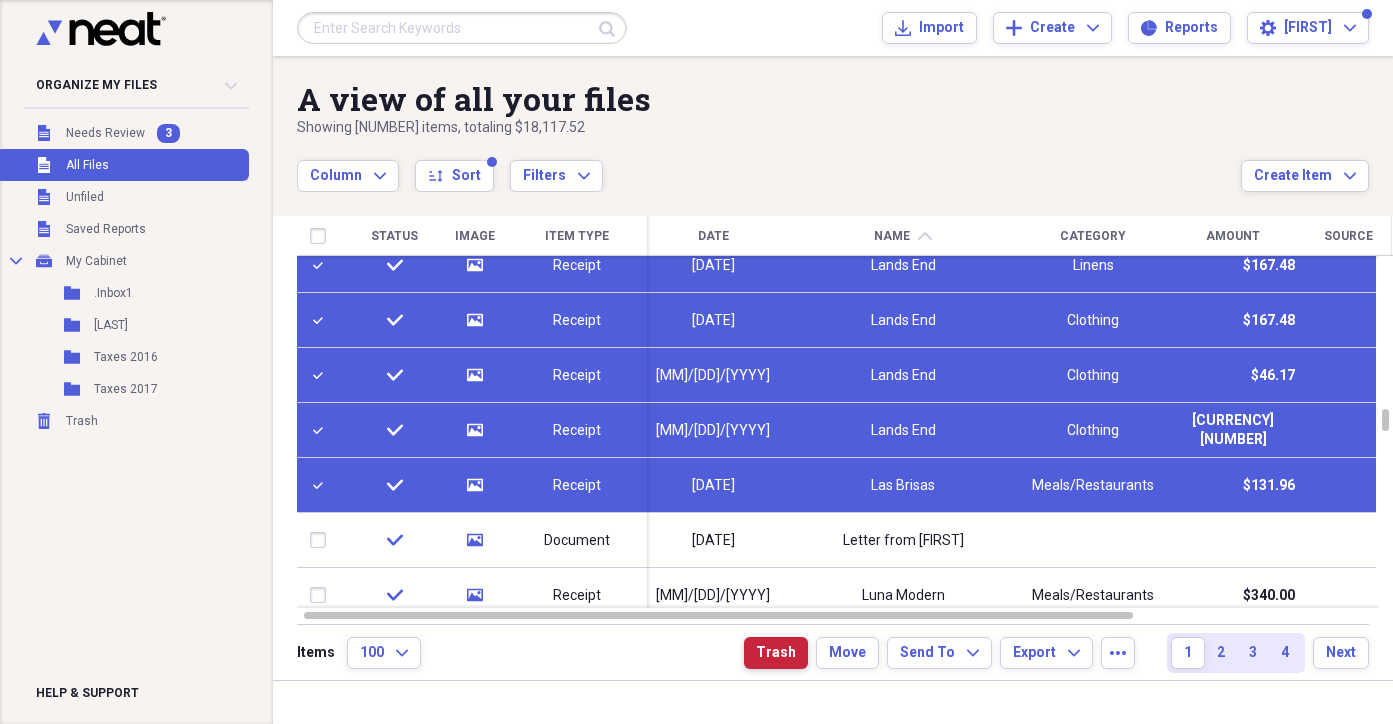 click on "Trash" at bounding box center [776, 653] 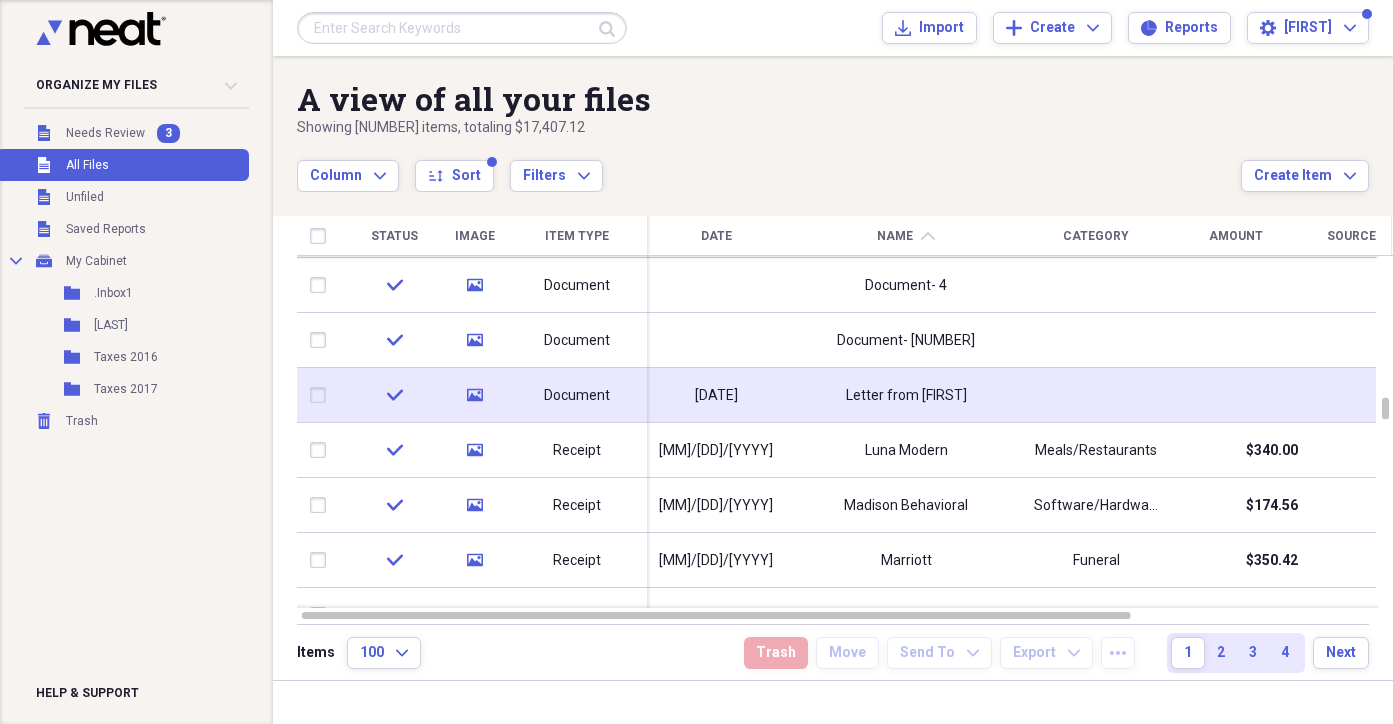 click on "Document" at bounding box center [577, 396] 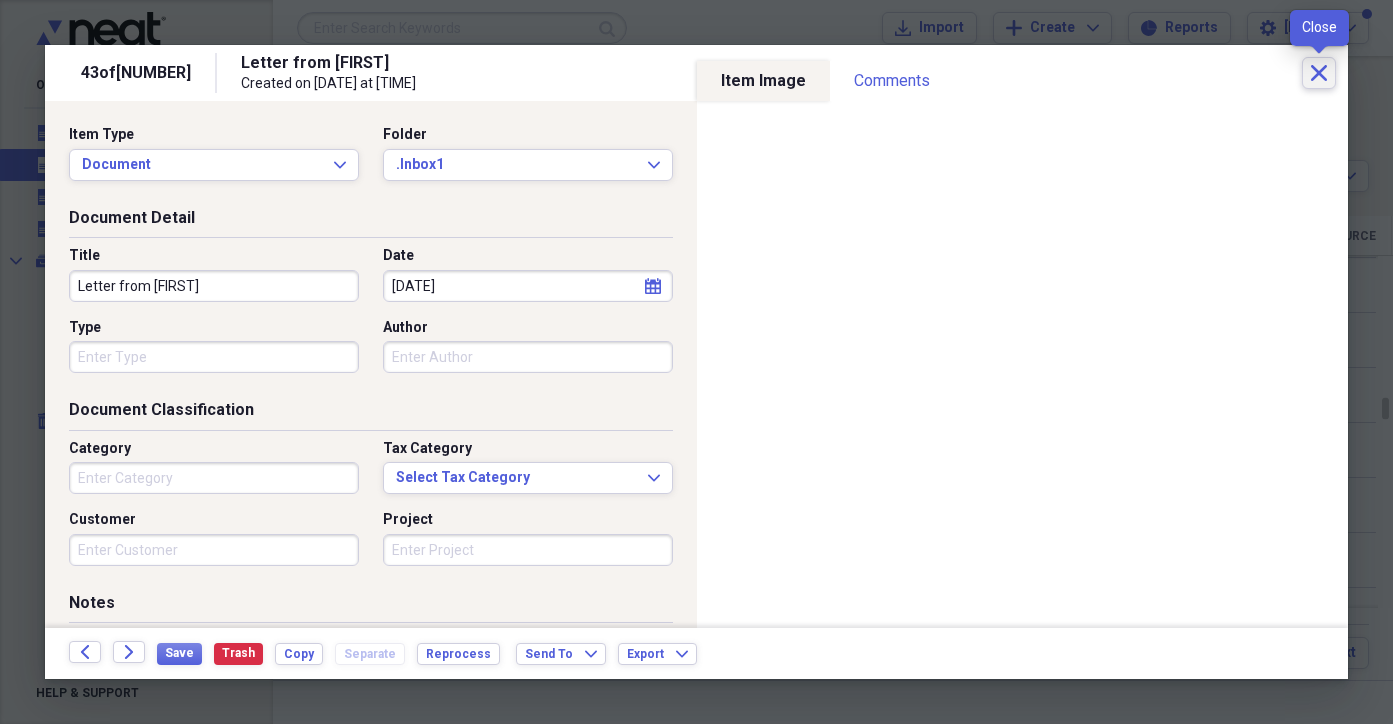click on "Close" 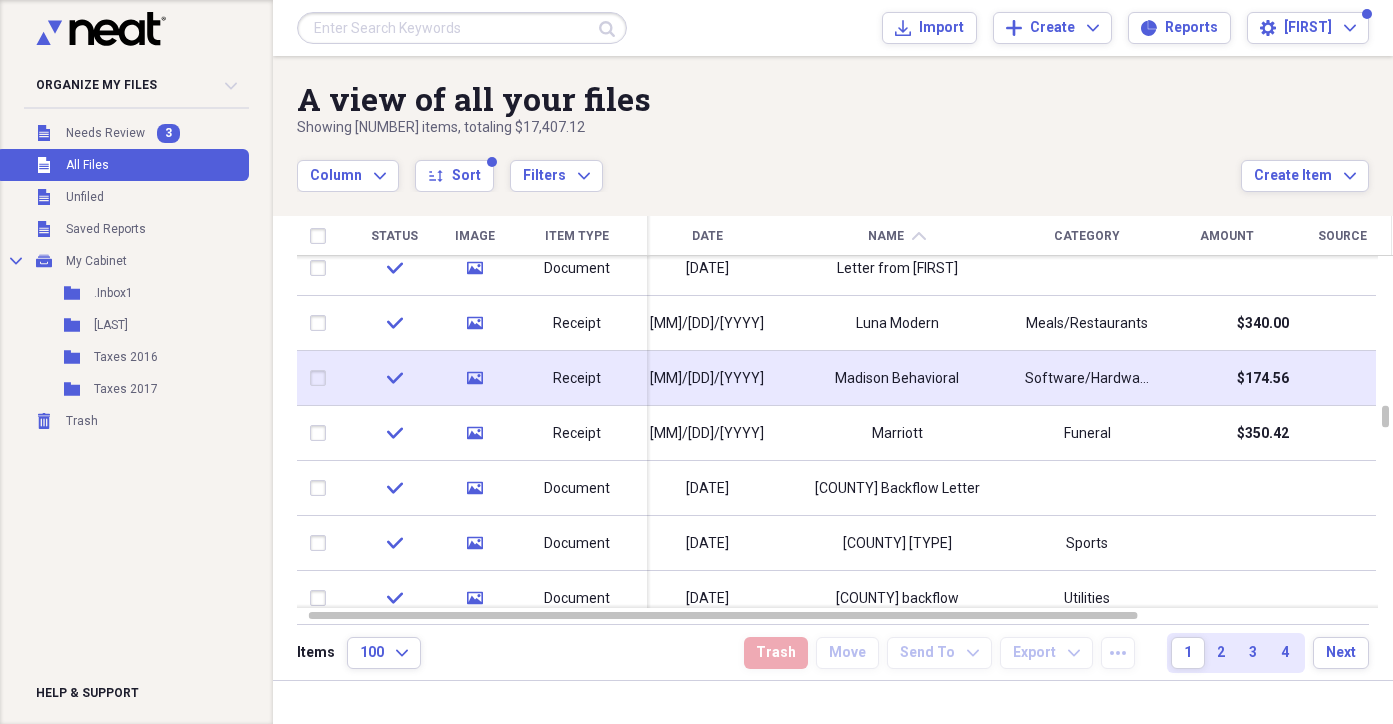 click on "Receipt" at bounding box center [577, 379] 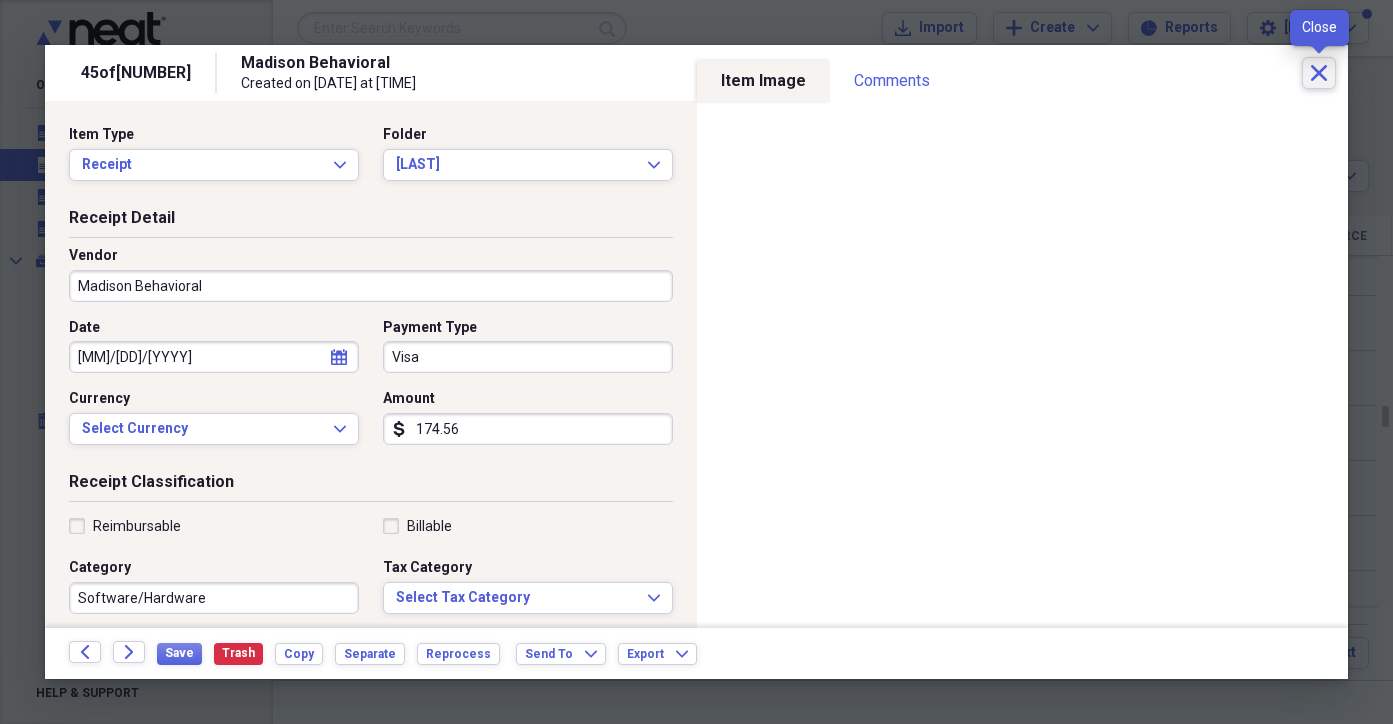 click on "Close" 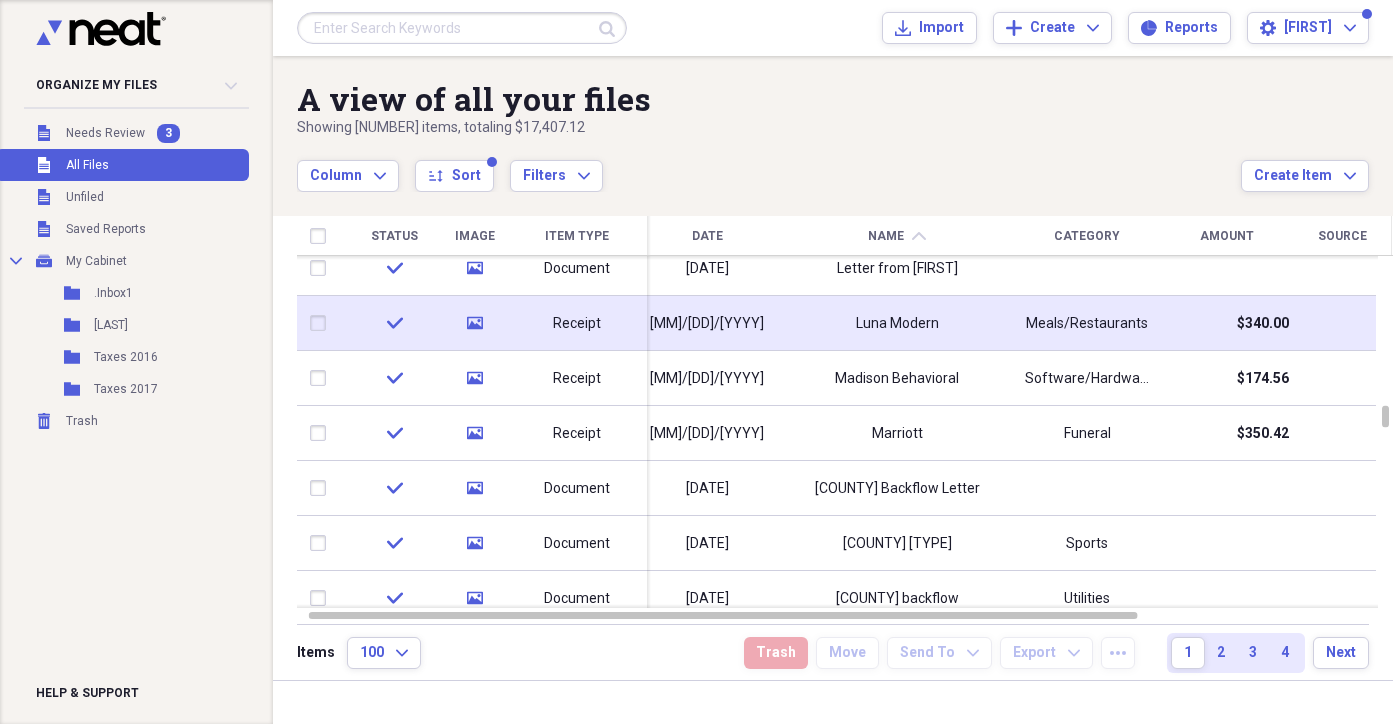 click at bounding box center (322, 323) 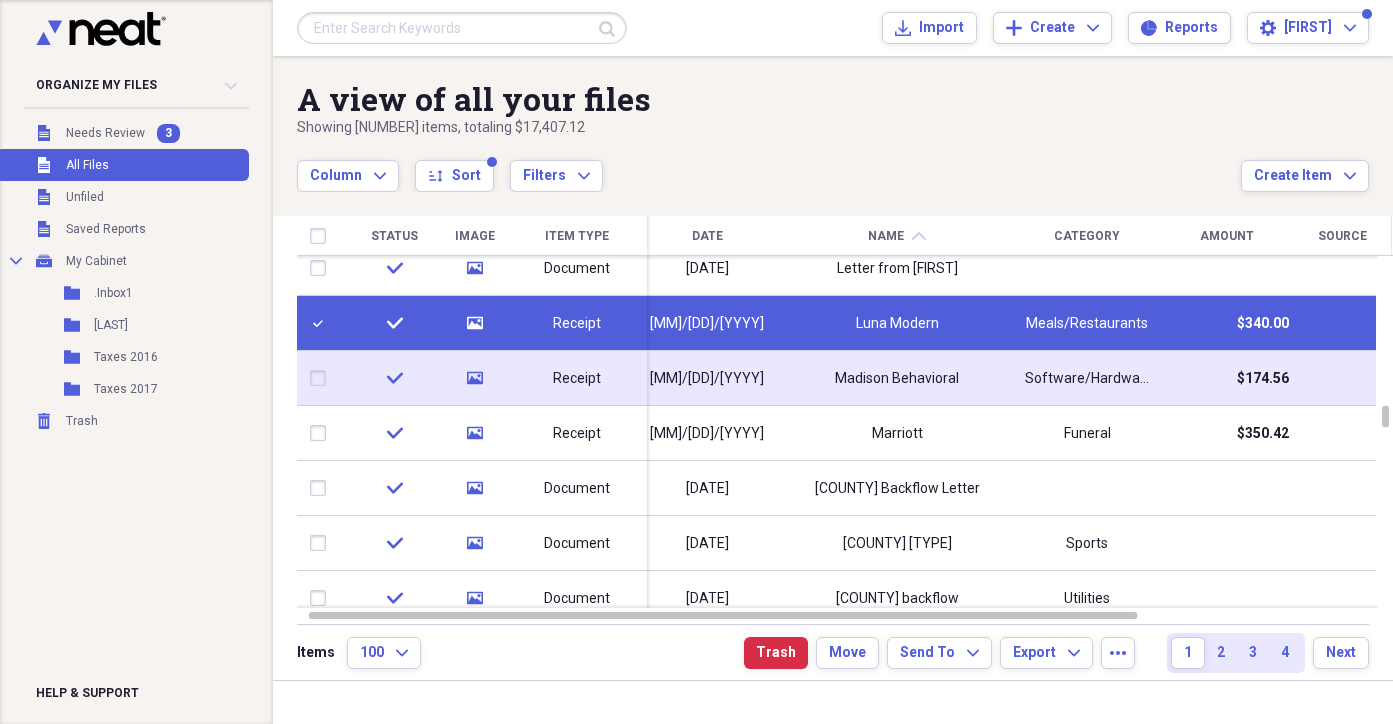 click at bounding box center (322, 378) 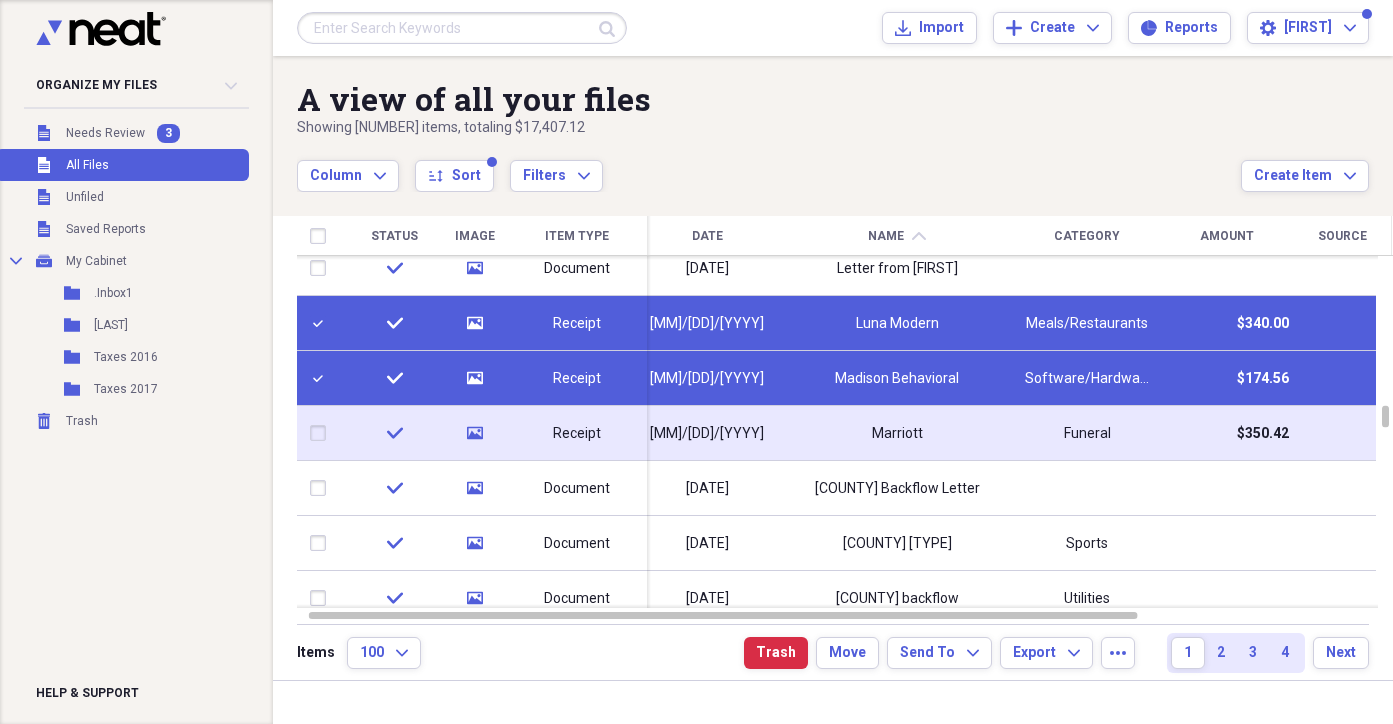 click at bounding box center [322, 433] 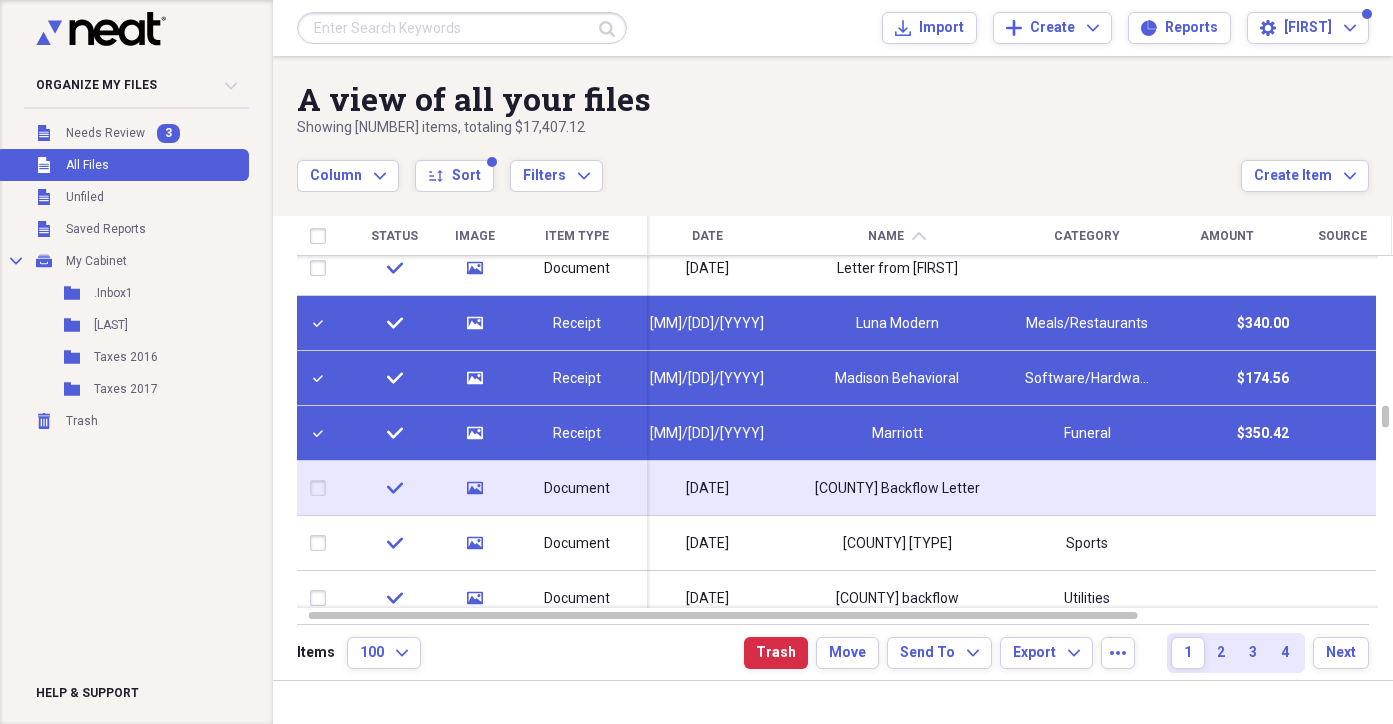 click at bounding box center [322, 488] 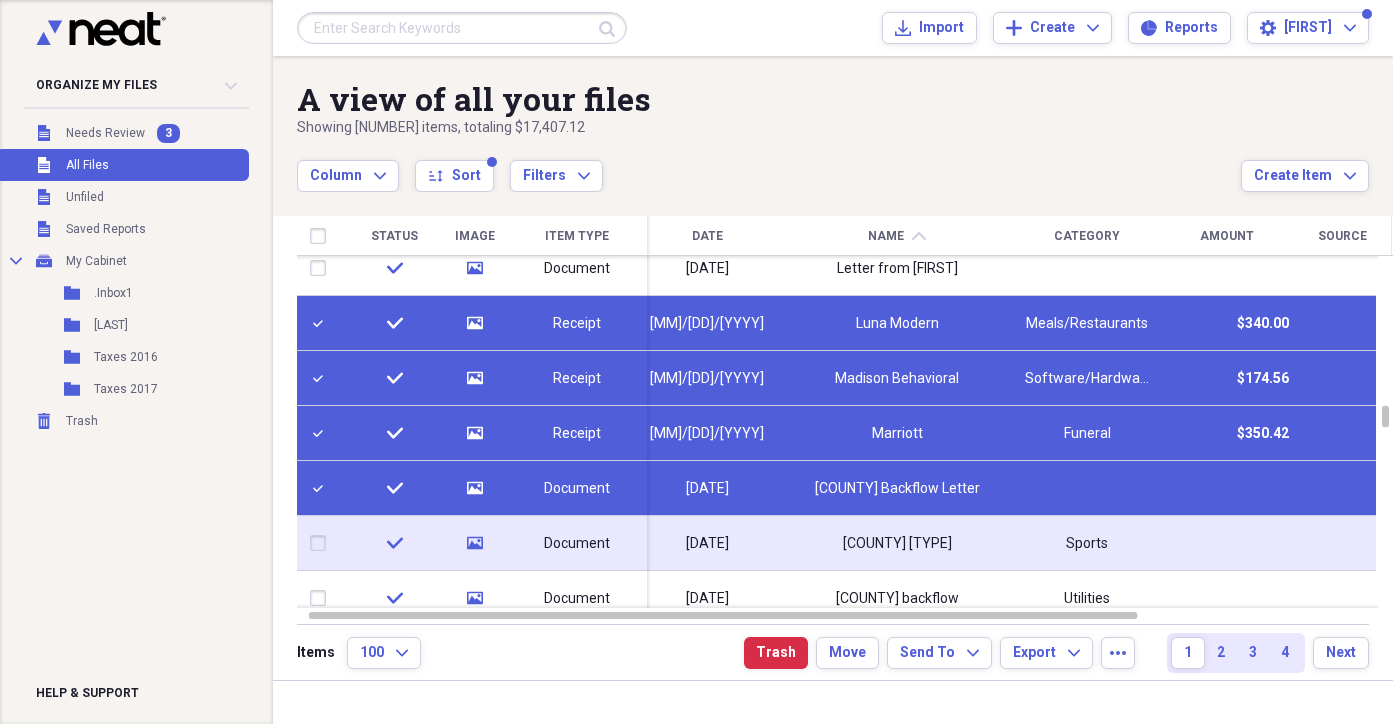 click at bounding box center [322, 543] 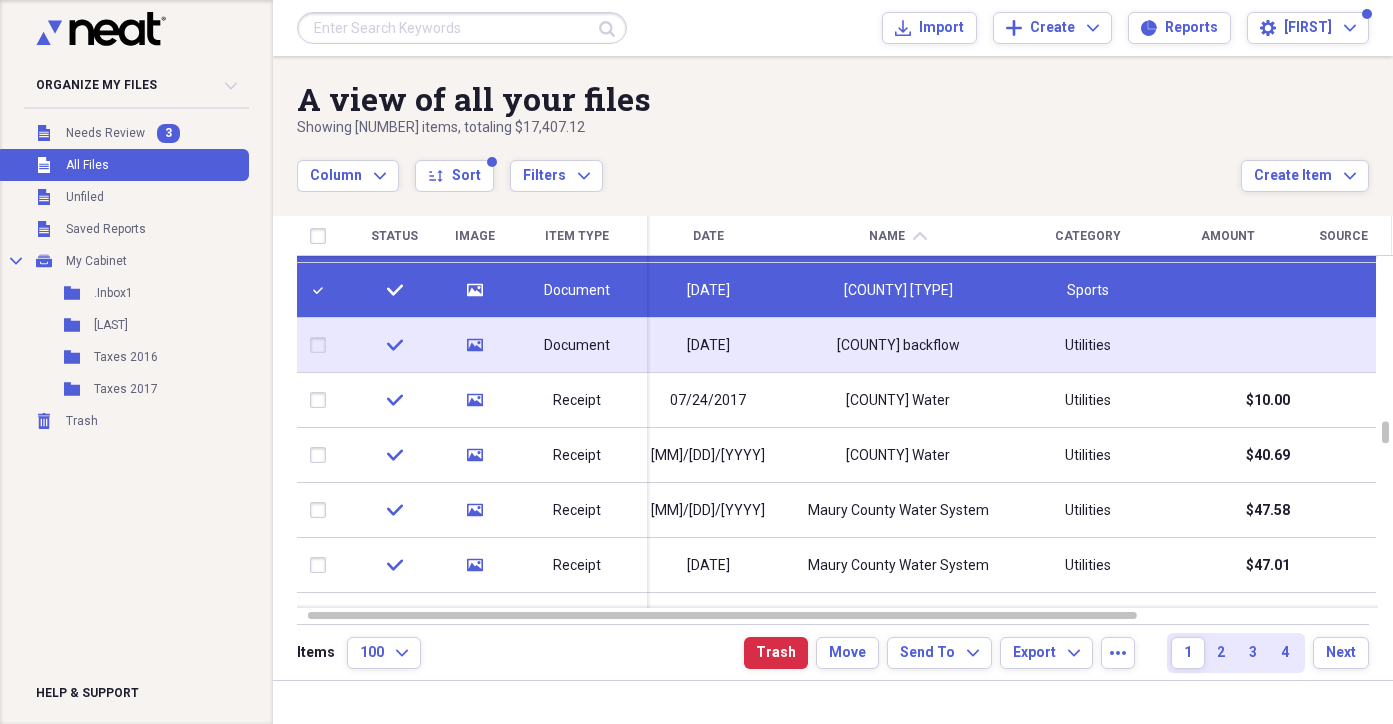 click at bounding box center (322, 345) 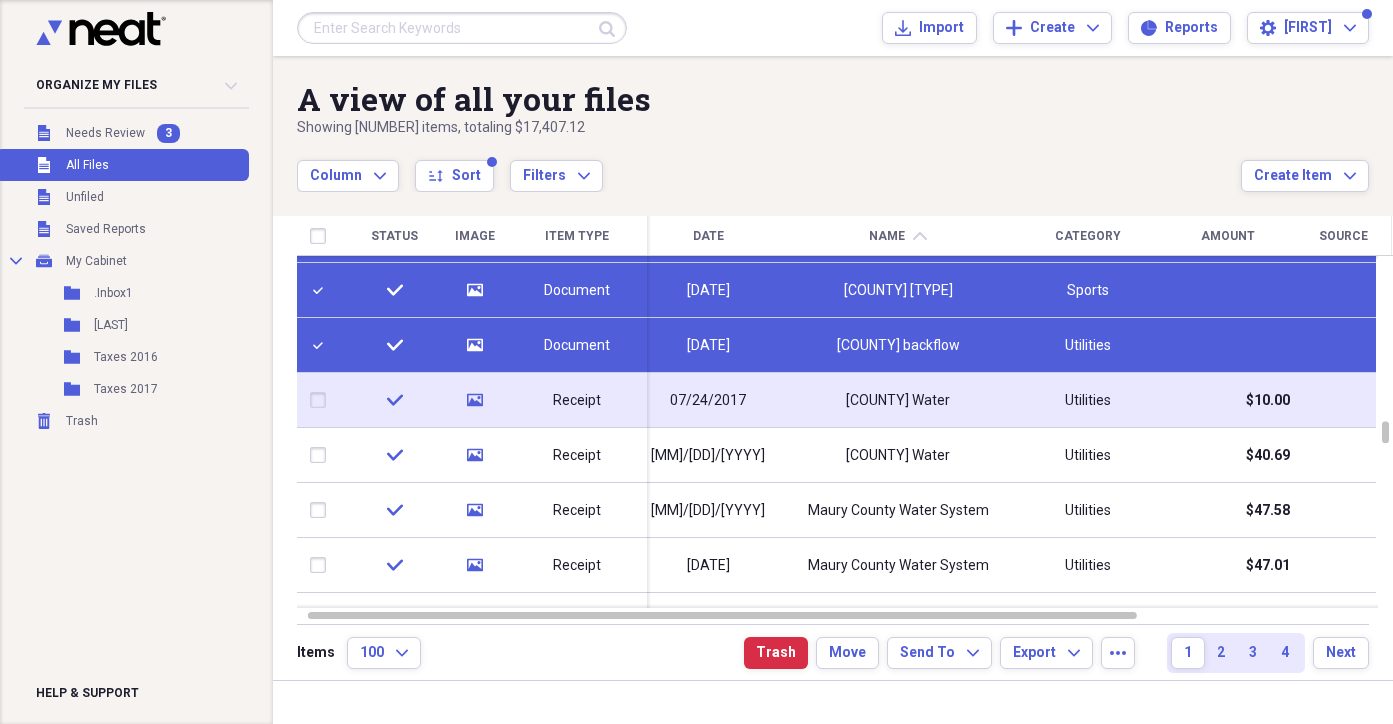 click at bounding box center (322, 400) 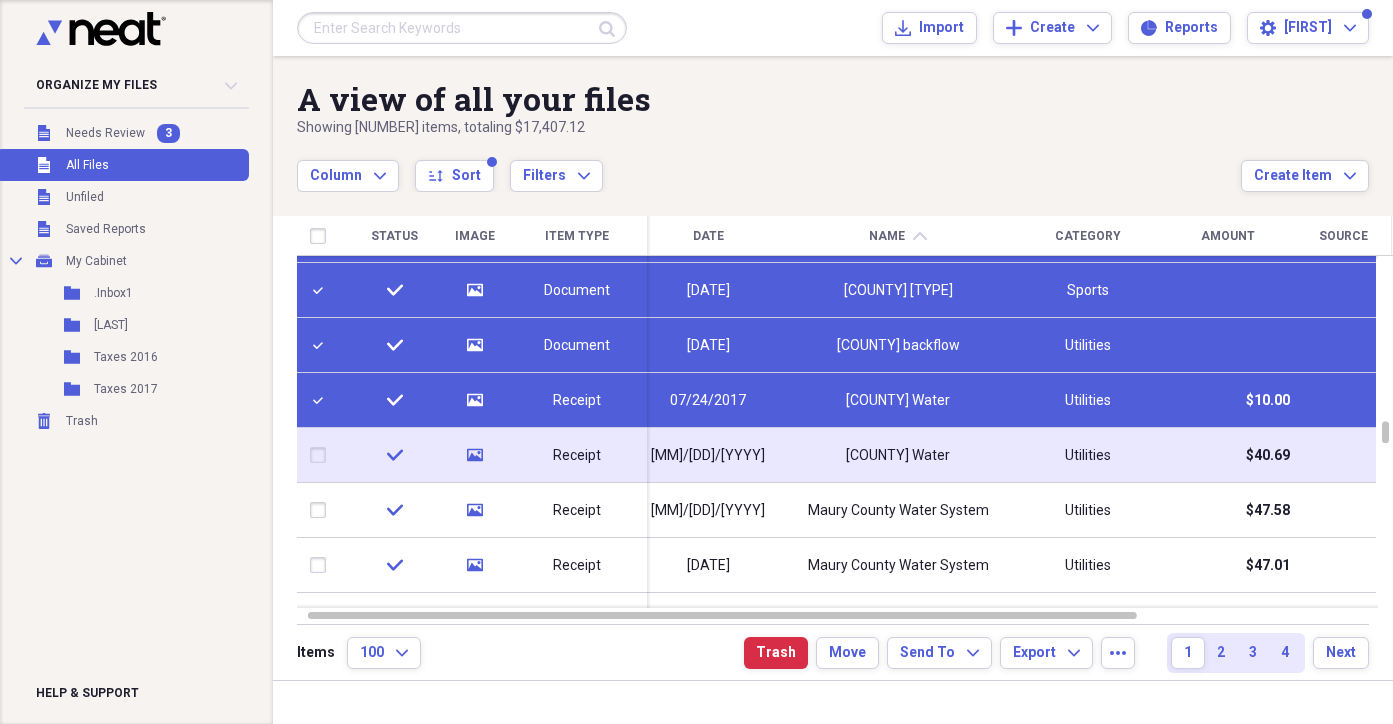 click at bounding box center [322, 455] 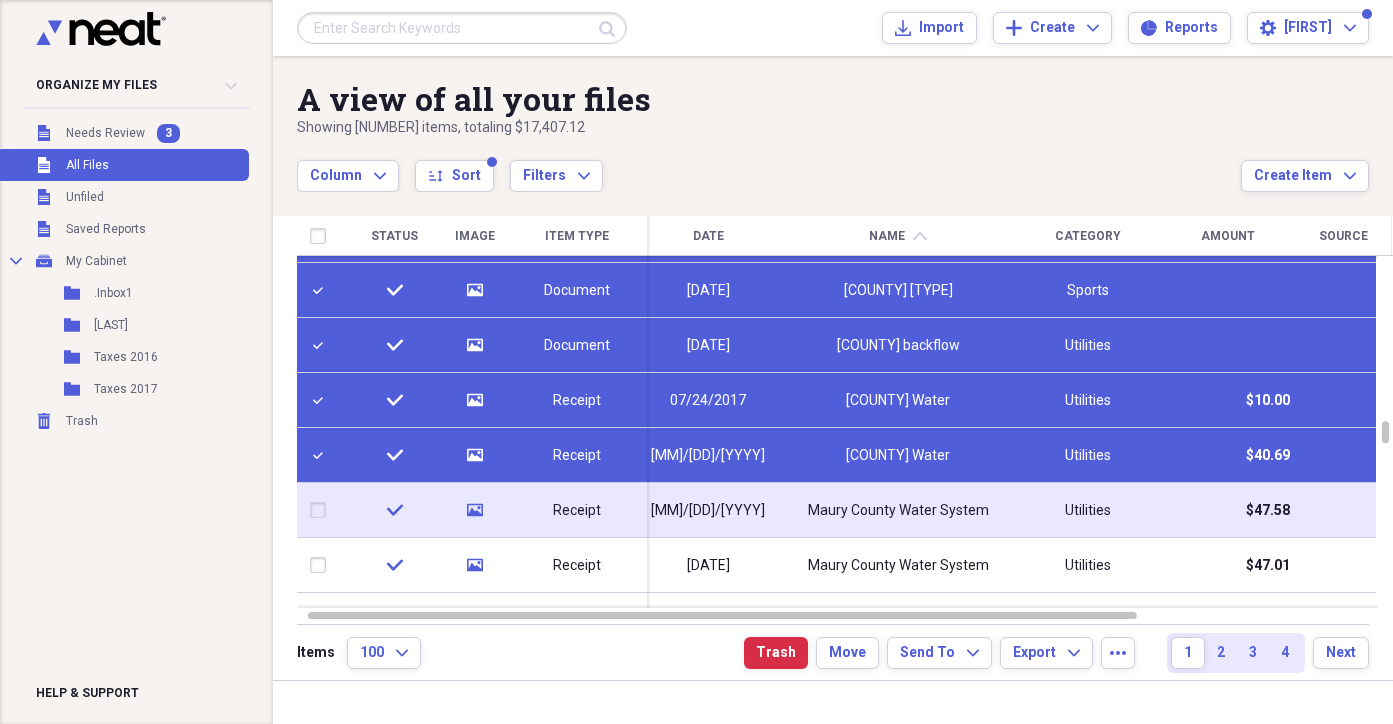 click at bounding box center (322, 510) 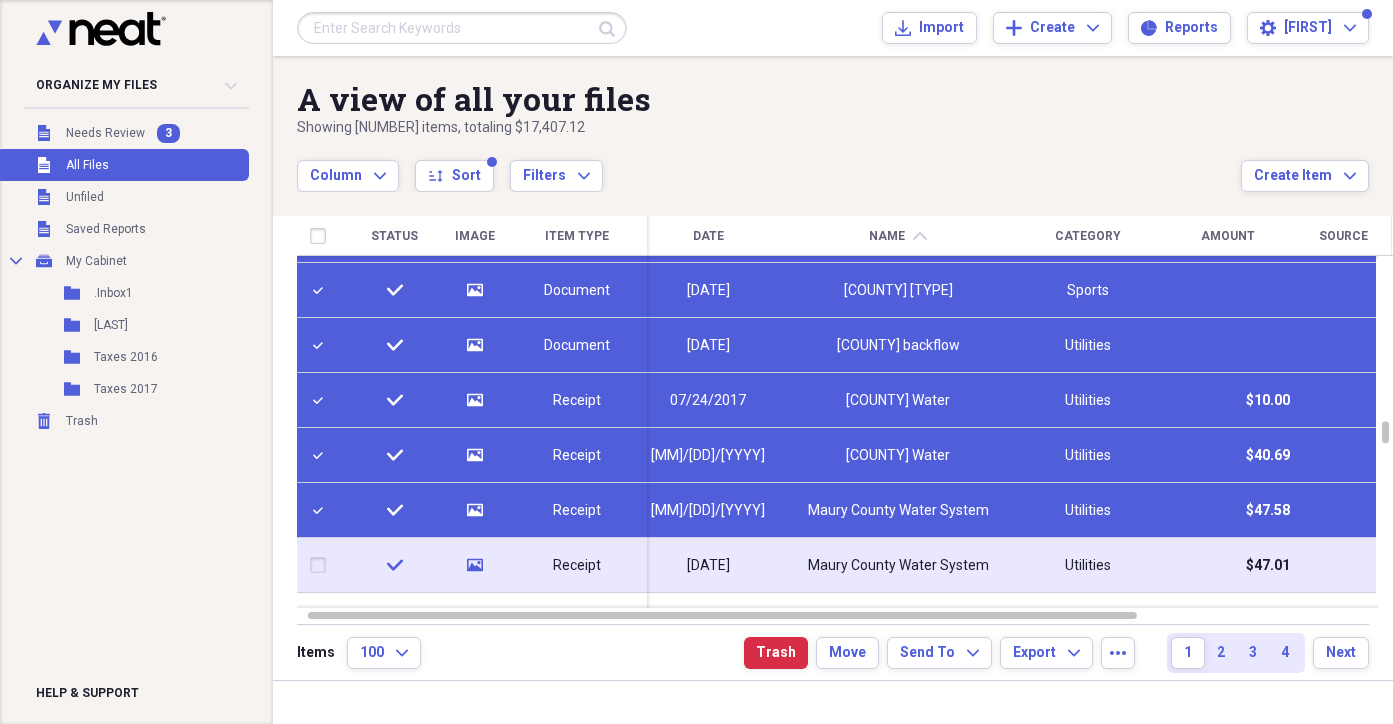 click at bounding box center [322, 565] 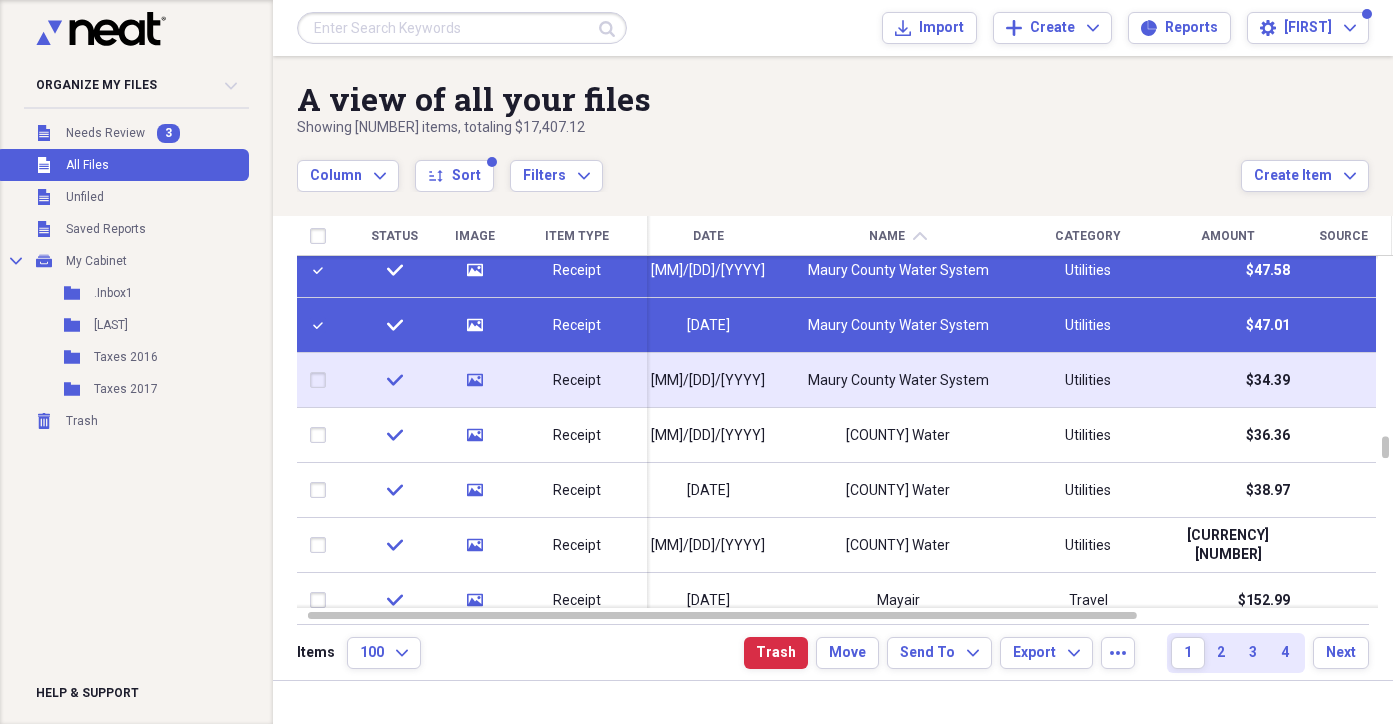 click at bounding box center [322, 380] 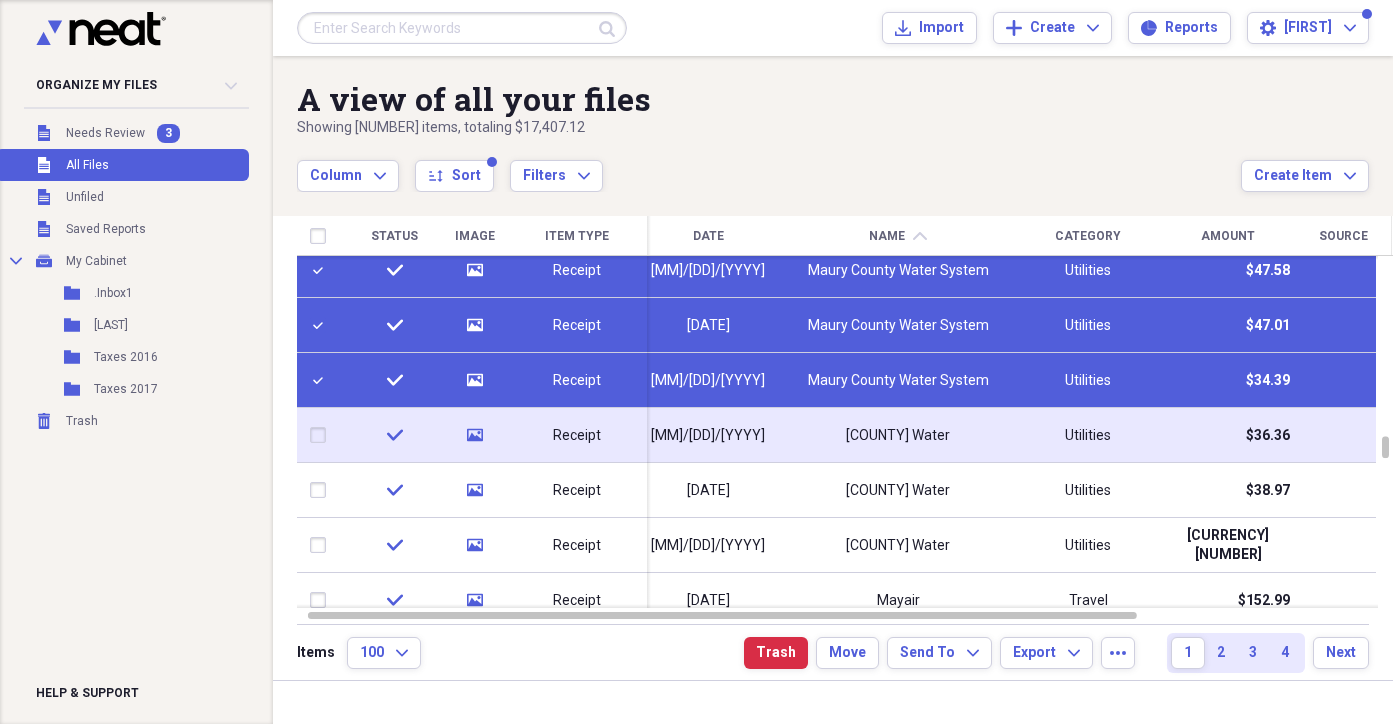 click at bounding box center (322, 435) 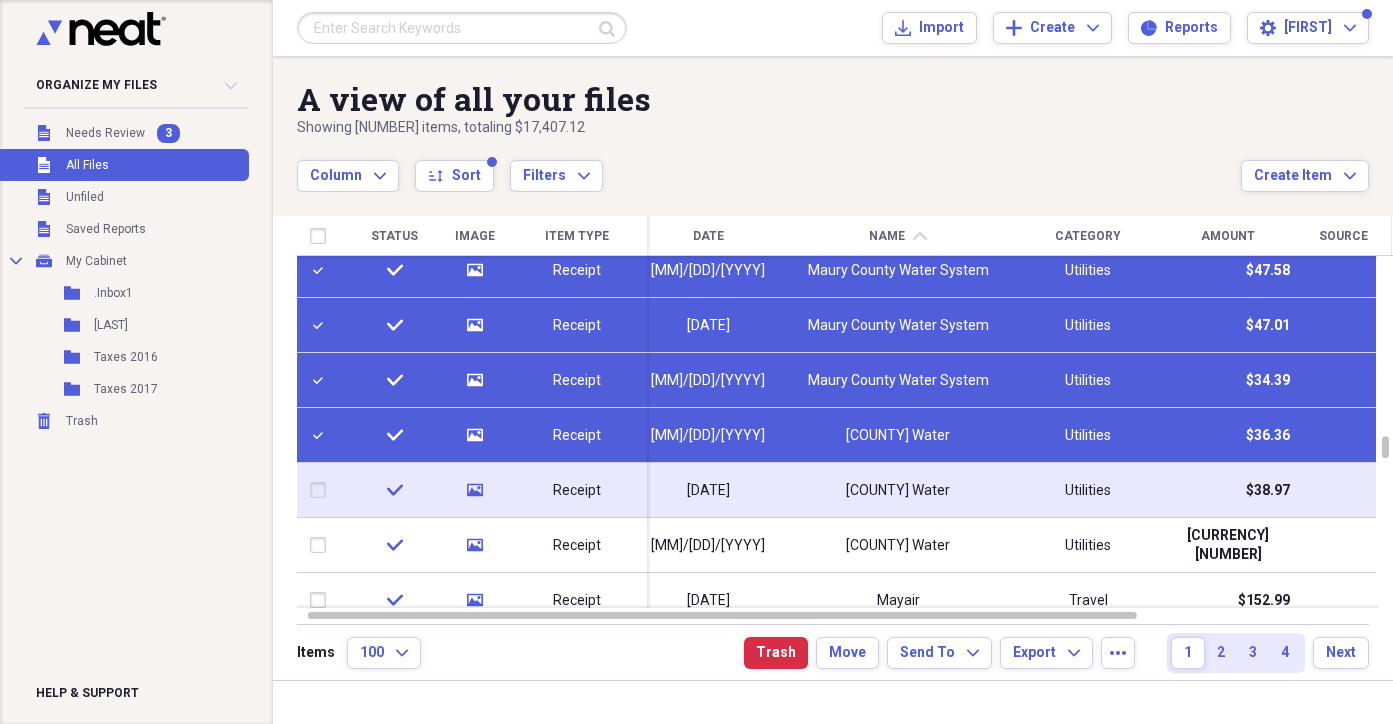 click at bounding box center (322, 490) 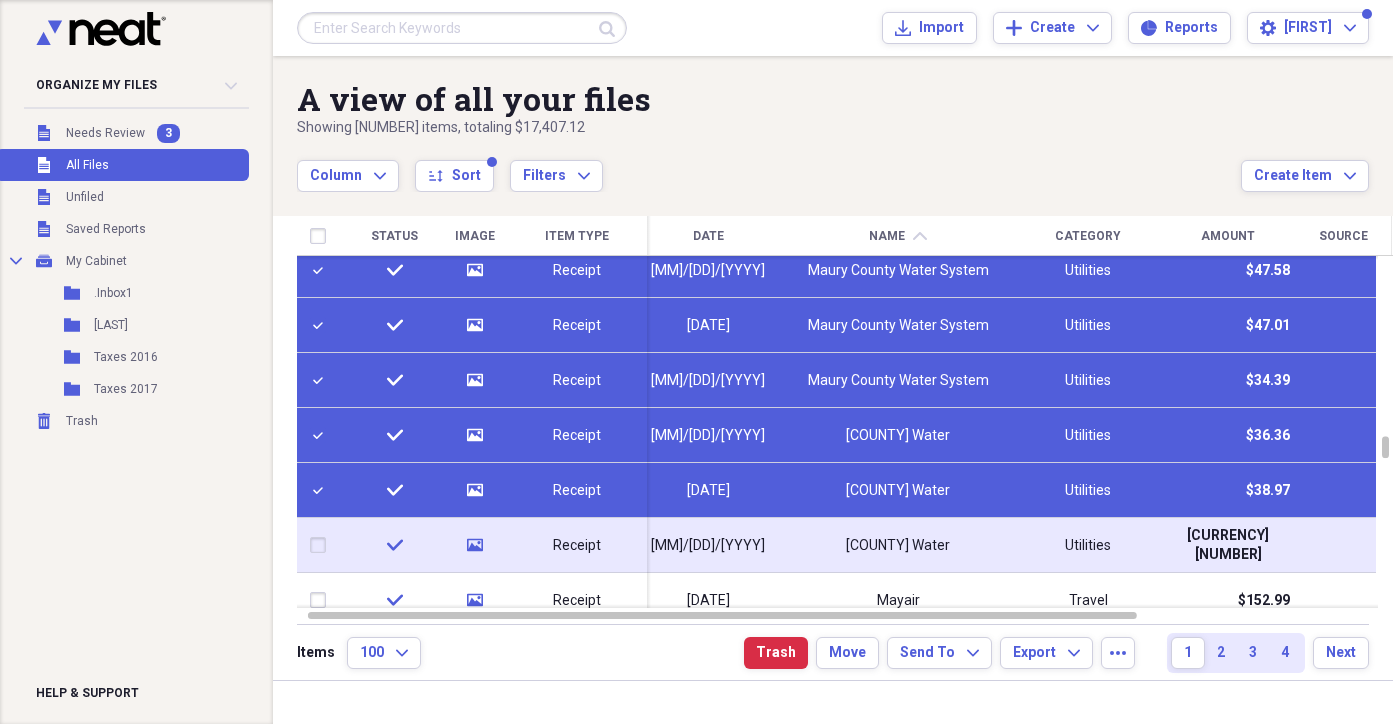 click at bounding box center [322, 545] 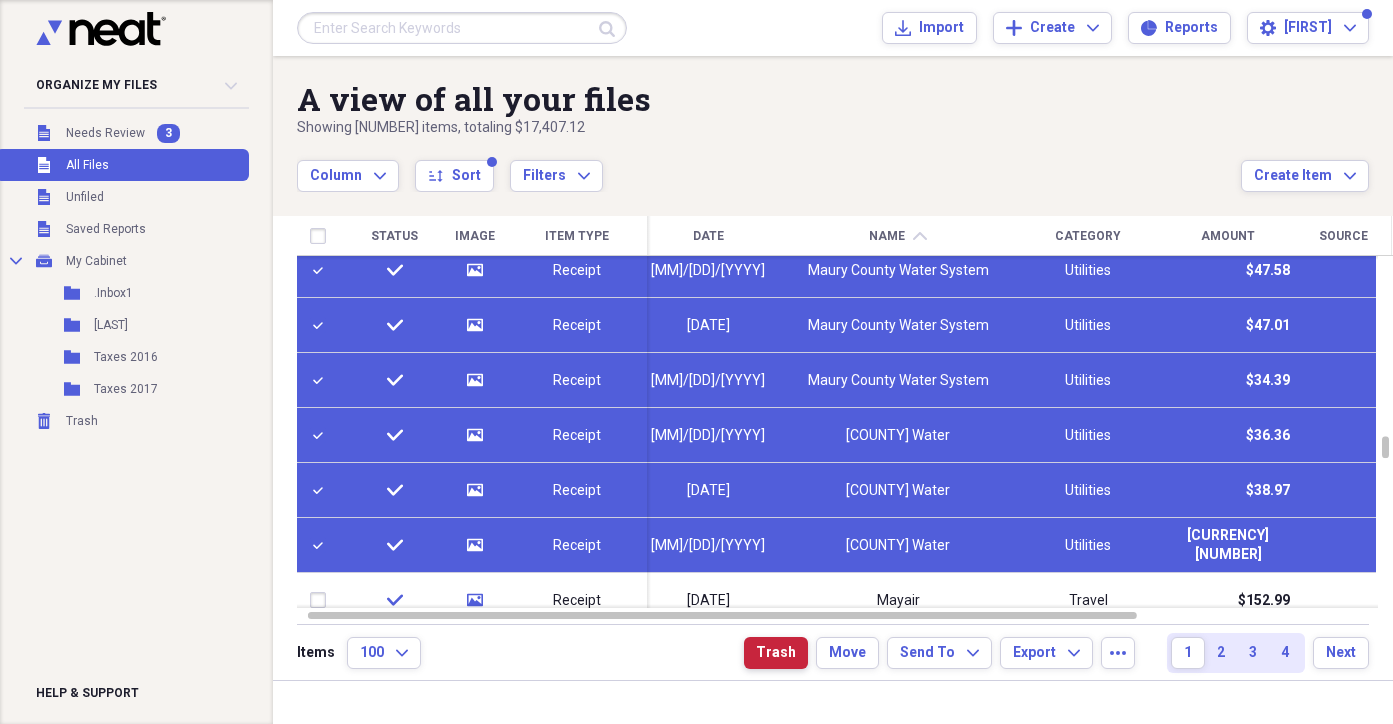 click on "Trash" at bounding box center (776, 653) 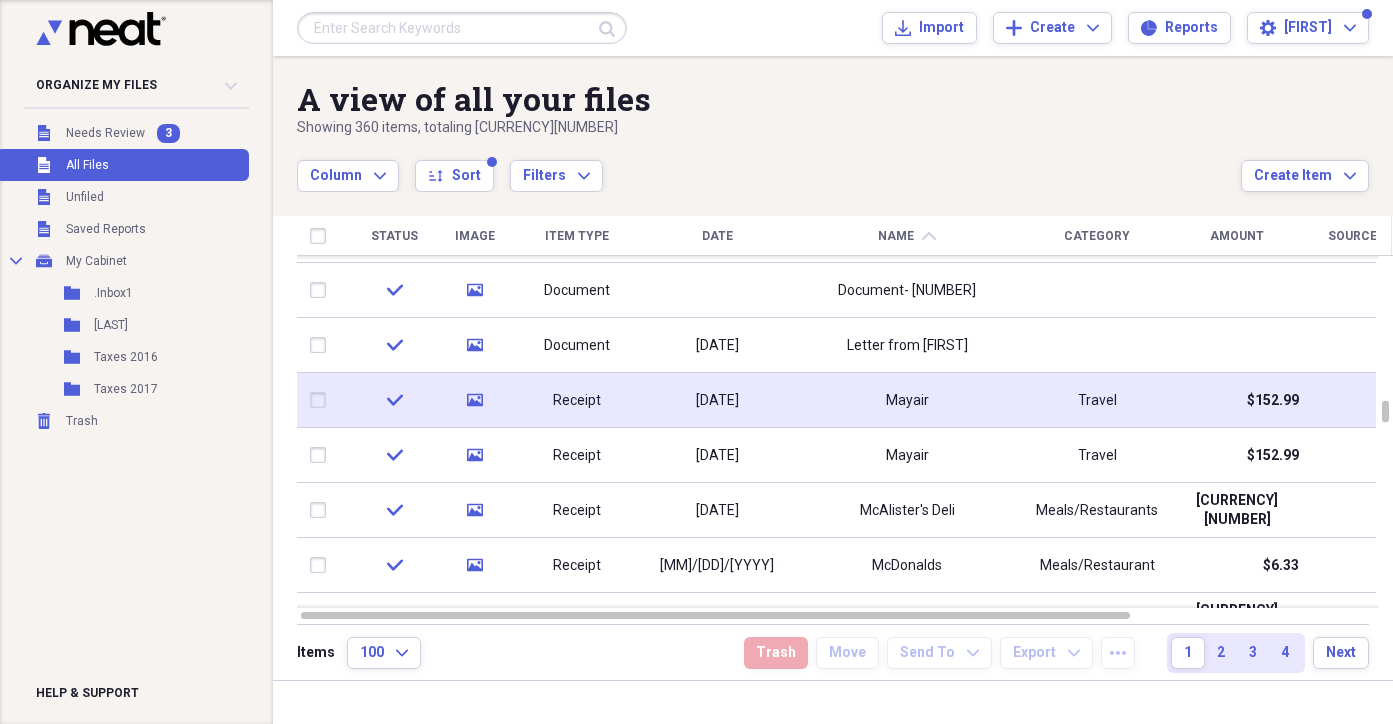 click on "Receipt" at bounding box center [577, 401] 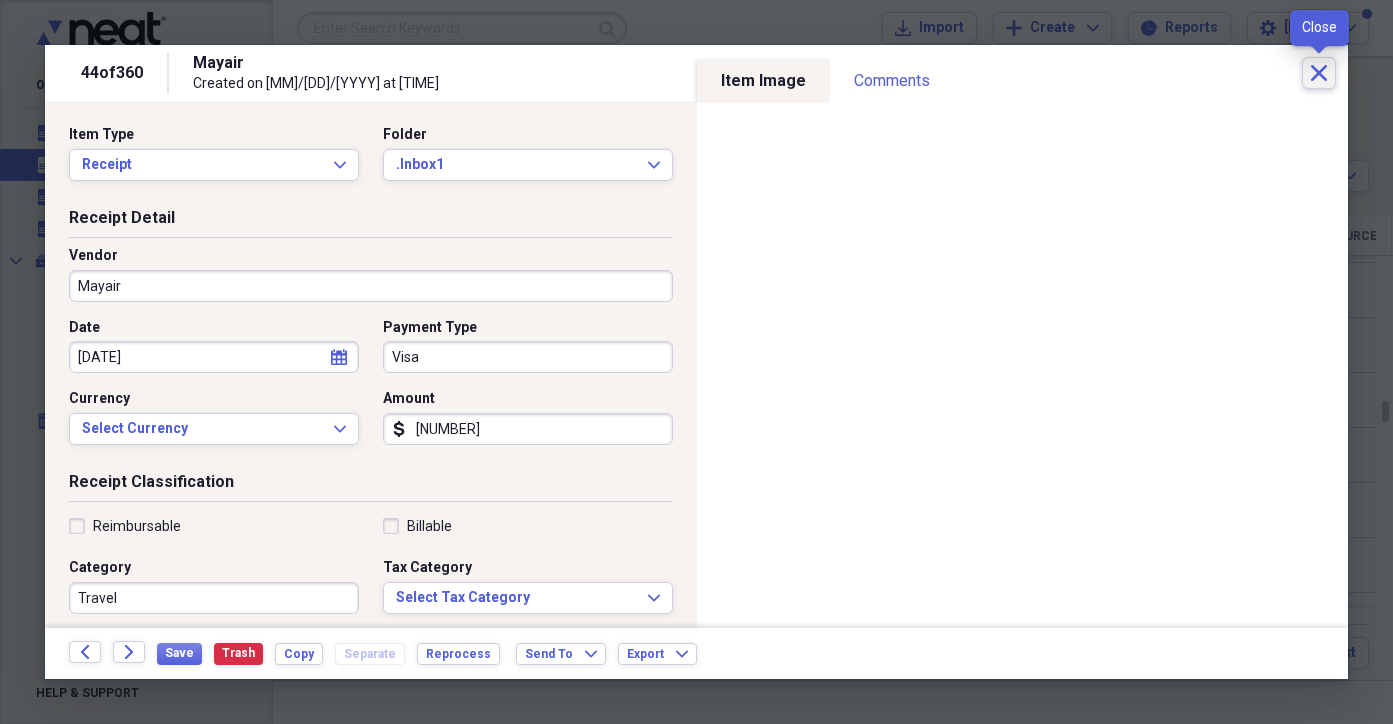 click 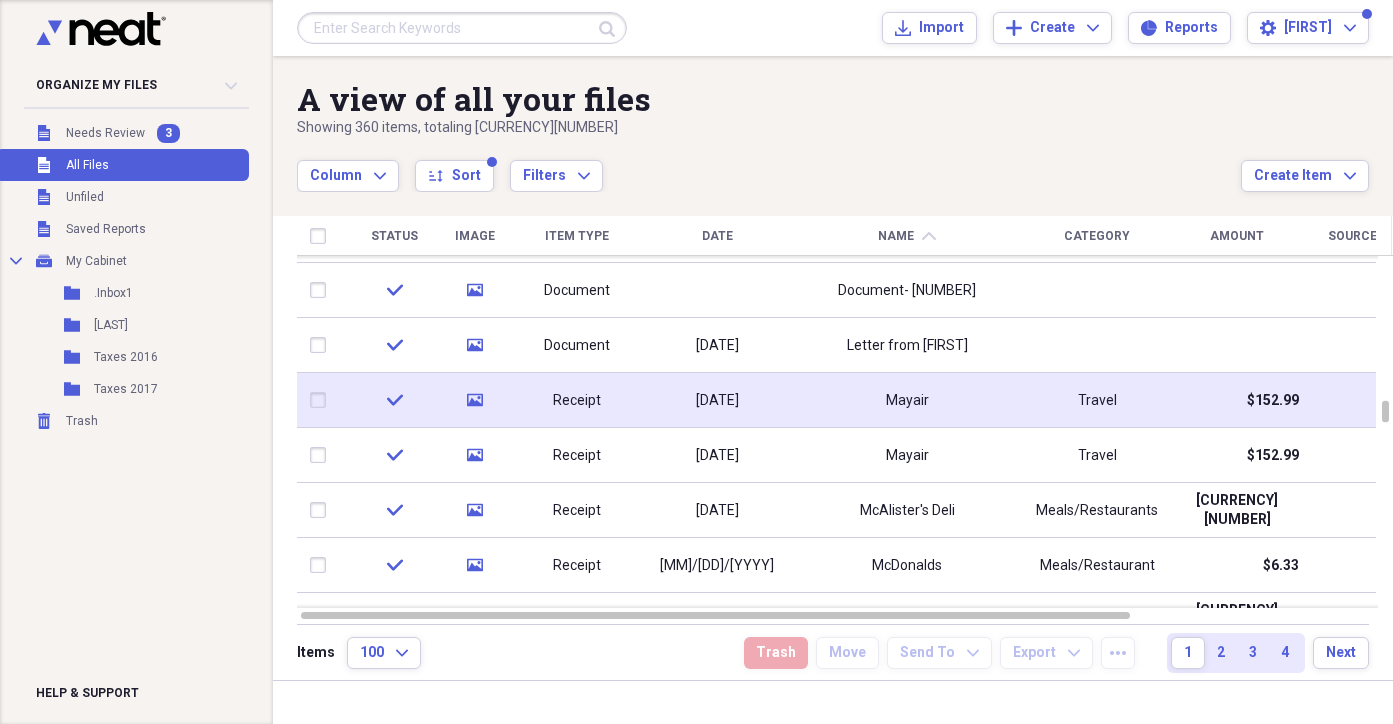 click at bounding box center (322, 400) 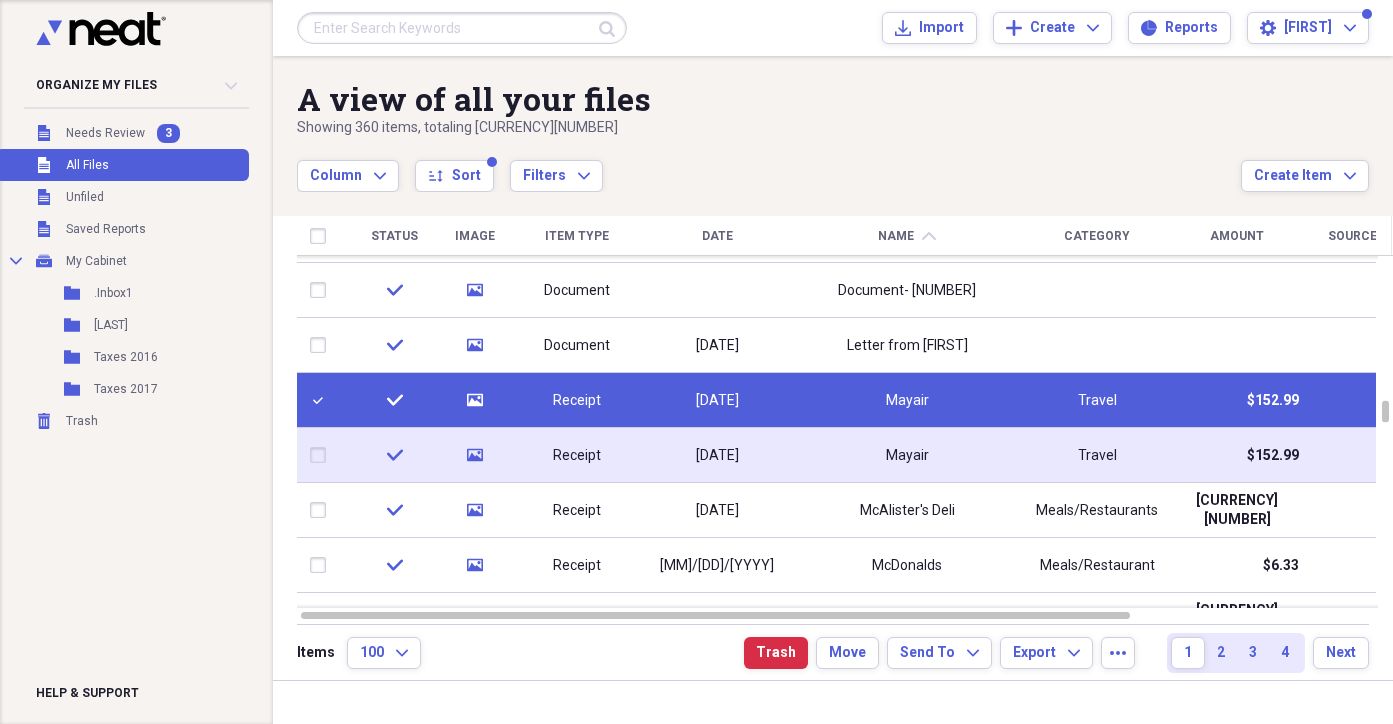 click at bounding box center (322, 455) 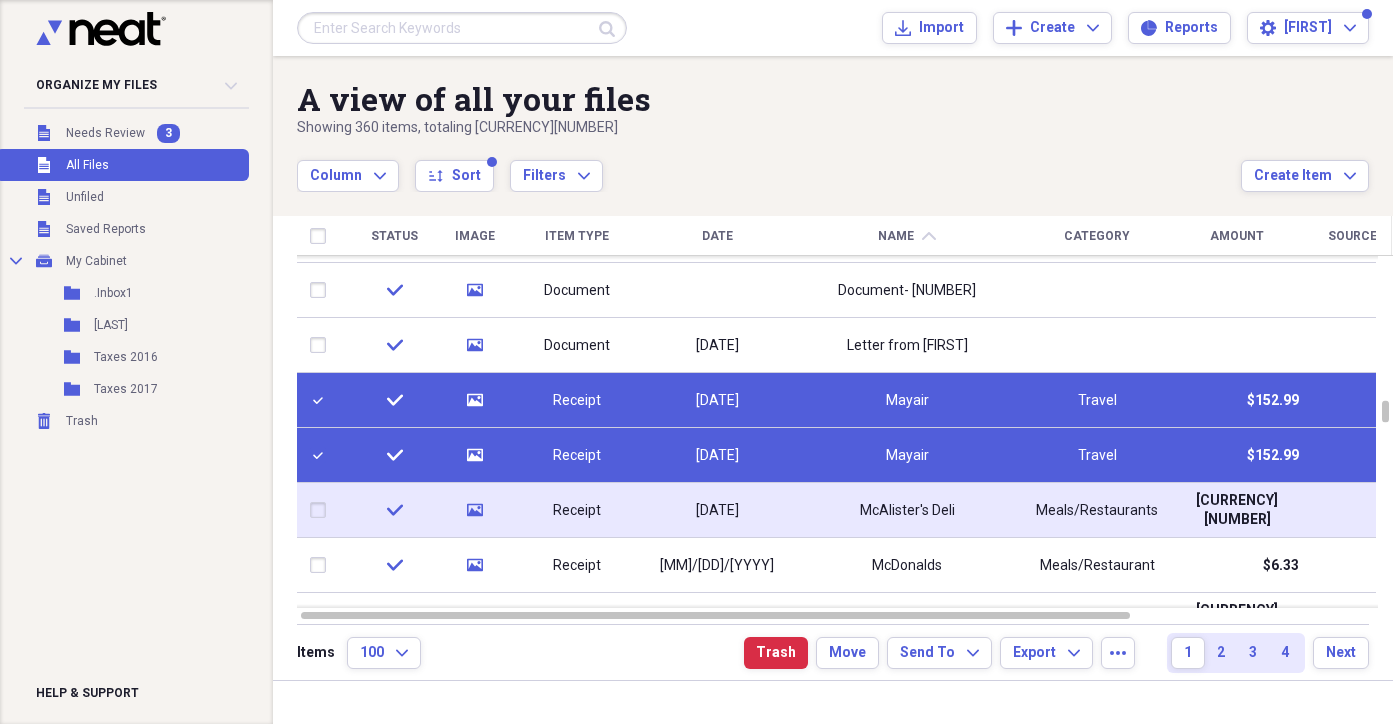 click at bounding box center (322, 510) 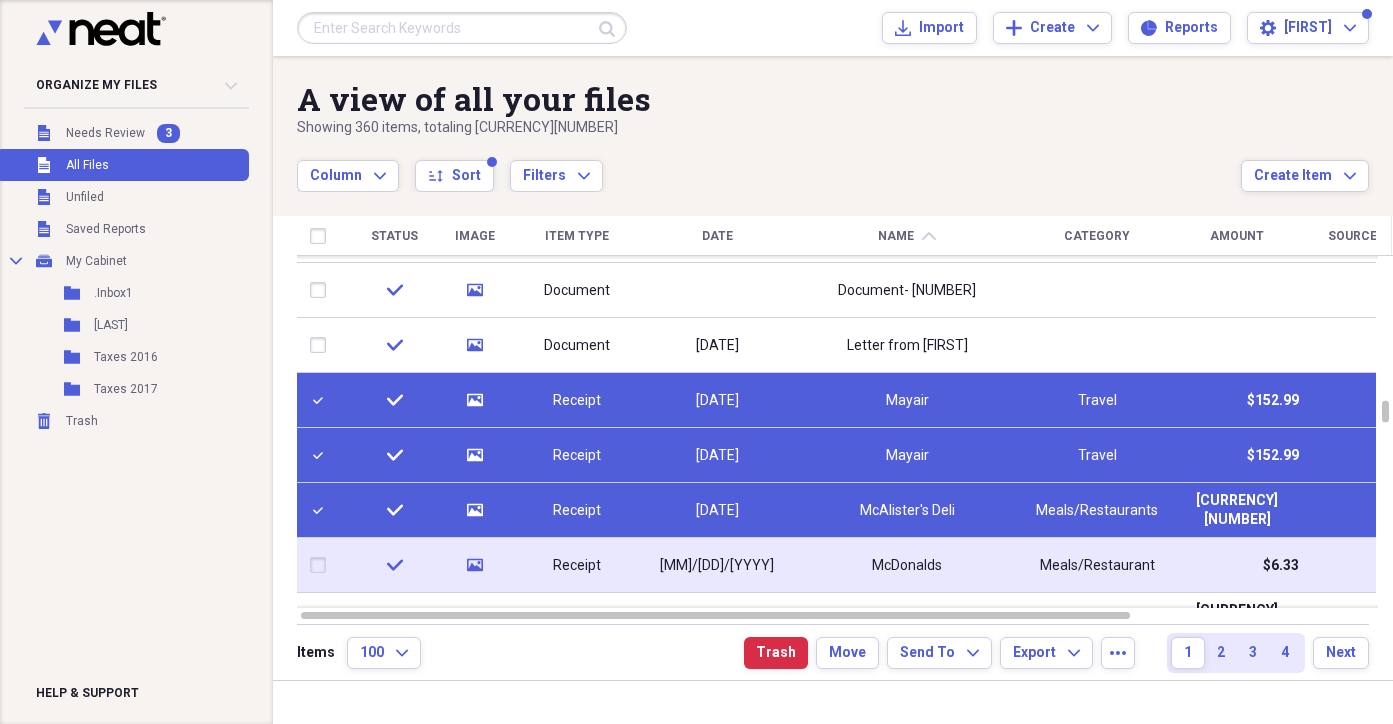 click at bounding box center (322, 565) 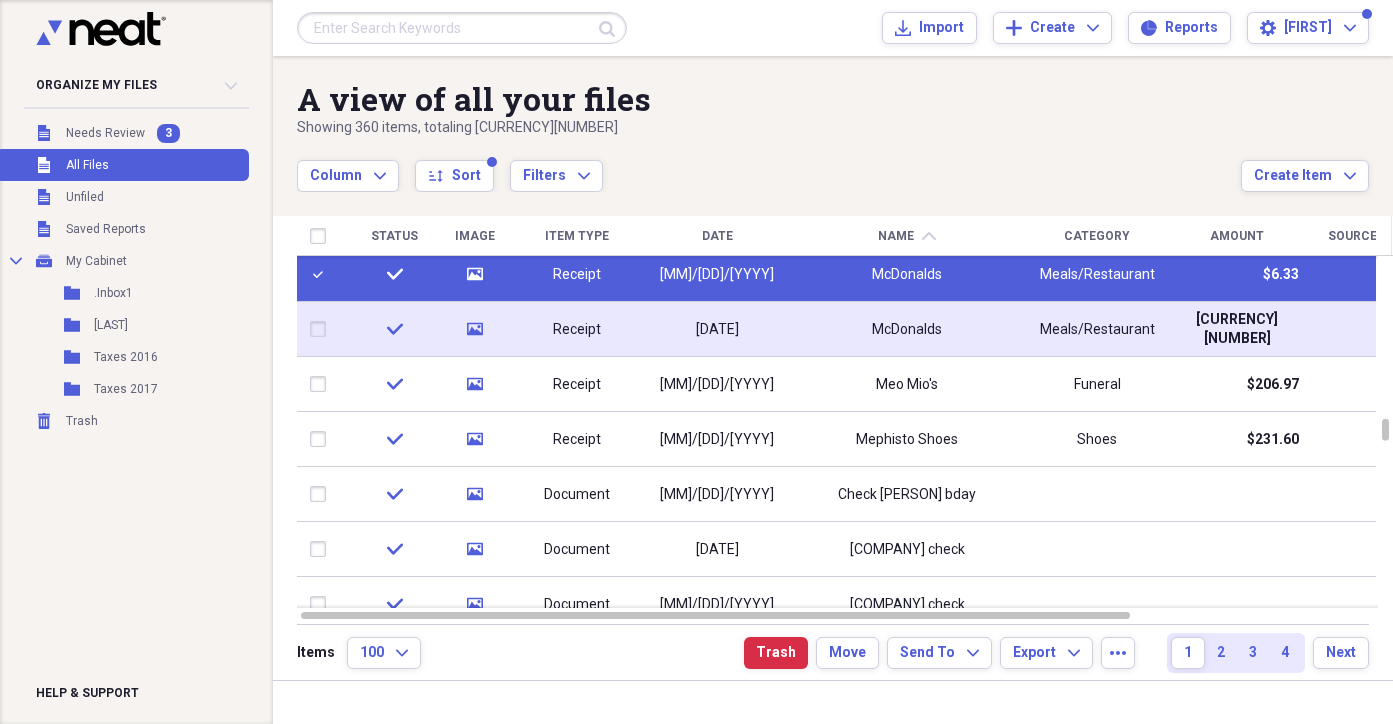 click at bounding box center [322, 329] 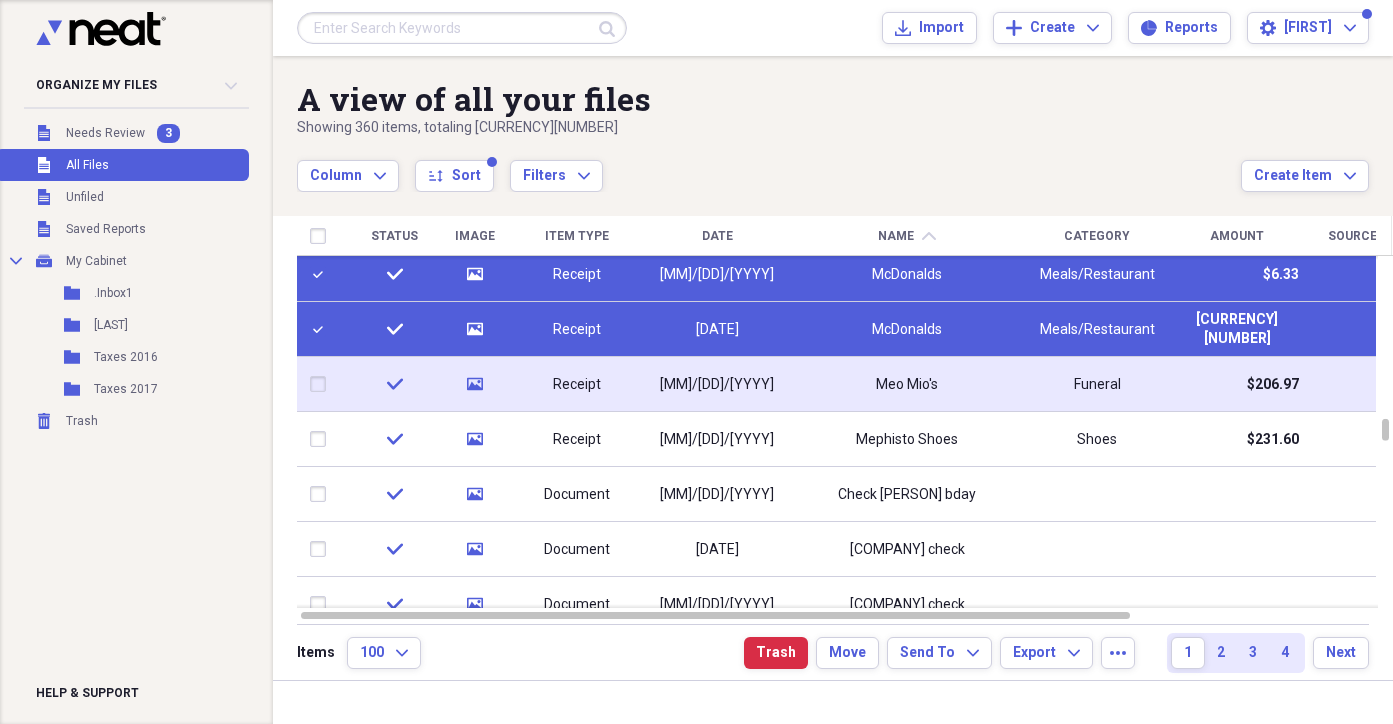 click at bounding box center (322, 384) 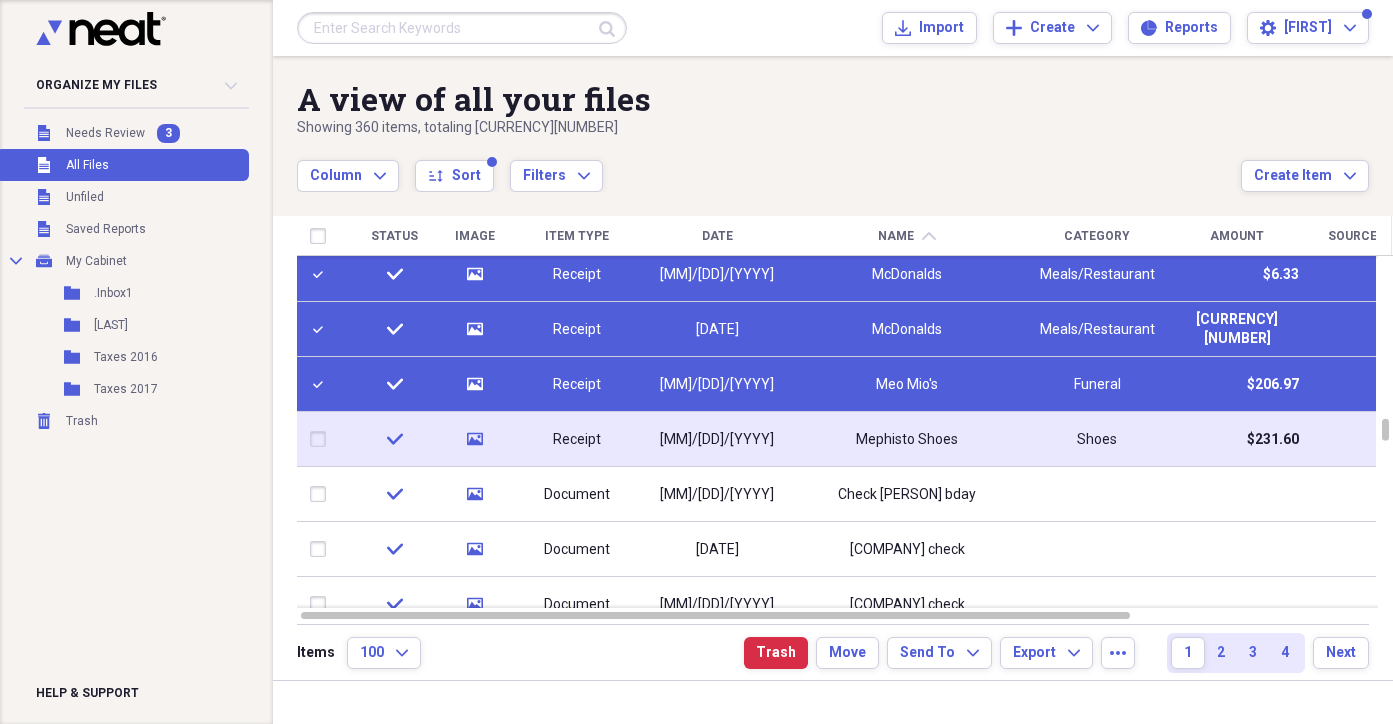 click at bounding box center (322, 439) 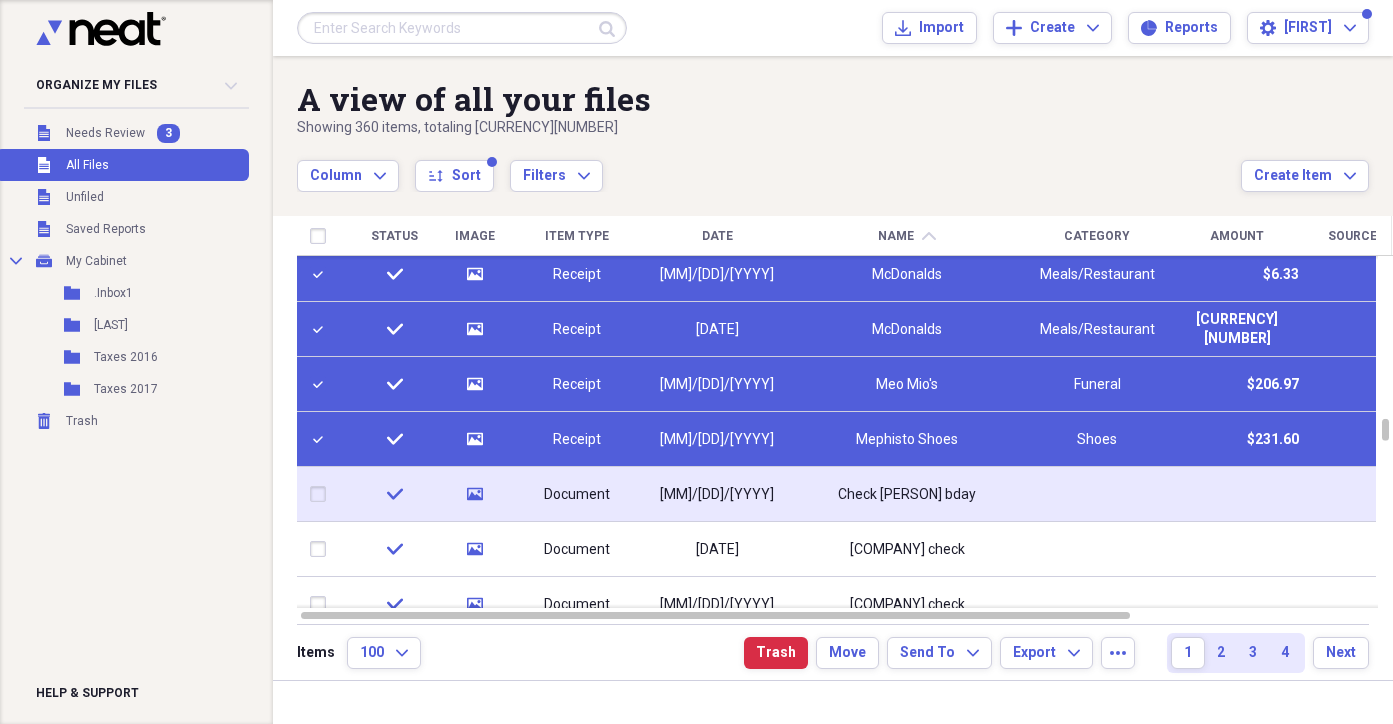 click at bounding box center (322, 494) 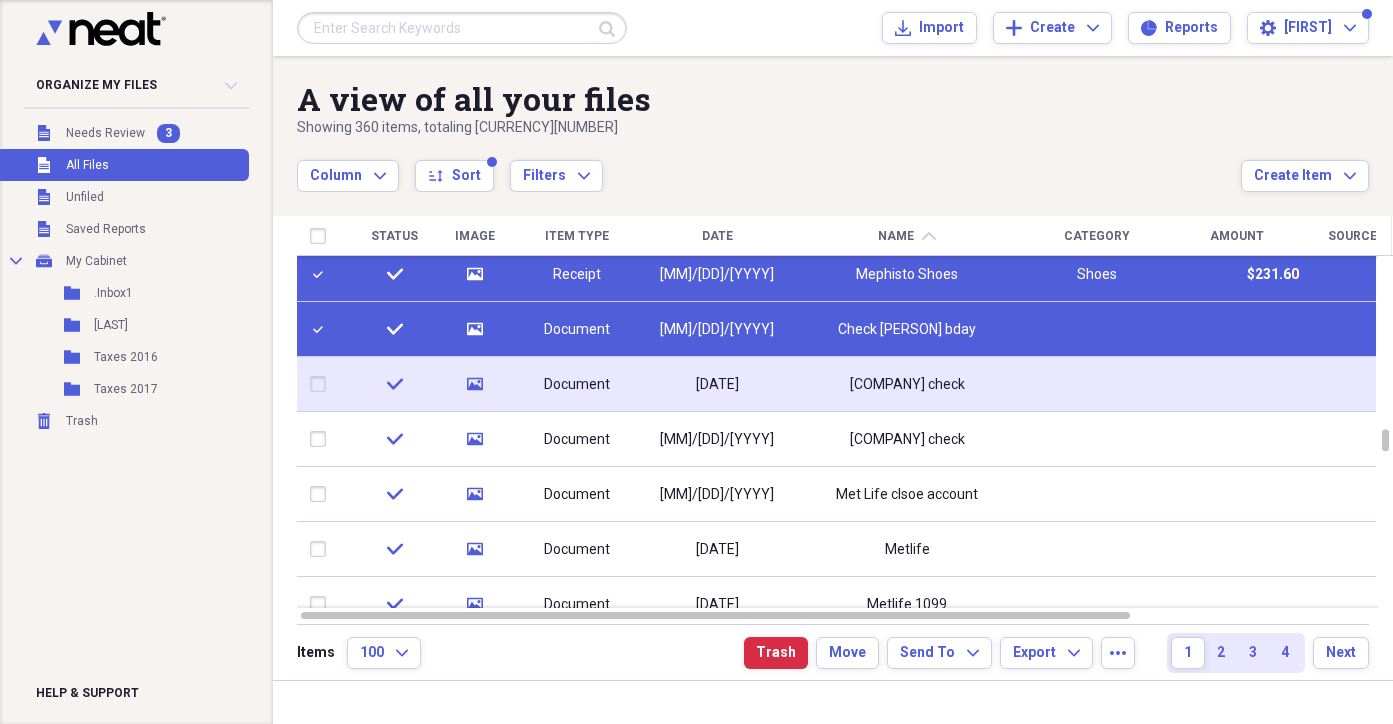 click at bounding box center [322, 384] 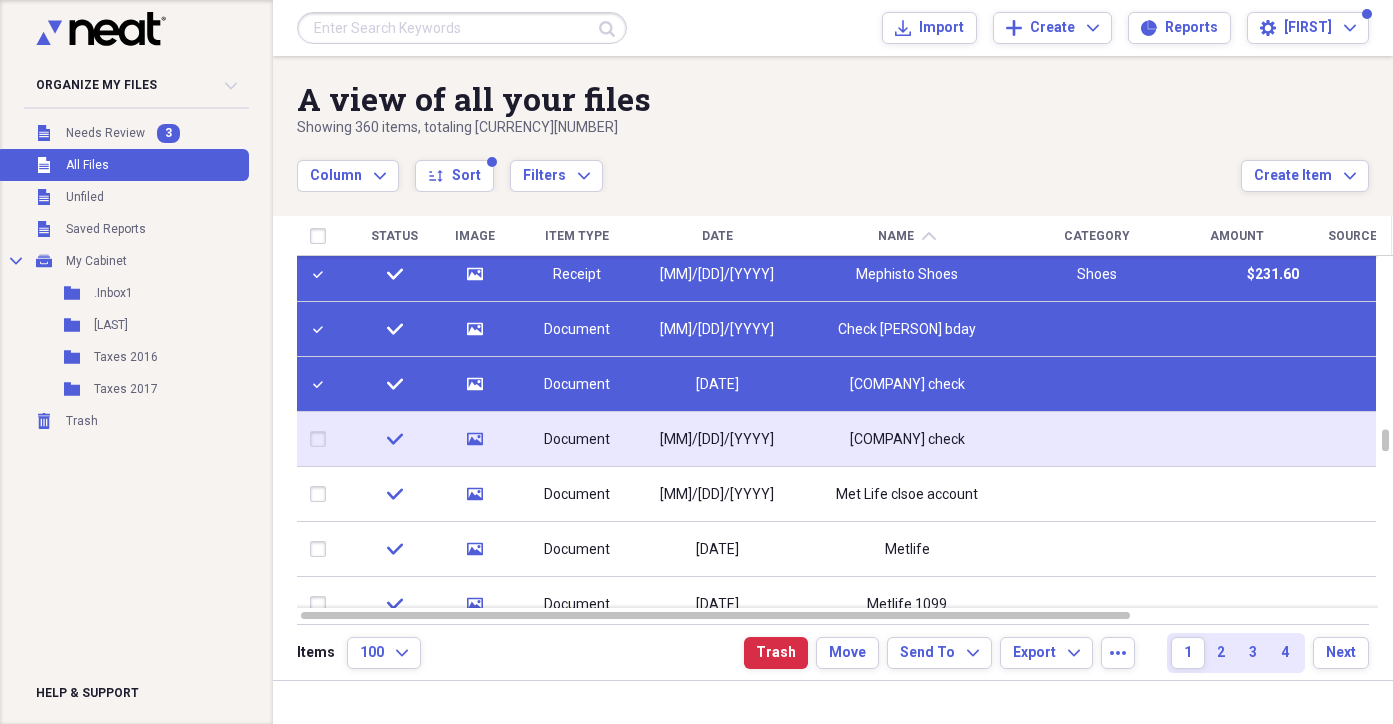 click at bounding box center (322, 439) 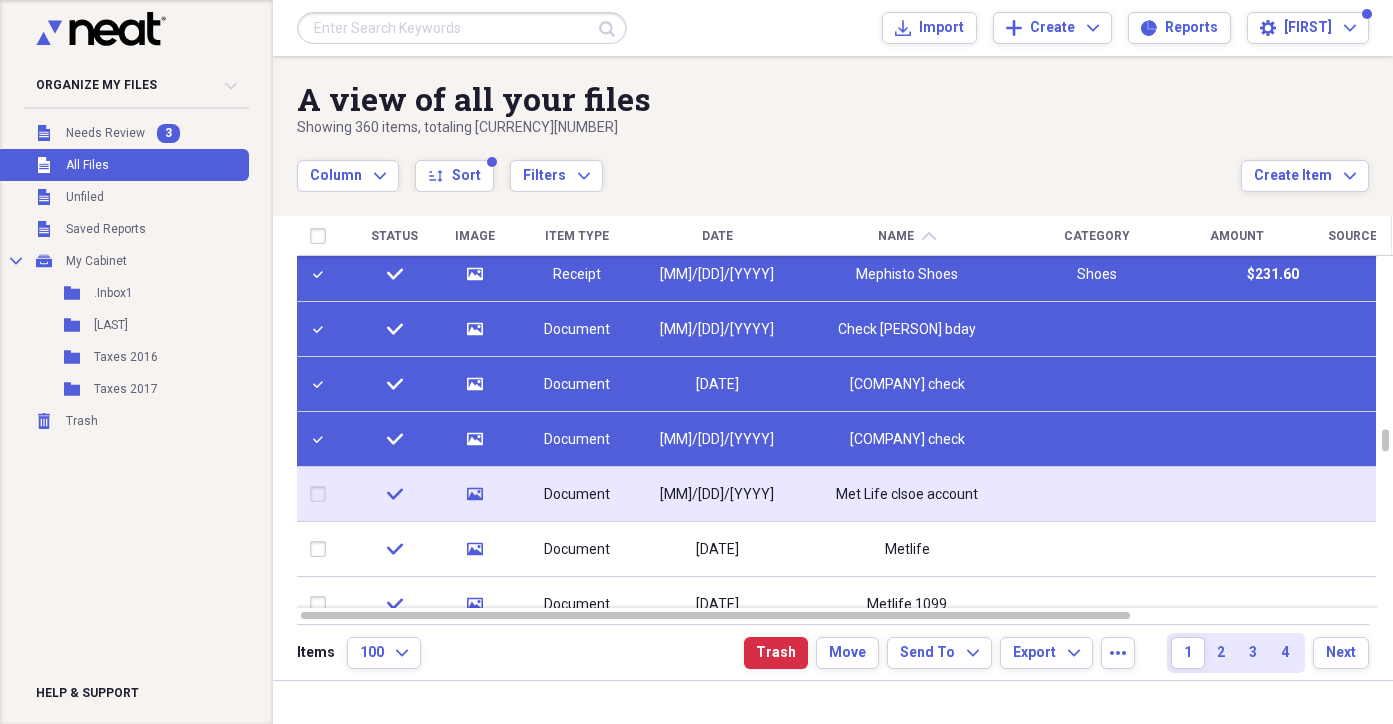 click at bounding box center (322, 494) 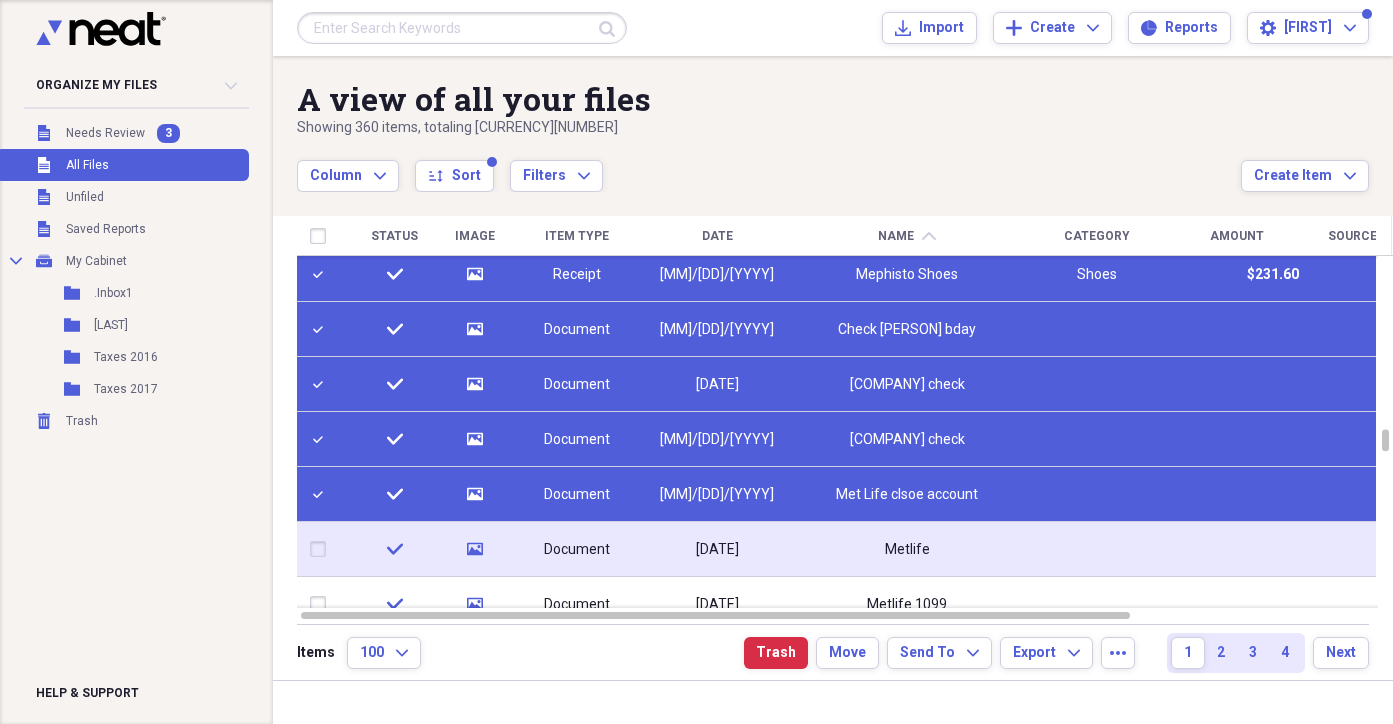 click at bounding box center [322, 549] 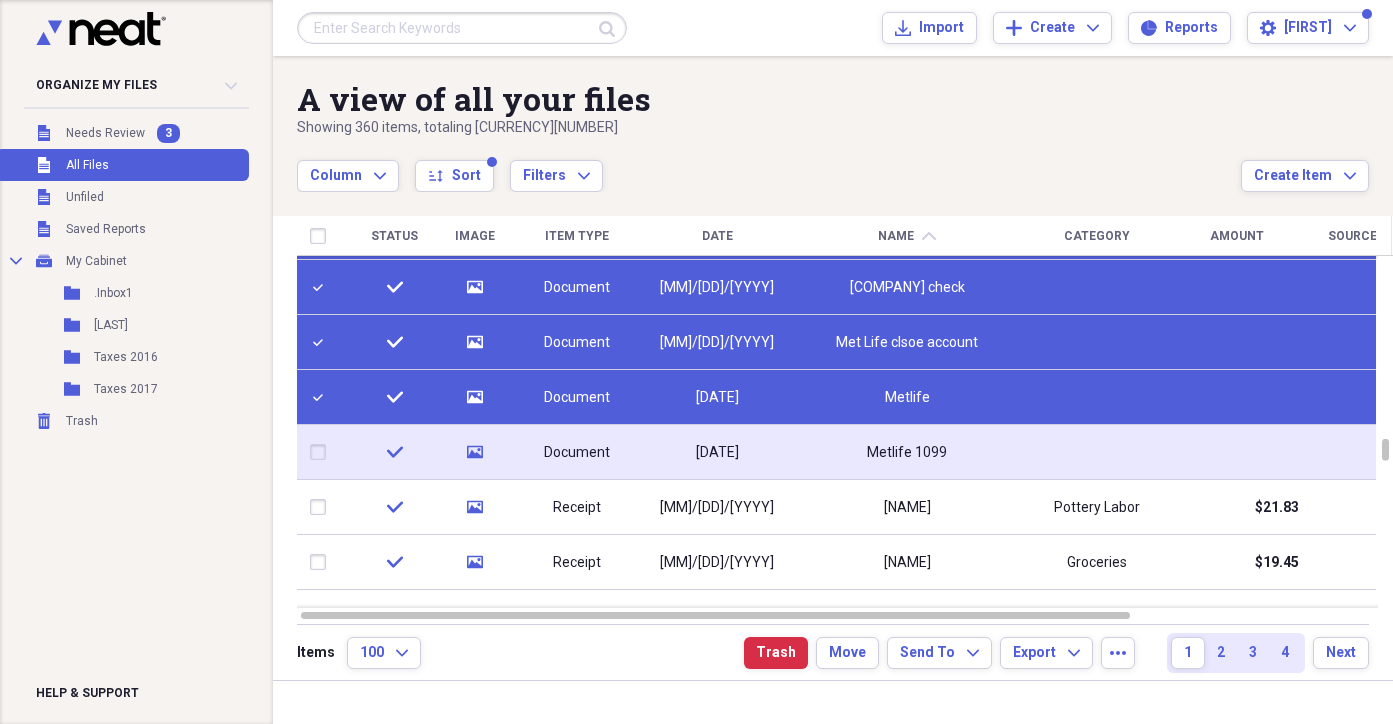 click at bounding box center (322, 452) 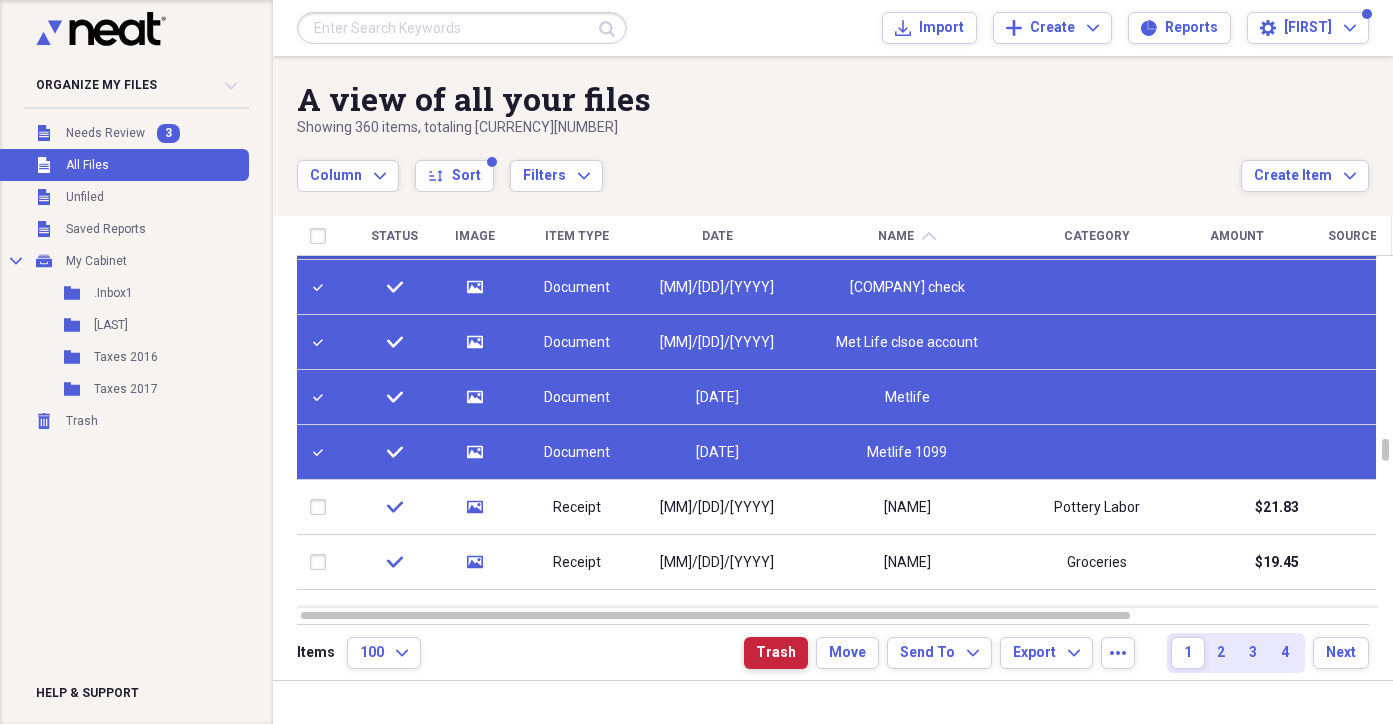 click on "Trash" at bounding box center (776, 653) 